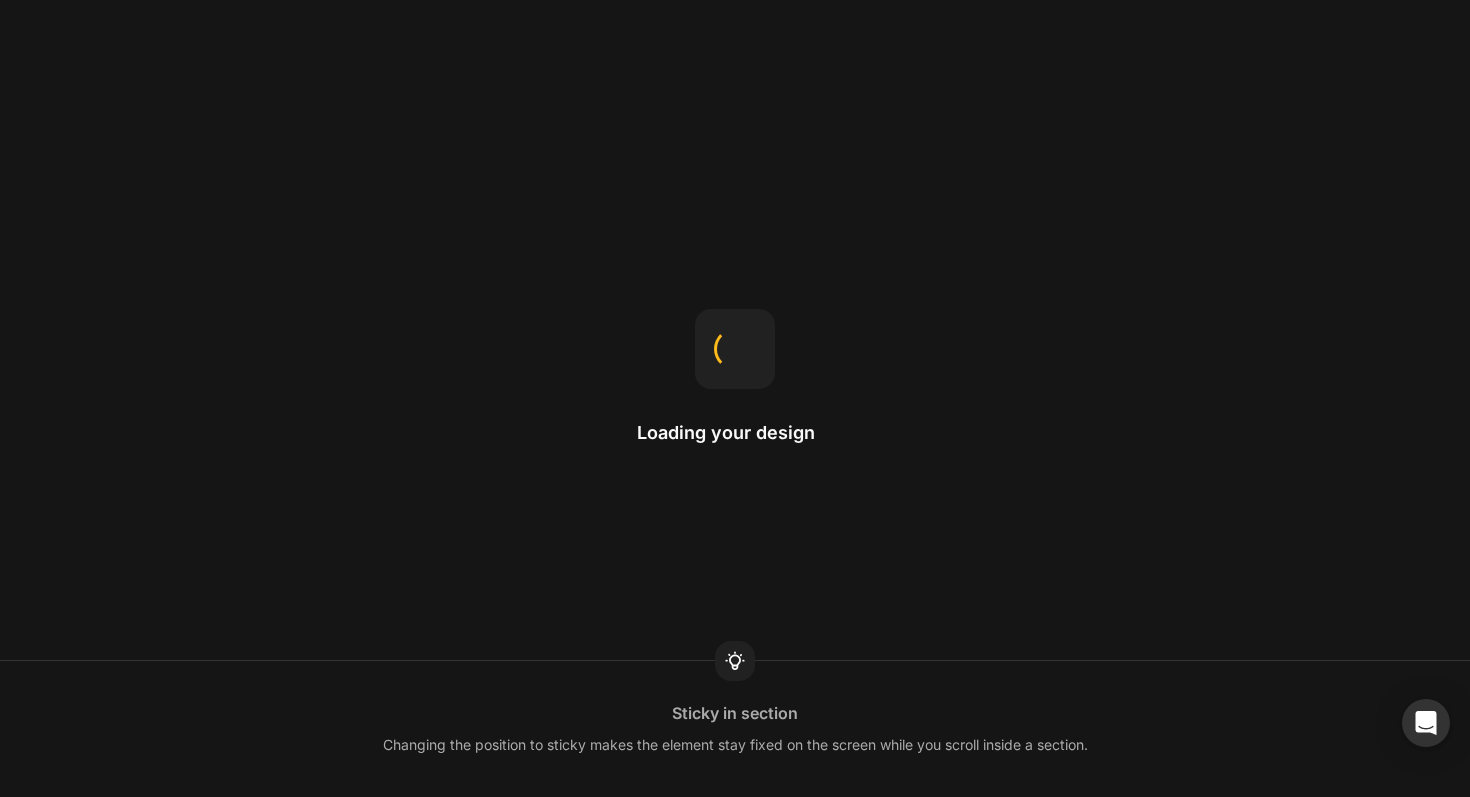 scroll, scrollTop: 0, scrollLeft: 0, axis: both 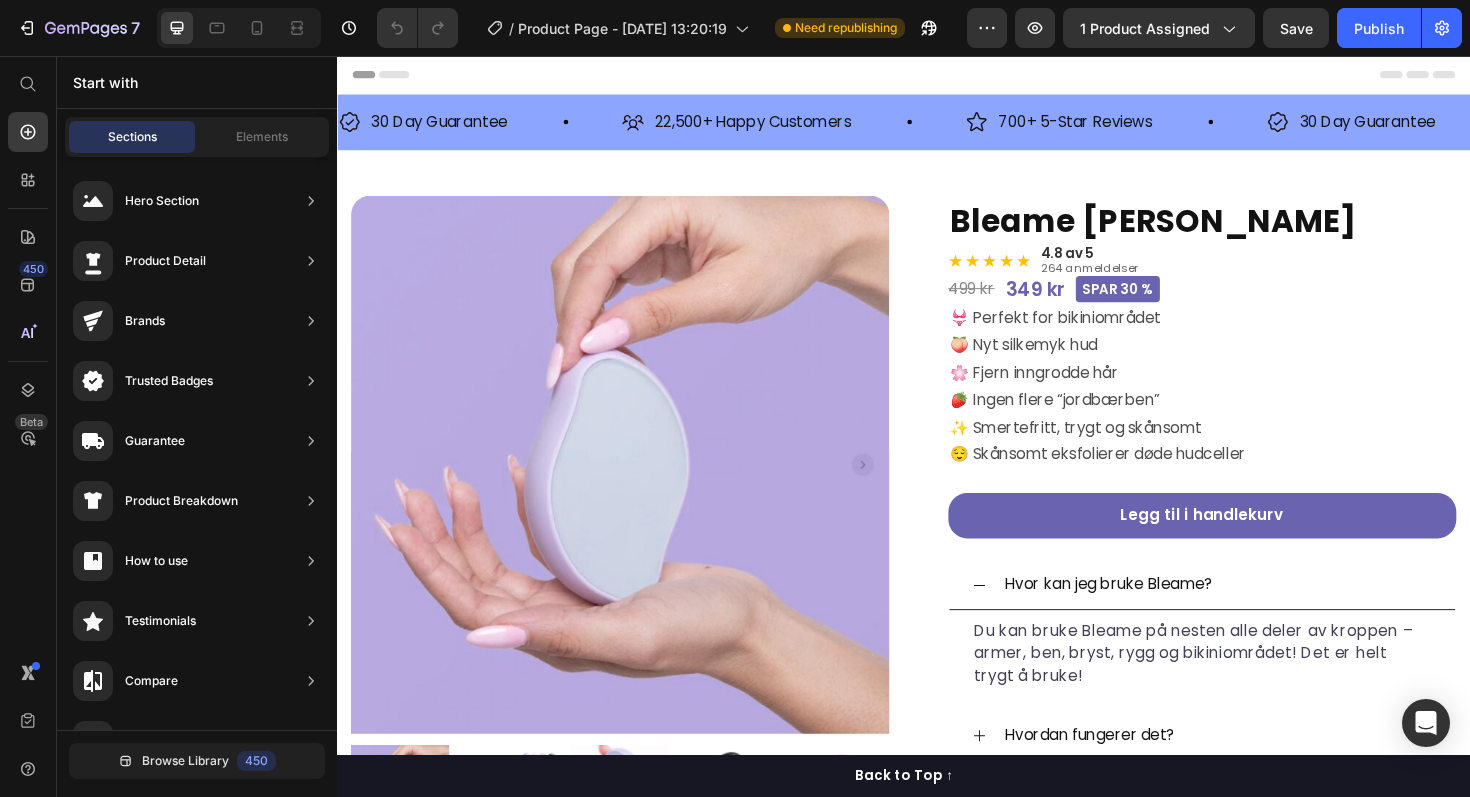 click on "7  Version history  /  Product Page - Jun 22, 13:20:19 Need republishing Preview 1 product assigned  Save   Publish" 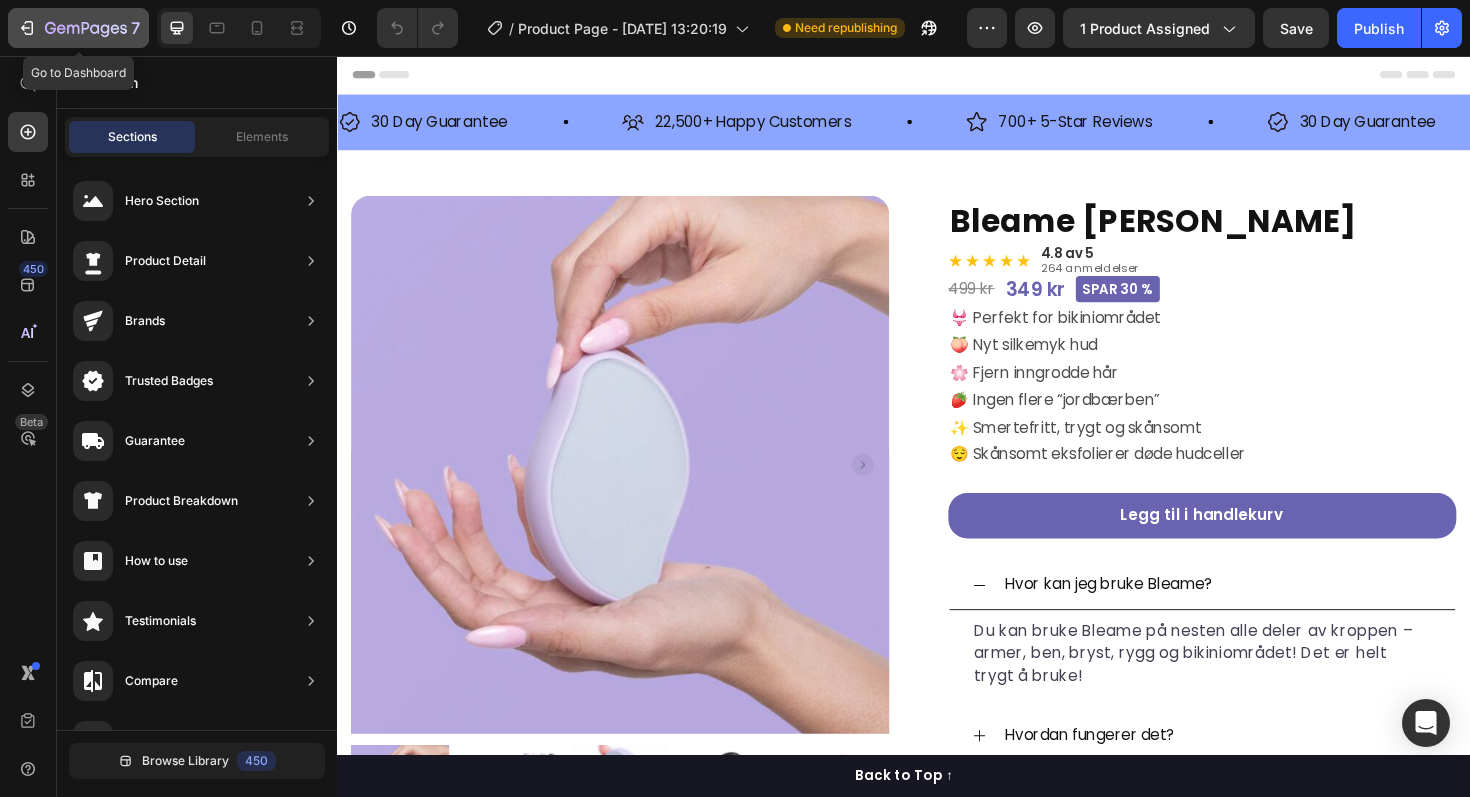 click 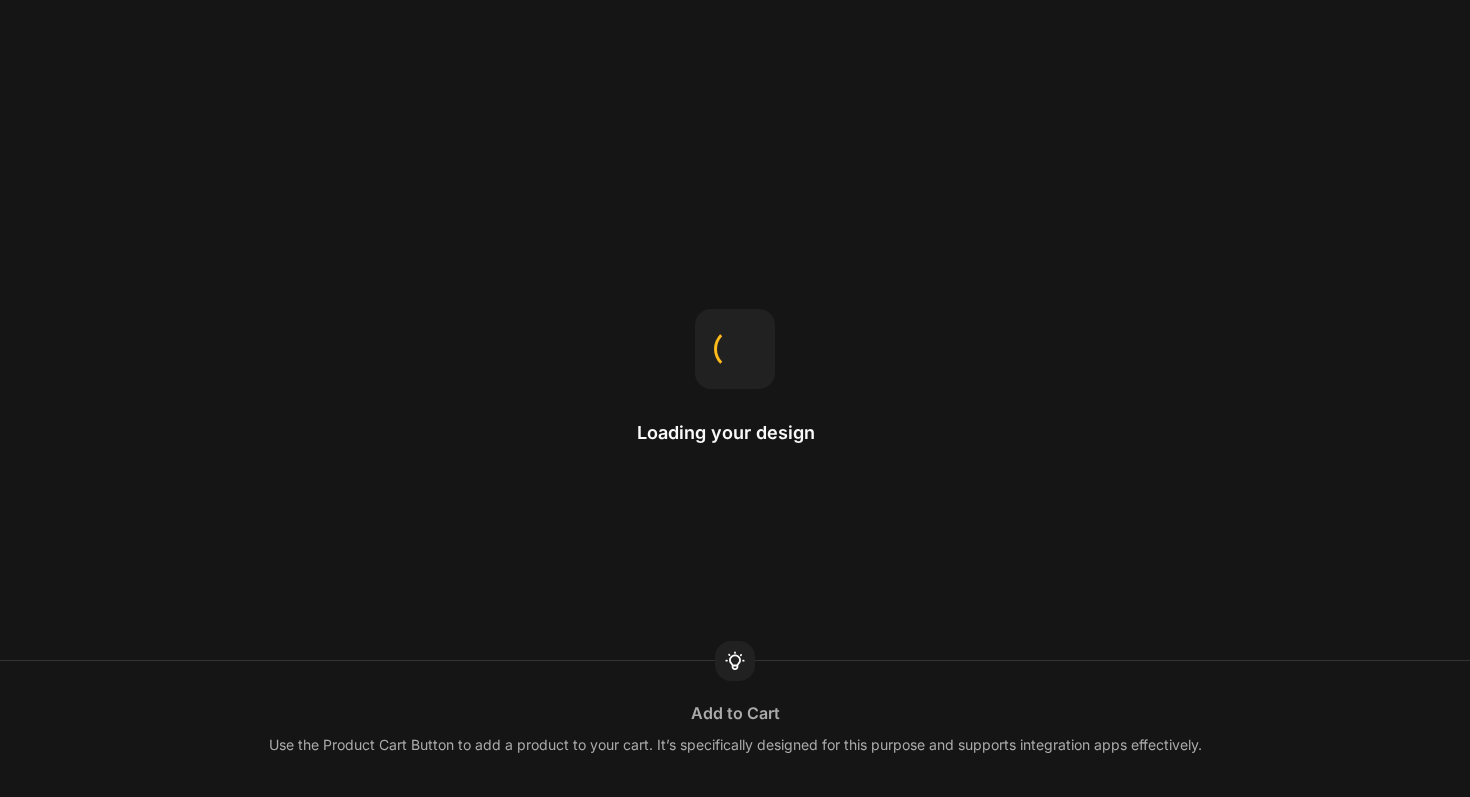 scroll, scrollTop: 0, scrollLeft: 0, axis: both 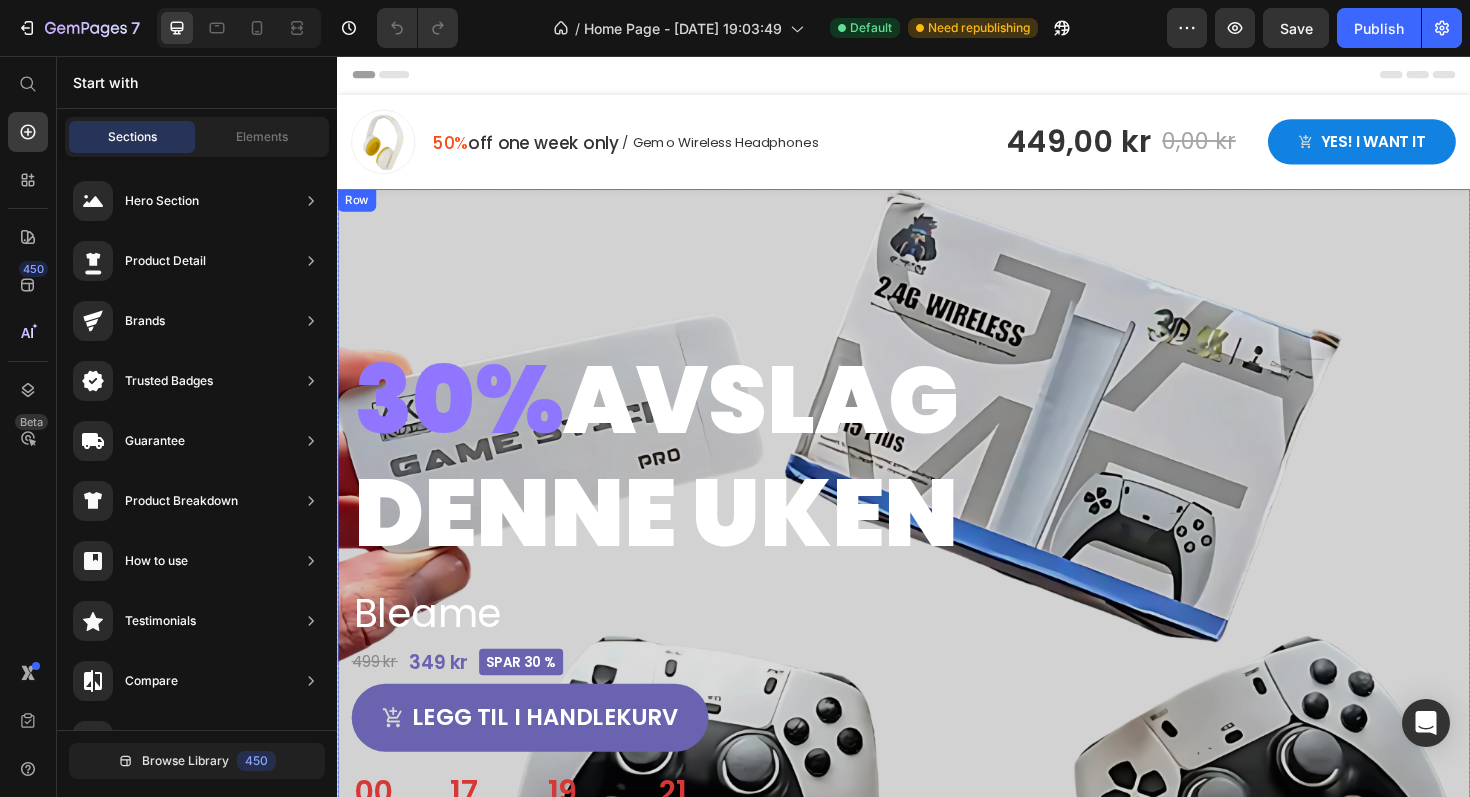 click on "30%  avslag [PERSON_NAME] Heading Bleame Product Title
499 kr
349 kr
Spar 30 %
Custom Code [PERSON_NAME] til i handlekurv Product Cart Button 00 Days 17 Hours 19 Minutes 21 Seconds Countdown Timer Product Row" at bounding box center (937, 551) 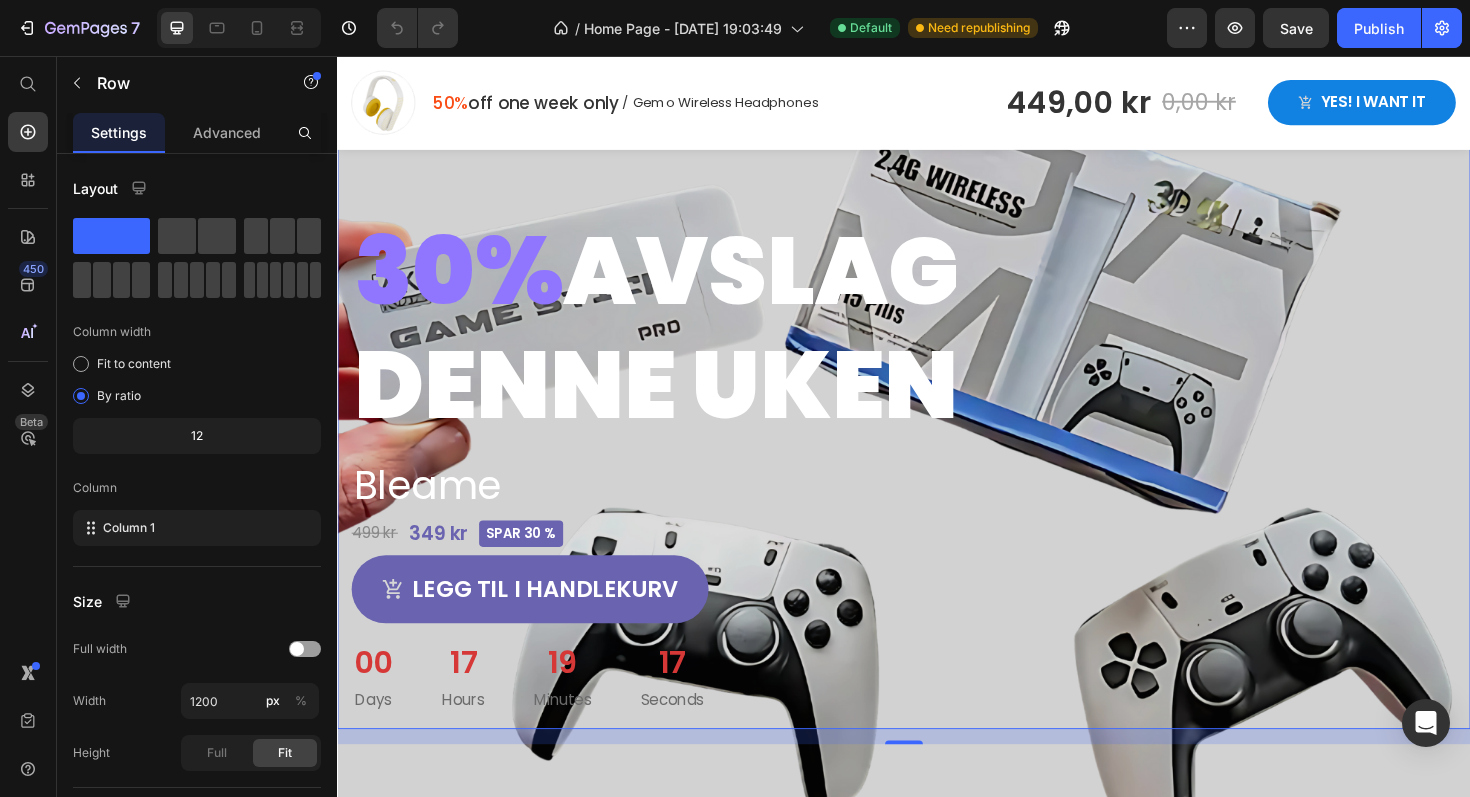 scroll, scrollTop: 0, scrollLeft: 0, axis: both 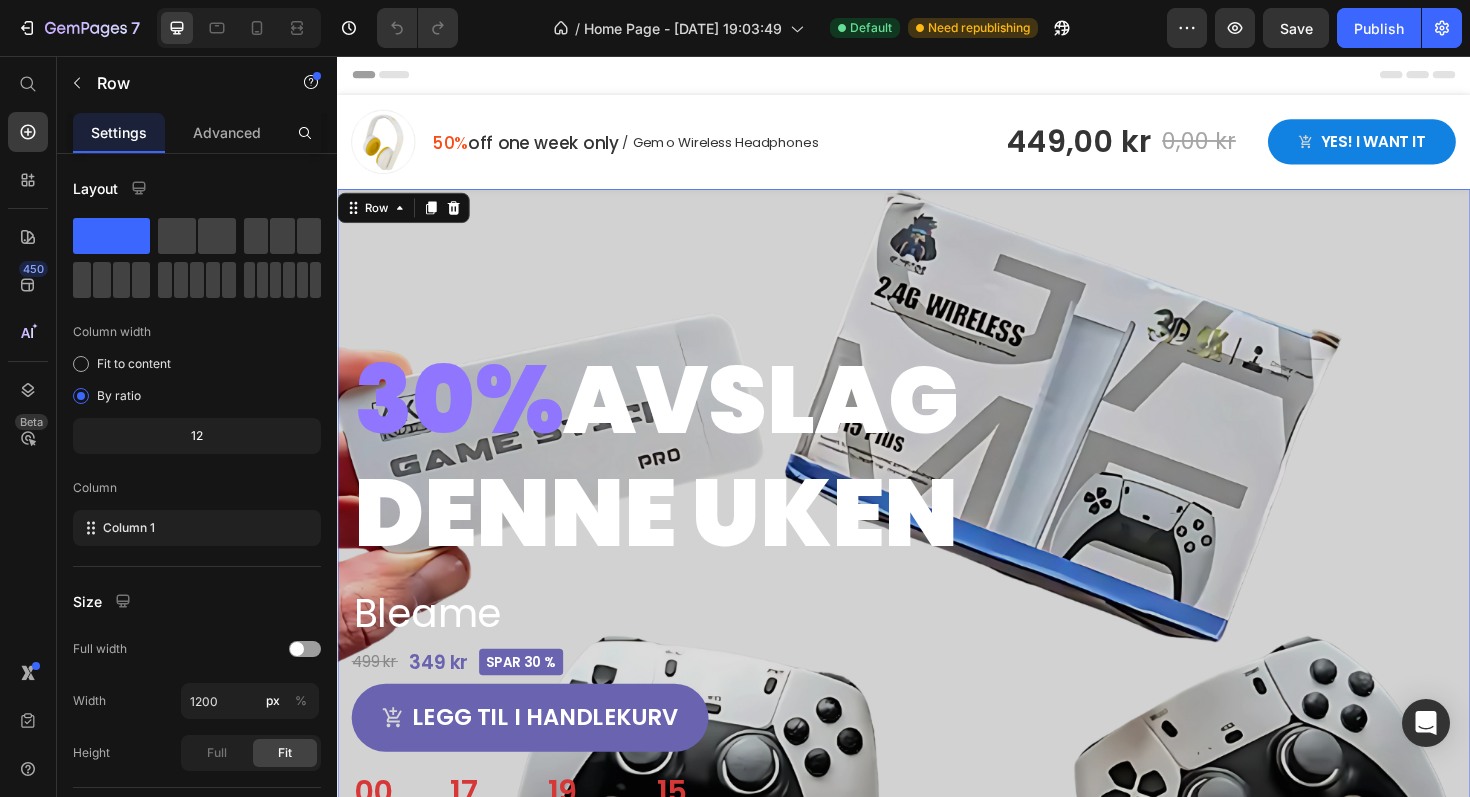 click on "30%  avslag [PERSON_NAME] Heading Bleame Product Title
499 kr
349 kr
Spar 30 %
Custom Code [PERSON_NAME] til i handlekurv Product Cart Button 00 Days 17 Hours 19 Minutes 15 Seconds Countdown Timer Product Row   16" at bounding box center [937, 551] 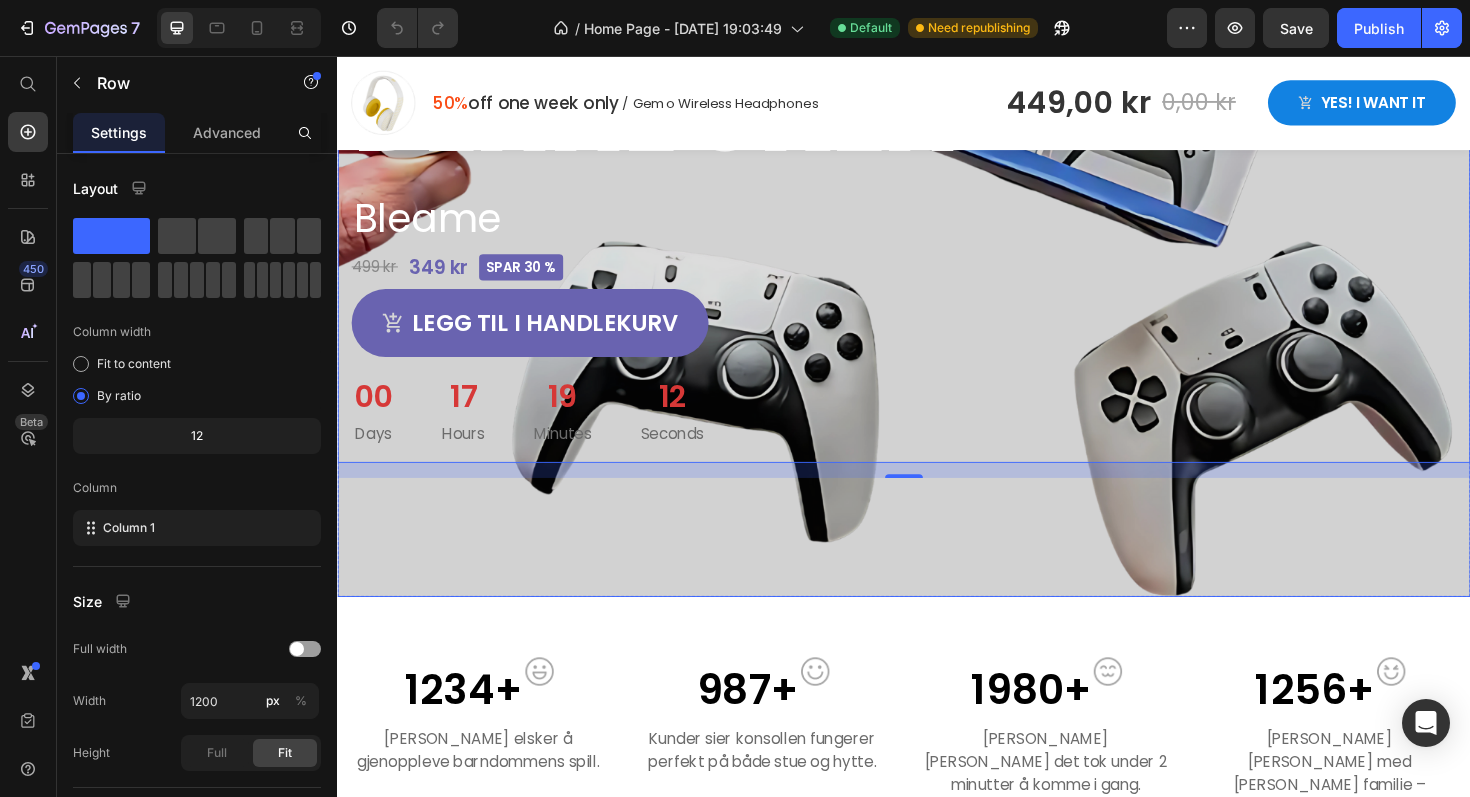 click at bounding box center (937, 204) 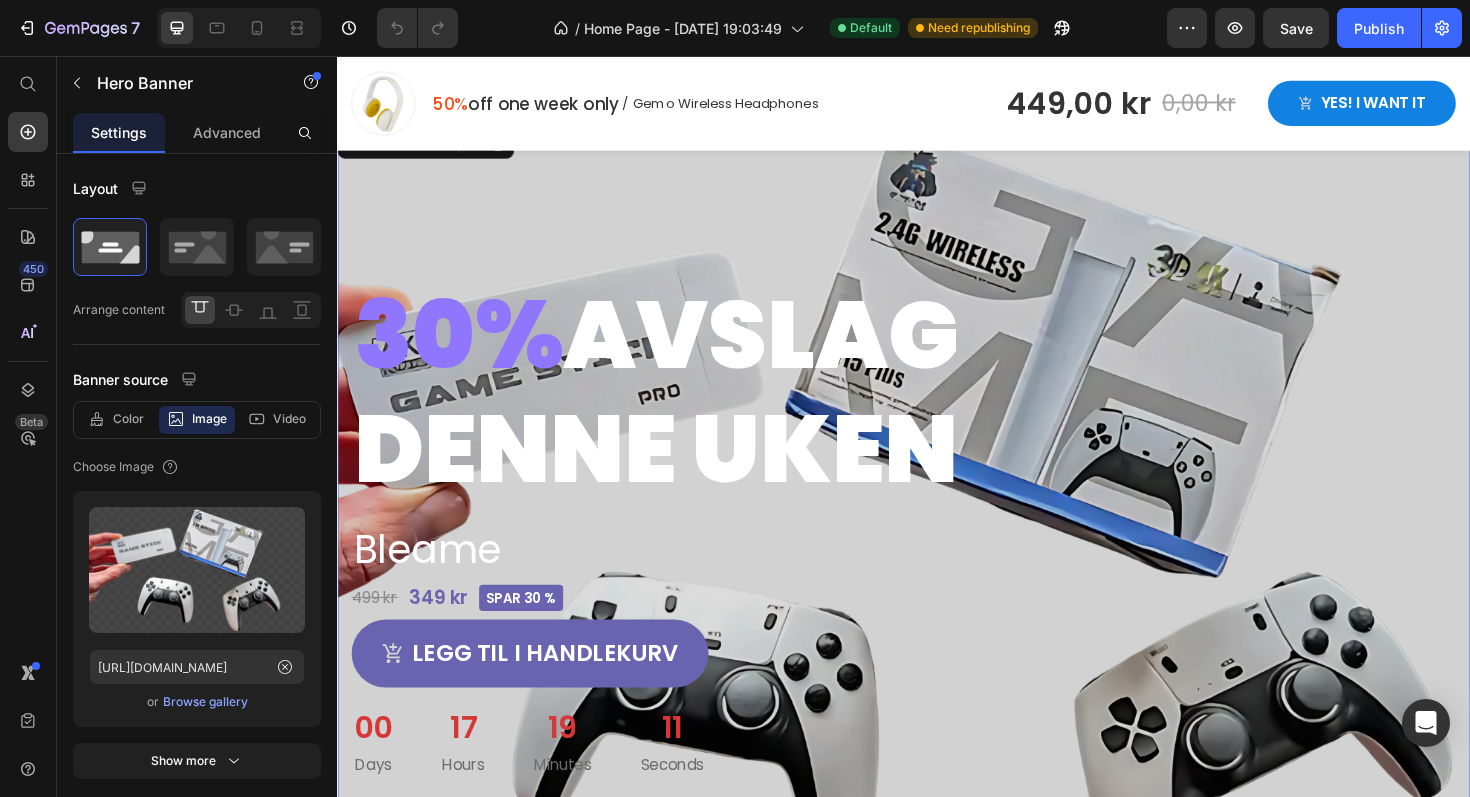 scroll, scrollTop: 63, scrollLeft: 0, axis: vertical 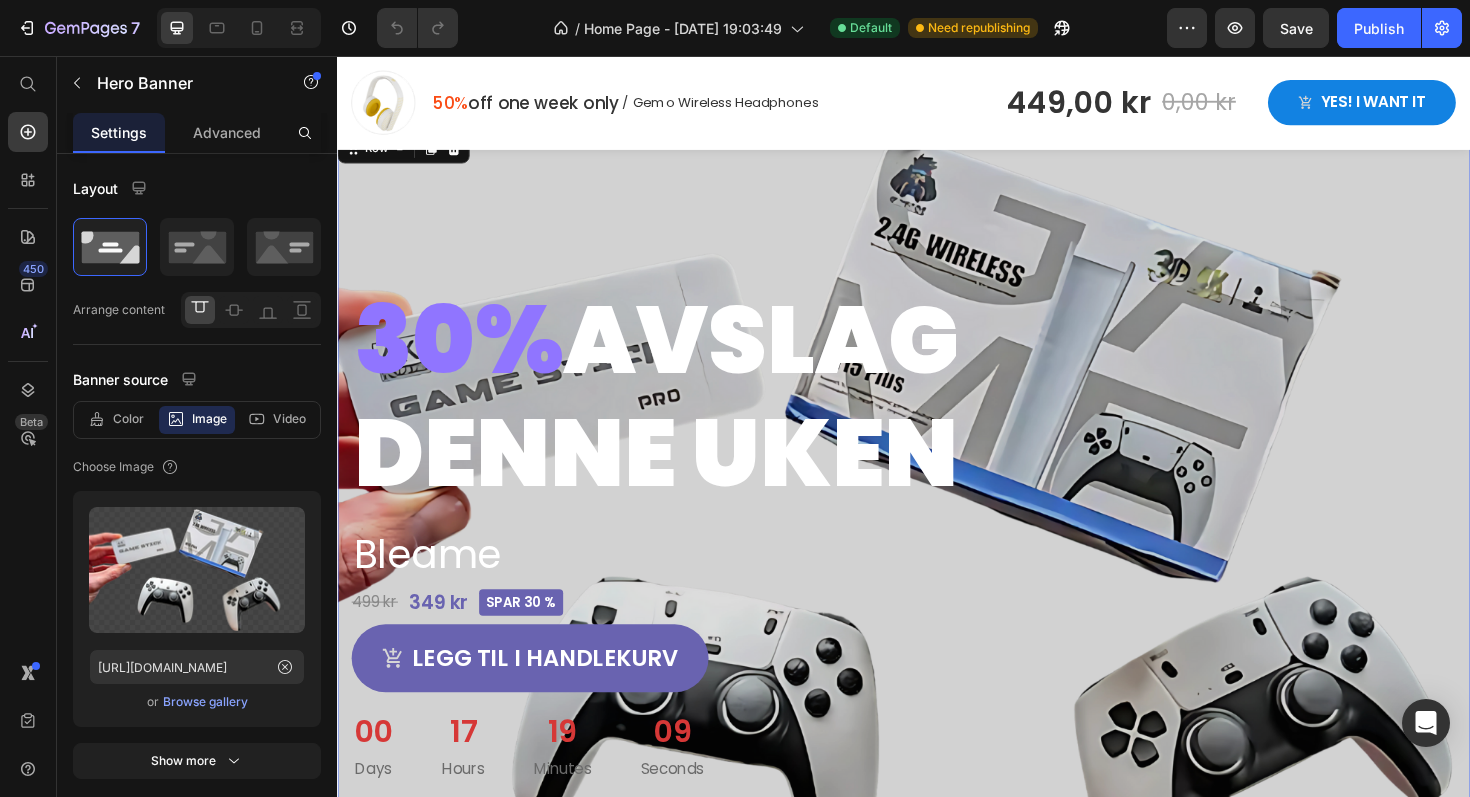 click on "30%  avslag [PERSON_NAME] Heading Bleame Product Title
499 kr
349 kr
Spar 30 %
Custom Code [PERSON_NAME] til i handlekurv Product Cart Button 00 Days 17 Hours 19 Minutes 09 Seconds Countdown Timer Product Row   16" at bounding box center (937, 488) 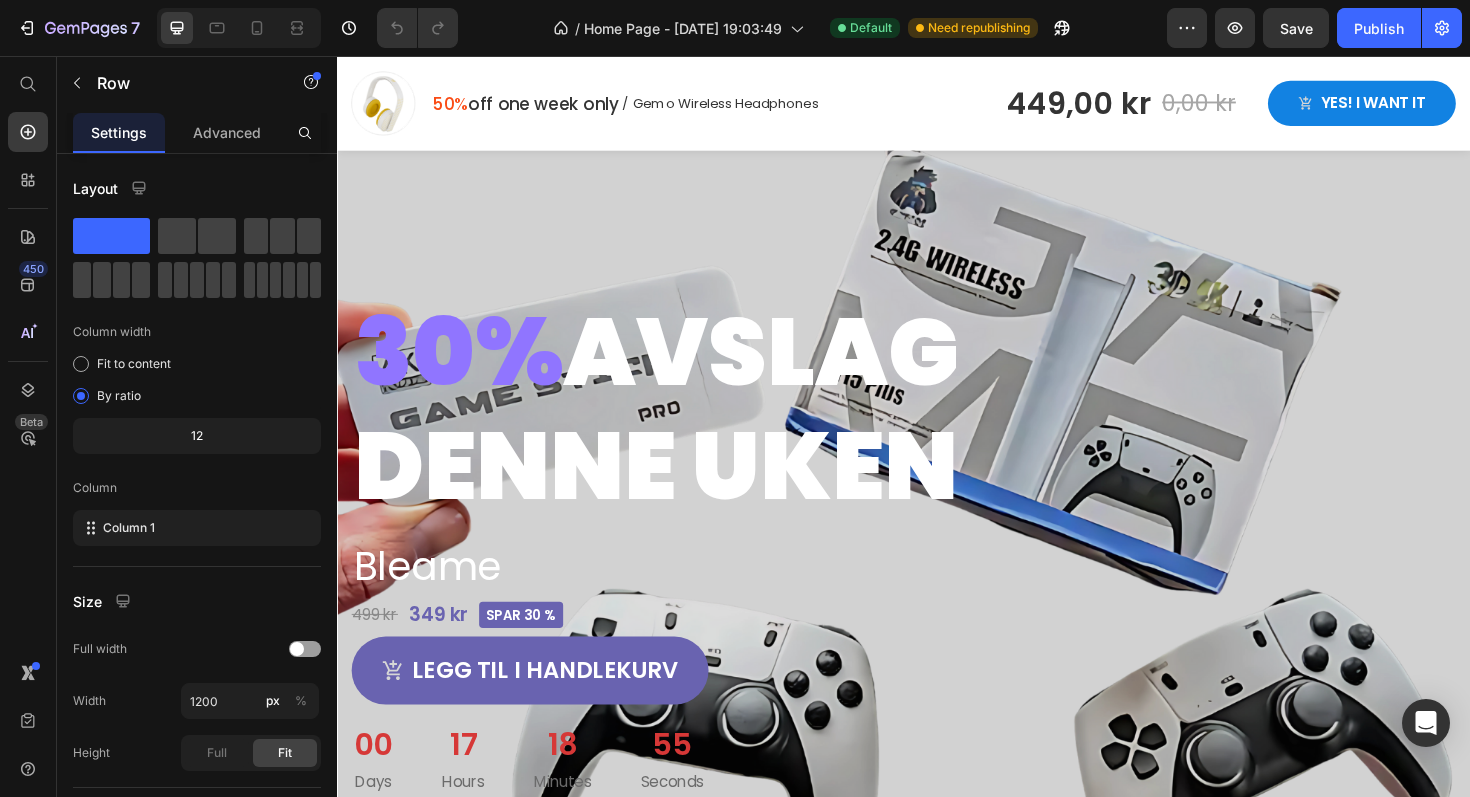 scroll, scrollTop: 0, scrollLeft: 0, axis: both 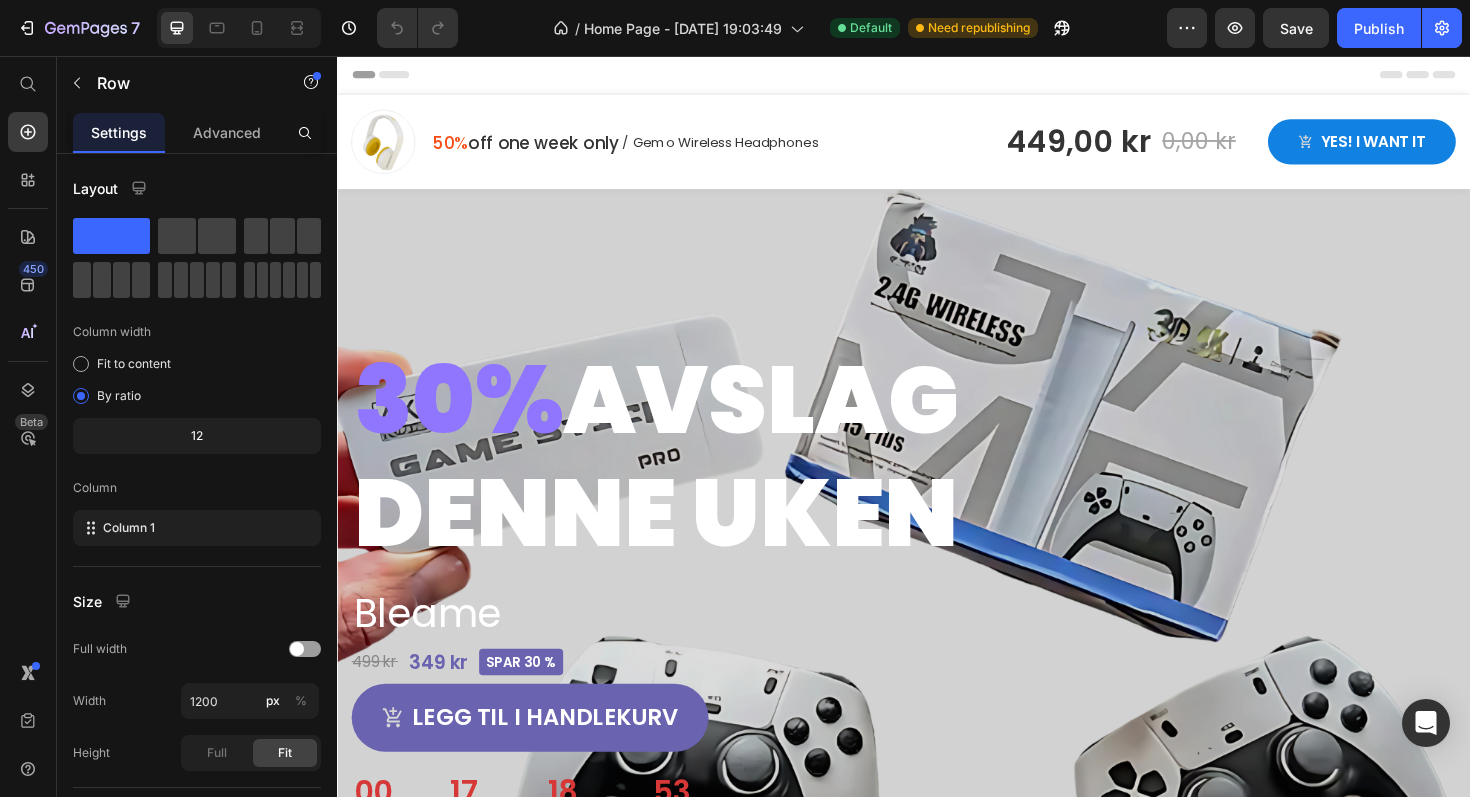 click on "30%  avslag denne uken Heading Bleame Product Title
499 kr
349 kr
Spar 30 %
Custom Code Legg til i handlekurv Product Cart Button 00 Days 17 Hours 18 Minutes 53 Seconds Countdown Timer Product Row" at bounding box center (937, 551) 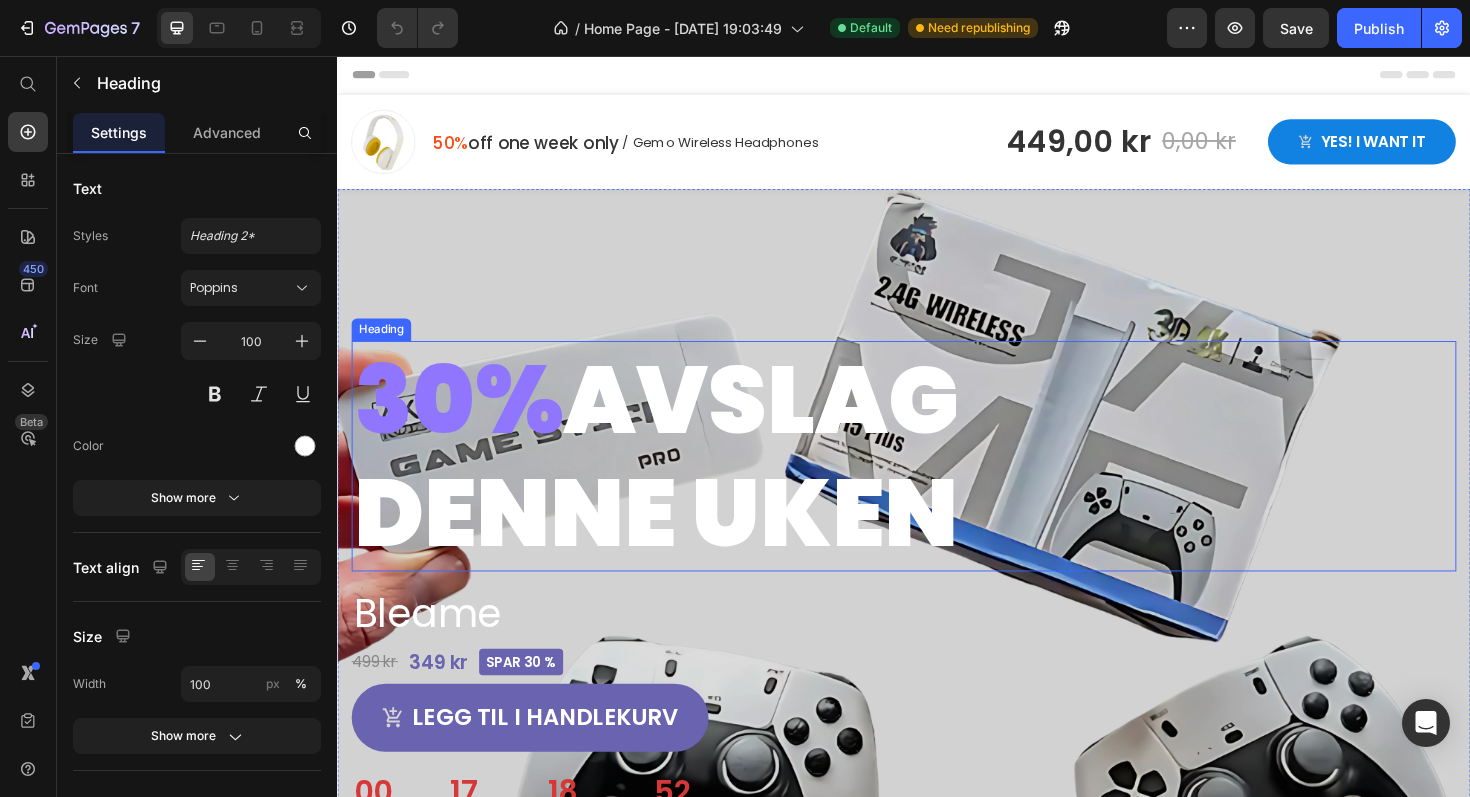 click on "30%  avslag denne uken" at bounding box center (937, 480) 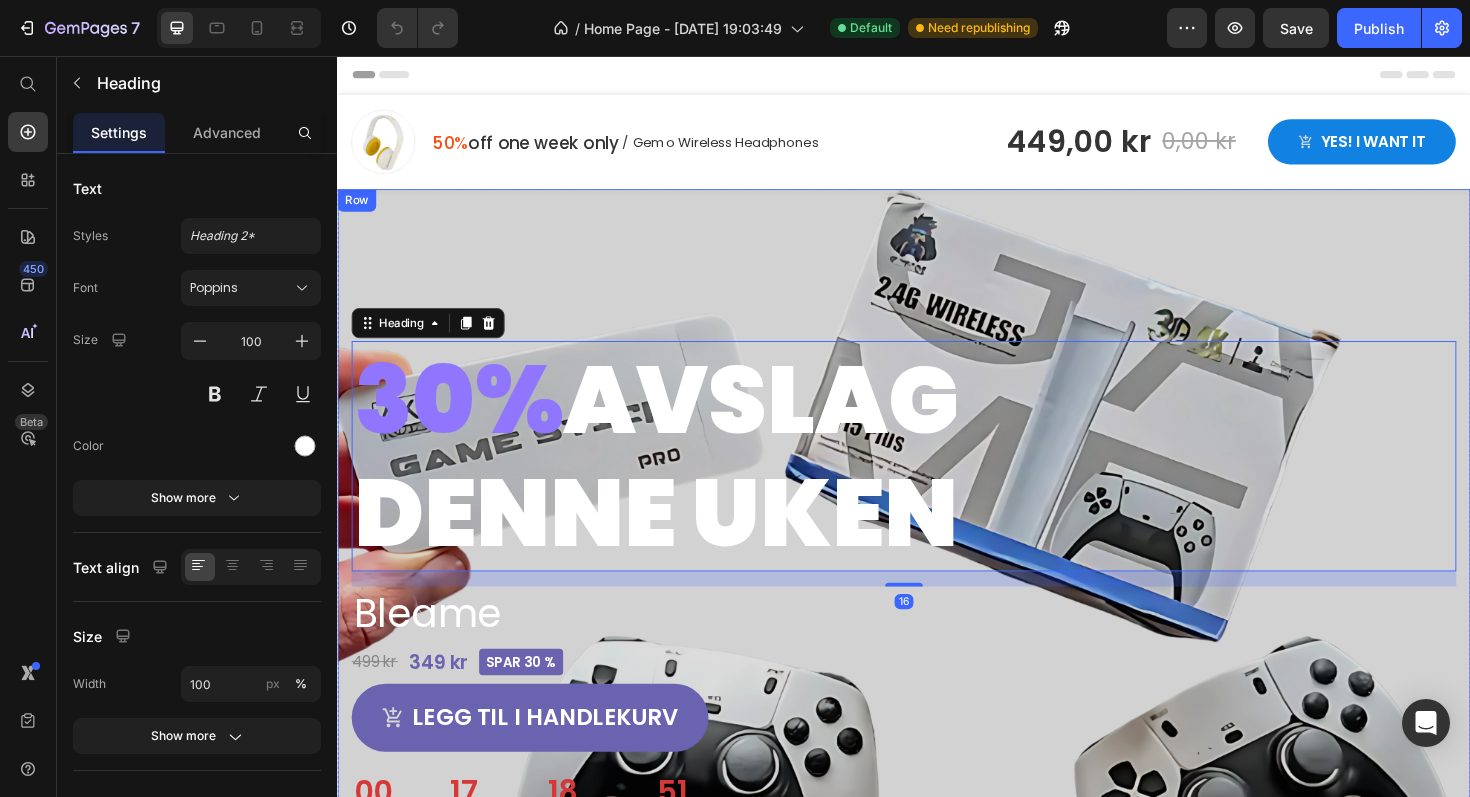 click on "30%  avslag denne uken Heading   16 Bleame Product Title
499 kr
349 kr
Spar 30 %
Custom Code Legg til i handlekurv Product Cart Button 00 Days 17 Hours 18 Minutes 51 Seconds Countdown Timer Product Row" at bounding box center [937, 551] 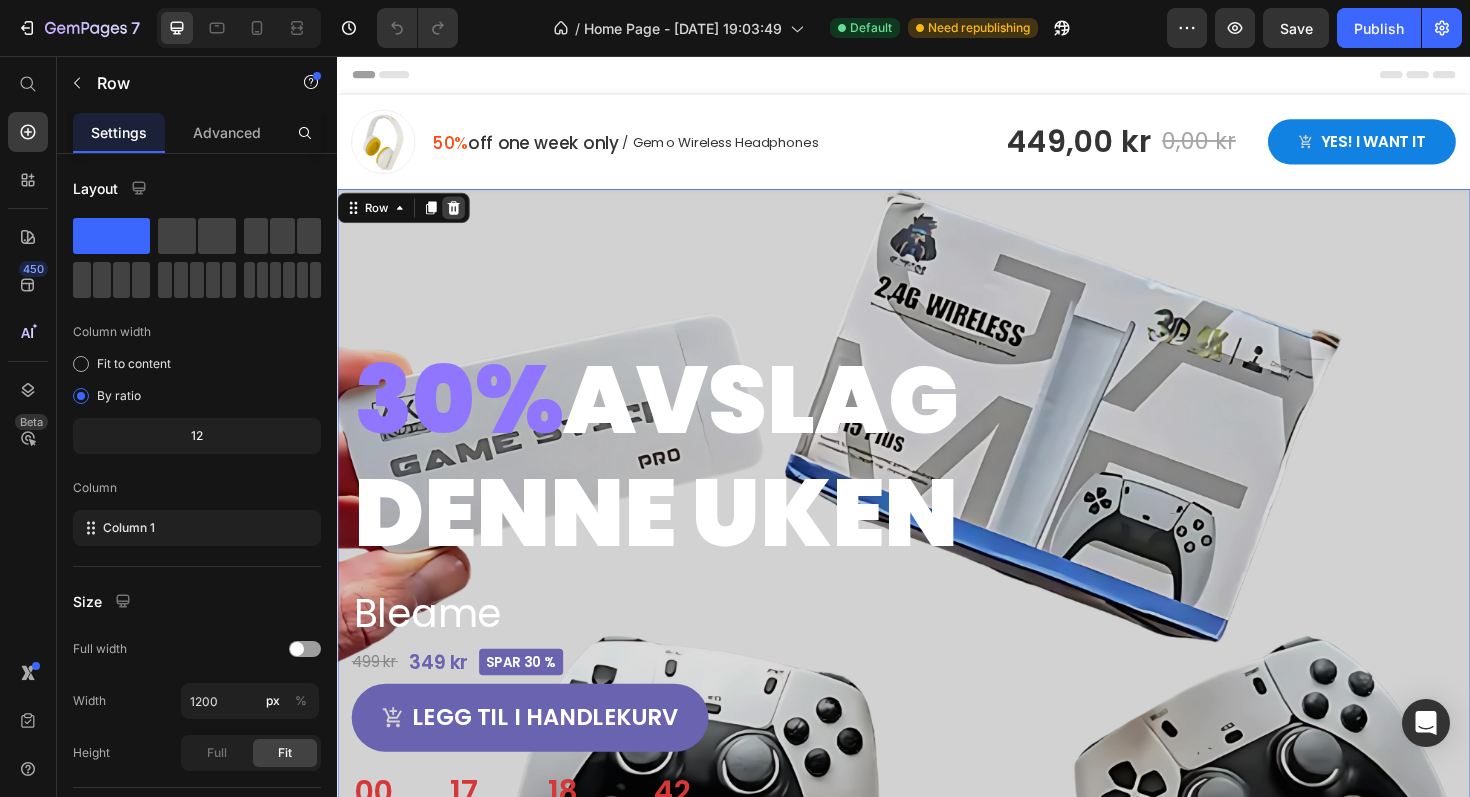 click 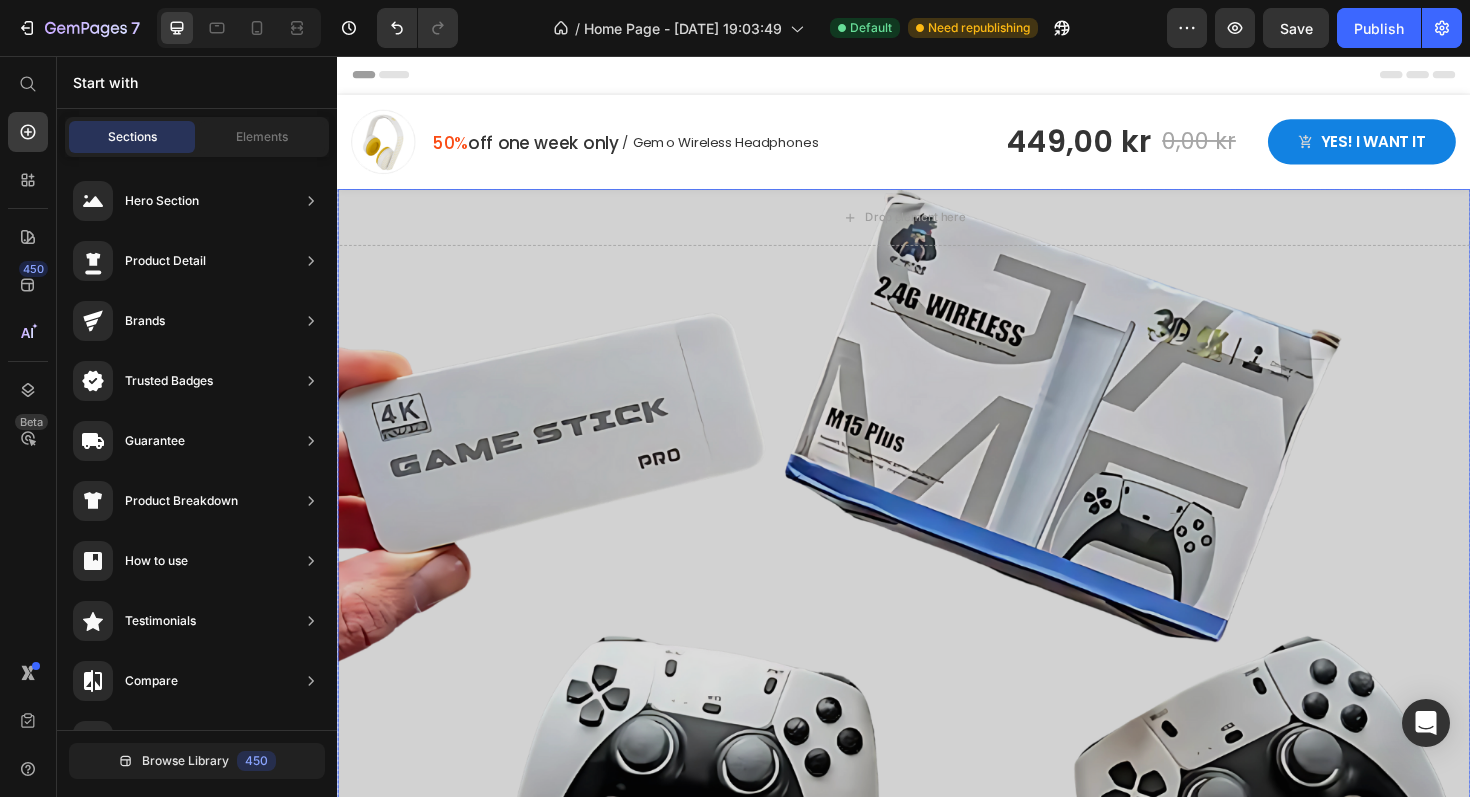 click at bounding box center [937, 622] 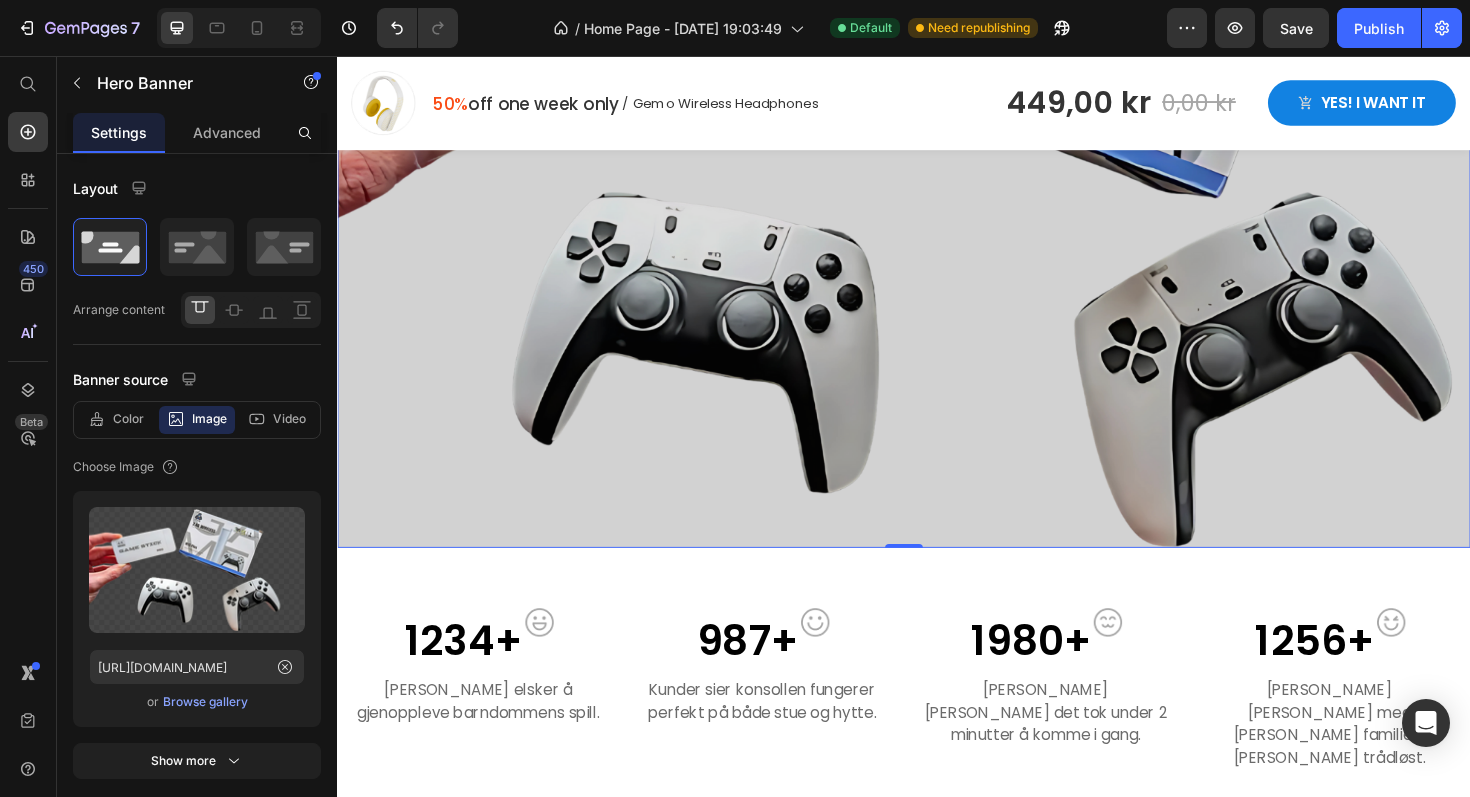 scroll, scrollTop: 0, scrollLeft: 0, axis: both 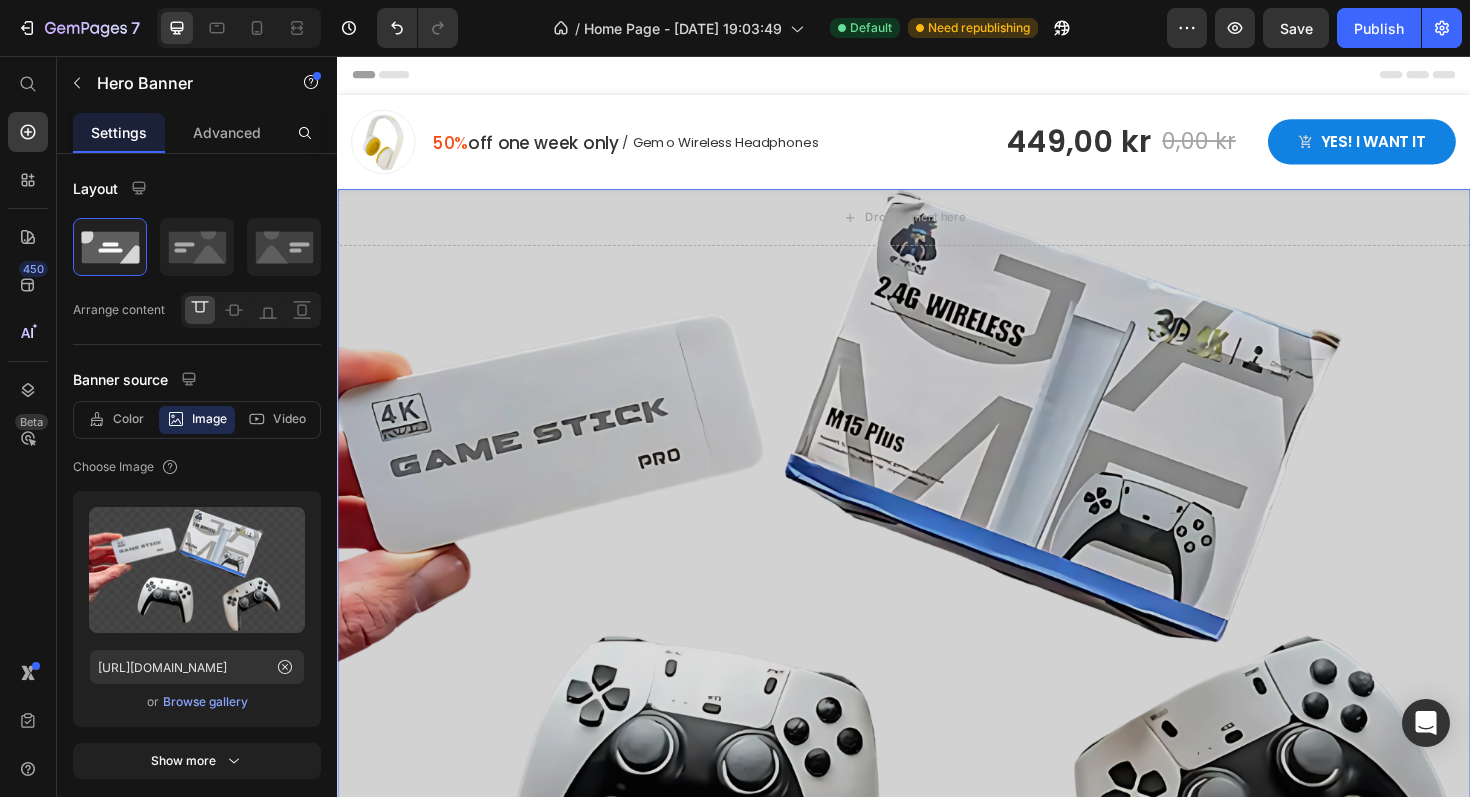 click at bounding box center [937, 622] 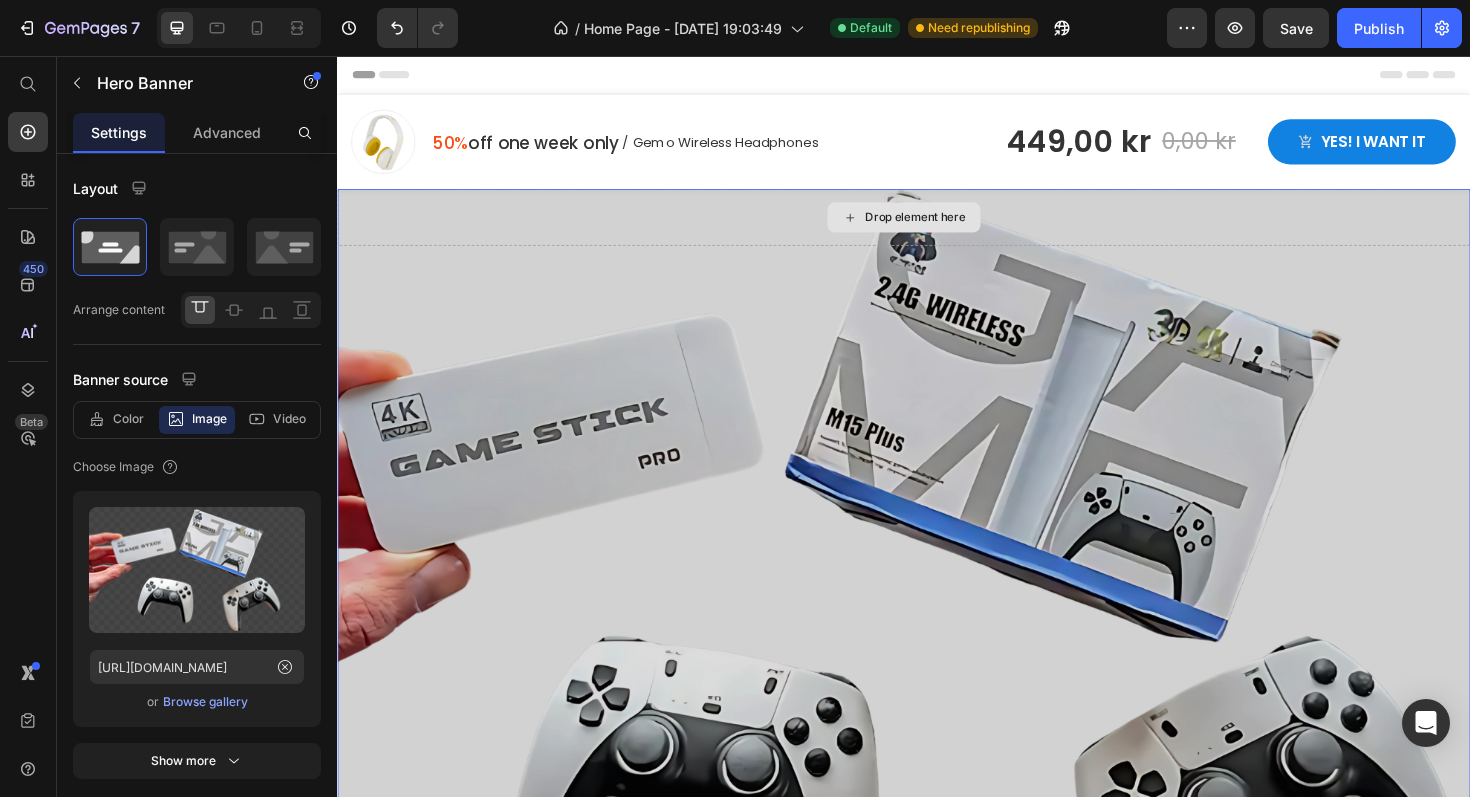 click on "Drop element here" at bounding box center [937, 227] 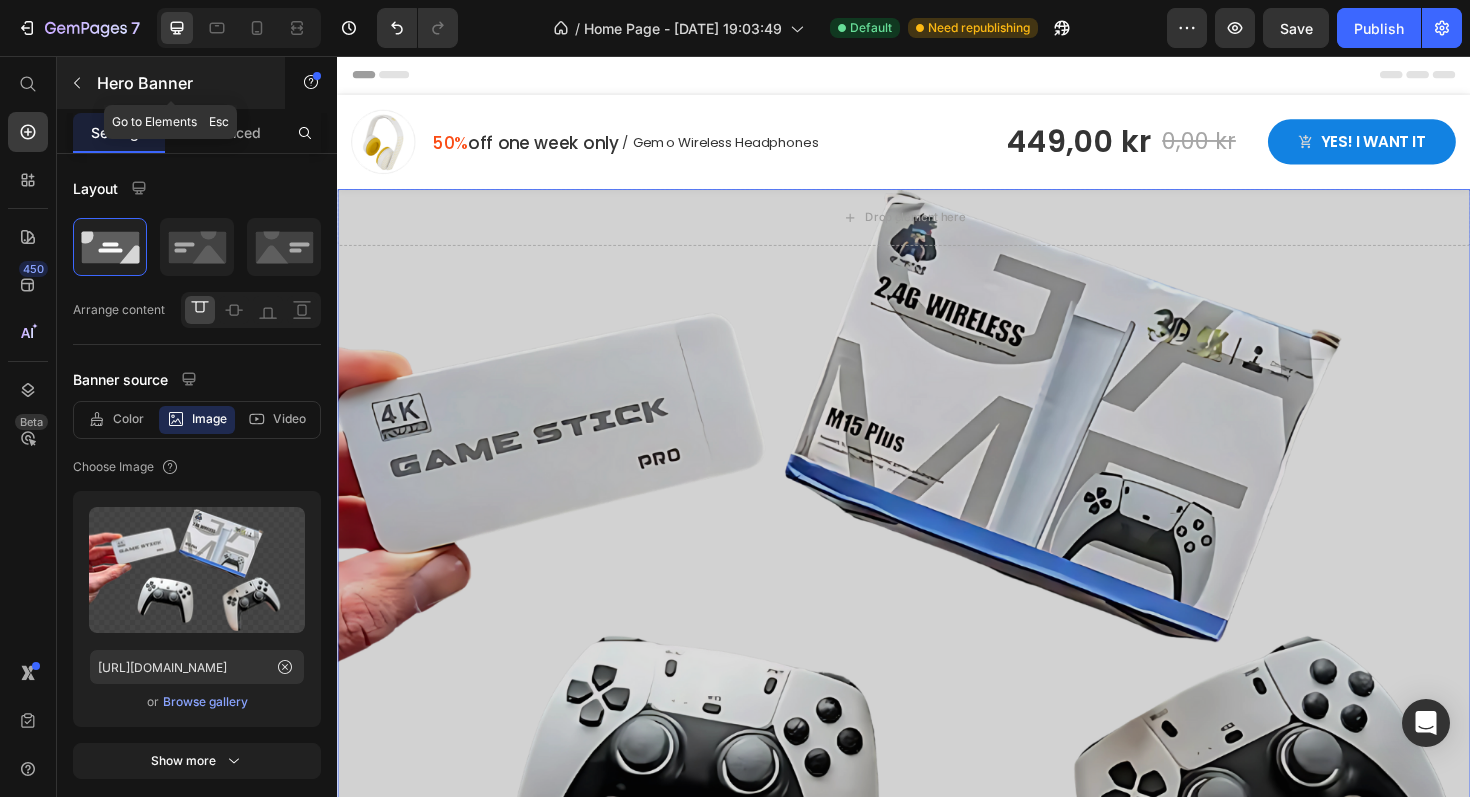 click on "Hero Banner" at bounding box center (171, 83) 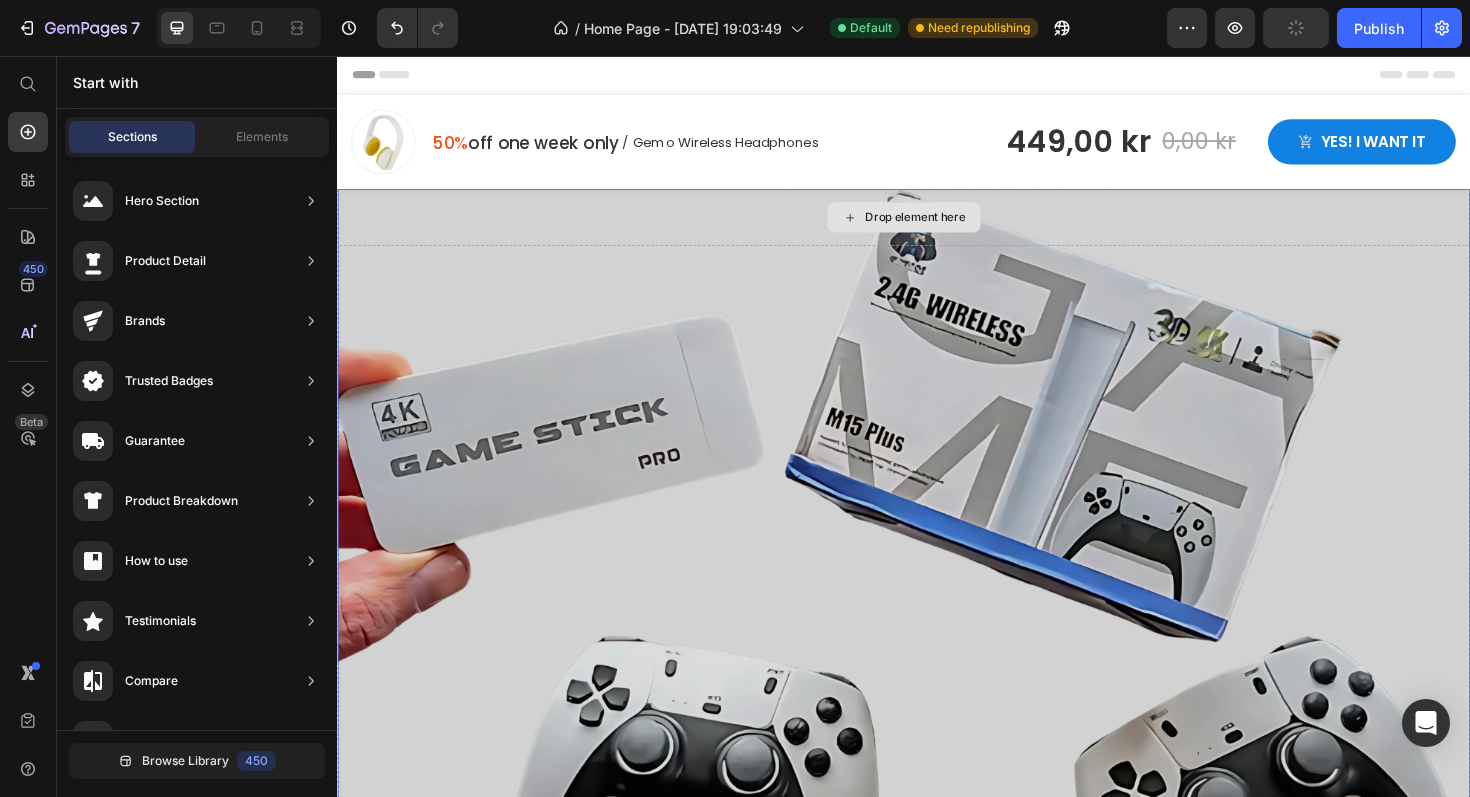 click on "Drop element here" at bounding box center (937, 227) 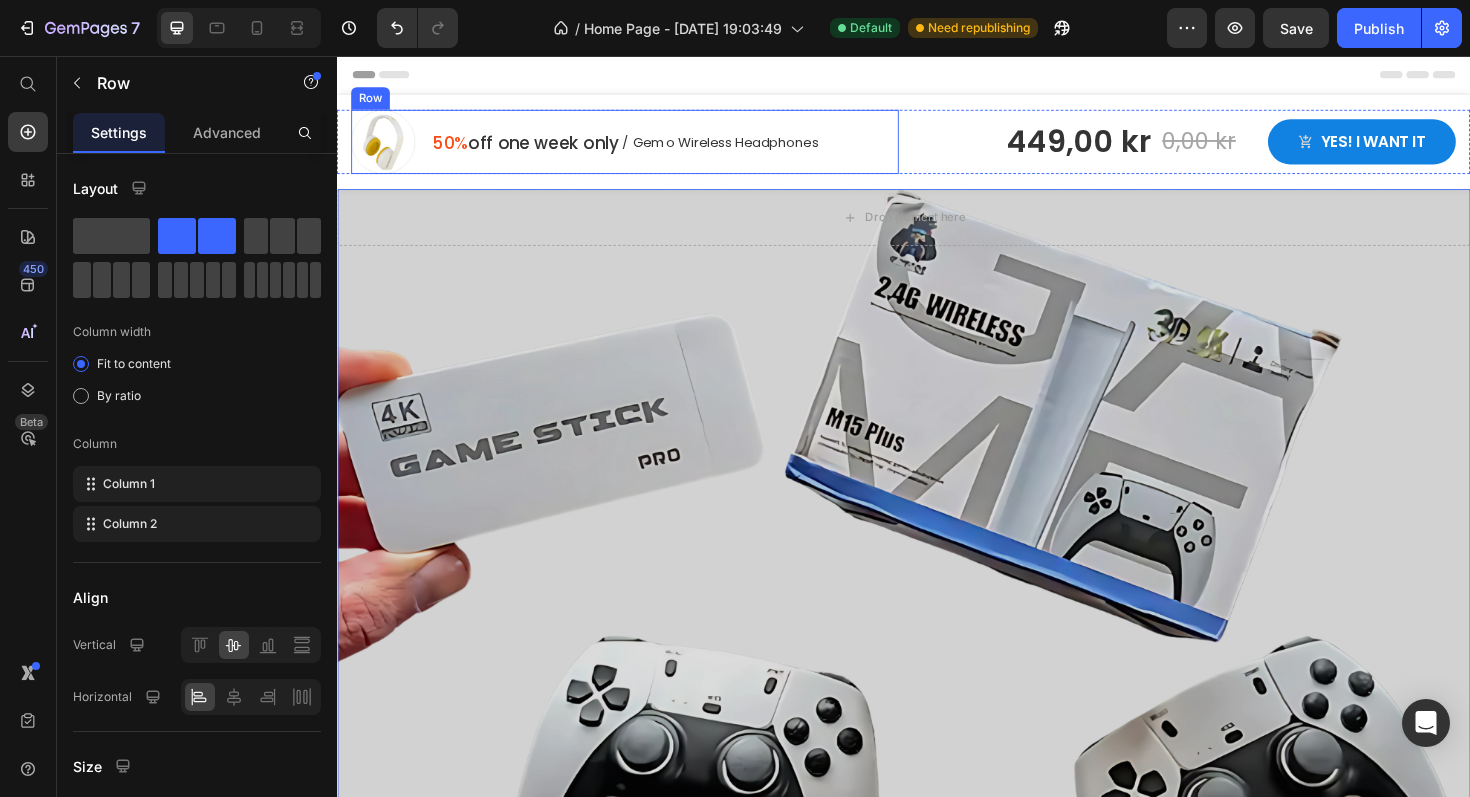 click on "50%  off one week only Text block / Gemo Wireless Headphones Text block Row" at bounding box center (642, 147) 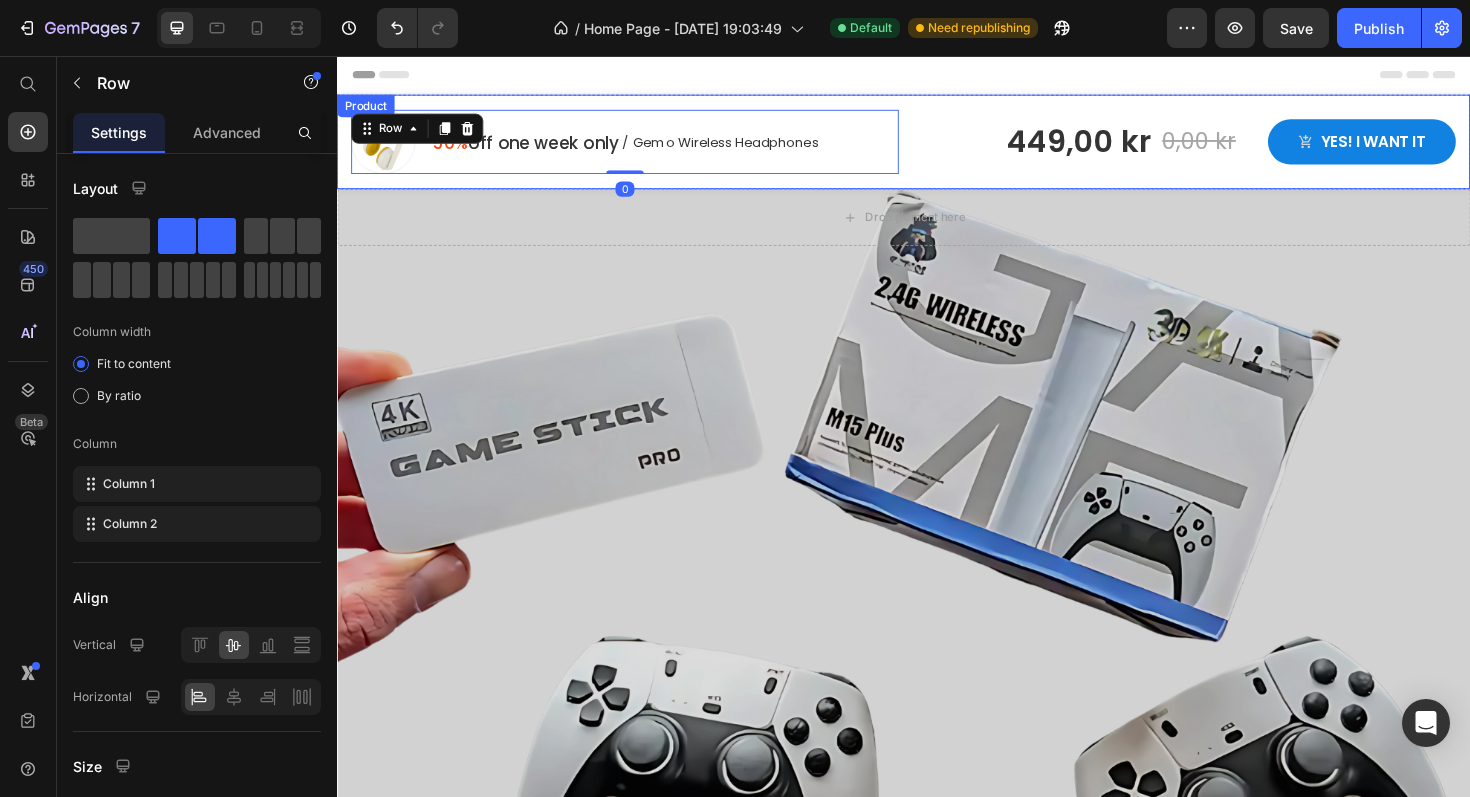click on "Image 50%  off one week only Text block / Gemo Wireless Headphones Text block Row Row   0 449,00 kr Product Price 0,00 kr Product Price Row Yes! i want it Product Cart Button Row Row Gemo Wireless Headphones Text block Only Text block 449,00 kr Product Price left Text block Row Yes! i want it Product Cart Button Row Product" at bounding box center [937, 147] 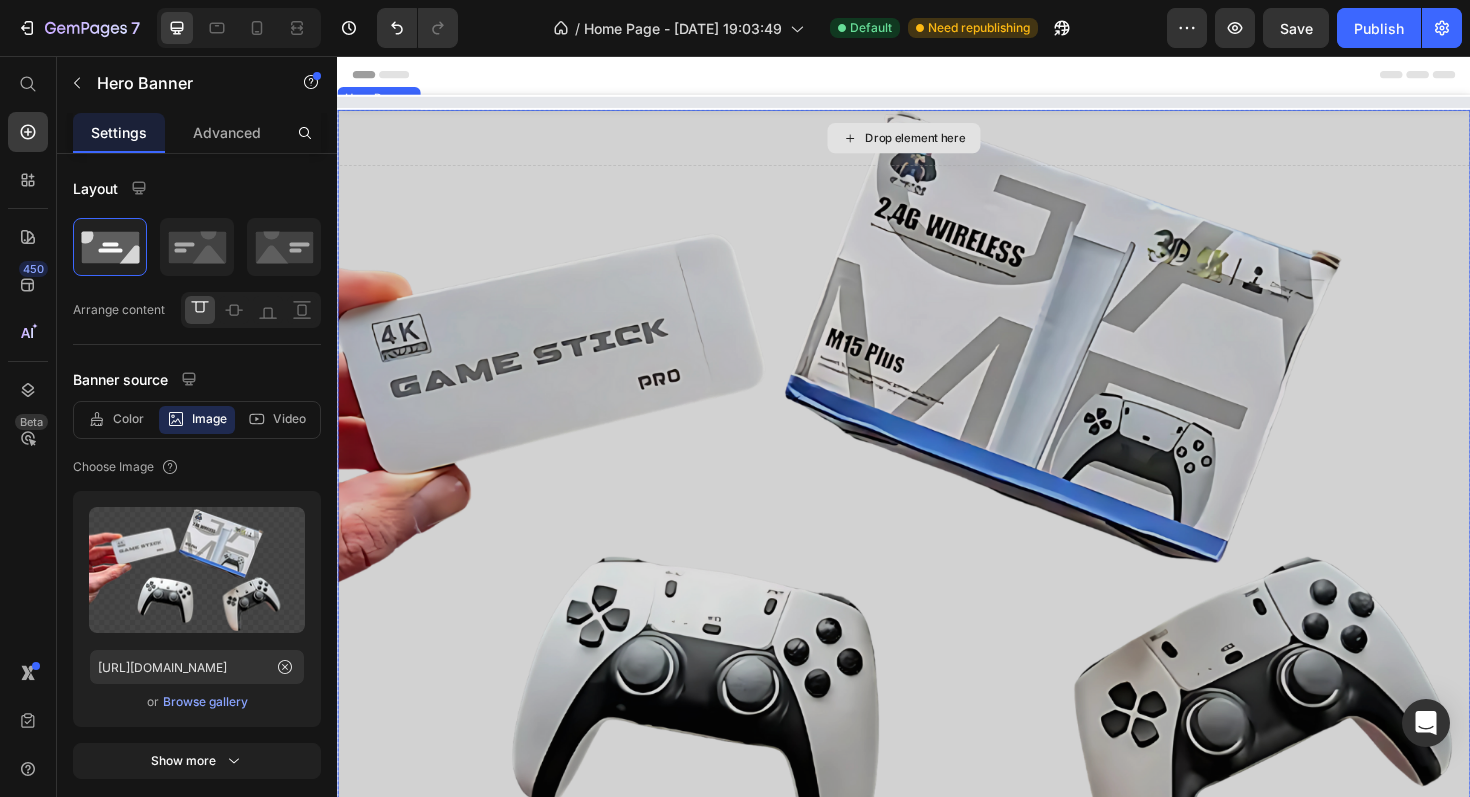 click on "Sticky
Drop element here Hero Banner Section 2 1234+ Text block Image Row Kunder elsker å gjenoppleve barndommens spill. Text block 987+ Text block Image Row Kunder sier konsollen fungerer perfekt på både stue og hytte. Text block 1980+ Text block Image Row Kunder sier det tok under 2 minutter å komme i gang. Text block 1256+ Text block Image Row Kunder spiller med venner og familie – helt trådløst. Text block Row Section 3 All den hårfrie herligheten. Heading                Title Line Row Image Hud-vennlig Heading Text block Row Image Gjenbrukbart Heading Text block Row Image Reisevennlig Heading Text block Row Image Lett Rengjøring Heading Text block Row Row Section 4 Root" at bounding box center (937, 4772) 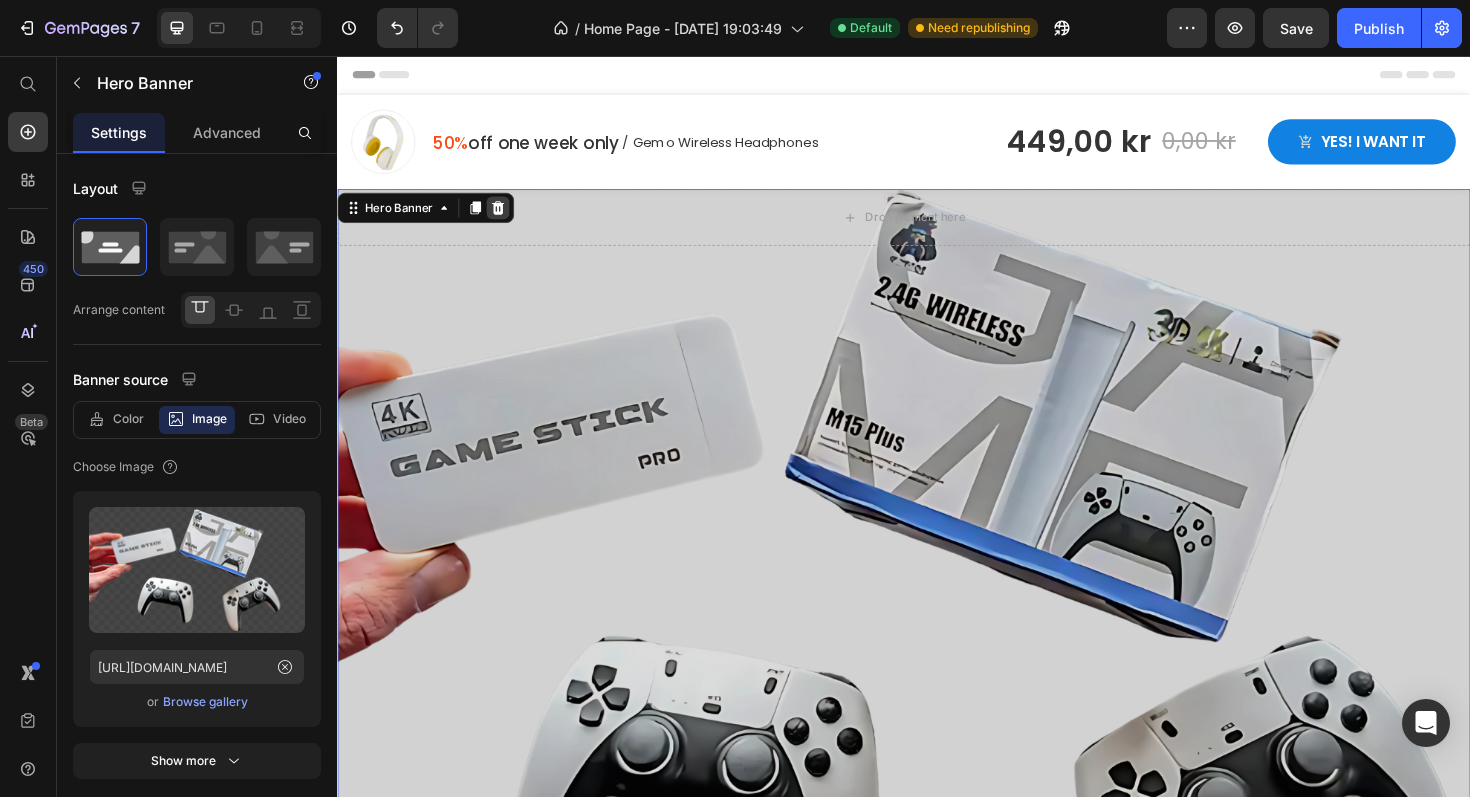 click 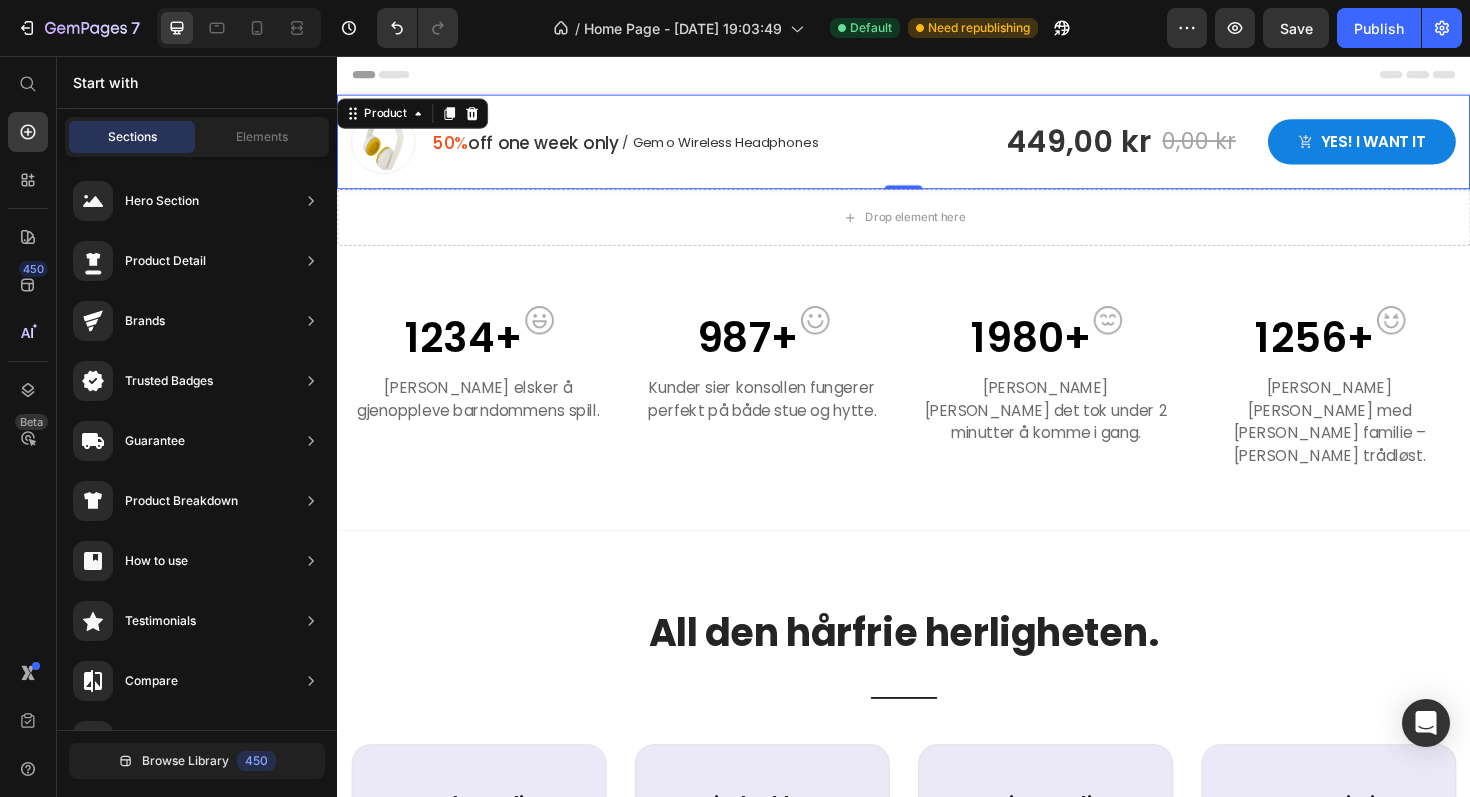 click on "Image 50%  off one week only Text block / Gemo Wireless Headphones Text block Row Row 449,00 kr Product Price 0,00 kr Product Price Row Yes! i want it Product Cart Button Row Row Gemo Wireless Headphones Text block Only Text block 449,00 kr Product Price left Text block Row Yes! i want it Product Cart Button Row Product   0" at bounding box center (937, 147) 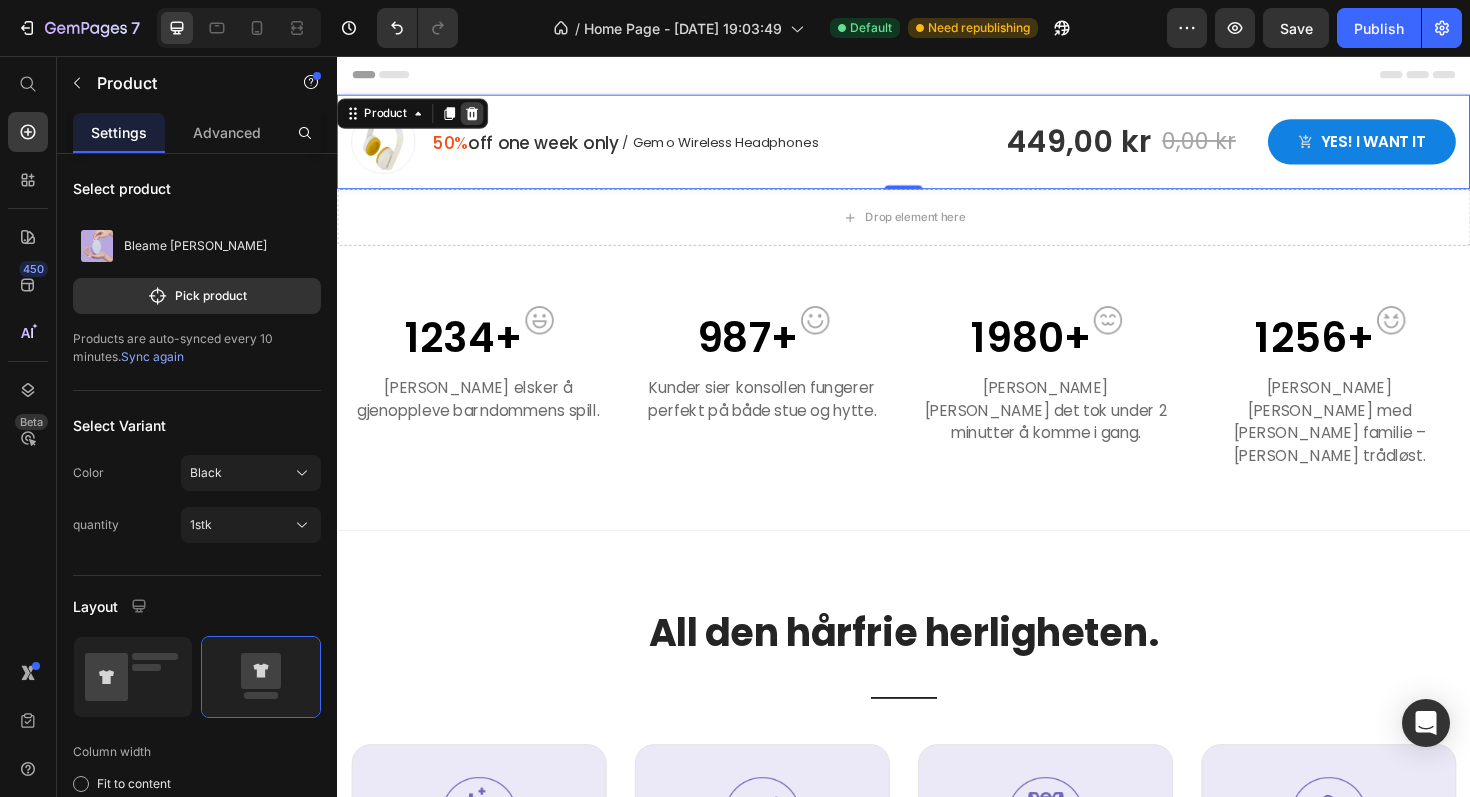 click 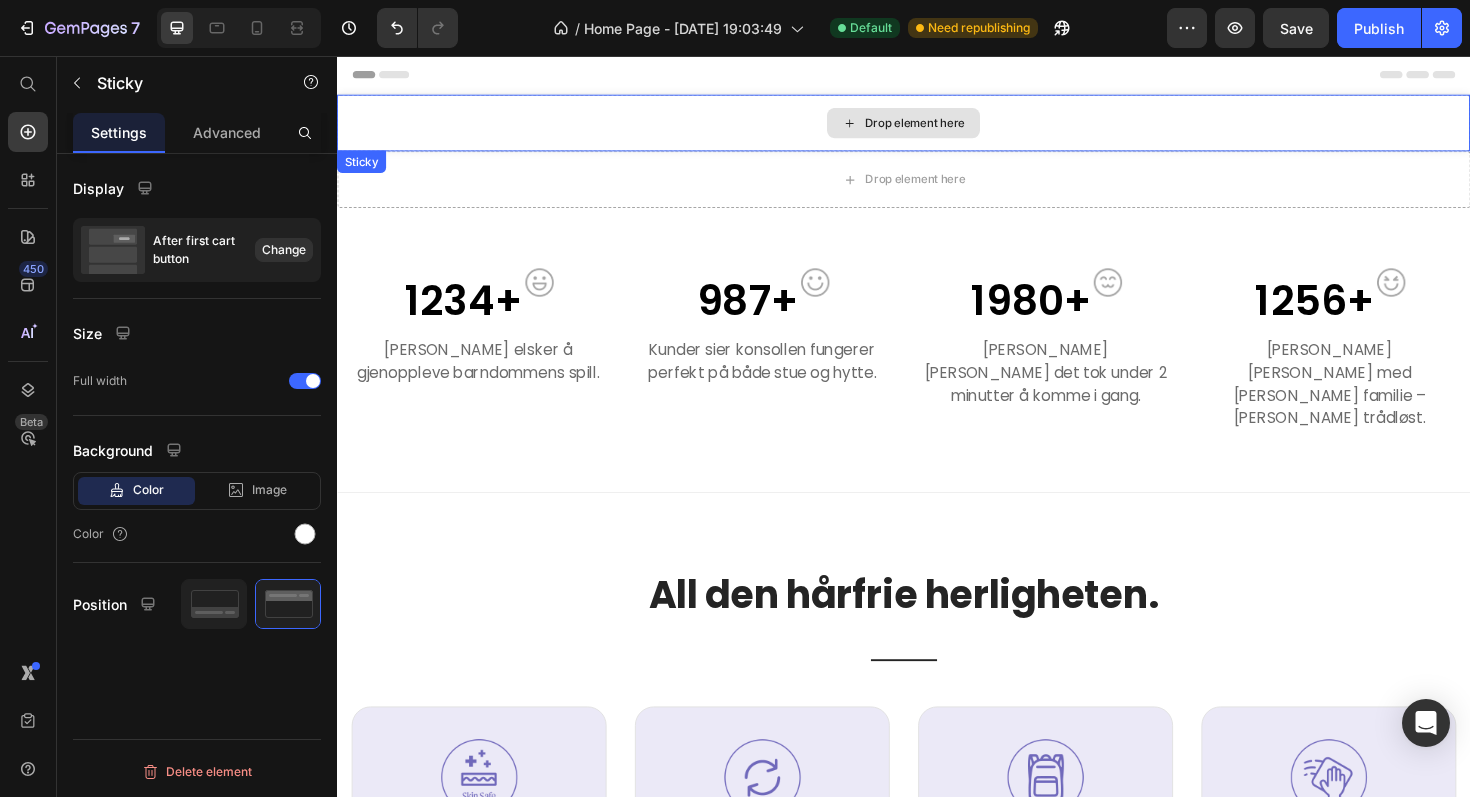 click on "Drop element here" at bounding box center [937, 127] 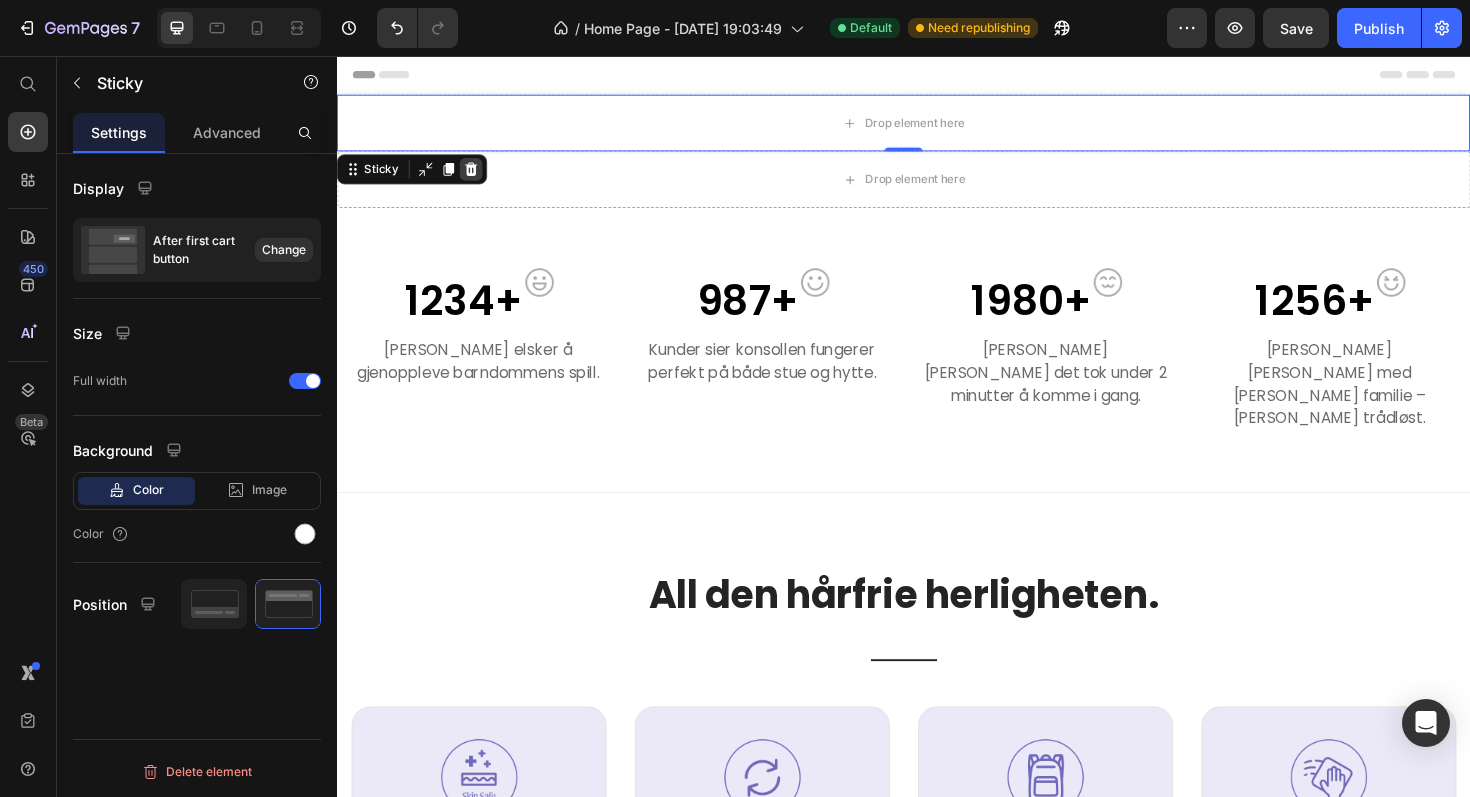 click at bounding box center [479, 176] 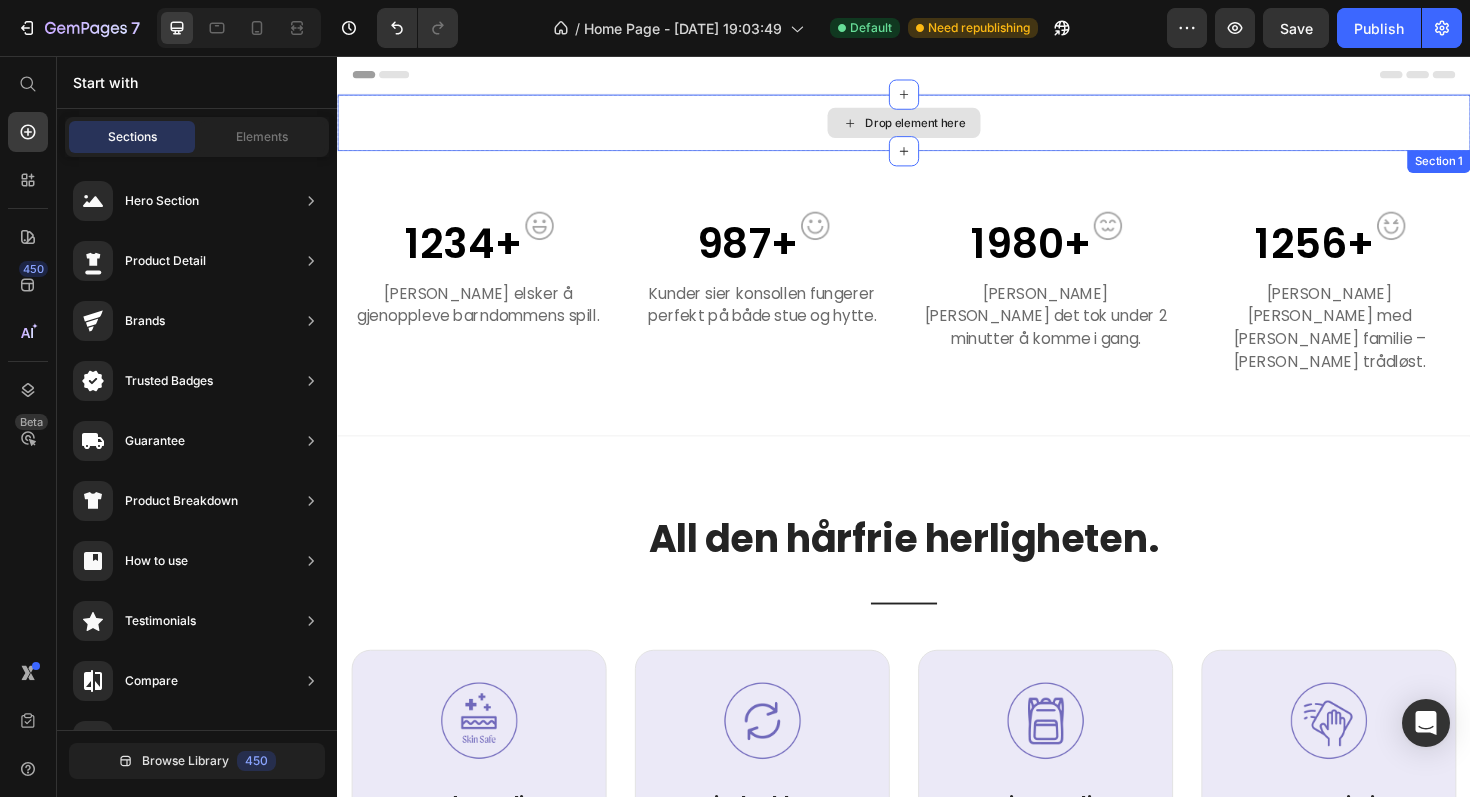 click on "Drop element here" at bounding box center [937, 127] 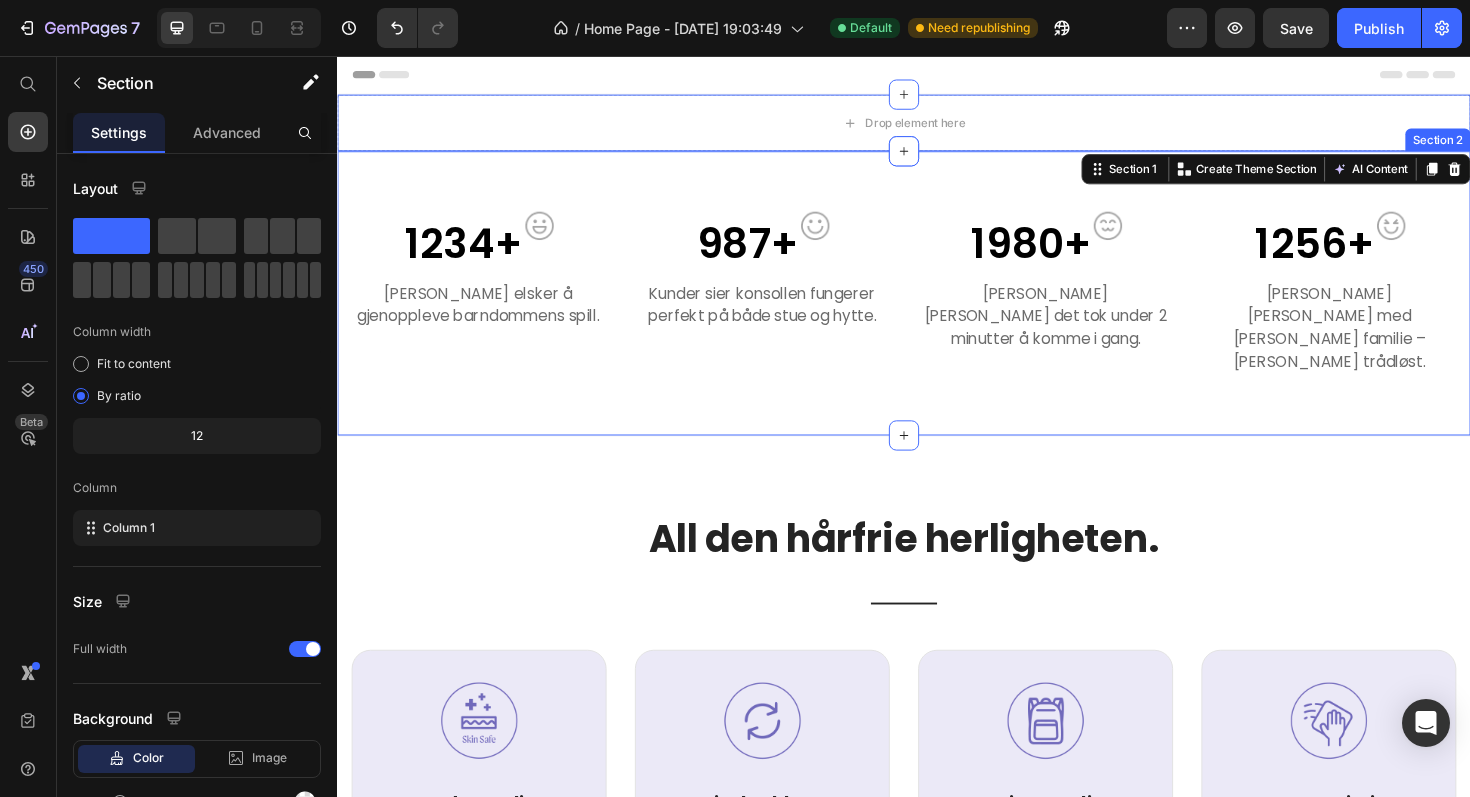 click on "Section 1   You can create reusable sections Create Theme Section AI Content Write with GemAI What would you like to describe here? Tone and Voice Persuasive Product Bleame Krystall Show more Generate" at bounding box center (1331, 176) 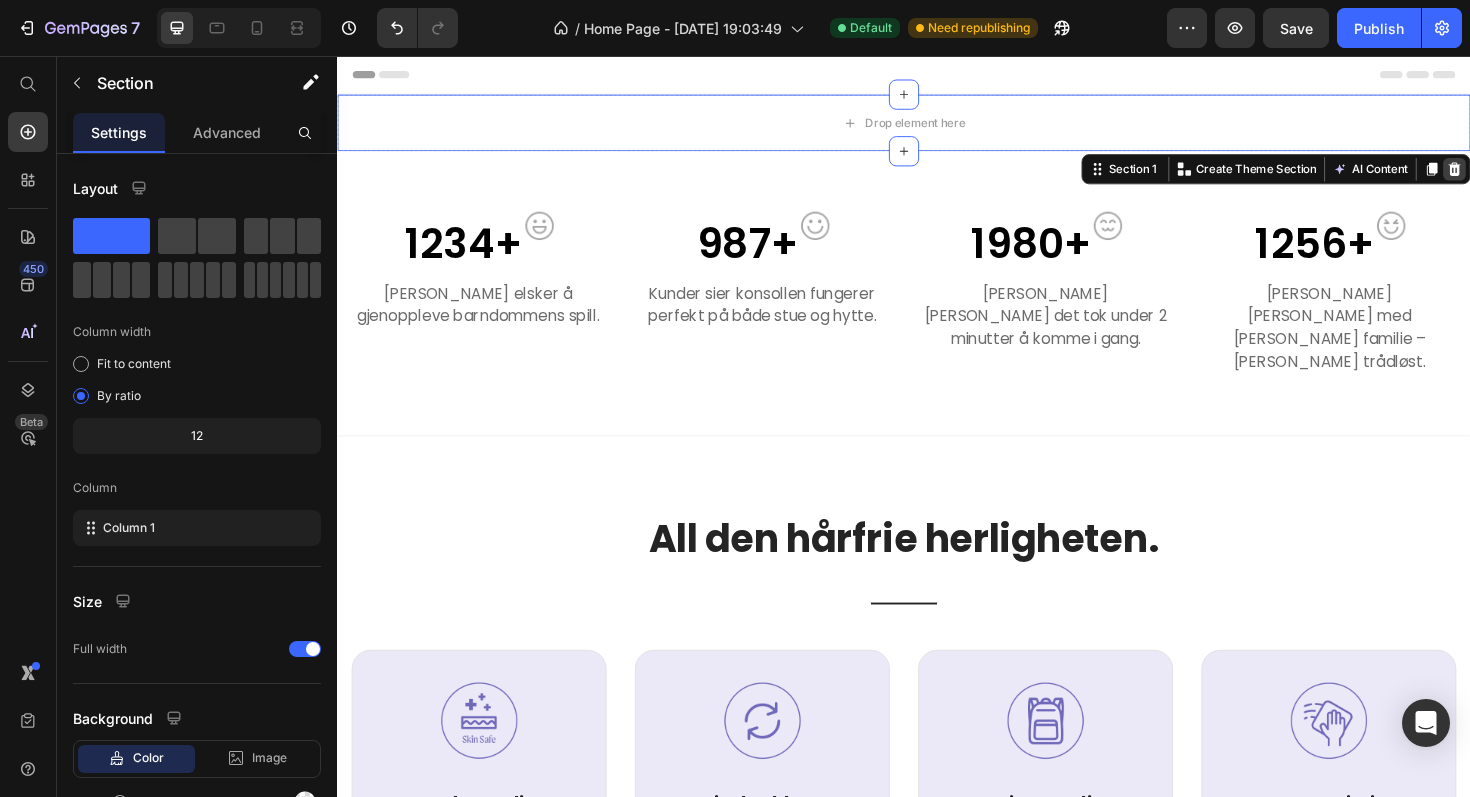 click 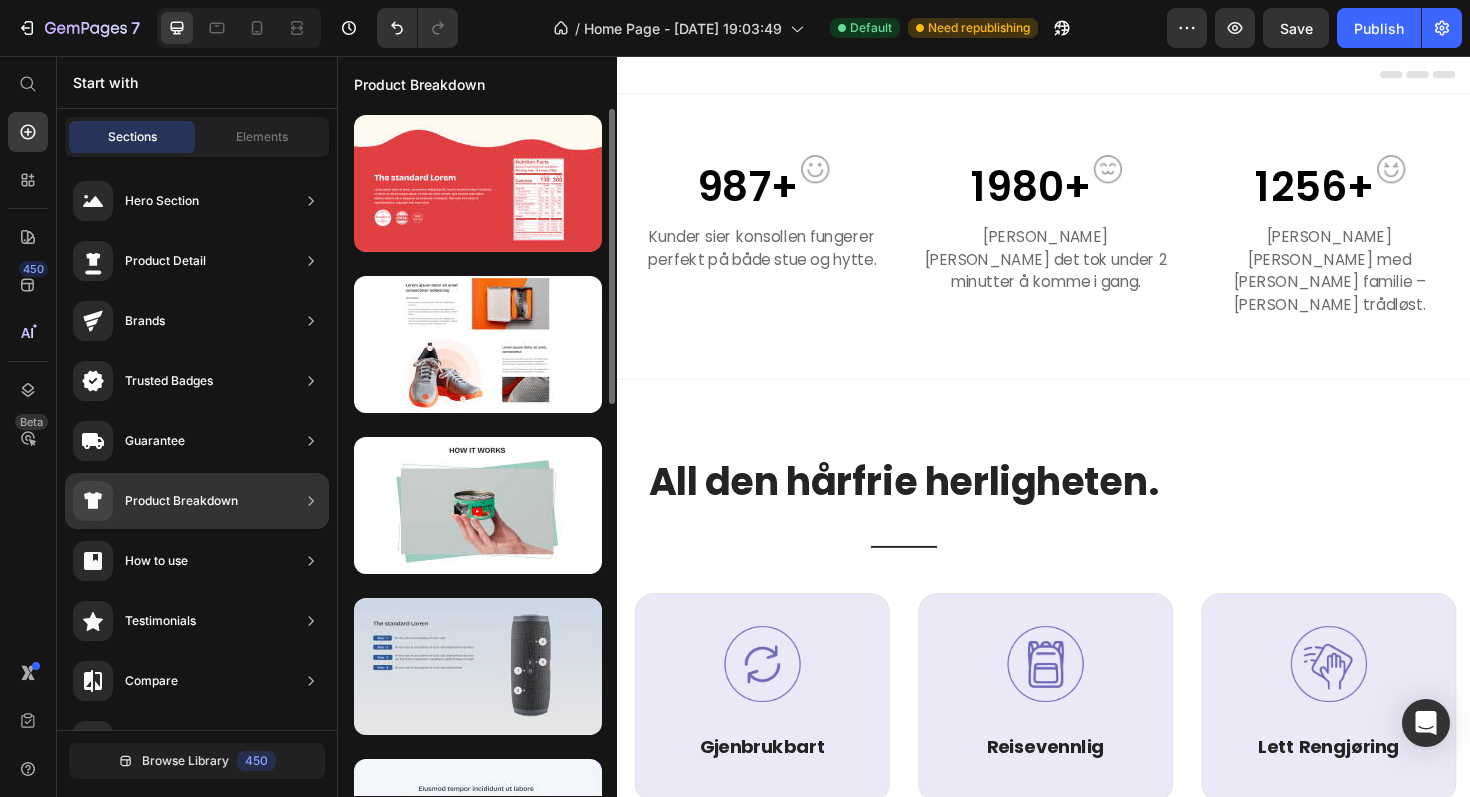 click at bounding box center (478, 666) 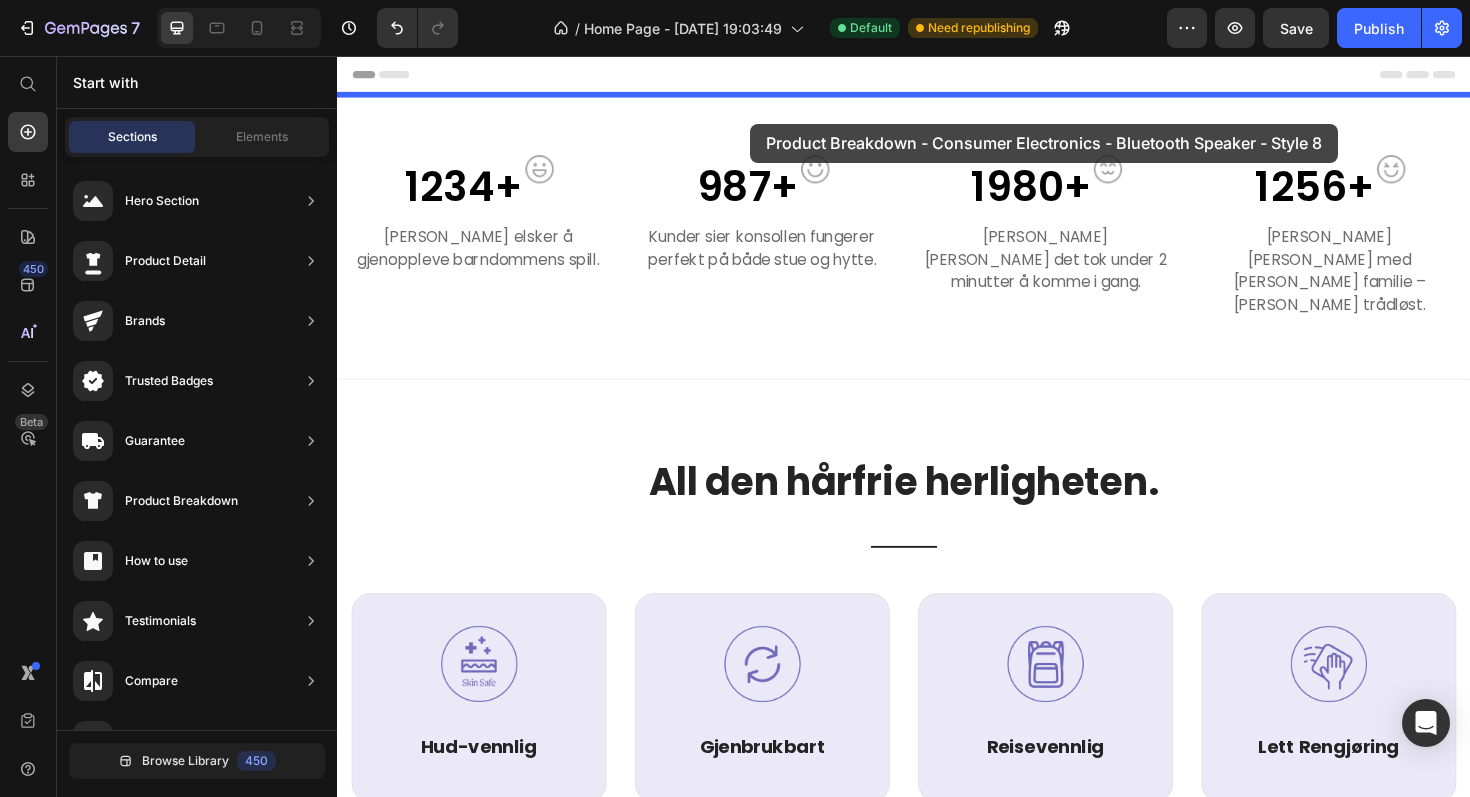 drag, startPoint x: 792, startPoint y: 692, endPoint x: 774, endPoint y: 129, distance: 563.28766 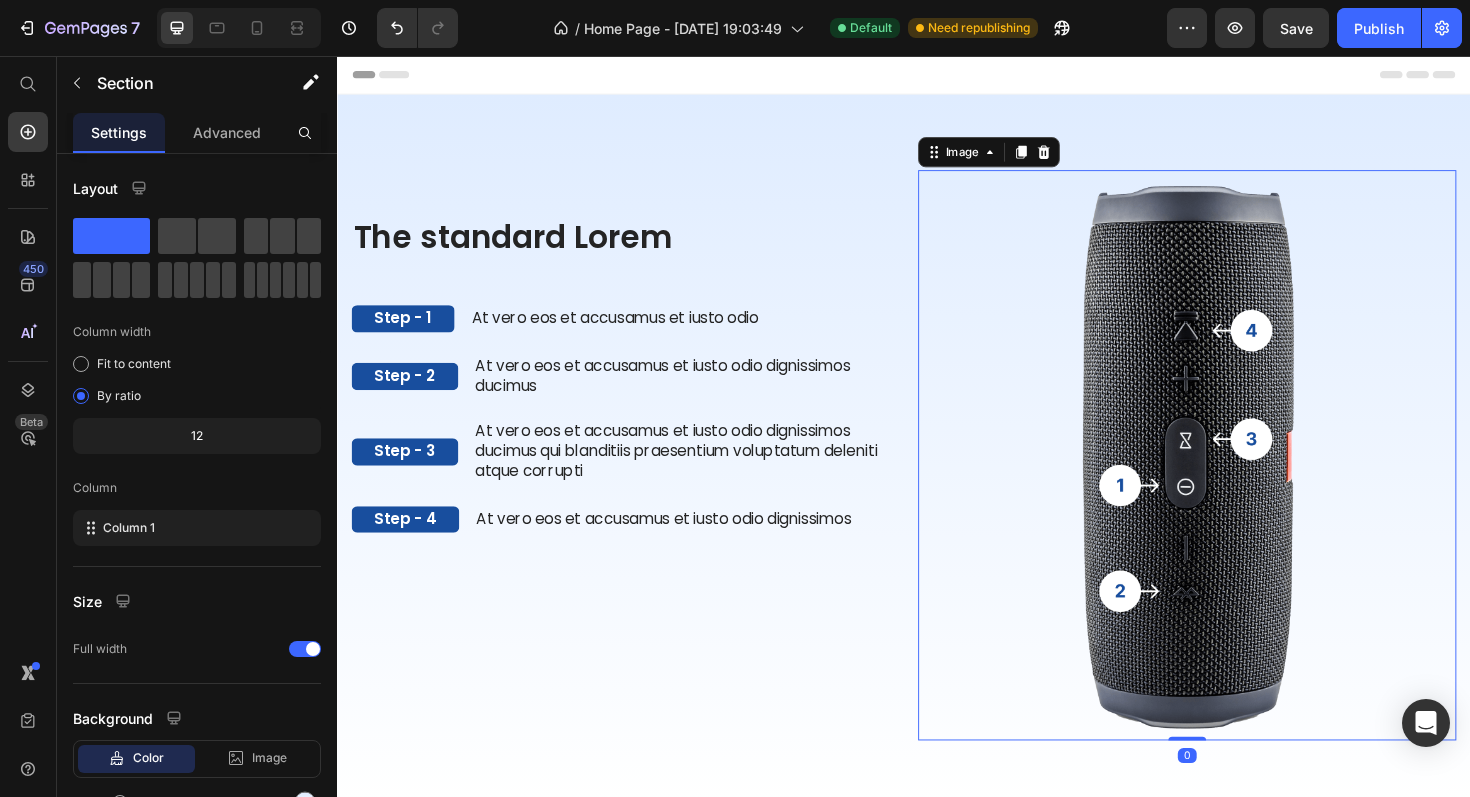 click at bounding box center (1237, 479) 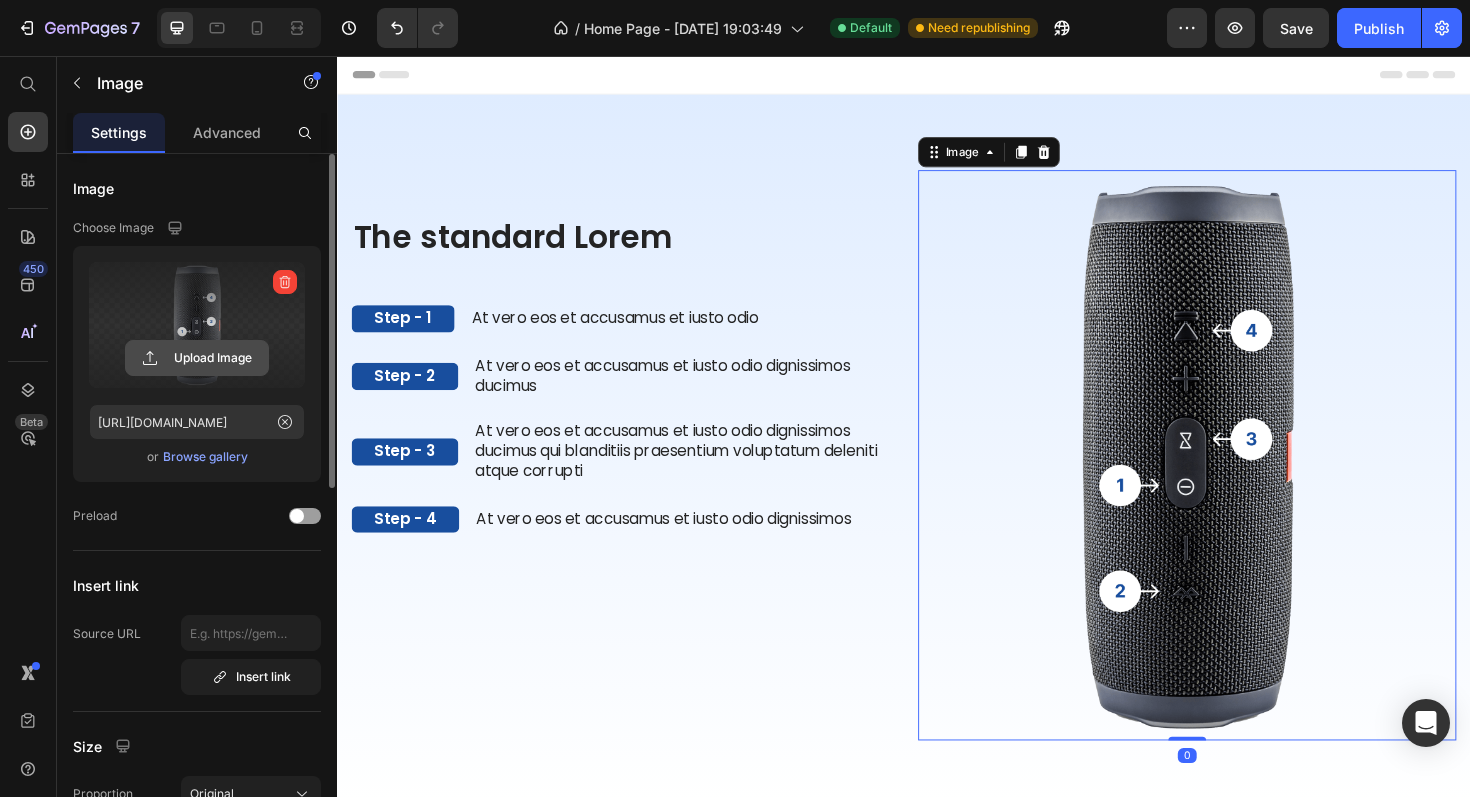 click 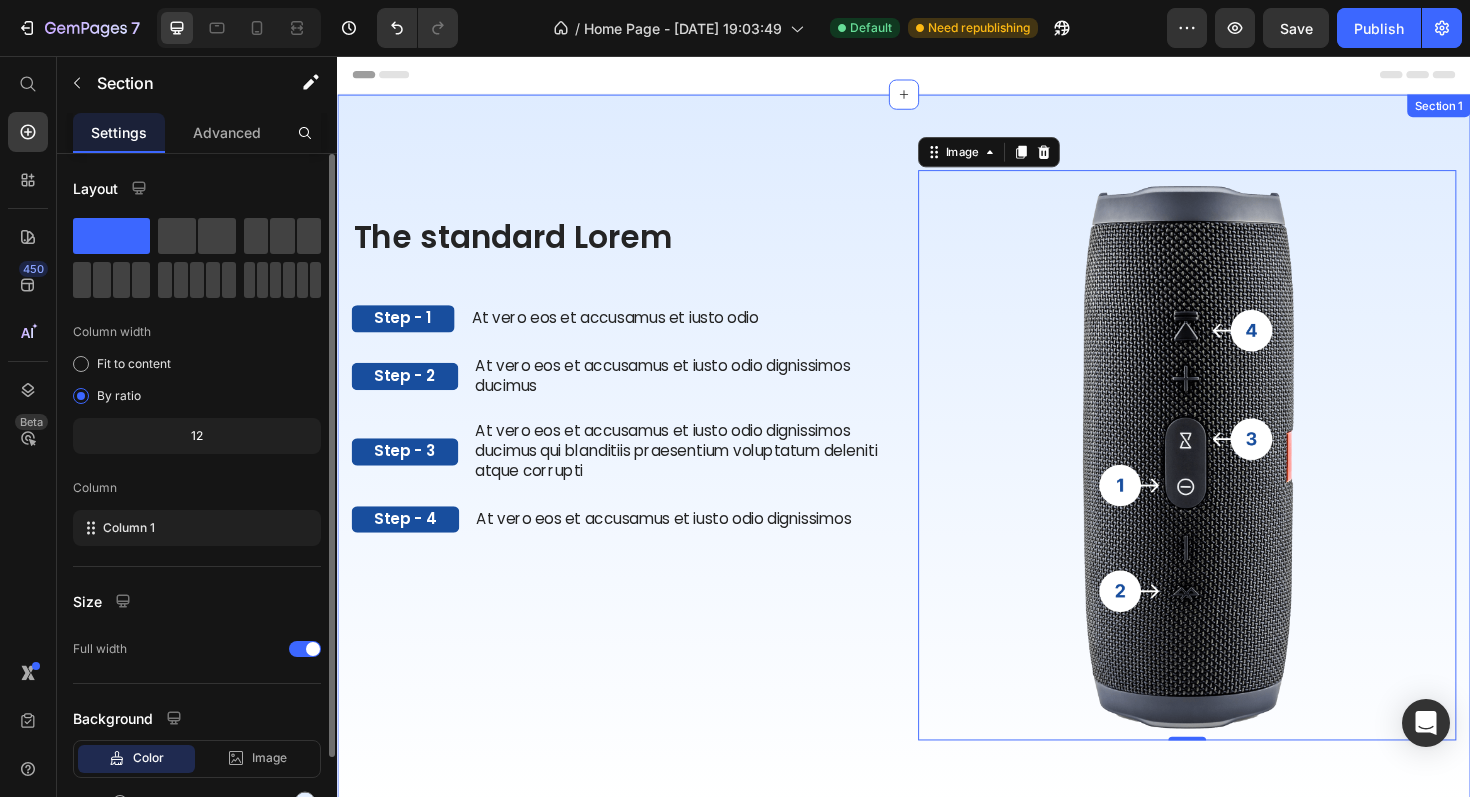 click on "The standard Lorem Heading Step - 1 Text Block At vero eos et accusamus et iusto odio  Text Block Row Step - 2 Text Block At vero eos et accusamus et iusto odio dignissimos ducimus Text Block Row Step - 3 Text Block At vero eos et accusamus et iusto odio dignissimos ducimus qui blanditiis praesentium voluptatum deleniti atque corrupti Text Block Row Step - 4 Text Block At vero eos et accusamus et iusto odio dignissimos  Text Block Row The standard Lorem Heading Image   0 Row Section 1" at bounding box center (937, 479) 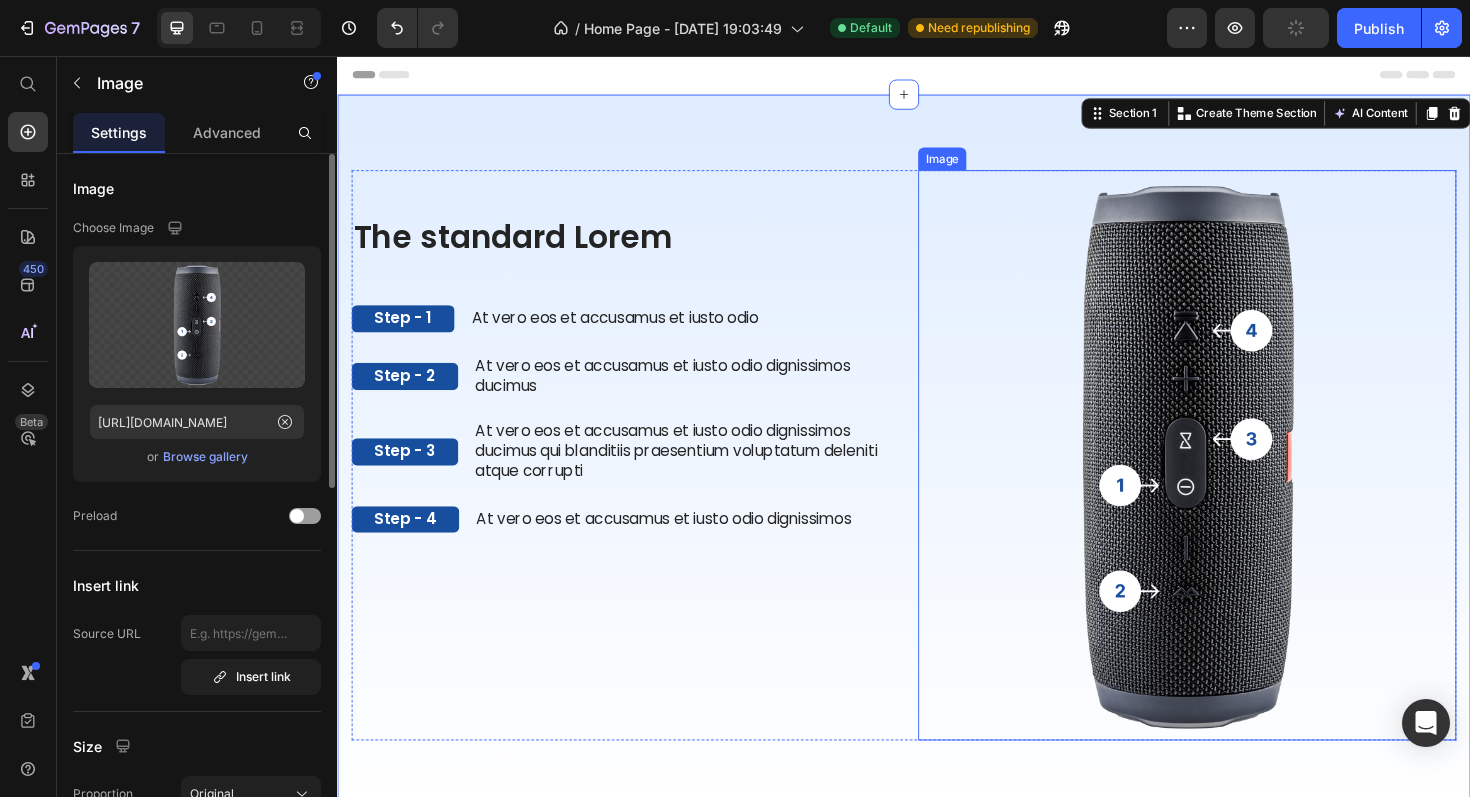 click at bounding box center [1237, 479] 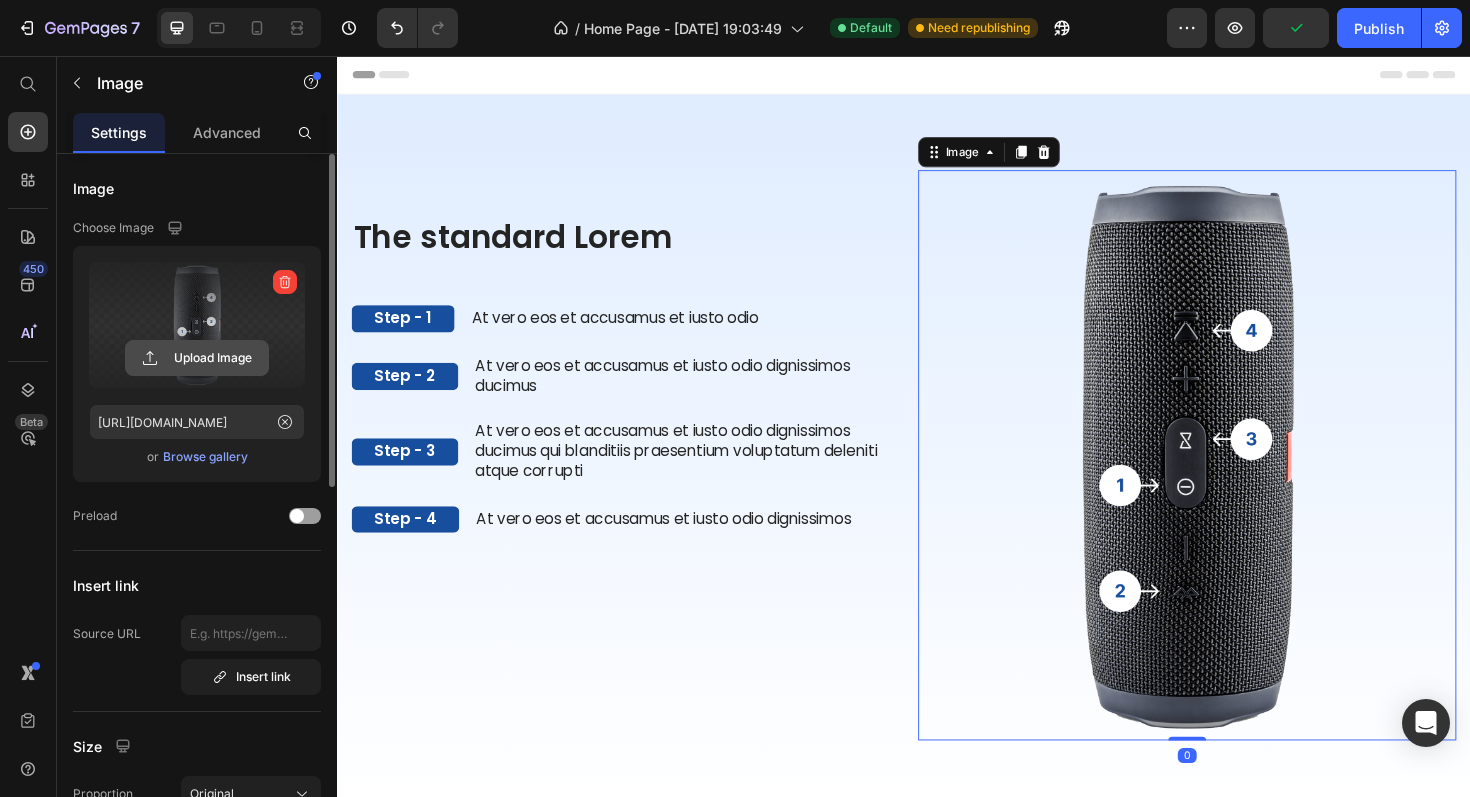 click 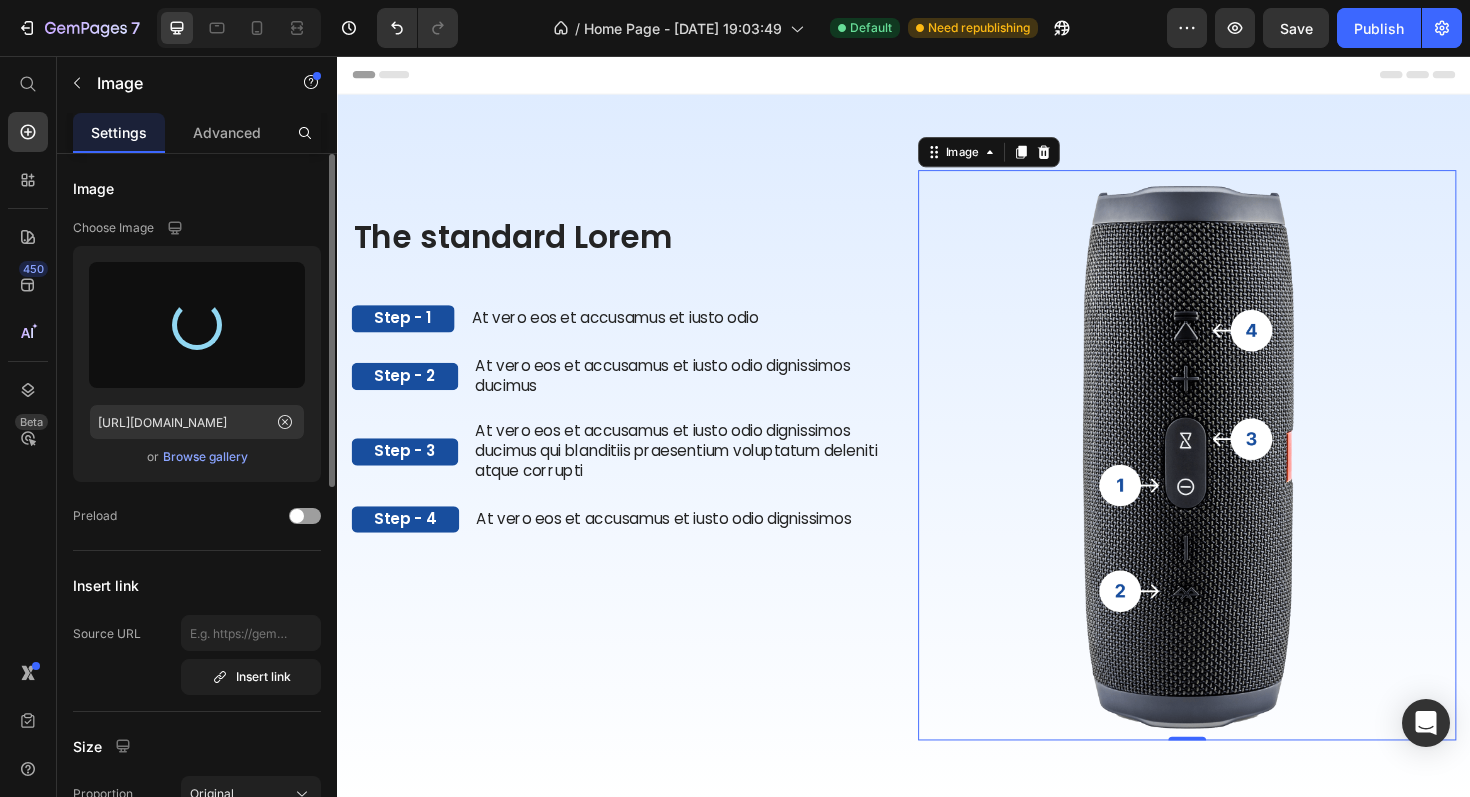 type on "https://cdn.shopify.com/s/files/1/0586/0927/0881/files/gempages_572050125665338183-e372af27-dc2a-4b9f-bad5-fd8a1691e501.webp" 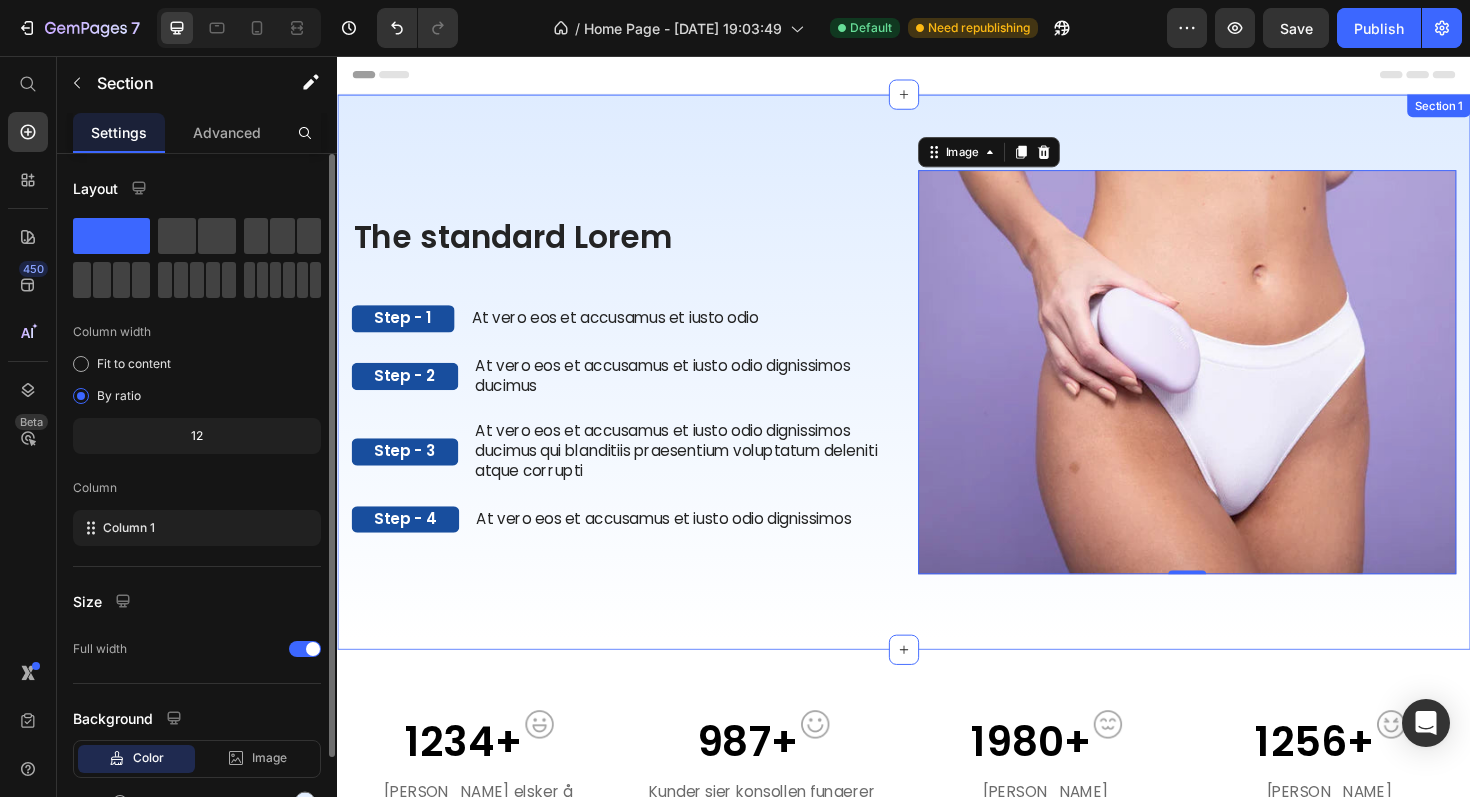 click on "The standard Lorem Heading Step - 1 Text Block At vero eos et accusamus et iusto odio  Text Block Row Step - 2 Text Block At vero eos et accusamus et iusto odio dignissimos ducimus Text Block Row Step - 3 Text Block At vero eos et accusamus et iusto odio dignissimos ducimus qui blanditiis praesentium voluptatum deleniti atque corrupti Text Block Row Step - 4 Text Block At vero eos et accusamus et iusto odio dignissimos  Text Block Row The standard Lorem Heading Image   0 Row Section 1" at bounding box center (937, 391) 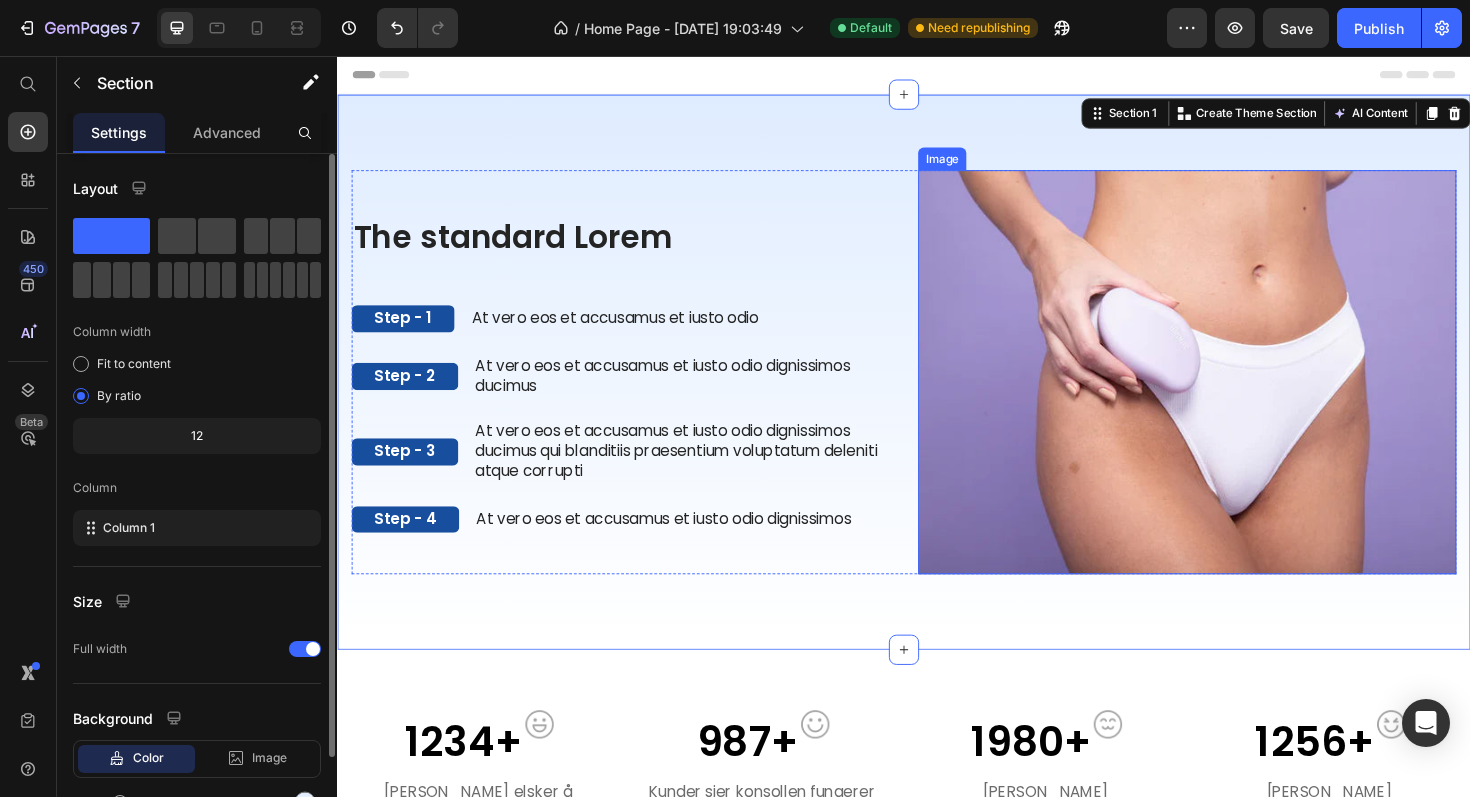 click at bounding box center [1237, 391] 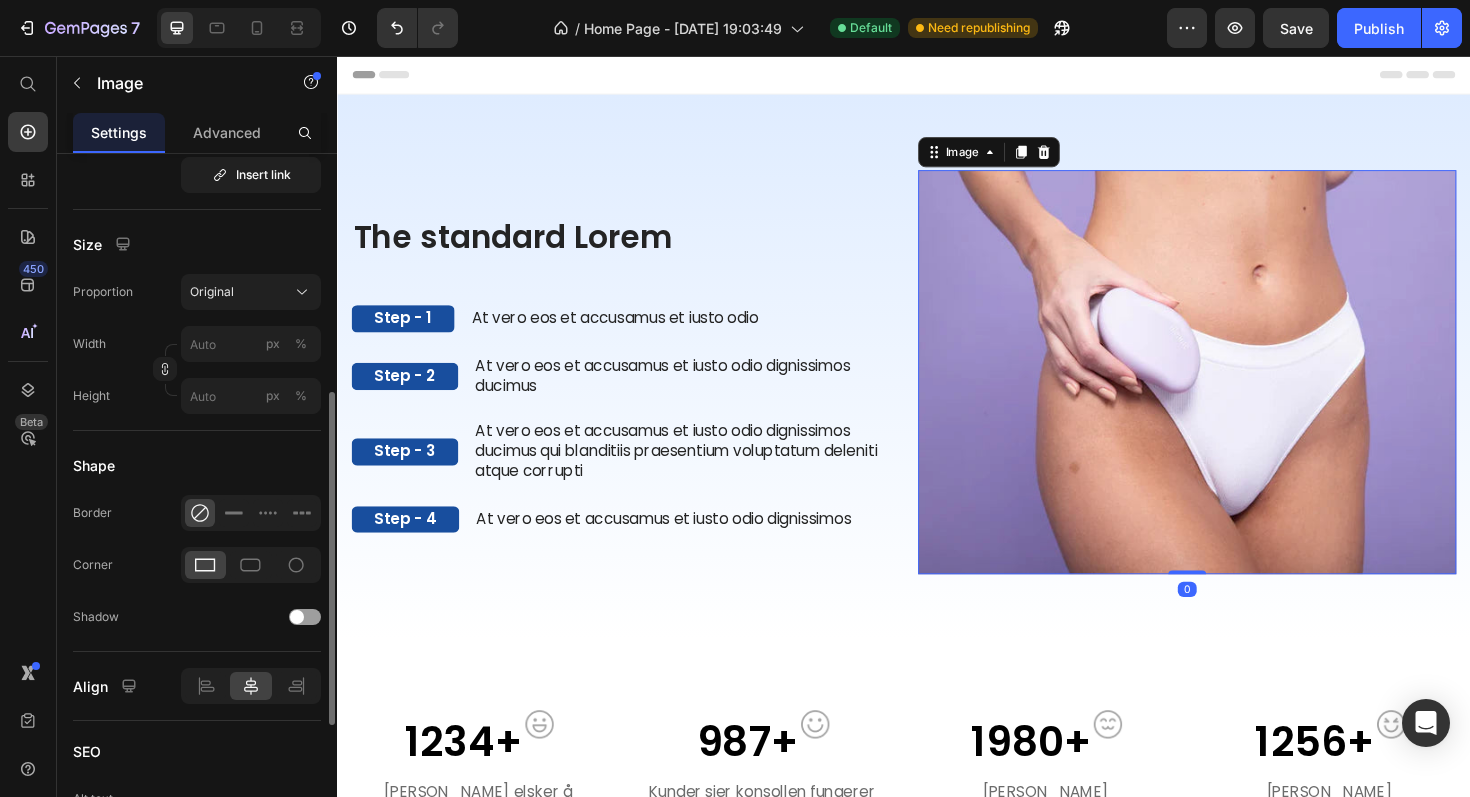 scroll, scrollTop: 504, scrollLeft: 0, axis: vertical 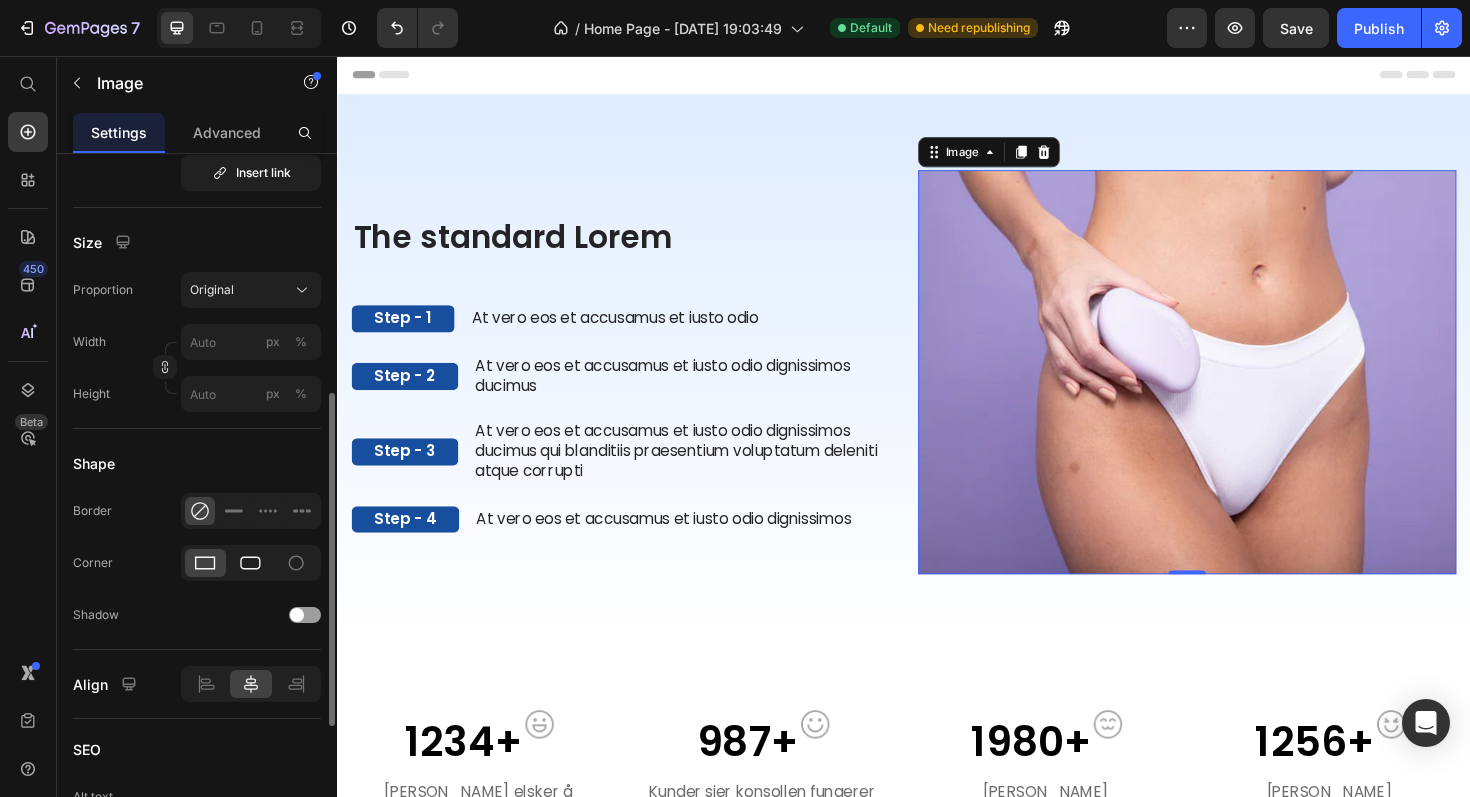 click 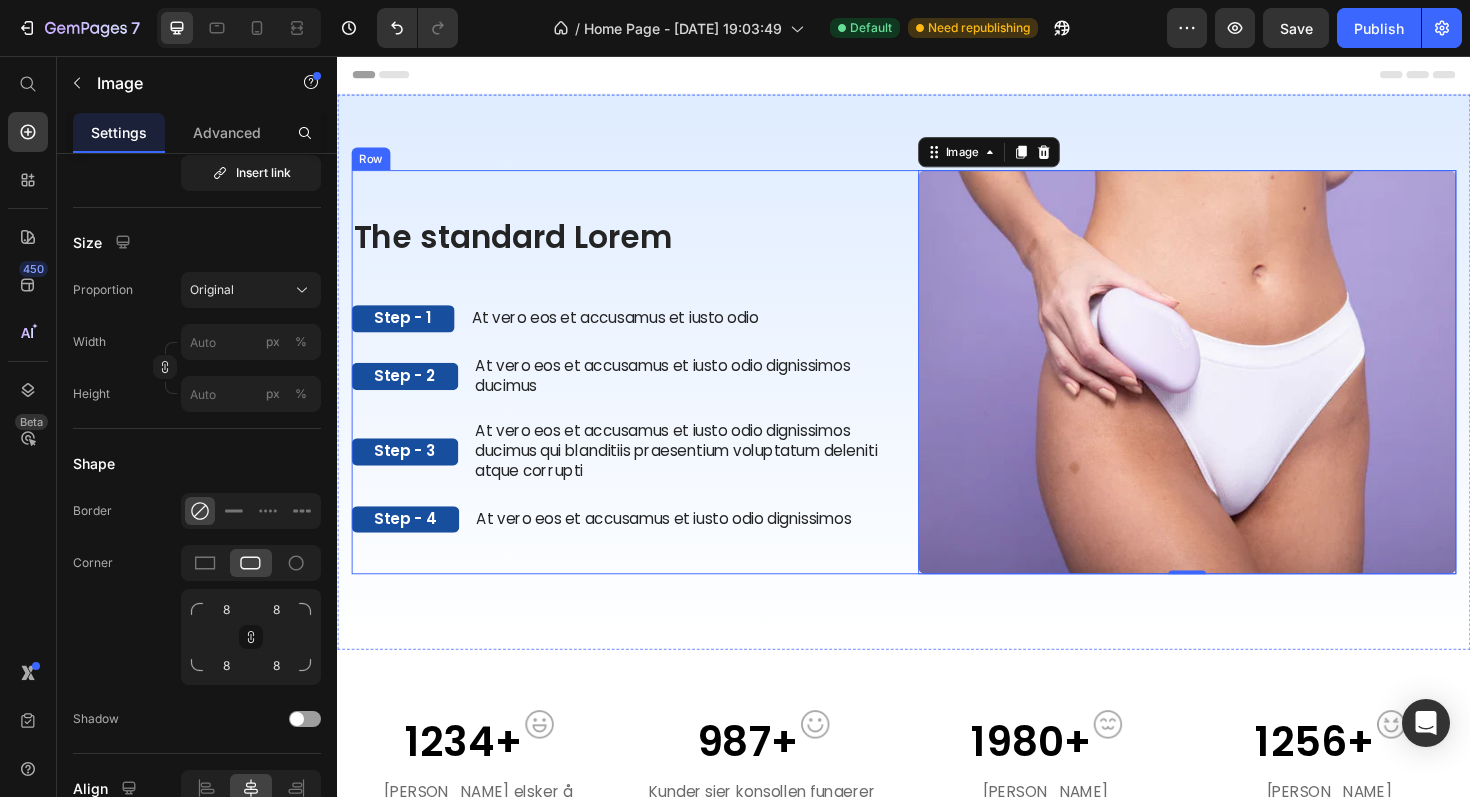 click on "The standard Lorem Heading Step - 1 Text Block At vero eos et accusamus et iusto odio  Text Block Row Step - 2 Text Block At vero eos et accusamus et iusto odio dignissimos ducimus Text Block Row Step - 3 Text Block At vero eos et accusamus et iusto odio dignissimos ducimus qui blanditiis praesentium voluptatum deleniti atque corrupti Text Block Row Step - 4 Text Block At vero eos et accusamus et iusto odio dignissimos  Text Block Row" at bounding box center [637, 391] 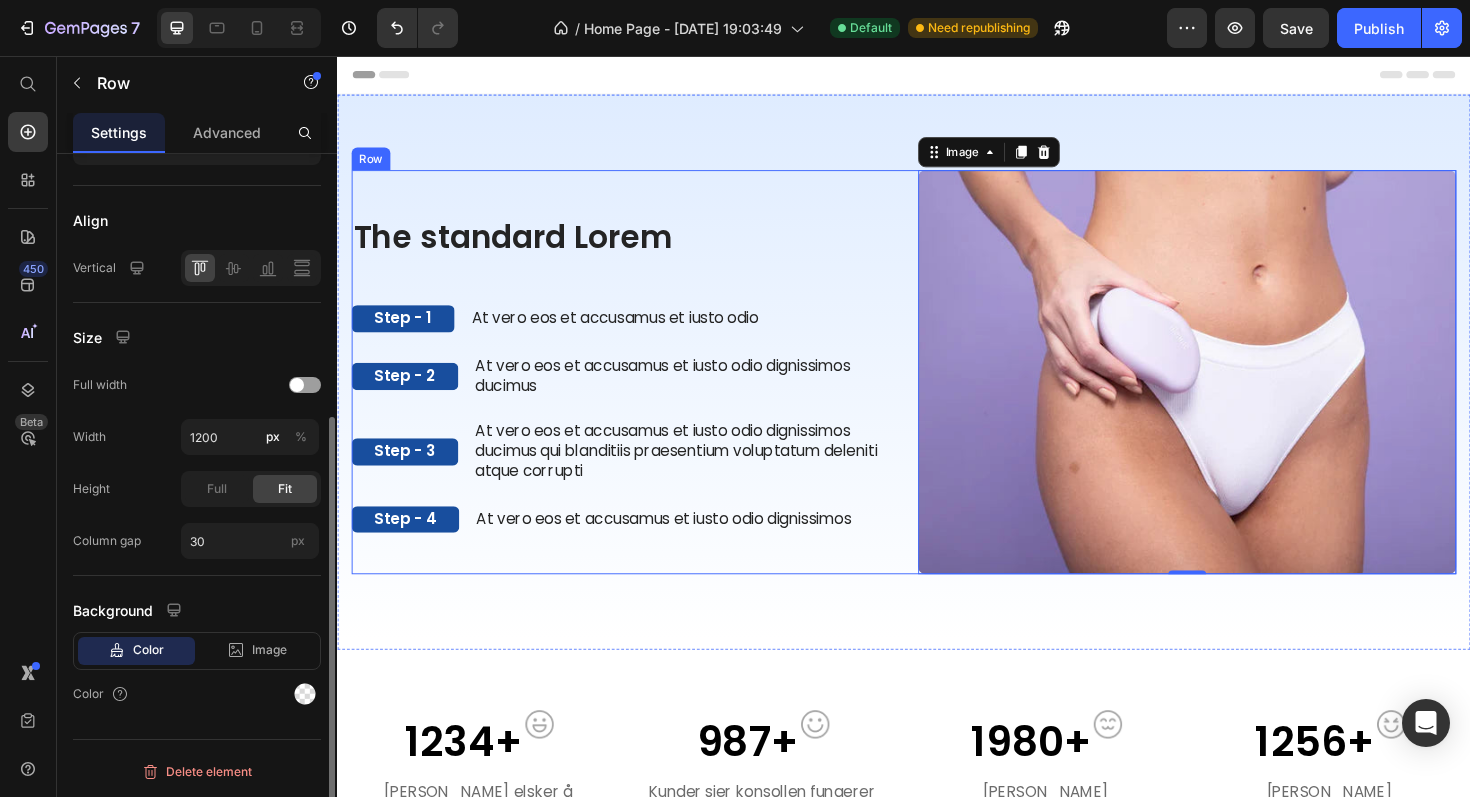 scroll, scrollTop: 0, scrollLeft: 0, axis: both 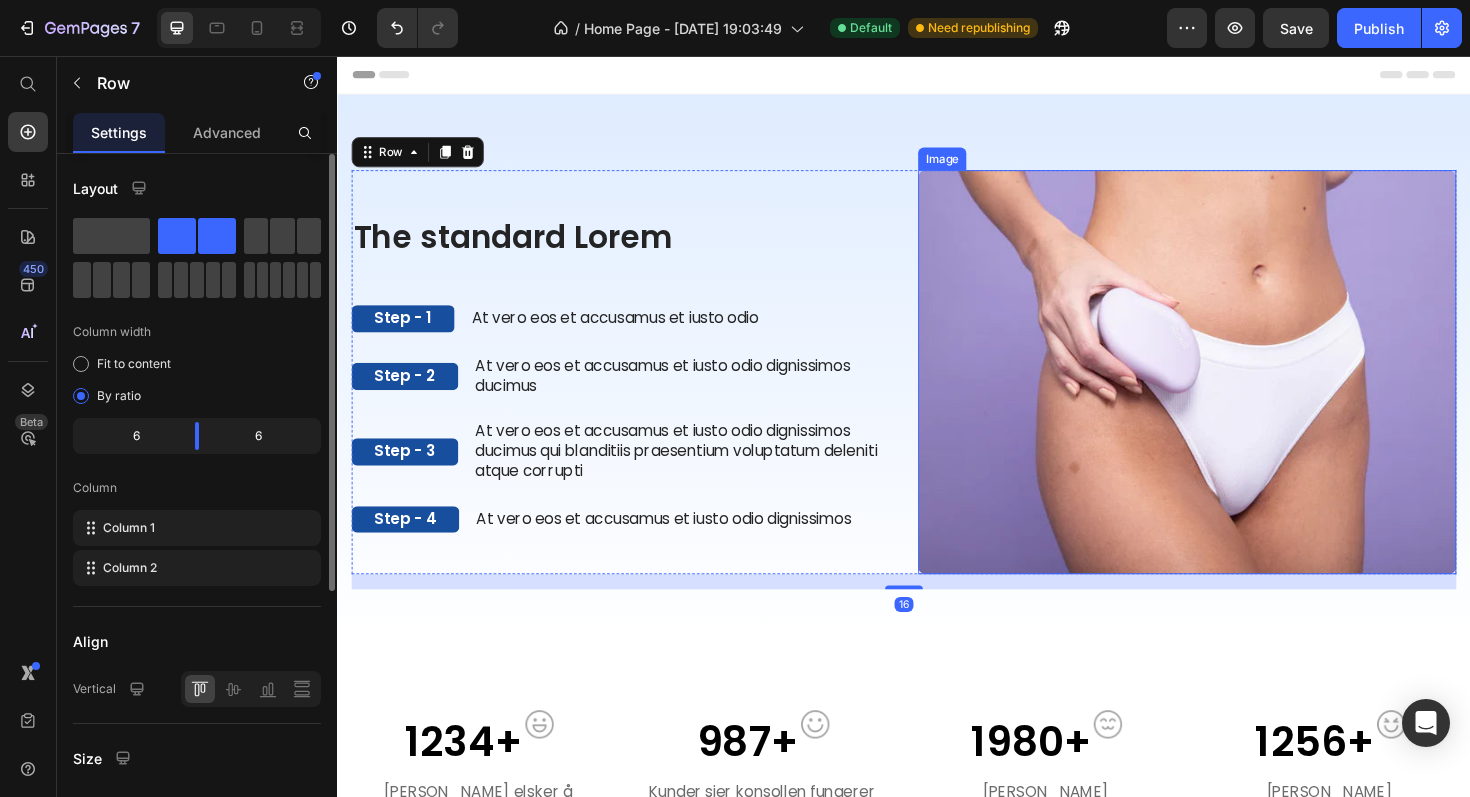 click at bounding box center [1237, 391] 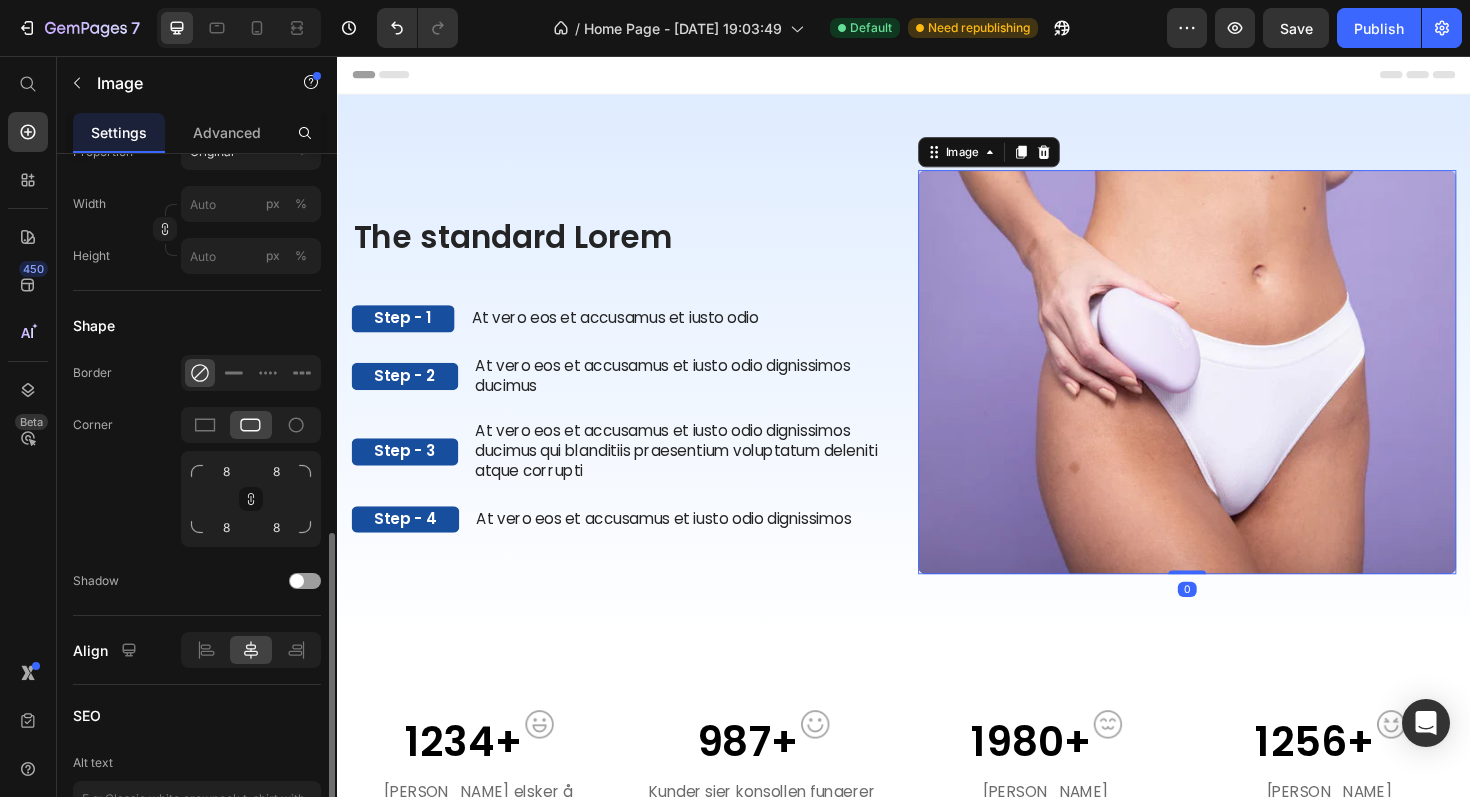 scroll, scrollTop: 707, scrollLeft: 0, axis: vertical 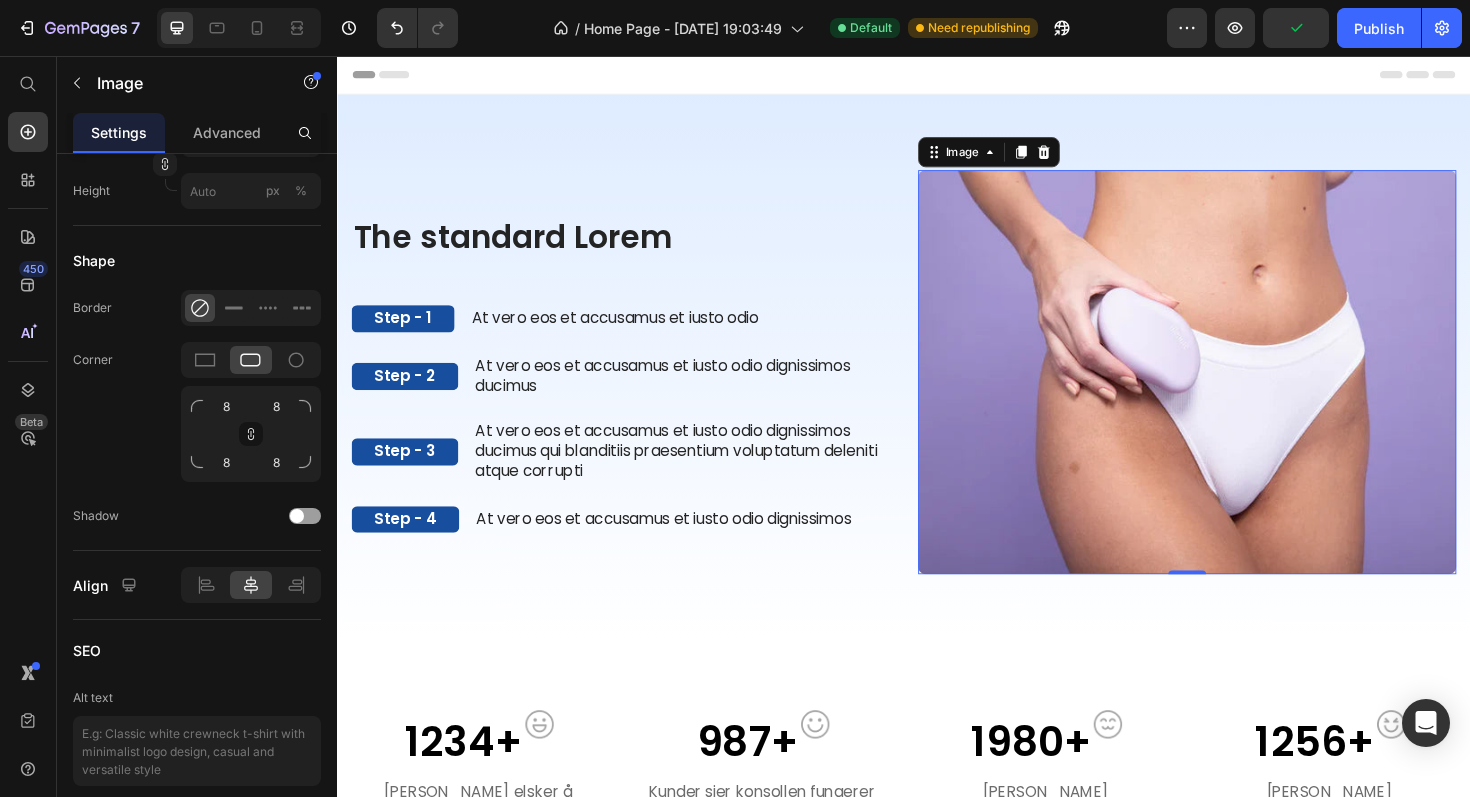 drag, startPoint x: 246, startPoint y: 426, endPoint x: 250, endPoint y: 336, distance: 90.088844 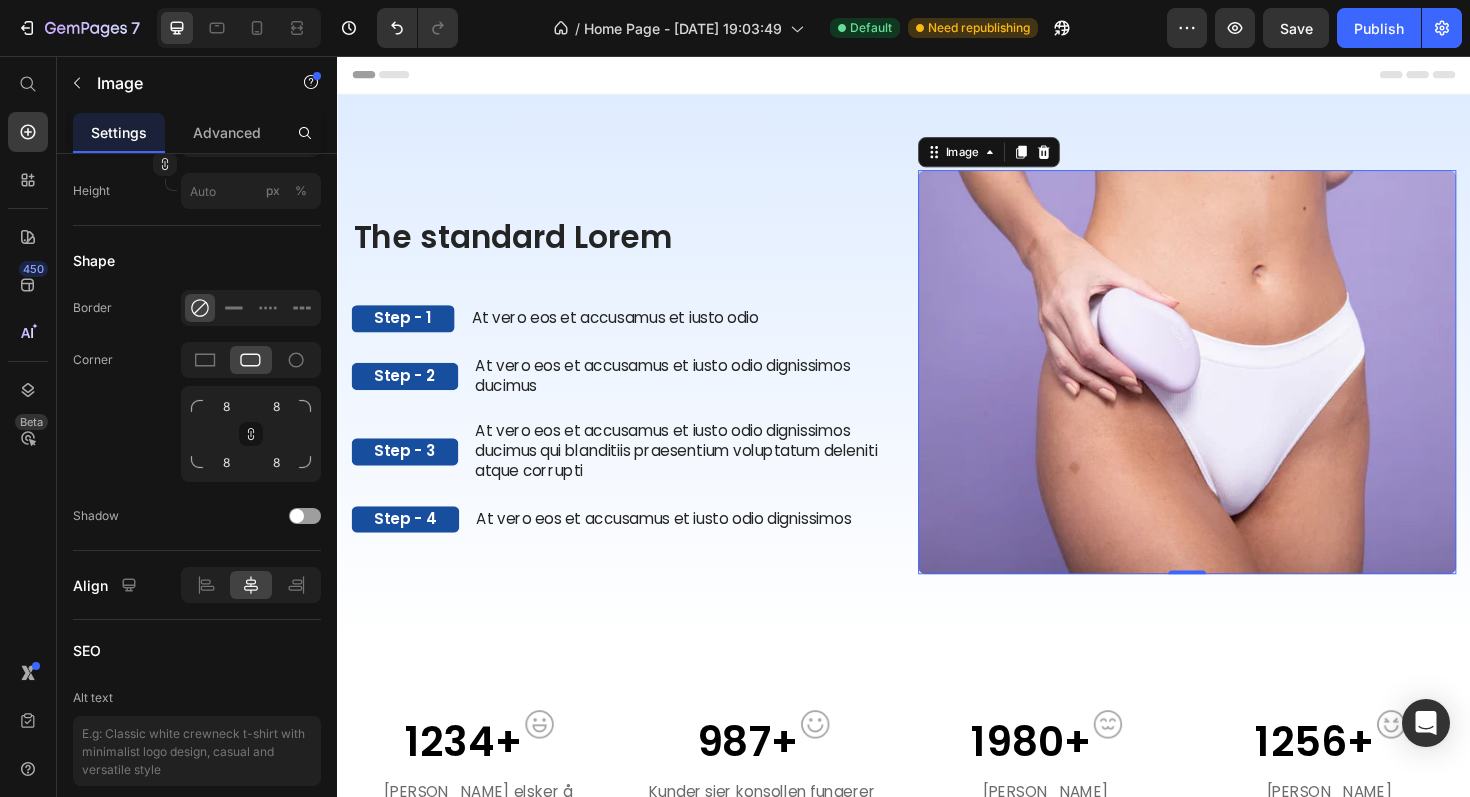 drag, startPoint x: 198, startPoint y: 400, endPoint x: 184, endPoint y: 390, distance: 17.20465 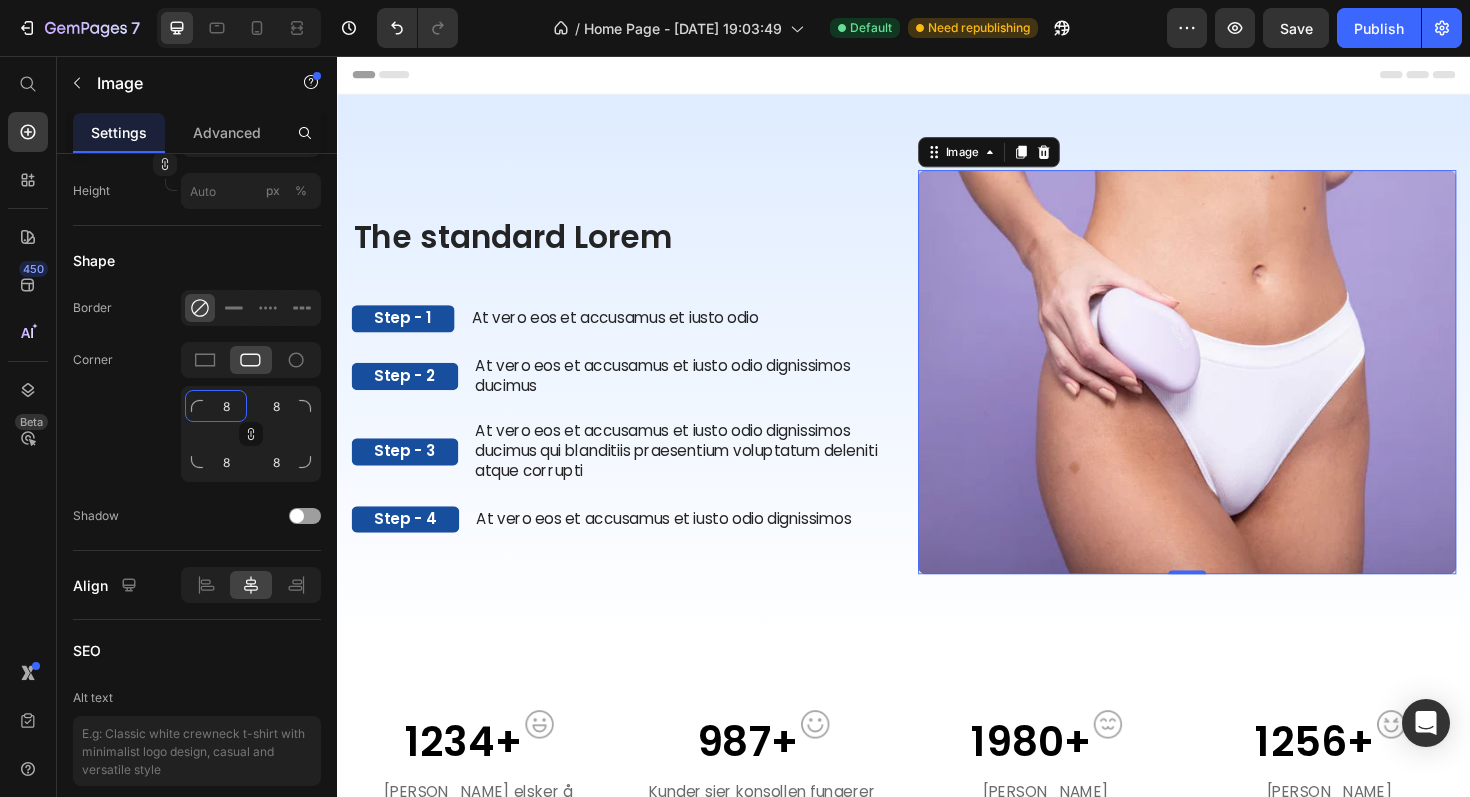 click on "8" 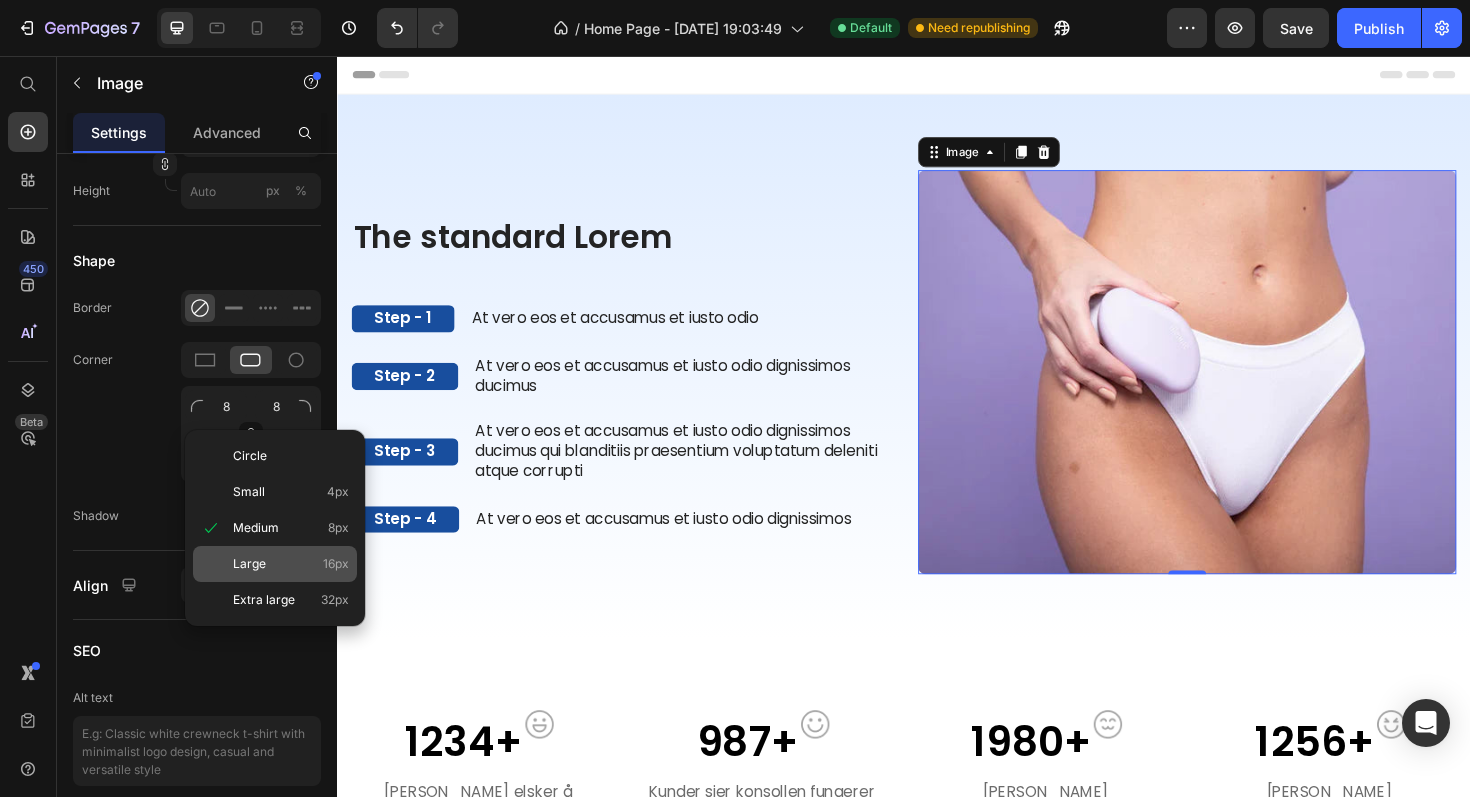 click on "Large 16px" at bounding box center [291, 564] 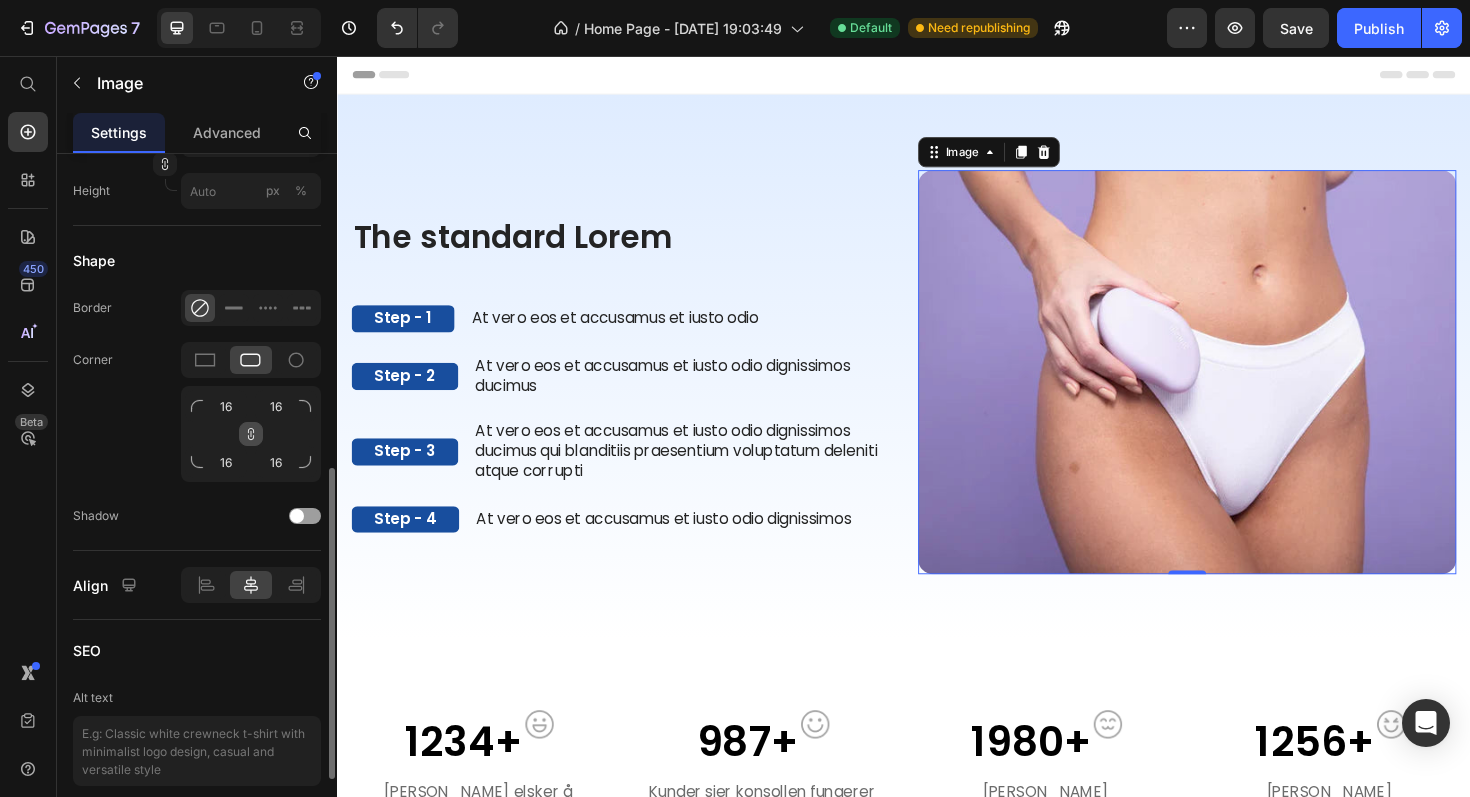 click at bounding box center (251, 434) 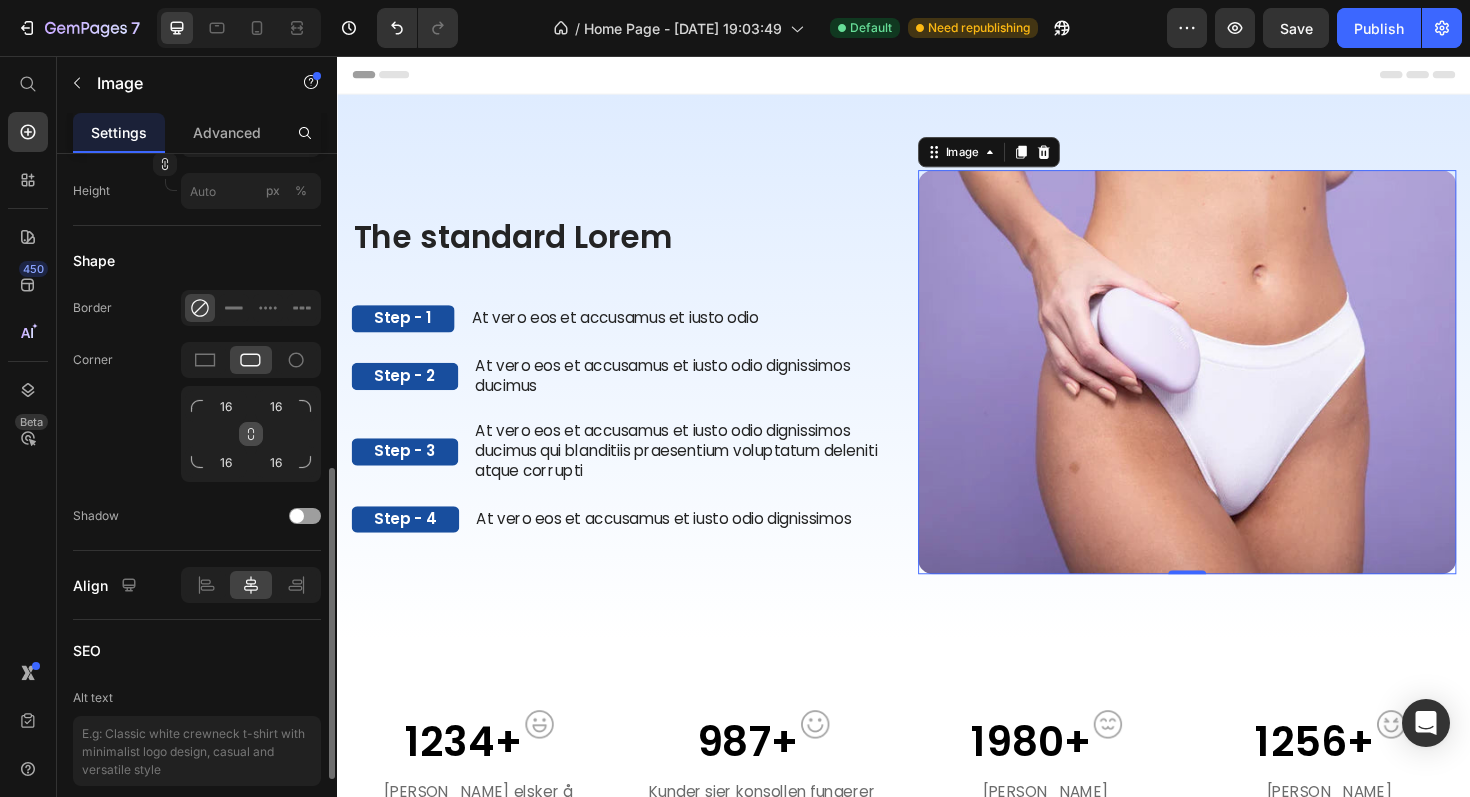 click 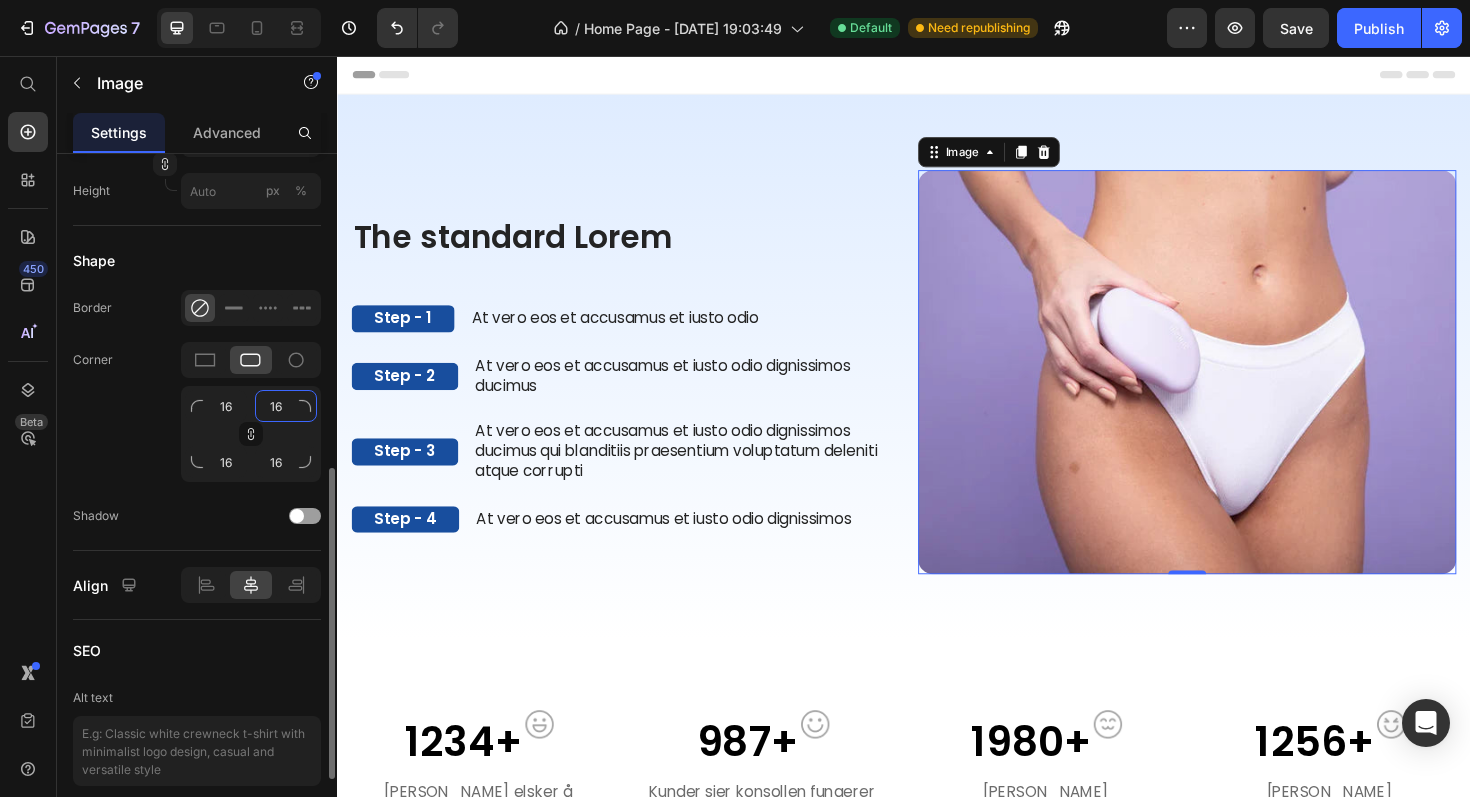 click on "16" 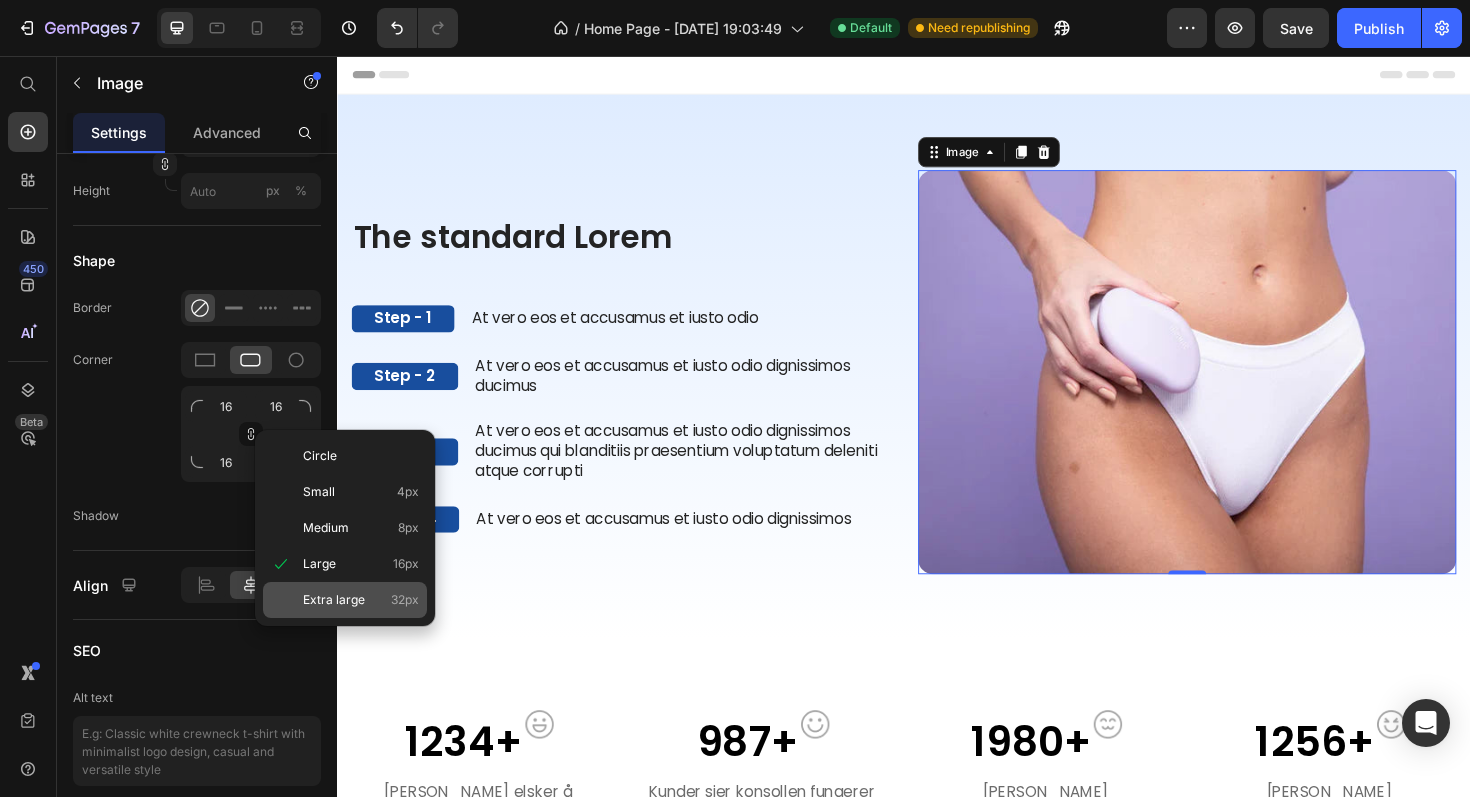 click on "Extra large" at bounding box center (334, 600) 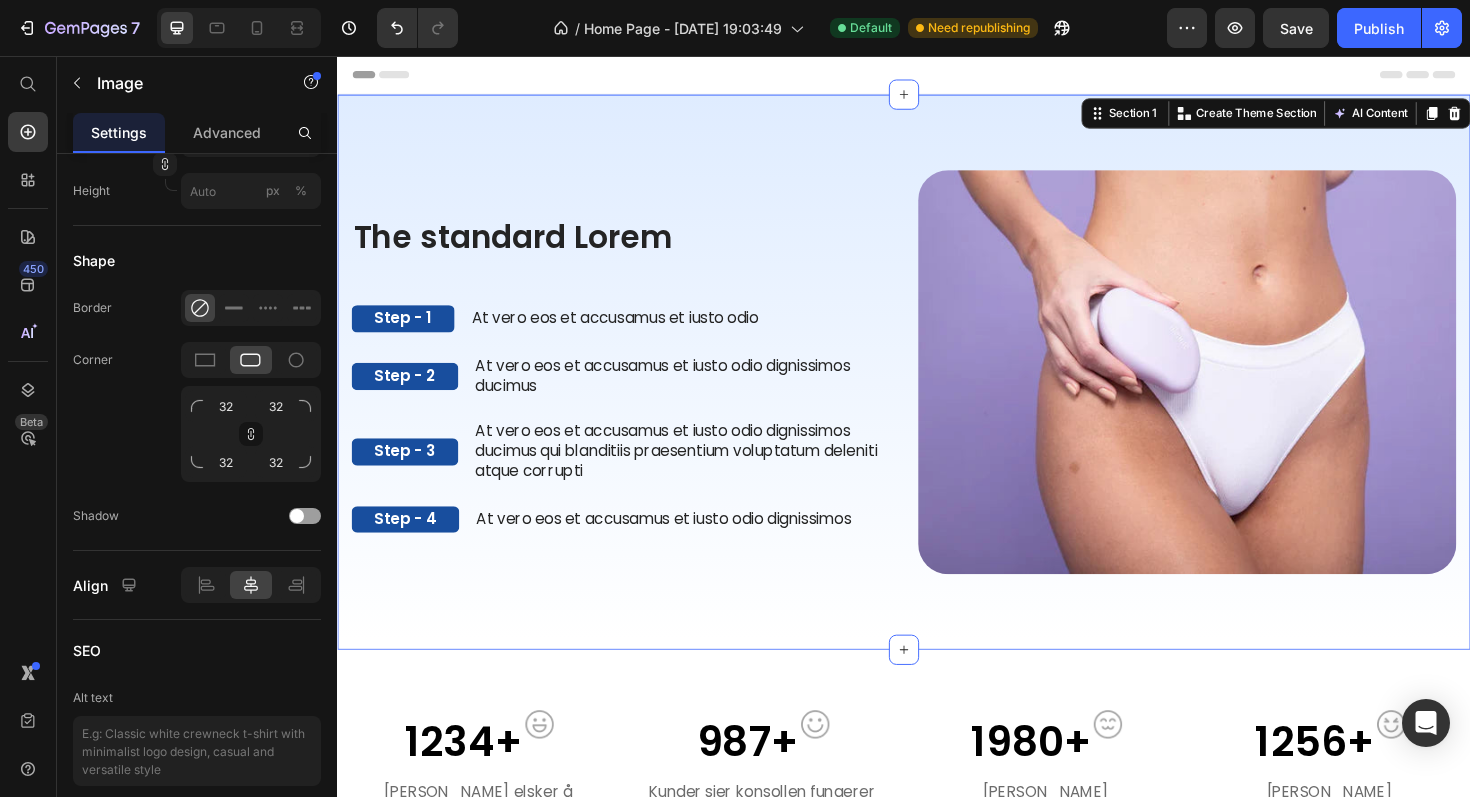 click on "The standard Lorem Heading Step - 1 Text Block At vero eos et accusamus et iusto odio  Text Block Row Step - 2 Text Block At vero eos et accusamus et iusto odio dignissimos ducimus Text Block Row Step - 3 Text Block At vero eos et accusamus et iusto odio dignissimos ducimus qui blanditiis praesentium voluptatum deleniti atque corrupti Text Block Row Step - 4 Text Block At vero eos et accusamus et iusto odio dignissimos  Text Block Row The standard Lorem Heading Image Row" at bounding box center (937, 399) 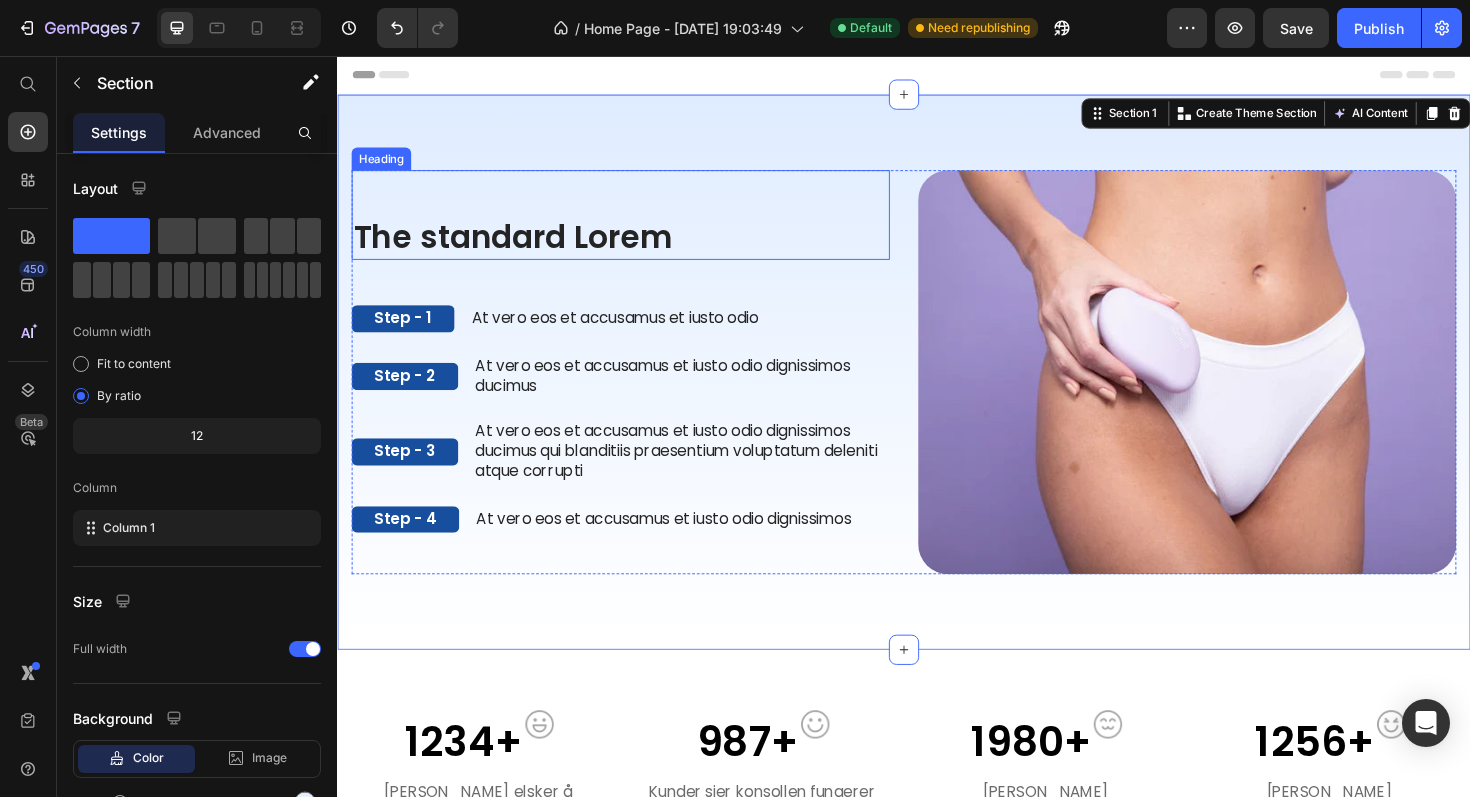click on "The standard Lorem Heading Step - 1 Text Block At vero eos et accusamus et iusto odio  Text Block Row Step - 2 Text Block At vero eos et accusamus et iusto odio dignissimos ducimus Text Block Row Step - 3 Text Block At vero eos et accusamus et iusto odio dignissimos ducimus qui blanditiis praesentium voluptatum deleniti atque corrupti Text Block Row Step - 4 Text Block At vero eos et accusamus et iusto odio dignissimos  Text Block Row The standard Lorem Heading Image Row Section 1   You can create reusable sections Create Theme Section AI Content Write with GemAI What would you like to describe here? Tone and Voice Persuasive Product Bleame Krystall Show more Generate" at bounding box center (937, 391) 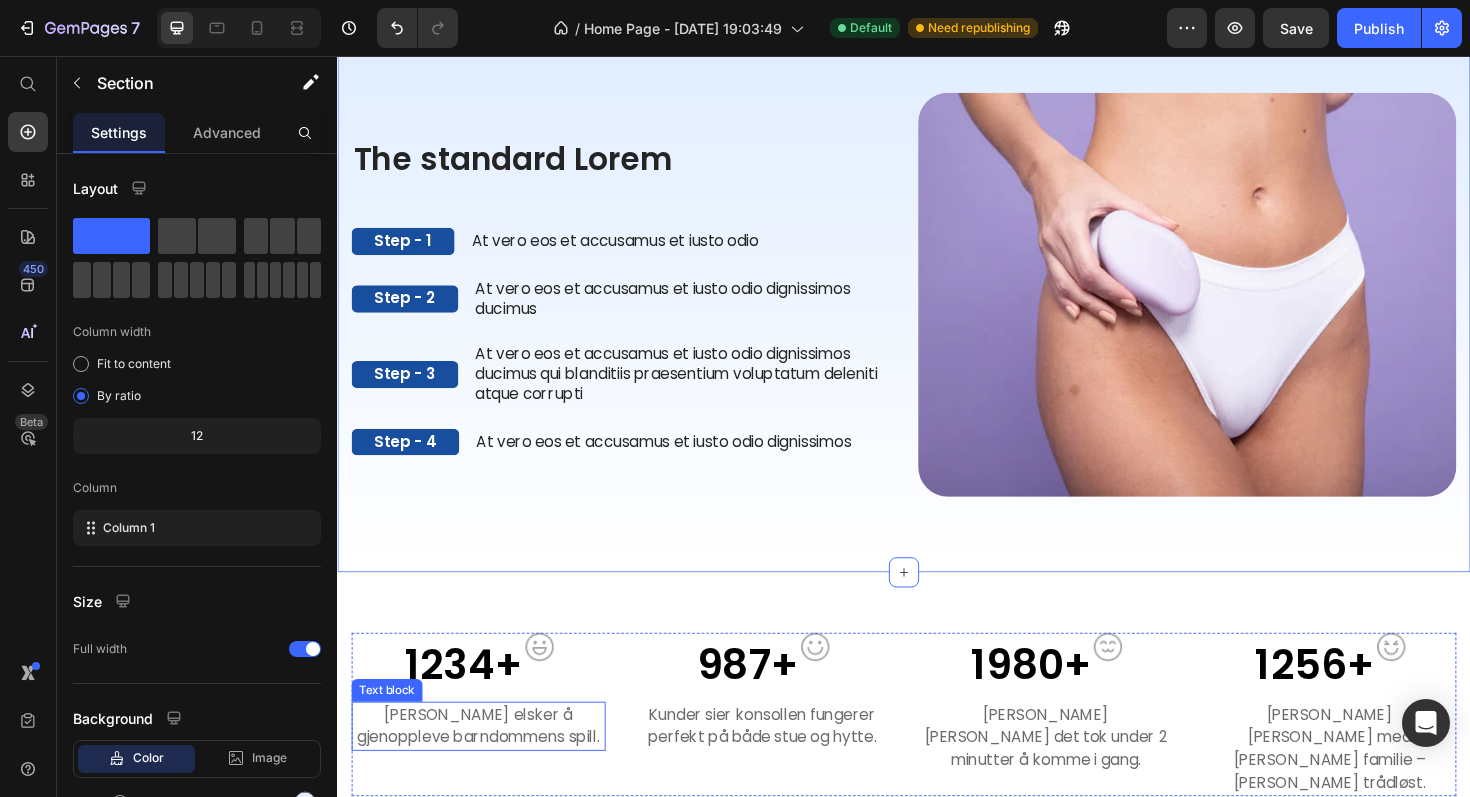 scroll, scrollTop: 96, scrollLeft: 0, axis: vertical 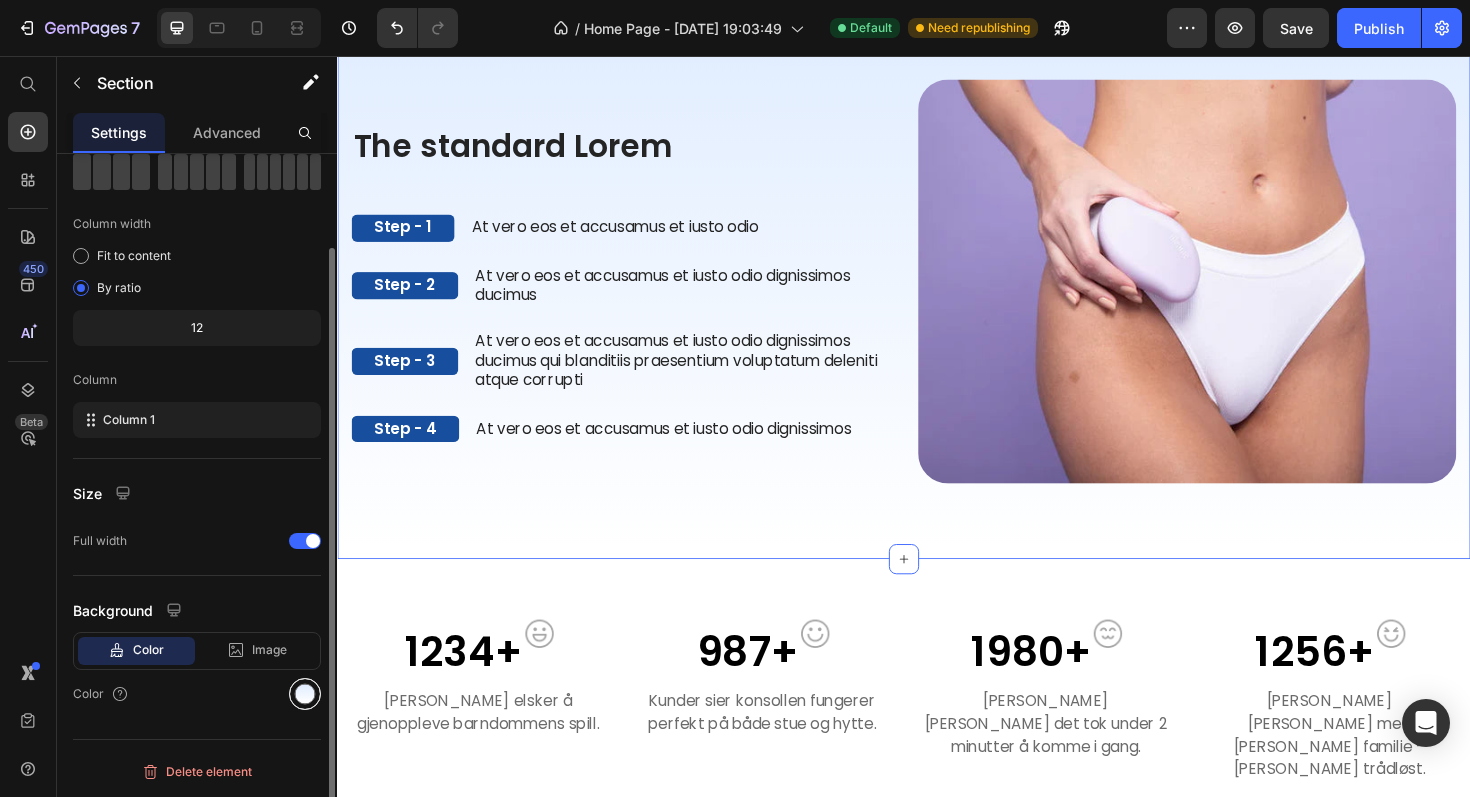 click at bounding box center (305, 694) 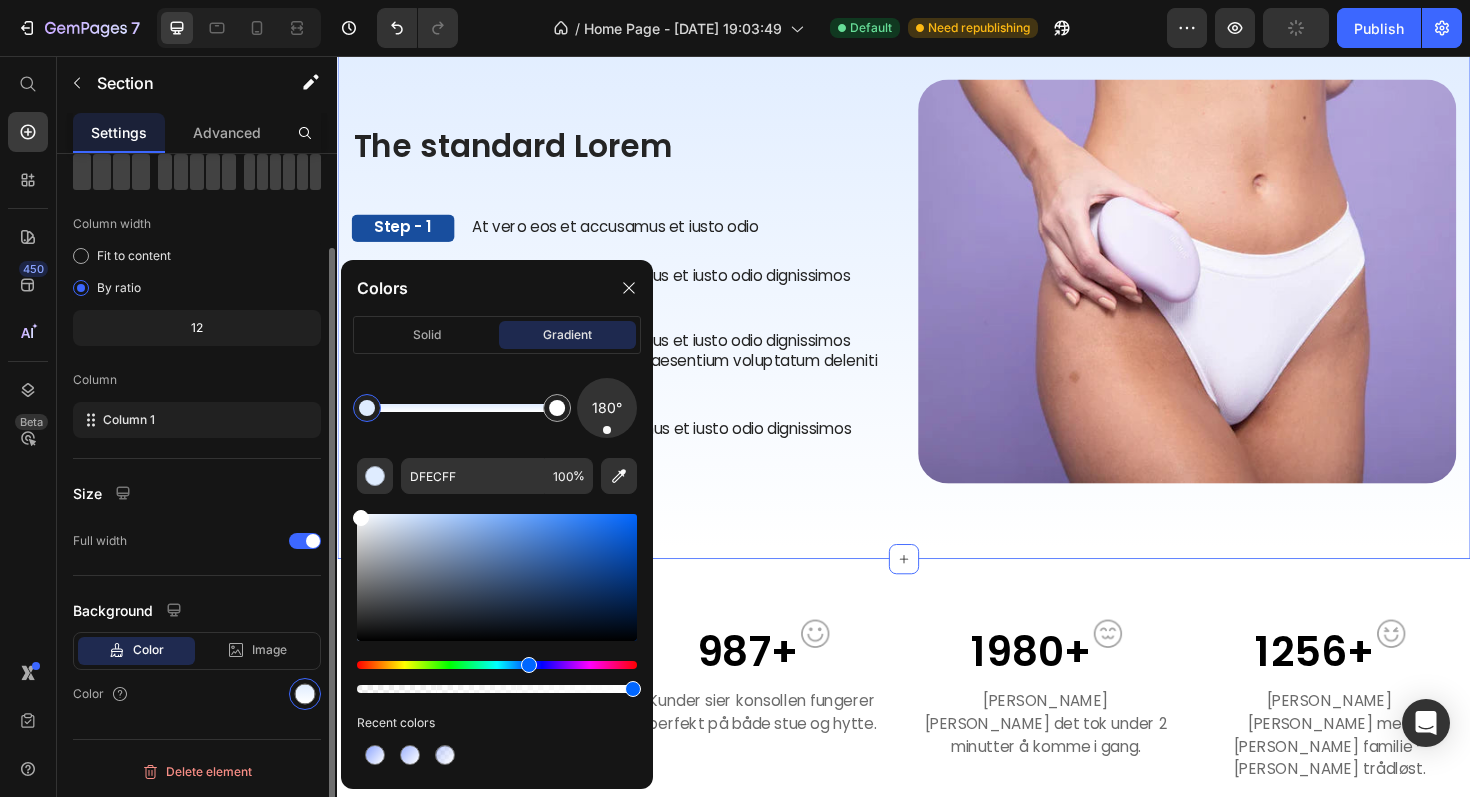 drag, startPoint x: 418, startPoint y: 530, endPoint x: 317, endPoint y: 469, distance: 117.99152 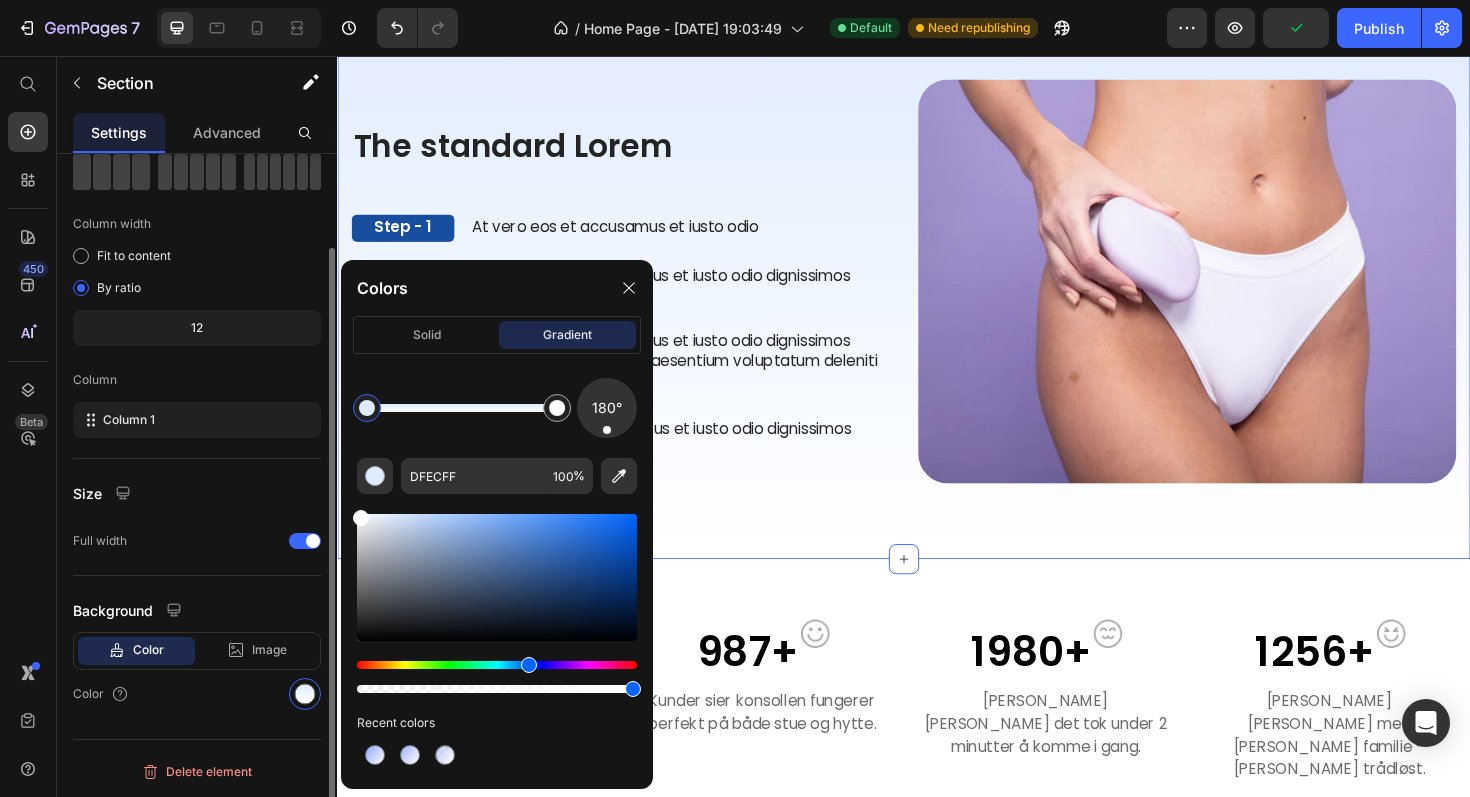 type on "FFFFFF" 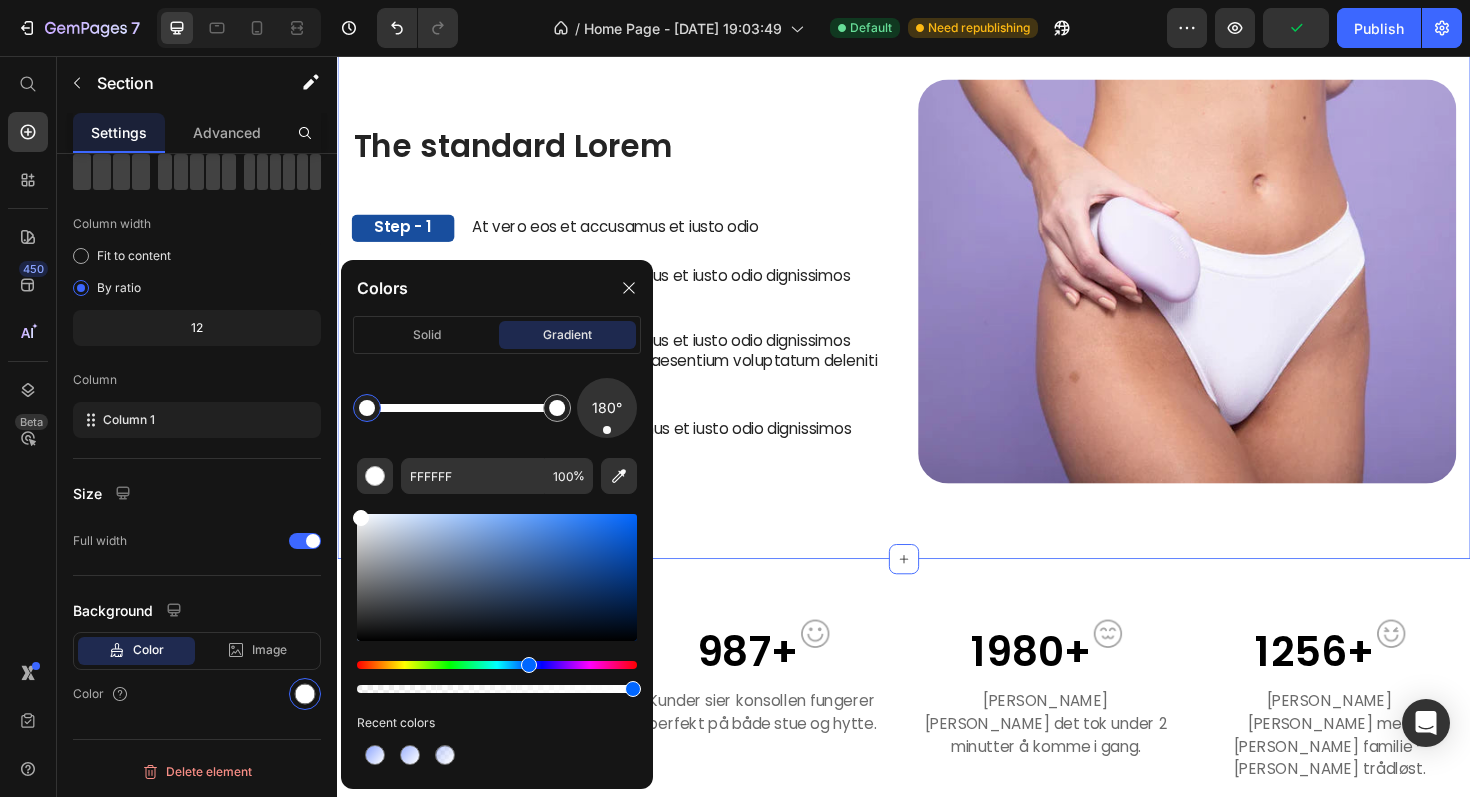 click on "The standard Lorem Heading Step - 1 Text Block At vero eos et accusamus et iusto odio  Text Block Row Step - 2 Text Block At vero eos et accusamus et iusto odio dignissimos ducimus Text Block Row Step - 3 Text Block At vero eos et accusamus et iusto odio dignissimos ducimus qui blanditiis praesentium voluptatum deleniti atque corrupti Text Block Row Step - 4 Text Block At vero eos et accusamus et iusto odio dignissimos  Text Block Row The standard Lorem Heading Image Row" at bounding box center (937, 303) 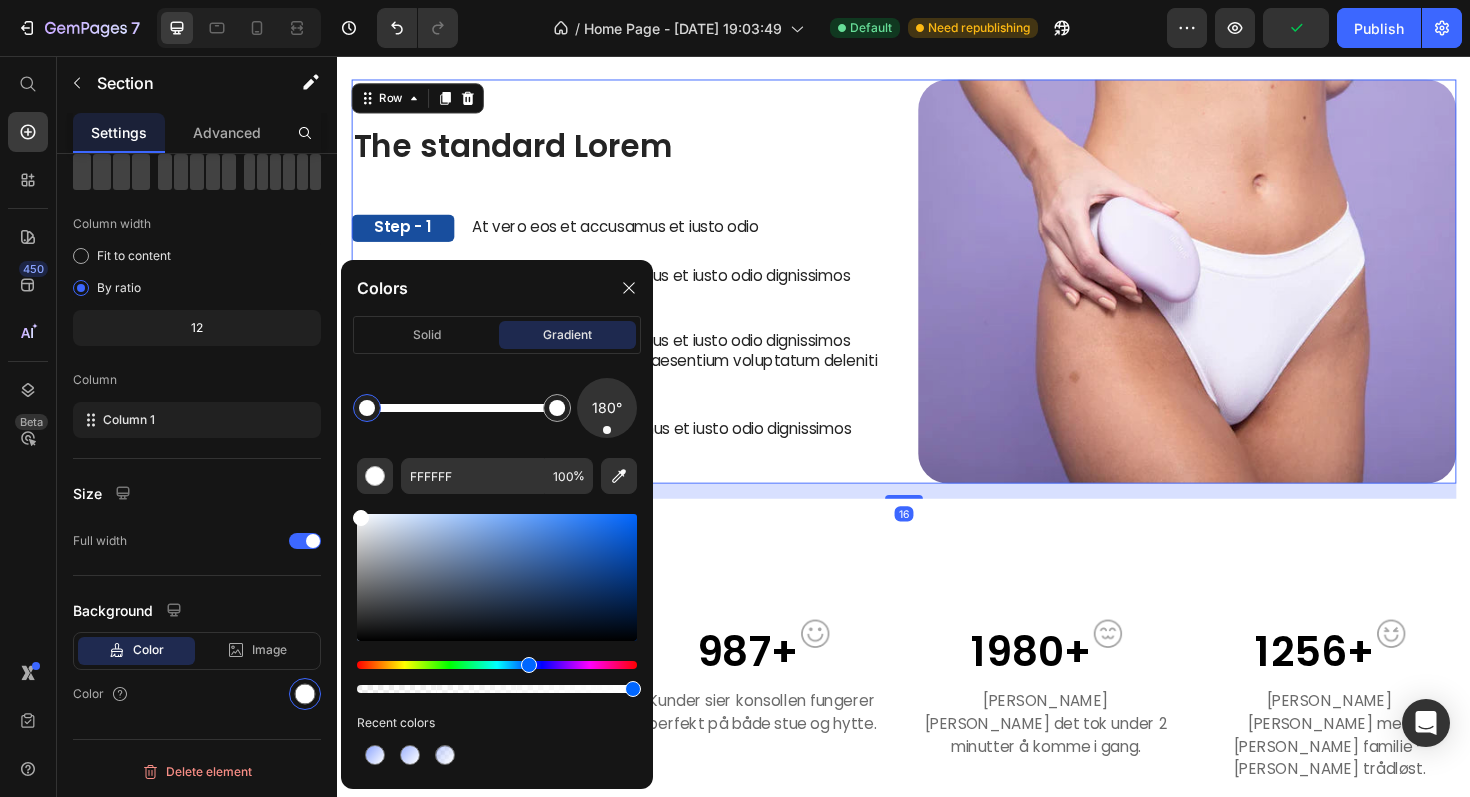 click on "The standard Lorem Heading Step - 1 Text Block At vero eos et accusamus et iusto odio  Text Block Row Step - 2 Text Block At vero eos et accusamus et iusto odio dignissimos ducimus Text Block Row Step - 3 Text Block At vero eos et accusamus et iusto odio dignissimos ducimus qui blanditiis praesentium voluptatum deleniti atque corrupti Text Block Row Step - 4 Text Block At vero eos et accusamus et iusto odio dignissimos  Text Block Row" at bounding box center (637, 295) 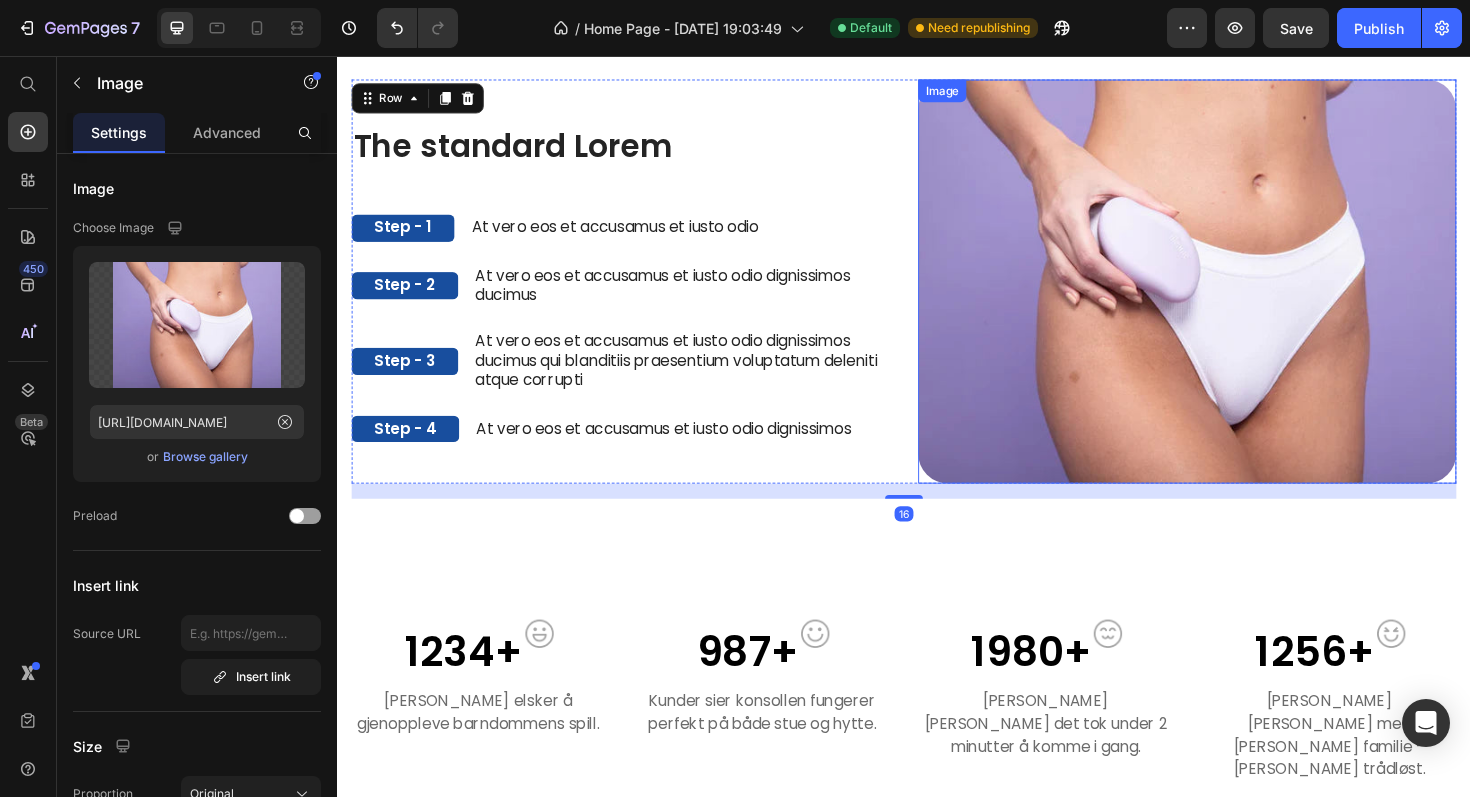 click at bounding box center (1237, 295) 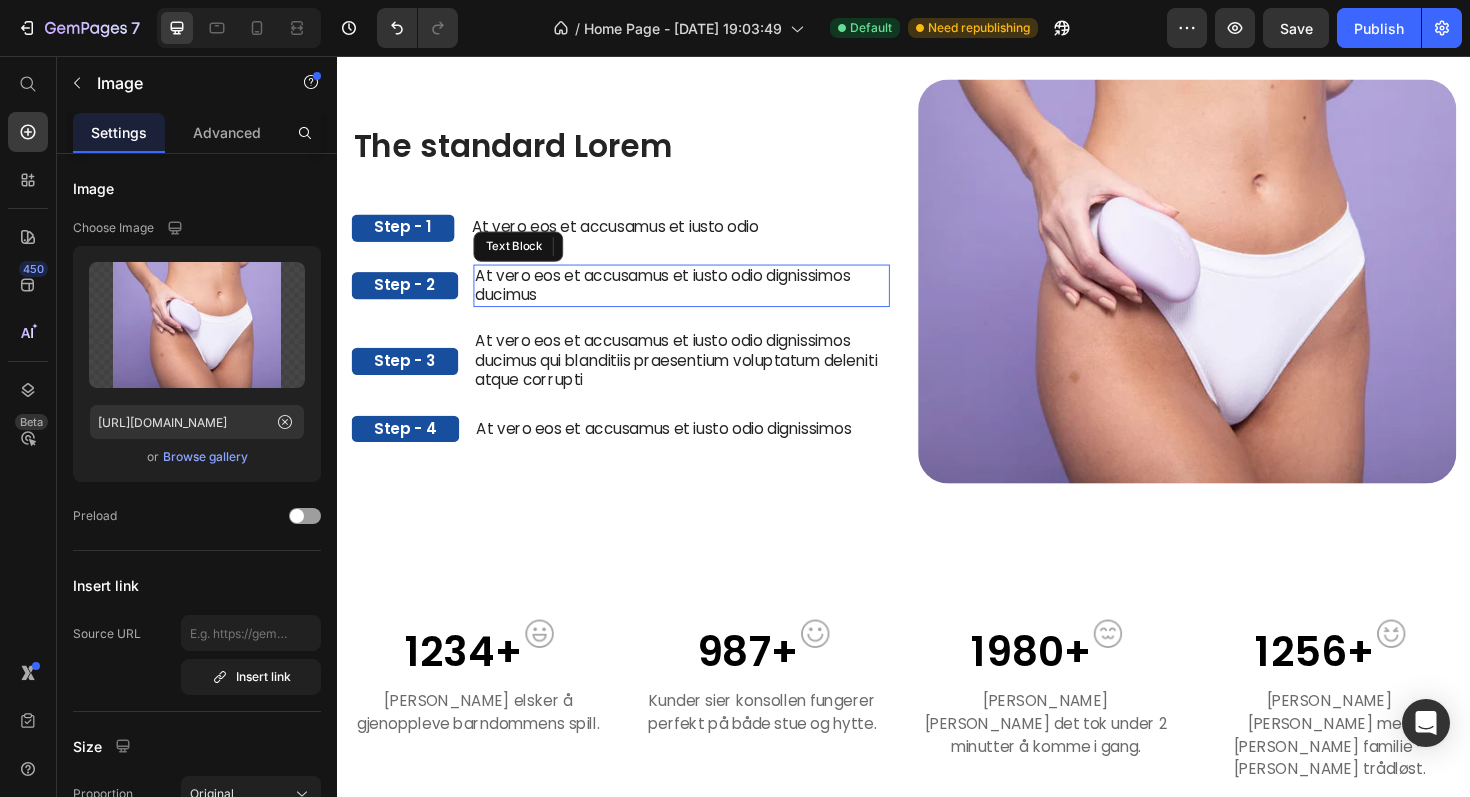click on "At vero eos et accusamus et iusto odio dignissimos ducimus" at bounding box center (701, 300) 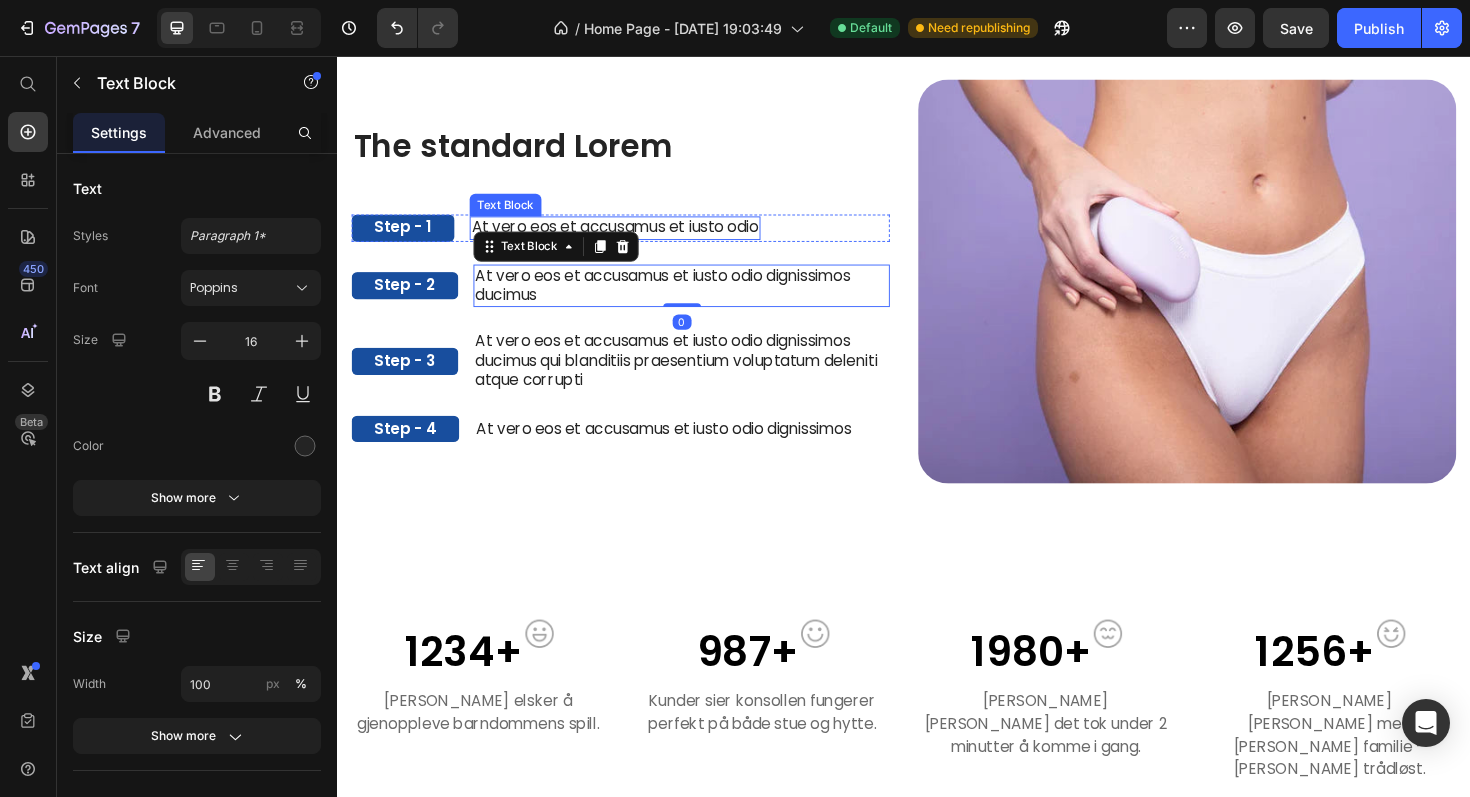 click on "At vero eos et accusamus et iusto odio" at bounding box center (631, 238) 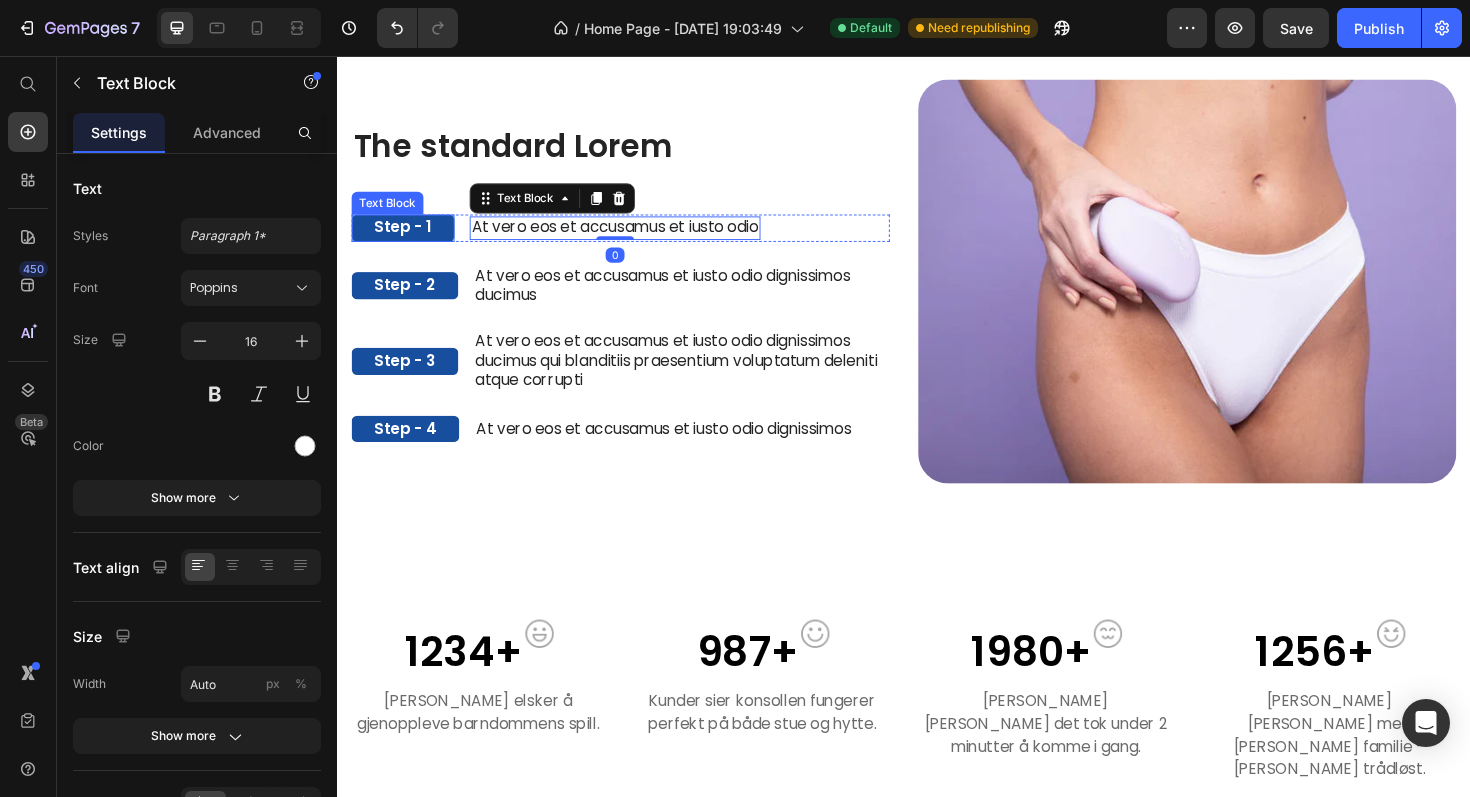 click on "Step - 1" at bounding box center (406, 238) 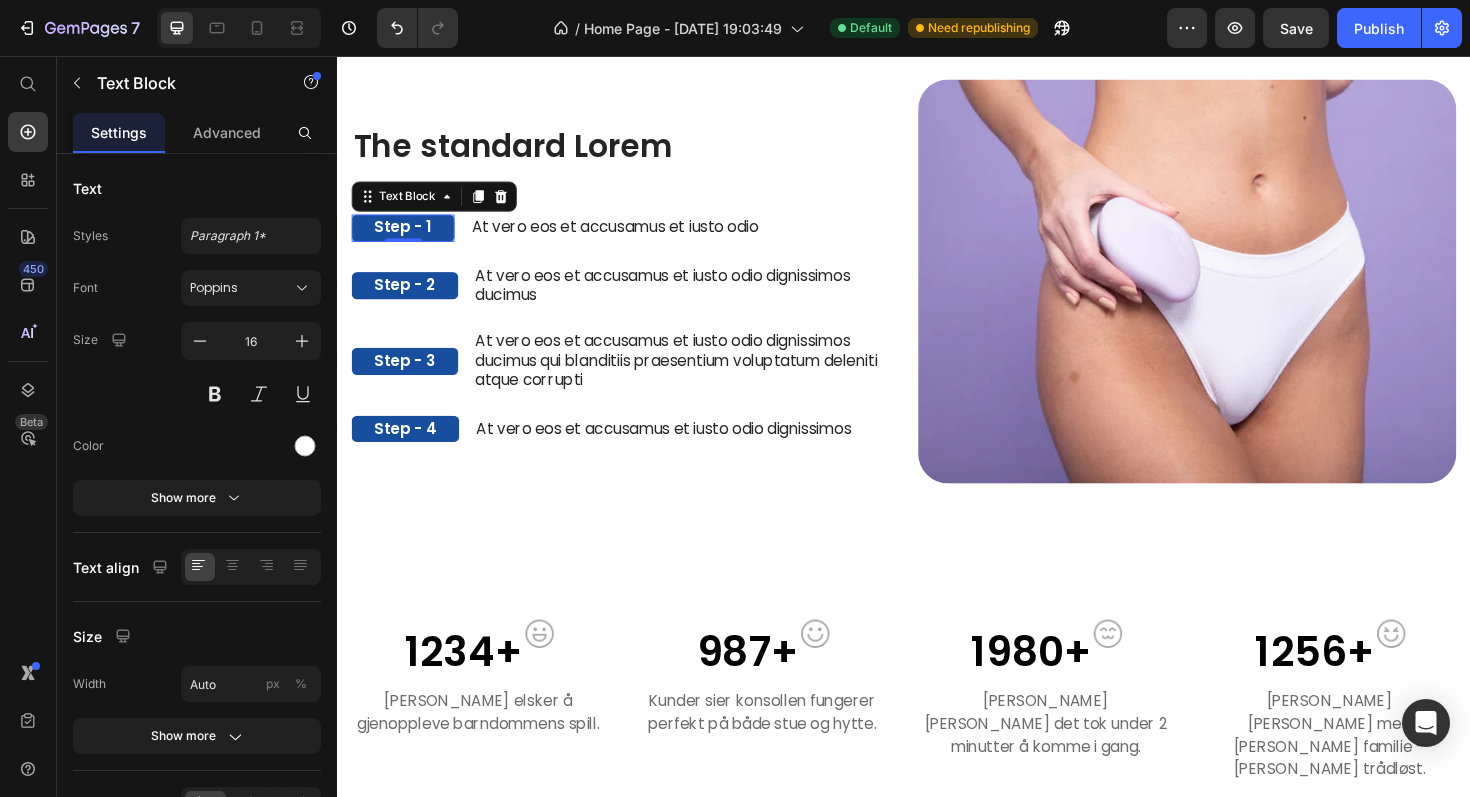 click on "Text Block" at bounding box center (439, 205) 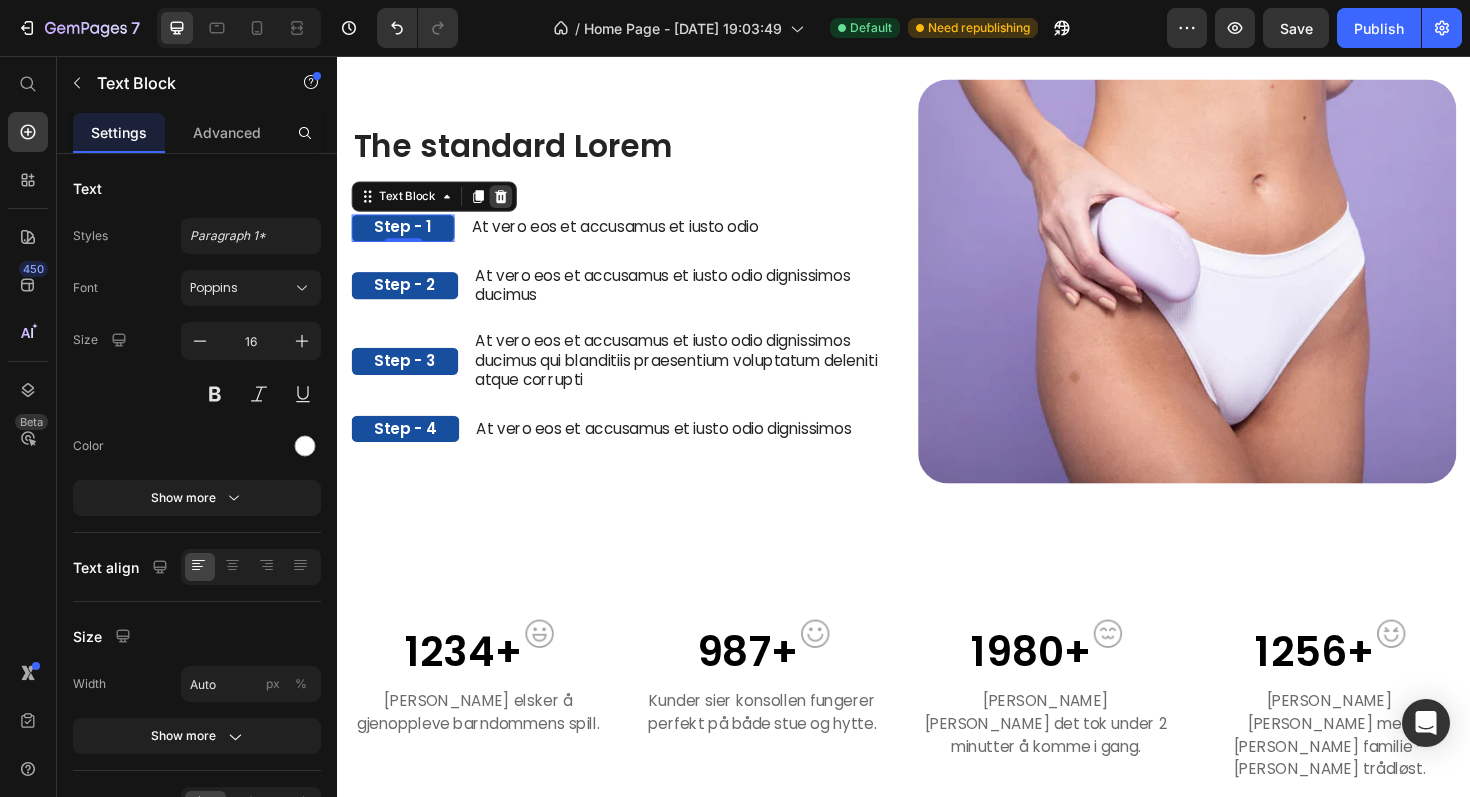 click 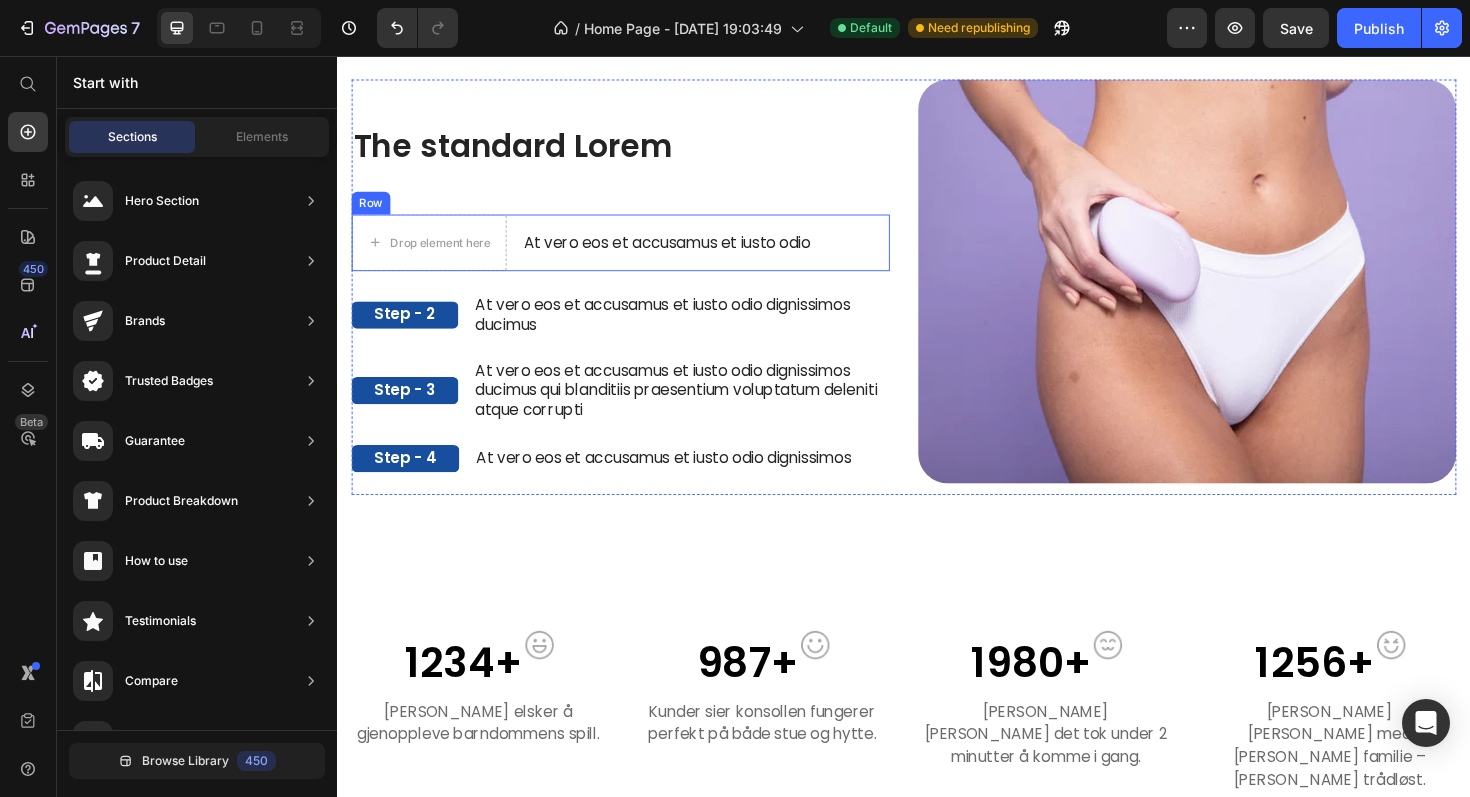 click on "At vero eos et accusamus et iusto odio" at bounding box center (686, 254) 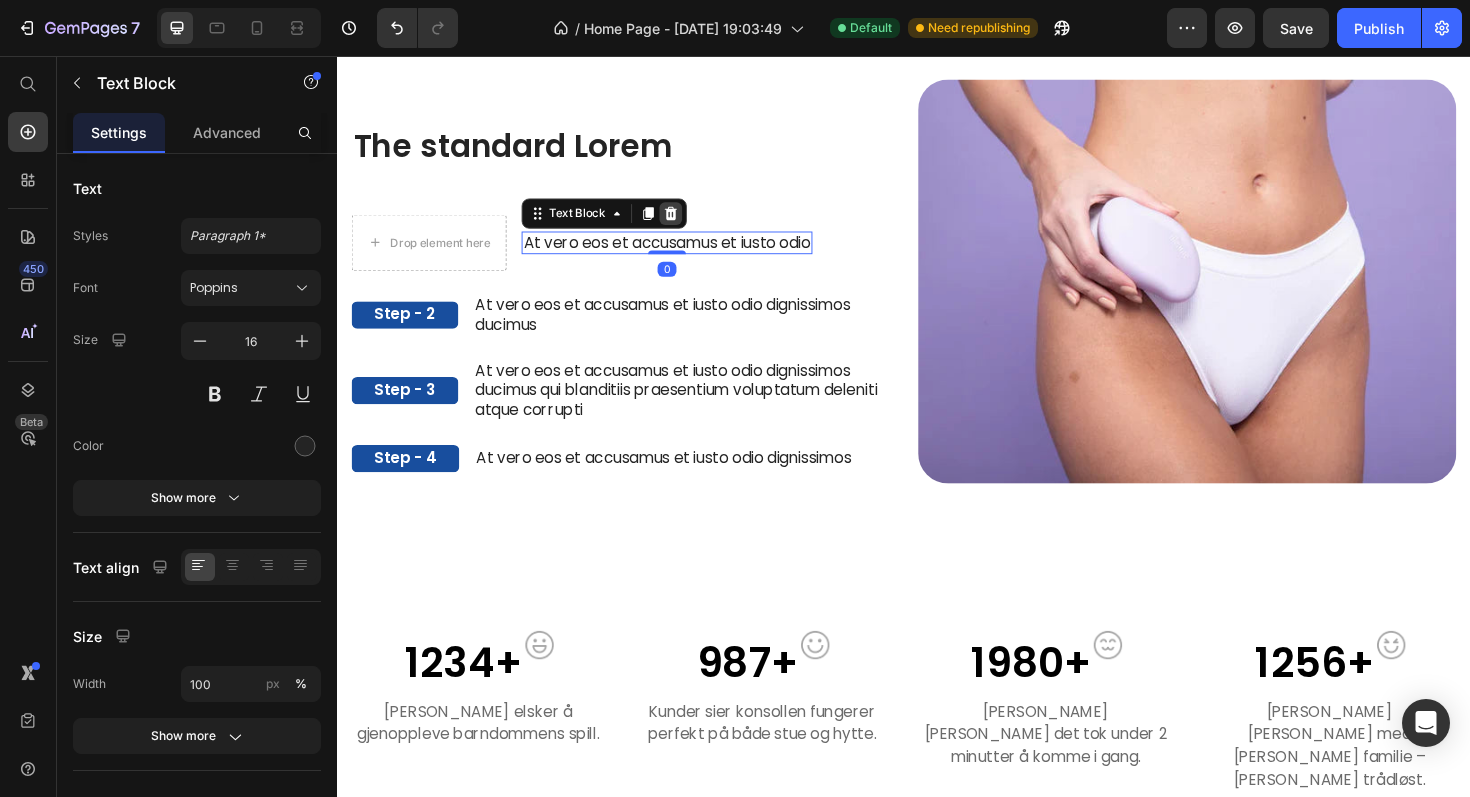 click 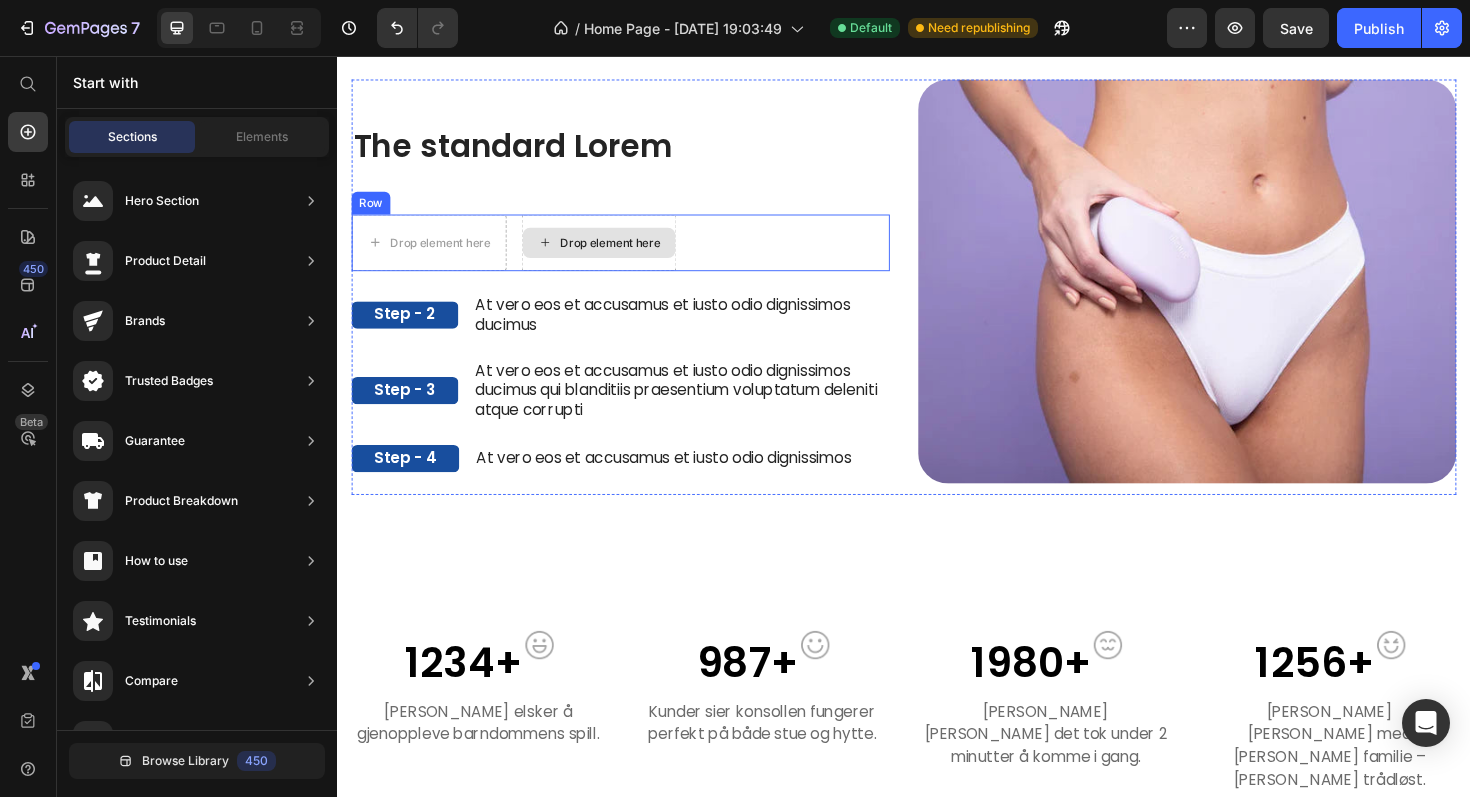 click on "Drop element here" at bounding box center (614, 254) 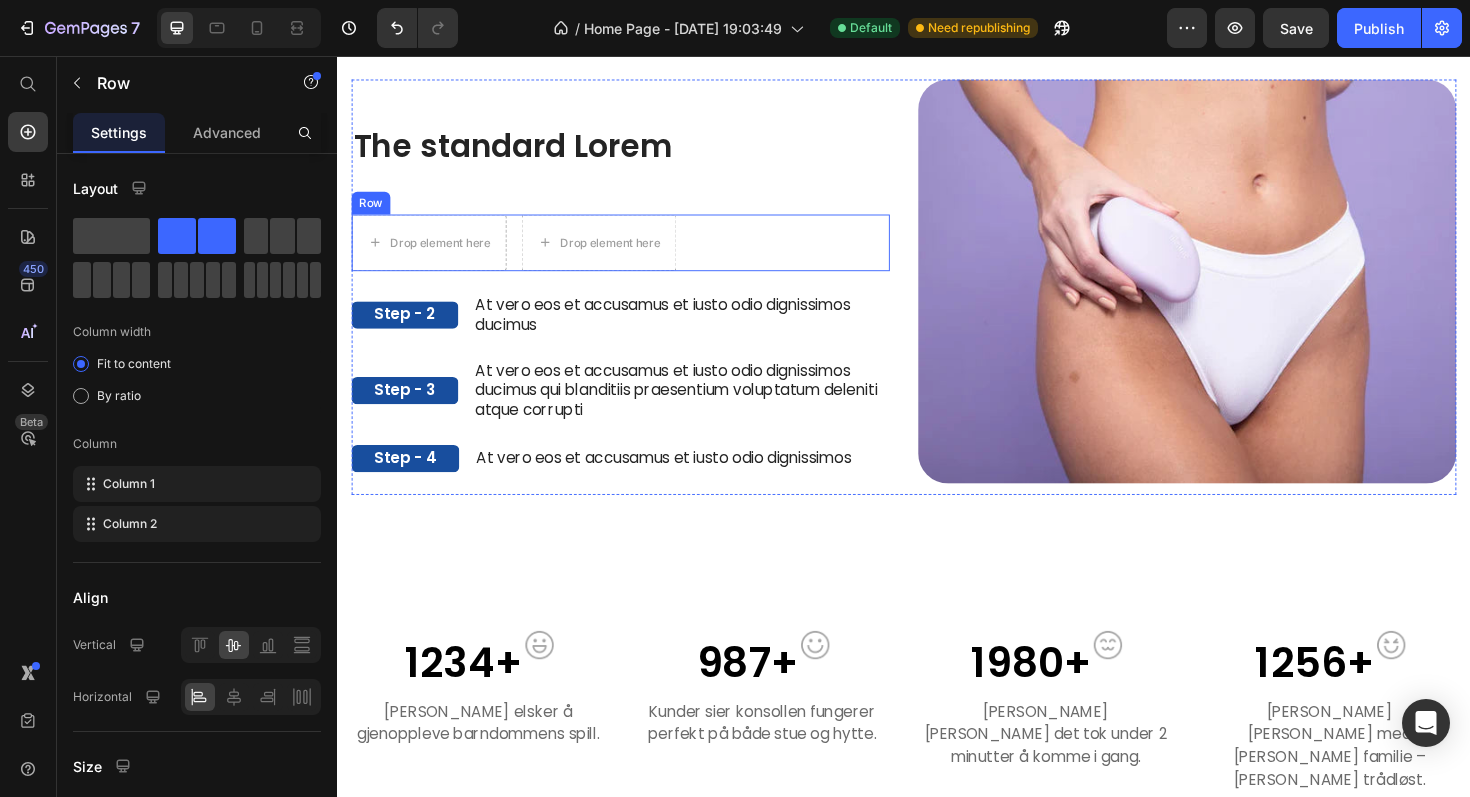 click on "Drop element here
Drop element here Row" at bounding box center [637, 254] 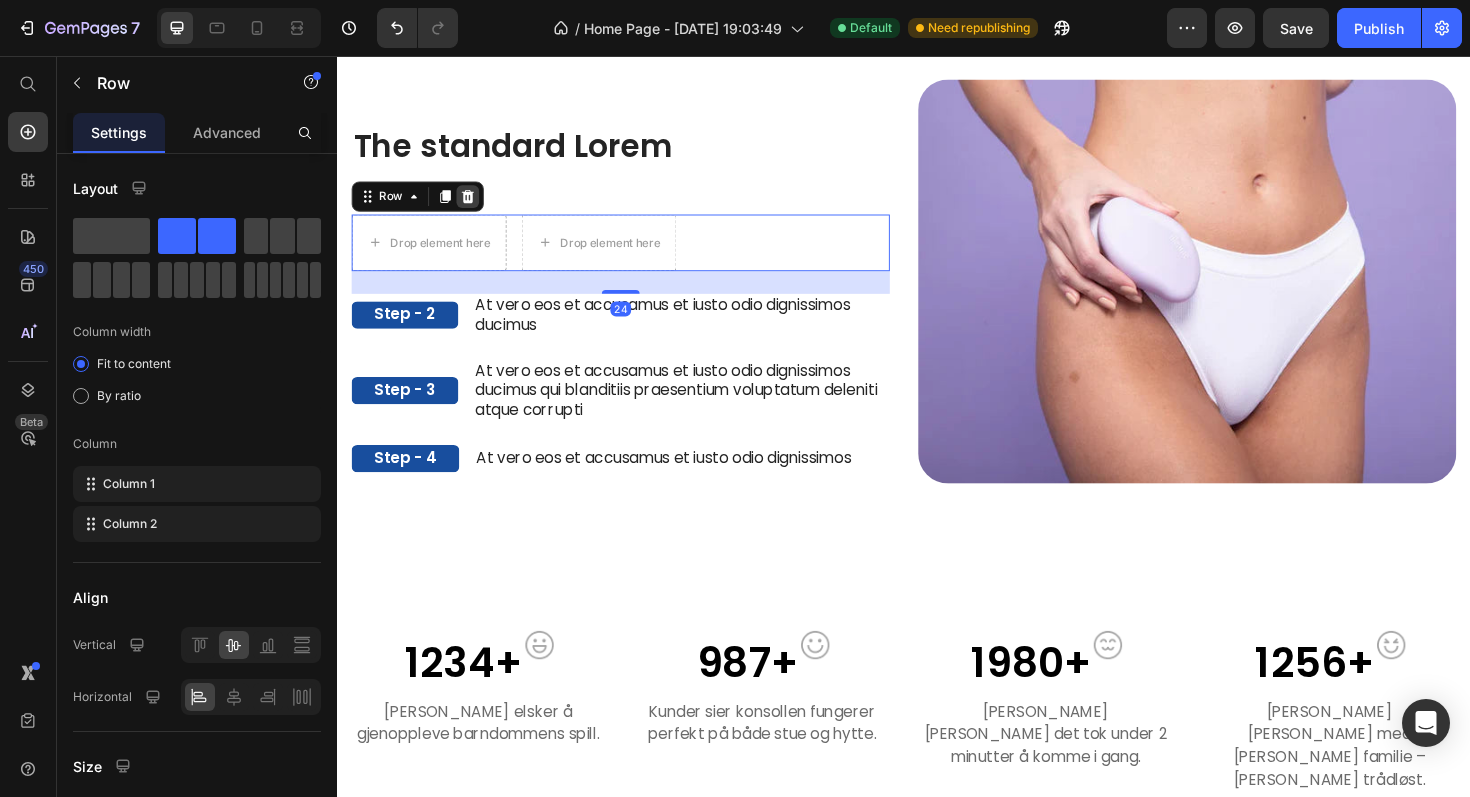 click 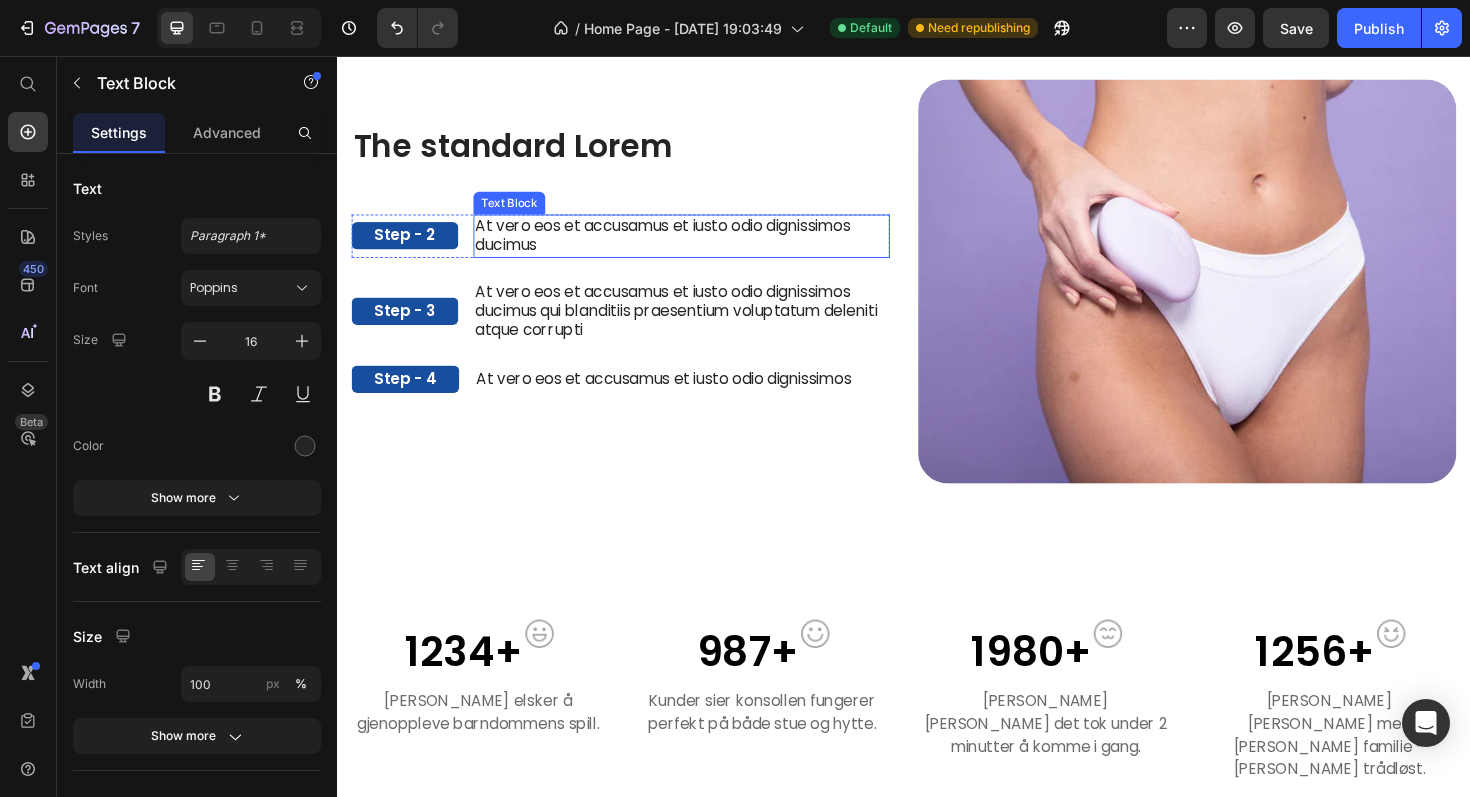 click on "At vero eos et accusamus et iusto odio dignissimos ducimus" at bounding box center (701, 247) 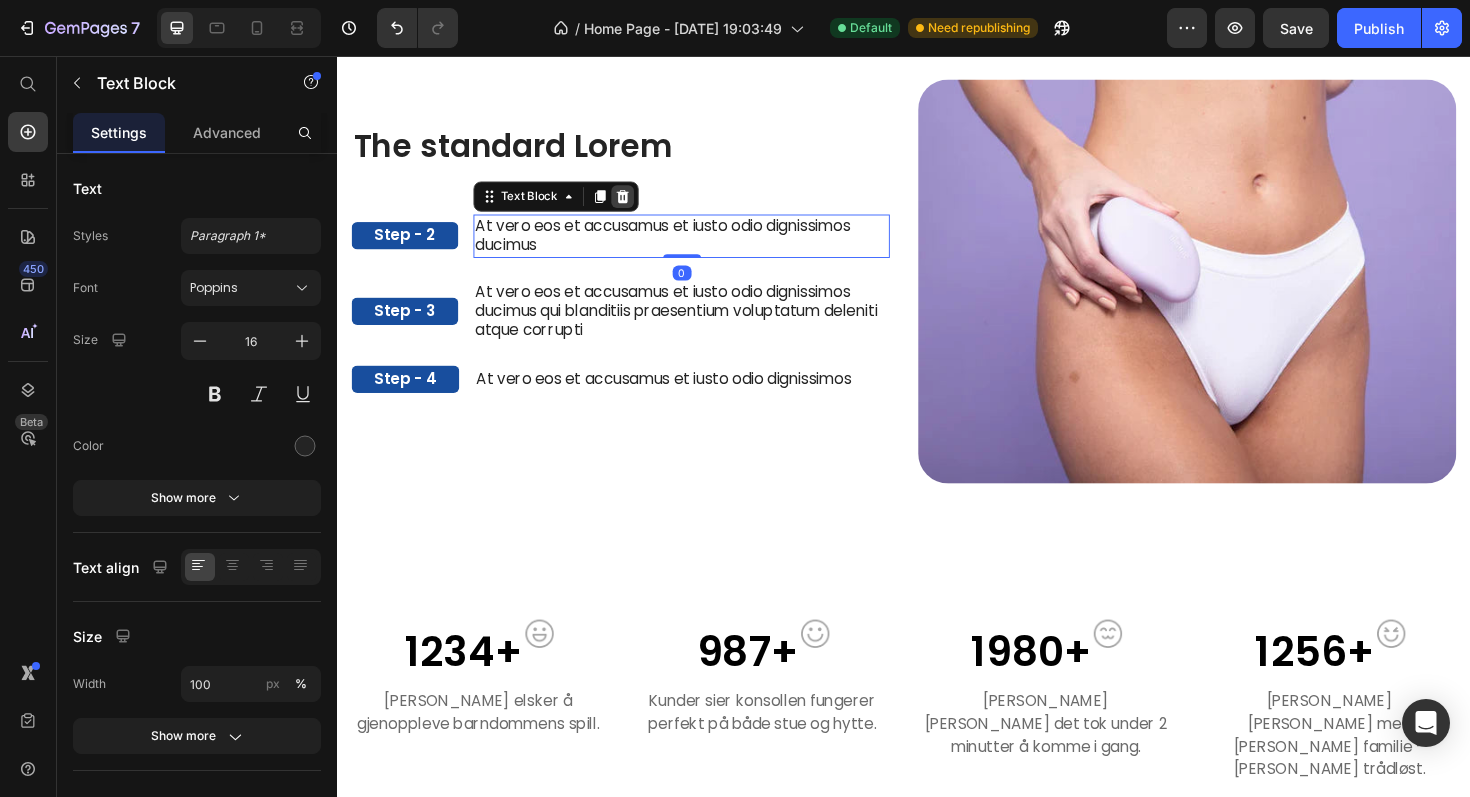 click 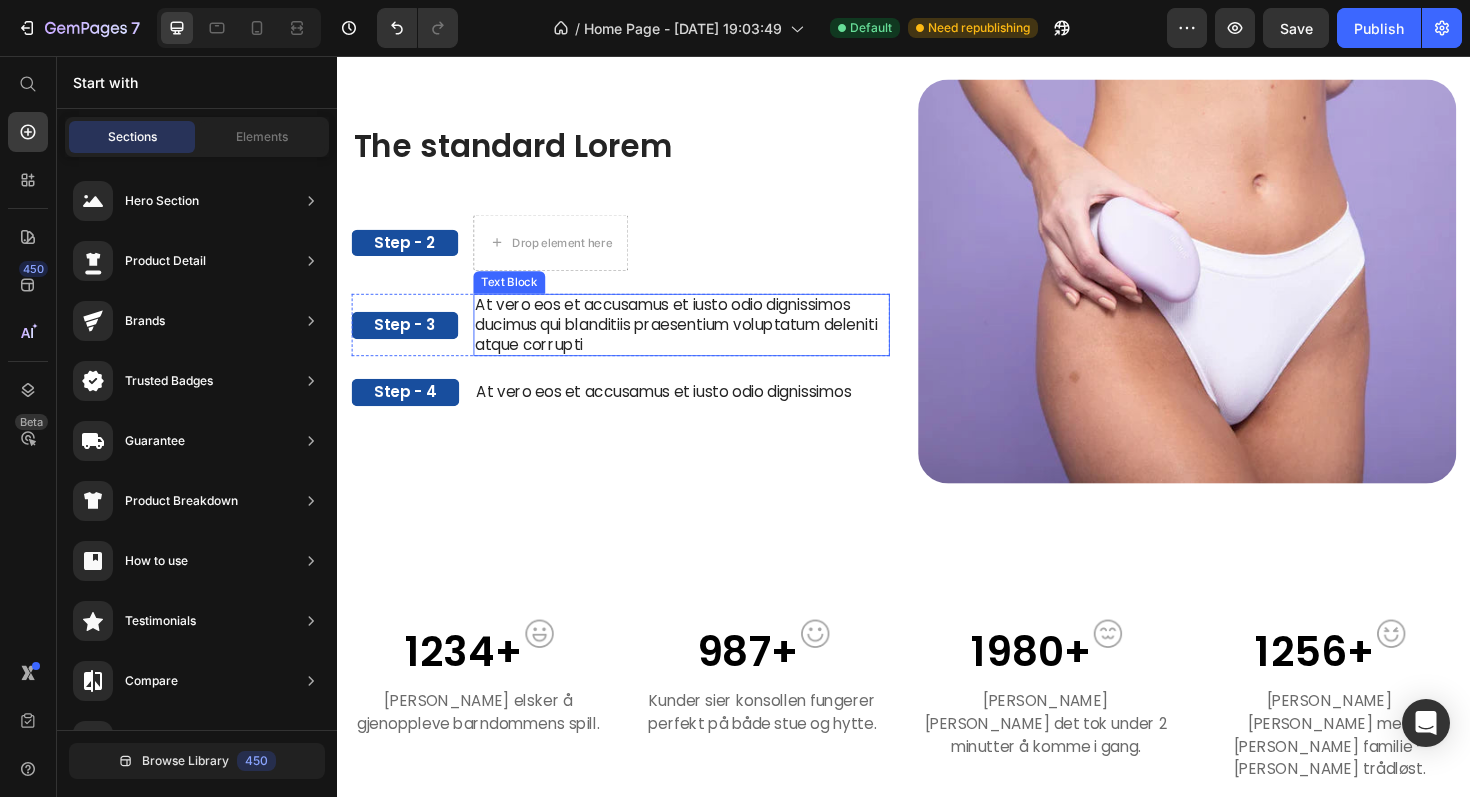 click on "At vero eos et accusamus et iusto odio dignissimos ducimus qui blanditiis praesentium voluptatum deleniti atque corrupti" at bounding box center (701, 341) 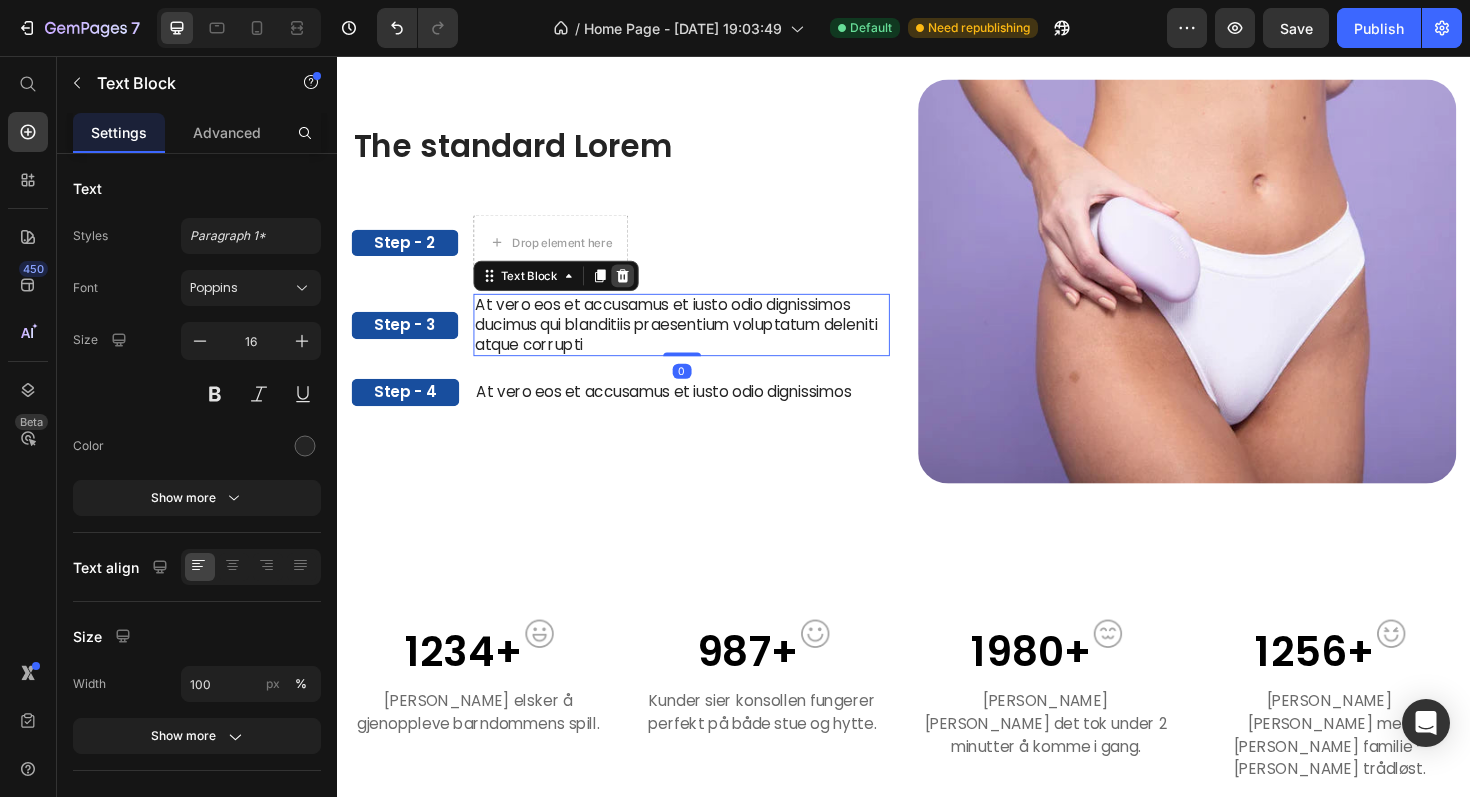 click at bounding box center [639, 289] 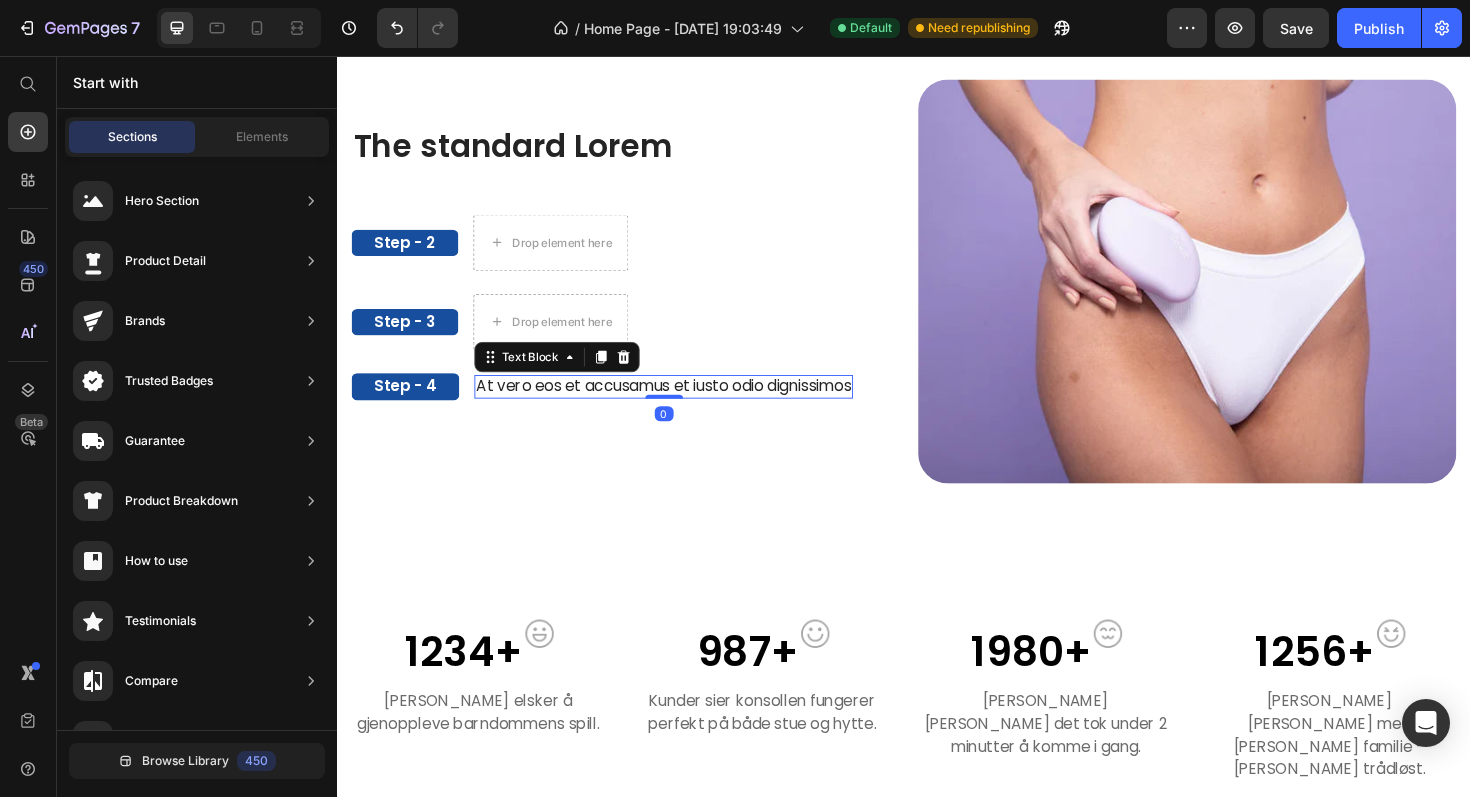 click on "At vero eos et accusamus et iusto odio dignissimos" at bounding box center (682, 406) 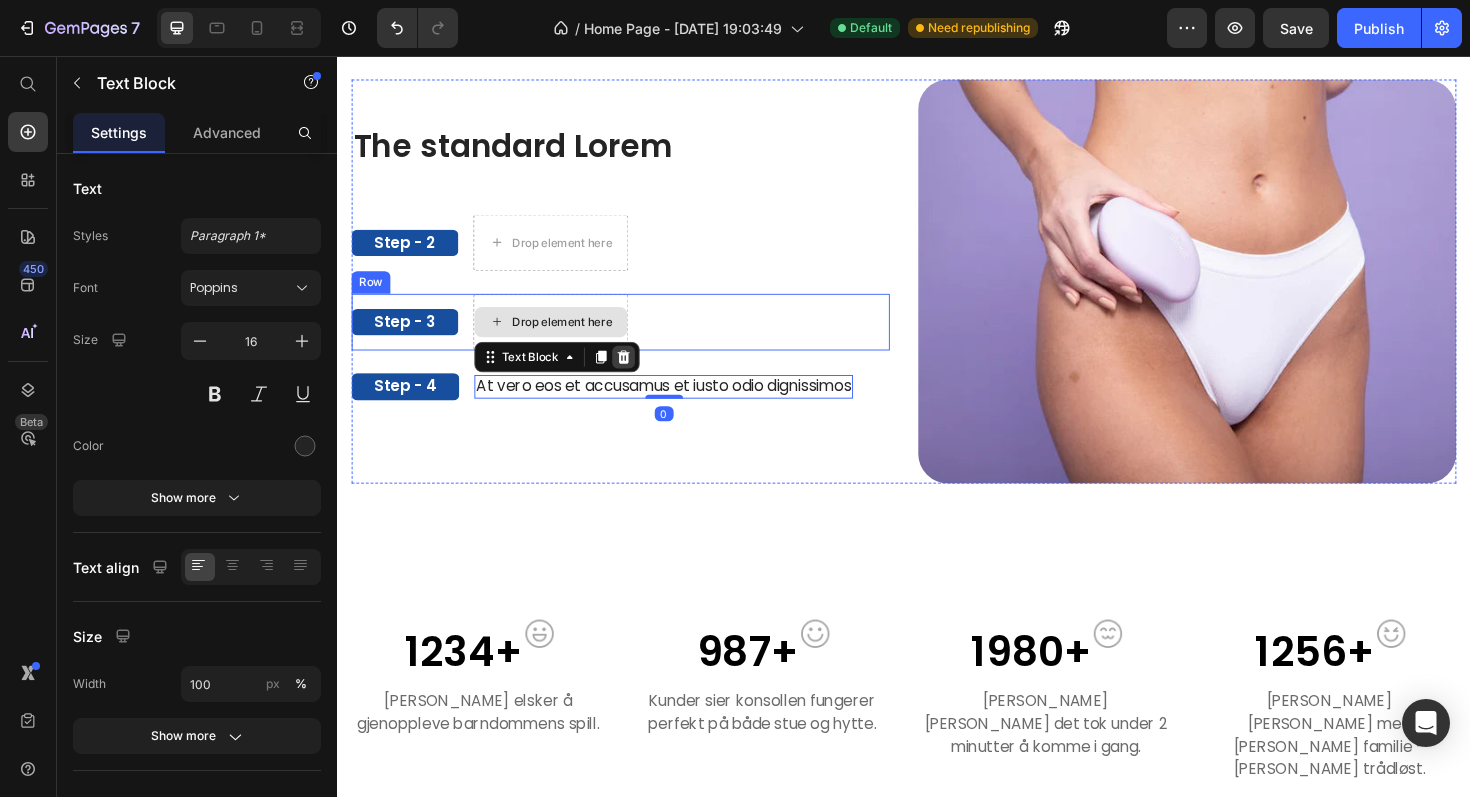 click 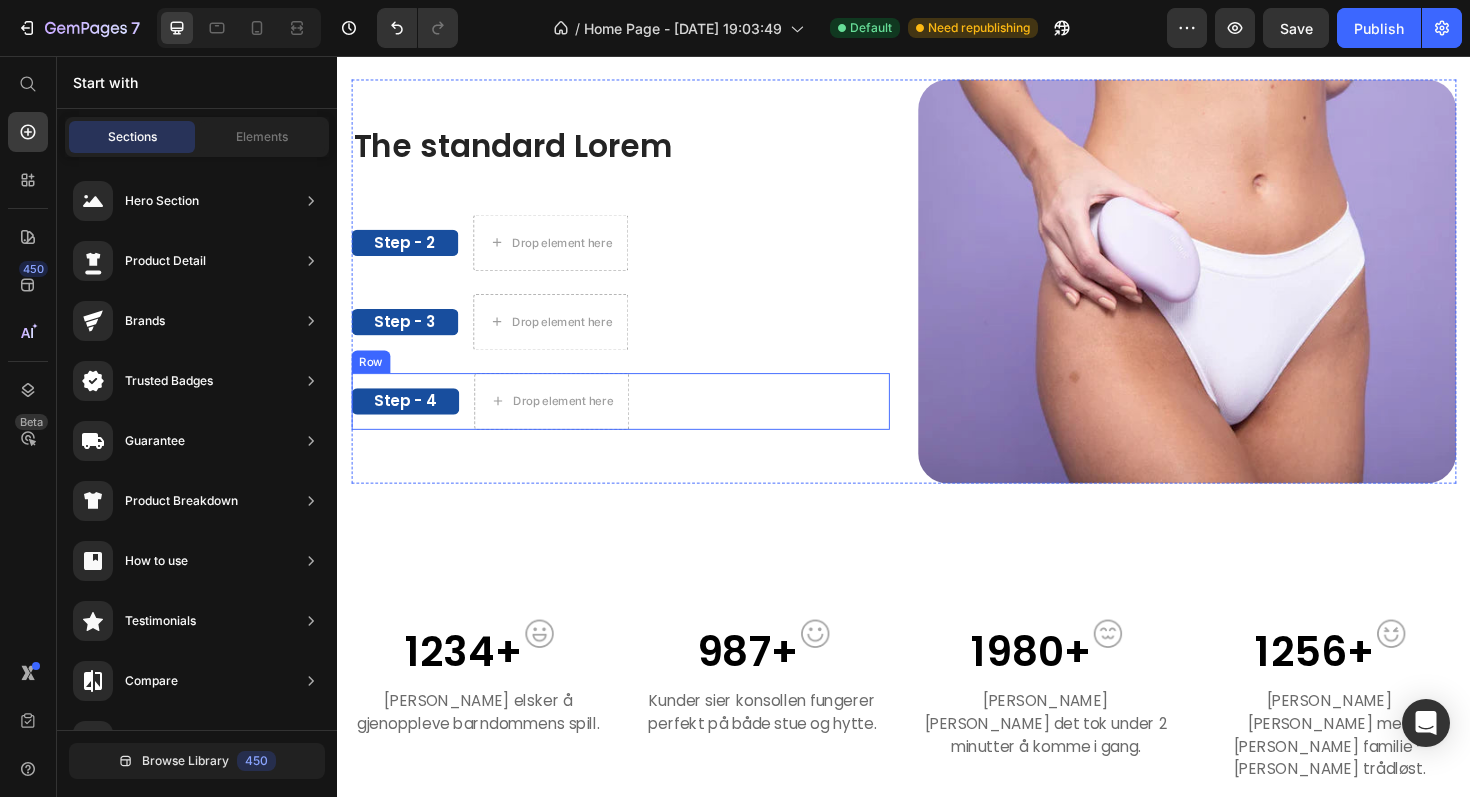 click on "Step - 4 Text Block
Drop element here Row" at bounding box center (637, 422) 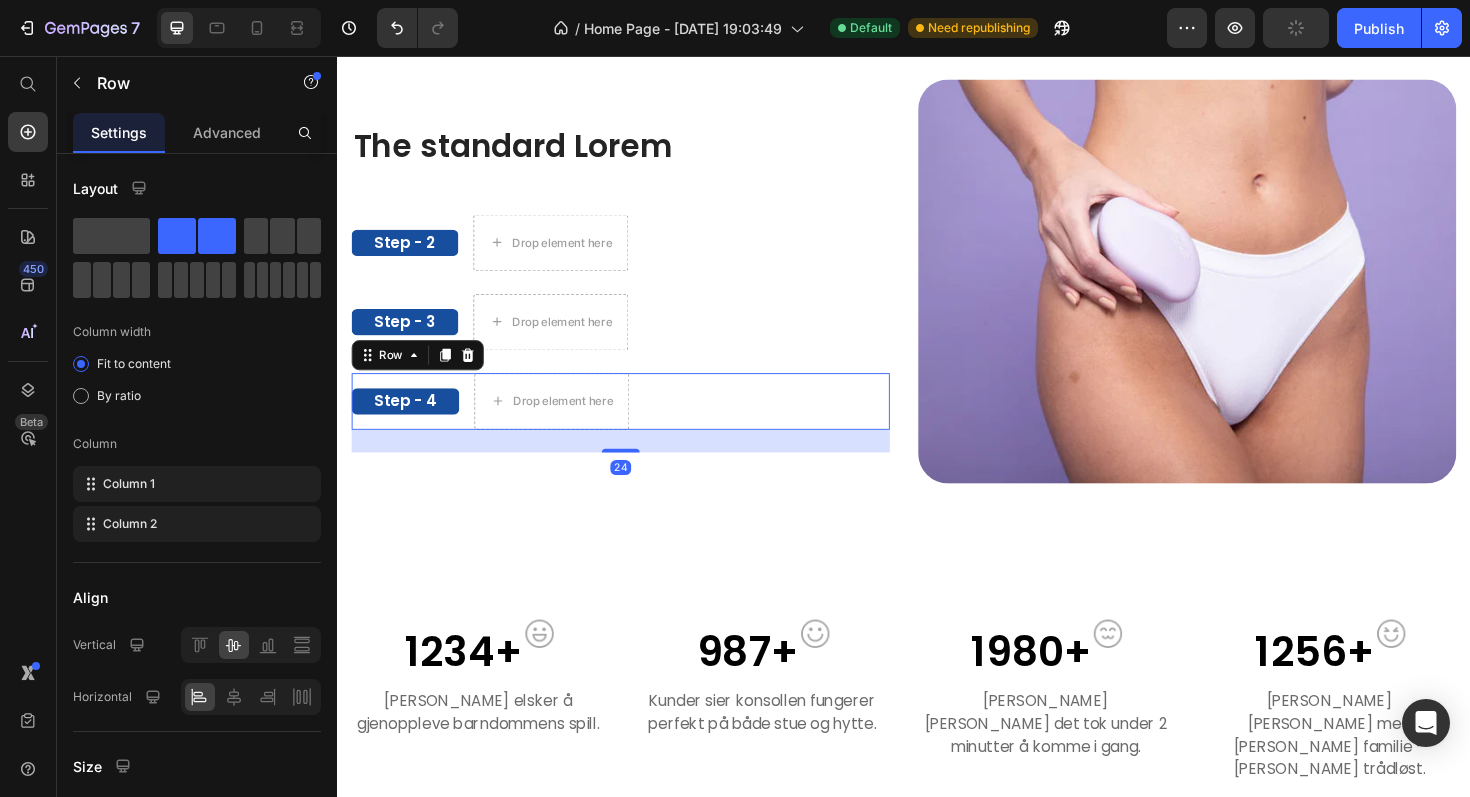click 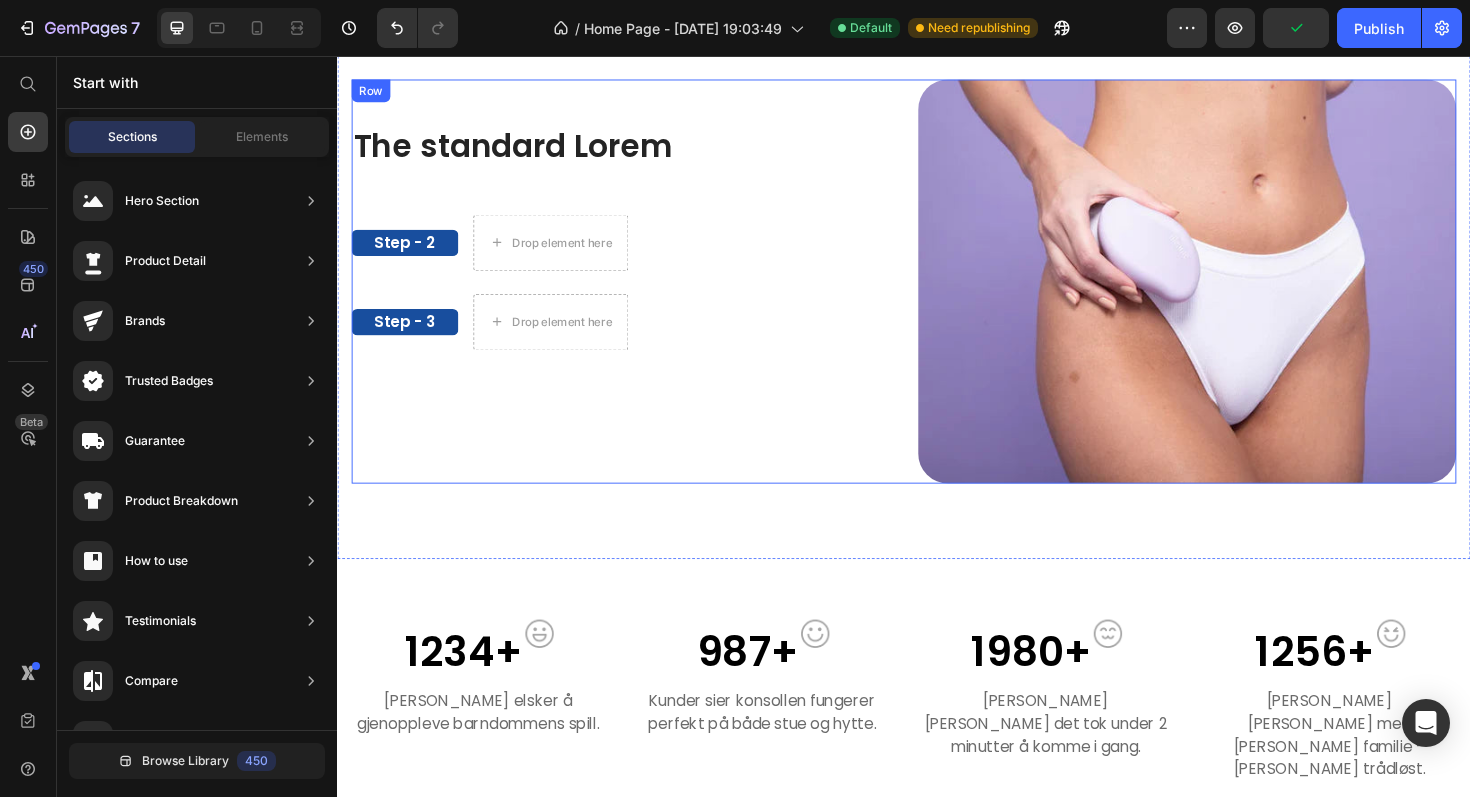 click on "Step - 3 Text Block
Drop element here Row" at bounding box center (637, 338) 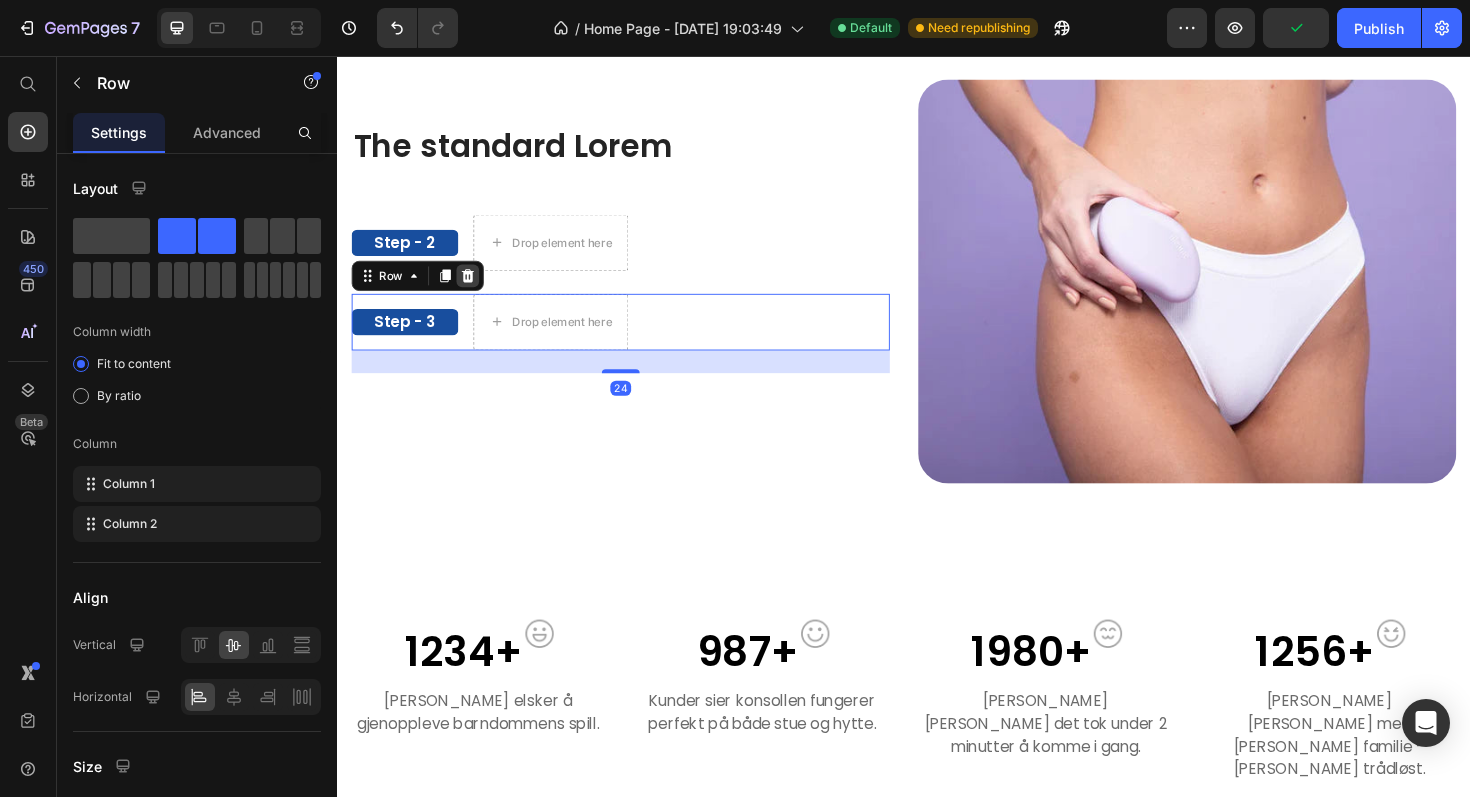 click 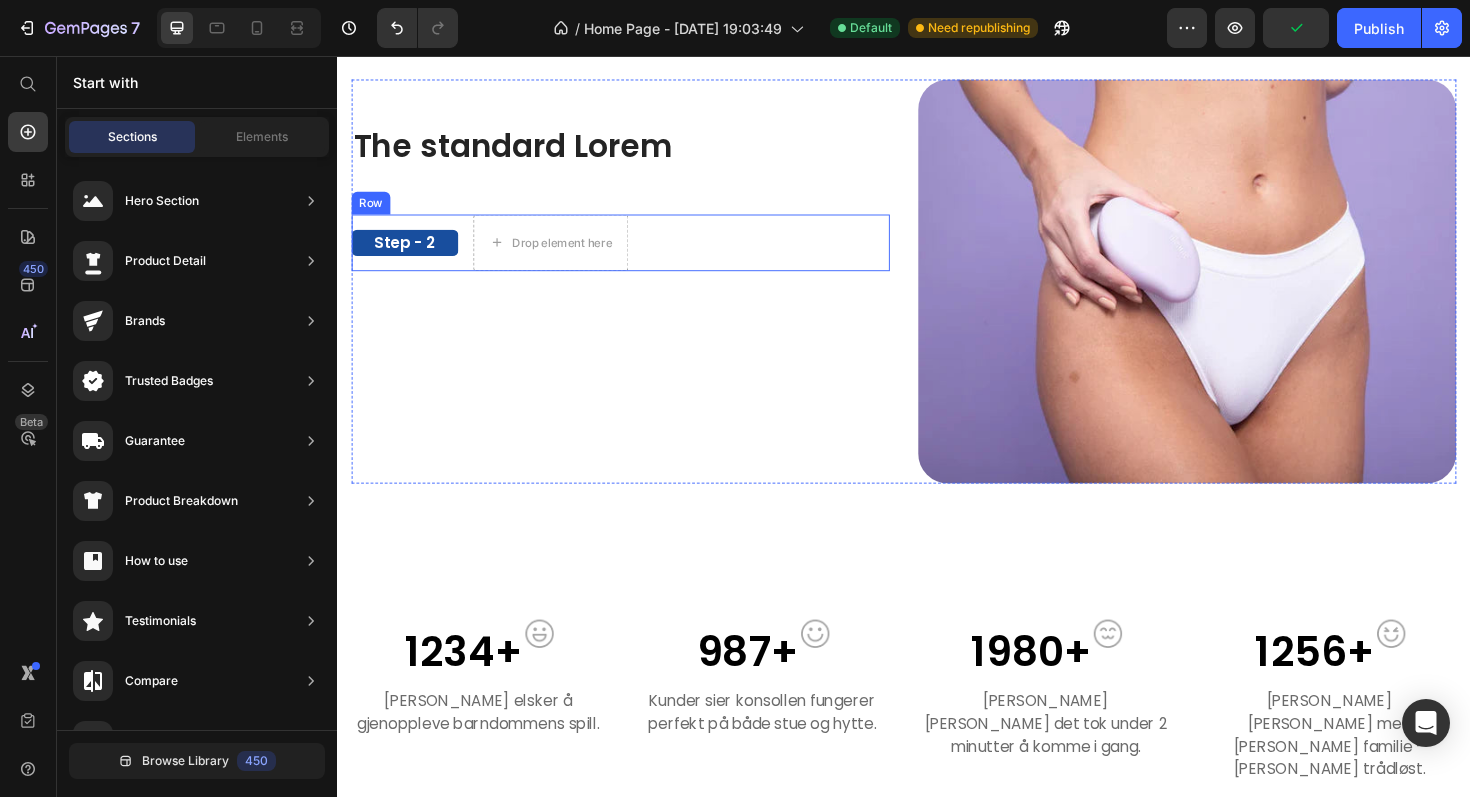 click on "Step - 2 Text Block
Drop element here Row" at bounding box center (637, 254) 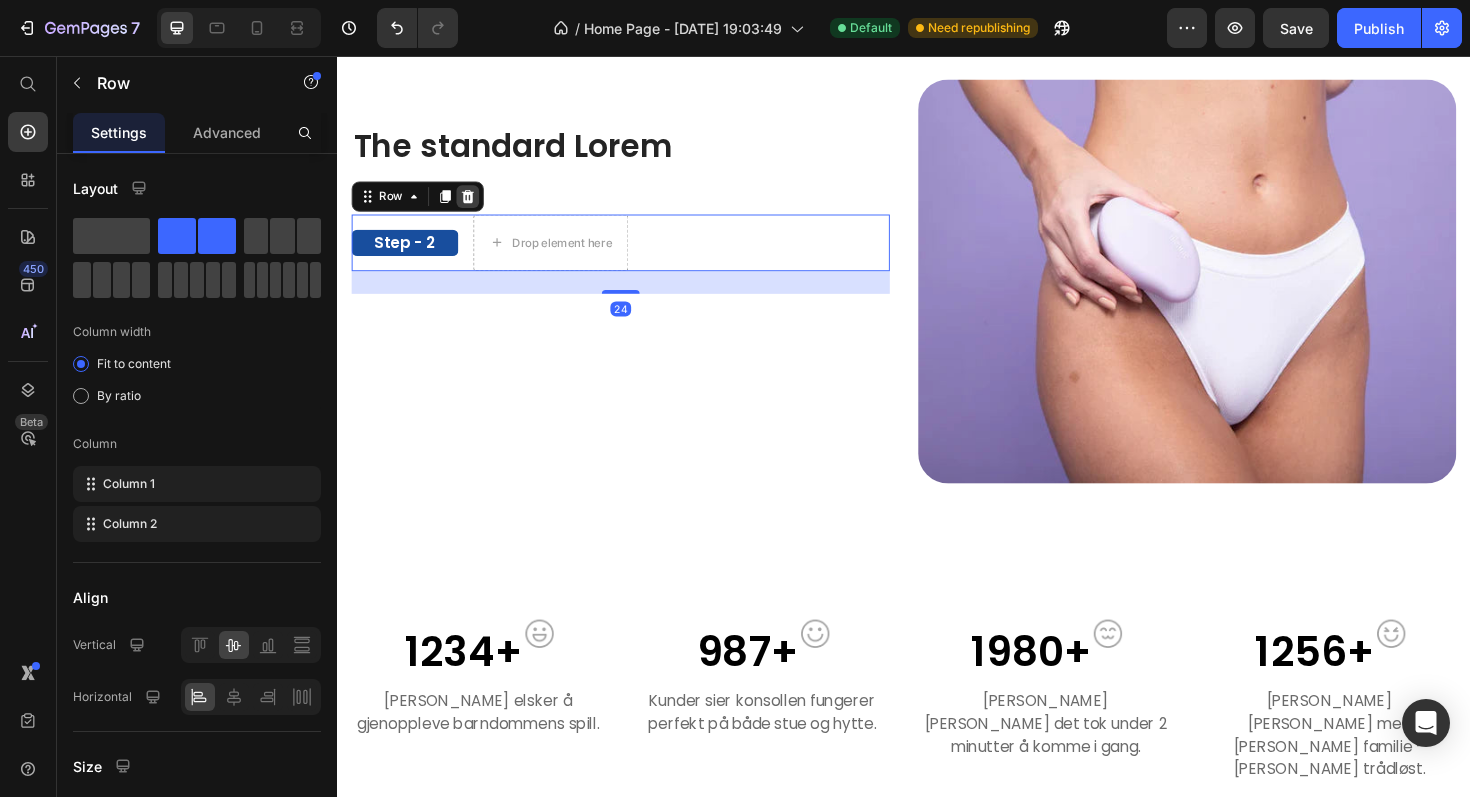 click 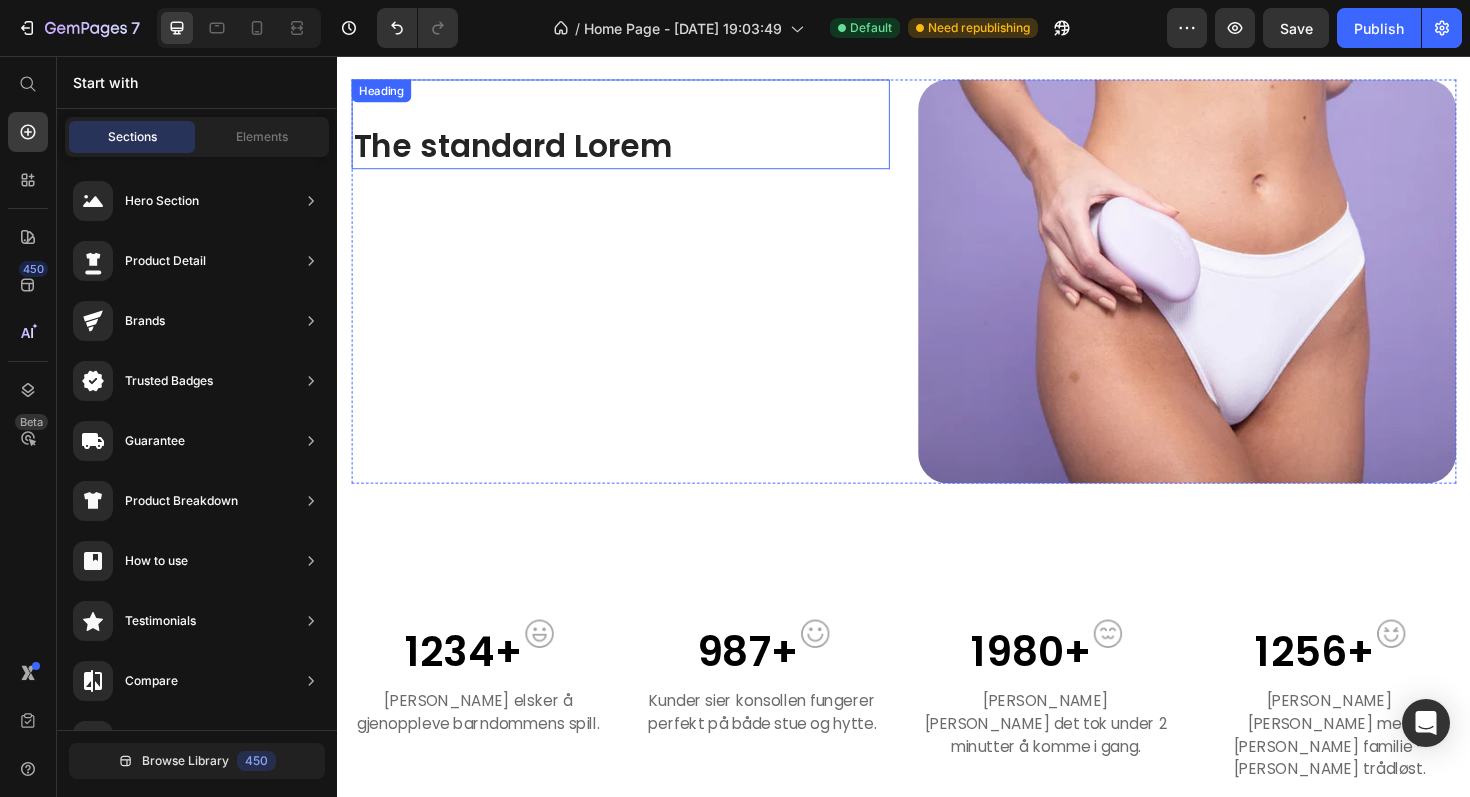 click on "The standard Lorem" at bounding box center (637, 152) 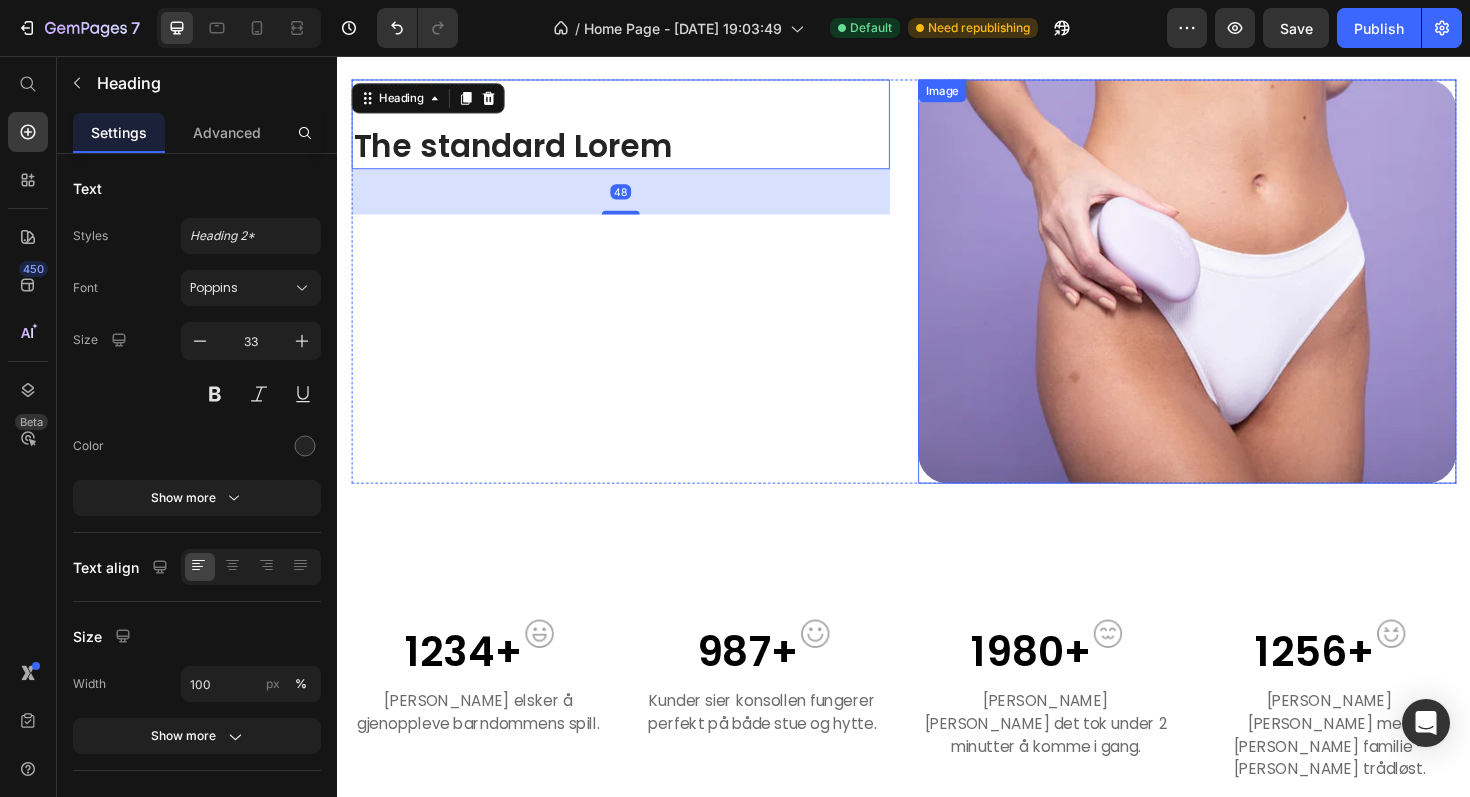 click at bounding box center (1237, 295) 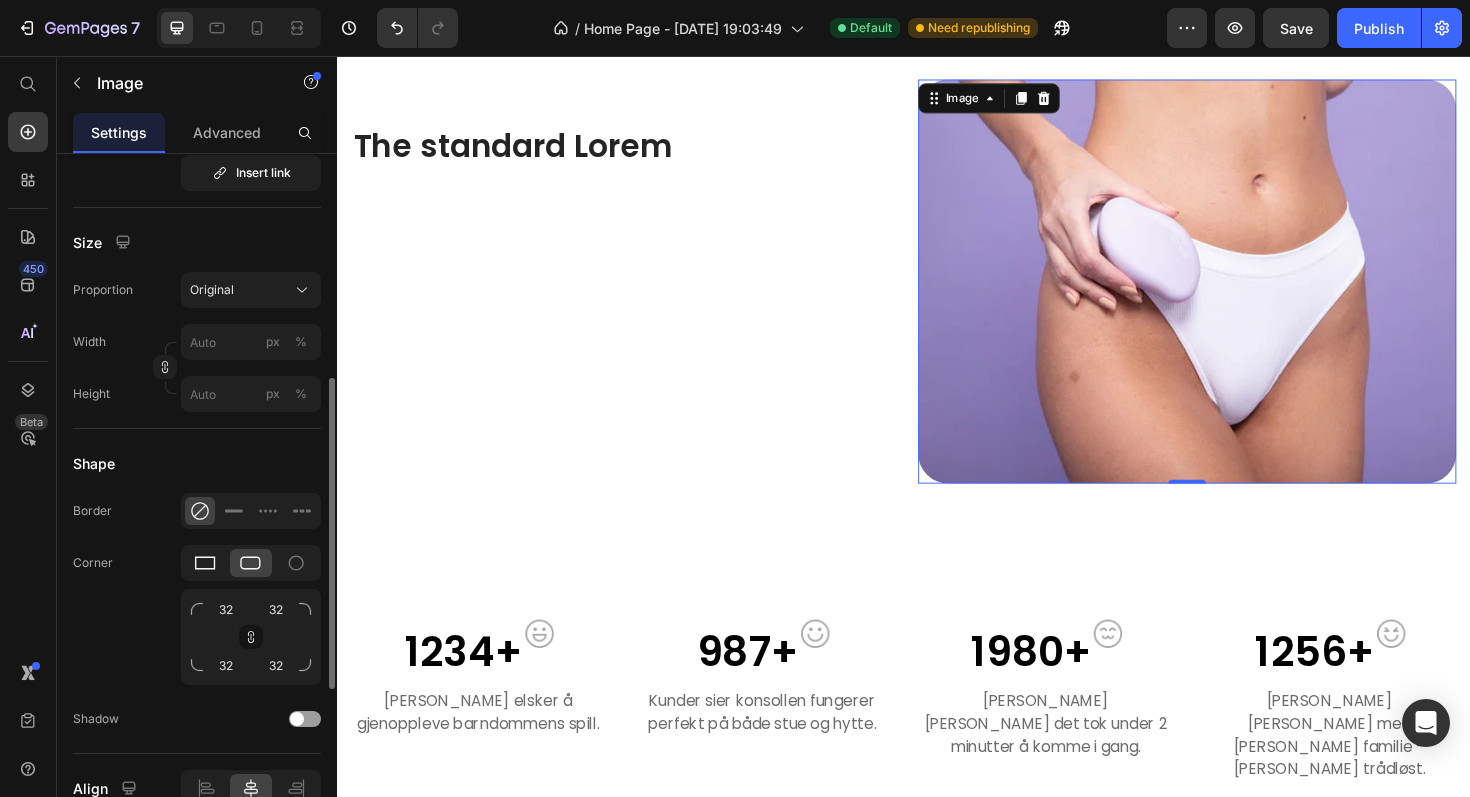 scroll, scrollTop: 564, scrollLeft: 0, axis: vertical 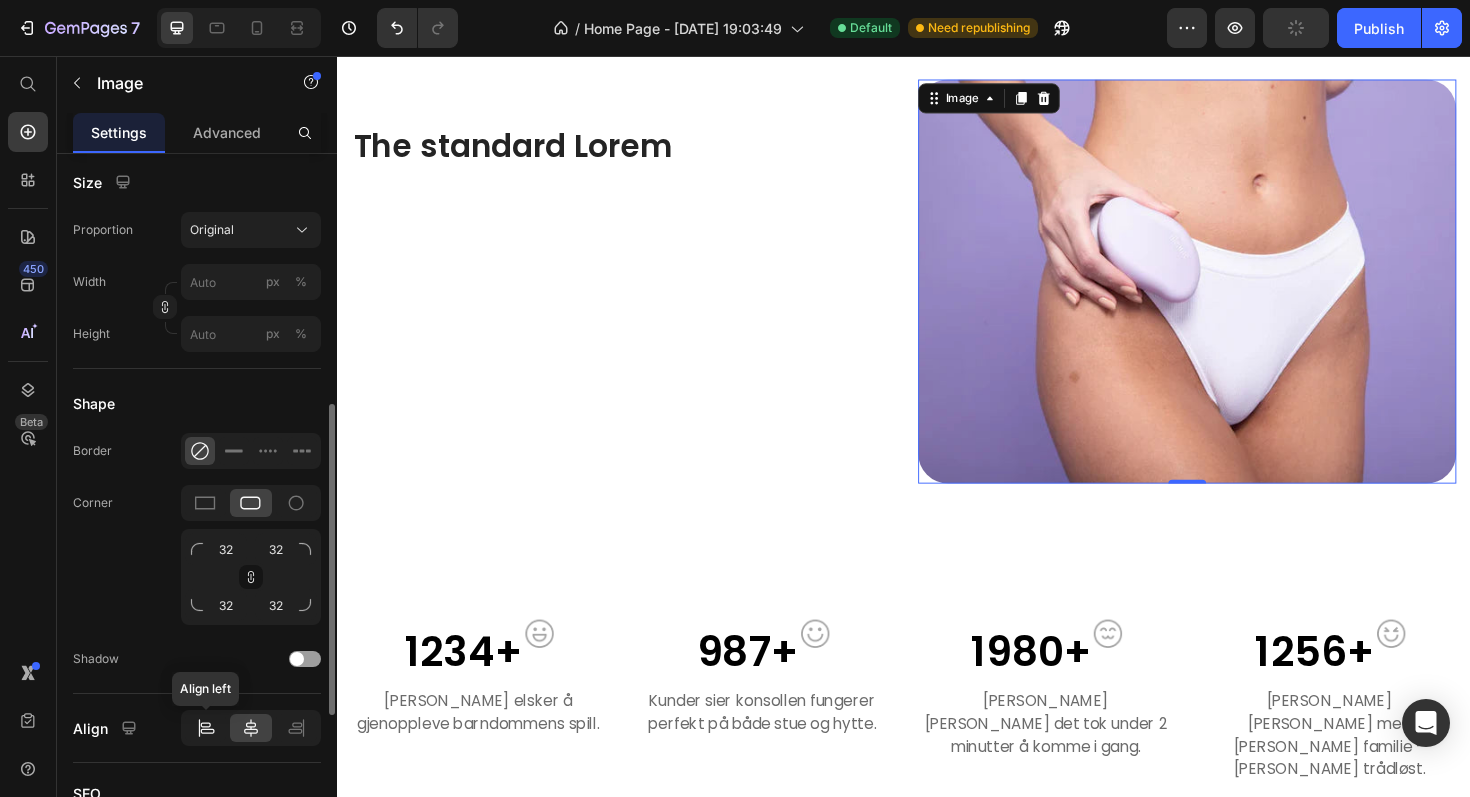 click 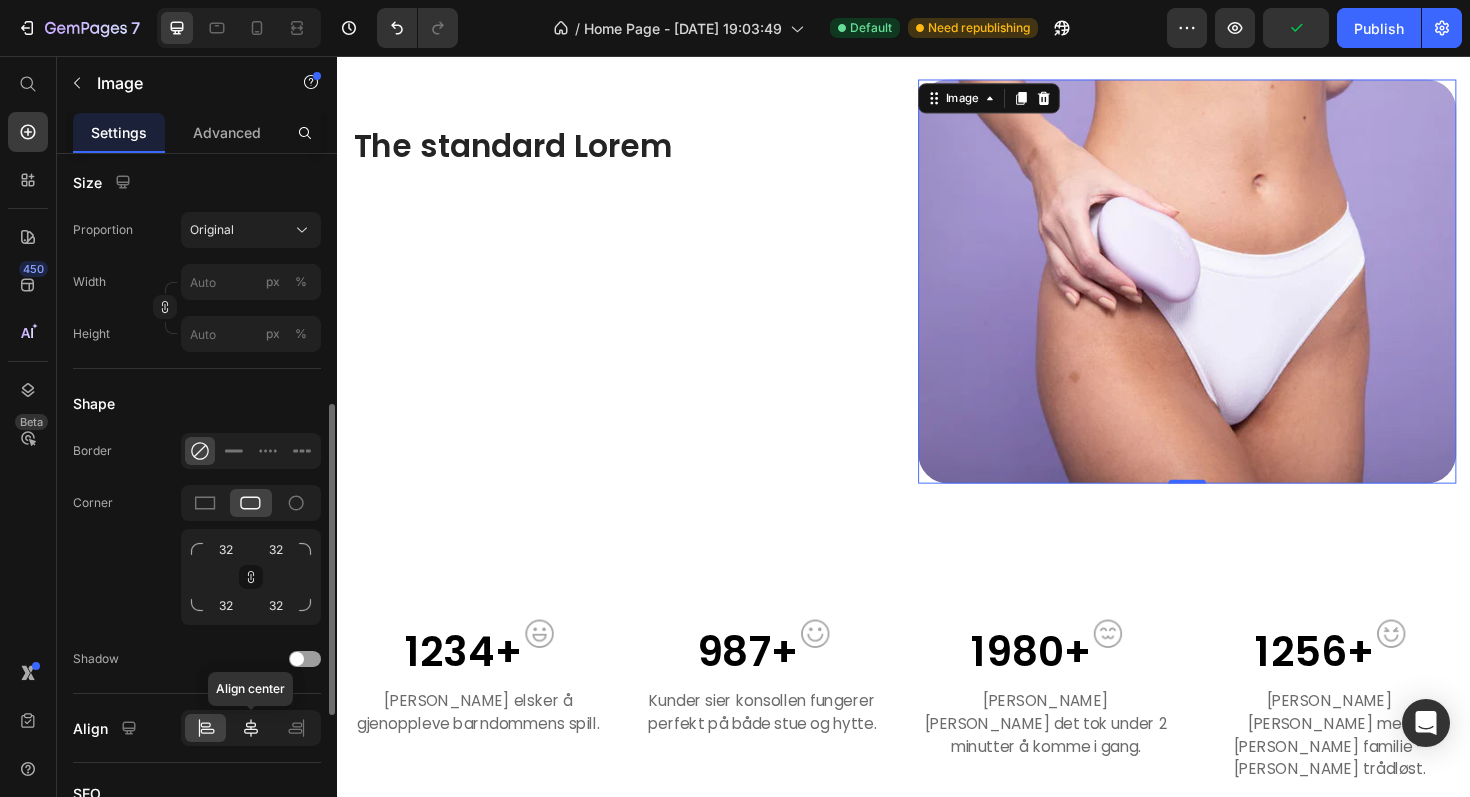 click 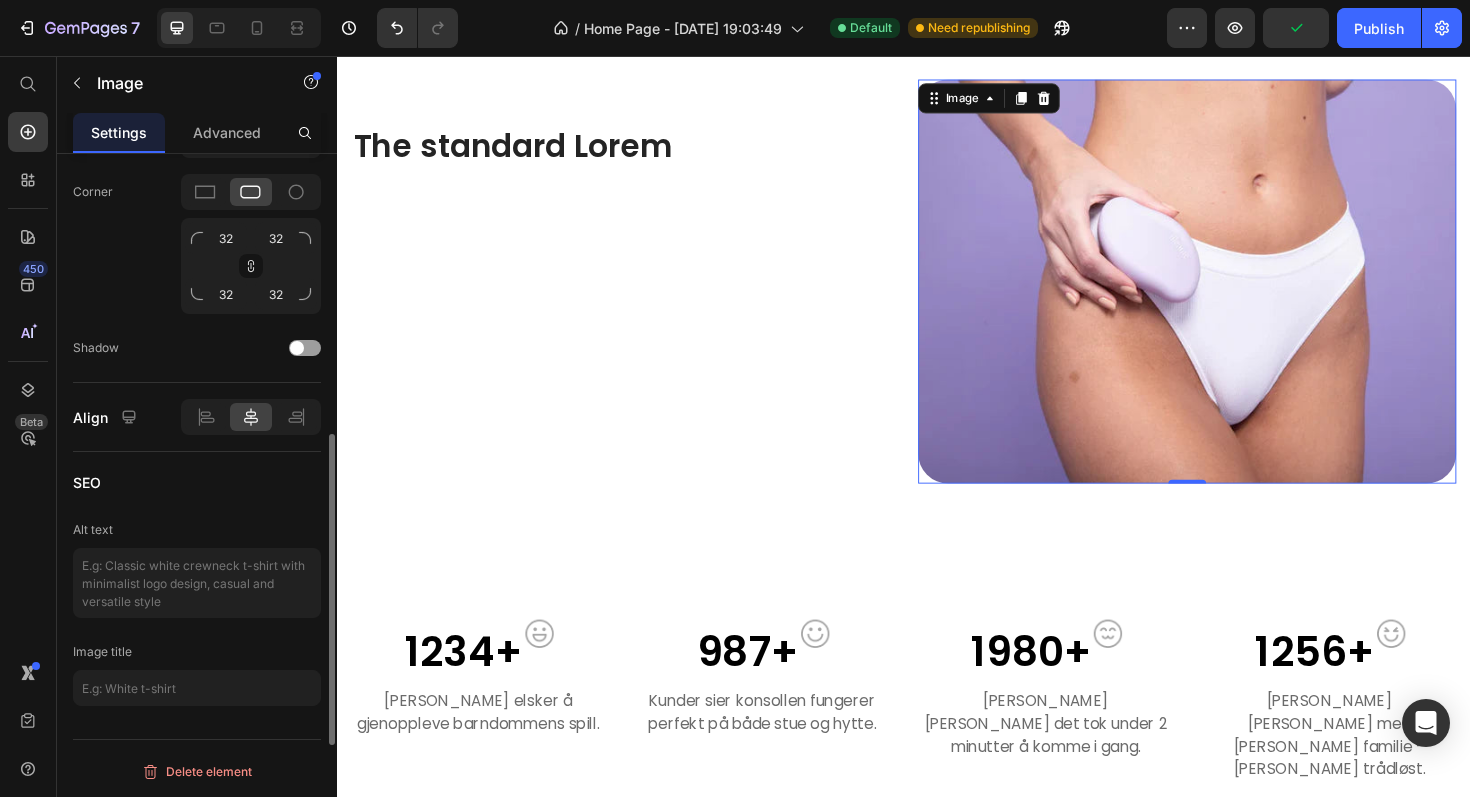 scroll, scrollTop: 570, scrollLeft: 0, axis: vertical 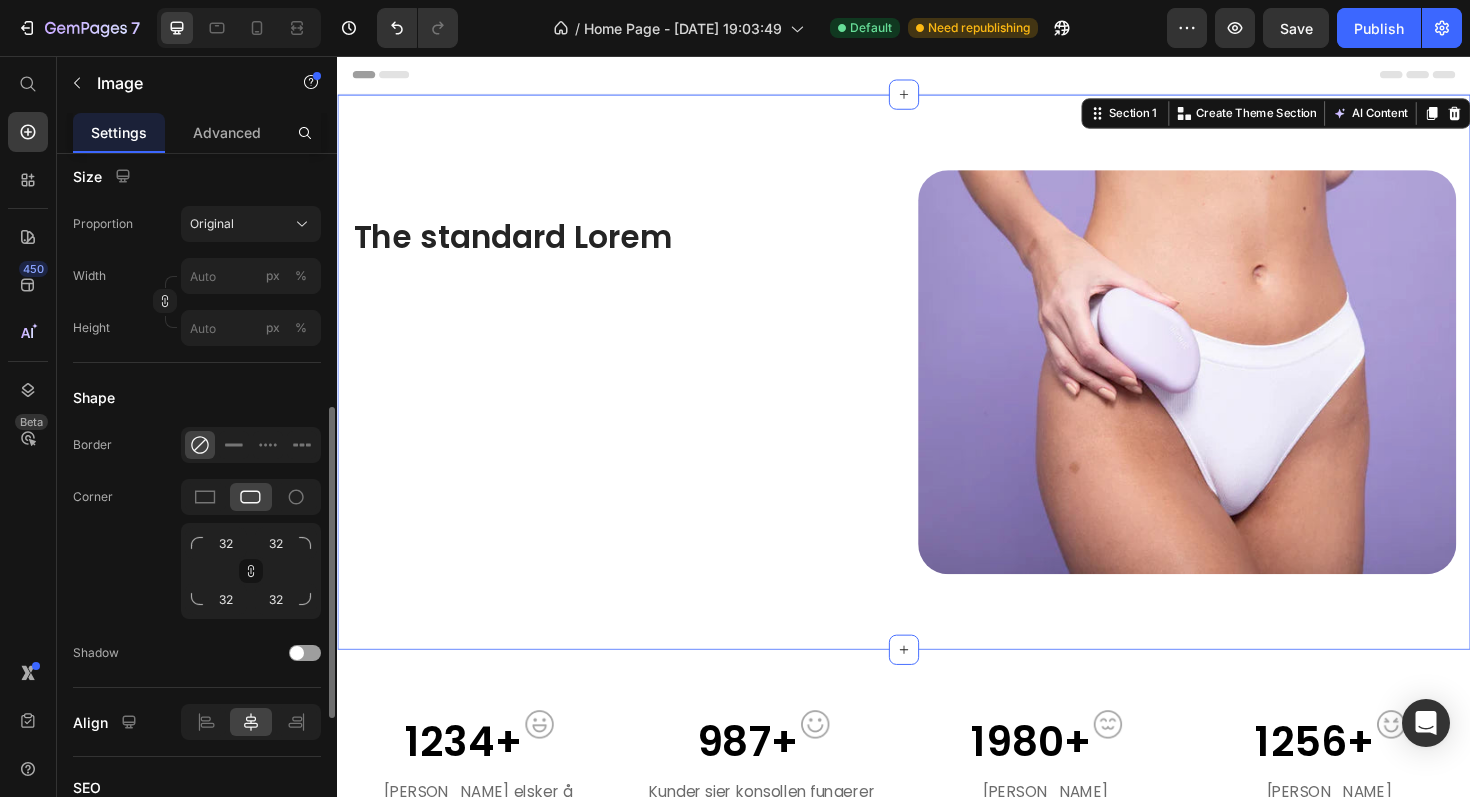 click on "The standard Lorem Heading The standard Lorem Heading Image Row Section 1   You can create reusable sections Create Theme Section AI Content Write with GemAI What would you like to describe here? Tone and Voice Persuasive Product Bleame Krystall Show more Generate" at bounding box center (937, 391) 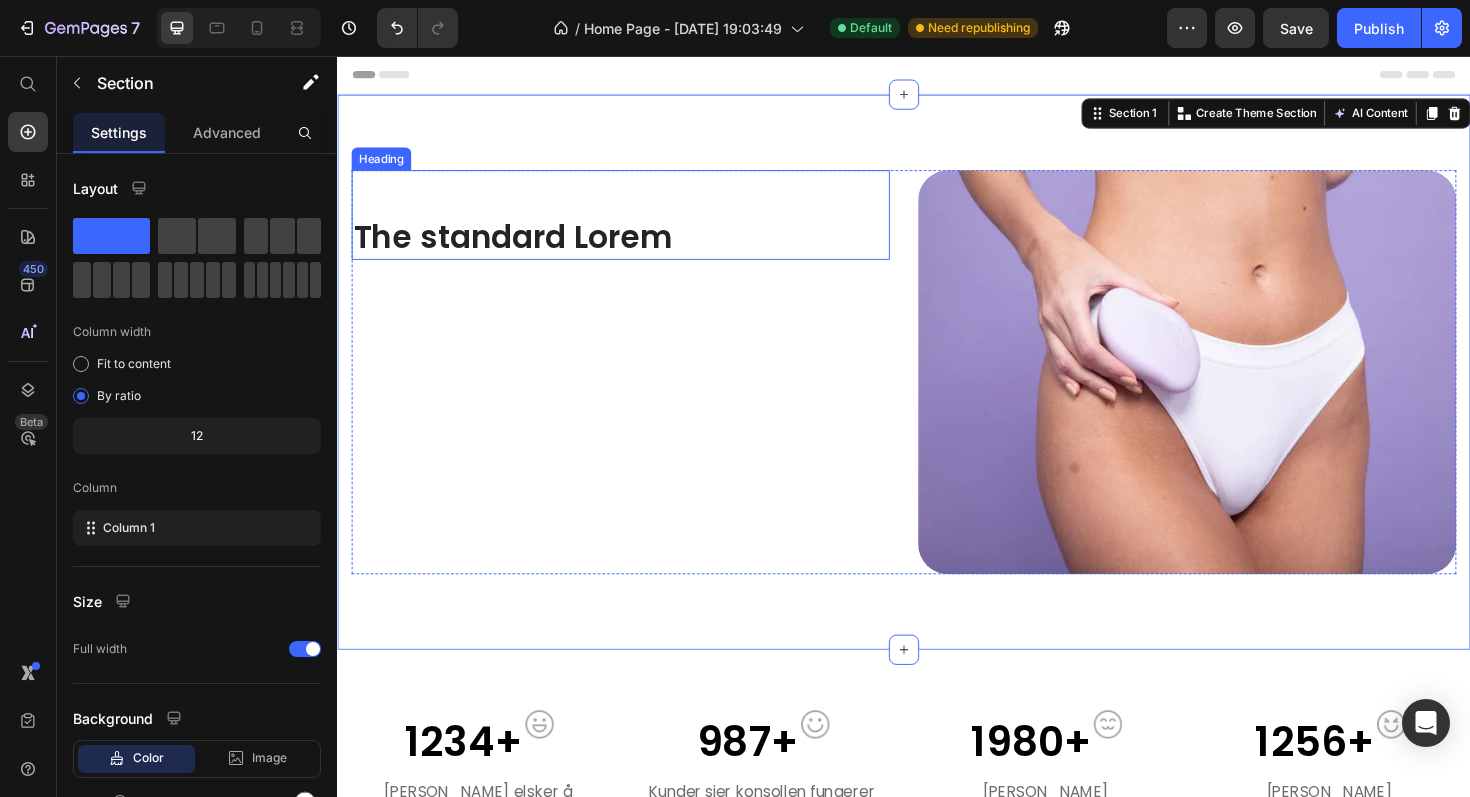 click on "The standard Lorem" at bounding box center [637, 248] 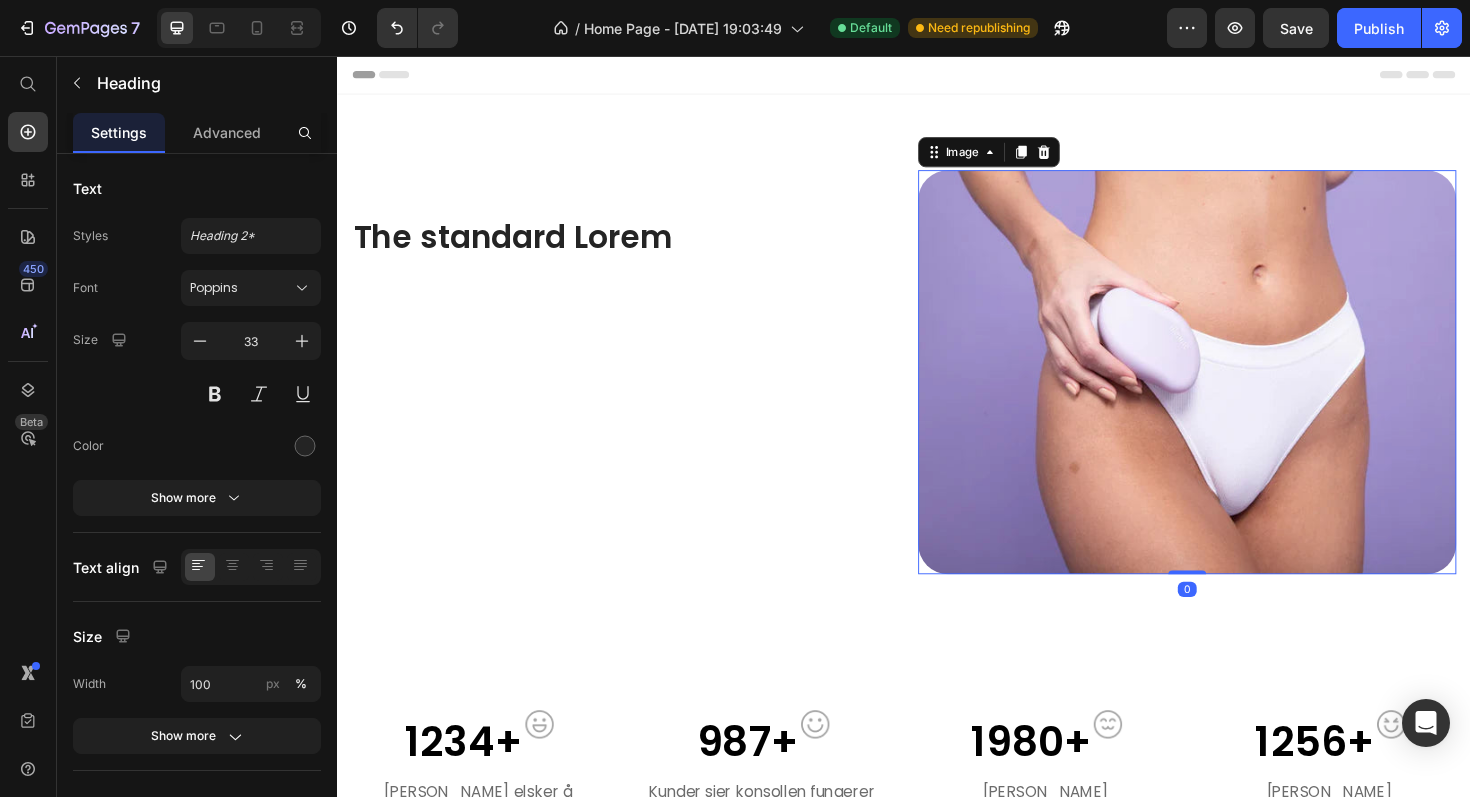 click at bounding box center [1237, 391] 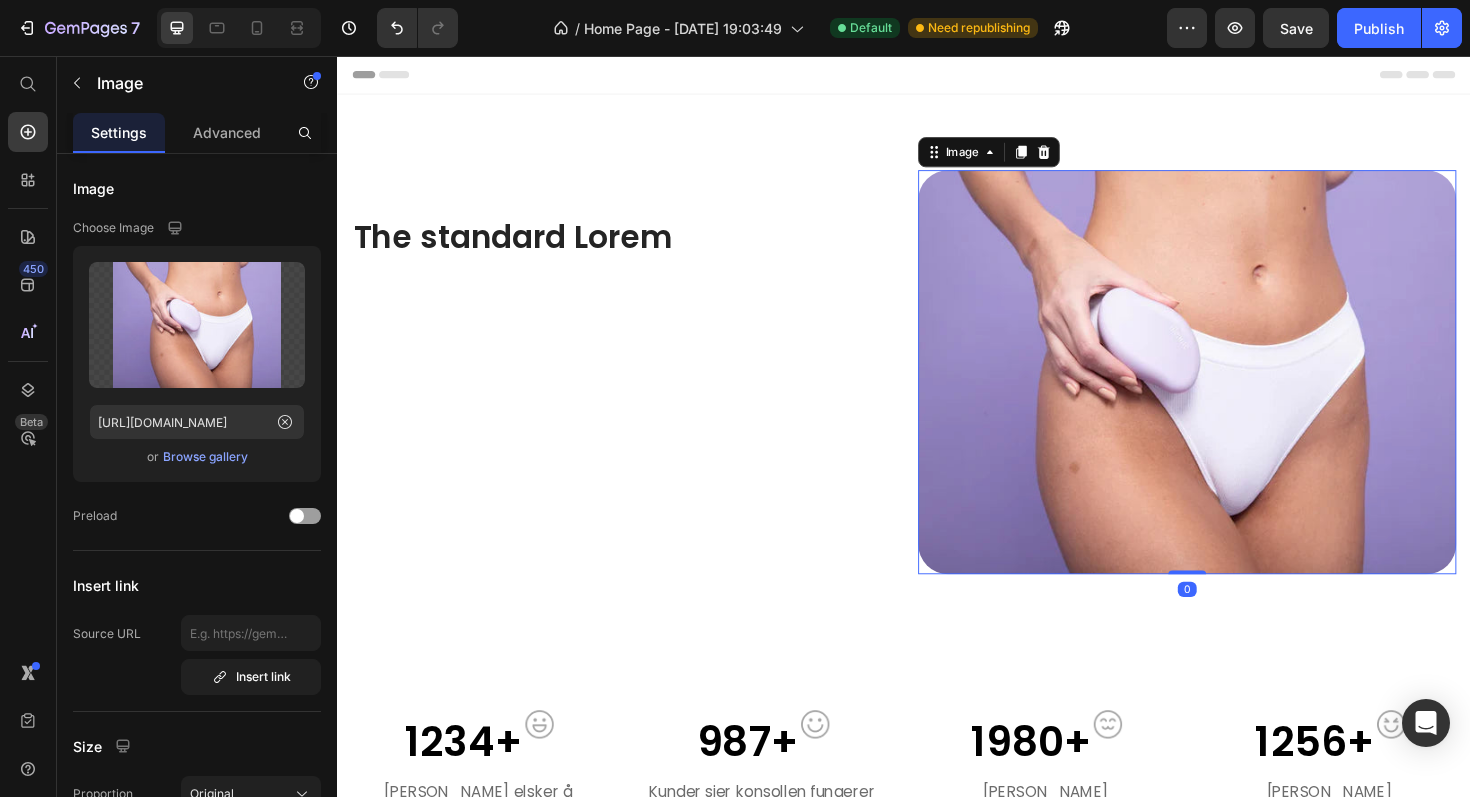 click on "The standard Lorem Heading" at bounding box center [637, 224] 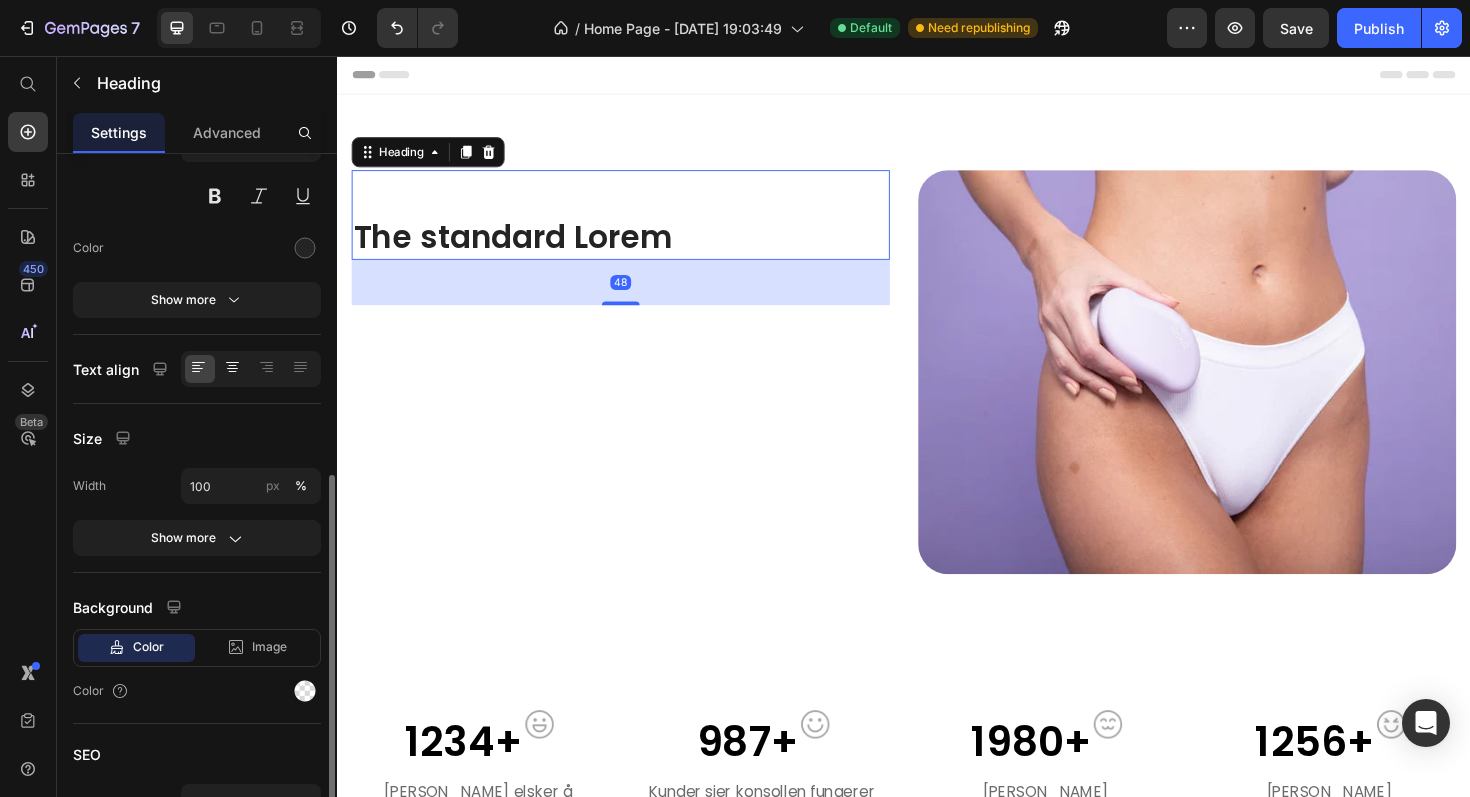 scroll, scrollTop: 312, scrollLeft: 0, axis: vertical 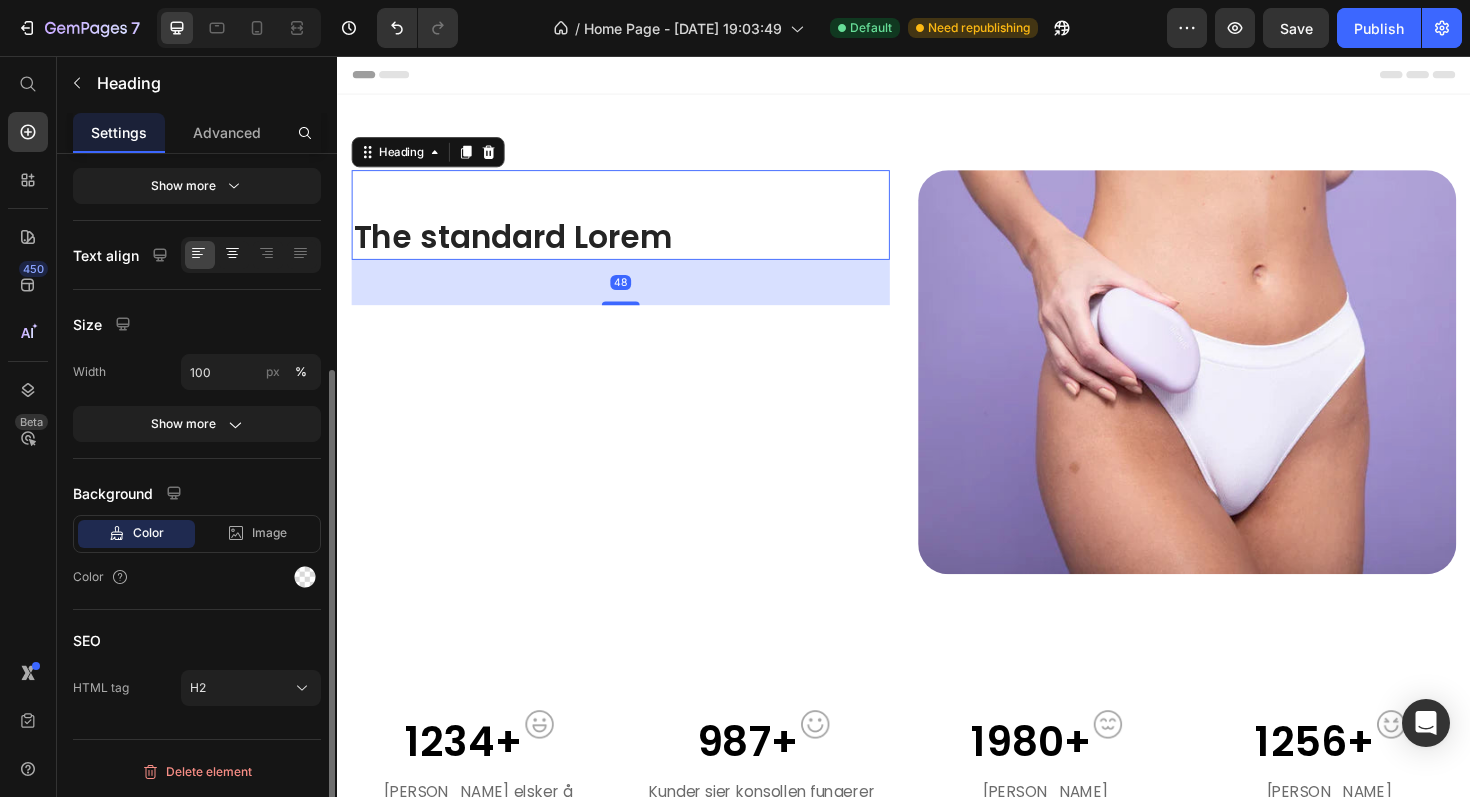 click 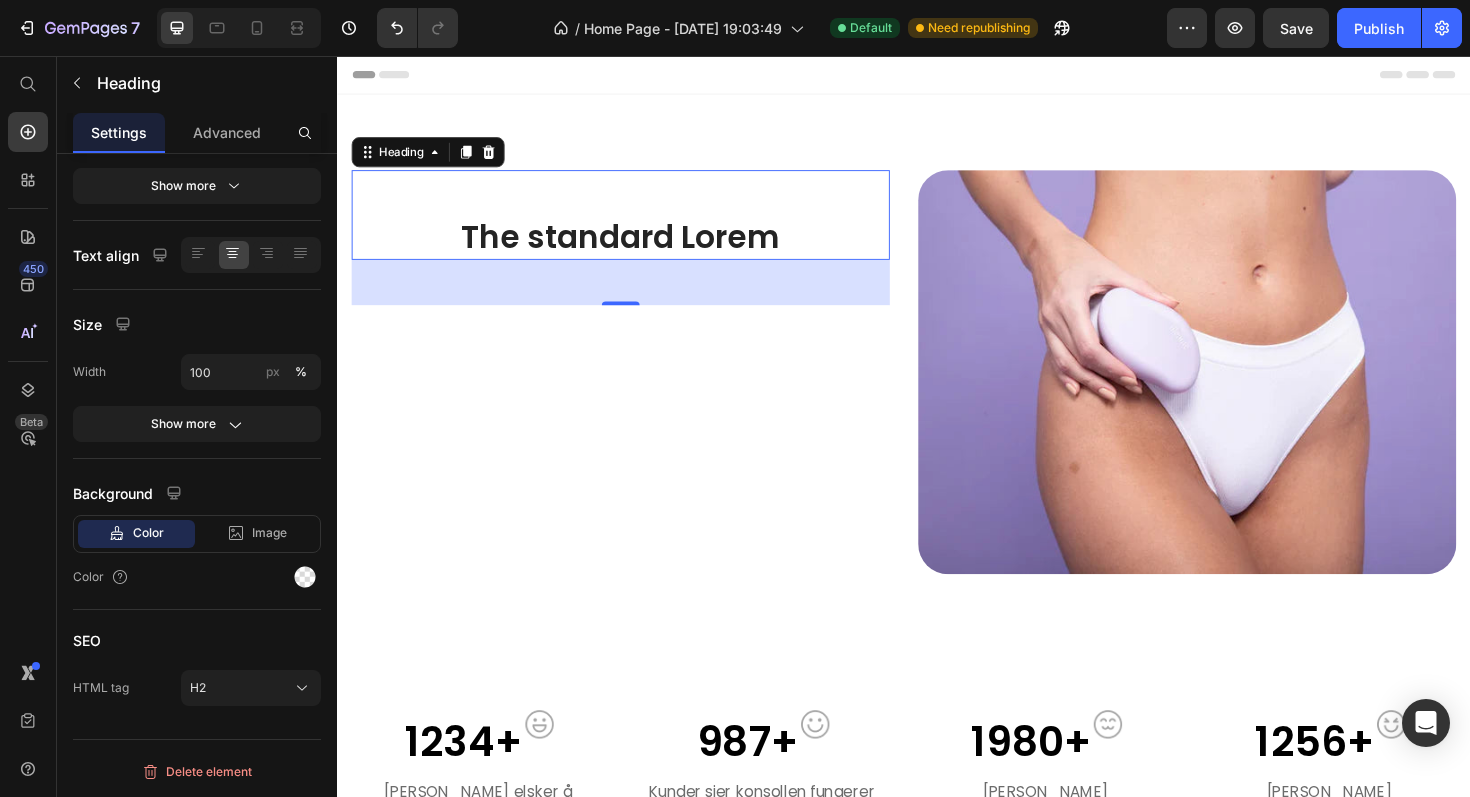 click on "48" at bounding box center [637, 296] 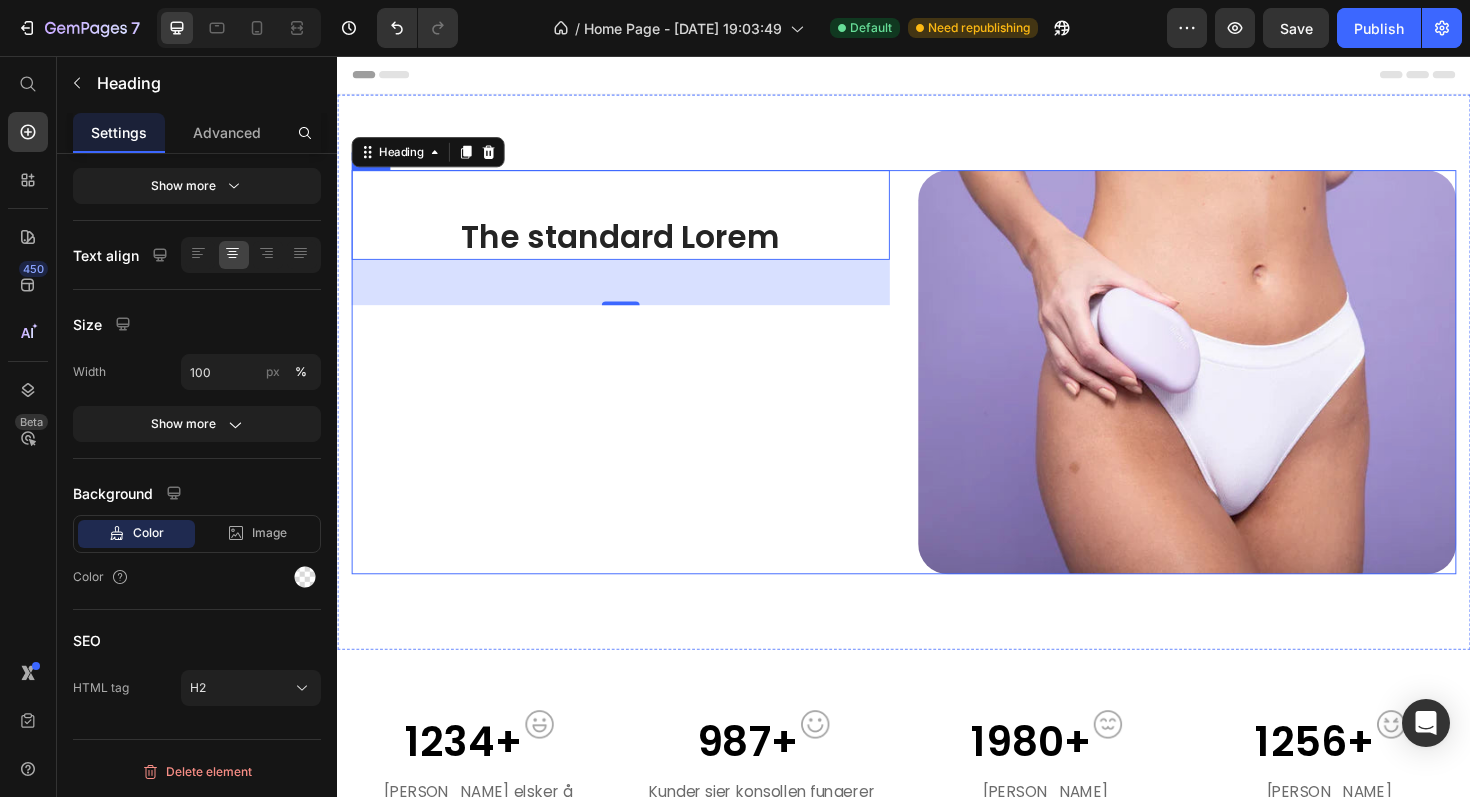 click on "The standard Lorem Heading   48" at bounding box center [637, 391] 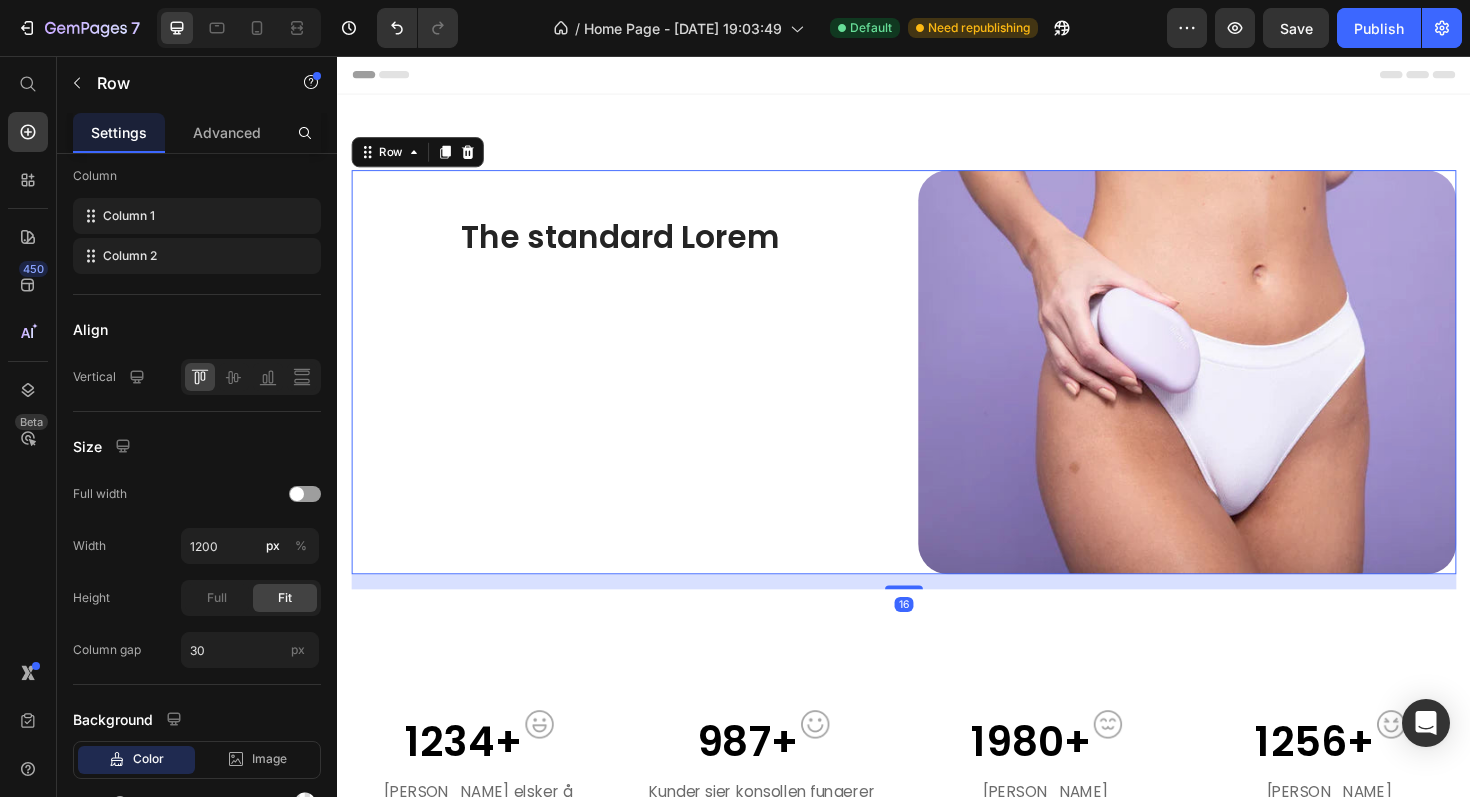scroll, scrollTop: 0, scrollLeft: 0, axis: both 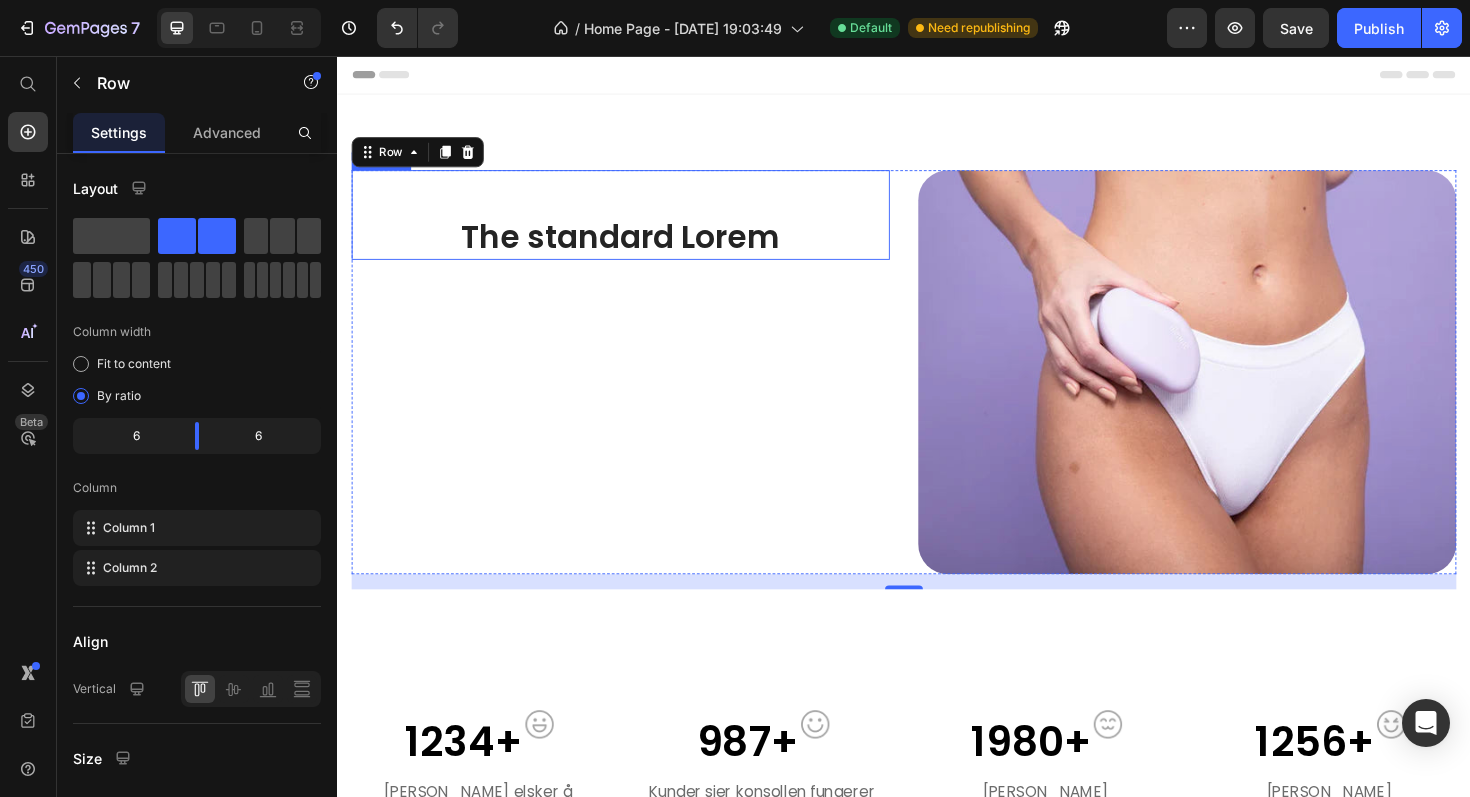 click on "The standard Lorem" at bounding box center (637, 248) 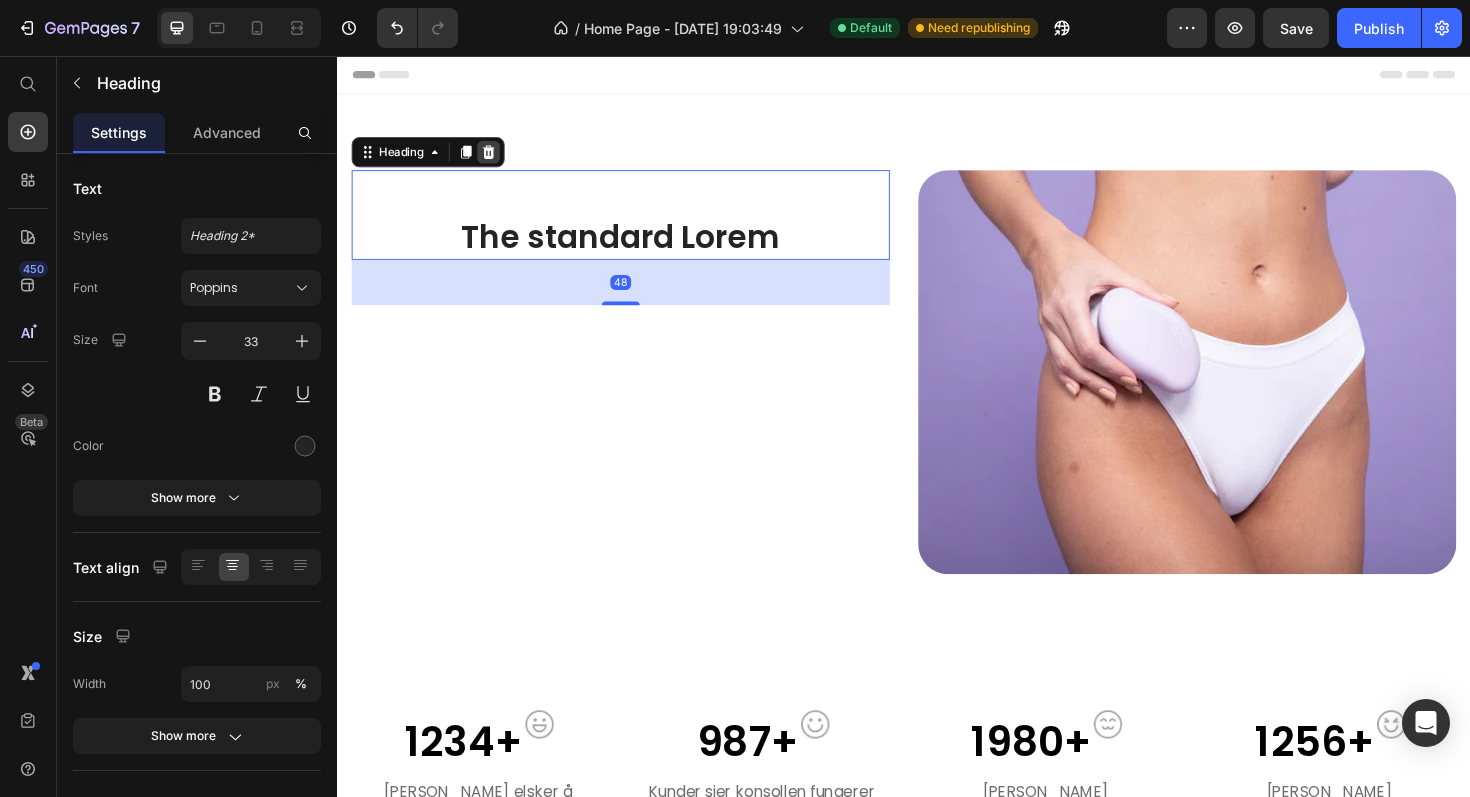 click at bounding box center [497, 158] 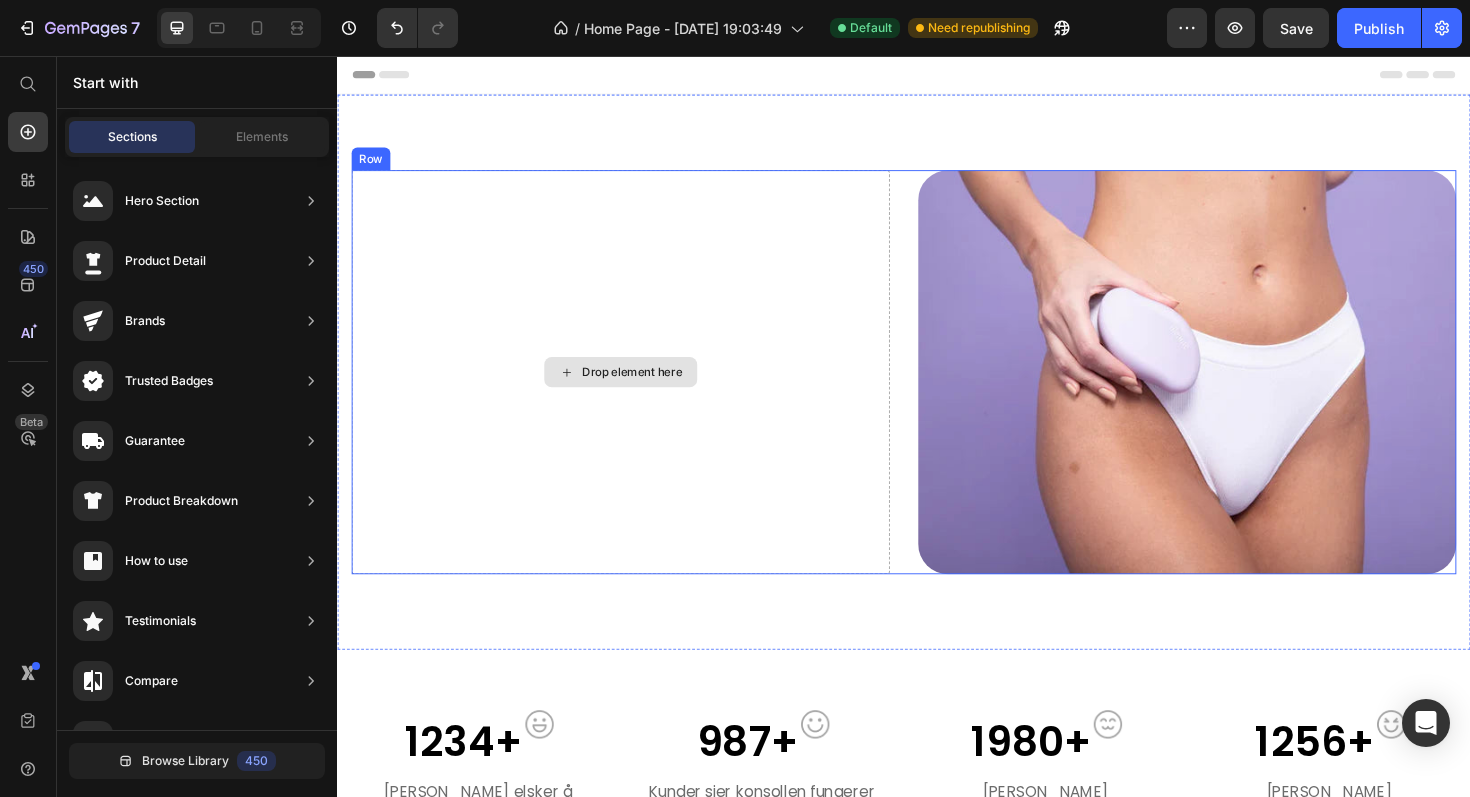 click on "Drop element here" at bounding box center (637, 391) 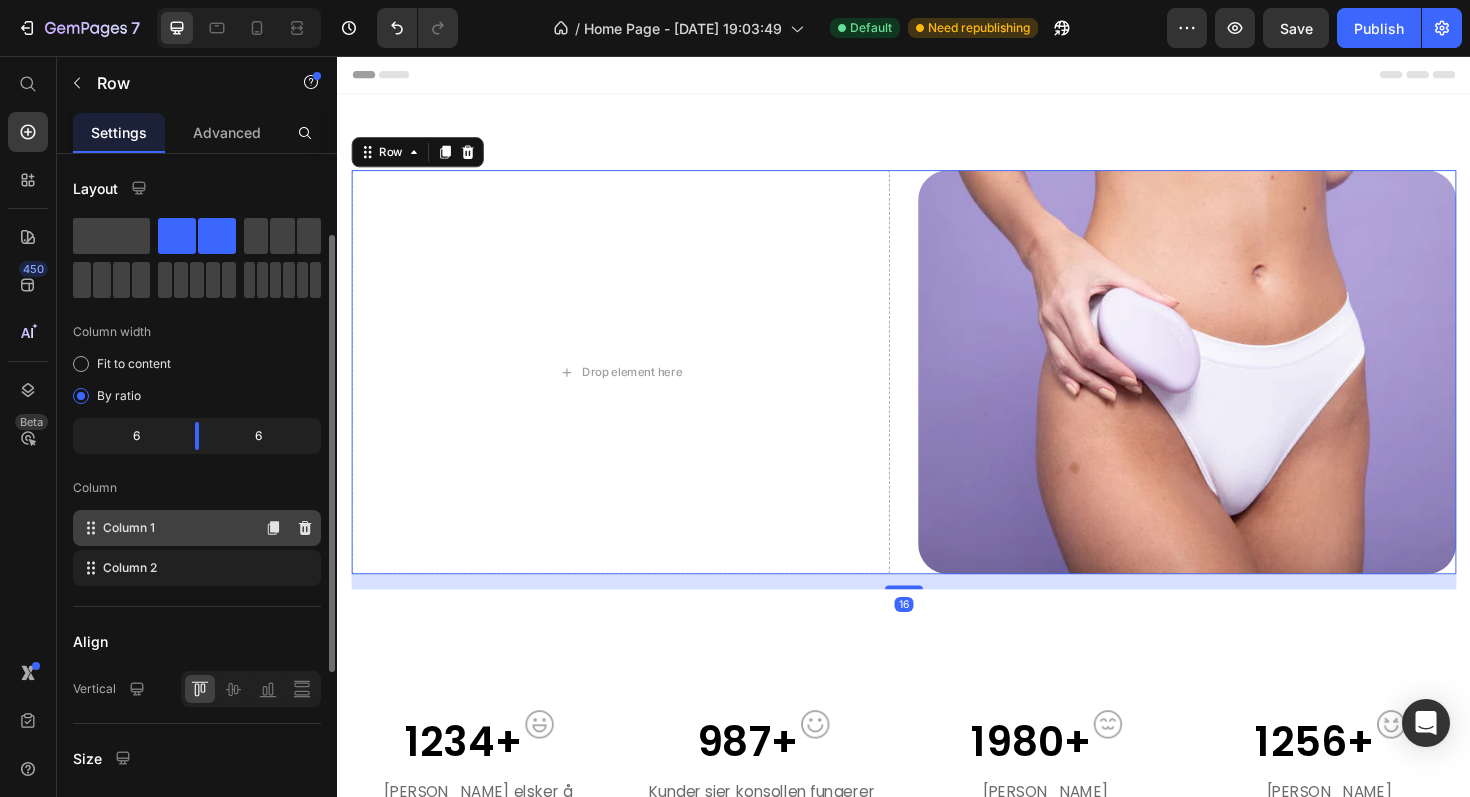 scroll, scrollTop: 421, scrollLeft: 0, axis: vertical 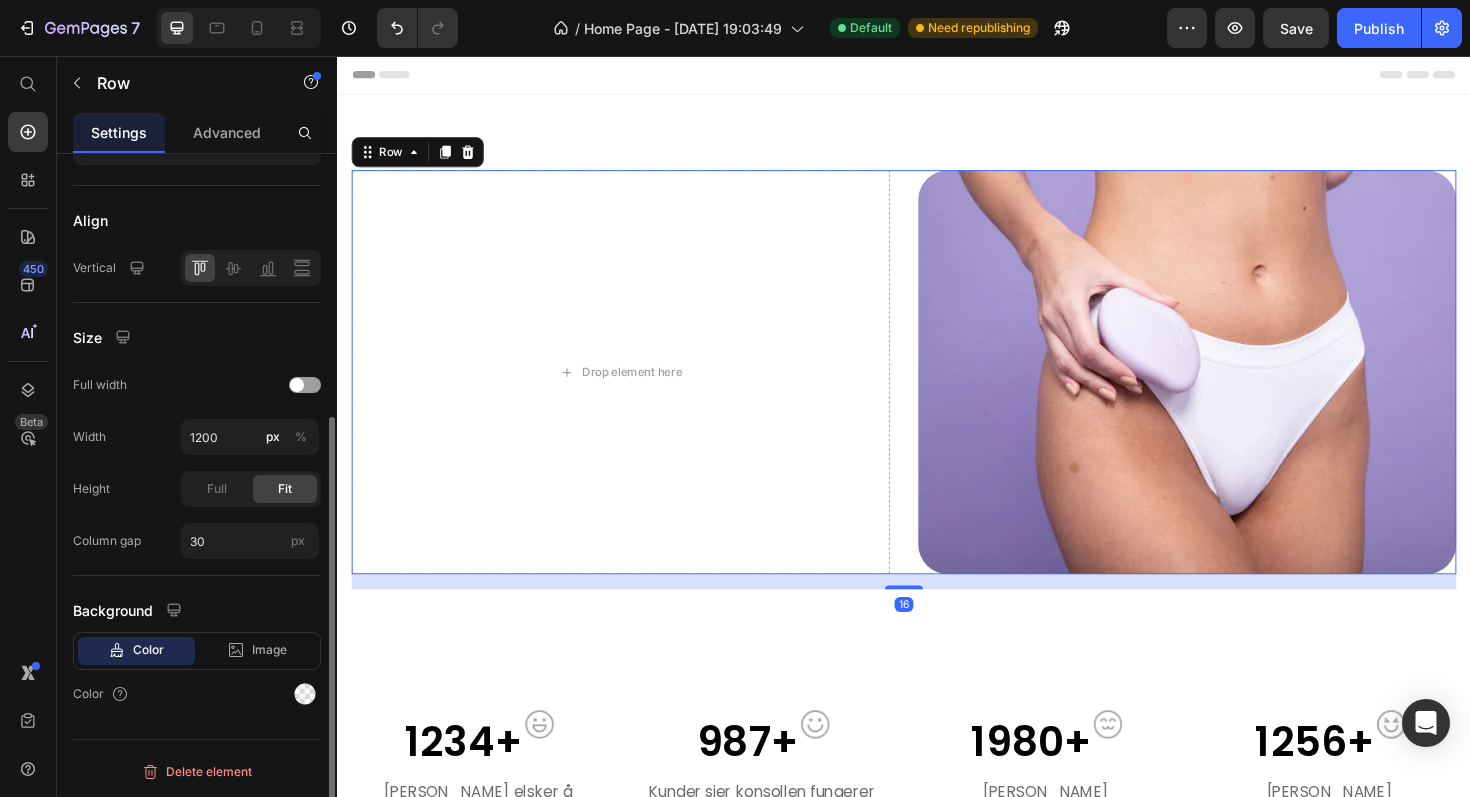 click on "Color" at bounding box center [197, 694] 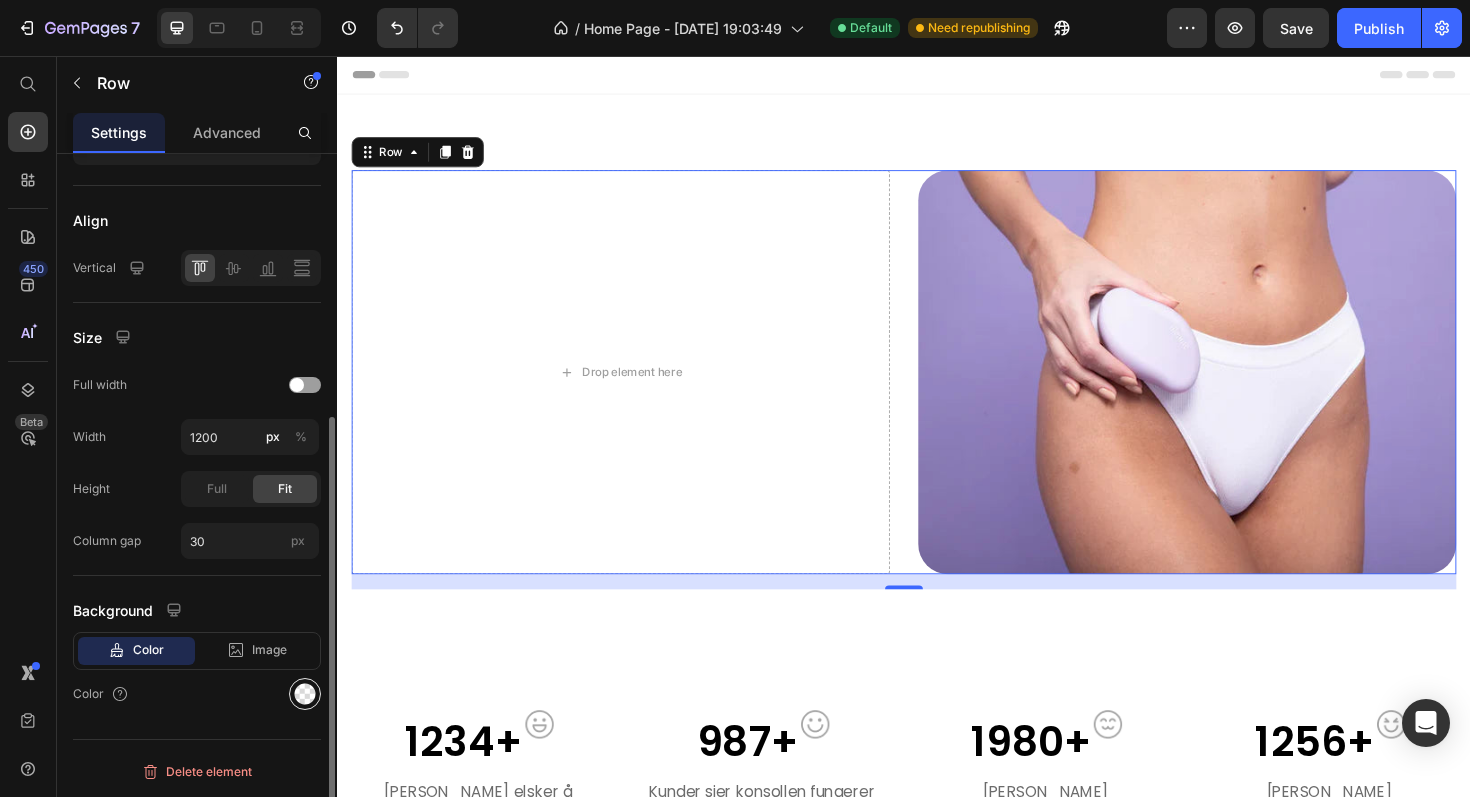 click at bounding box center (305, 694) 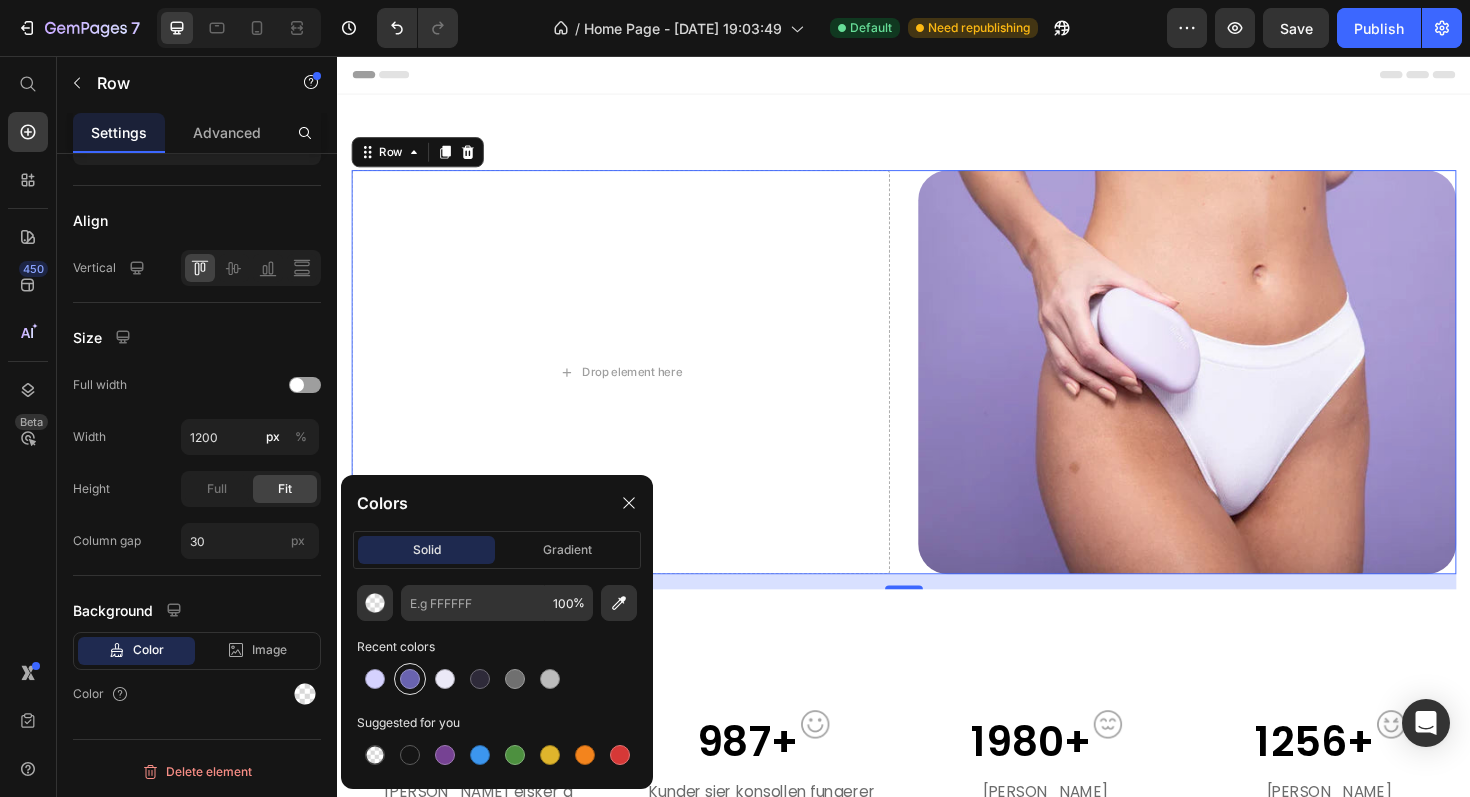 click at bounding box center [410, 679] 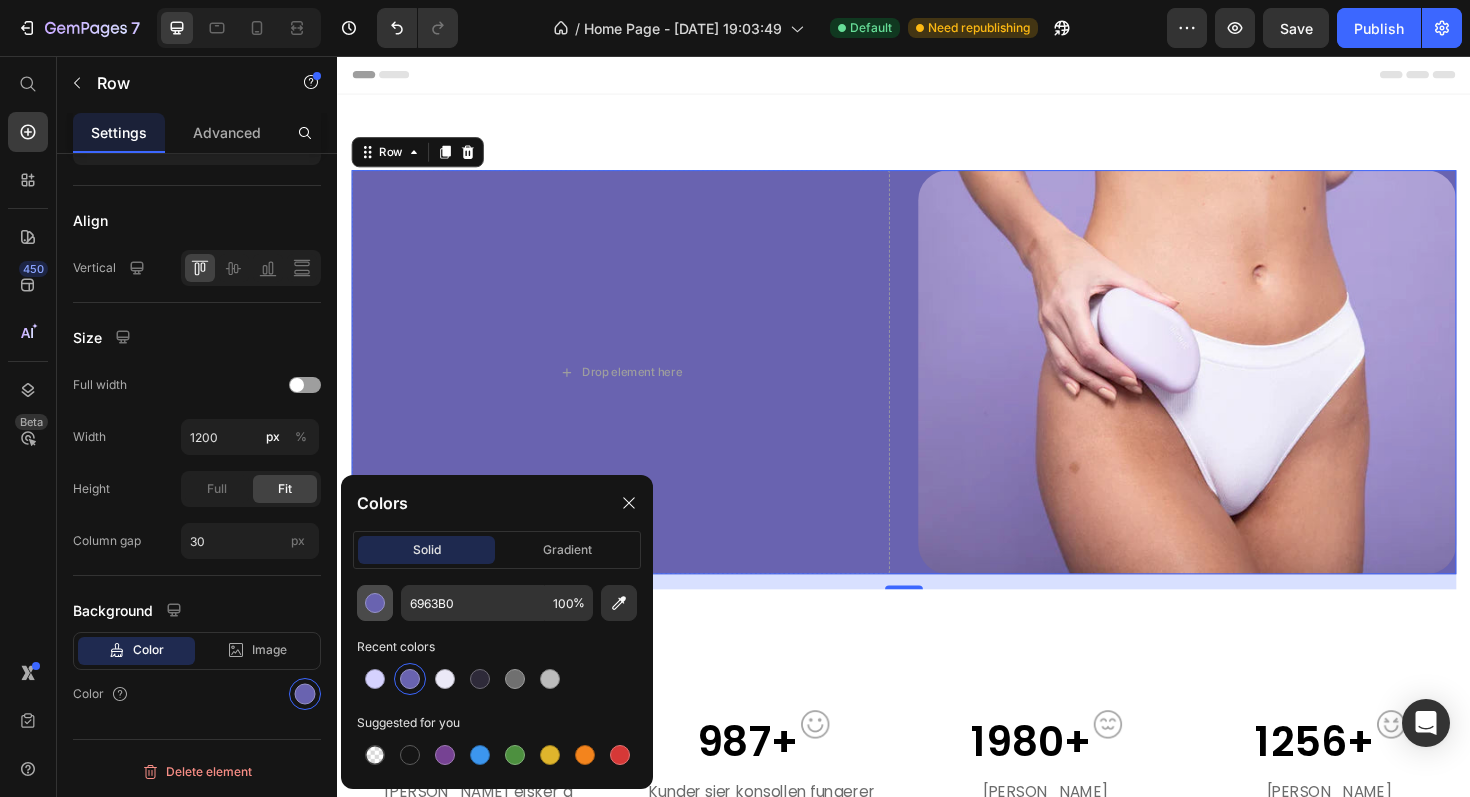click at bounding box center [375, 603] 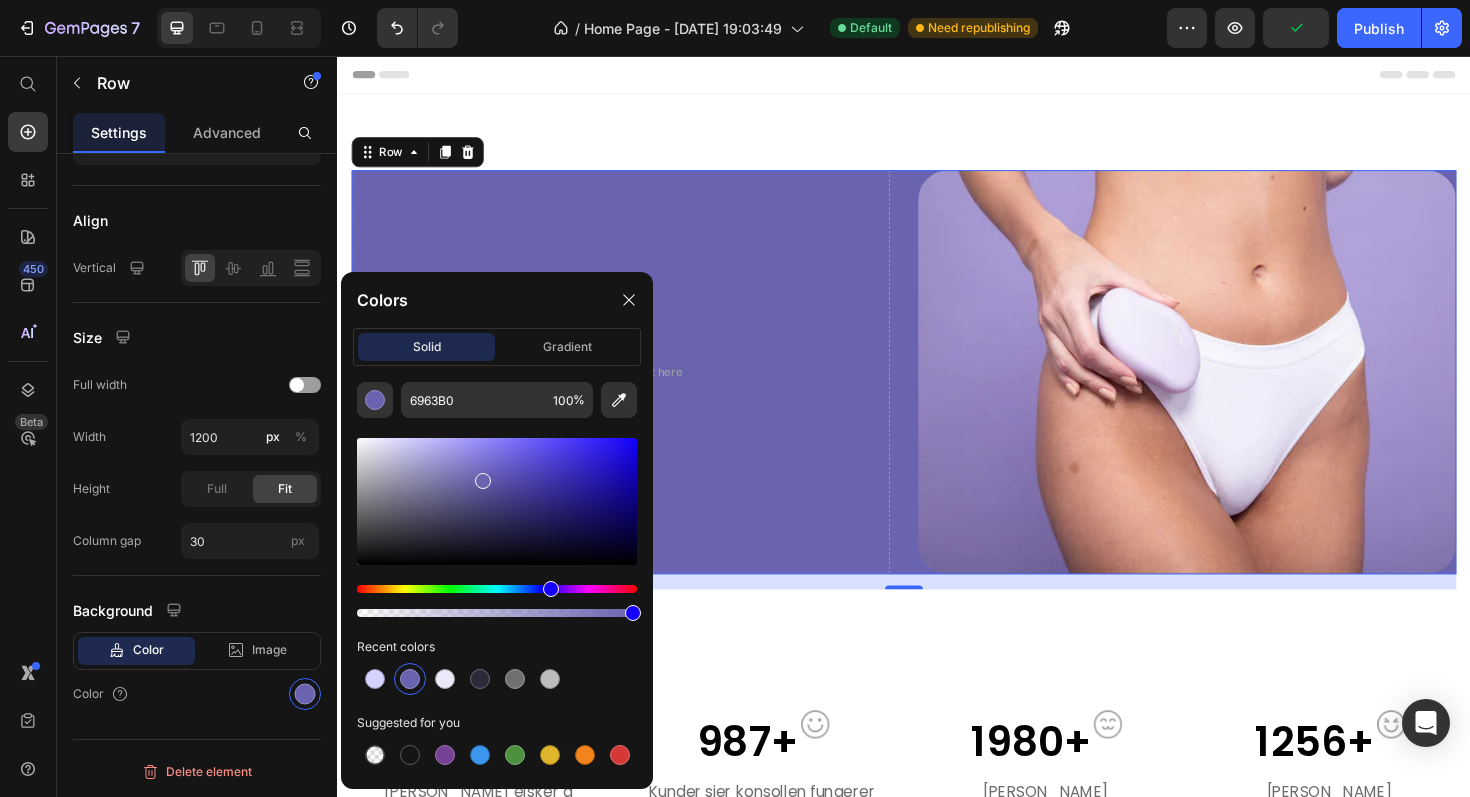 click at bounding box center [497, 601] 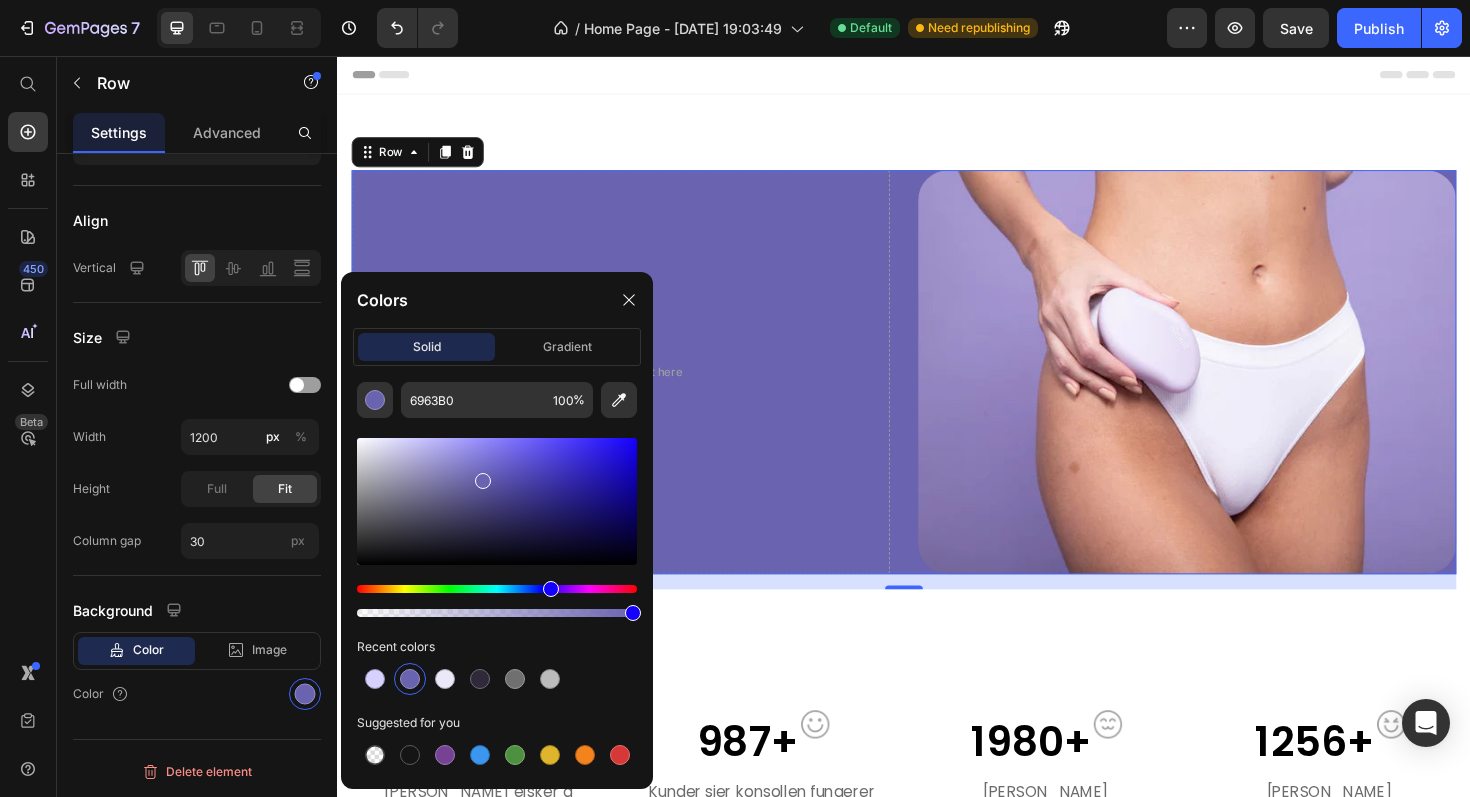 click at bounding box center (497, 589) 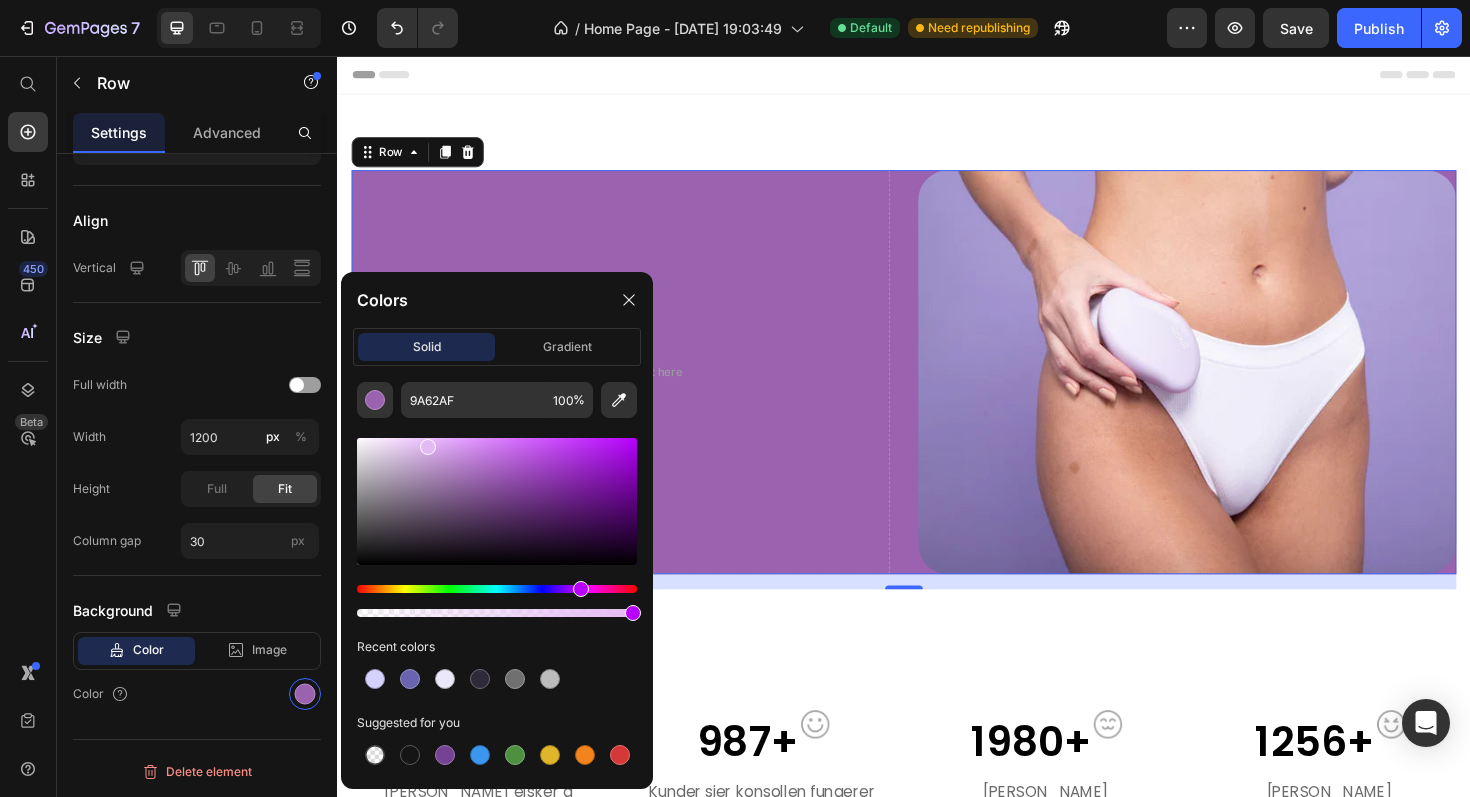 click at bounding box center (497, 501) 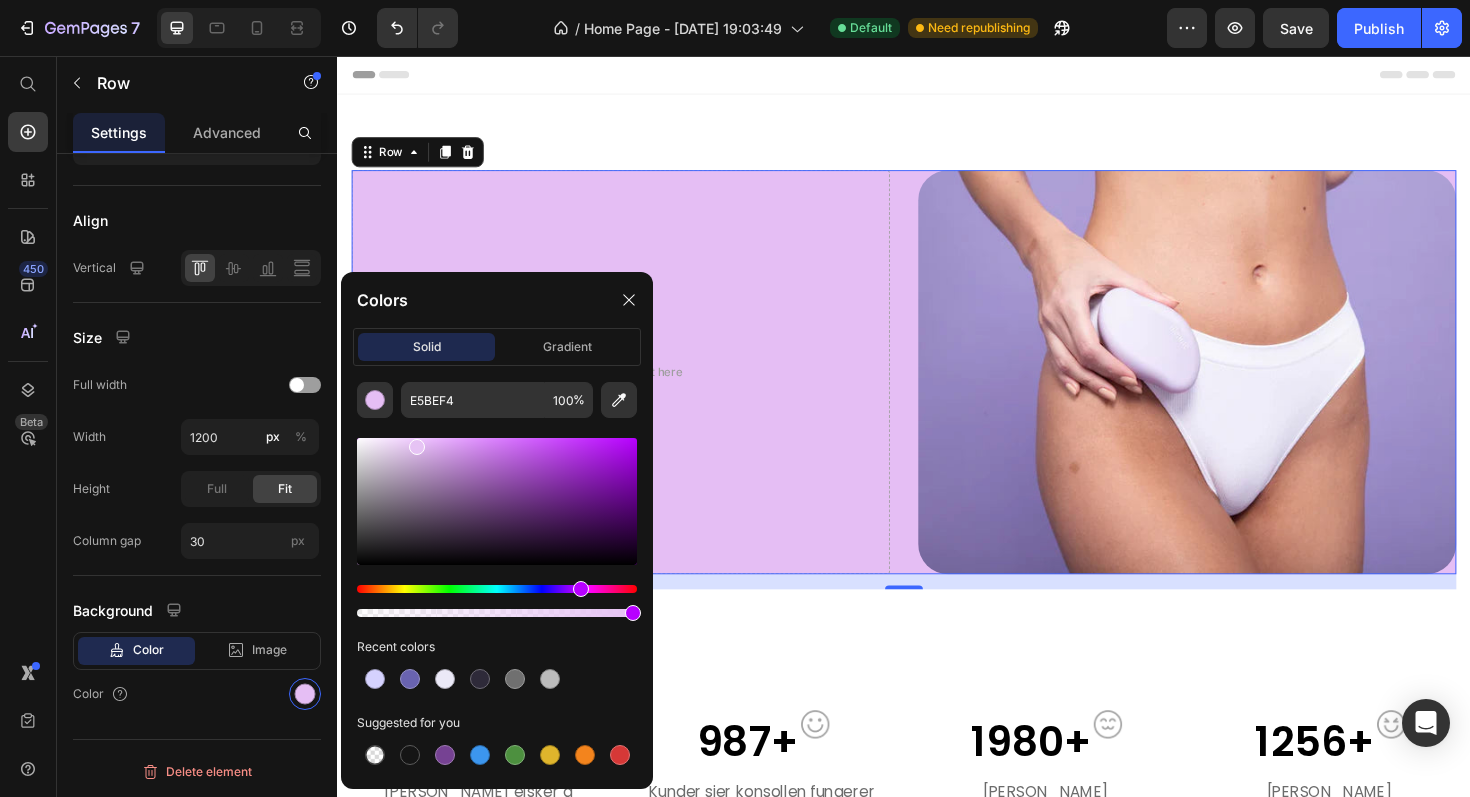 click at bounding box center (417, 447) 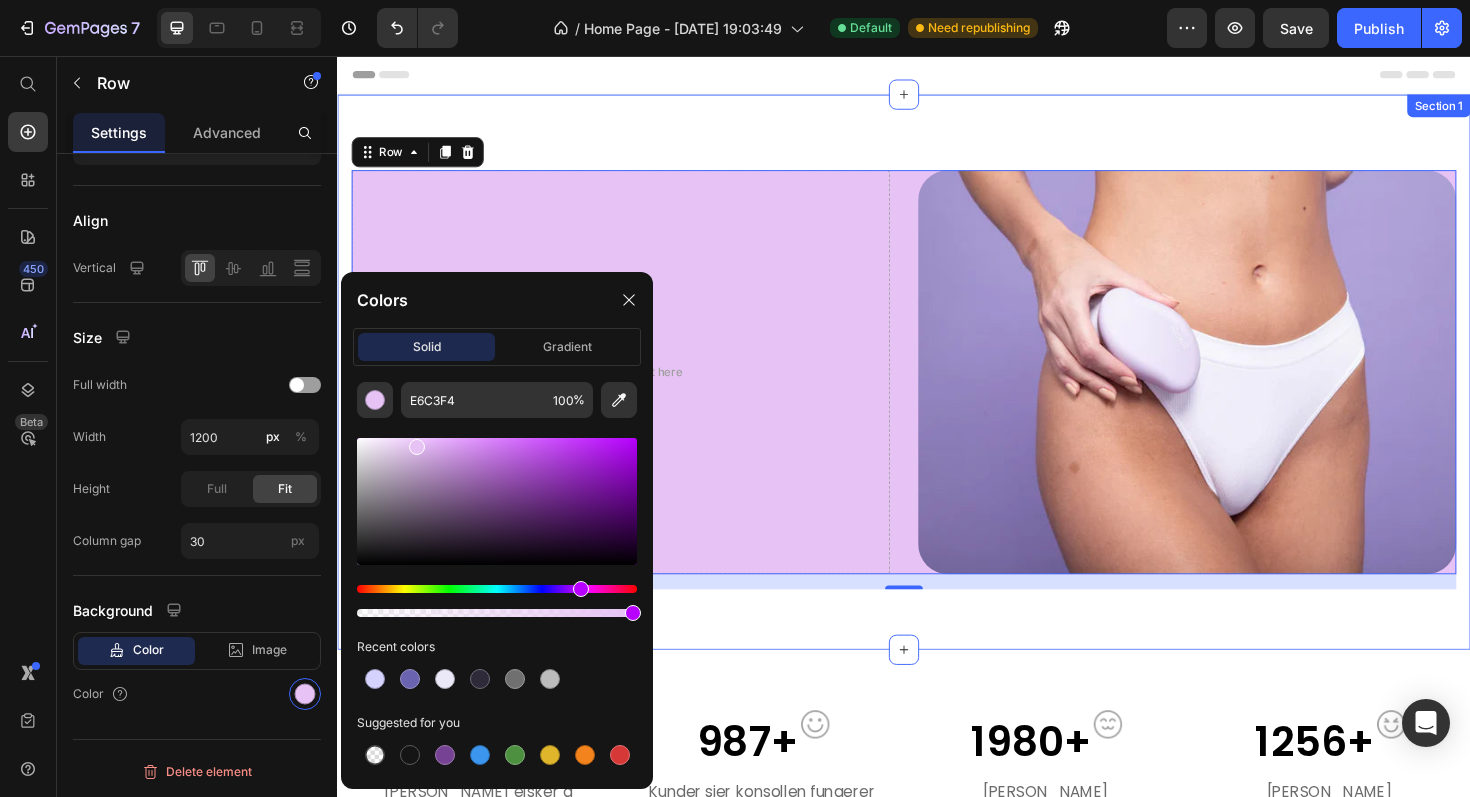 click on "Drop element here The standard Lorem Heading Image Row   16 Section 1" at bounding box center [937, 391] 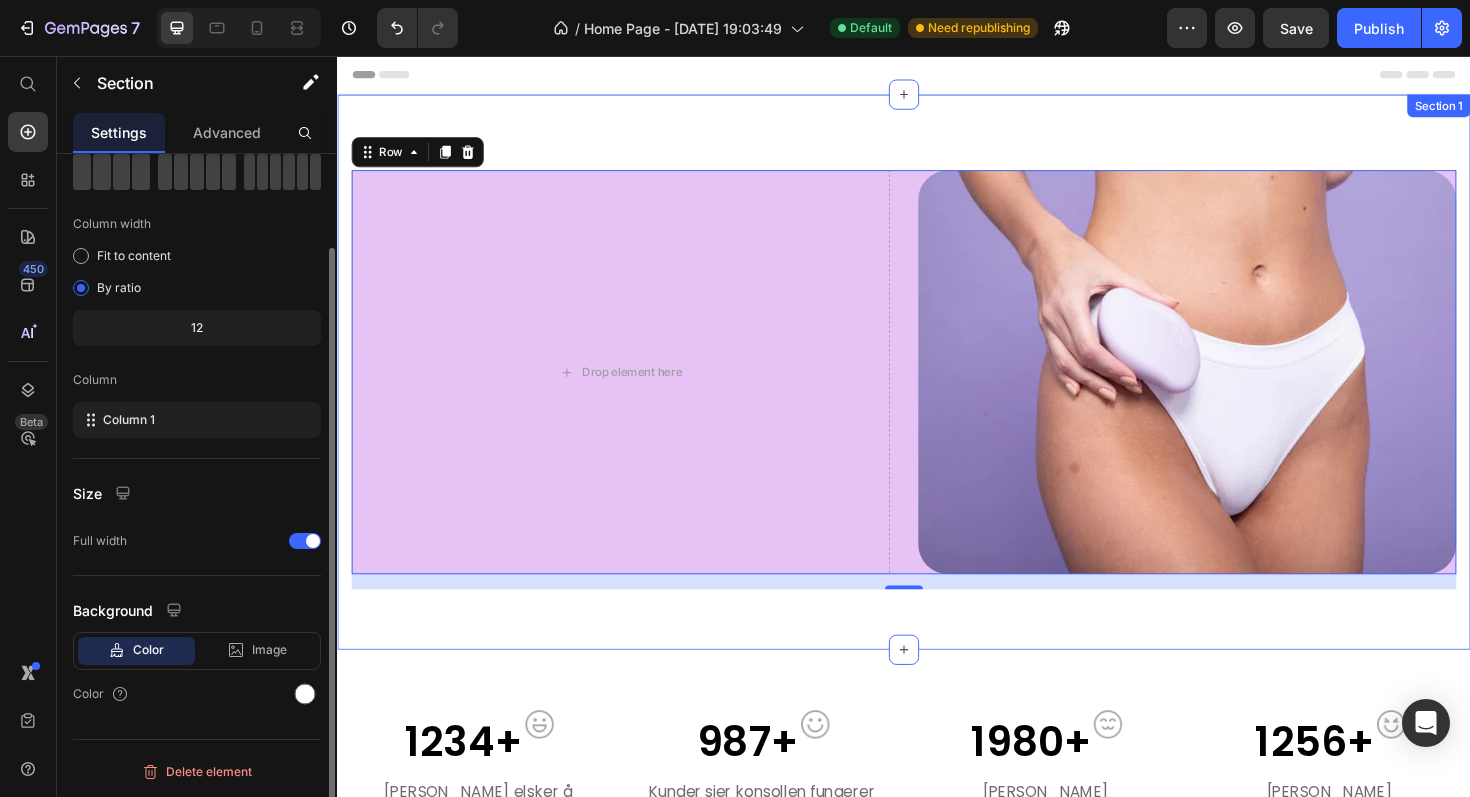 scroll, scrollTop: 0, scrollLeft: 0, axis: both 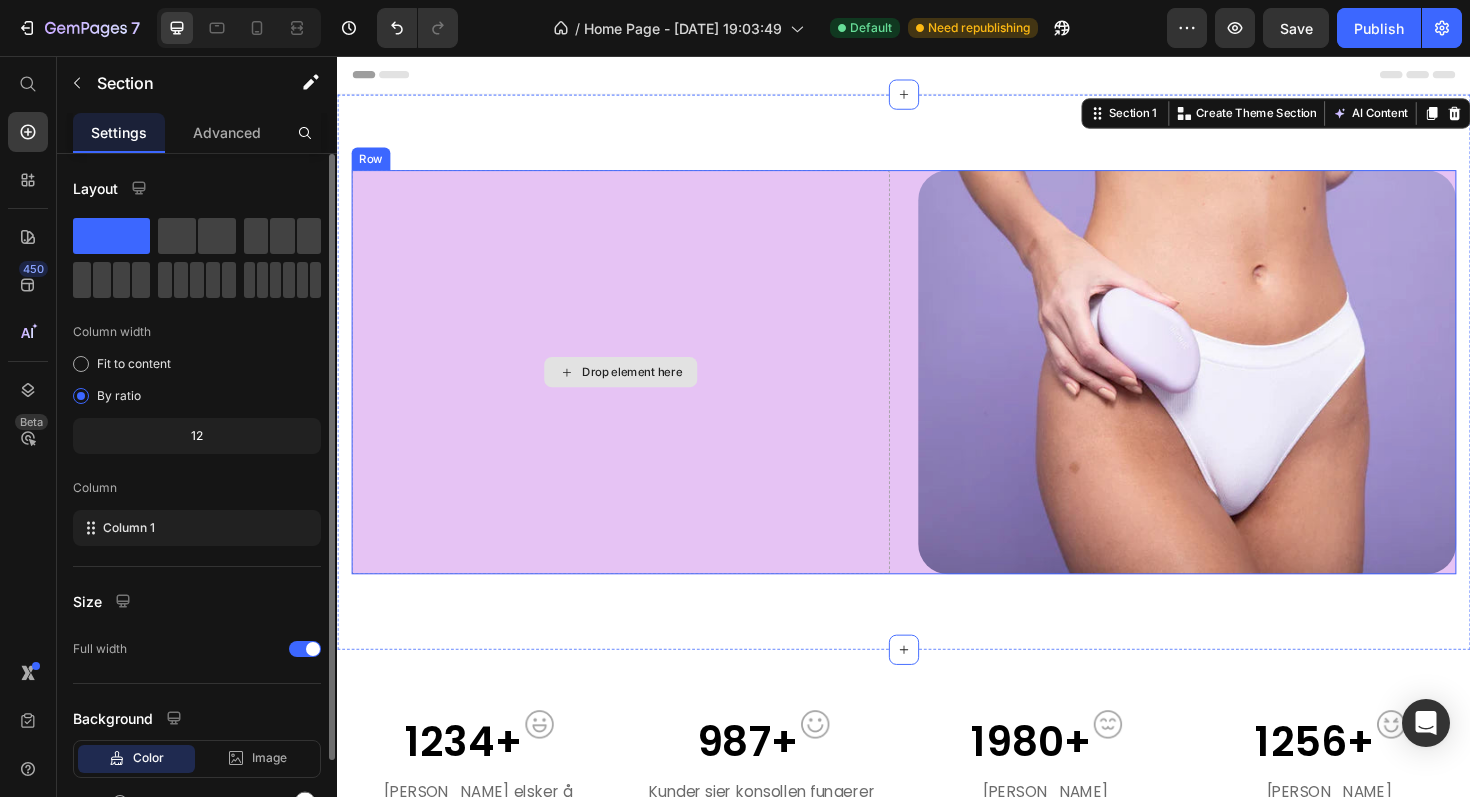 click on "Drop element here" at bounding box center (637, 391) 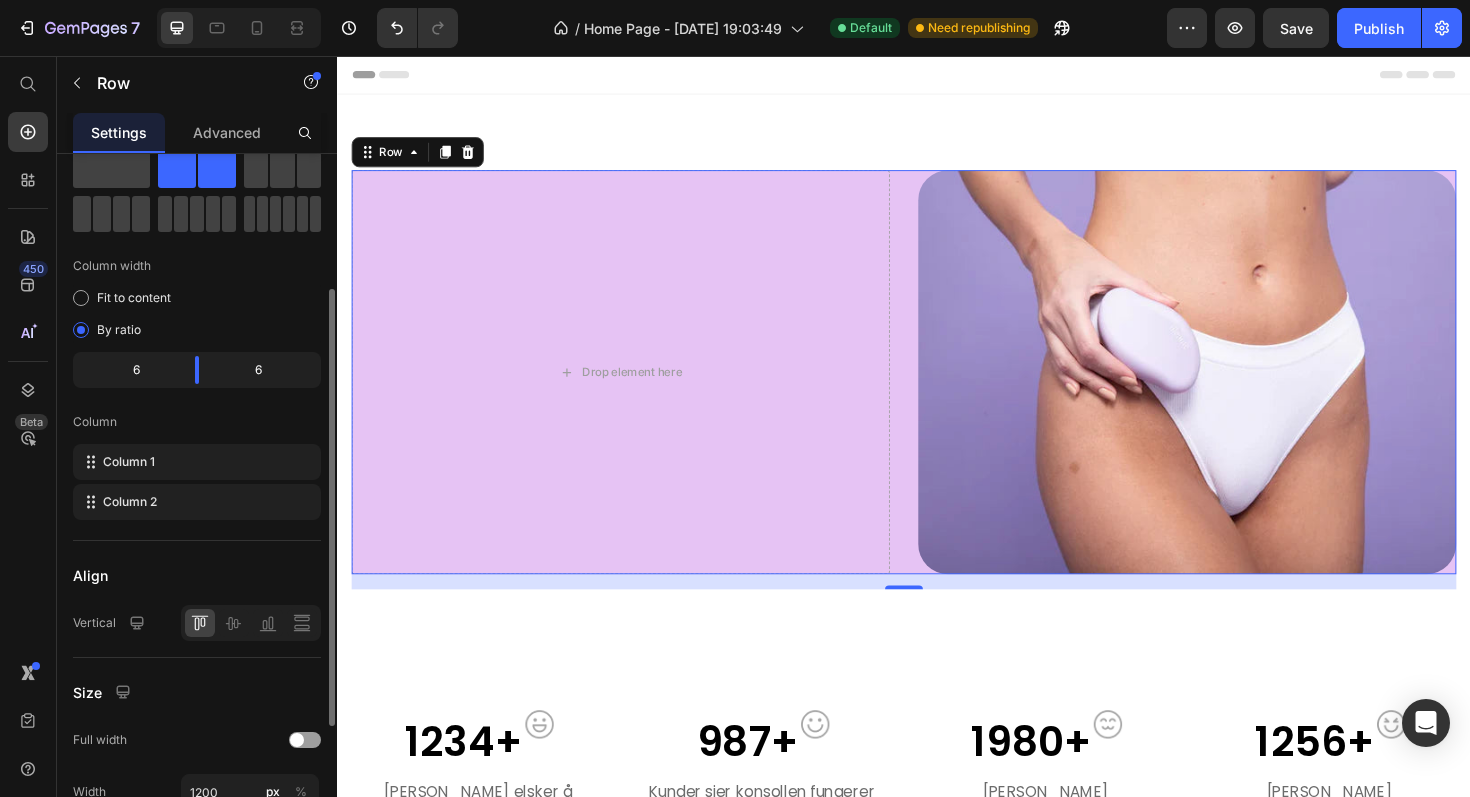 scroll, scrollTop: 0, scrollLeft: 0, axis: both 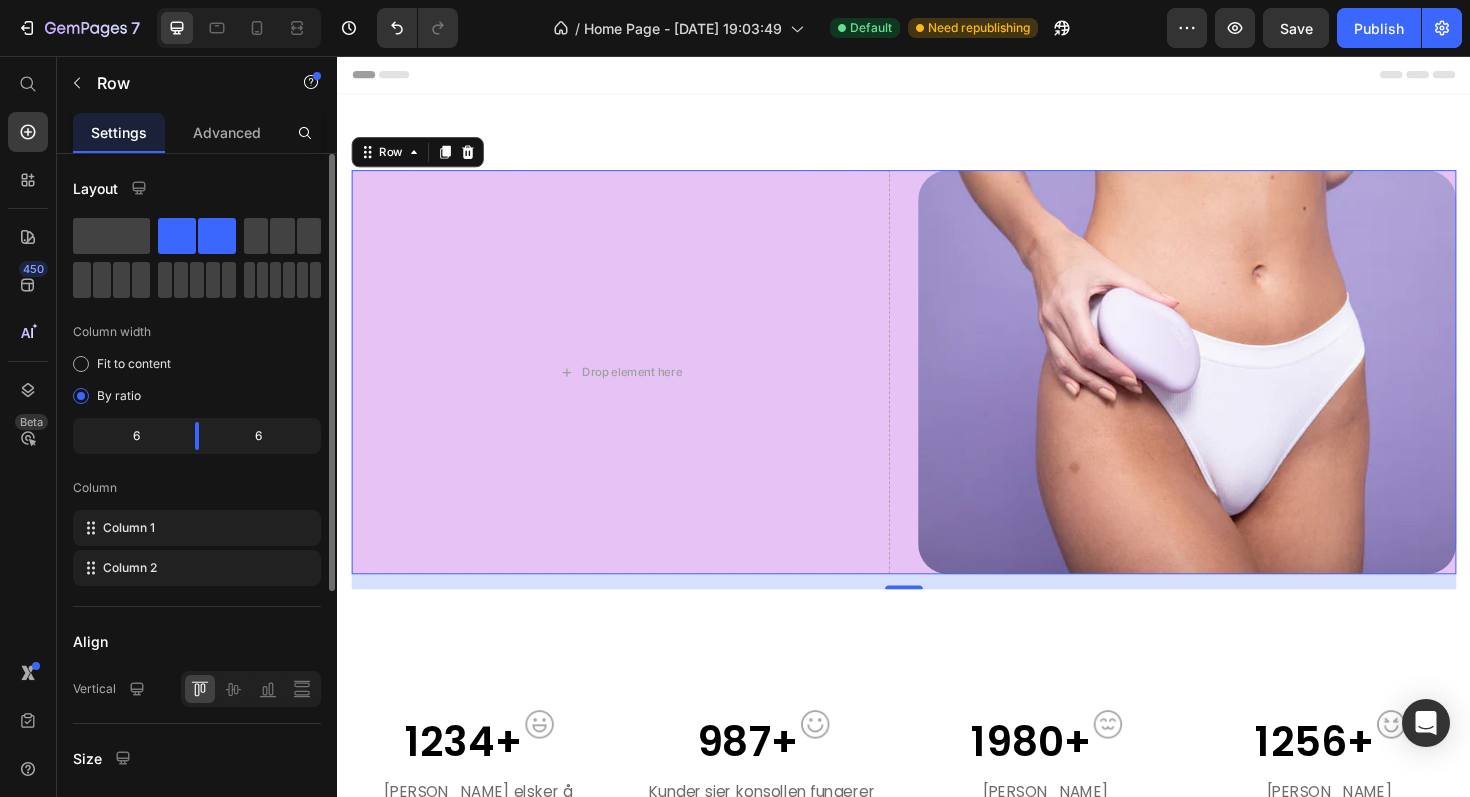 click on "Drop element here" at bounding box center (637, 391) 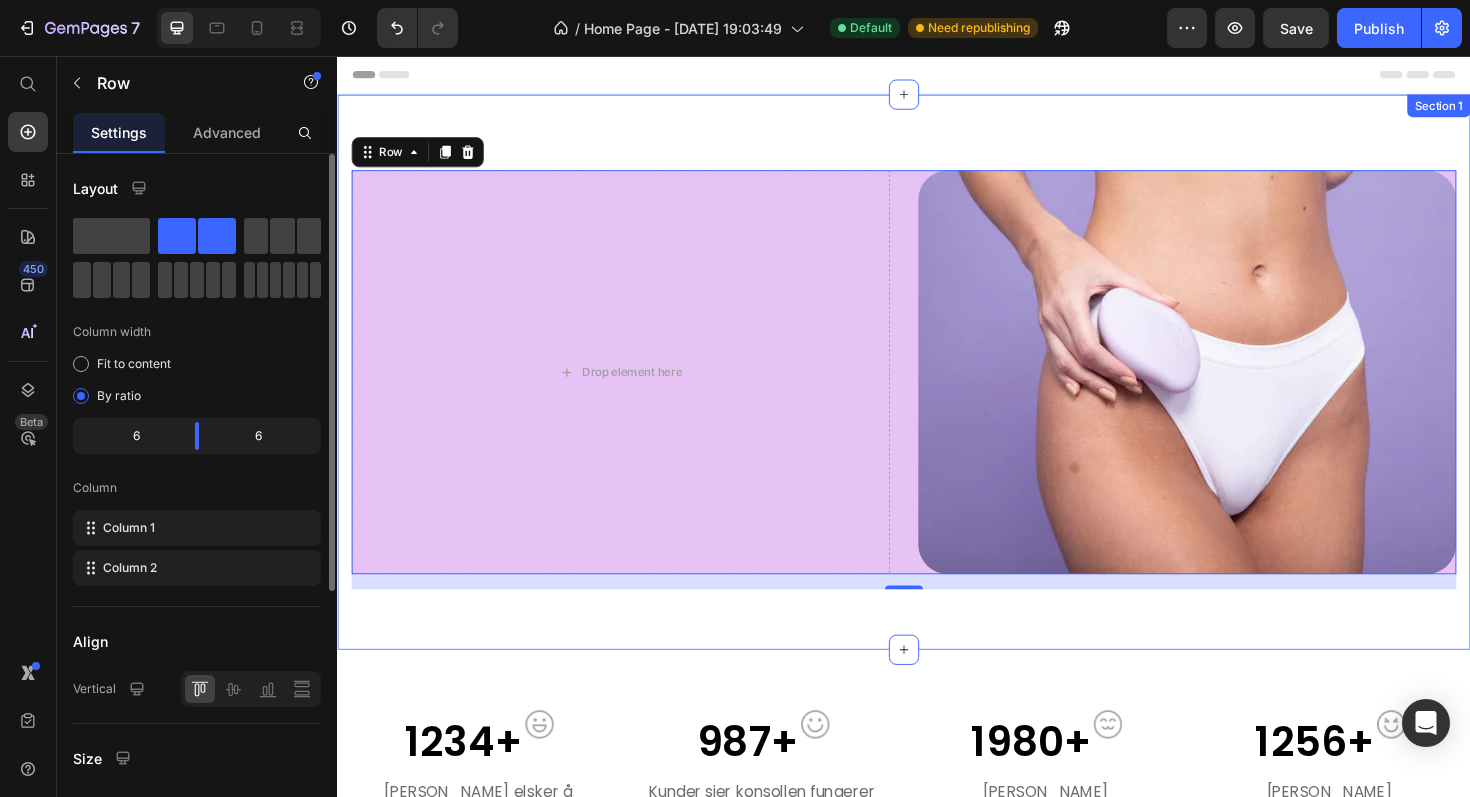 click on "Drop element here The standard Lorem Heading Image Row   16 Section 1" at bounding box center [937, 391] 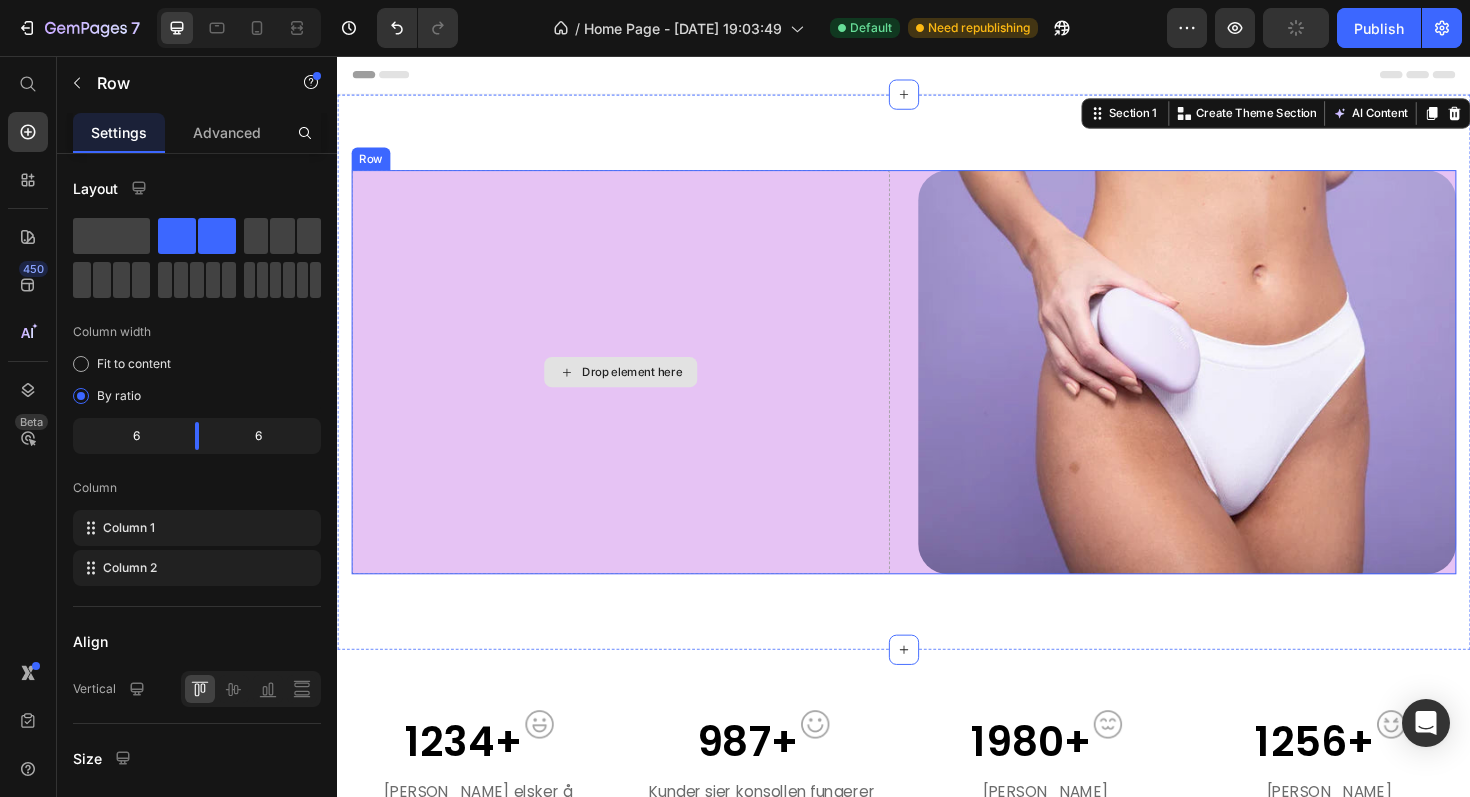click on "Drop element here" at bounding box center [637, 391] 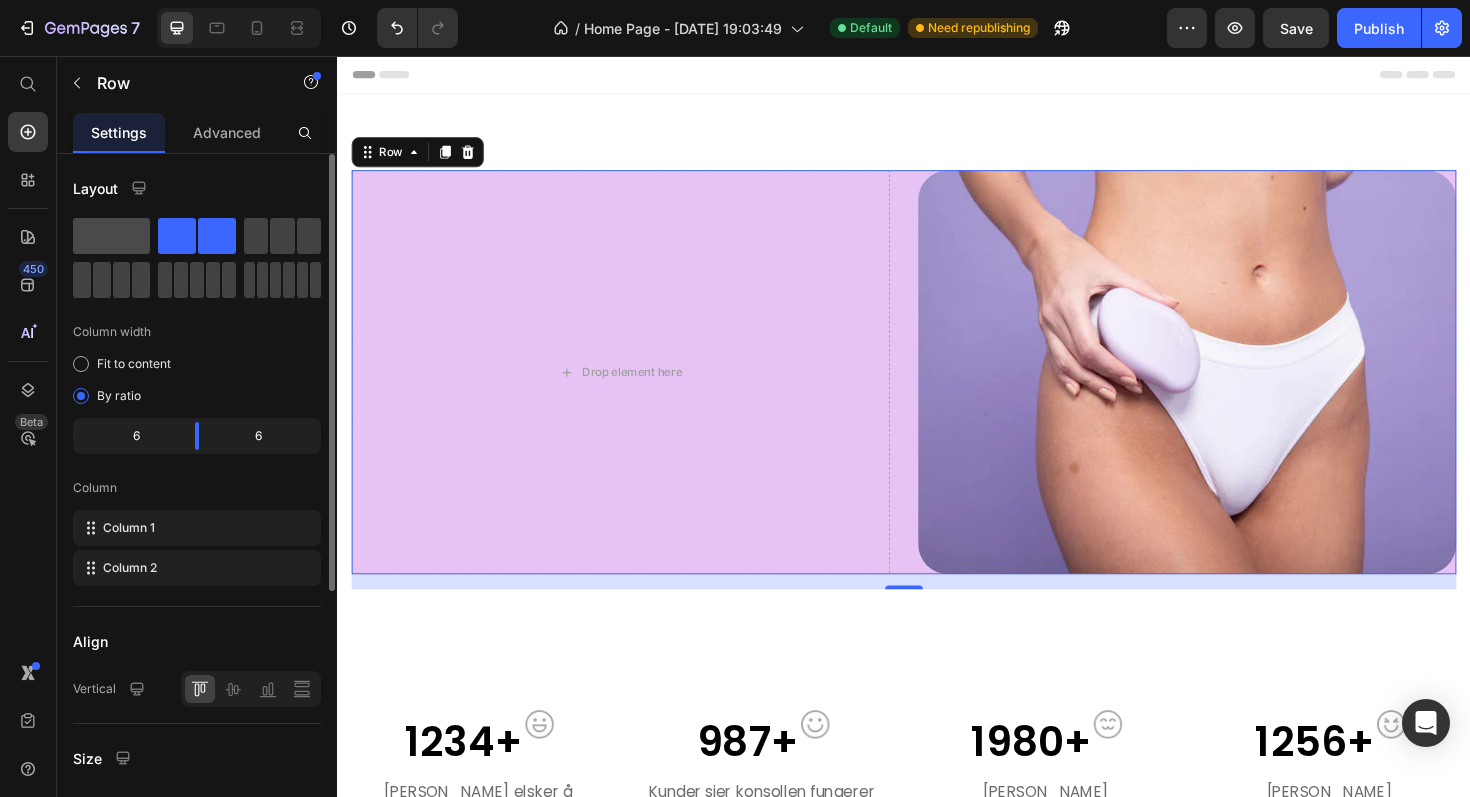 click 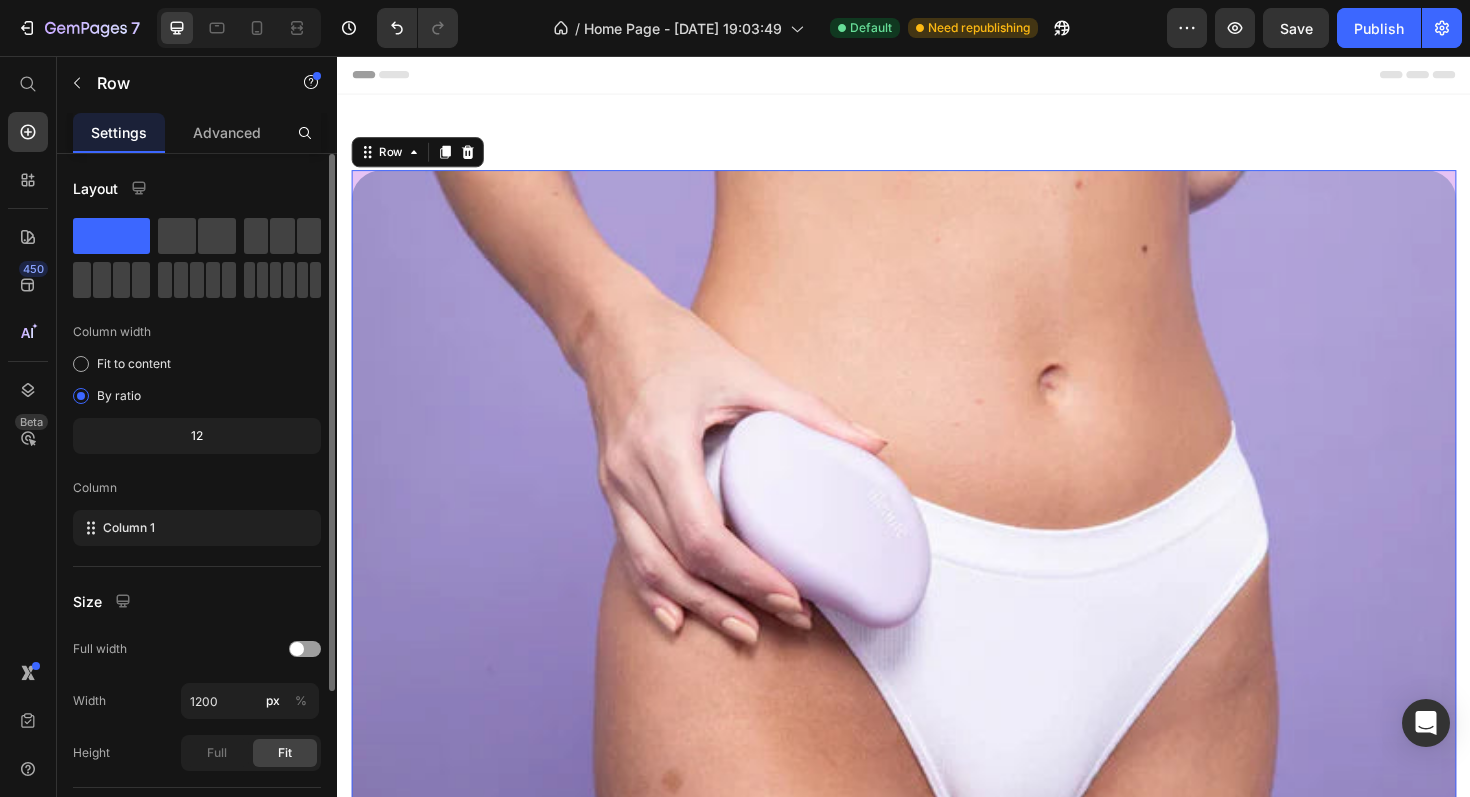click on "Layout Column width Fit to content By ratio 12 Column Column 1" 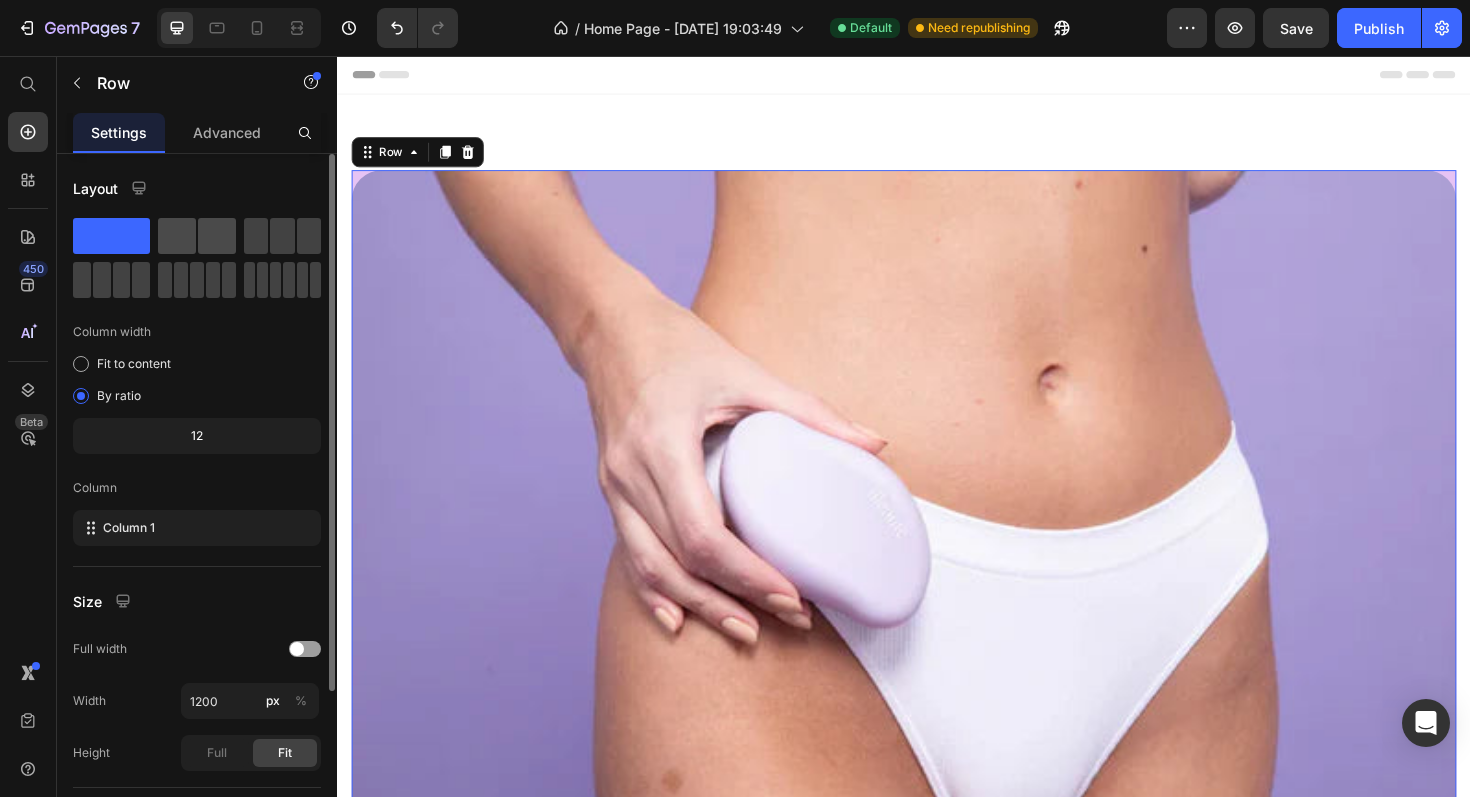 click 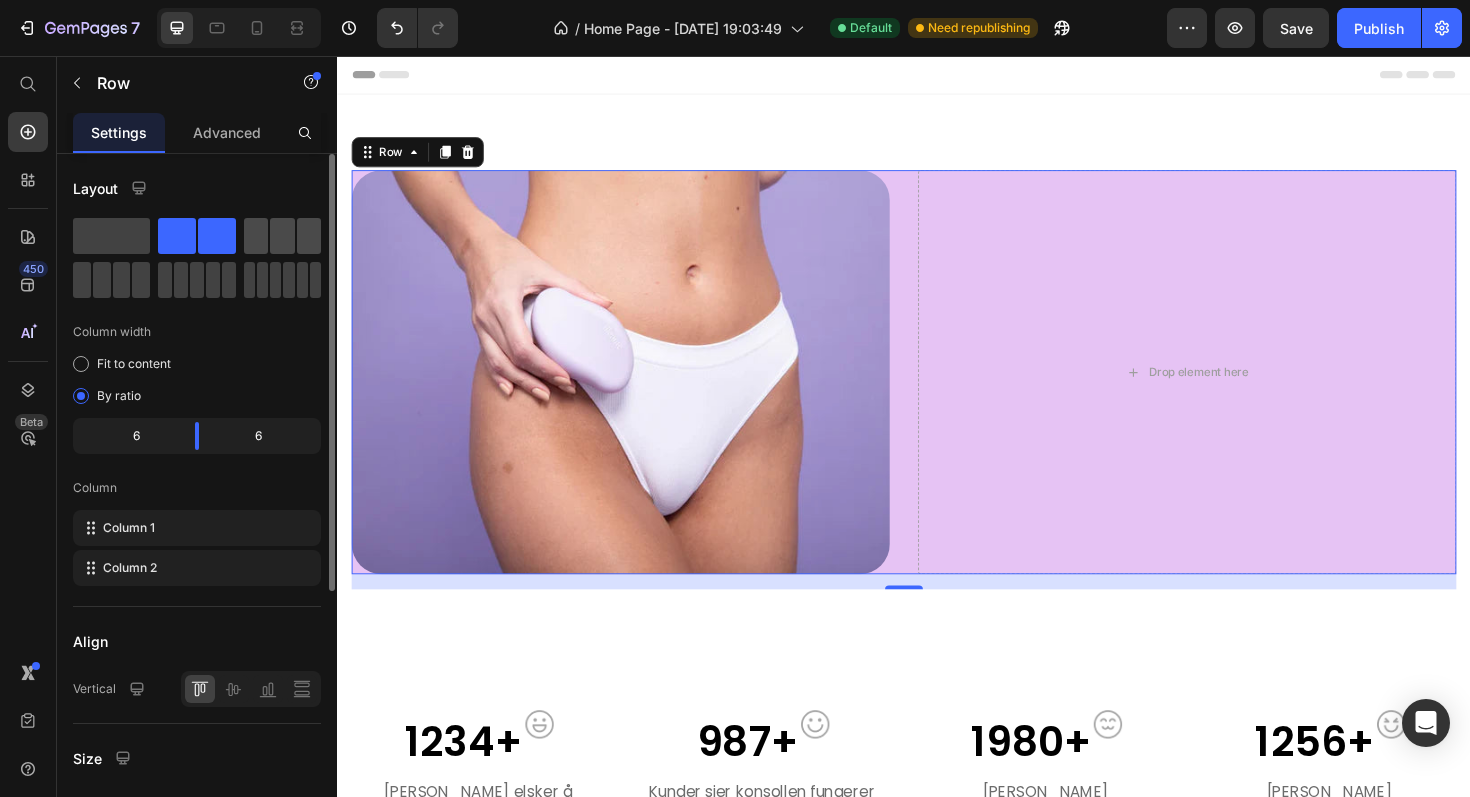 click 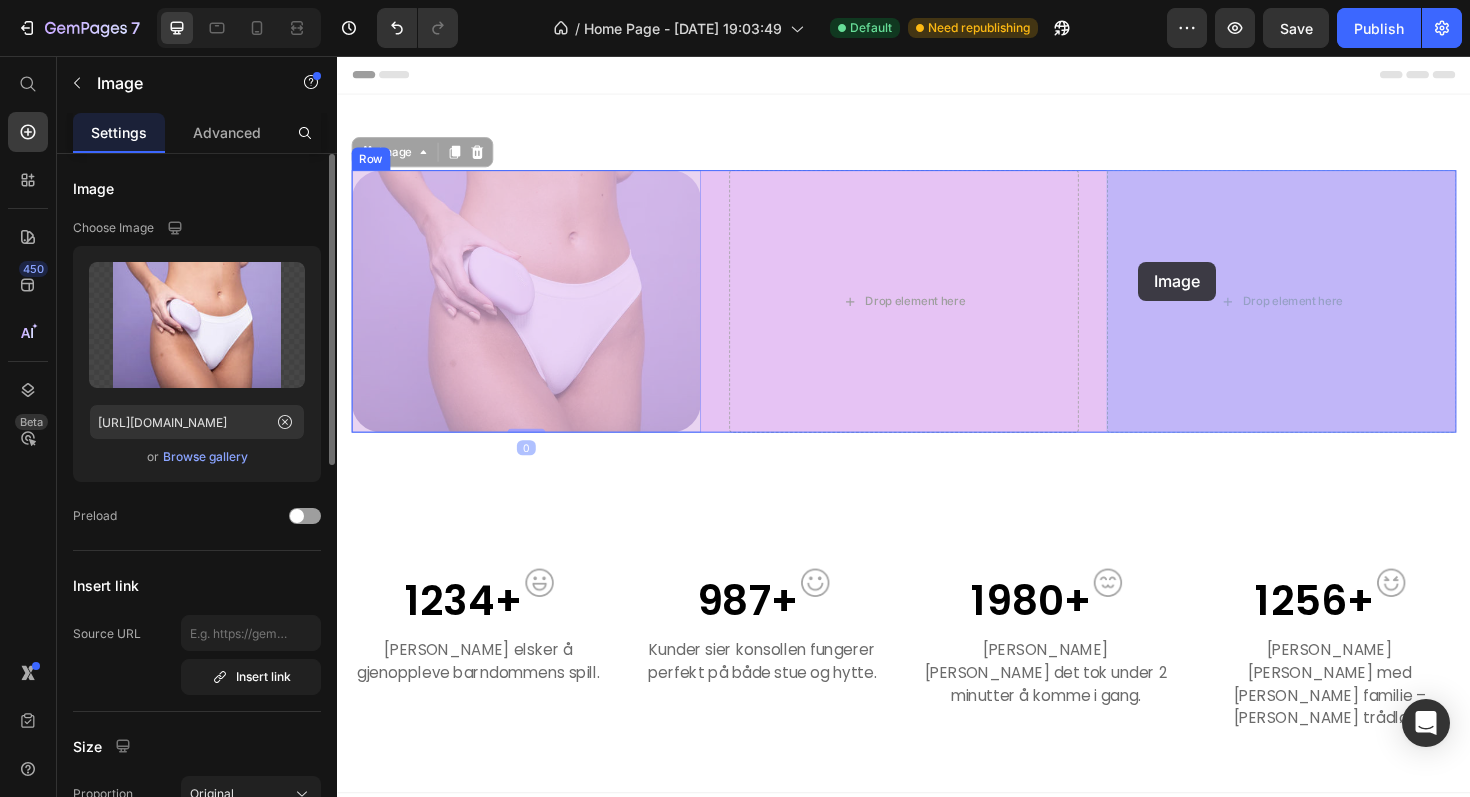 drag, startPoint x: 447, startPoint y: 291, endPoint x: 1191, endPoint y: 274, distance: 744.1942 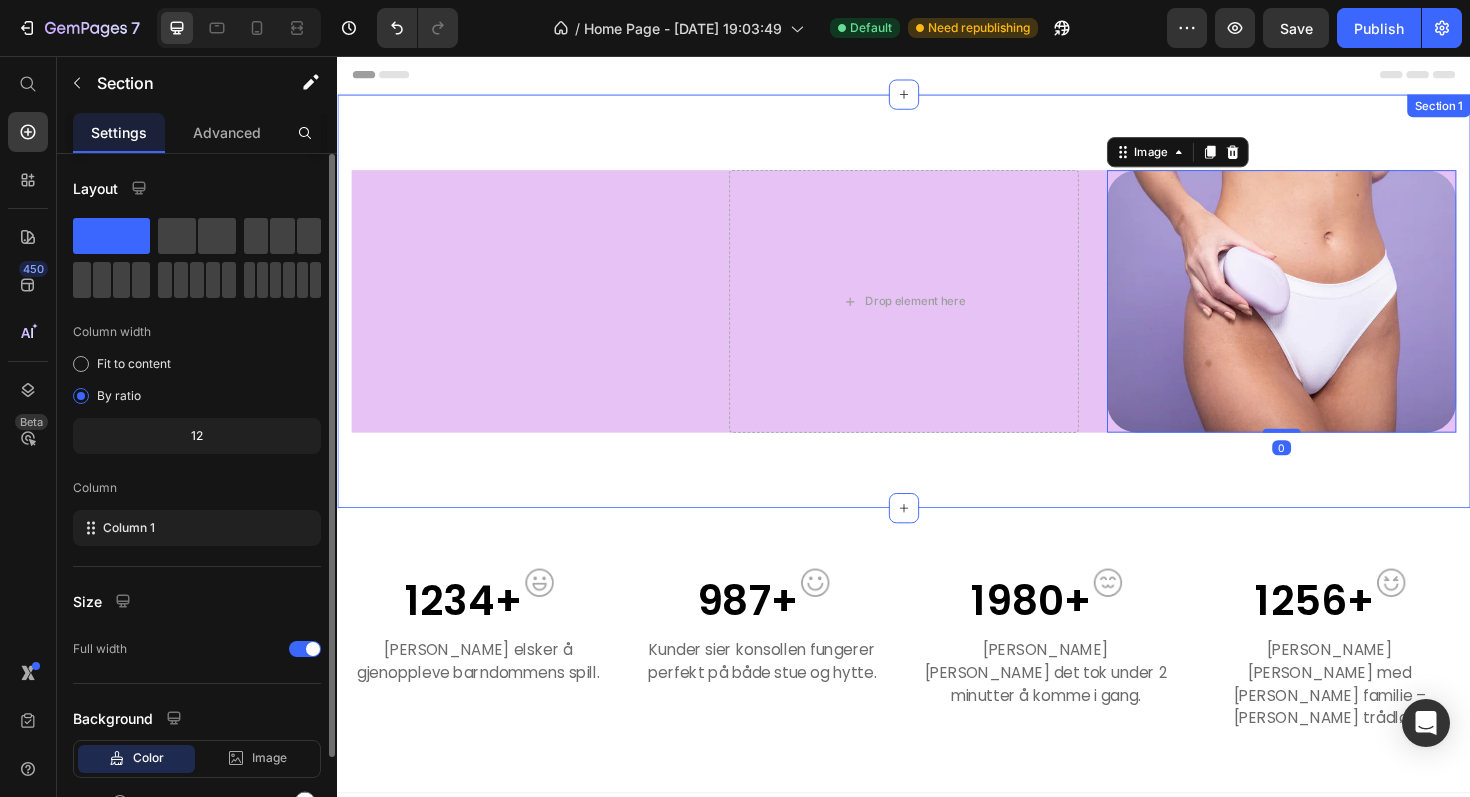 click on "The standard Lorem Heading
Drop element here Image   0 Row Section 1" at bounding box center [937, 316] 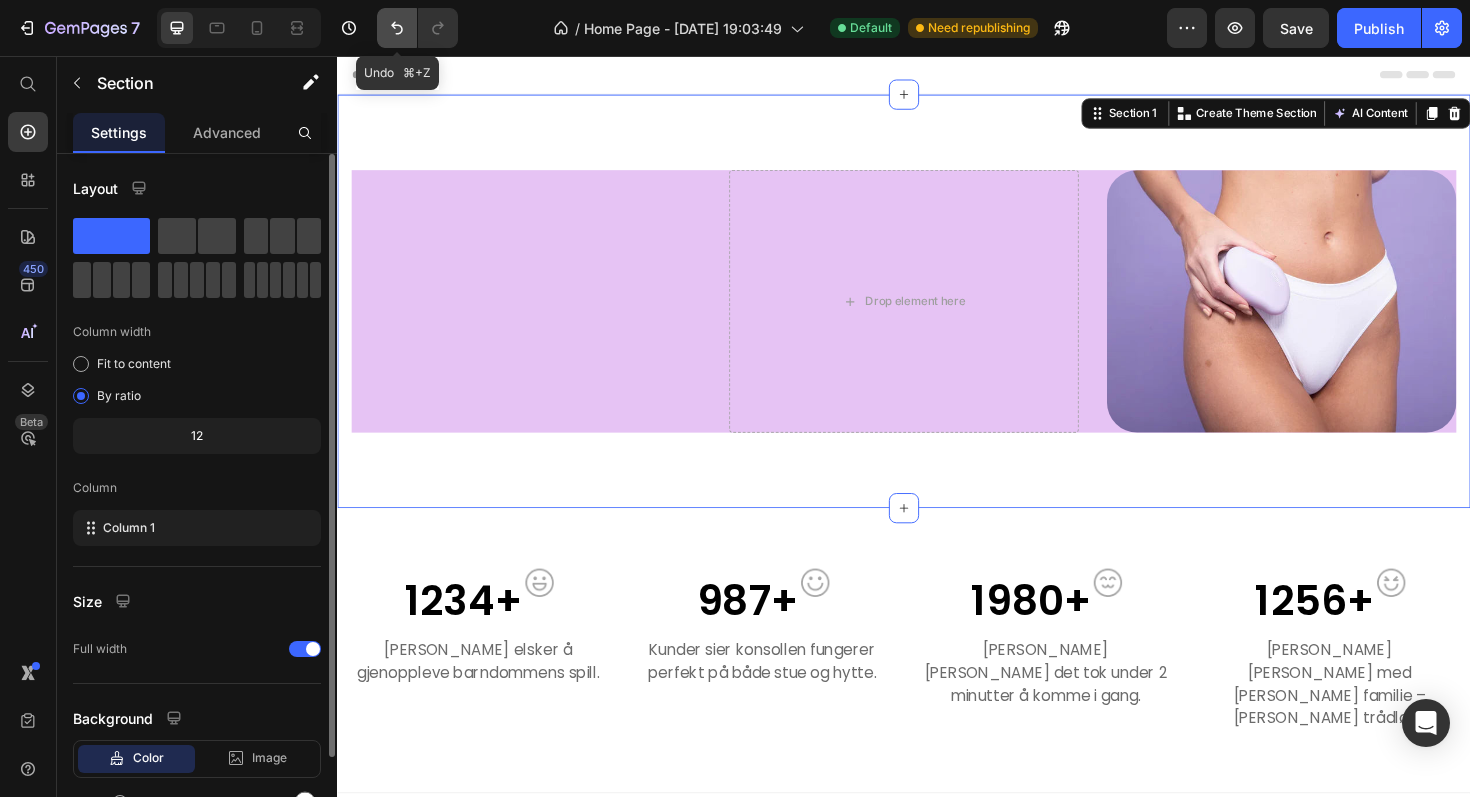 click 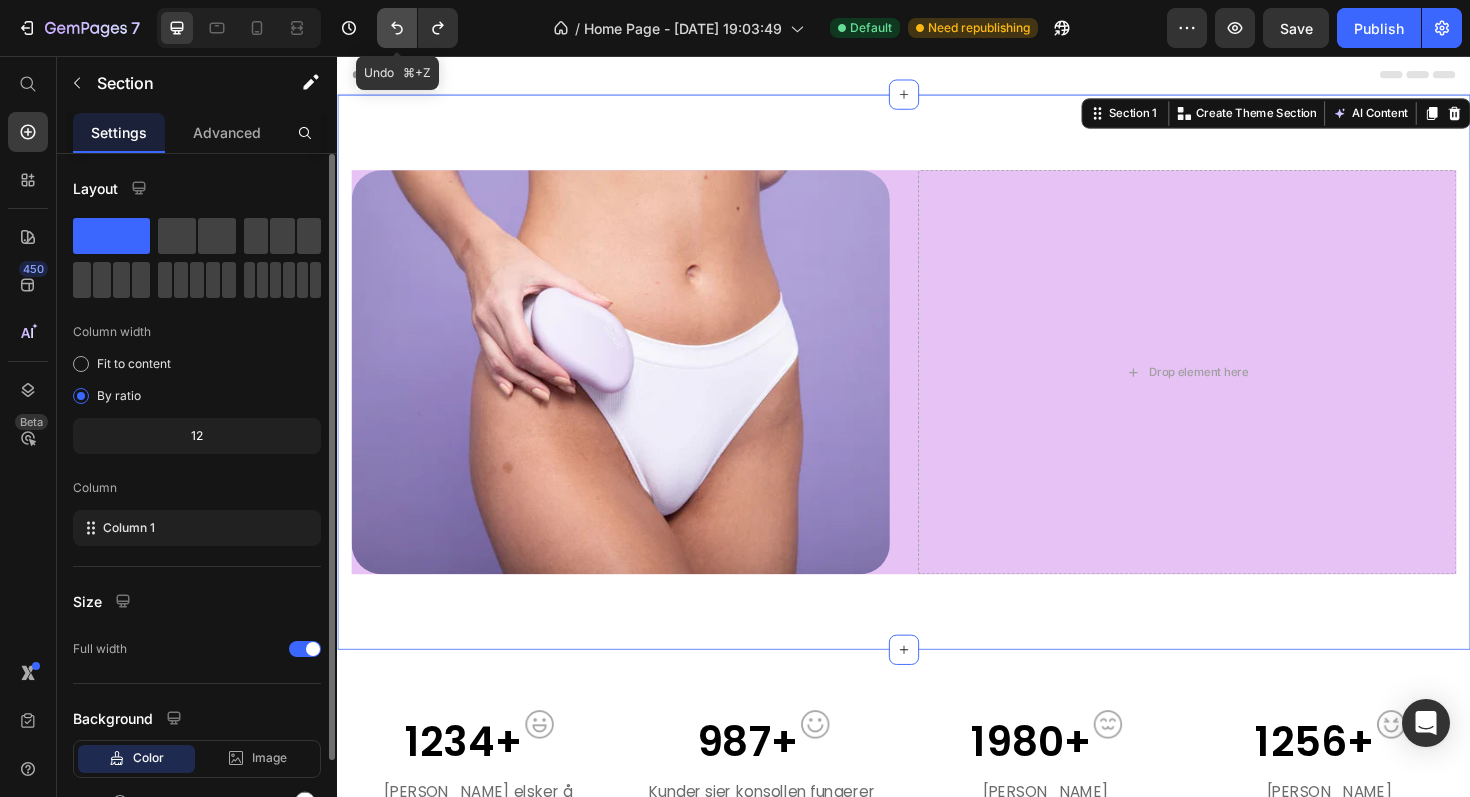 click 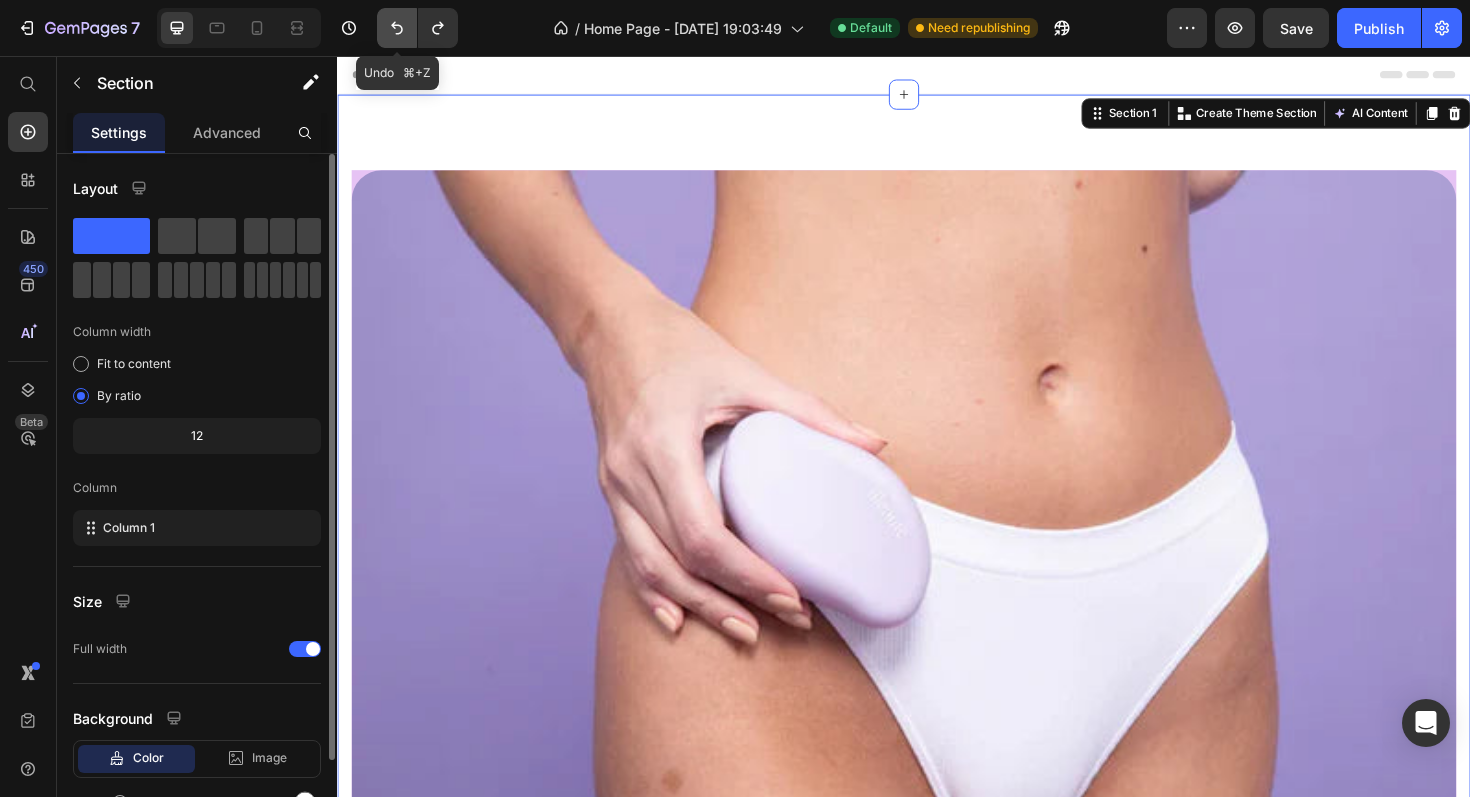 click 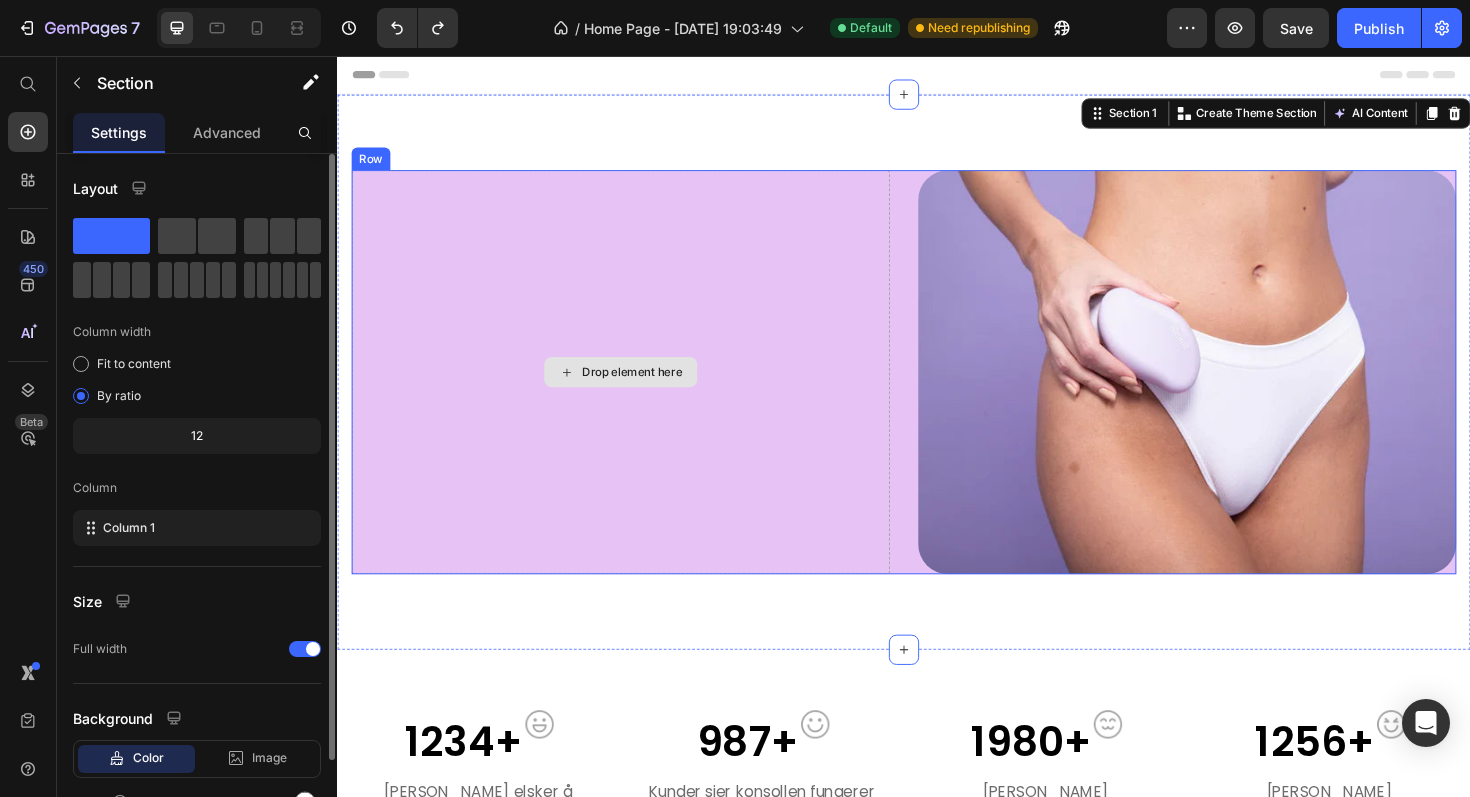 click on "Drop element here" at bounding box center [637, 391] 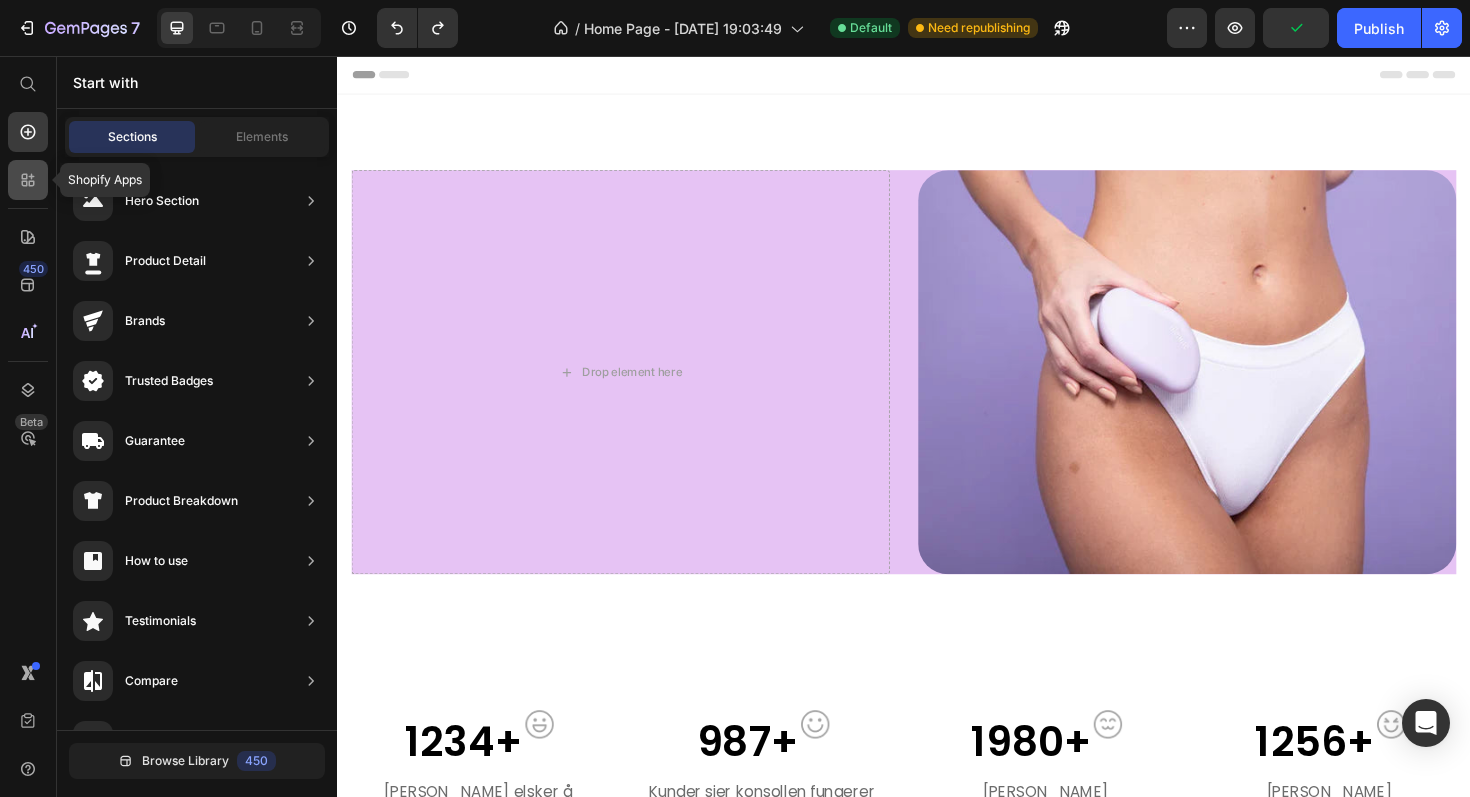 click 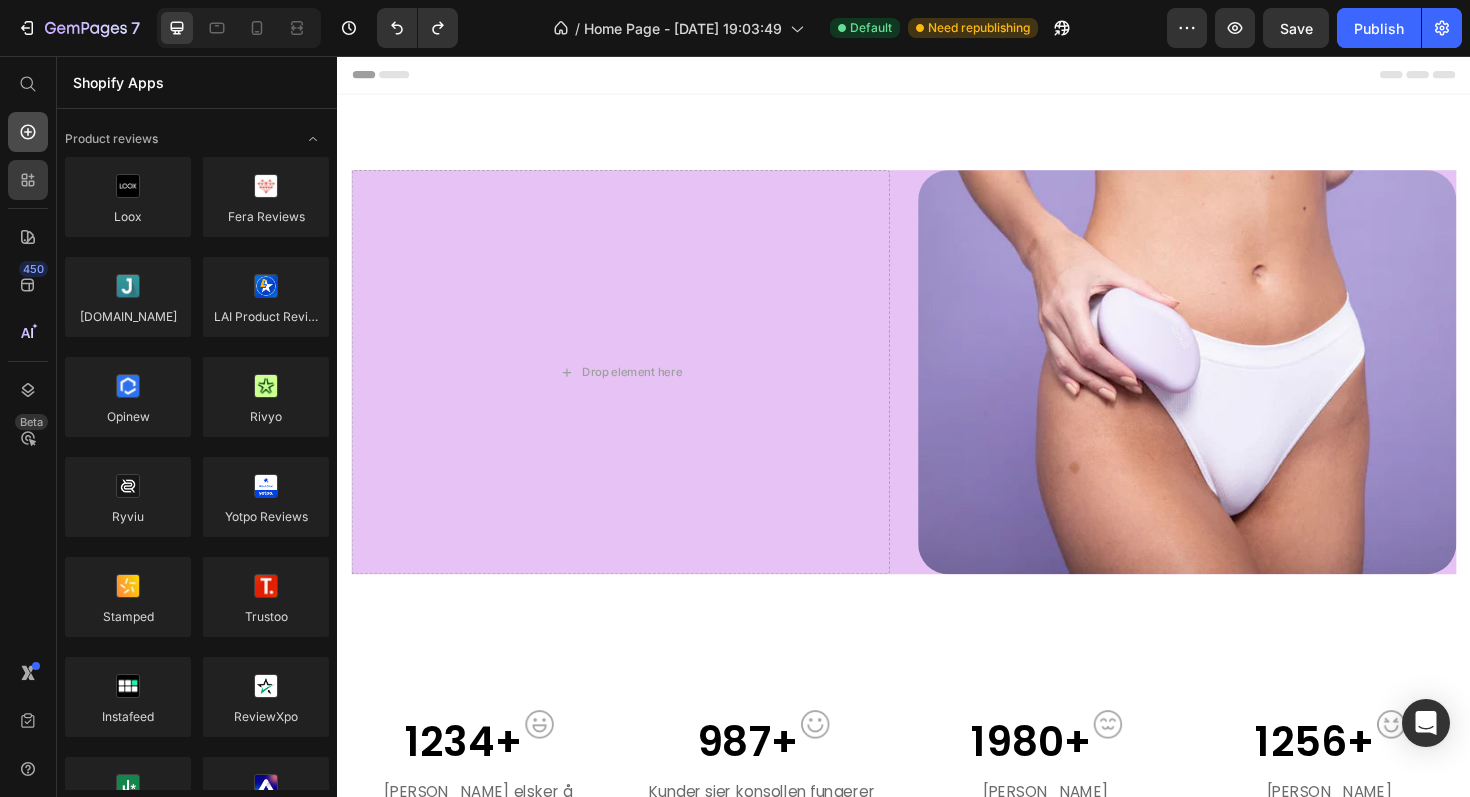 click 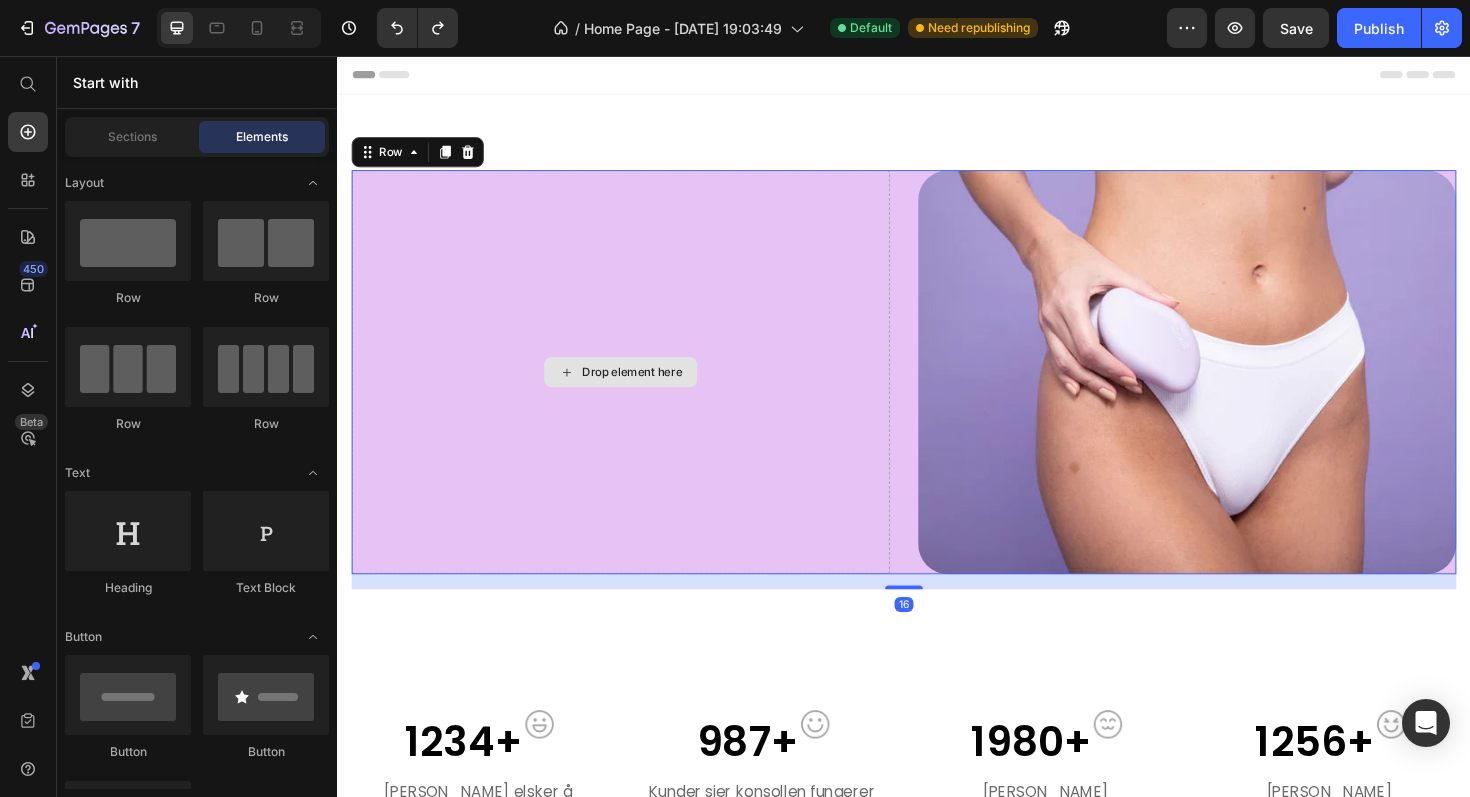 click on "Drop element here" at bounding box center (637, 391) 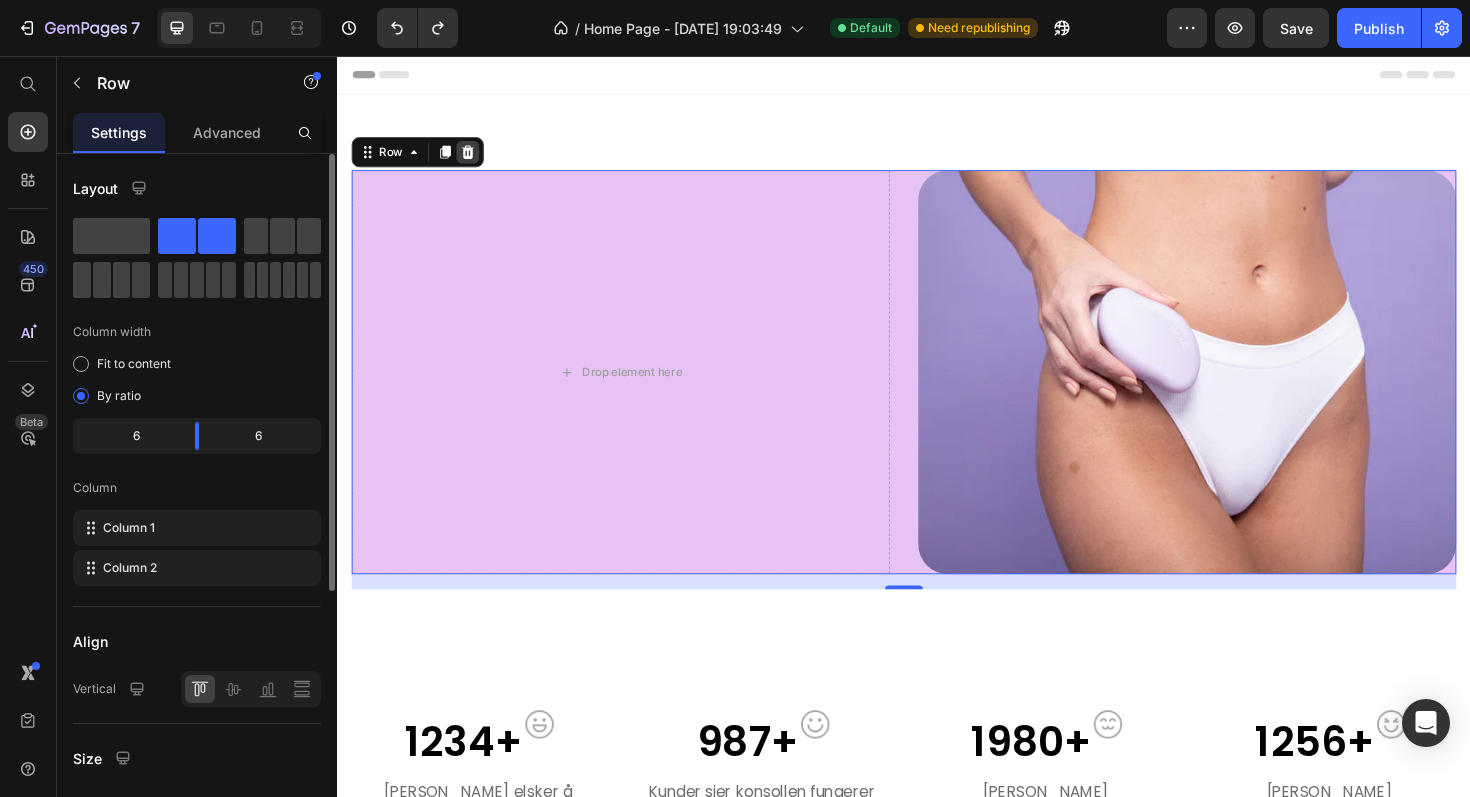 click 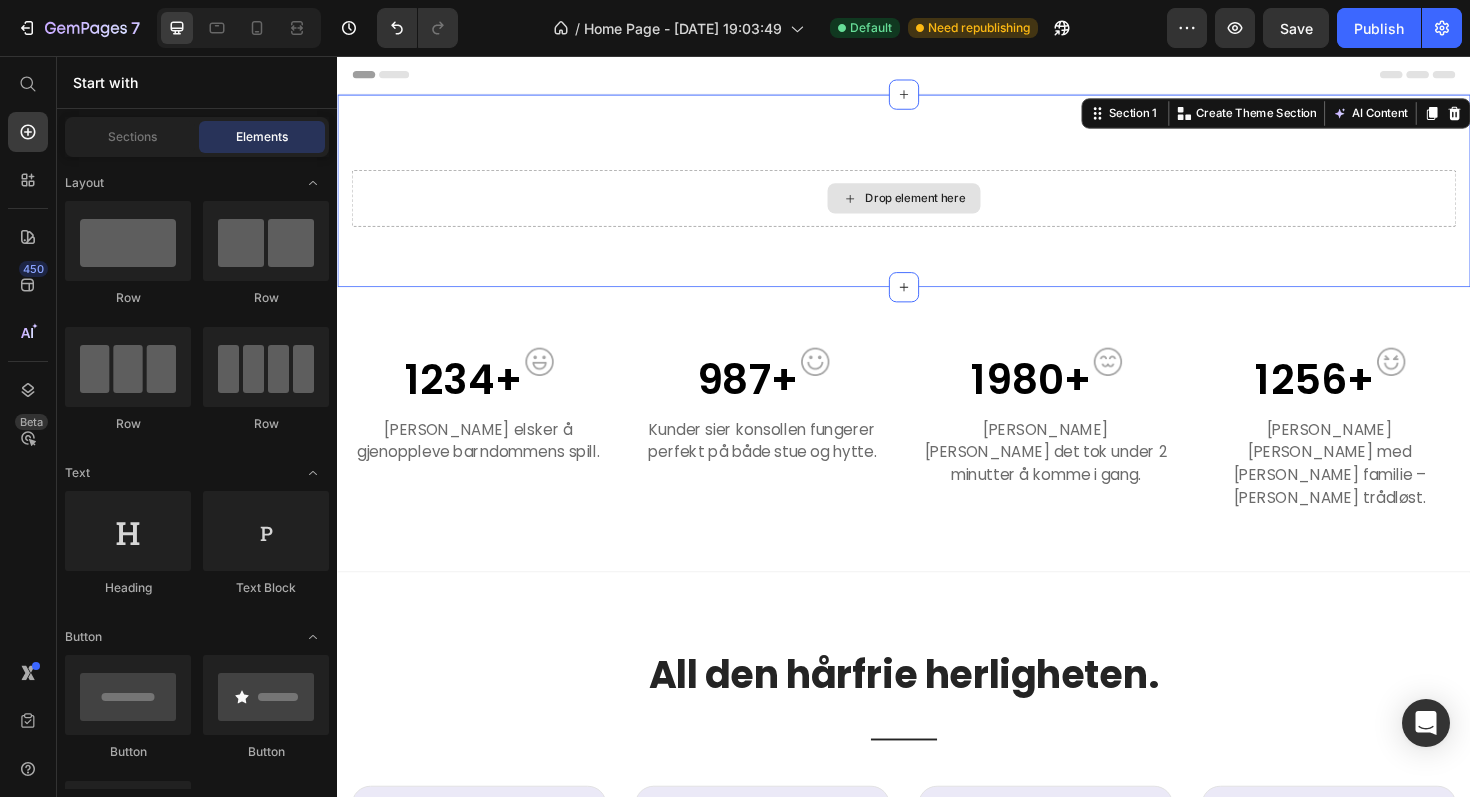 click on "Drop element here" at bounding box center [937, 207] 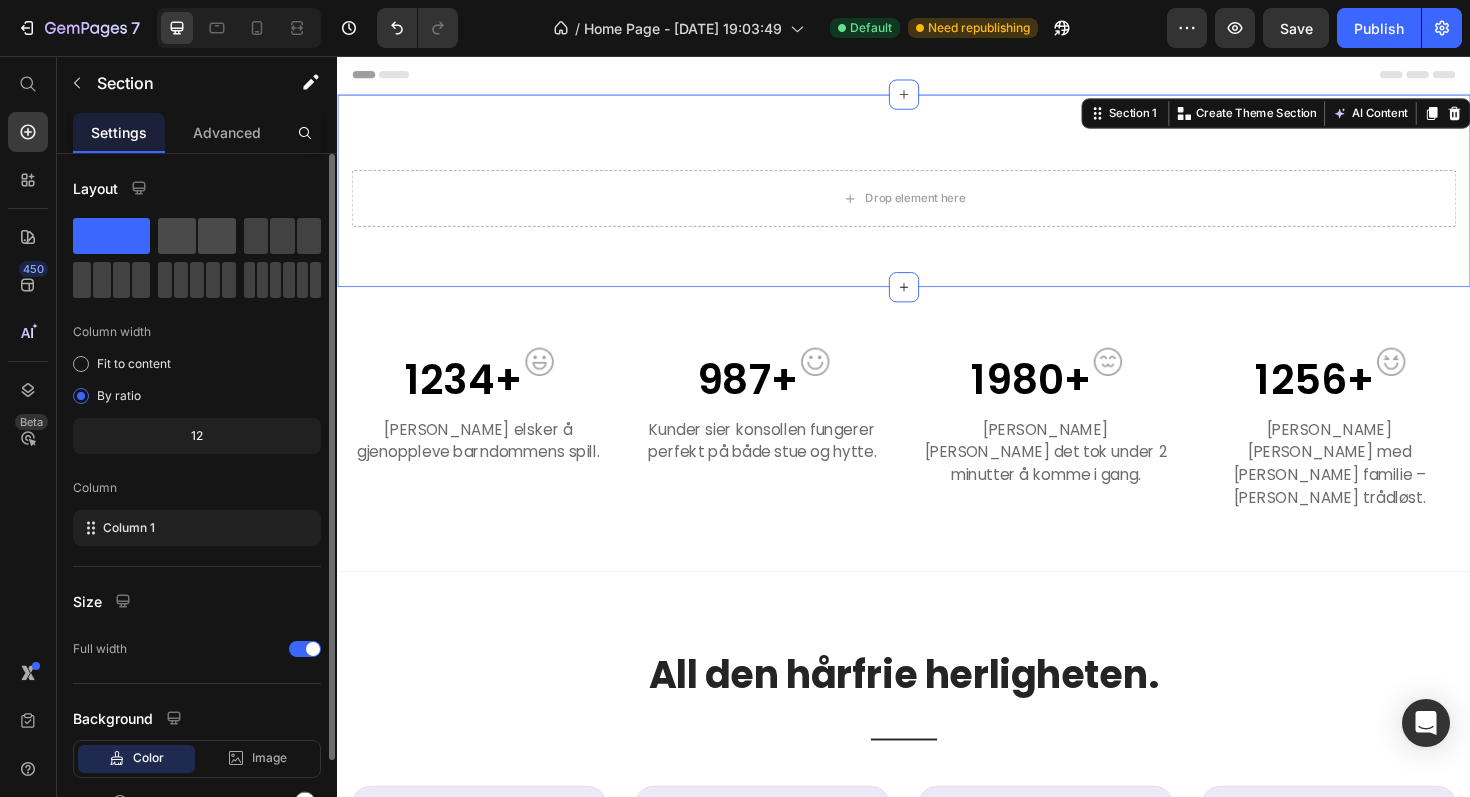 click 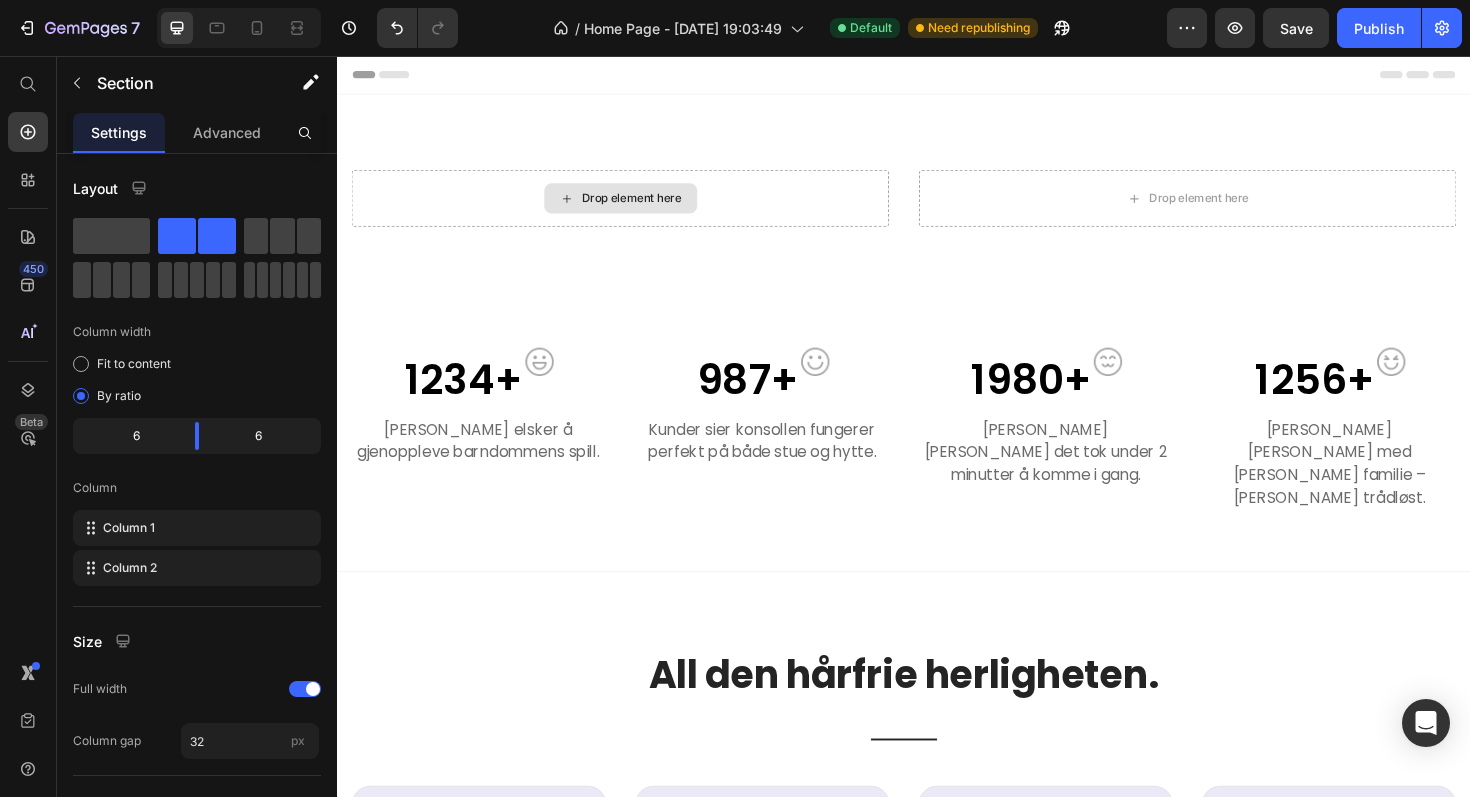 click on "Drop element here" at bounding box center [649, 207] 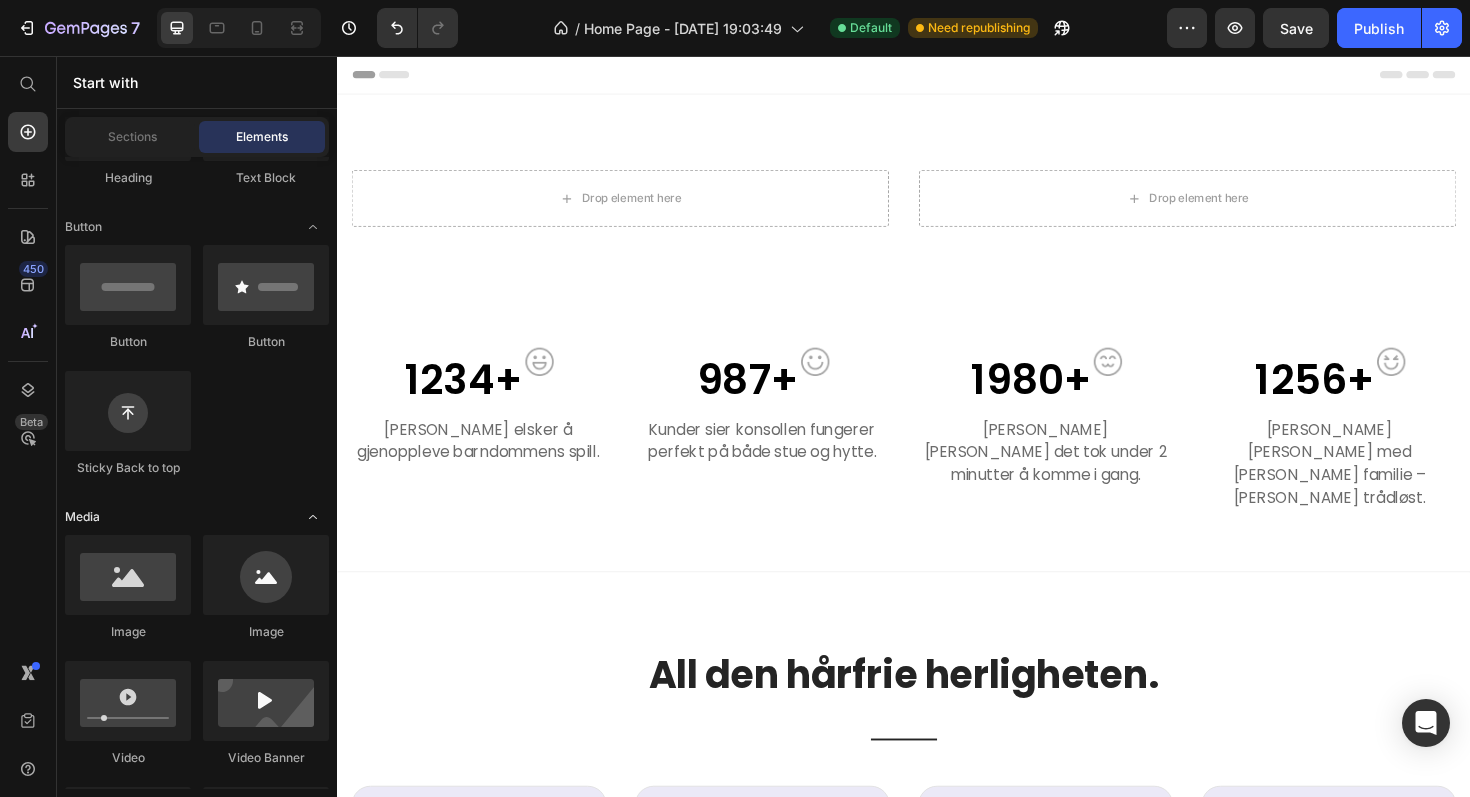 scroll, scrollTop: 411, scrollLeft: 0, axis: vertical 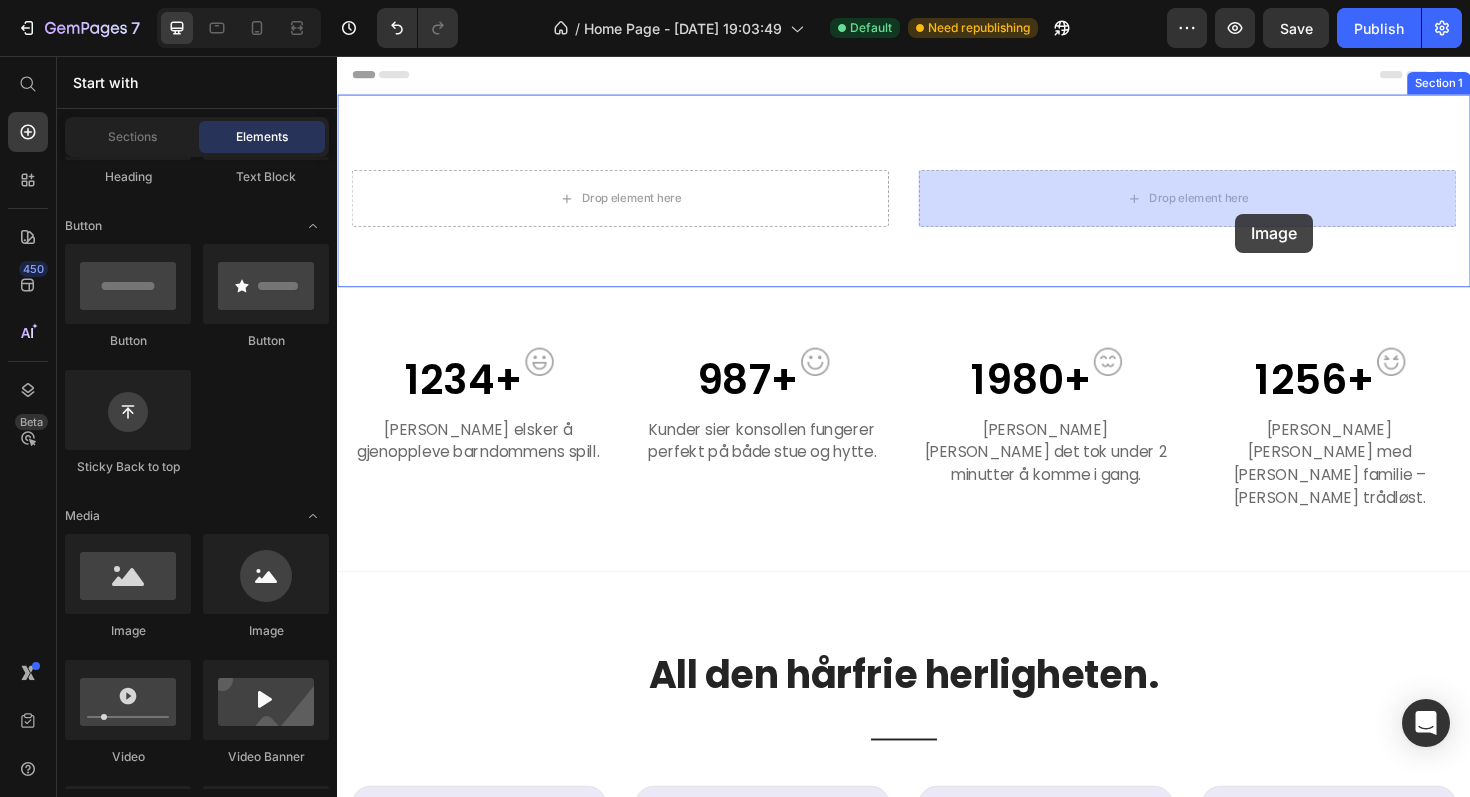 drag, startPoint x: 472, startPoint y: 648, endPoint x: 1288, endPoint y: 223, distance: 920.044 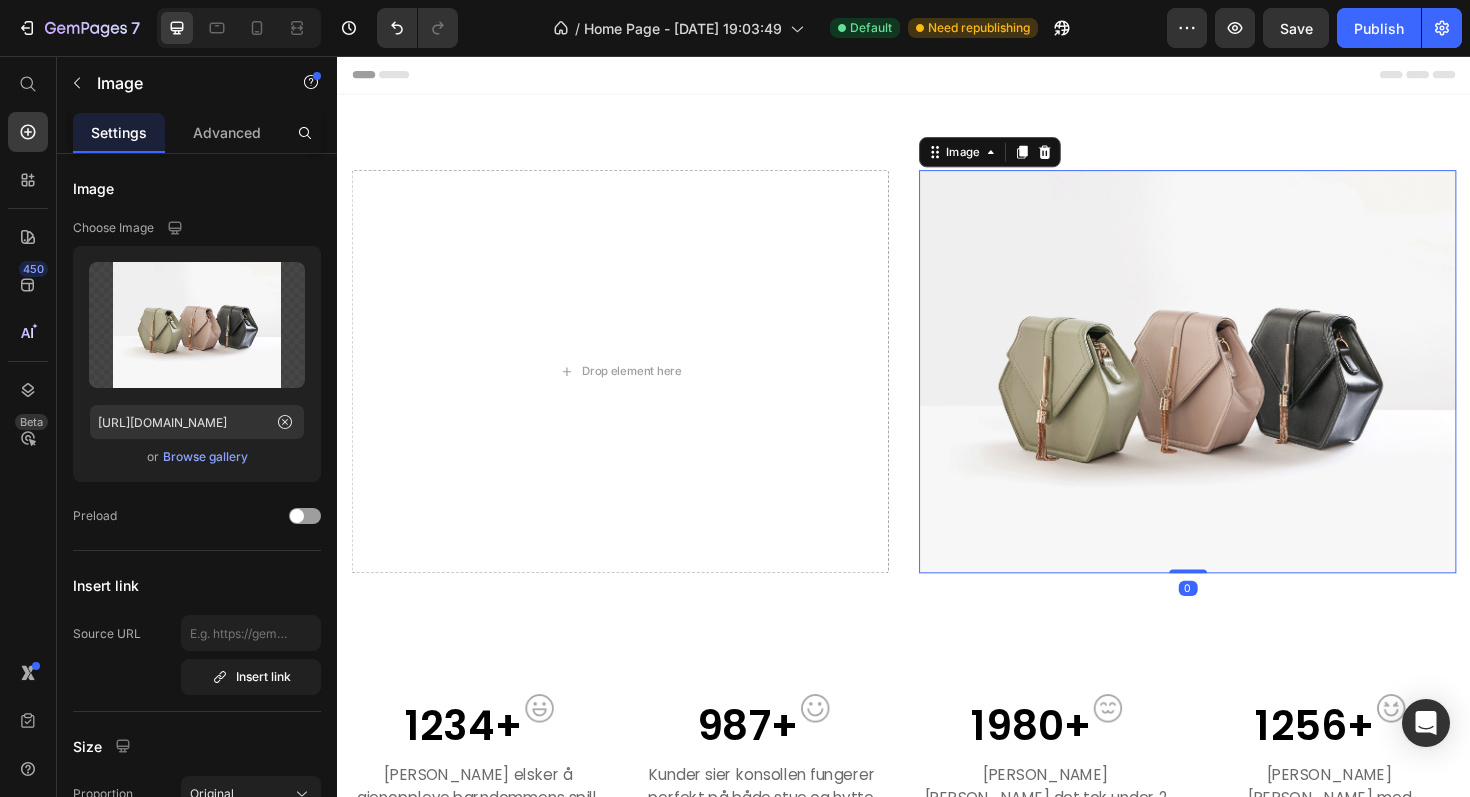 click at bounding box center [1237, 390] 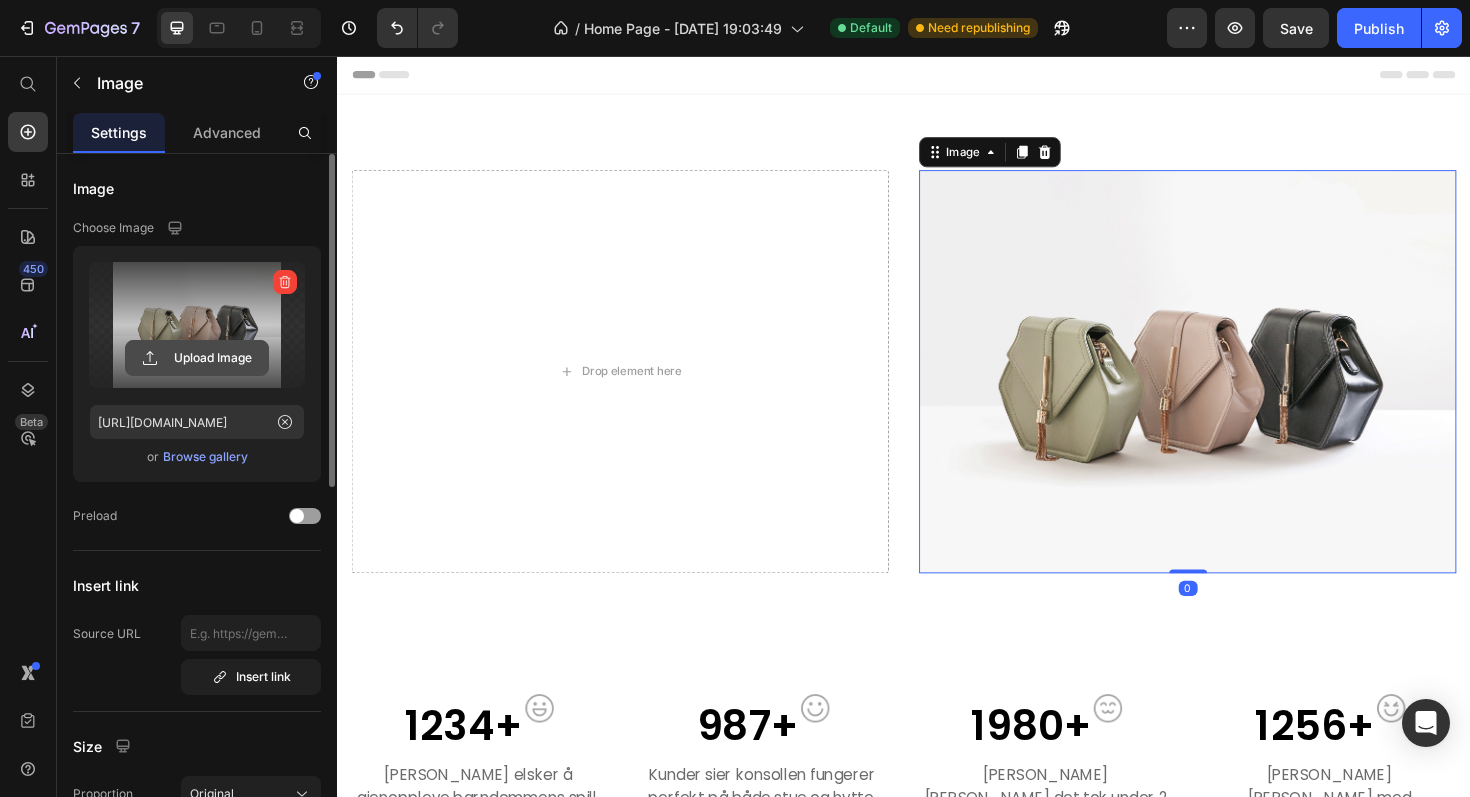 click 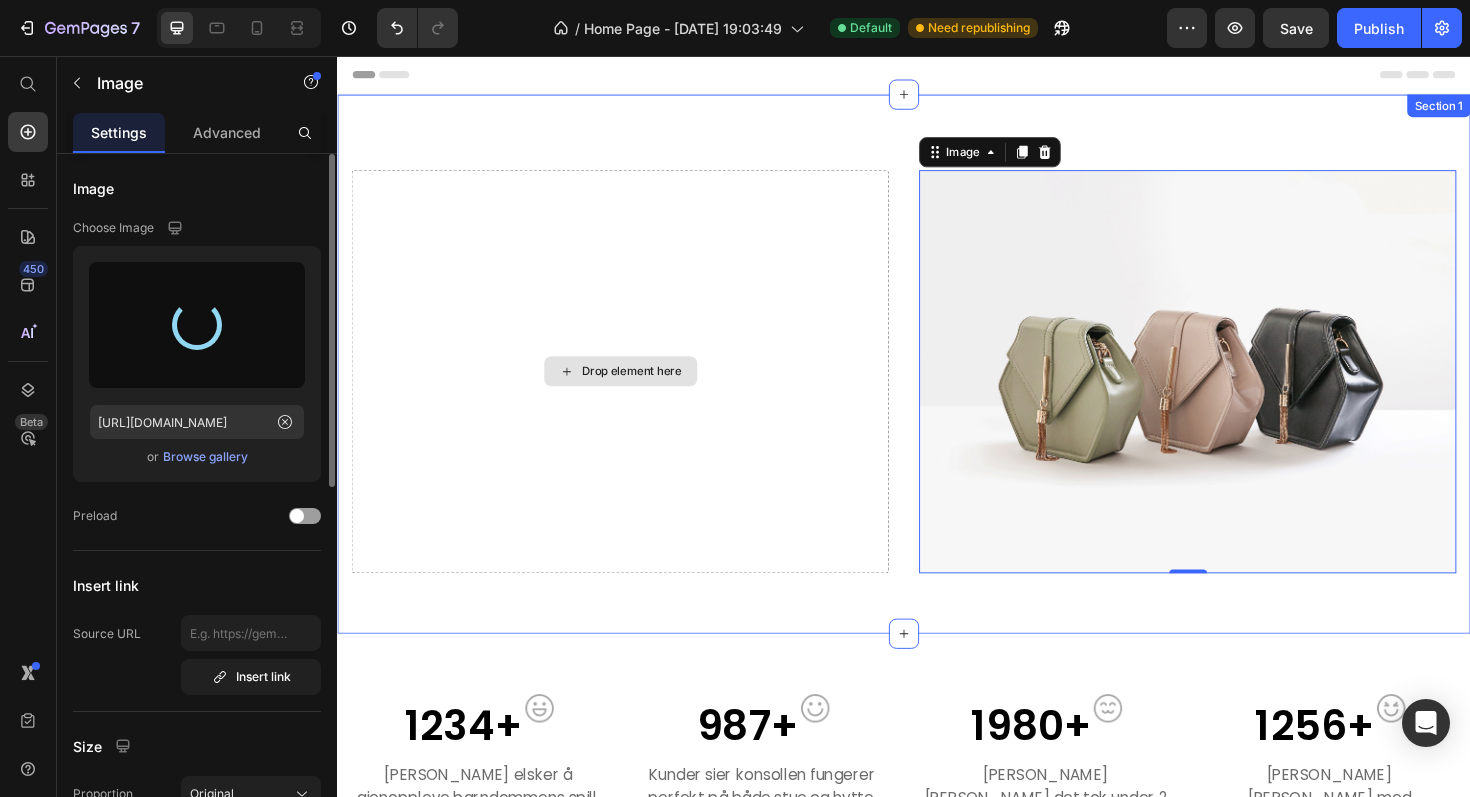 type on "https://cdn.shopify.com/s/files/1/0586/0927/0881/files/gempages_572050125665338183-e372af27-dc2a-4b9f-bad5-fd8a1691e501.webp" 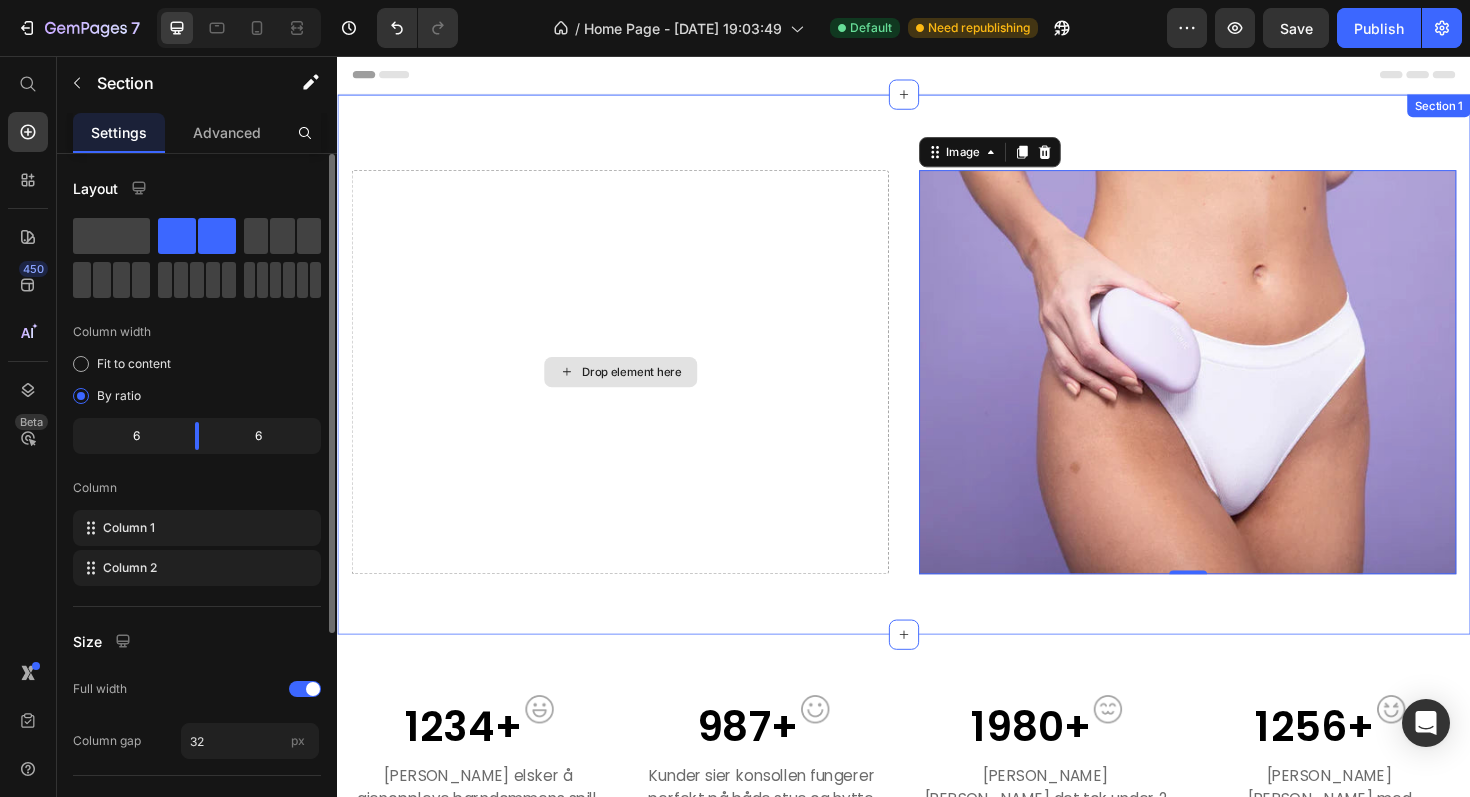 click on "Drop element here" at bounding box center (636, 391) 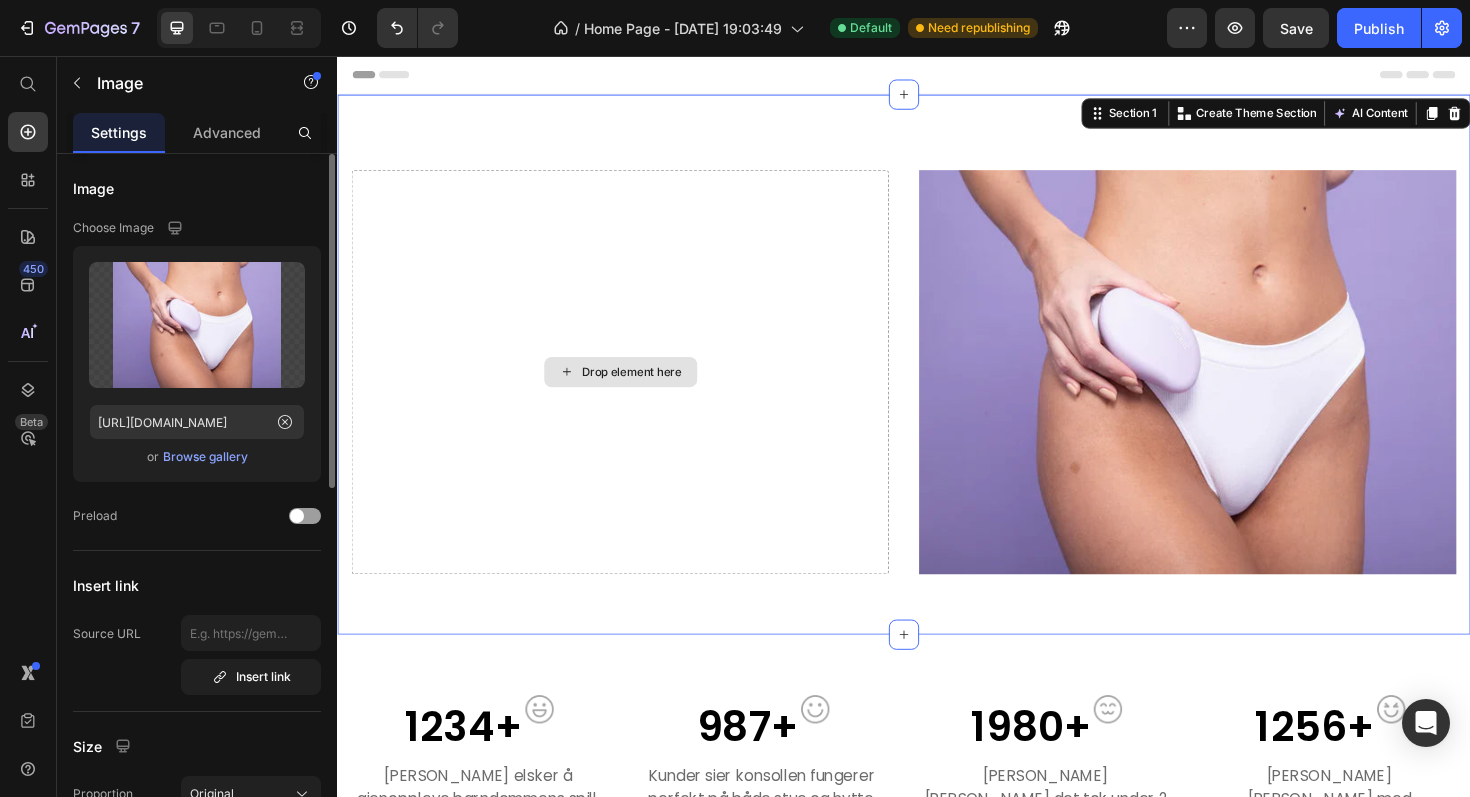 click at bounding box center (1237, 391) 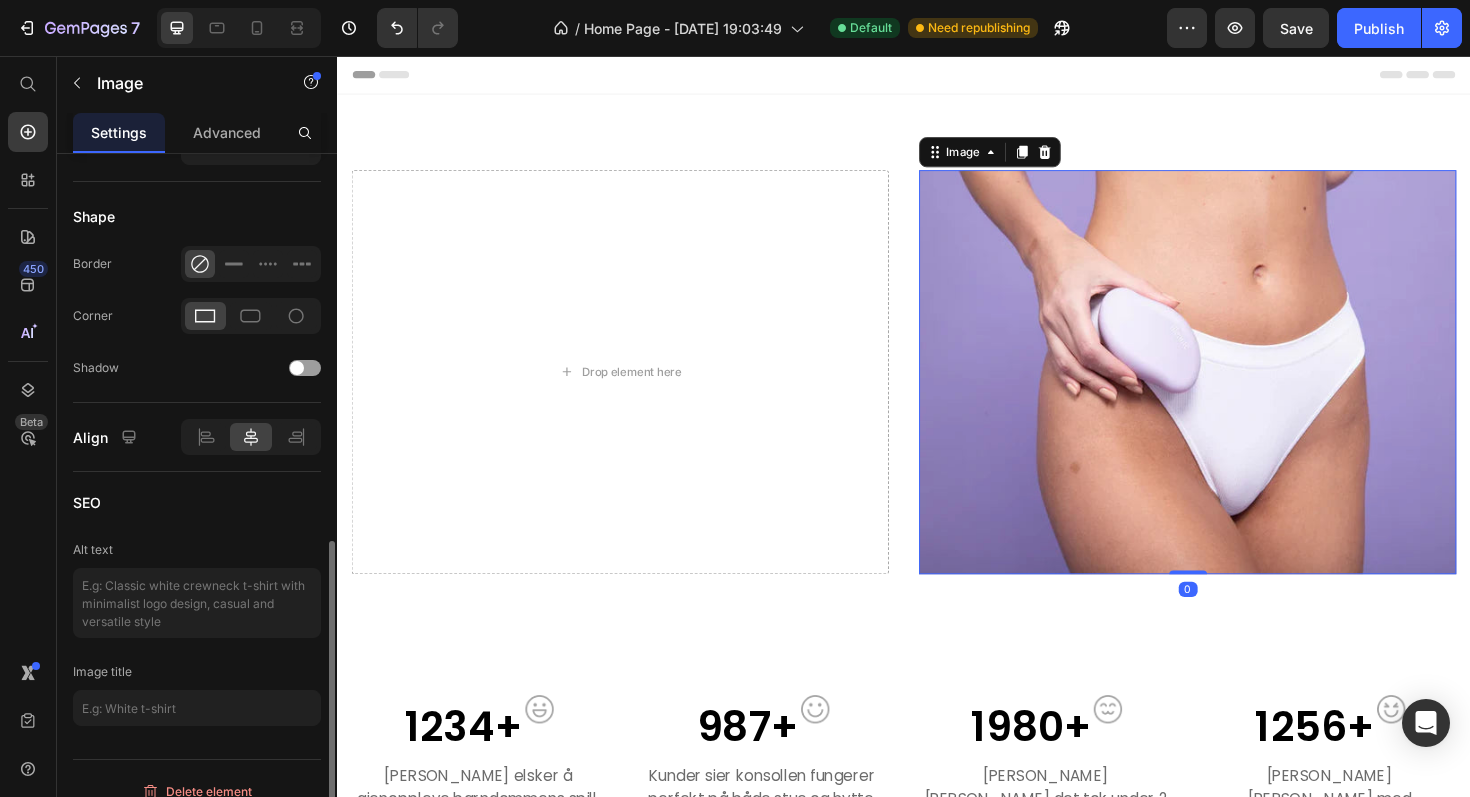 scroll, scrollTop: 771, scrollLeft: 0, axis: vertical 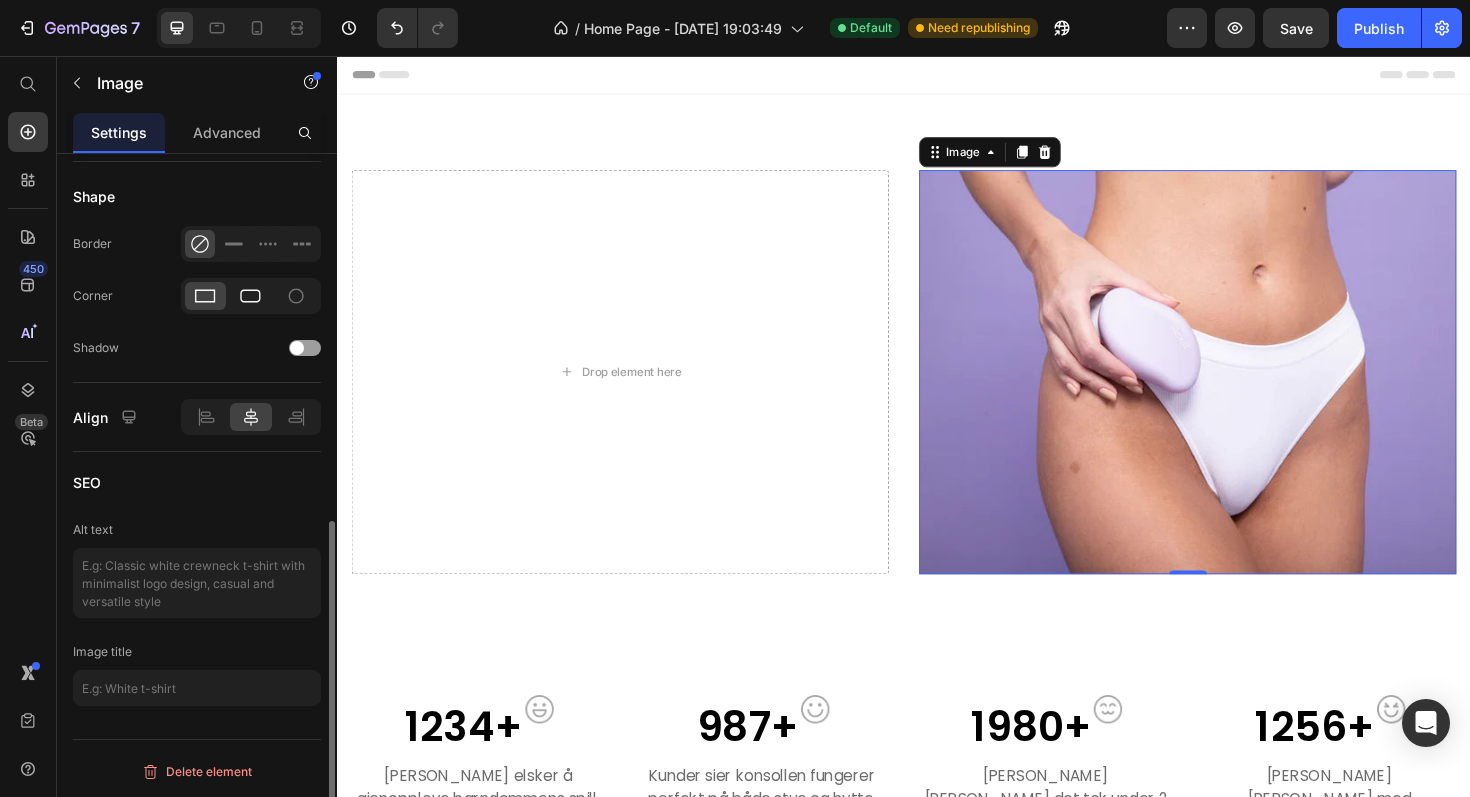 click 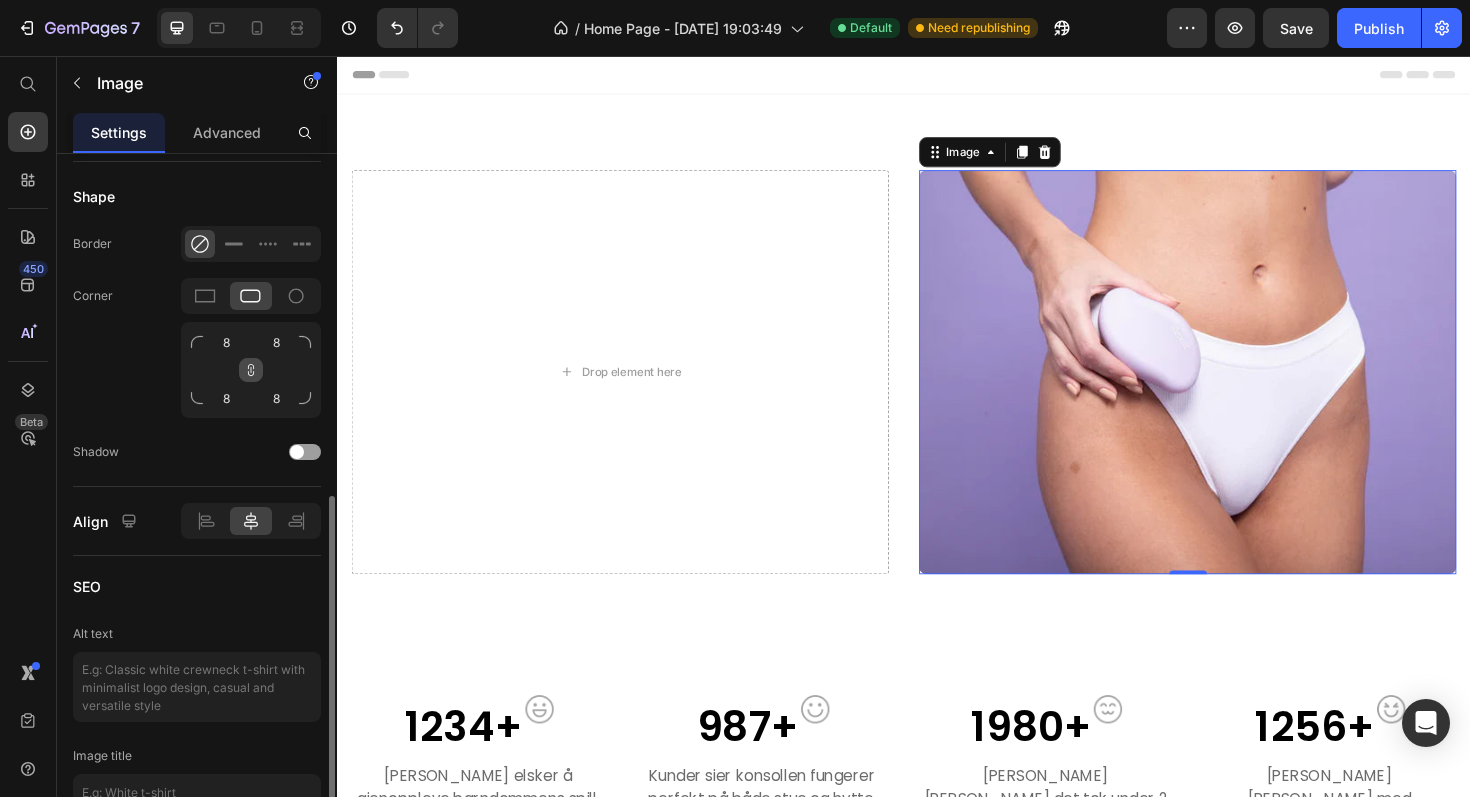 click at bounding box center (251, 370) 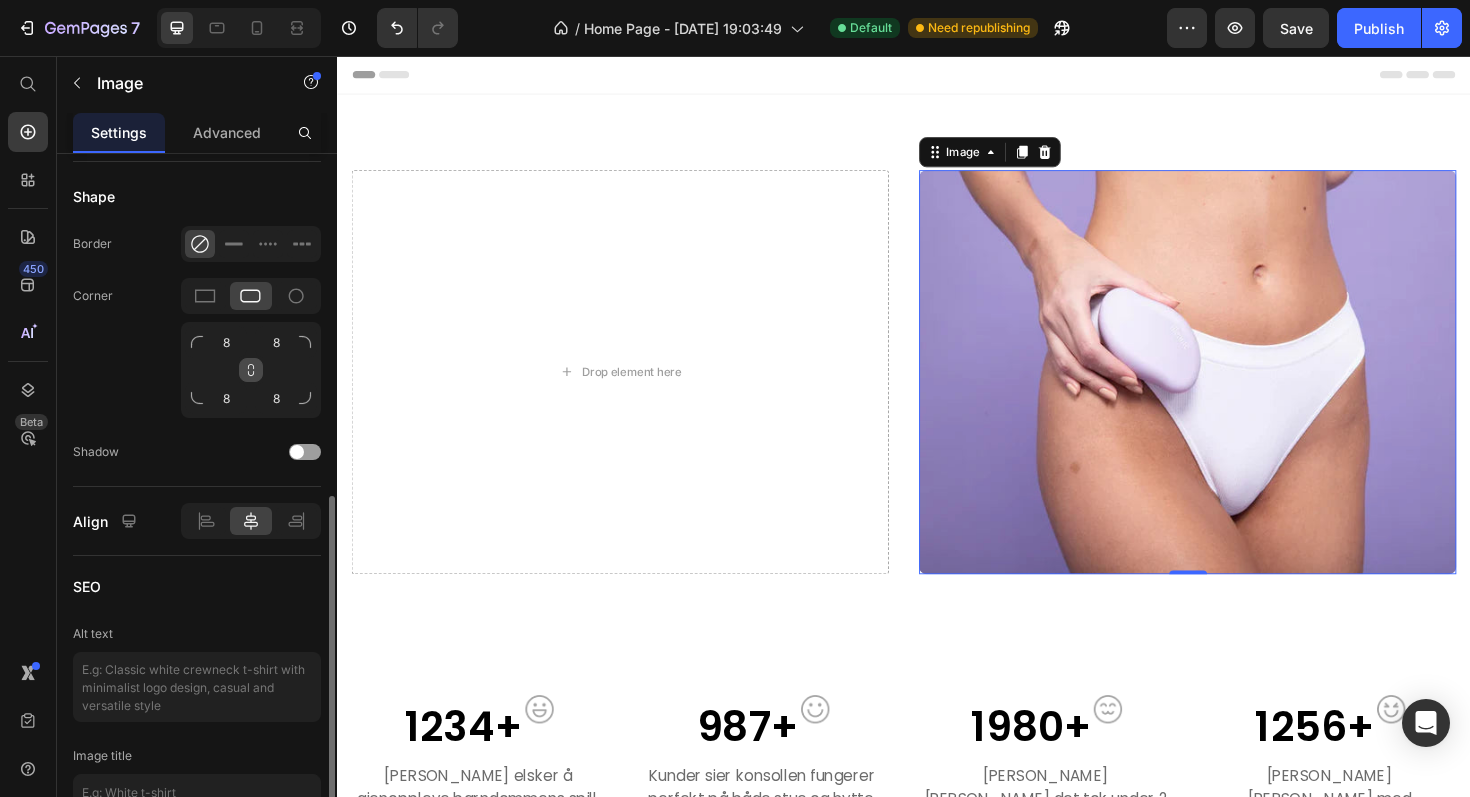 click 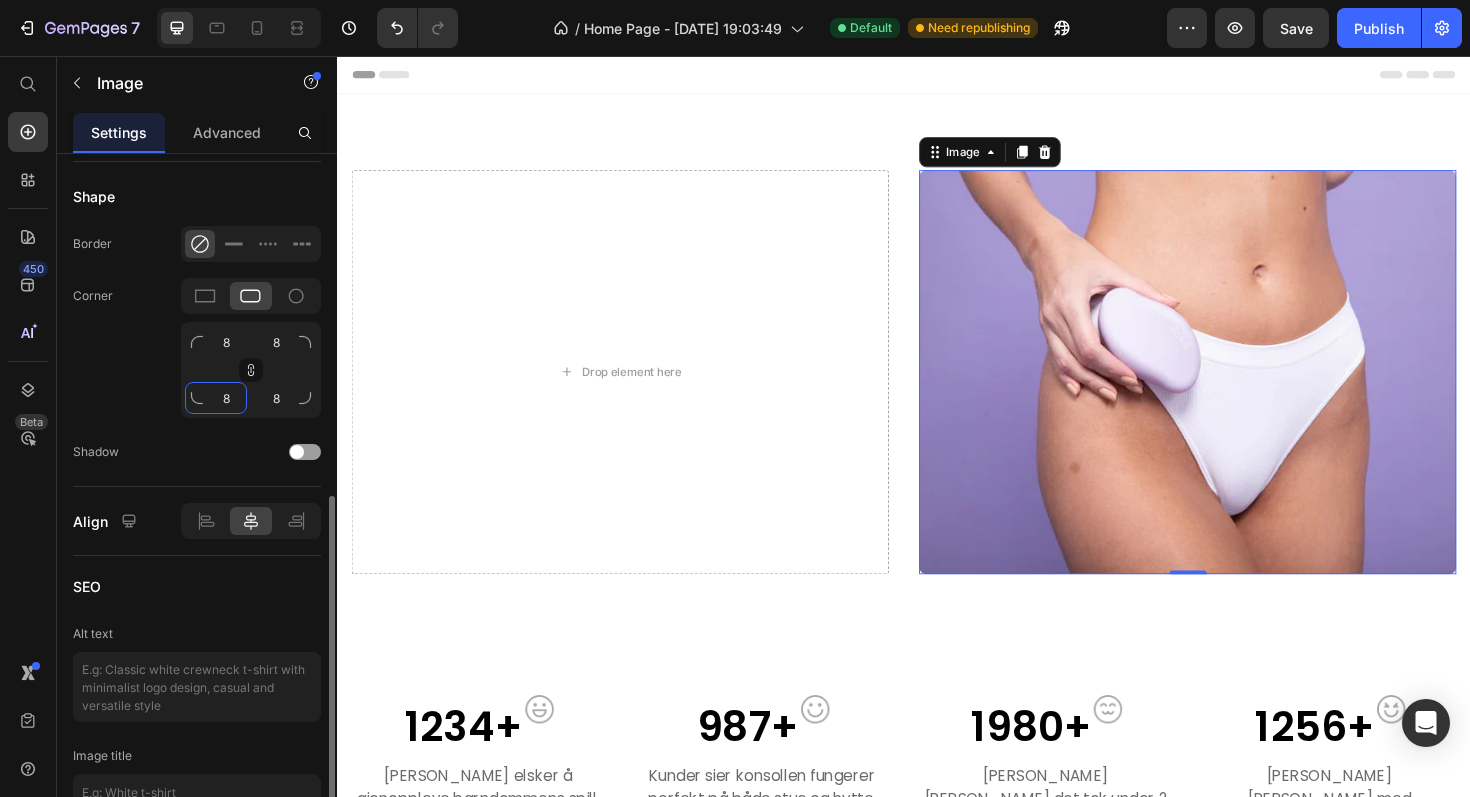 click on "8" 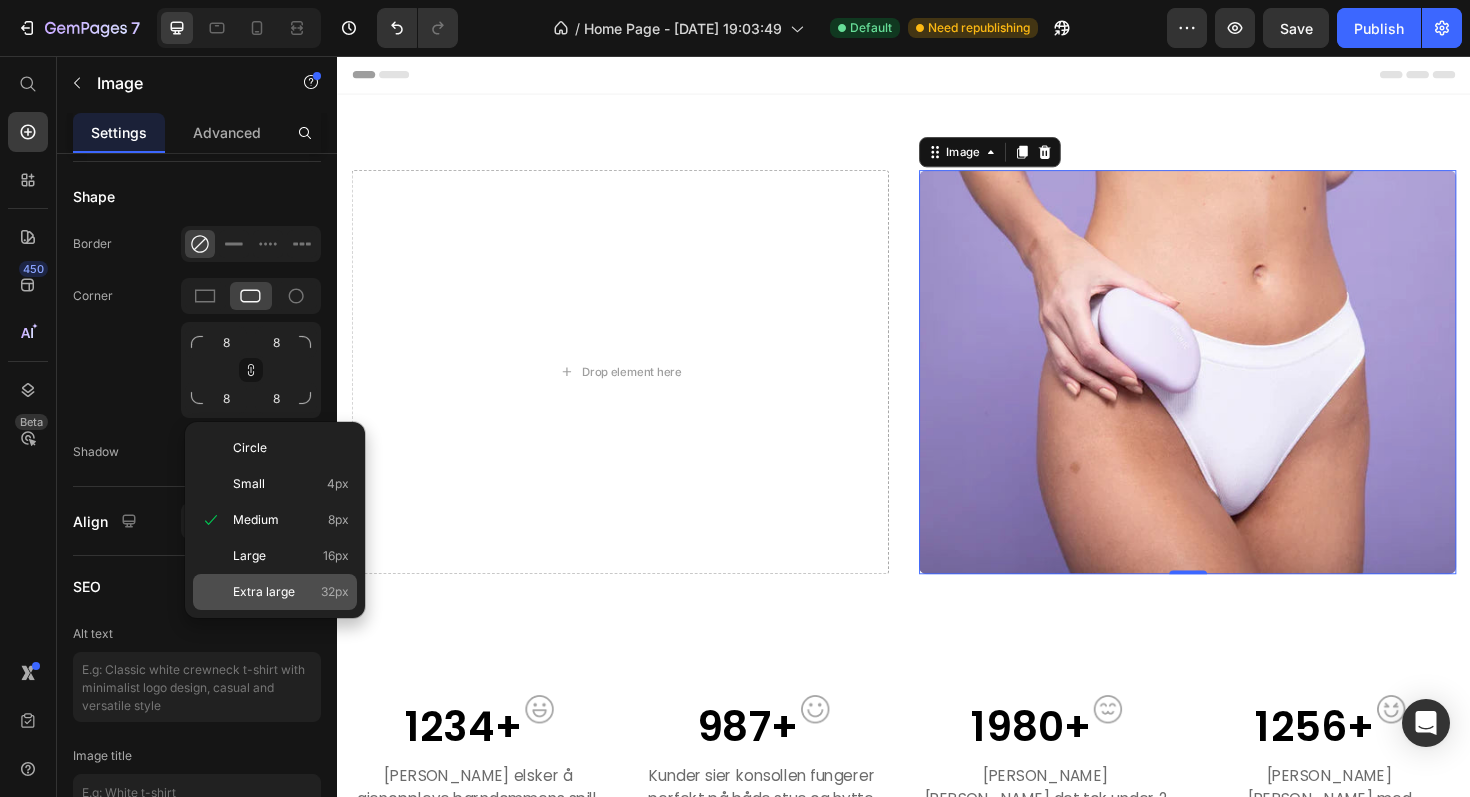 click on "Extra large" at bounding box center [264, 592] 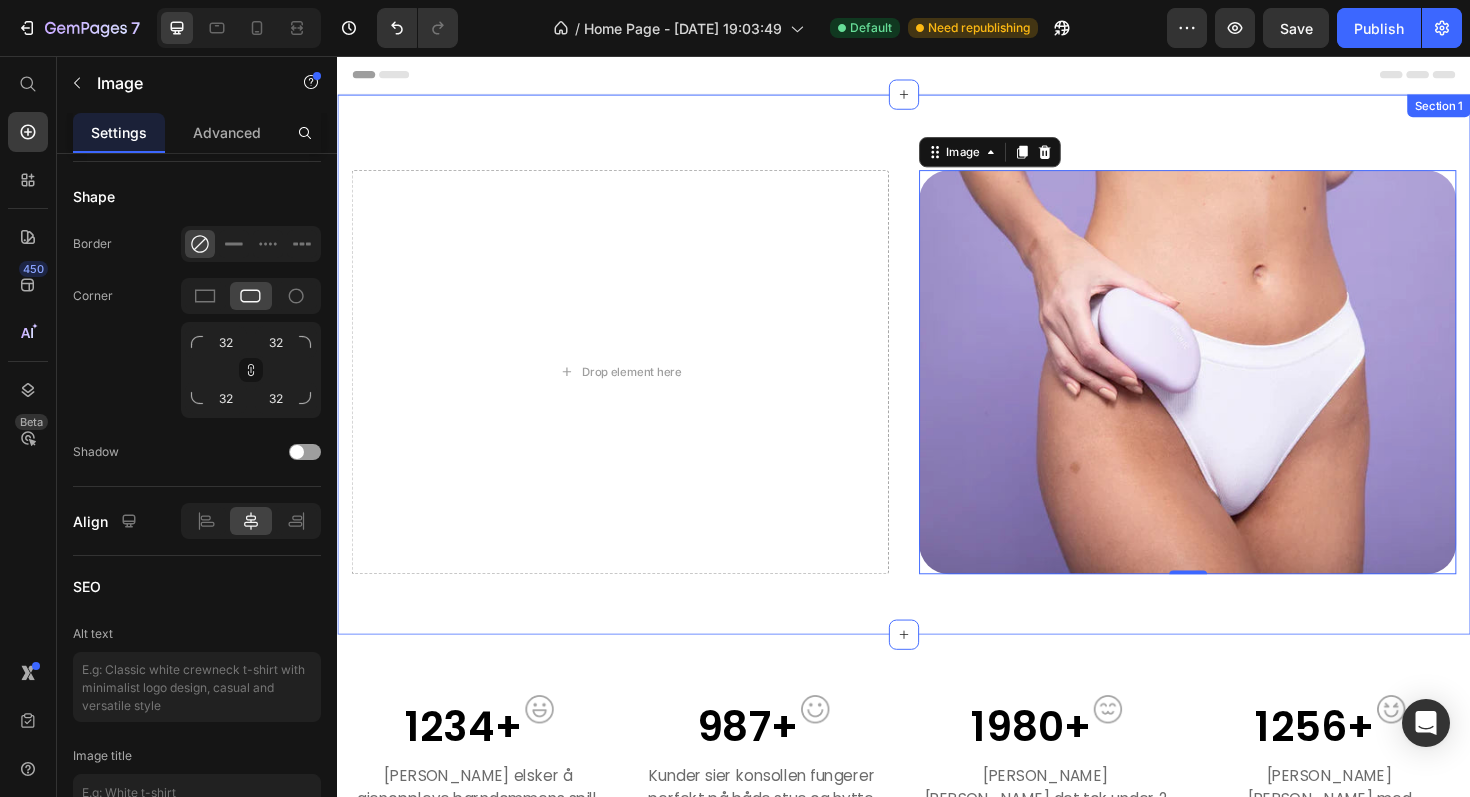 click on "Drop element here Image   0 Section 1" at bounding box center [937, 383] 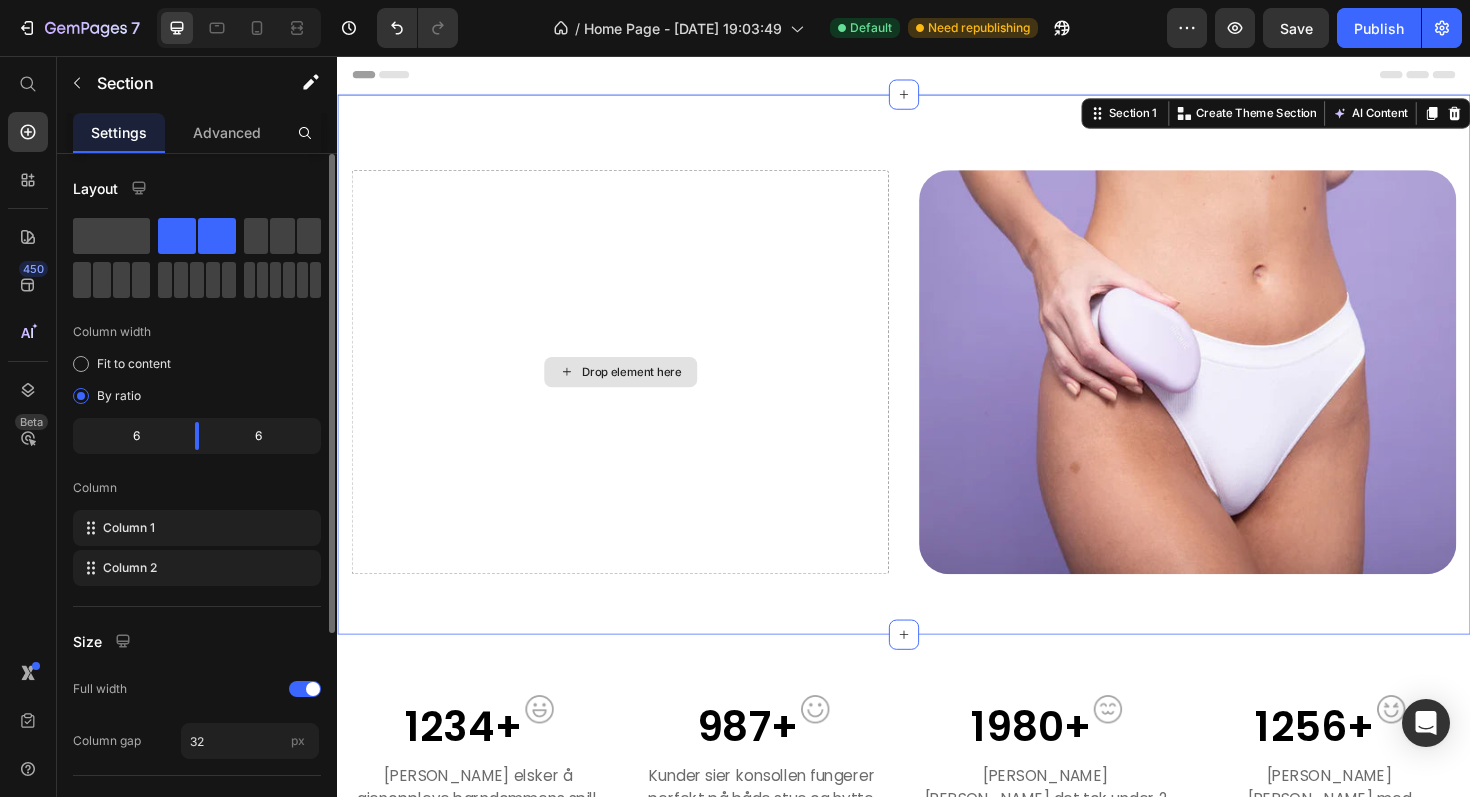 click on "Drop element here" at bounding box center [637, 391] 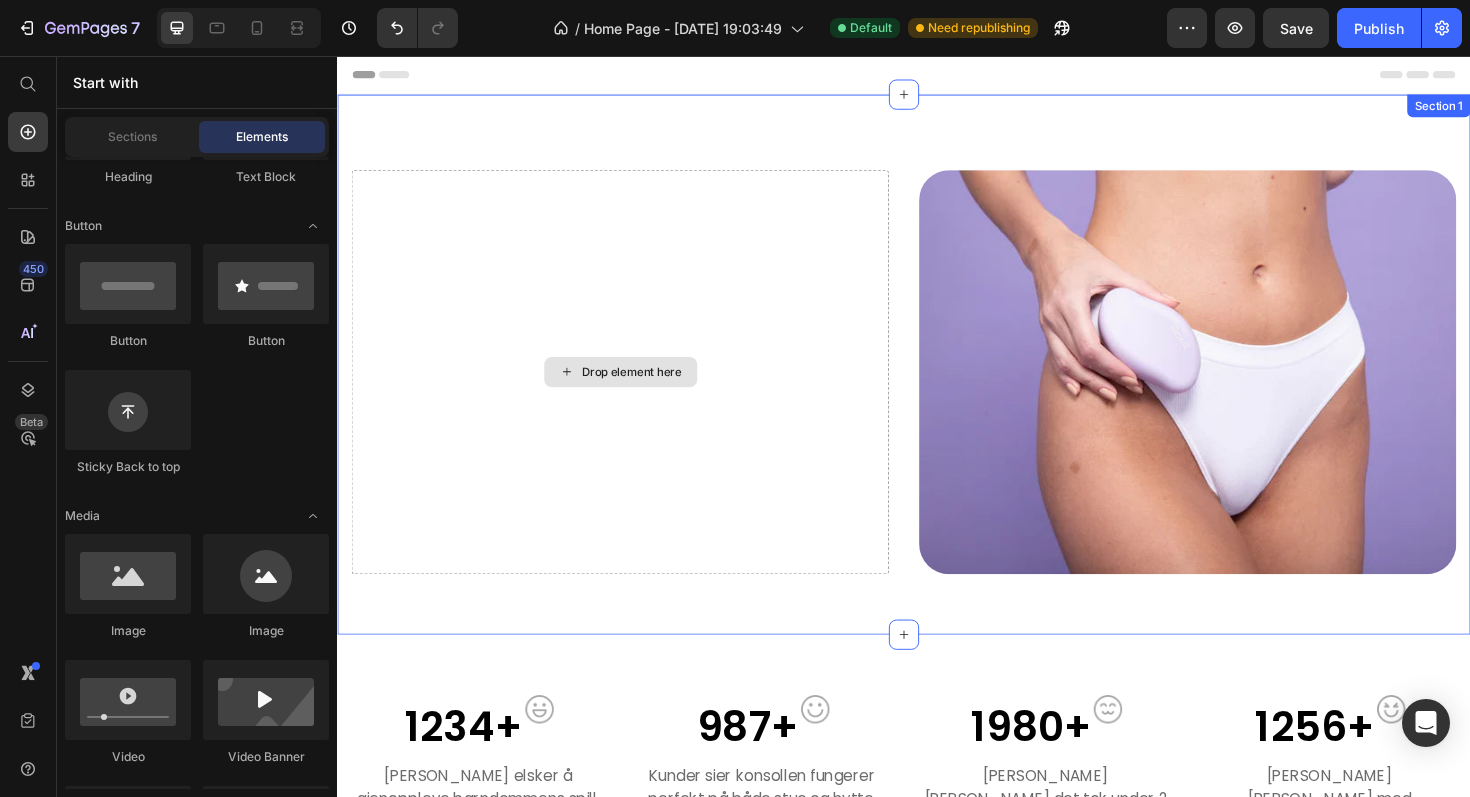 click on "Drop element here" at bounding box center (636, 391) 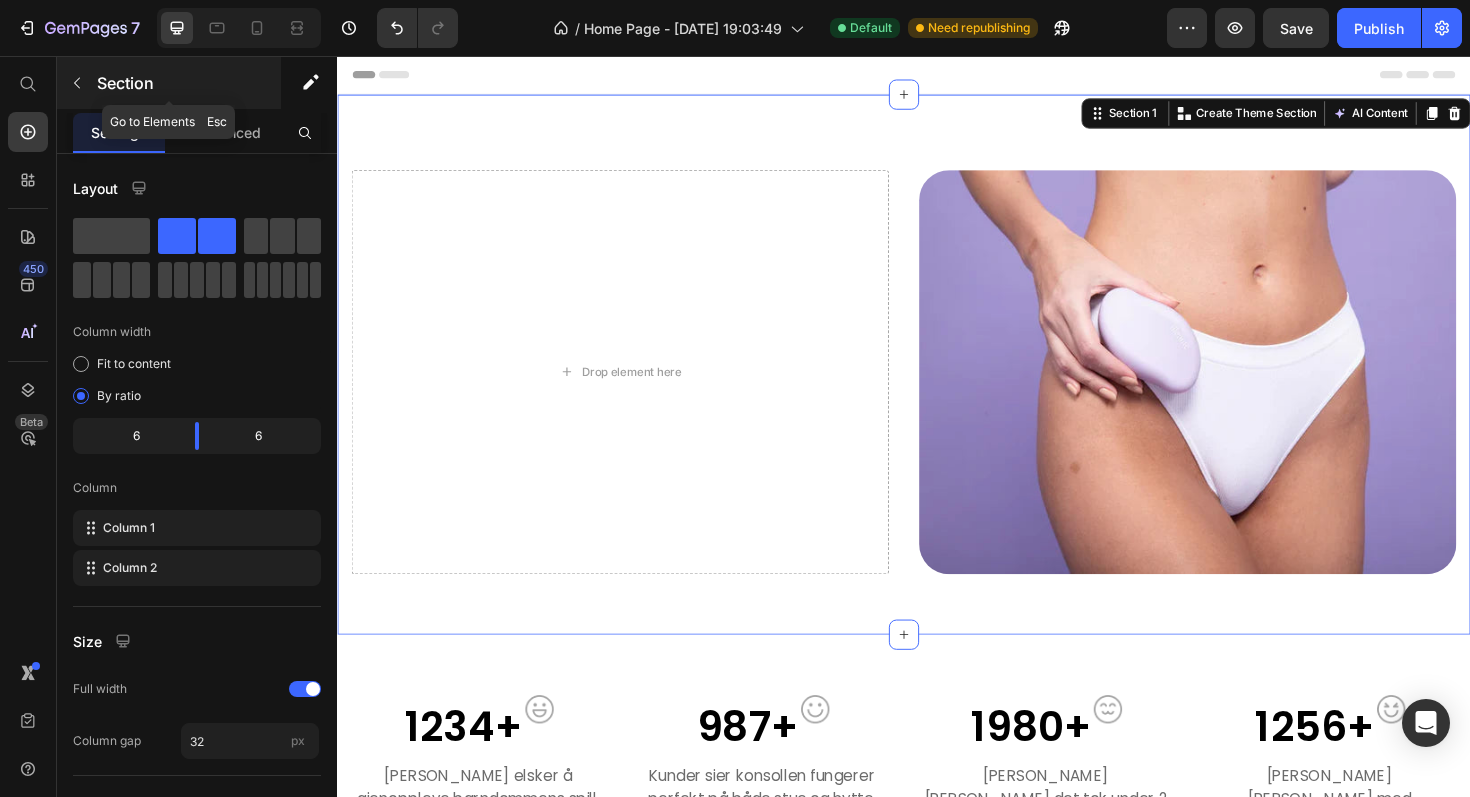 click at bounding box center [77, 83] 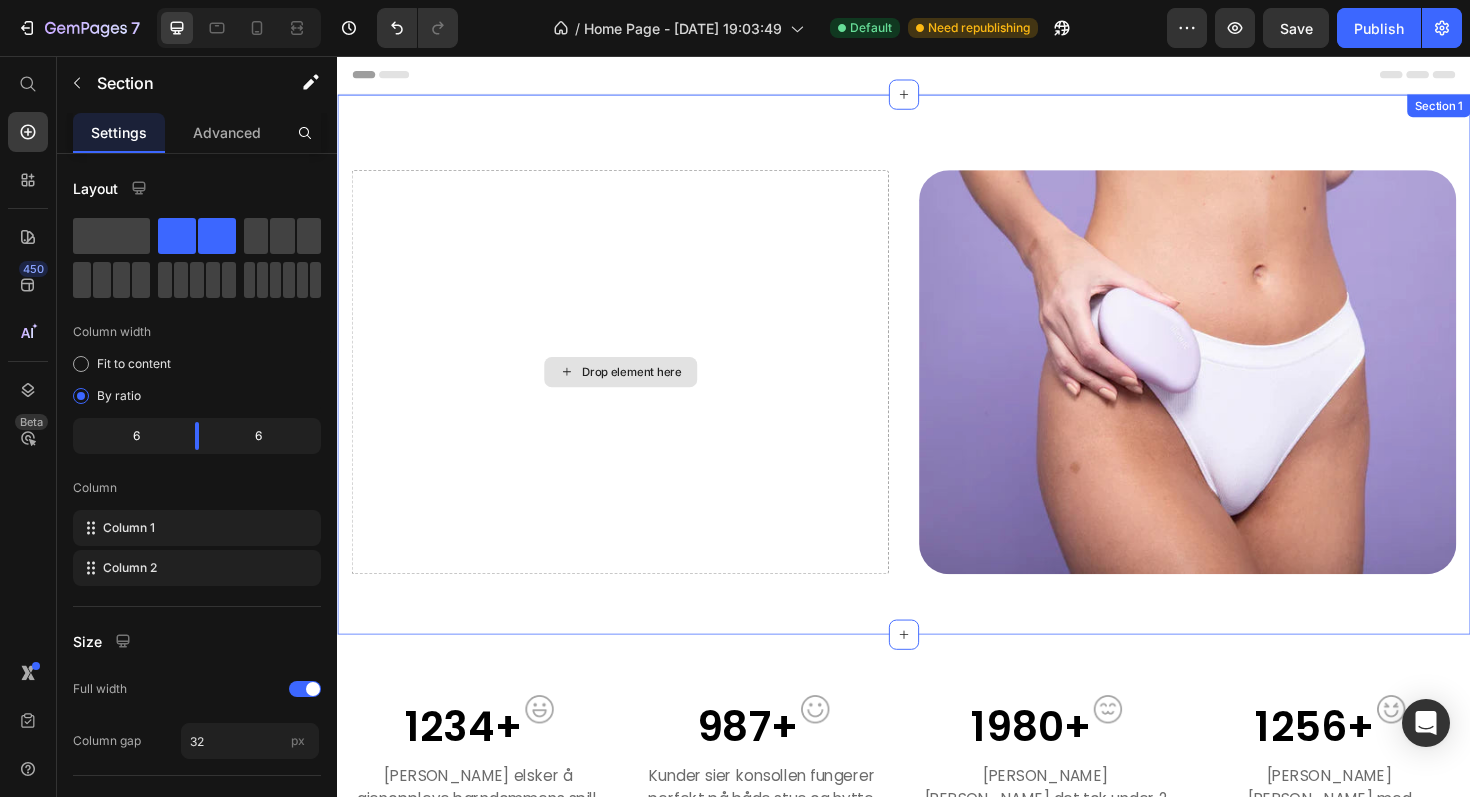 click on "Drop element here" at bounding box center [636, 391] 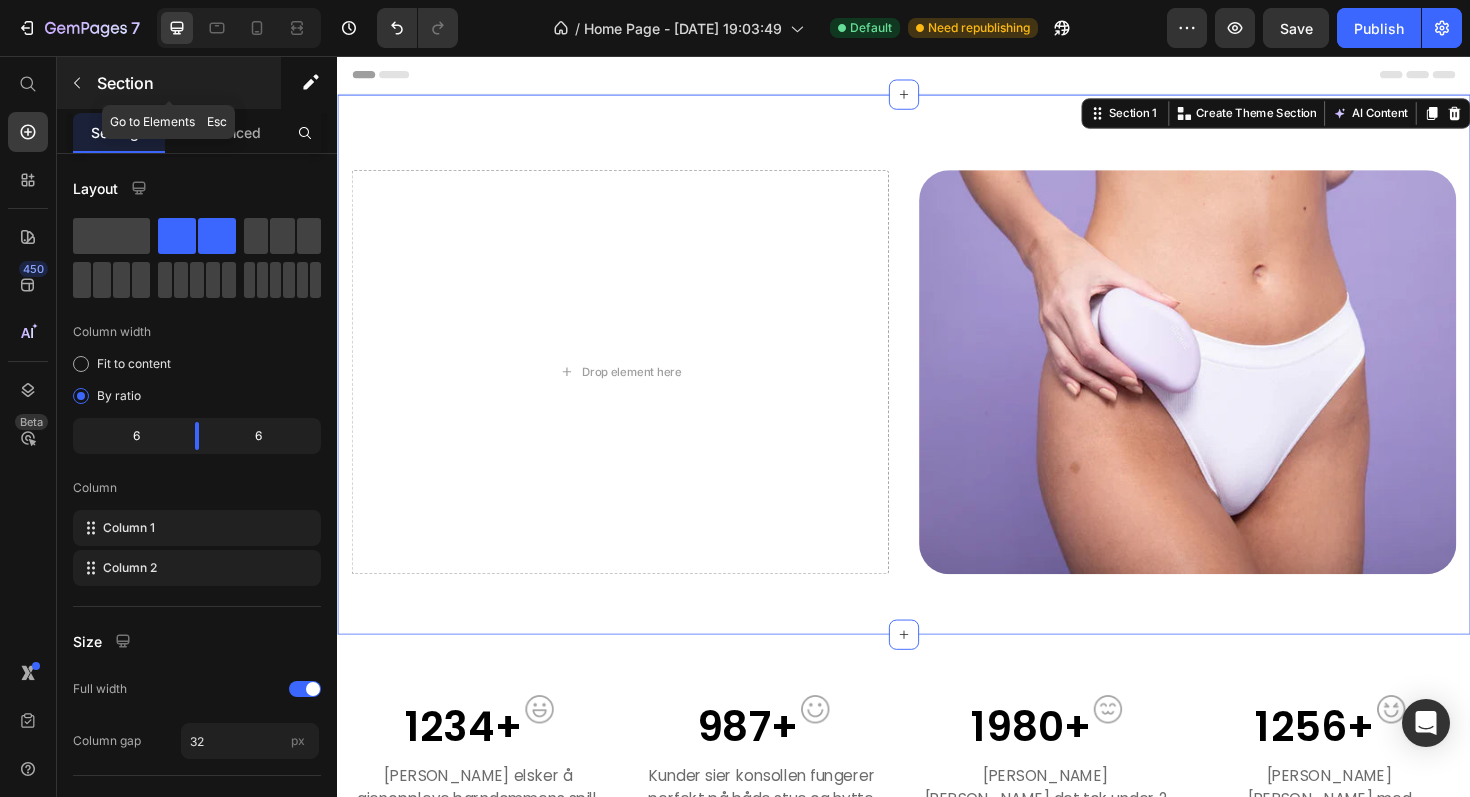 click on "Section" at bounding box center [187, 83] 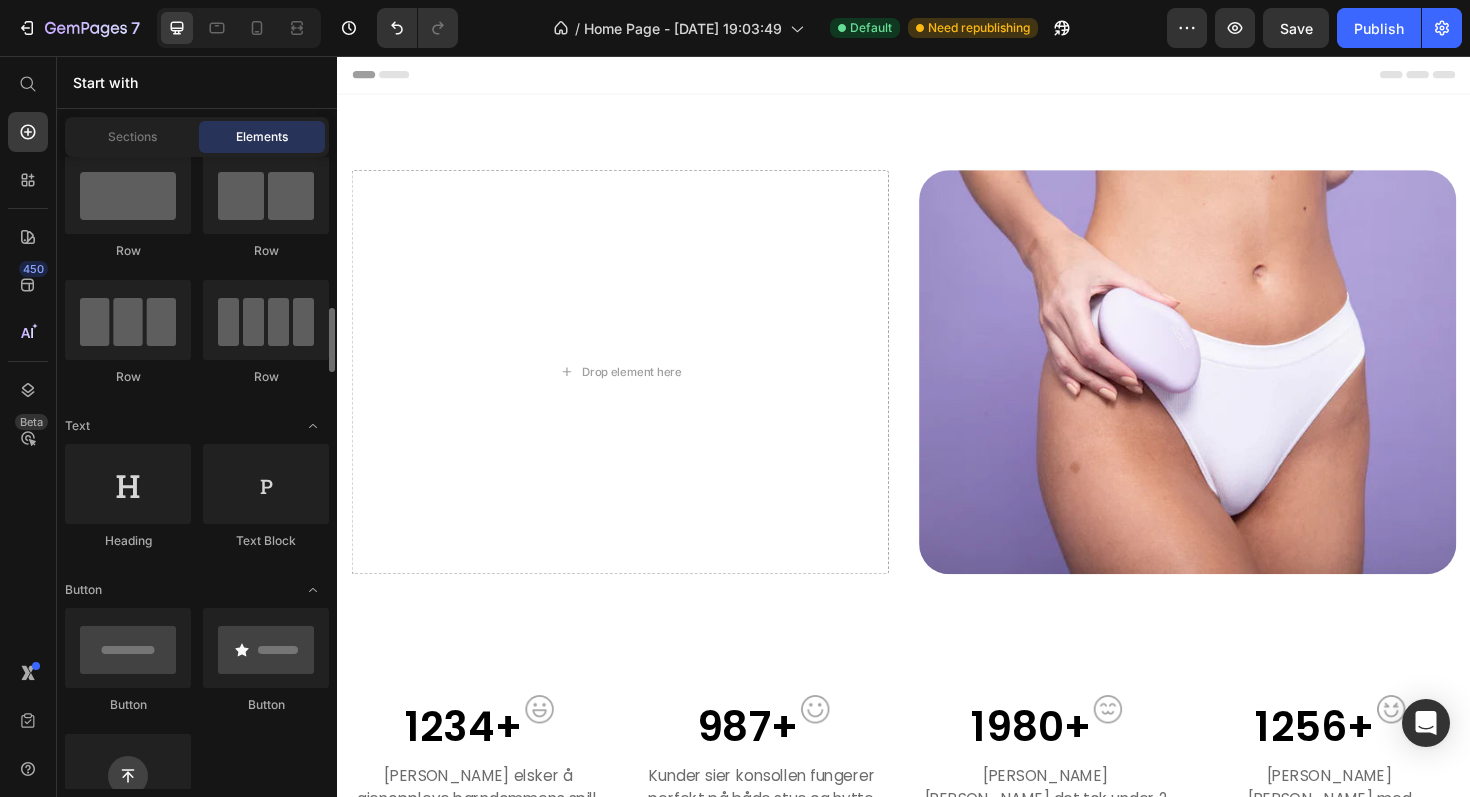 scroll, scrollTop: 0, scrollLeft: 0, axis: both 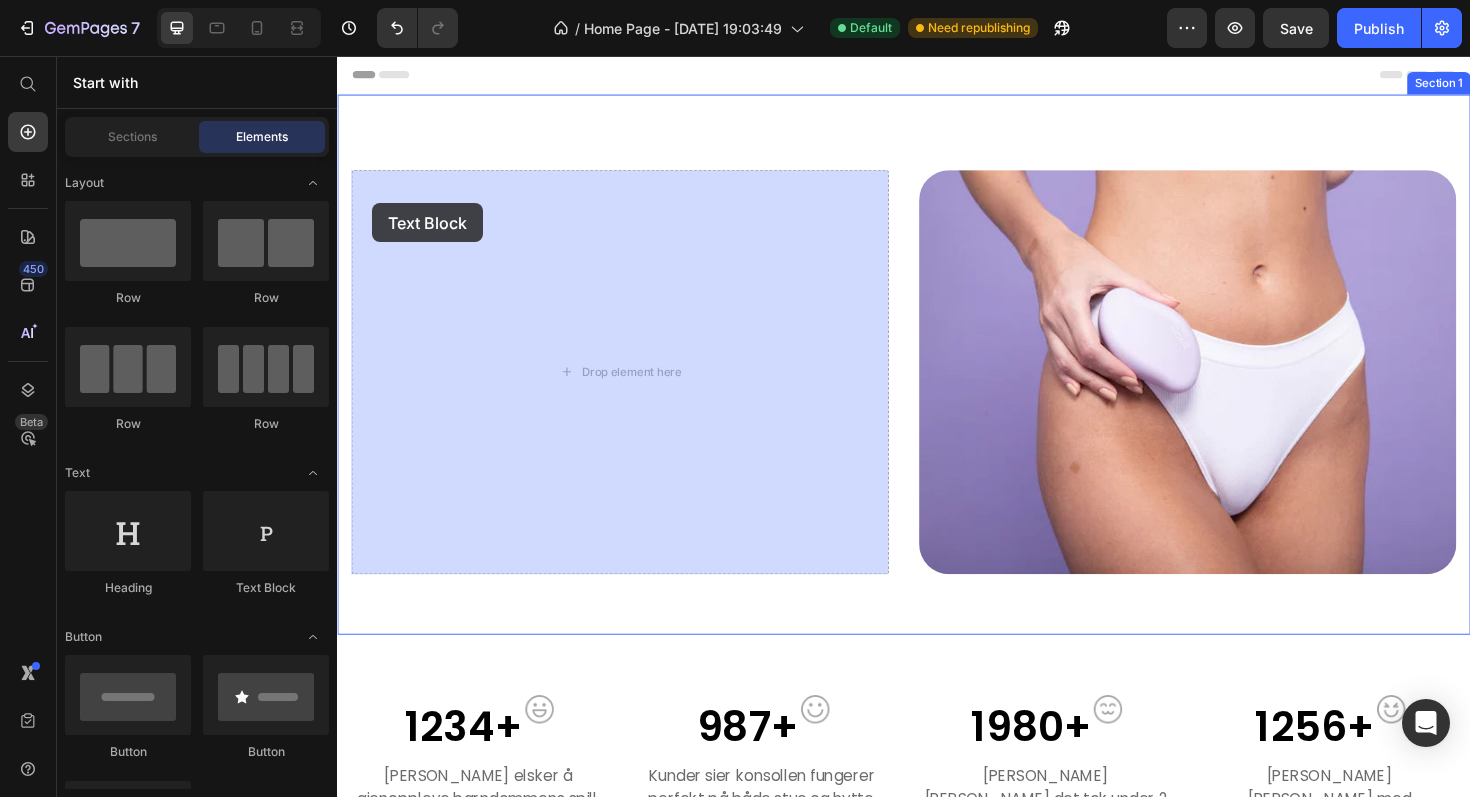 drag, startPoint x: 567, startPoint y: 605, endPoint x: 374, endPoint y: 213, distance: 436.9359 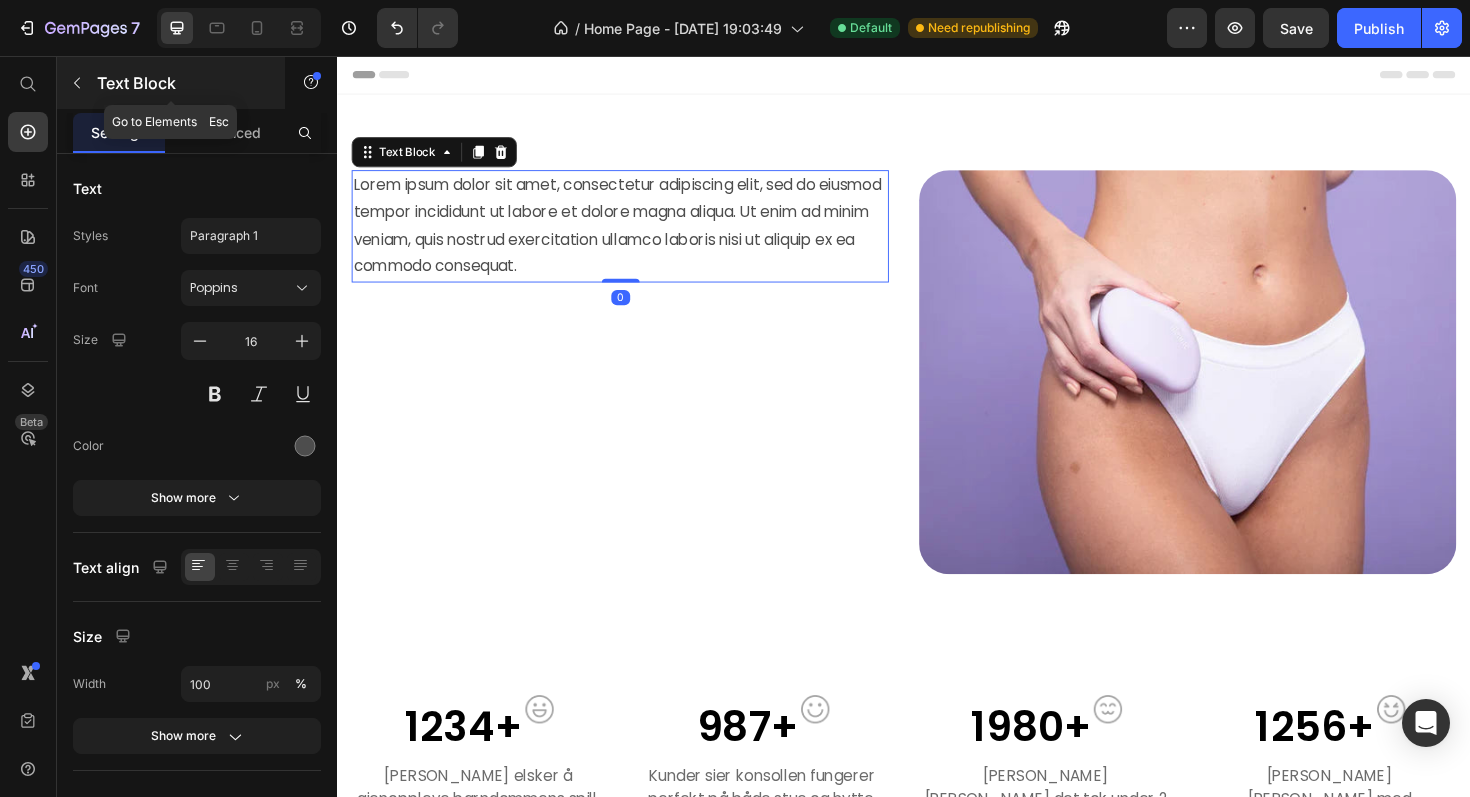 click on "Text Block" at bounding box center [182, 83] 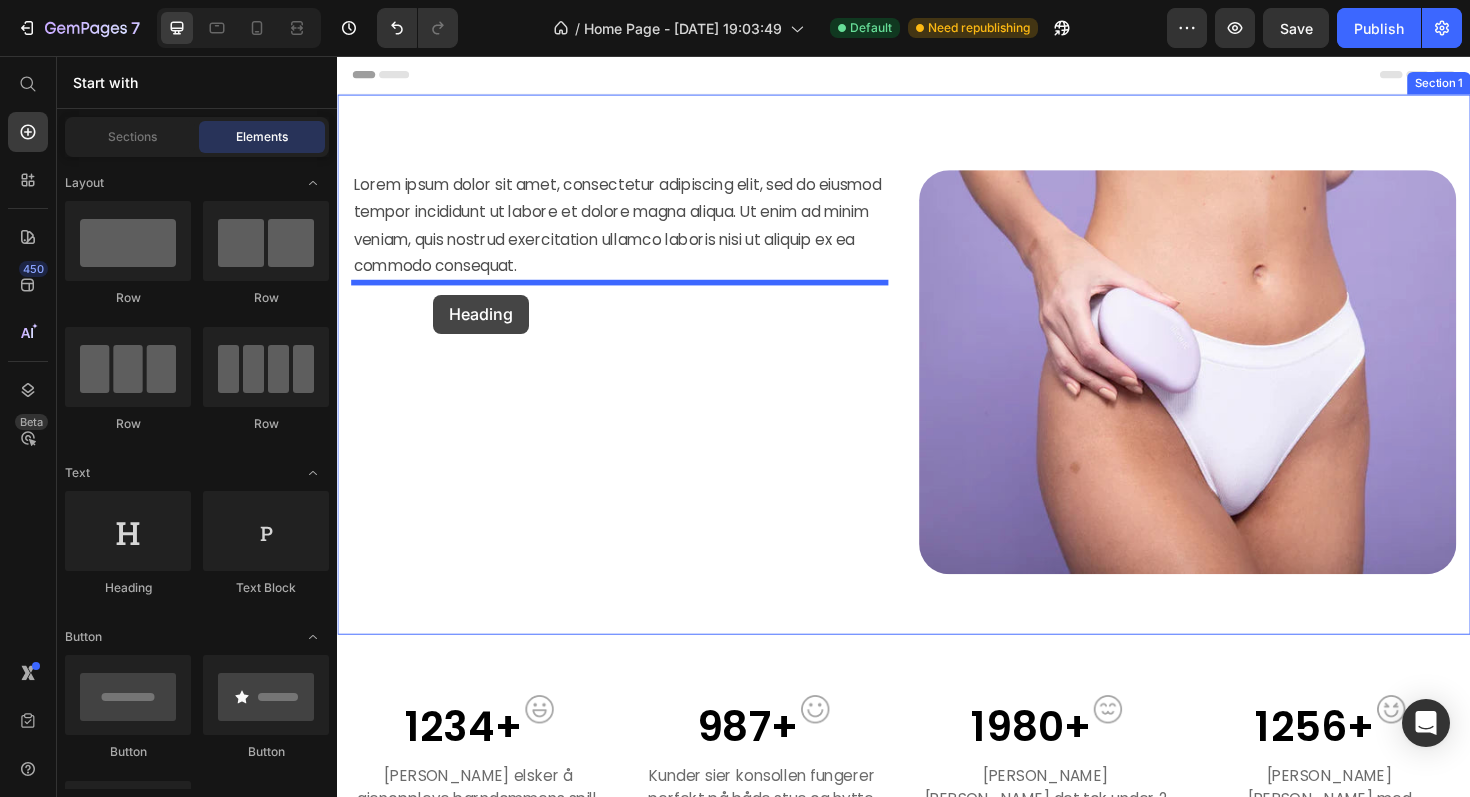drag, startPoint x: 478, startPoint y: 591, endPoint x: 439, endPoint y: 309, distance: 284.68402 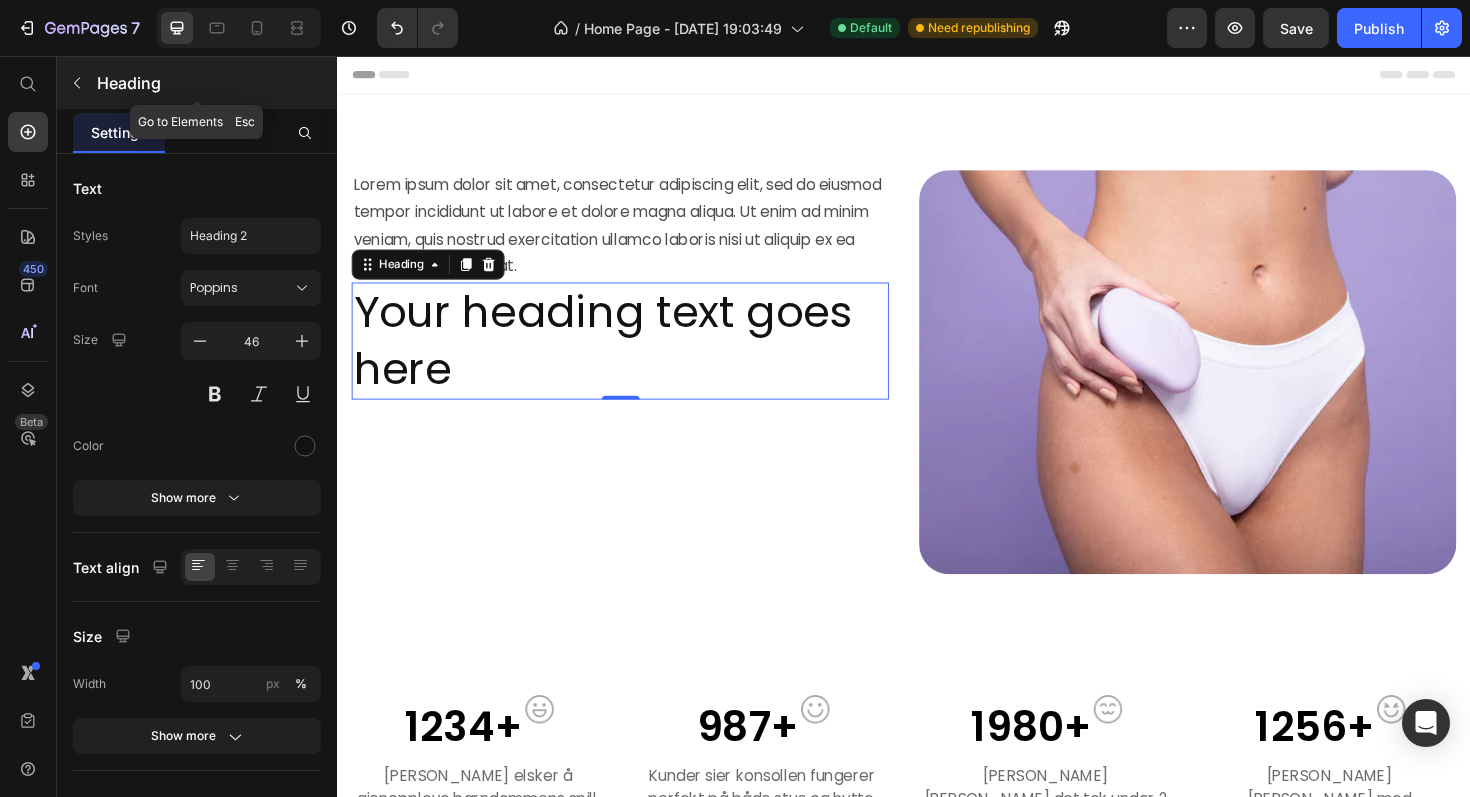 click on "Heading" at bounding box center [197, 83] 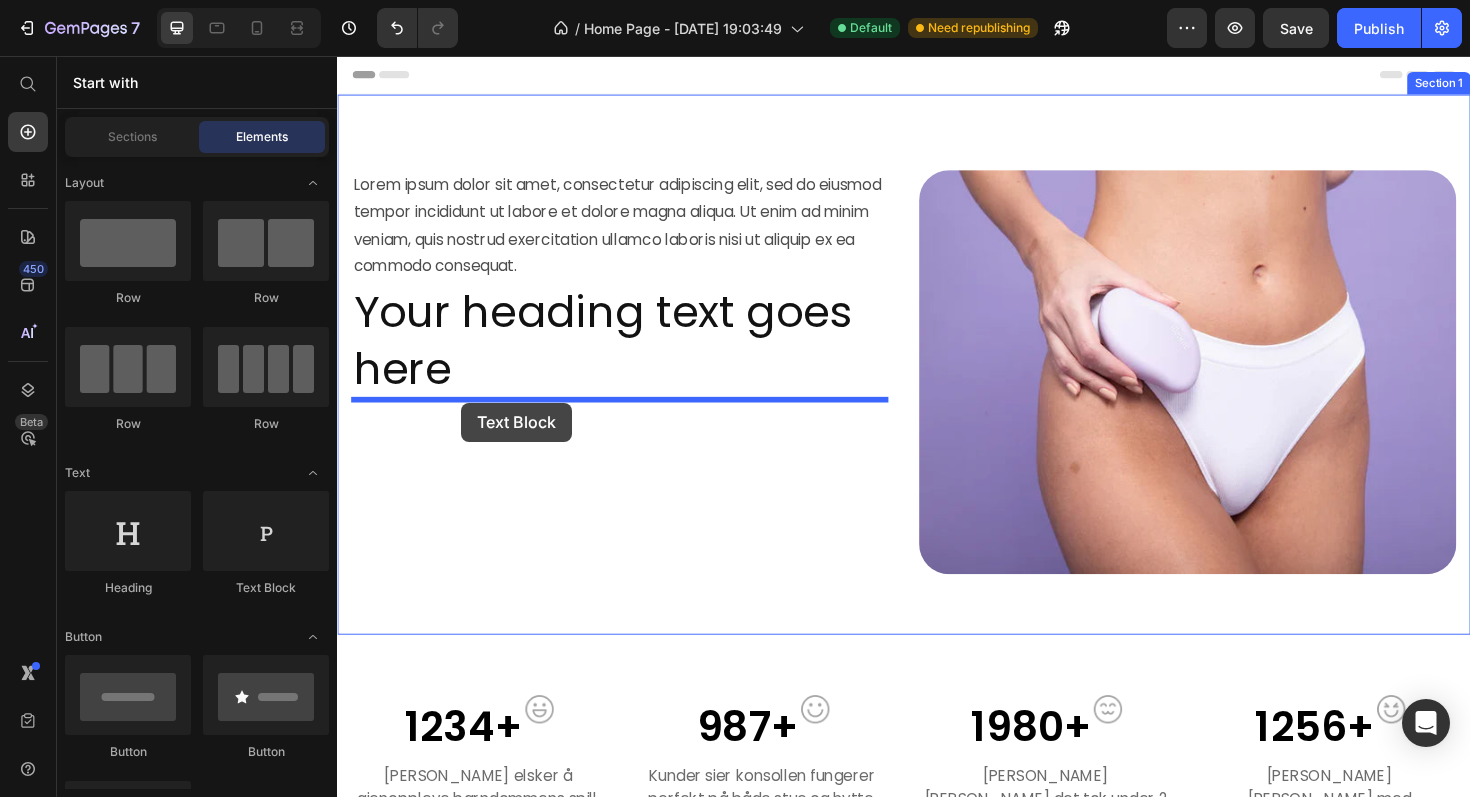 drag, startPoint x: 603, startPoint y: 617, endPoint x: 468, endPoint y: 423, distance: 236.34932 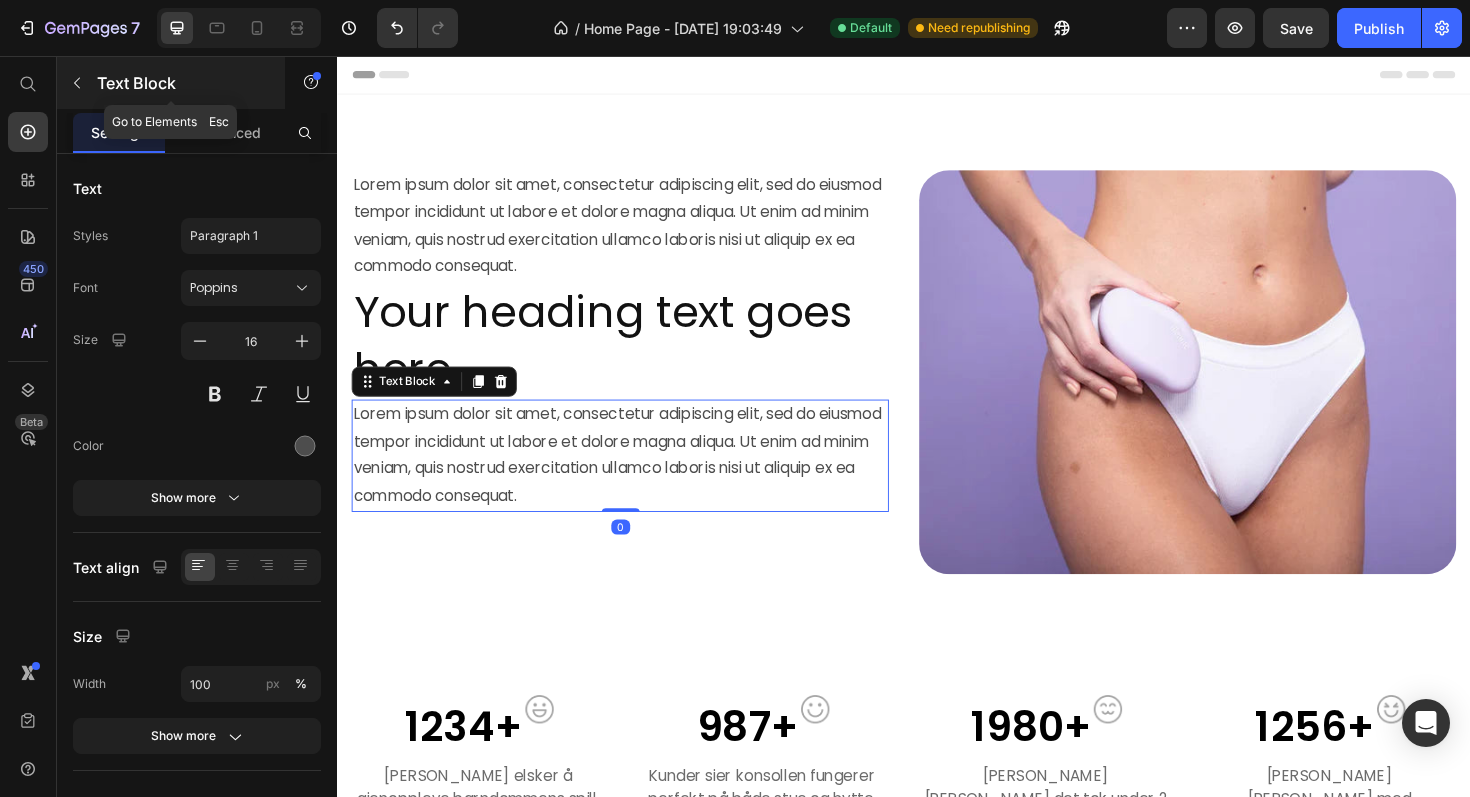 click at bounding box center (77, 83) 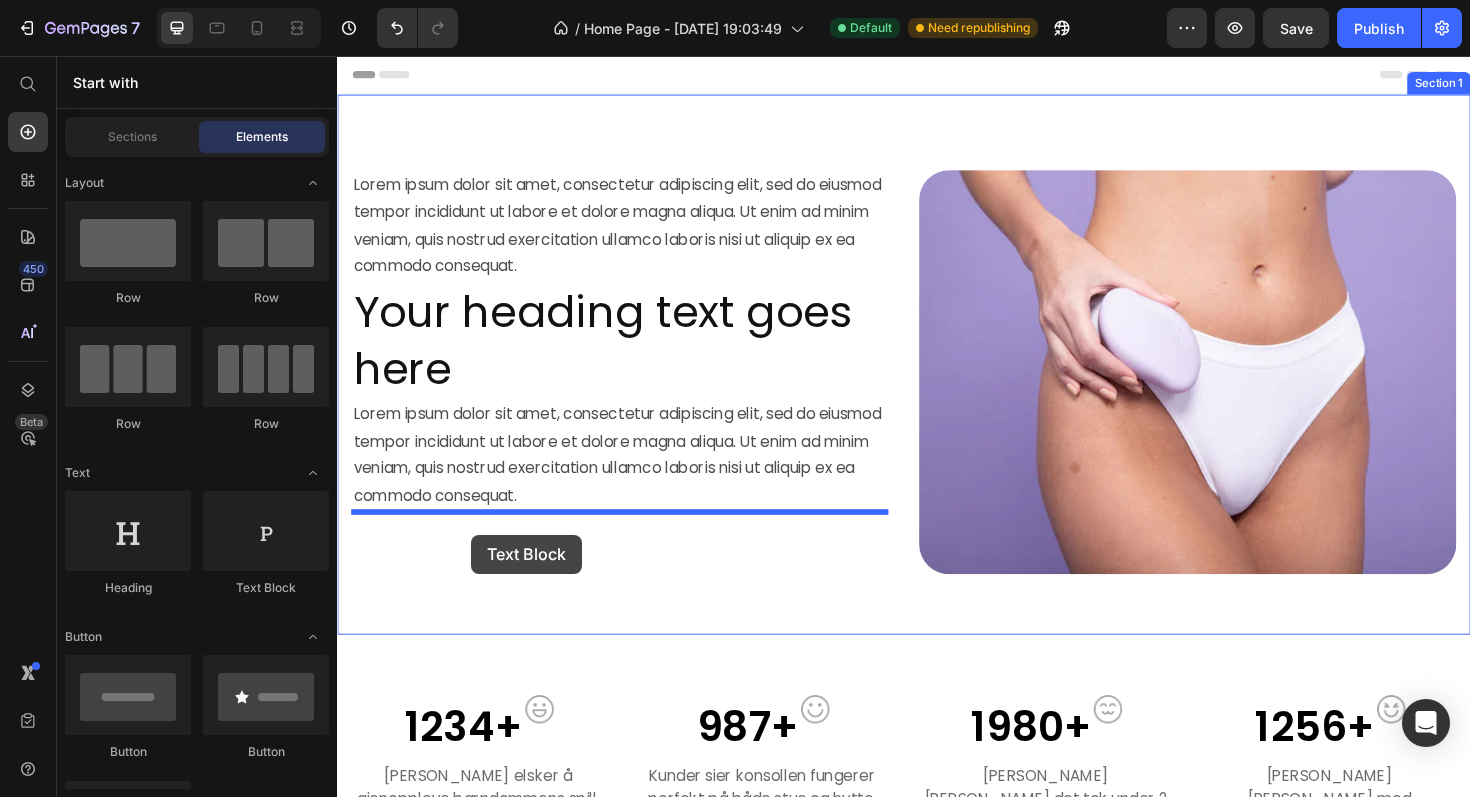 drag, startPoint x: 577, startPoint y: 601, endPoint x: 479, endPoint y: 563, distance: 105.10947 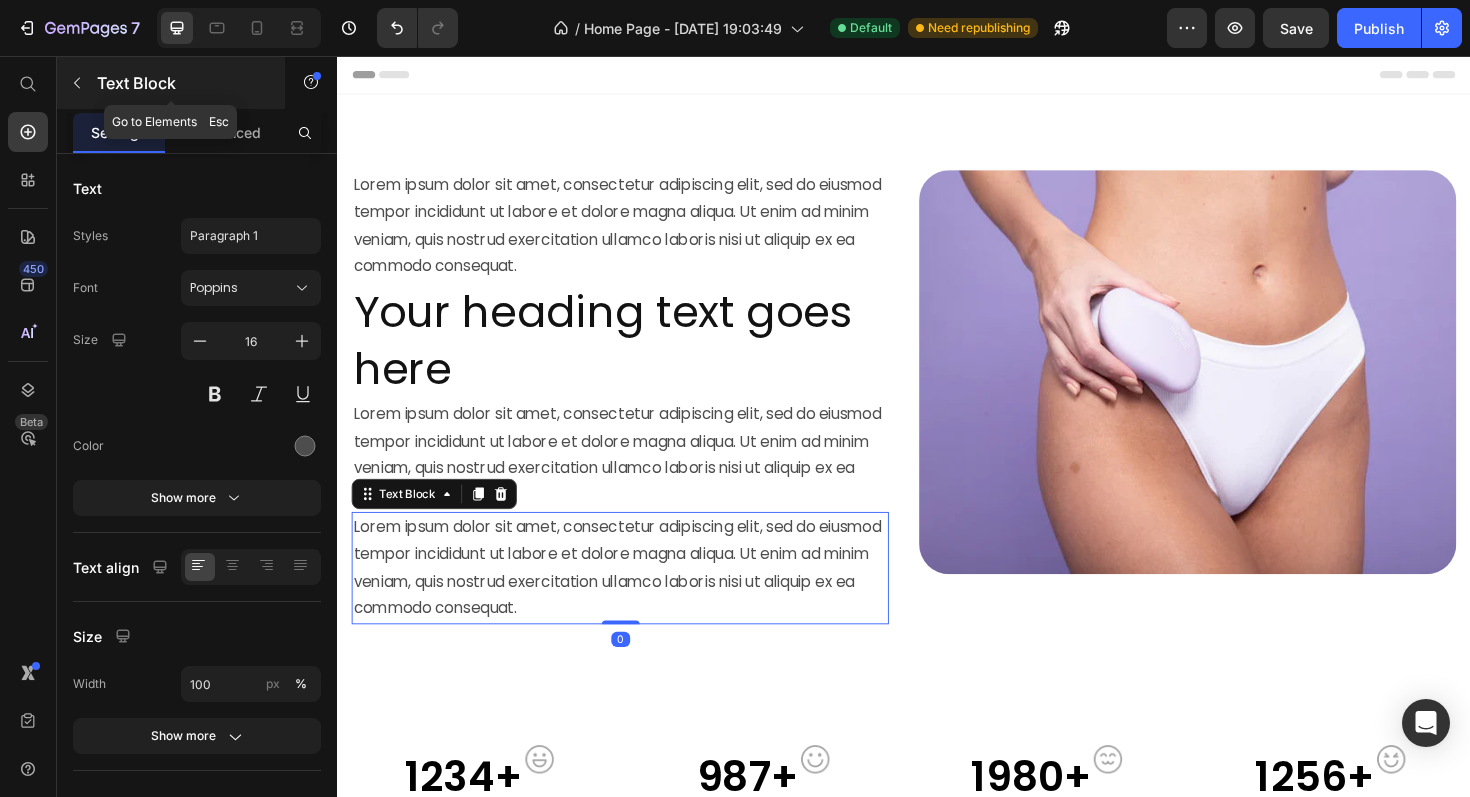 click 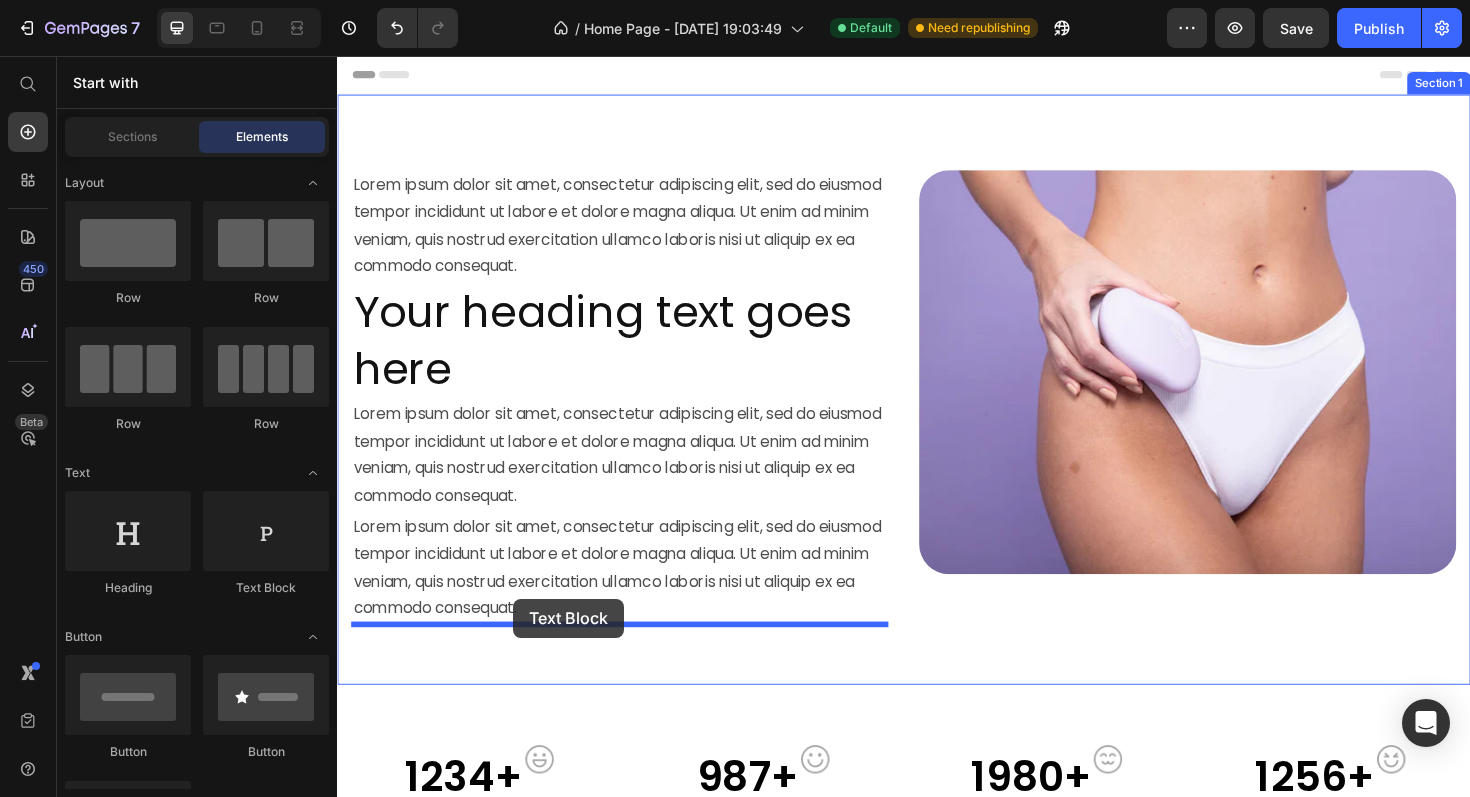 drag, startPoint x: 579, startPoint y: 596, endPoint x: 522, endPoint y: 631, distance: 66.88796 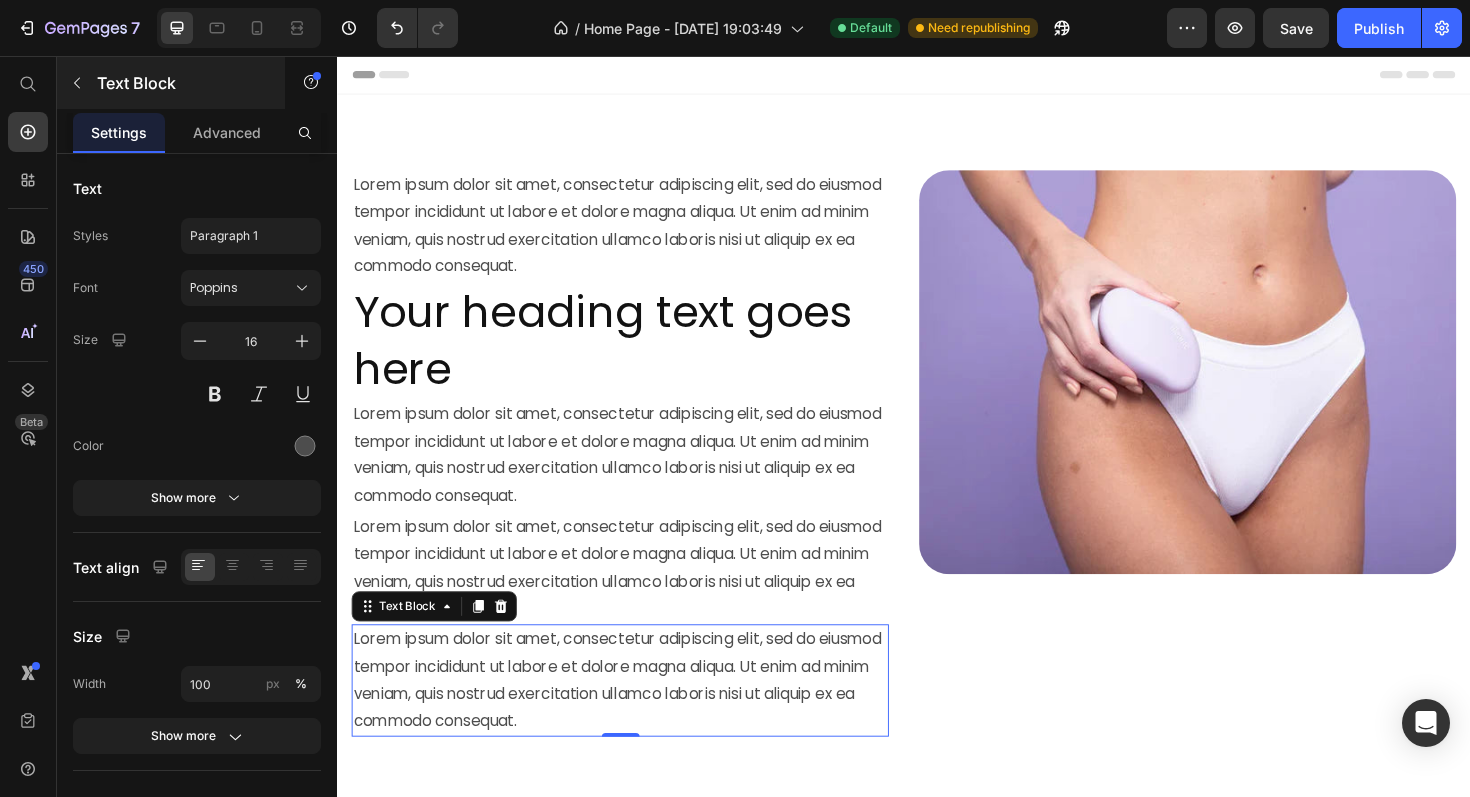 click on "Text Block" at bounding box center [171, 83] 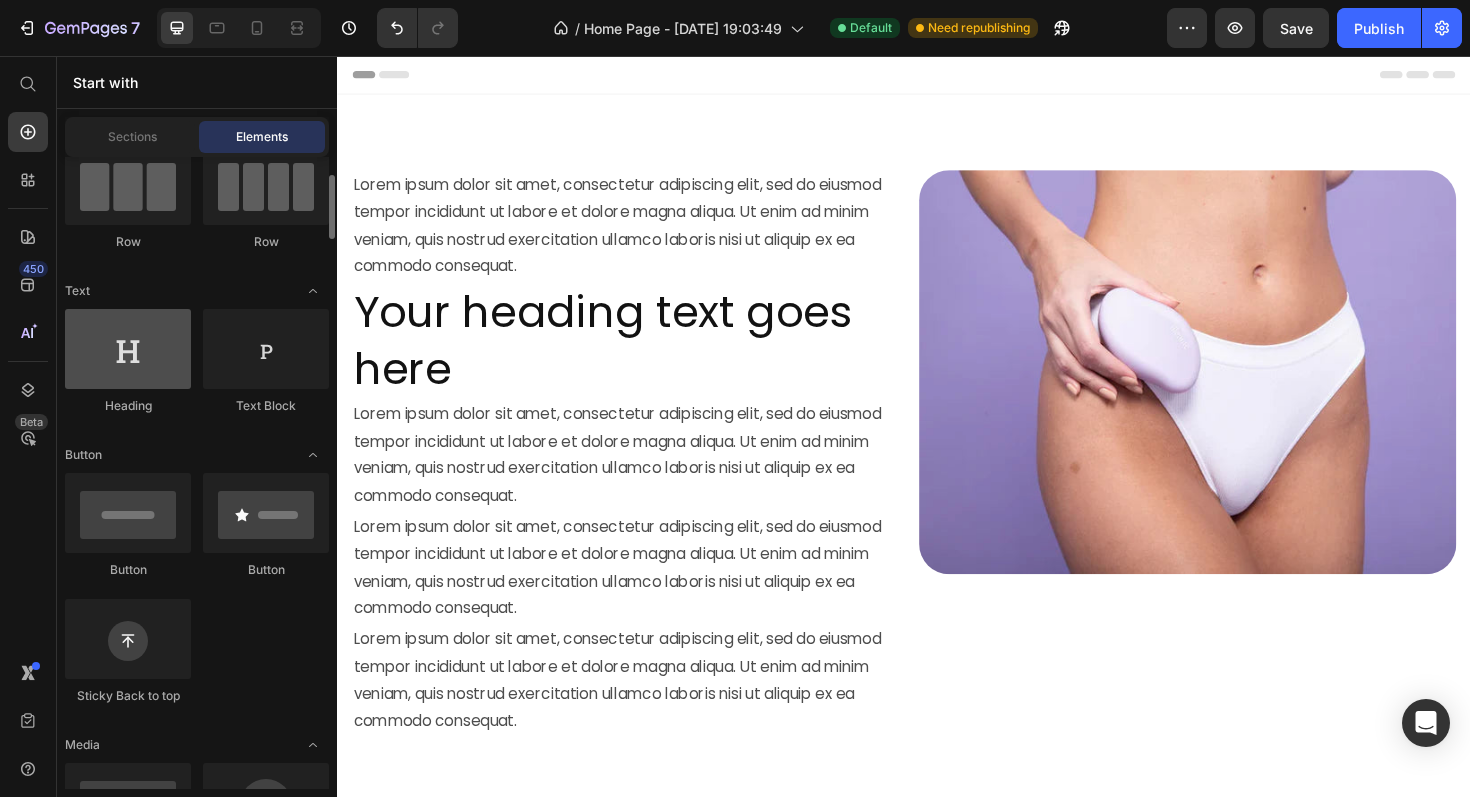 scroll, scrollTop: 177, scrollLeft: 0, axis: vertical 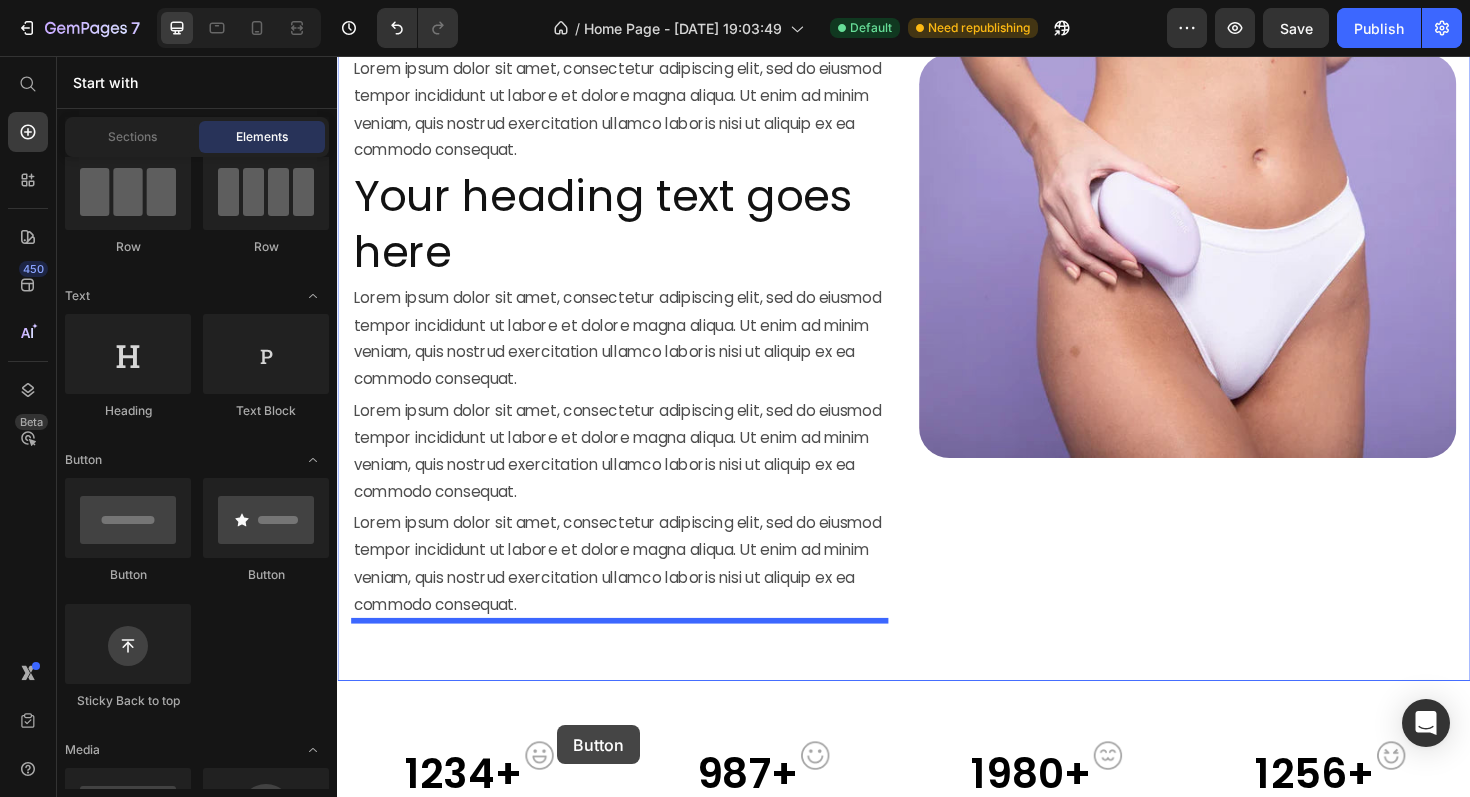 drag, startPoint x: 525, startPoint y: 597, endPoint x: 570, endPoint y: 765, distance: 173.9224 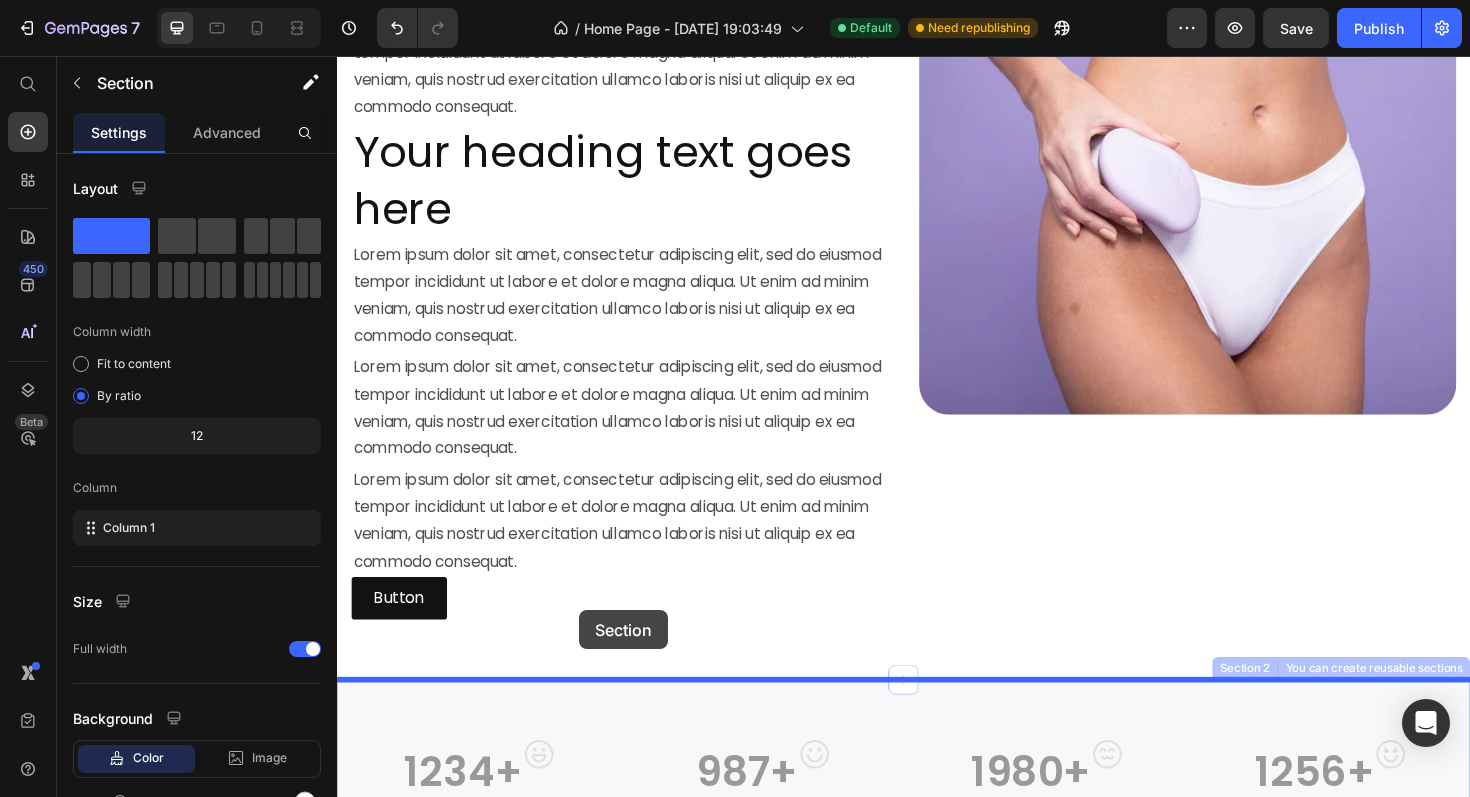 drag, startPoint x: 570, startPoint y: 765, endPoint x: 593, endPoint y: 644, distance: 123.16656 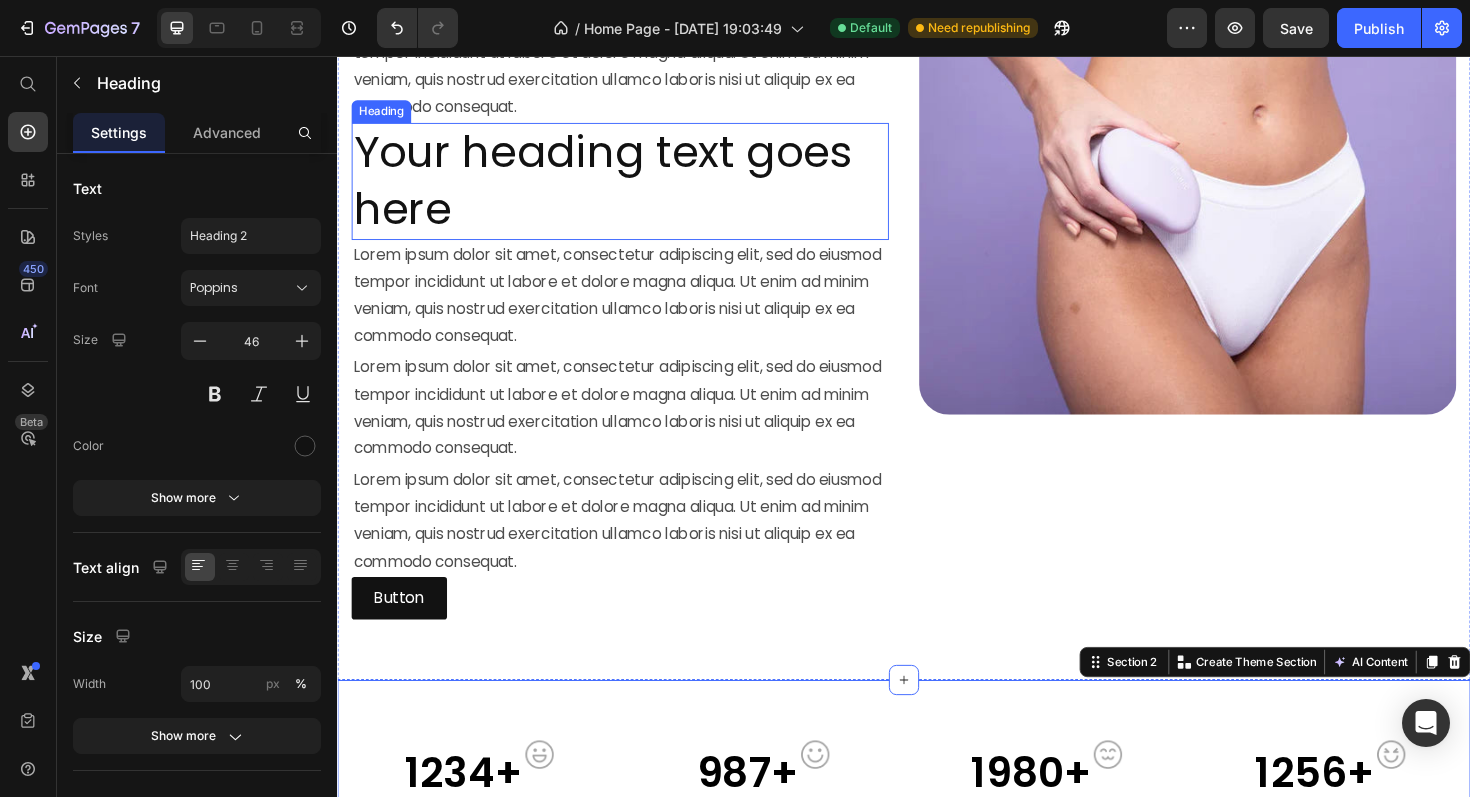 click on "Your heading text goes here" at bounding box center (636, 189) 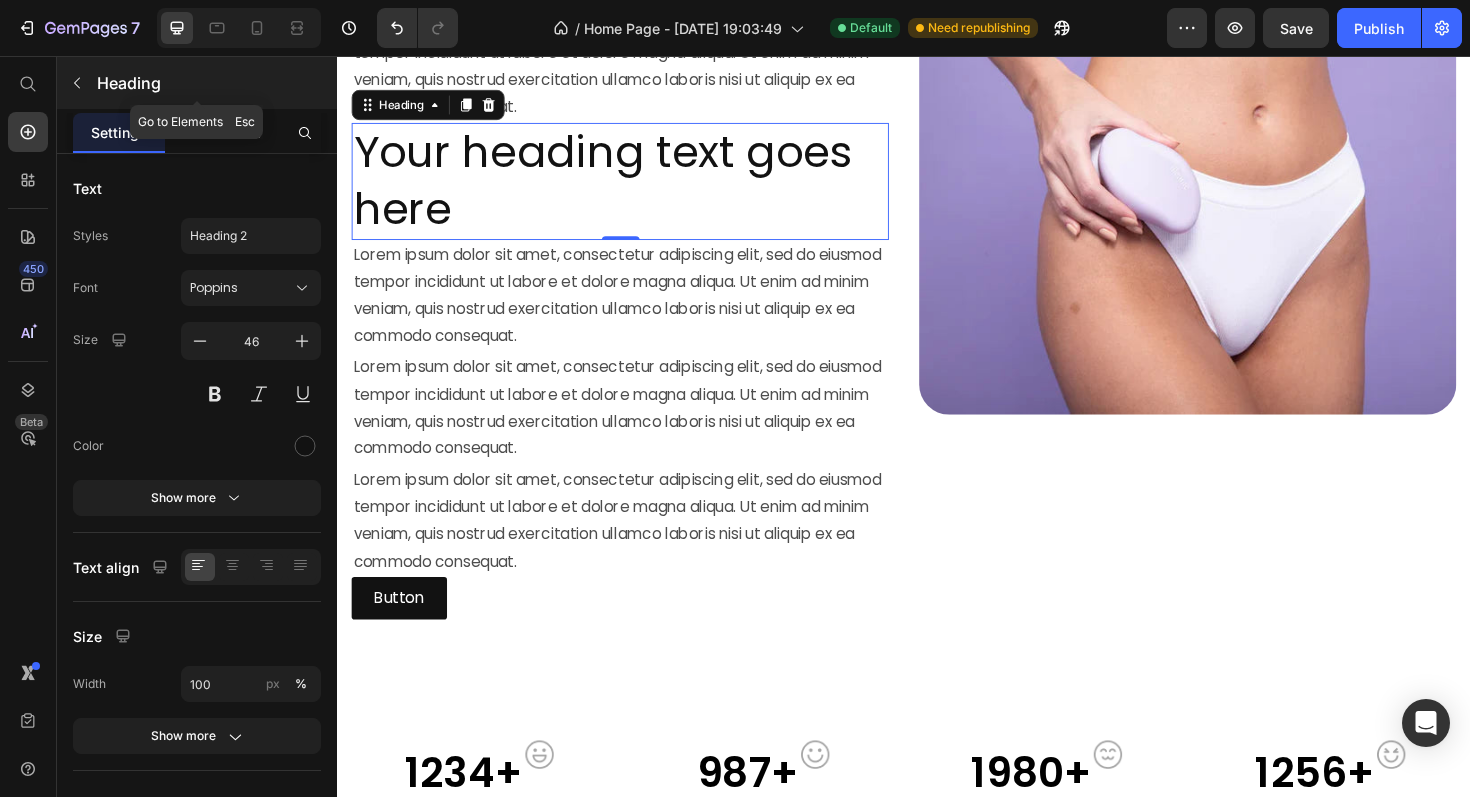 click on "Heading" at bounding box center [197, 83] 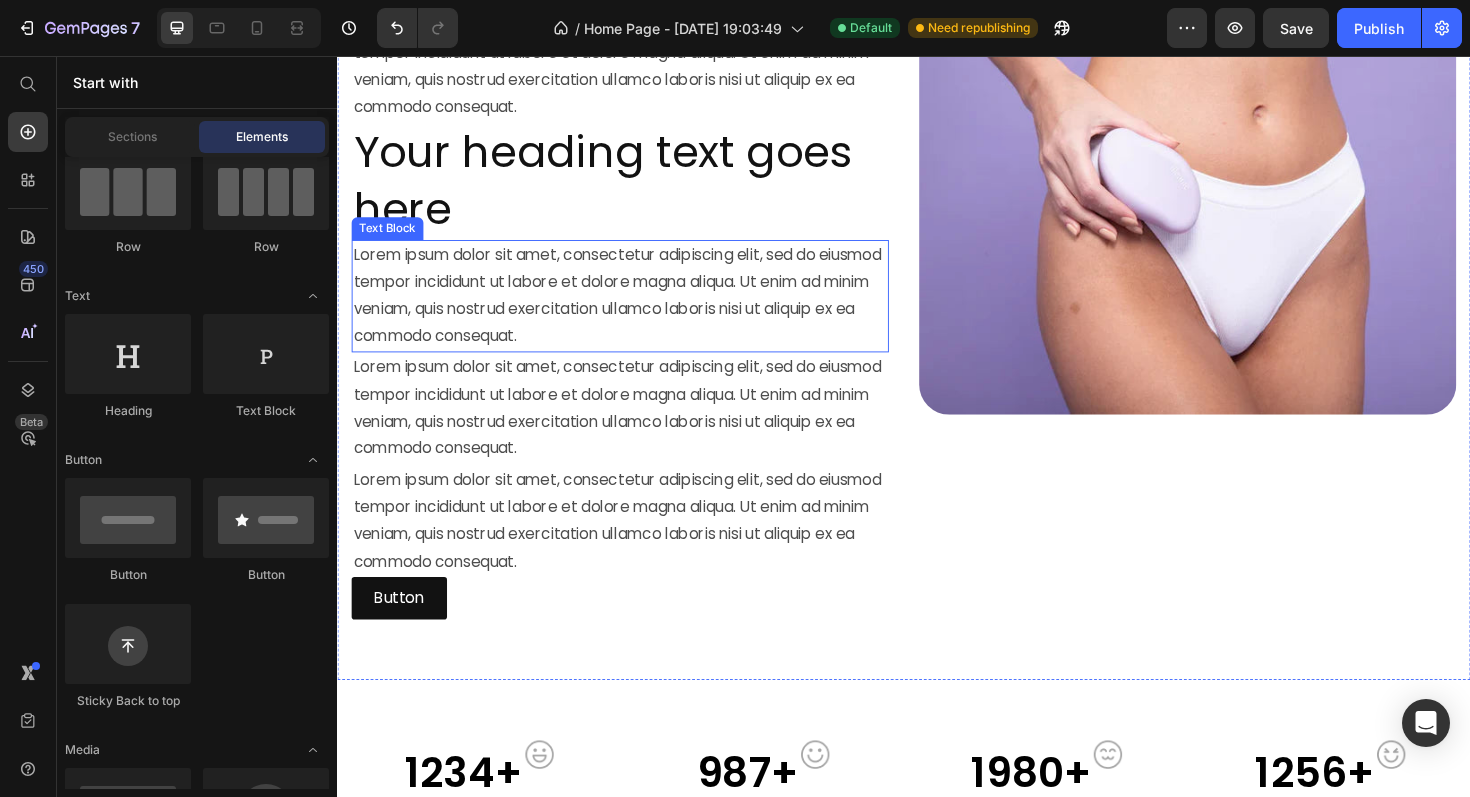 click on "Lorem ipsum dolor sit amet, consectetur adipiscing elit, sed do eiusmod tempor incididunt ut labore et dolore magna aliqua. Ut enim ad minim veniam, quis nostrud exercitation ullamco laboris nisi ut aliquip ex ea commodo consequat." at bounding box center (636, 310) 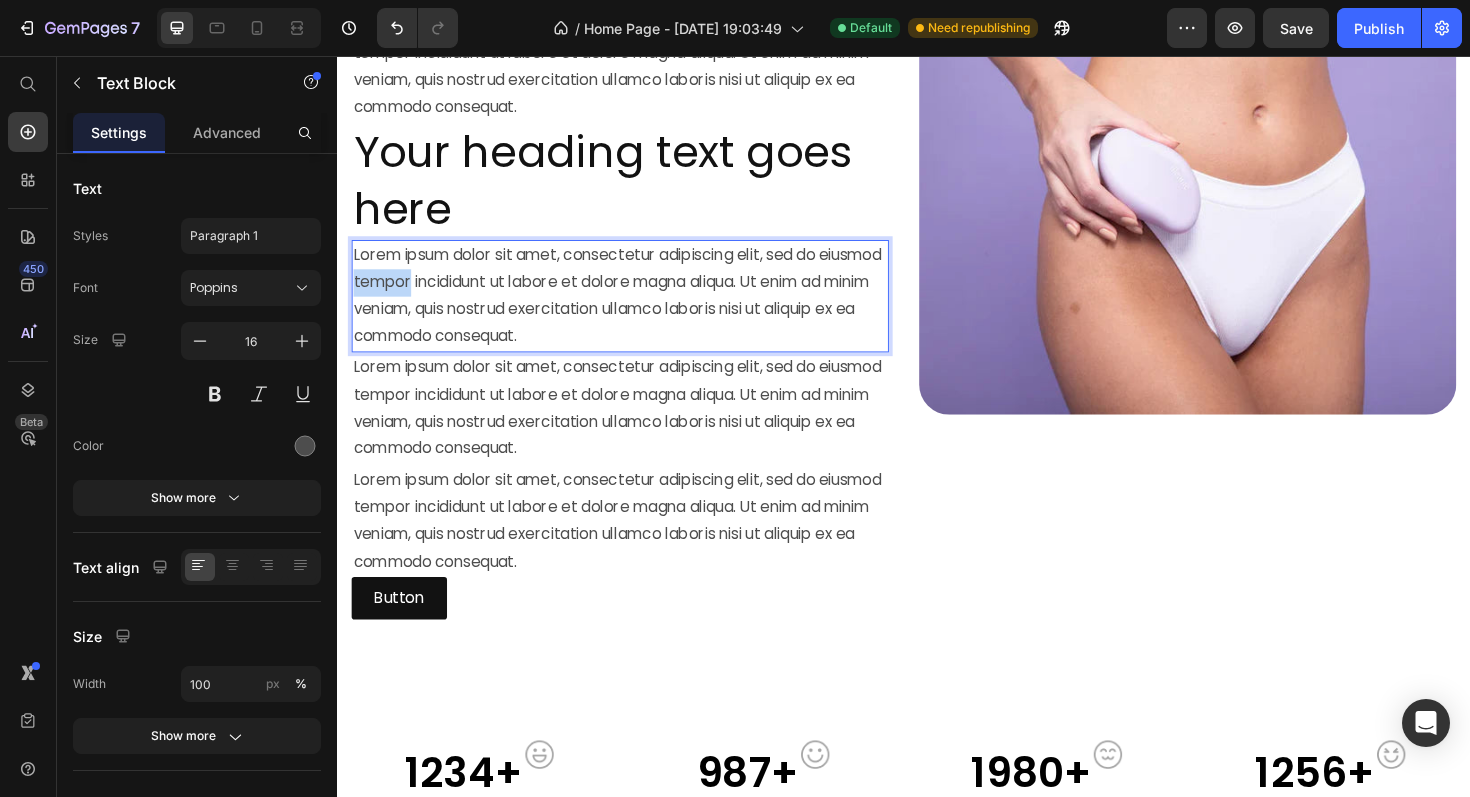 click on "Lorem ipsum dolor sit amet, consectetur adipiscing elit, sed do eiusmod tempor incididunt ut labore et dolore magna aliqua. Ut enim ad minim veniam, quis nostrud exercitation ullamco laboris nisi ut aliquip ex ea commodo consequat." at bounding box center [636, 310] 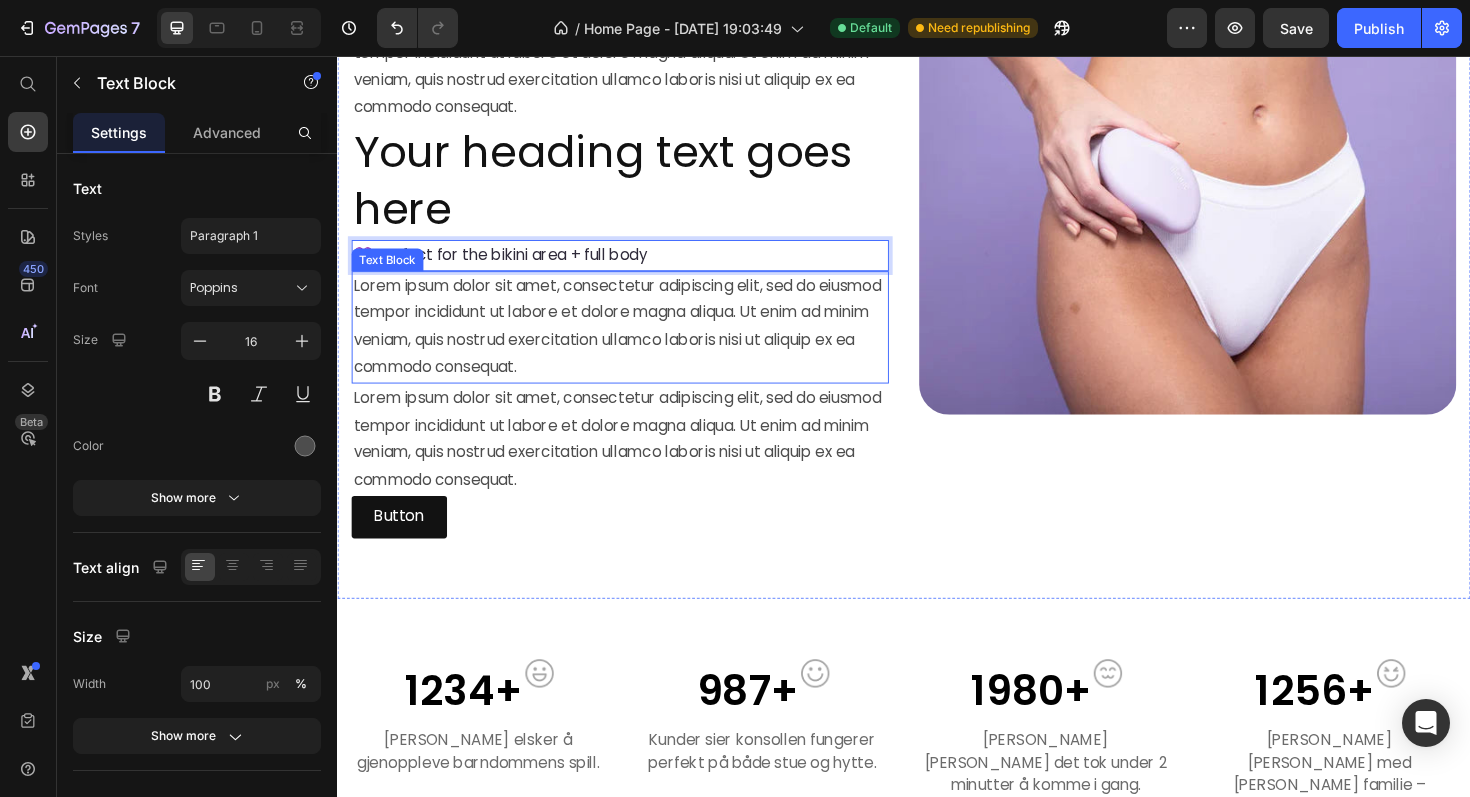 click on "Lorem ipsum dolor sit amet, consectetur adipiscing elit, sed do eiusmod tempor incididunt ut labore et dolore magna aliqua. Ut enim ad minim veniam, quis nostrud exercitation ullamco laboris nisi ut aliquip ex ea commodo consequat." at bounding box center [636, 343] 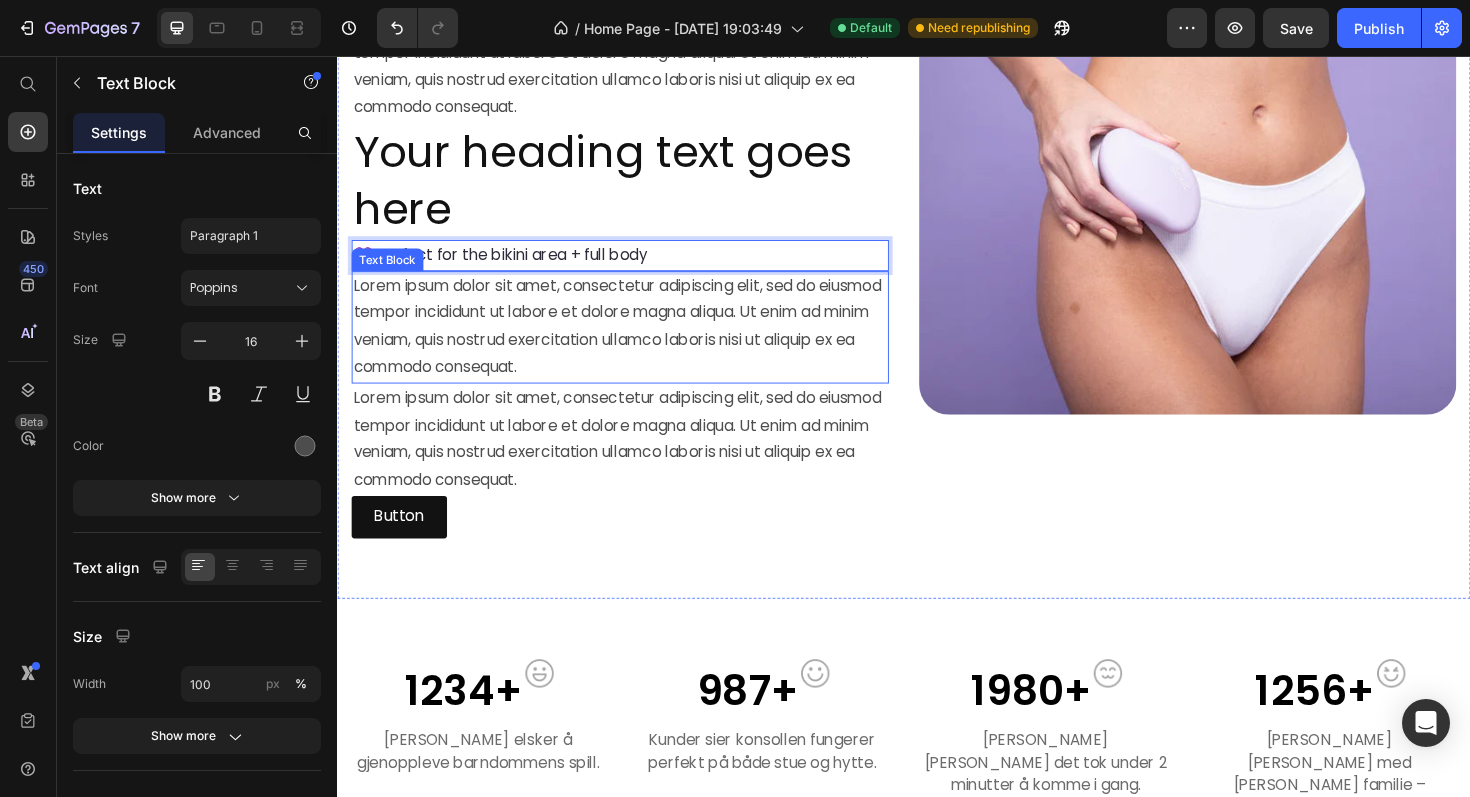 click on "Lorem ipsum dolor sit amet, consectetur adipiscing elit, sed do eiusmod tempor incididunt ut labore et dolore magna aliqua. Ut enim ad minim veniam, quis nostrud exercitation ullamco laboris nisi ut aliquip ex ea commodo consequat." at bounding box center (636, 343) 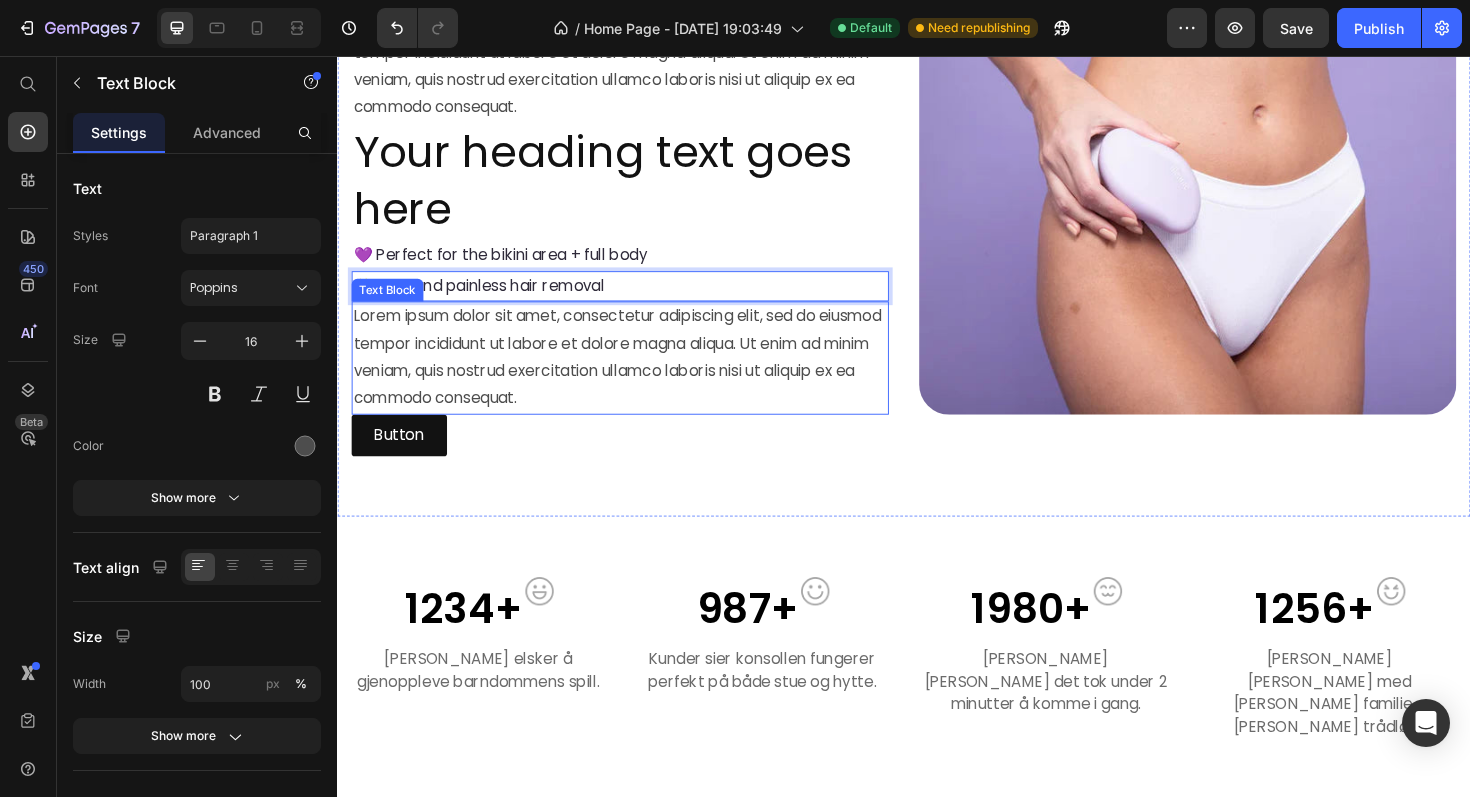click on "Lorem ipsum dolor sit amet, consectetur adipiscing elit, sed do eiusmod tempor incididunt ut labore et dolore magna aliqua. Ut enim ad minim veniam, quis nostrud exercitation ullamco laboris nisi ut aliquip ex ea commodo consequat." at bounding box center (636, 375) 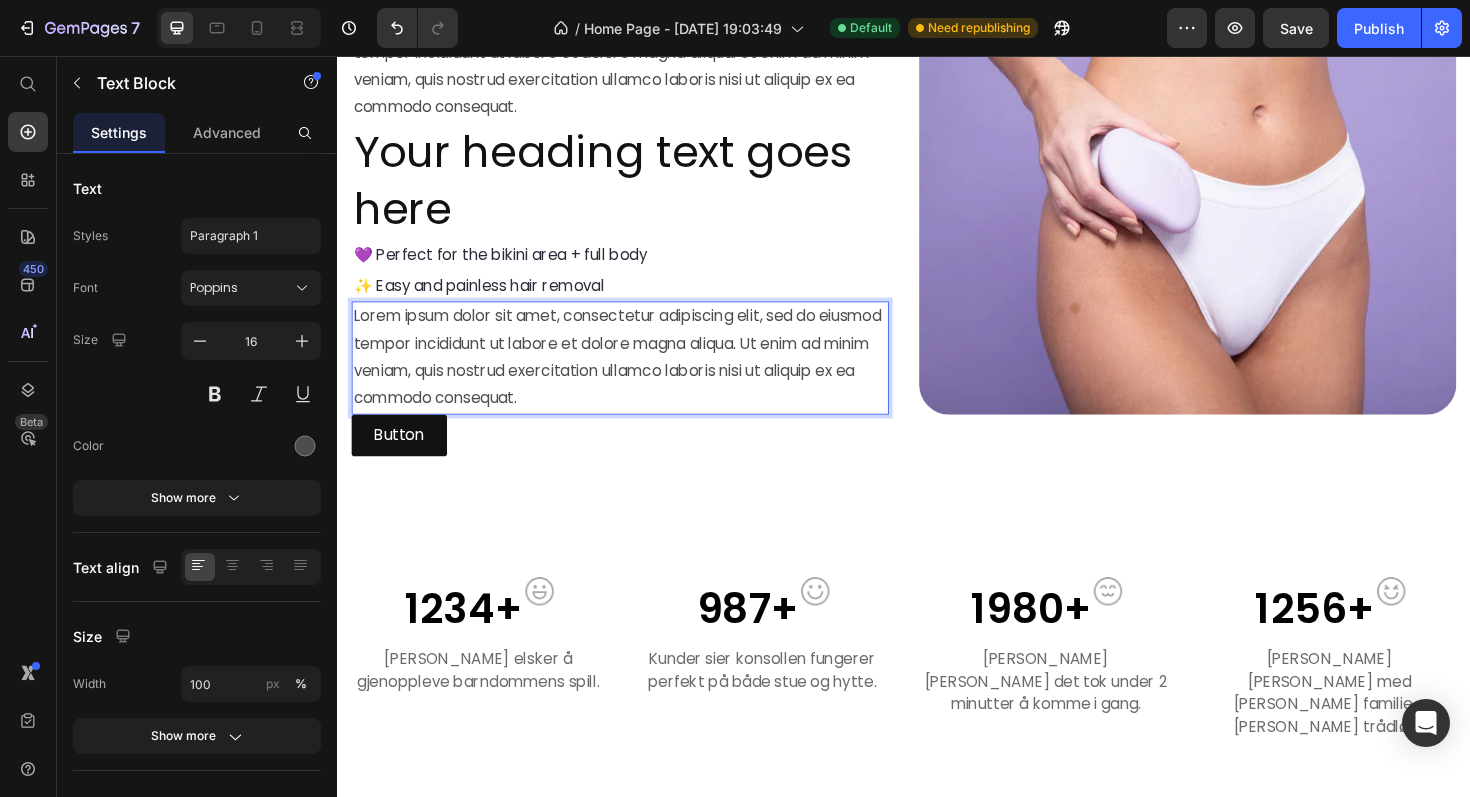 click on "Lorem ipsum dolor sit amet, consectetur adipiscing elit, sed do eiusmod tempor incididunt ut labore et dolore magna aliqua. Ut enim ad minim veniam, quis nostrud exercitation ullamco laboris nisi ut aliquip ex ea commodo consequat." at bounding box center [636, 375] 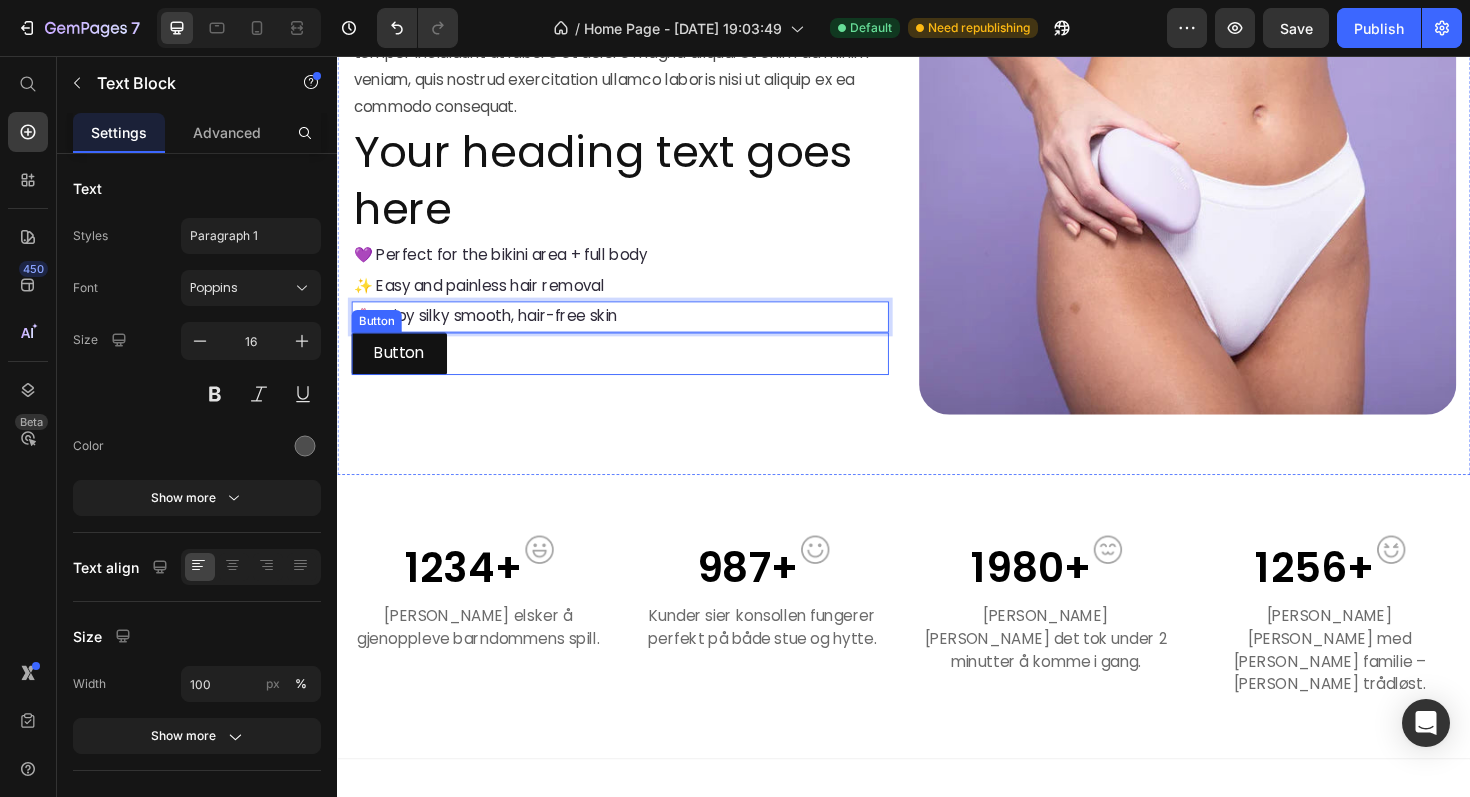 click on "Button Button" at bounding box center [636, 371] 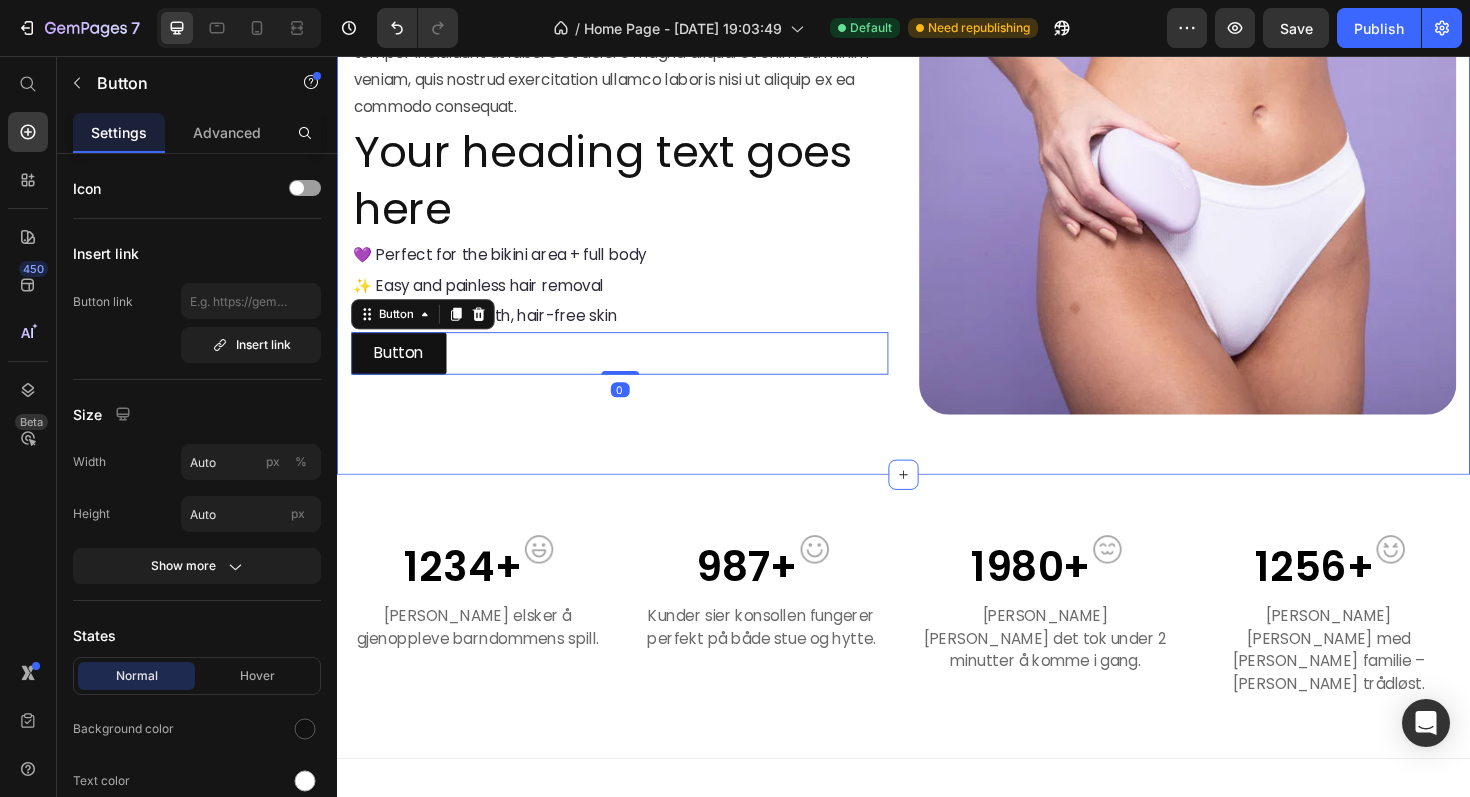 click on "Lorem ipsum dolor sit amet, consectetur adipiscing elit, sed do eiusmod tempor incididunt ut labore et dolore magna aliqua. Ut enim ad minim veniam, quis nostrud exercitation ullamco laboris nisi ut aliquip ex ea commodo consequat. Text Block Your heading text goes here Heading 💜 Perfect for the bikini area + full body Text Block ✨ Easy and painless hair removal Text Block 🌸 Enjoy silky smooth, hair-free skin Text Block Button Button   0" at bounding box center (636, 222) 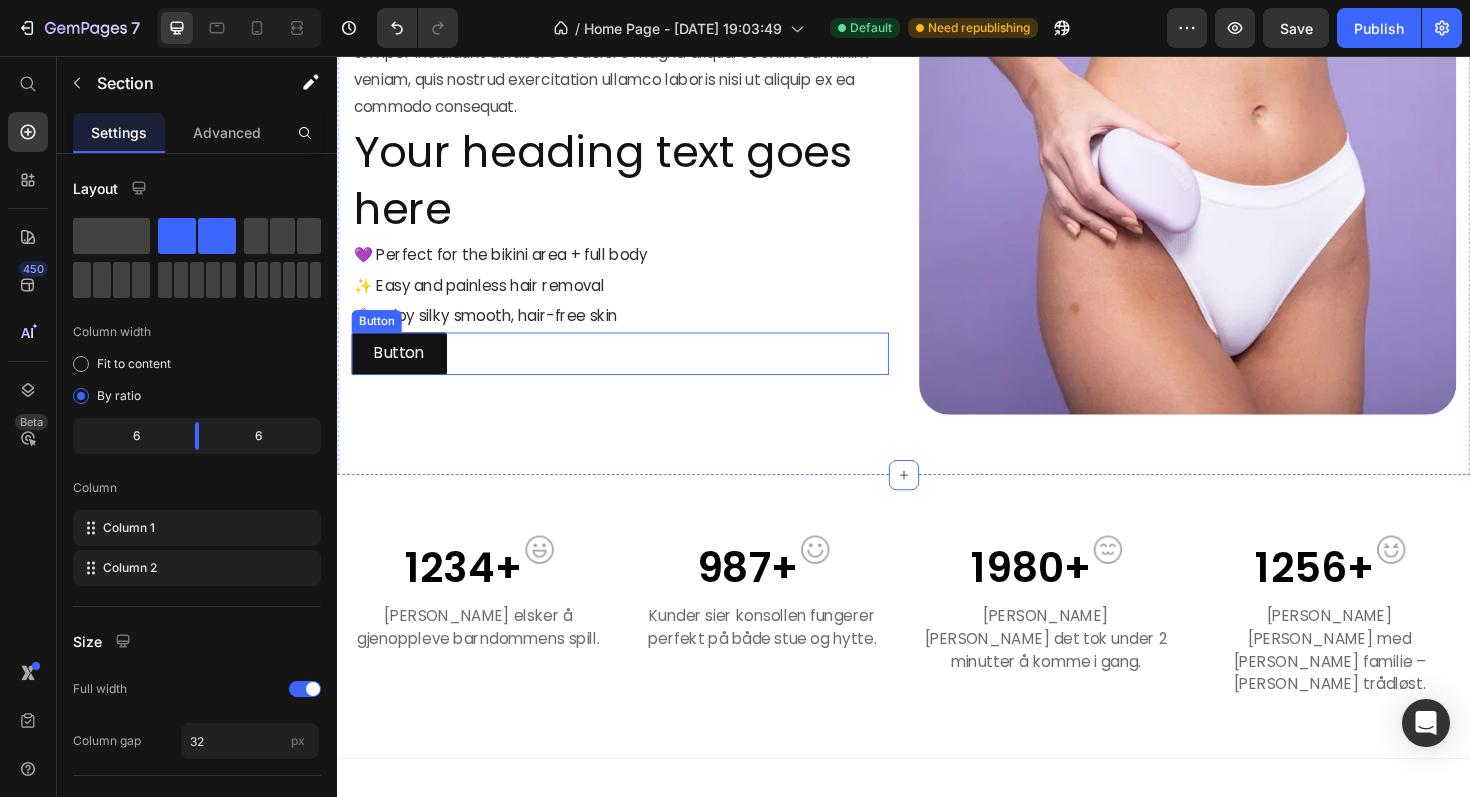 click on "Button Button" at bounding box center (636, 371) 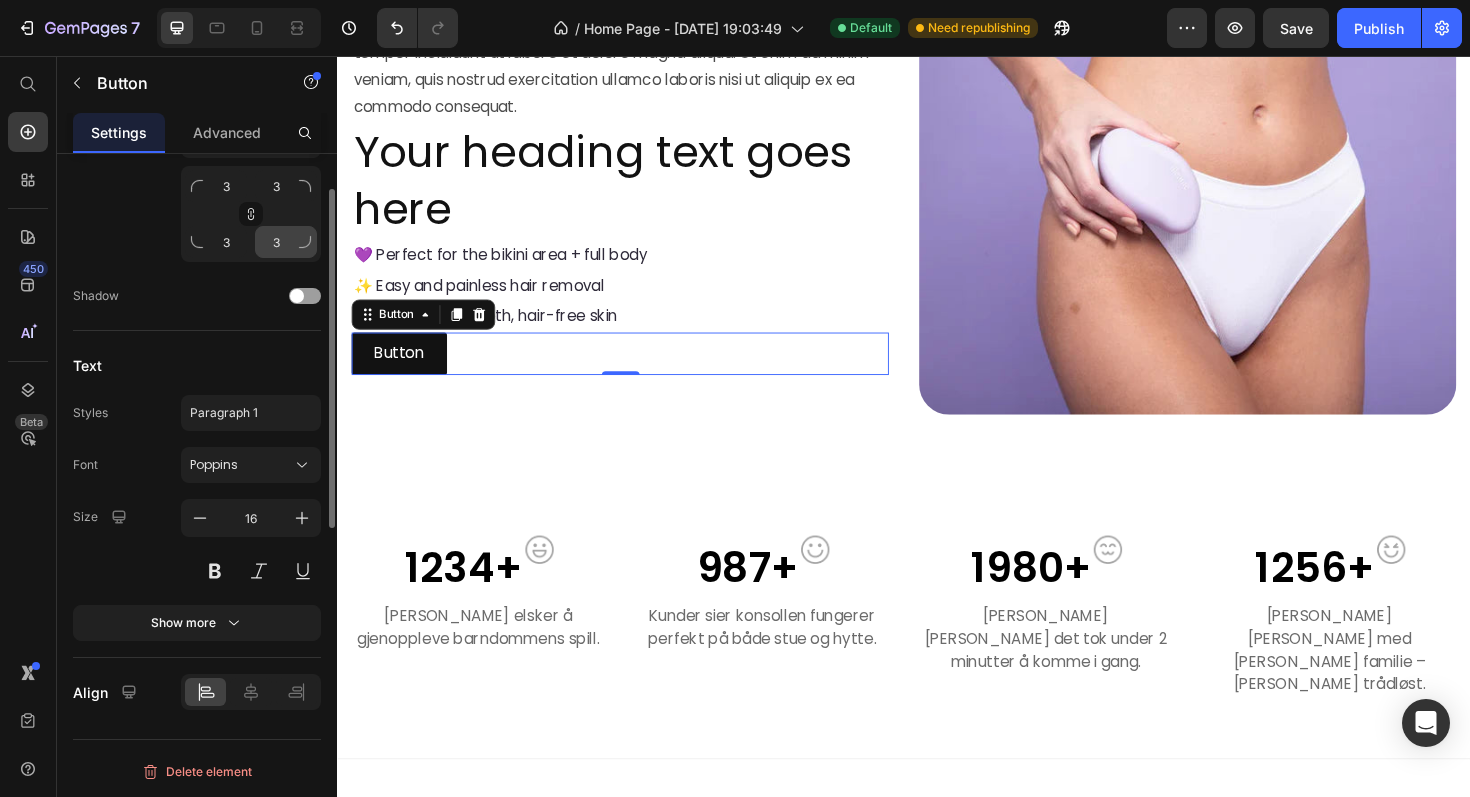 scroll, scrollTop: 0, scrollLeft: 0, axis: both 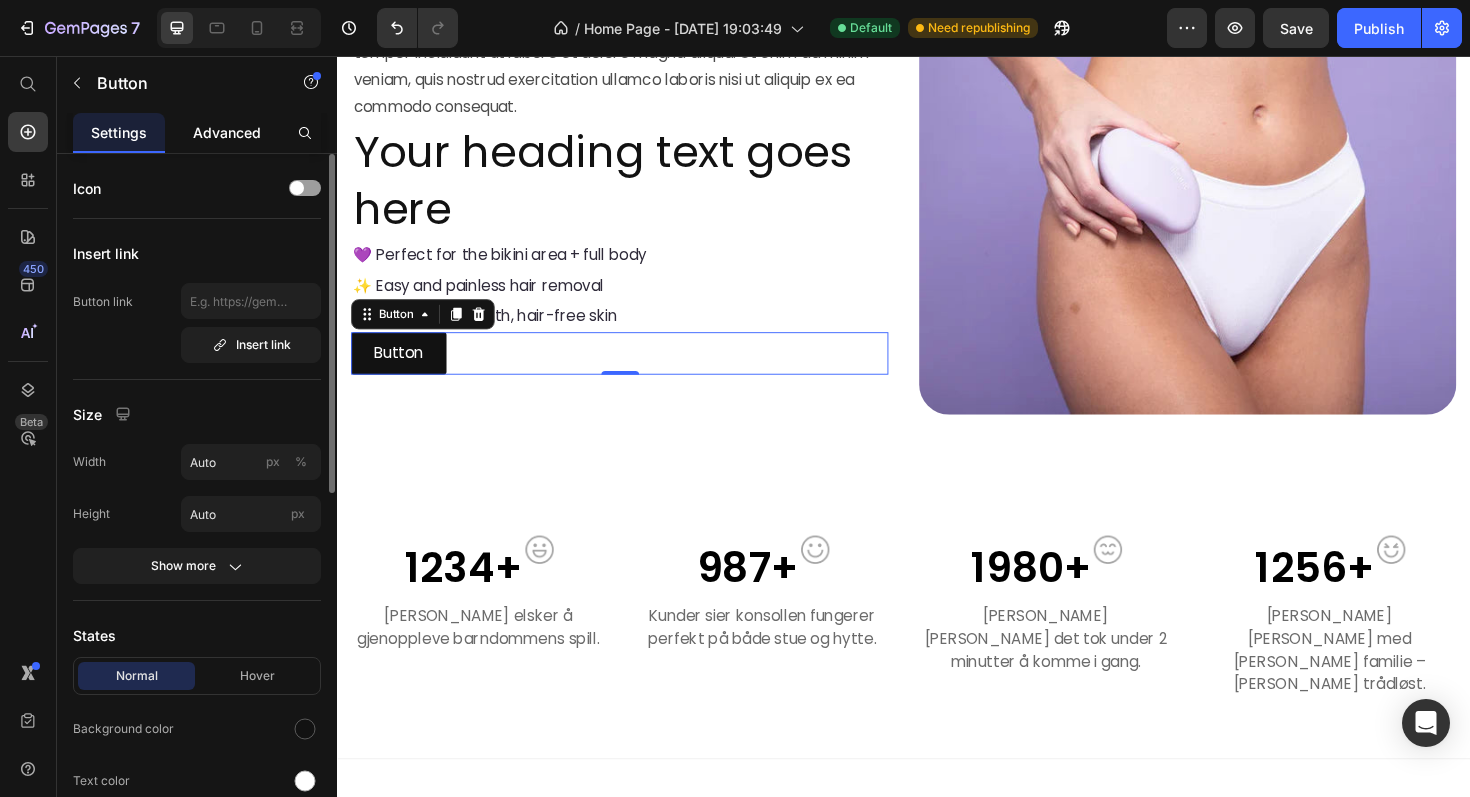 click on "Advanced" at bounding box center (227, 132) 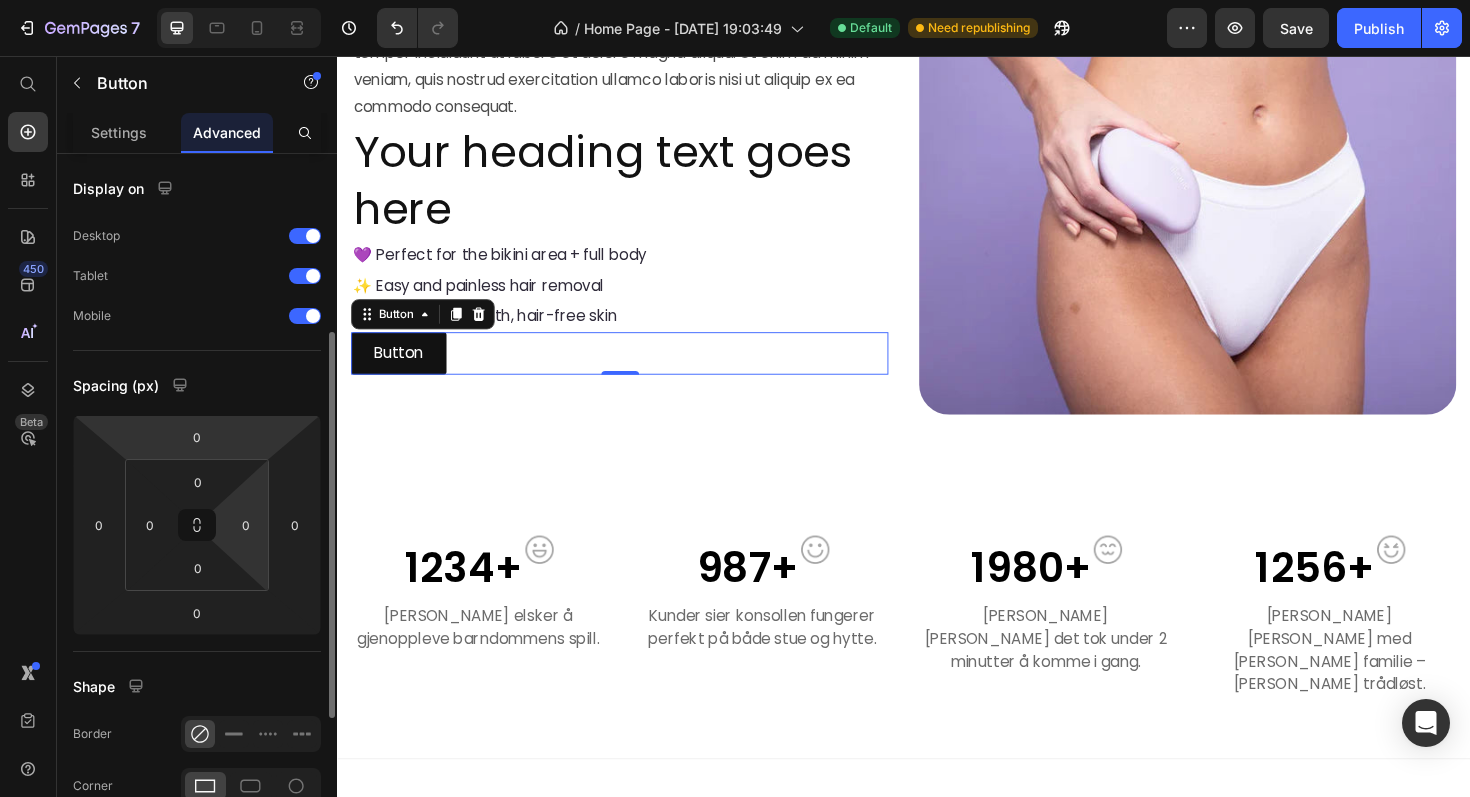 scroll, scrollTop: 174, scrollLeft: 0, axis: vertical 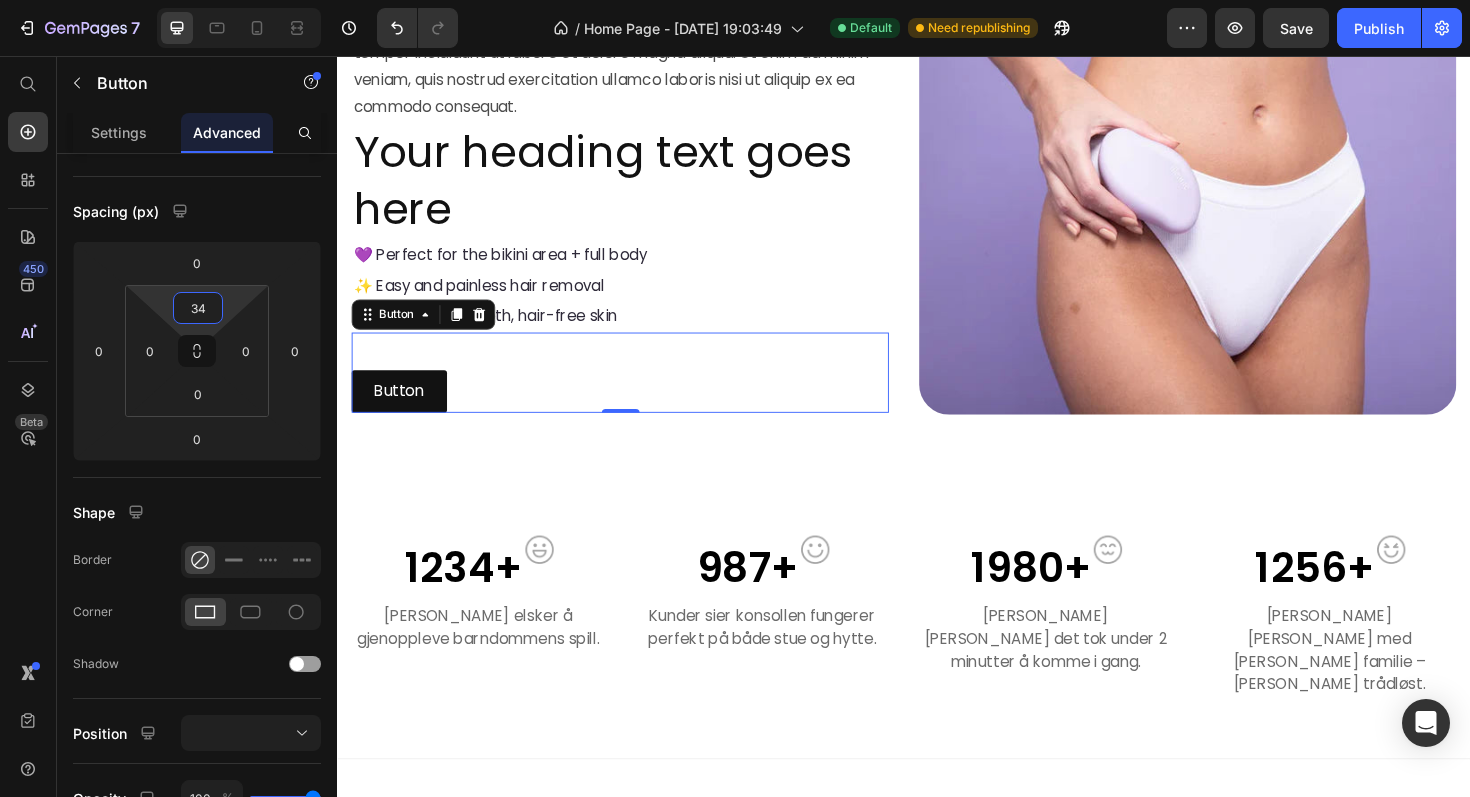 type on "32" 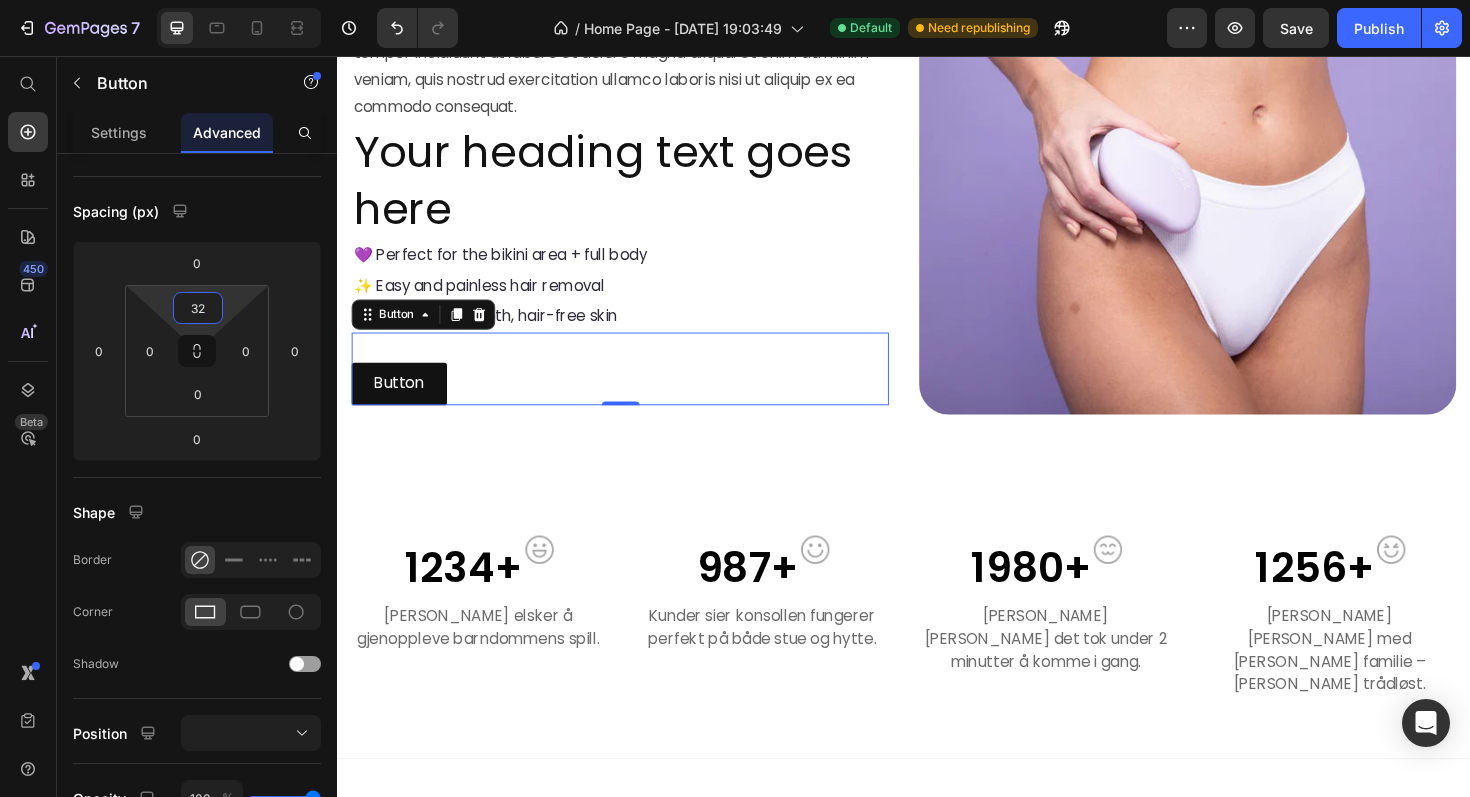 drag, startPoint x: 235, startPoint y: 297, endPoint x: 235, endPoint y: 281, distance: 16 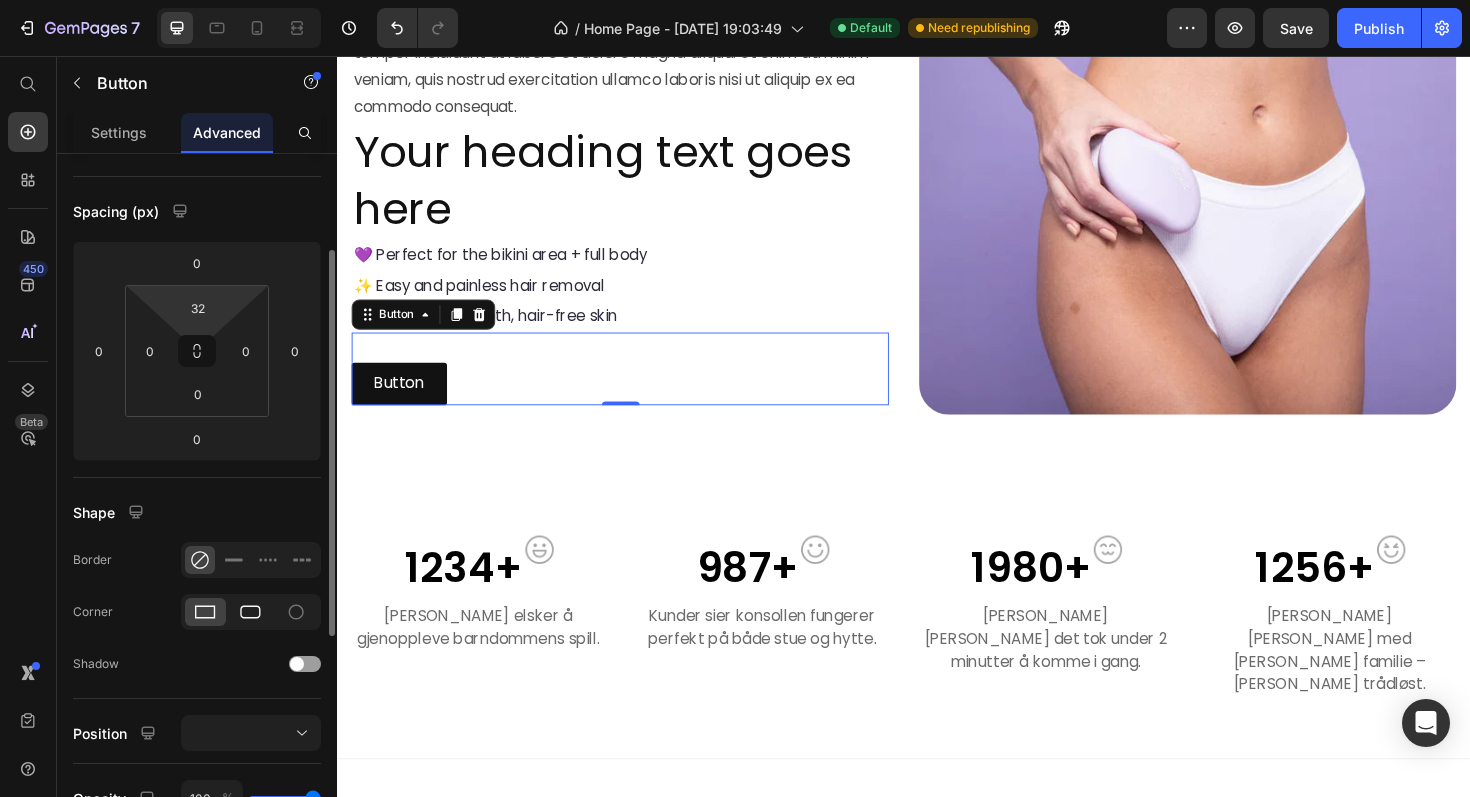 click 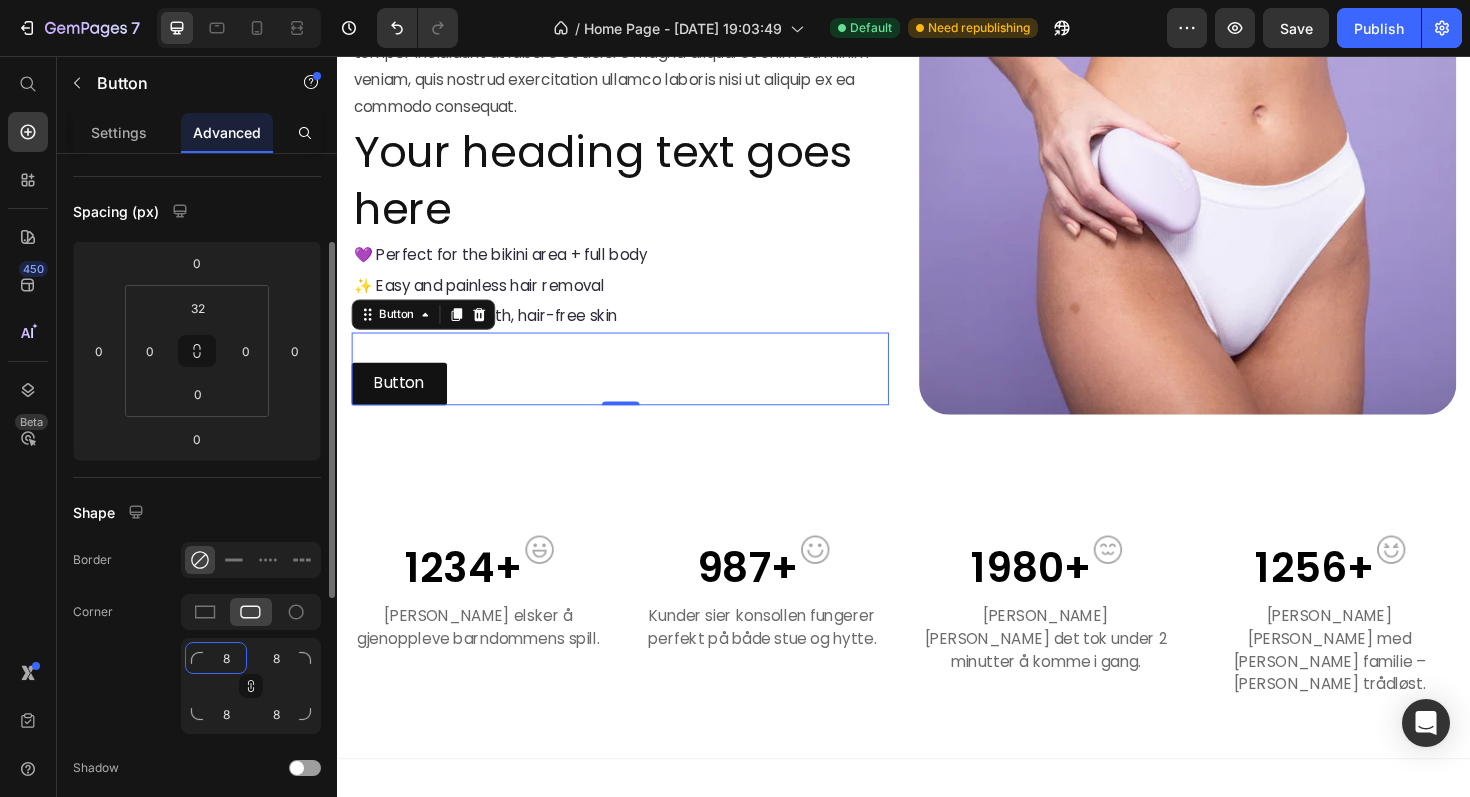 click on "8" 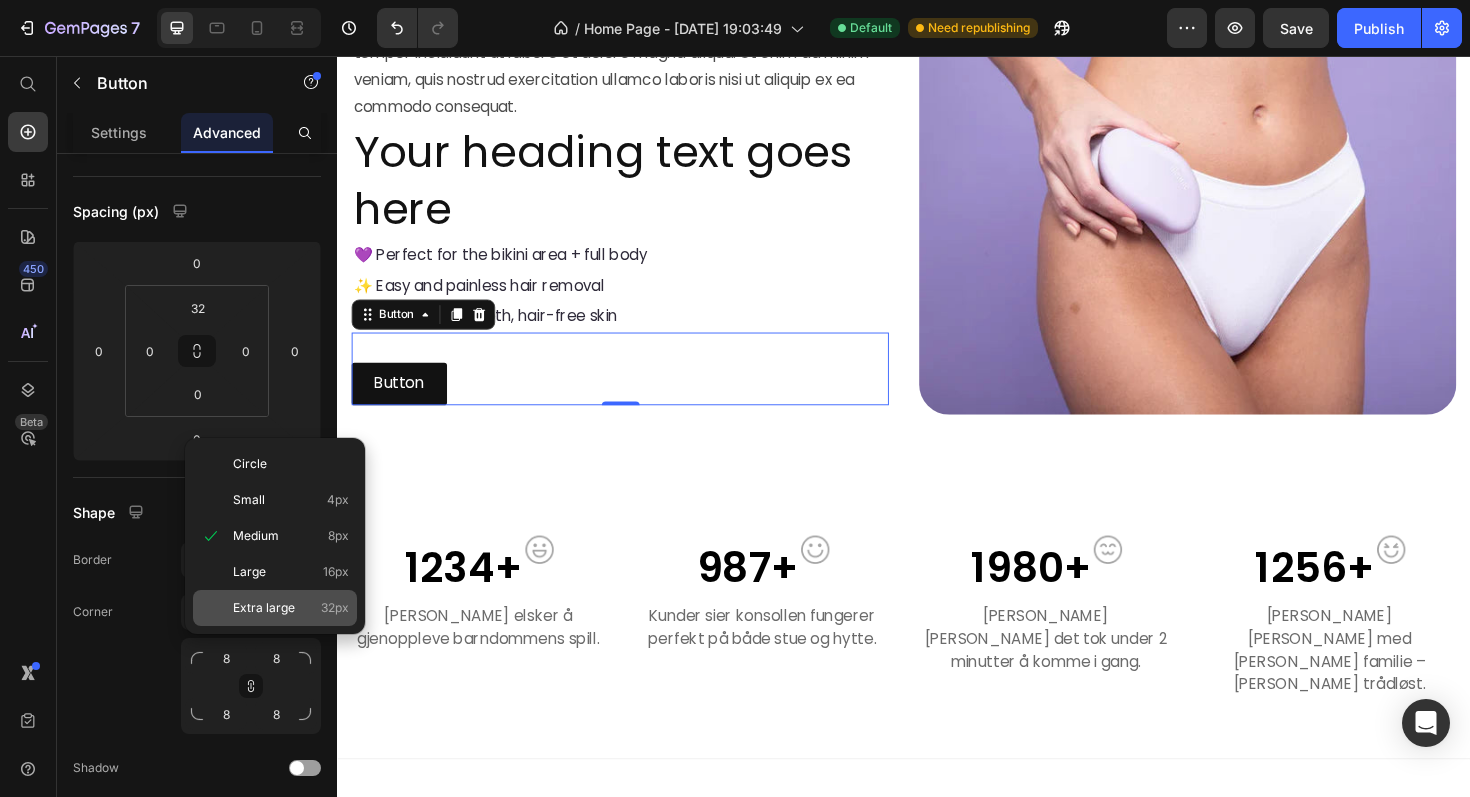 click on "Extra large" at bounding box center (264, 608) 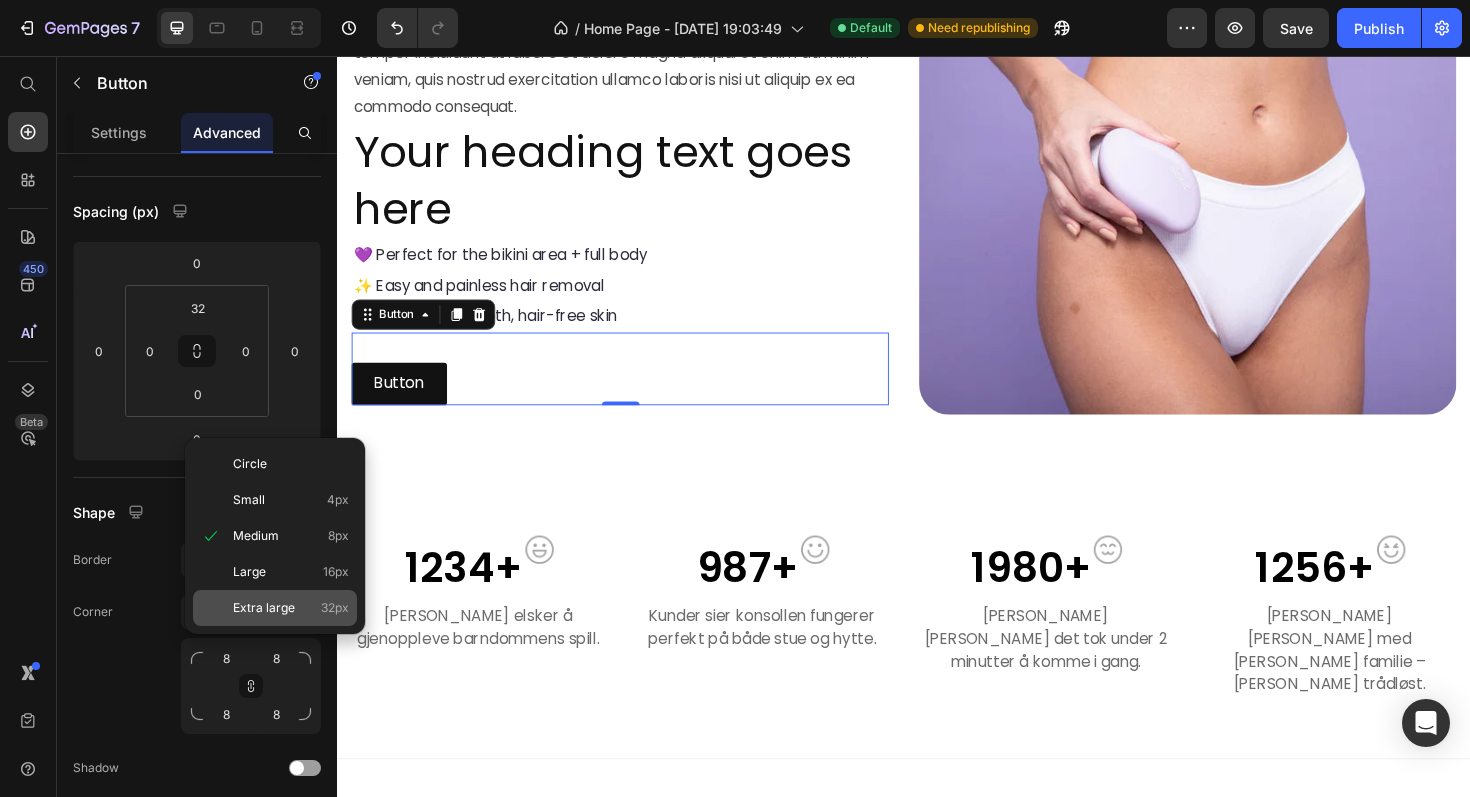 type on "32" 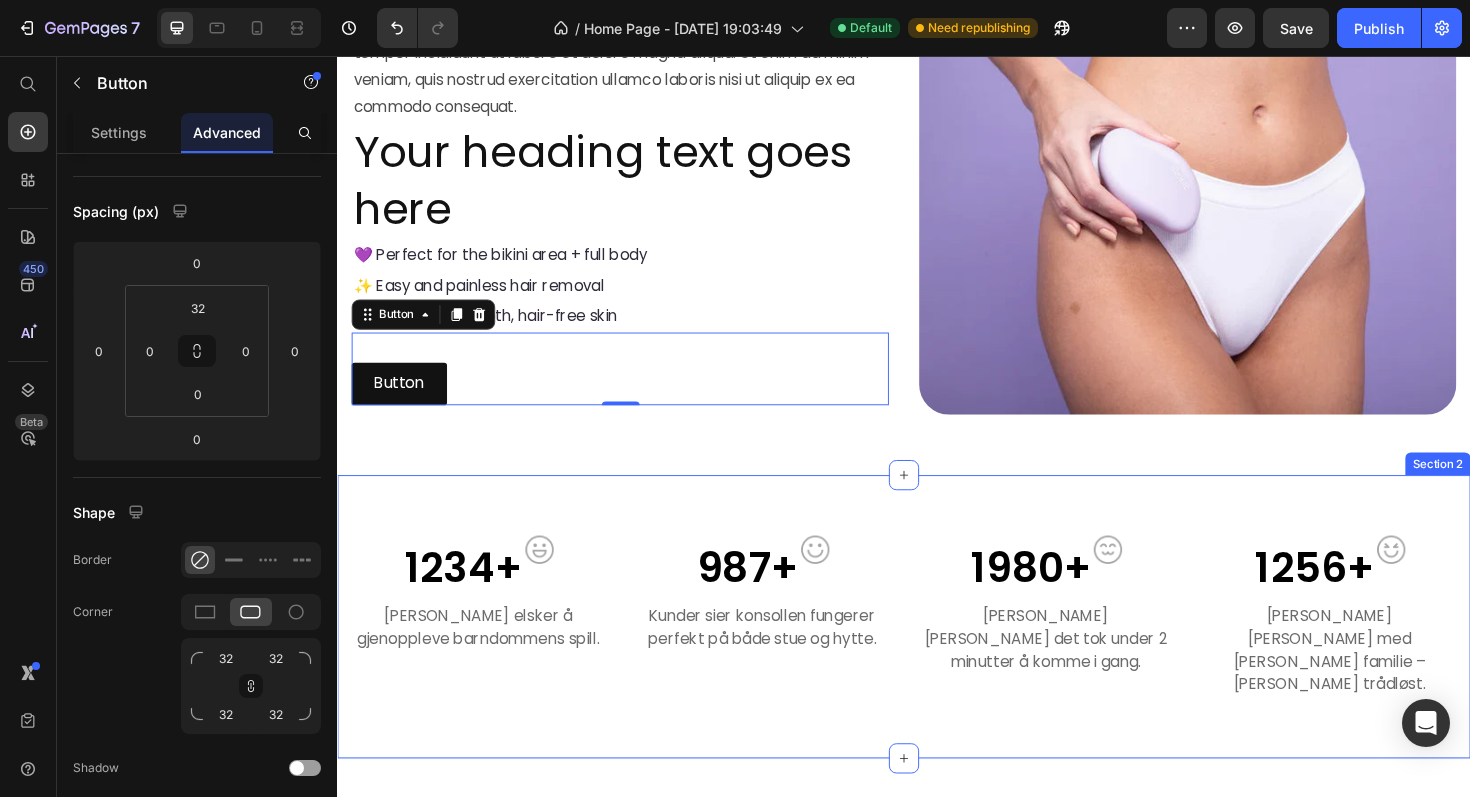 click on "1234+ Text block Image Row Kunder elsker å gjenoppleve barndommens spill. Text block 987+ Text block Image Row Kunder sier konsollen fungerer perfekt på både stue og hytte. Text block 1980+ Text block Image Row Kunder sier det tok under 2 minutter å komme i gang. Text block 1256+ Text block Image Row Kunder spiller med venner og familie – helt trådløst. Text block Row Section 2" at bounding box center [937, 651] 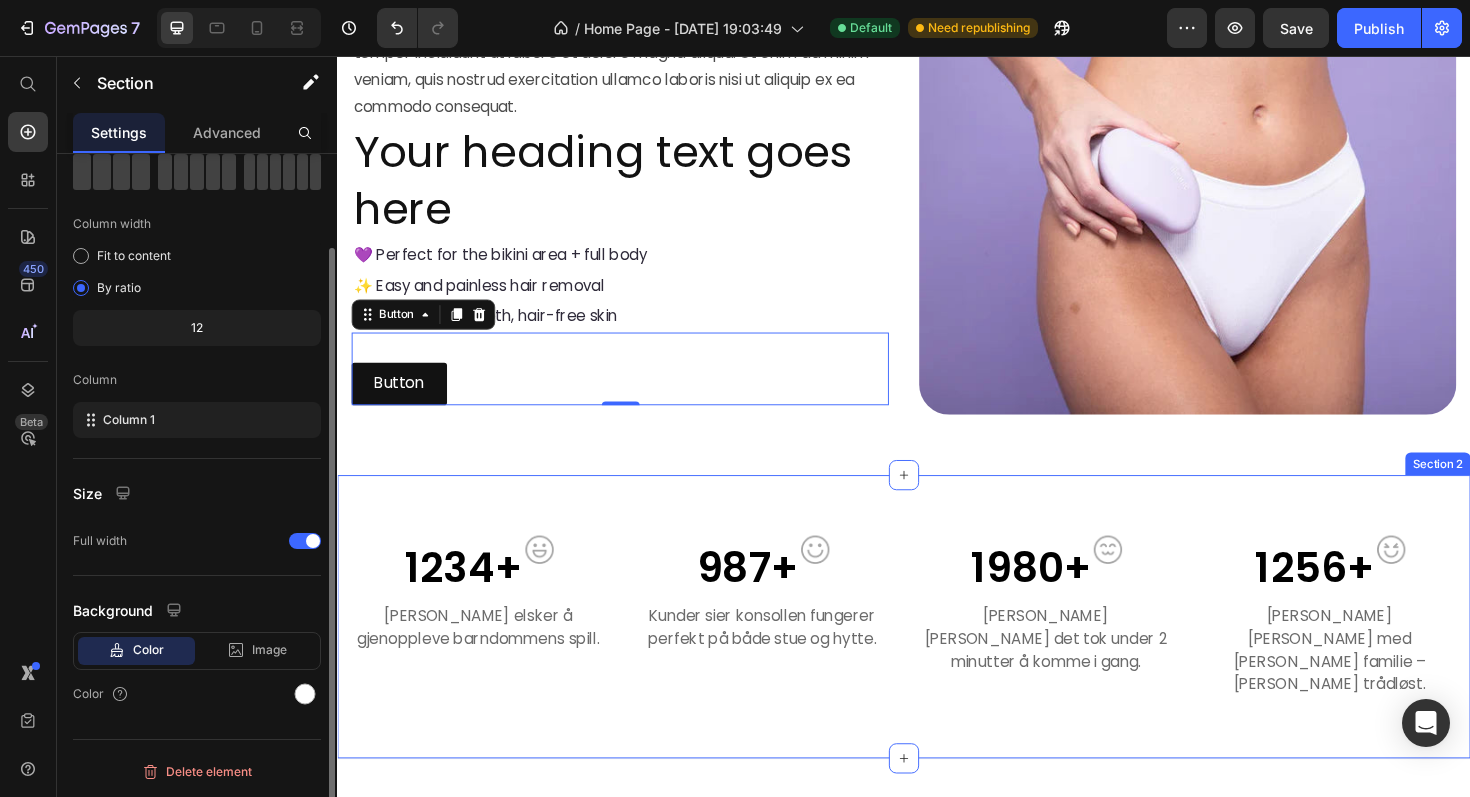 scroll, scrollTop: 0, scrollLeft: 0, axis: both 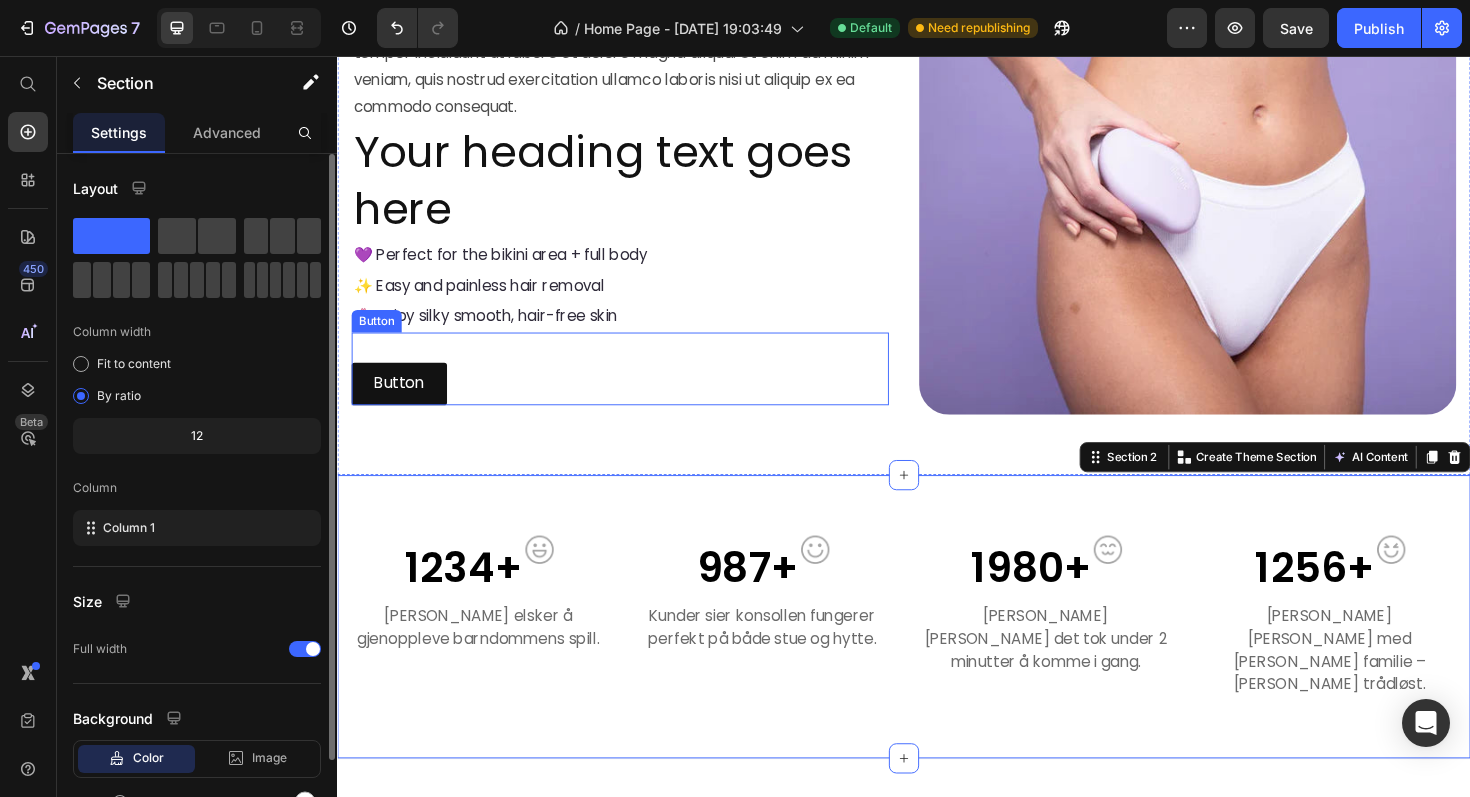 click on "Button Button" at bounding box center (636, 387) 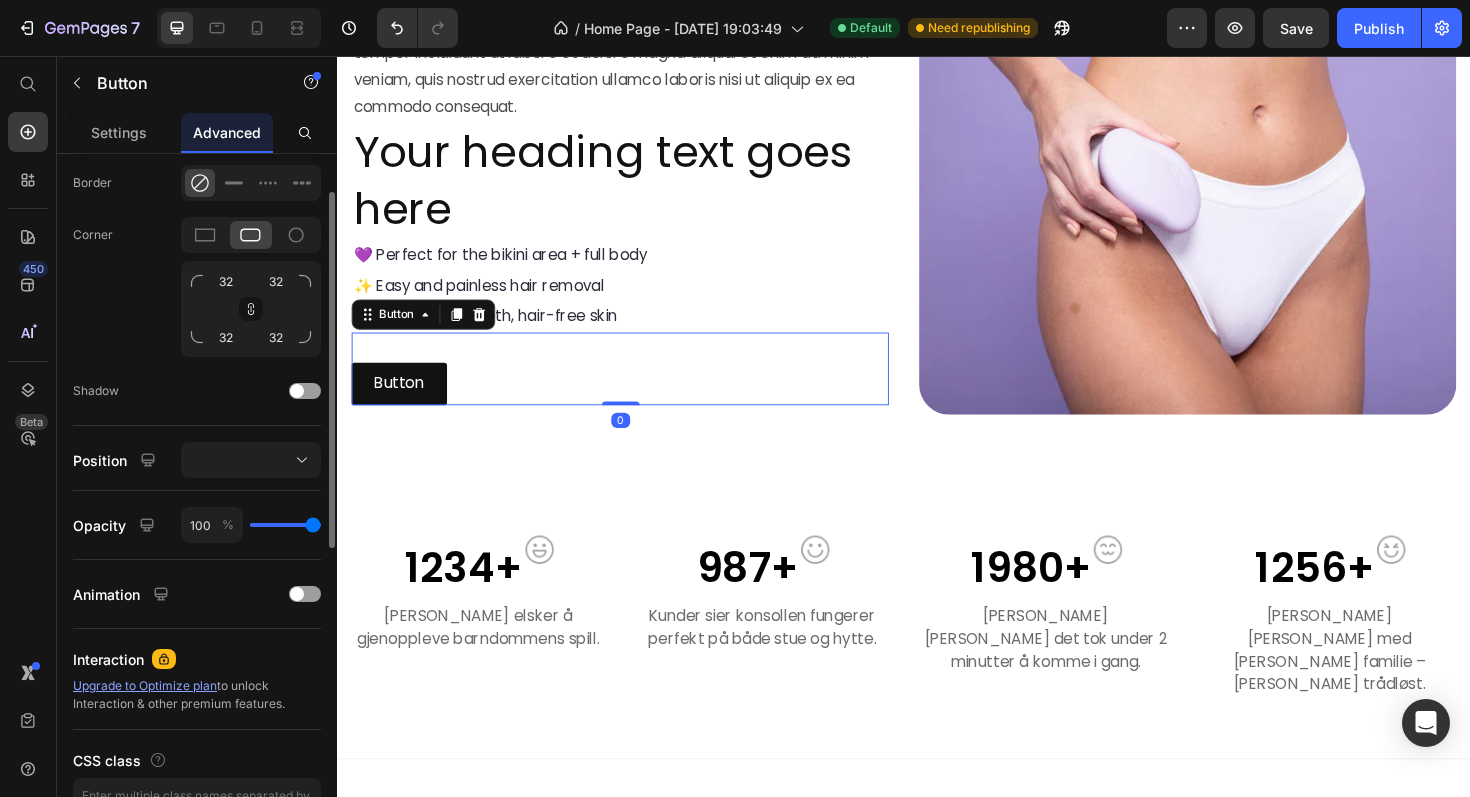 scroll, scrollTop: 600, scrollLeft: 0, axis: vertical 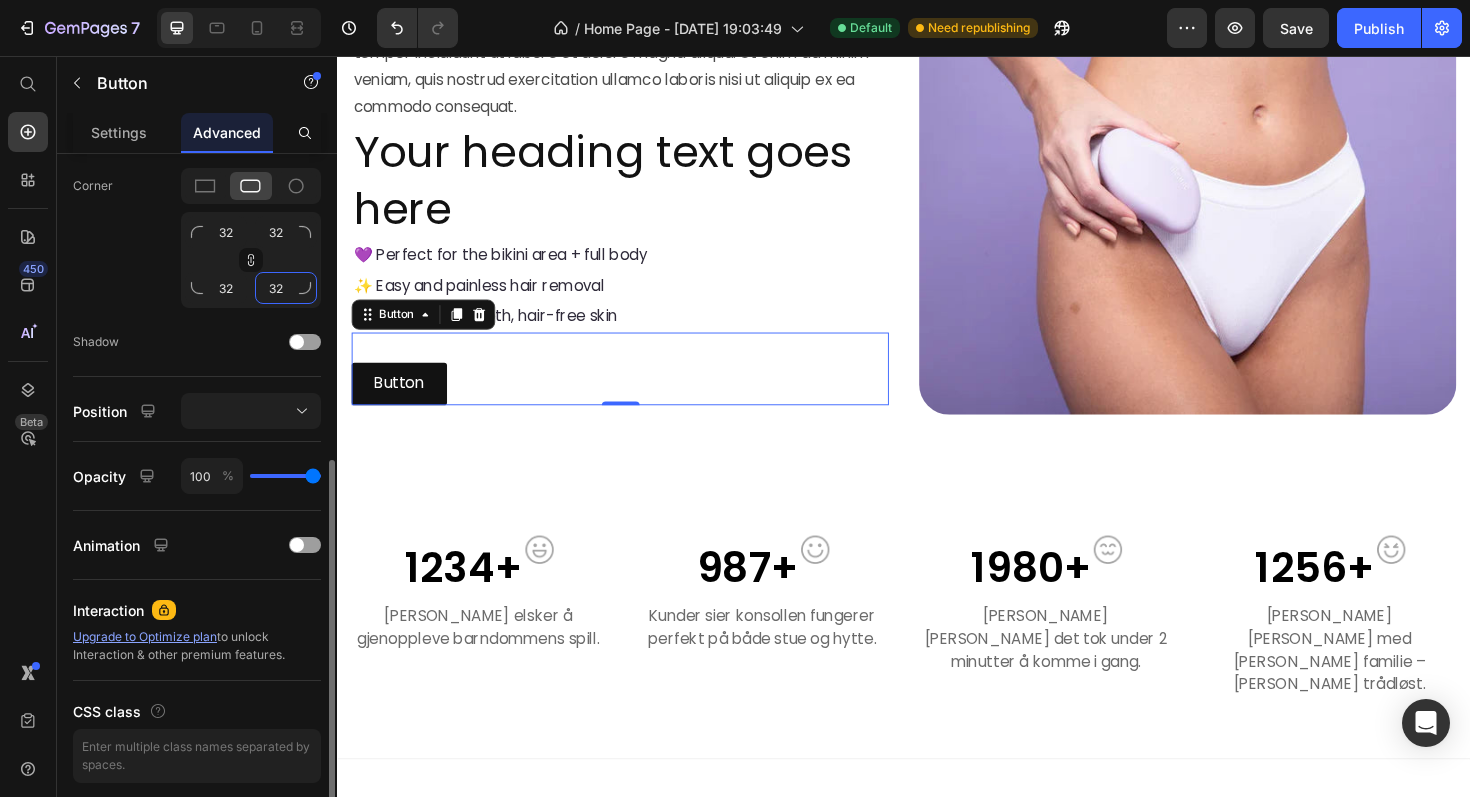 click on "32" 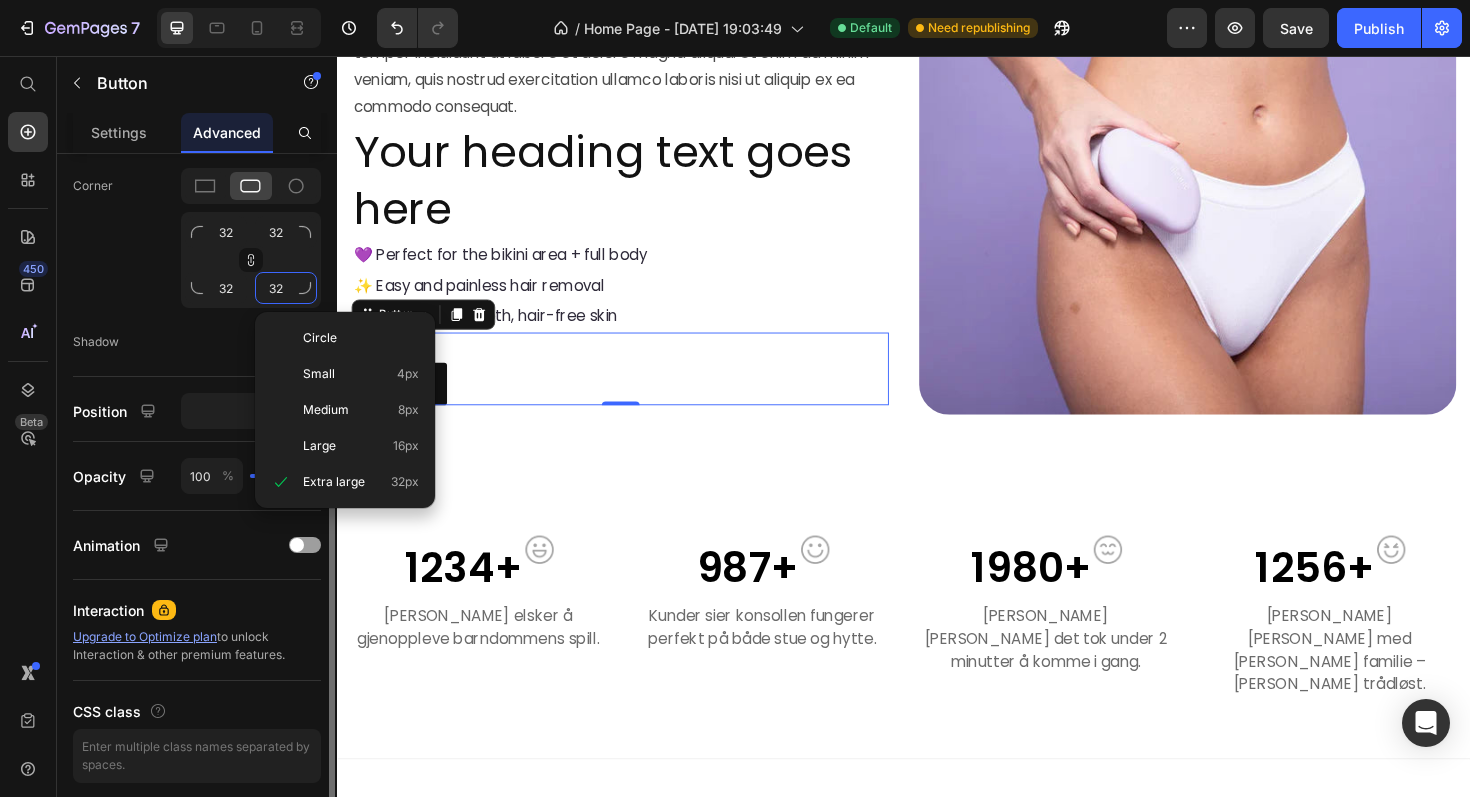 type on "1" 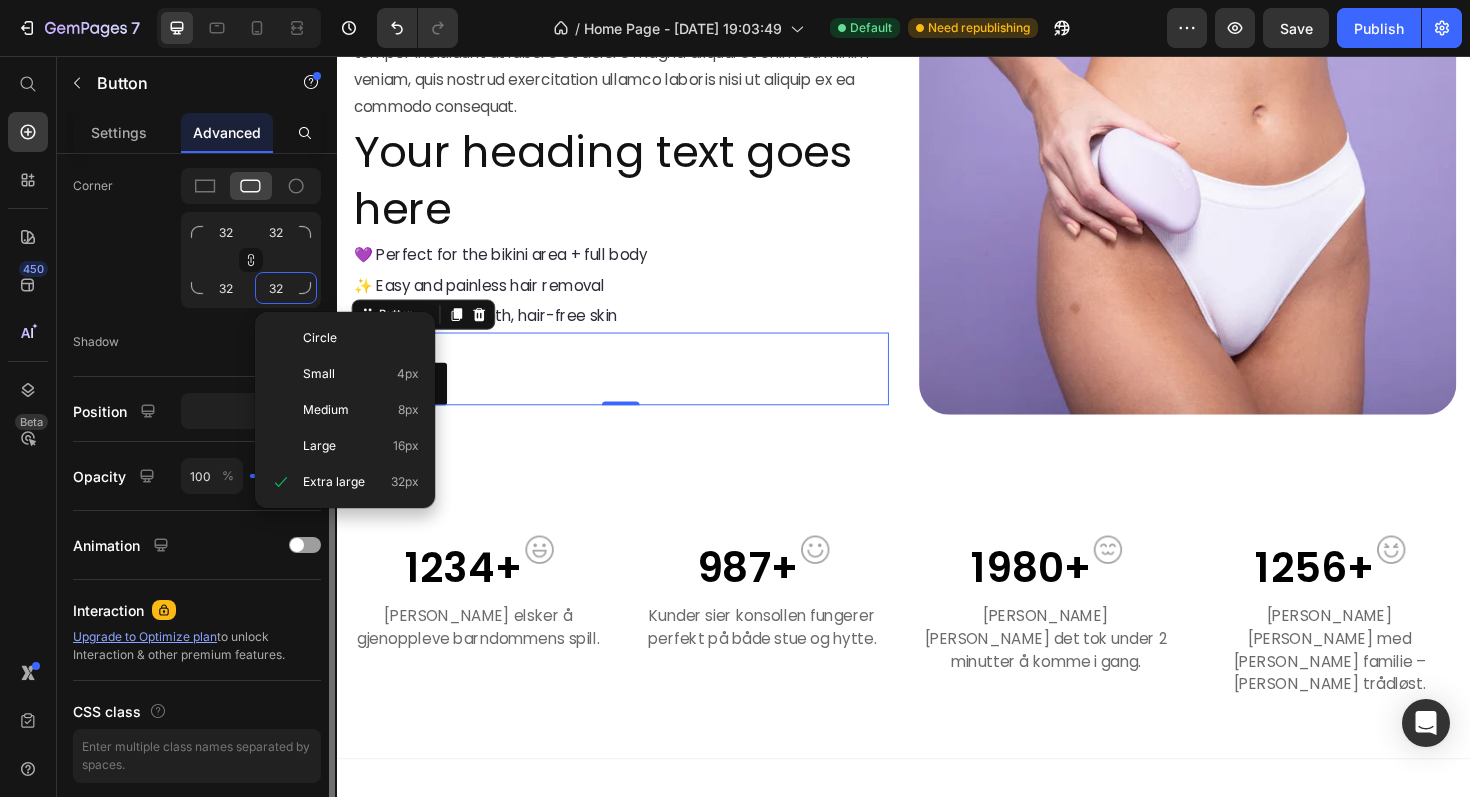 type on "1" 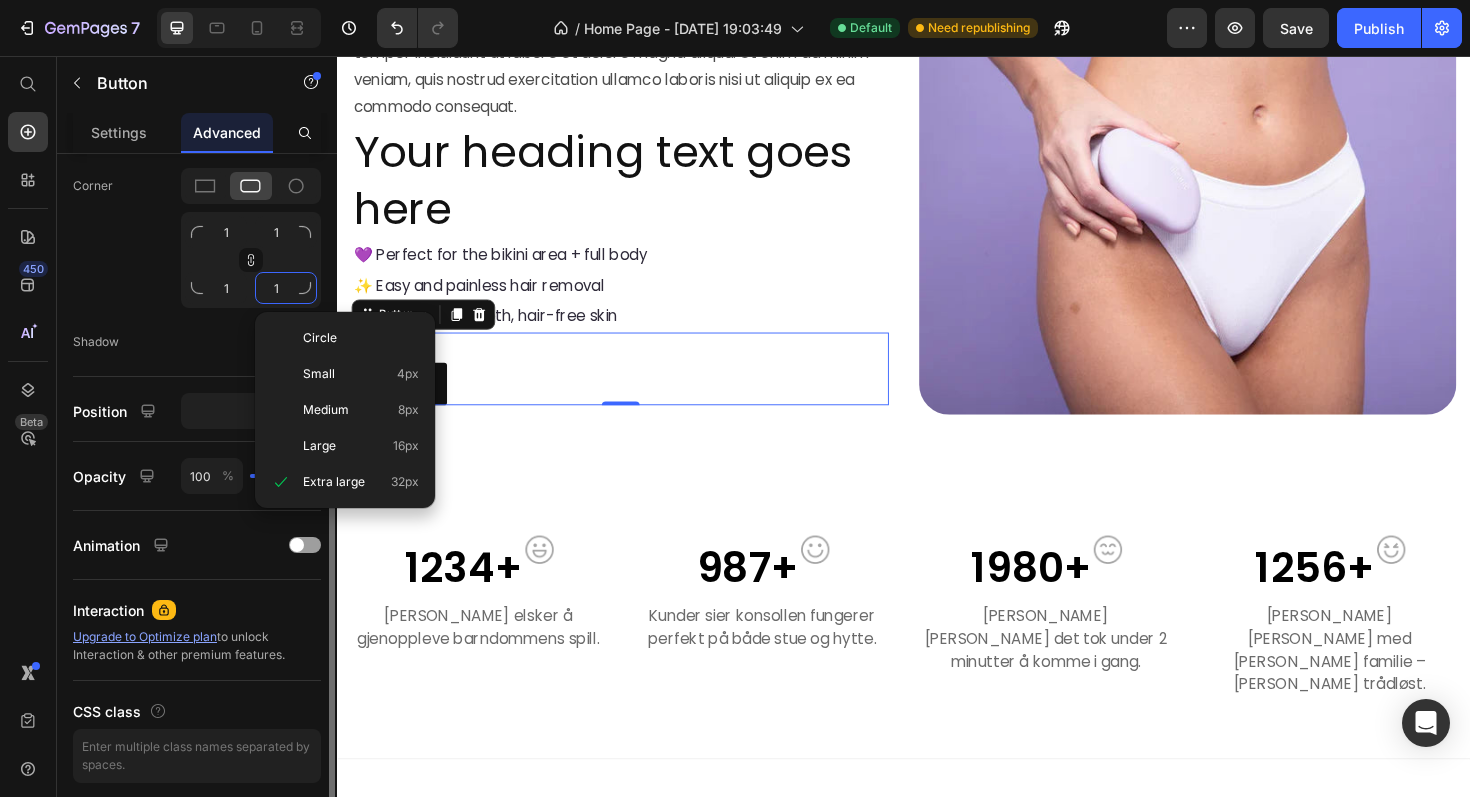type on "10" 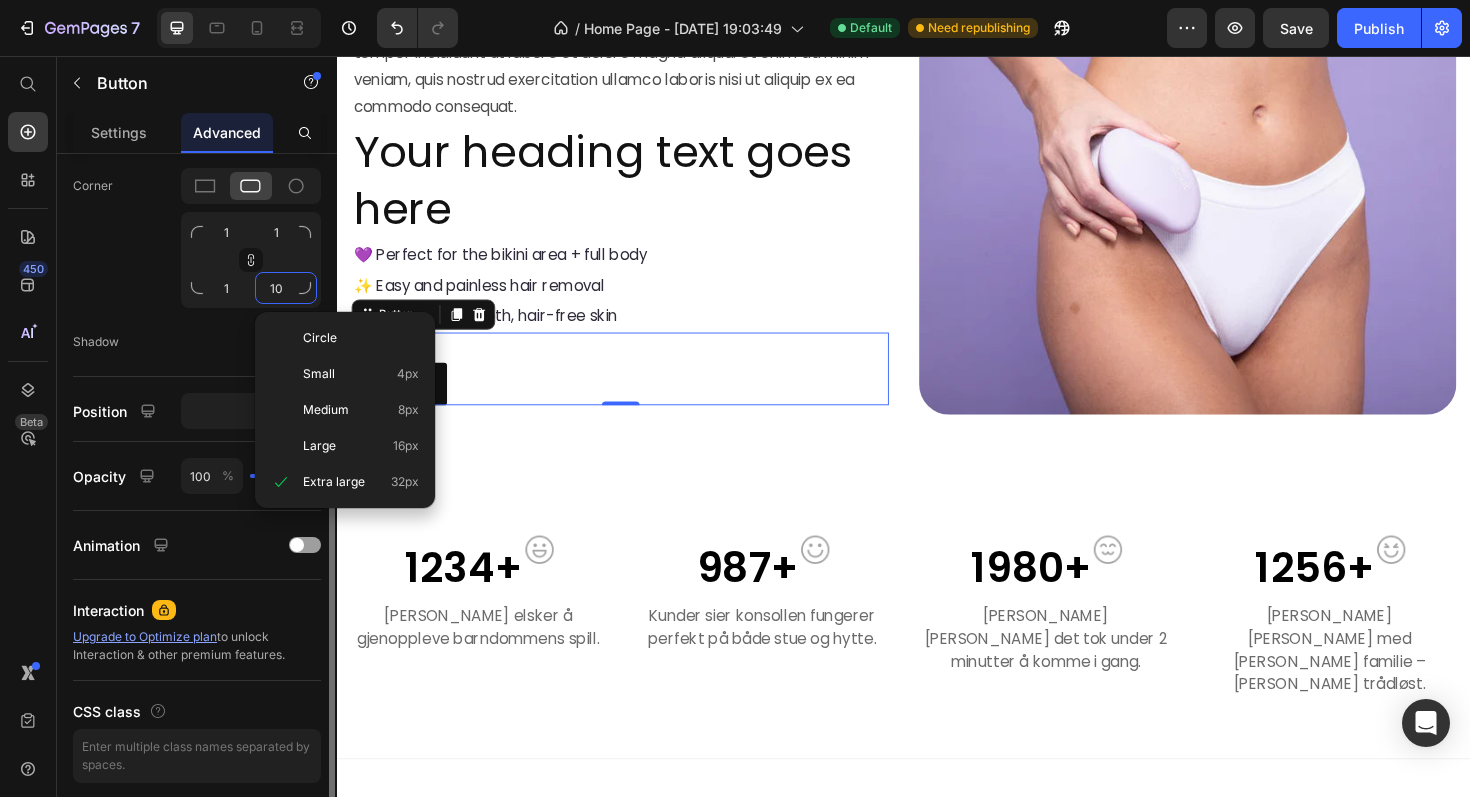 type on "10" 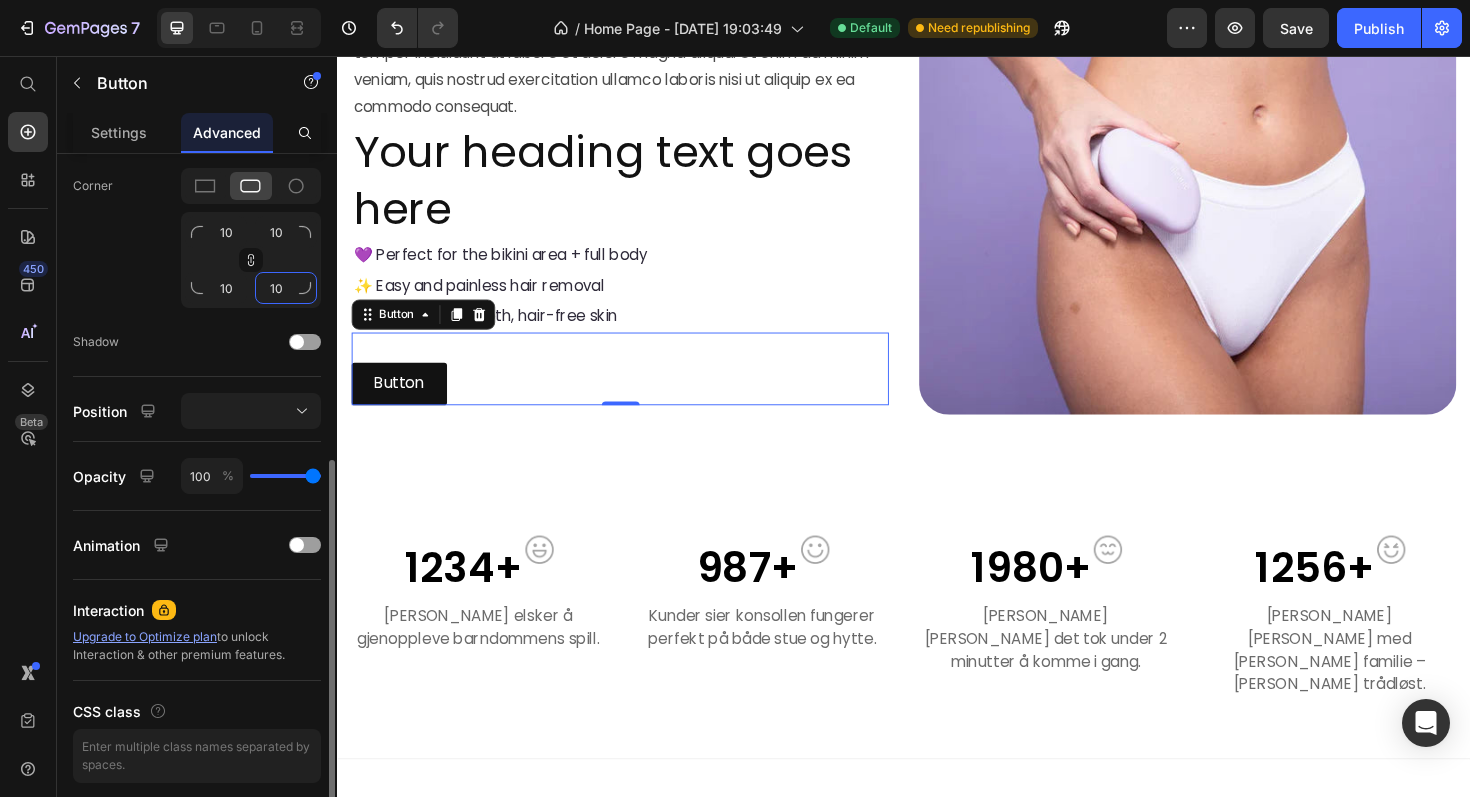 type on "100" 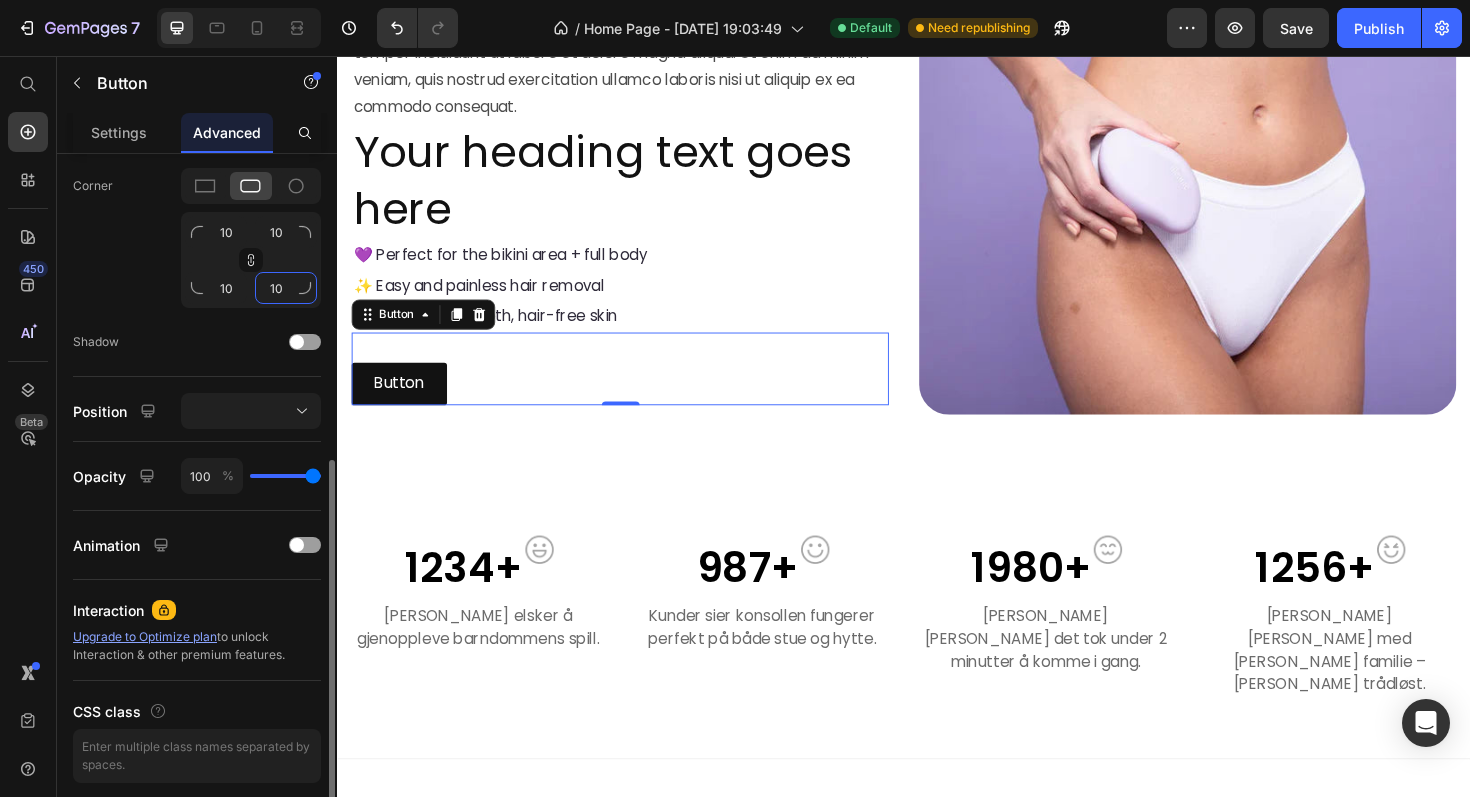 type on "100" 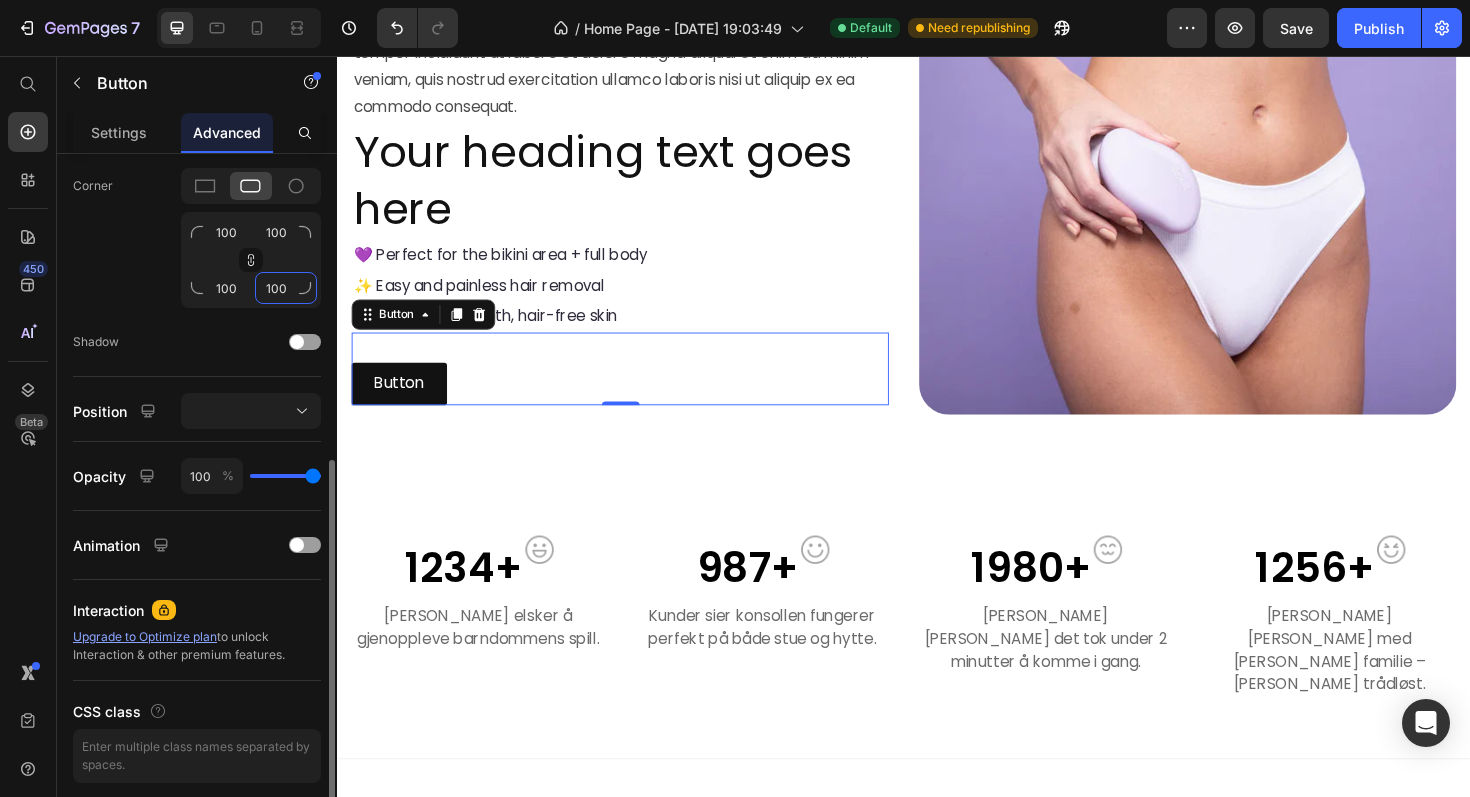 type on "100" 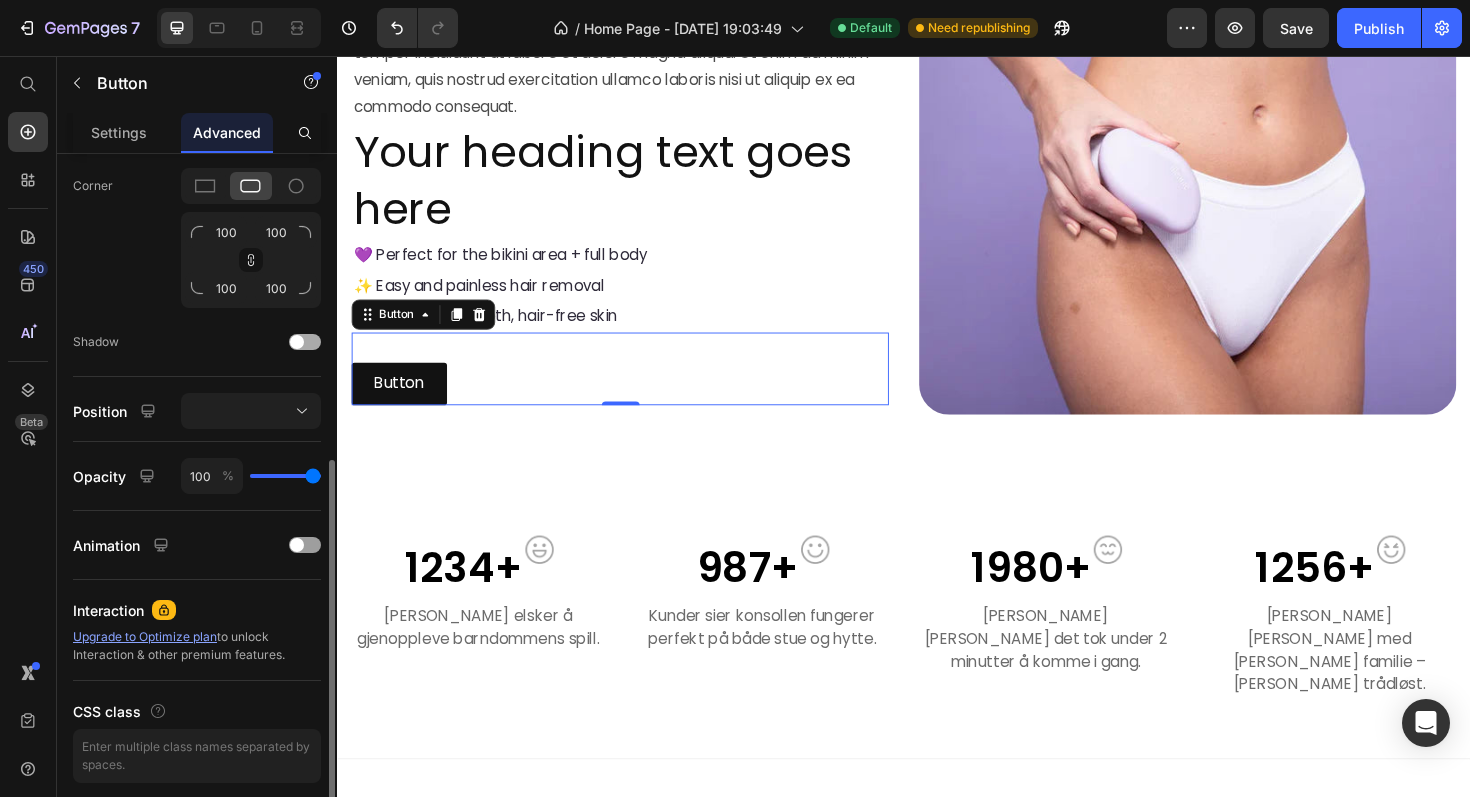 click on "Shadow" 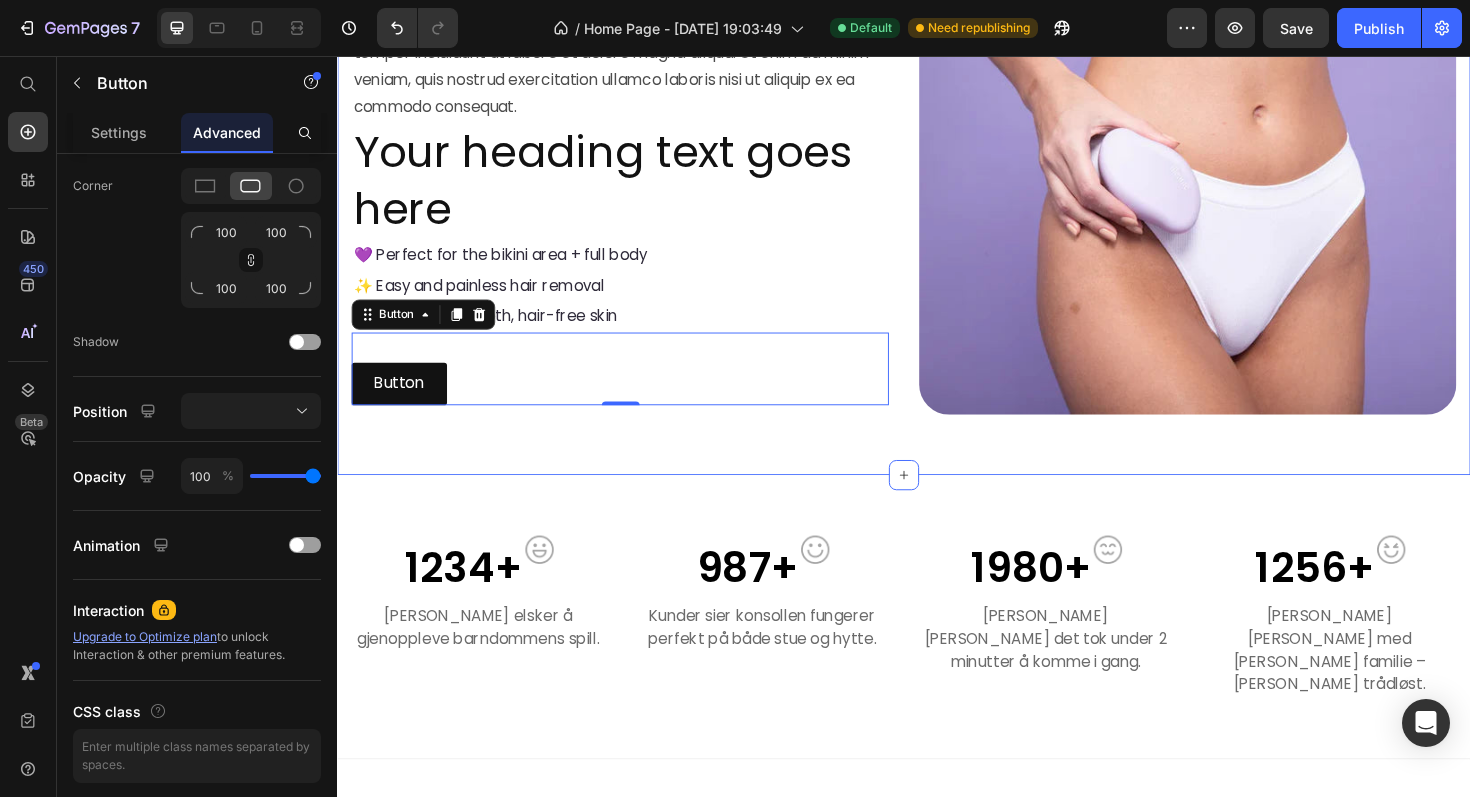 click on "Lorem ipsum dolor sit amet, consectetur adipiscing elit, sed do eiusmod tempor incididunt ut labore et dolore magna aliqua. Ut enim ad minim veniam, quis nostrud exercitation ullamco laboris nisi ut aliquip ex ea commodo consequat. Text Block Your heading text goes here Heading 💜 Perfect for the bikini area + full body Text Block ✨ Easy and painless hair removal Text Block 🌸 Enjoy silky smooth, hair-free skin Text Block Button Button   0 Image Section 1" at bounding box center (937, 214) 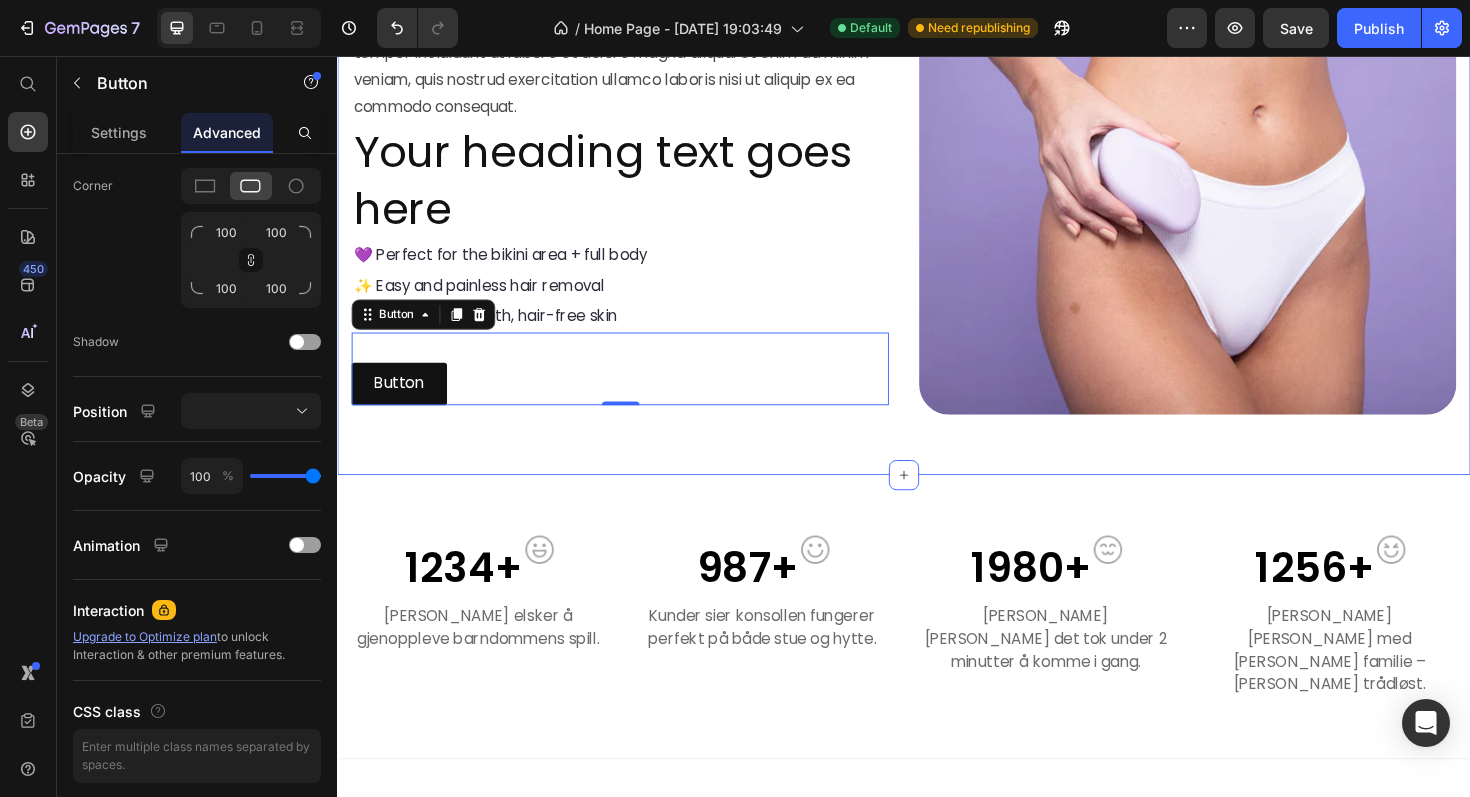 scroll, scrollTop: 0, scrollLeft: 0, axis: both 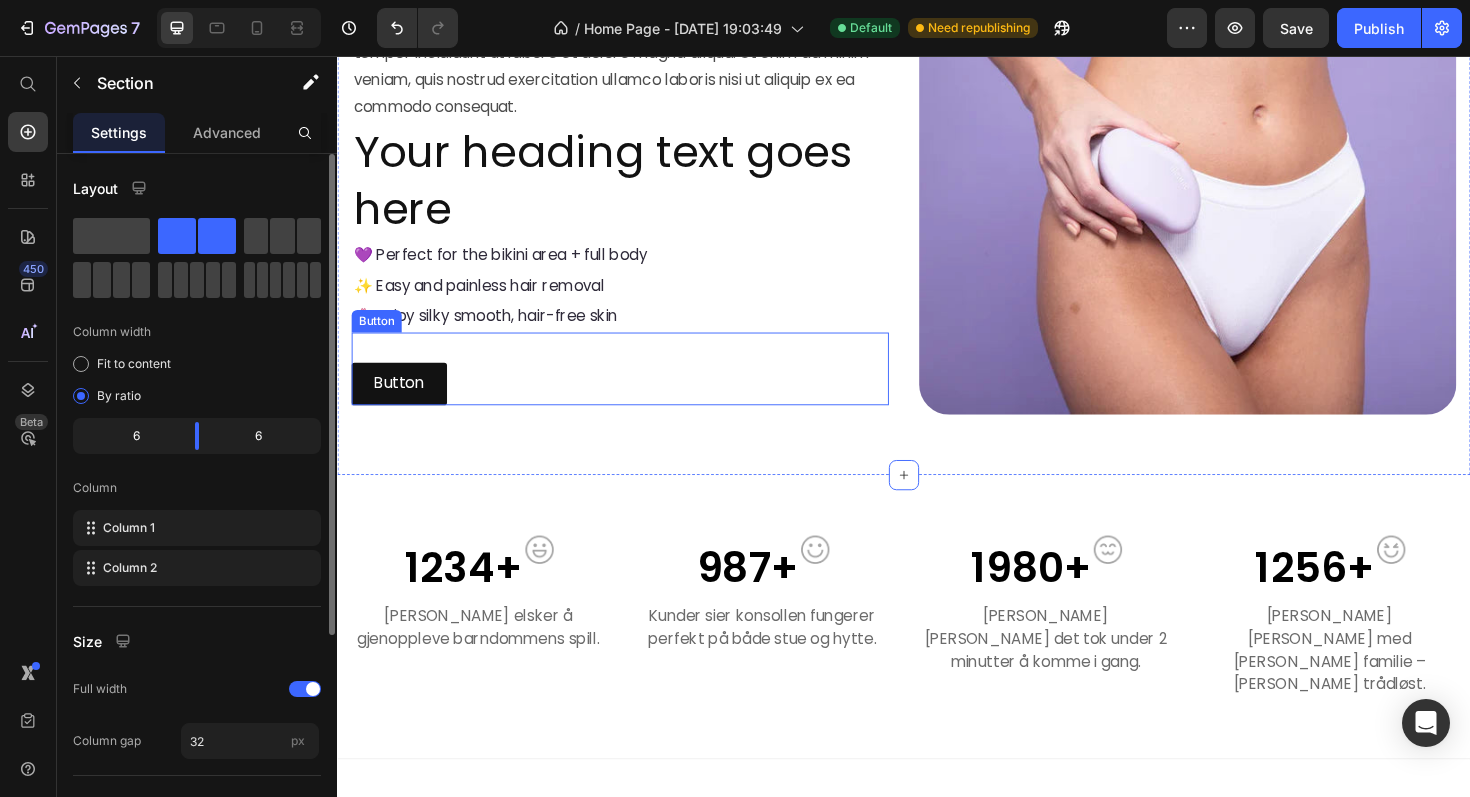 click on "Button Button" at bounding box center (636, 387) 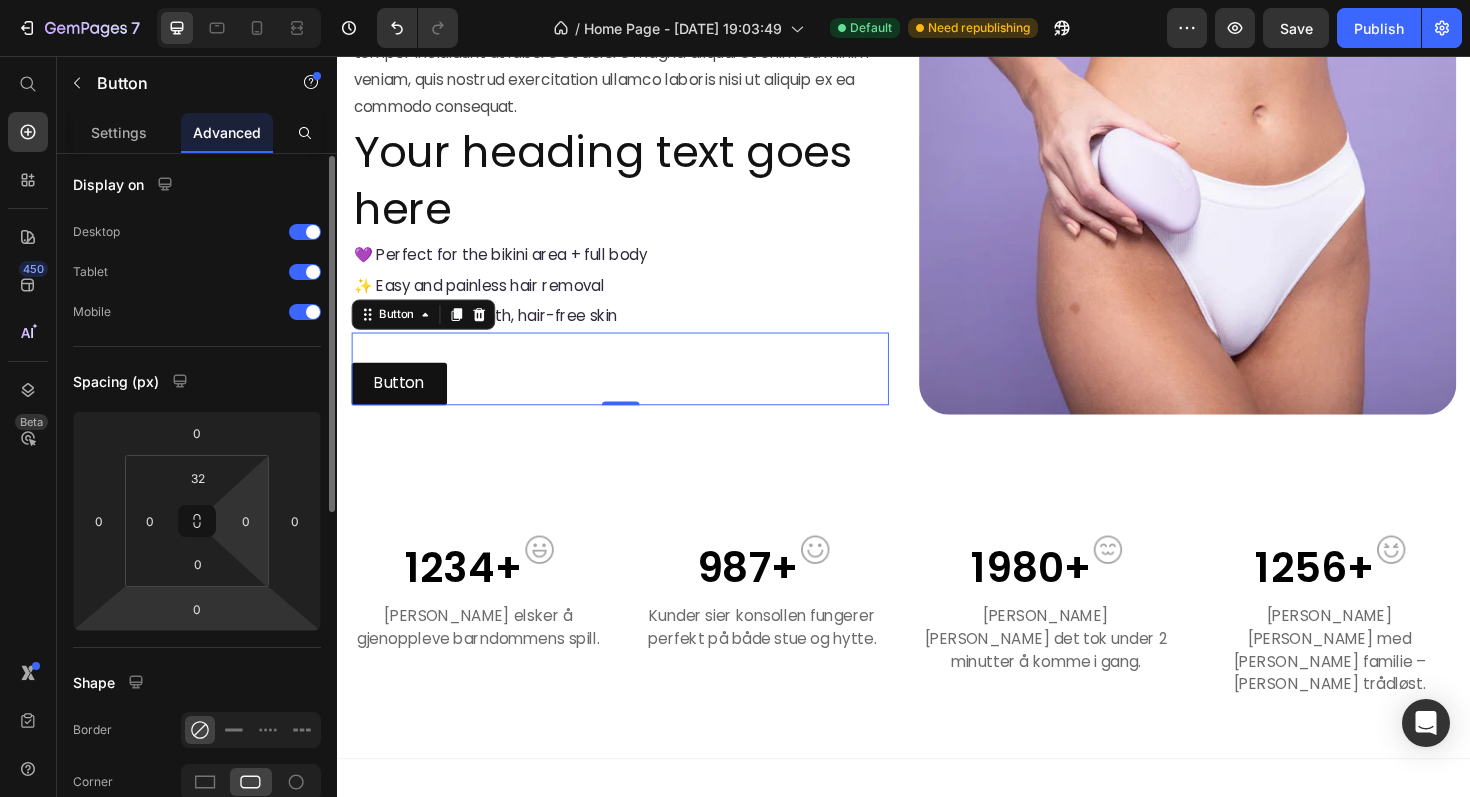 scroll, scrollTop: 0, scrollLeft: 0, axis: both 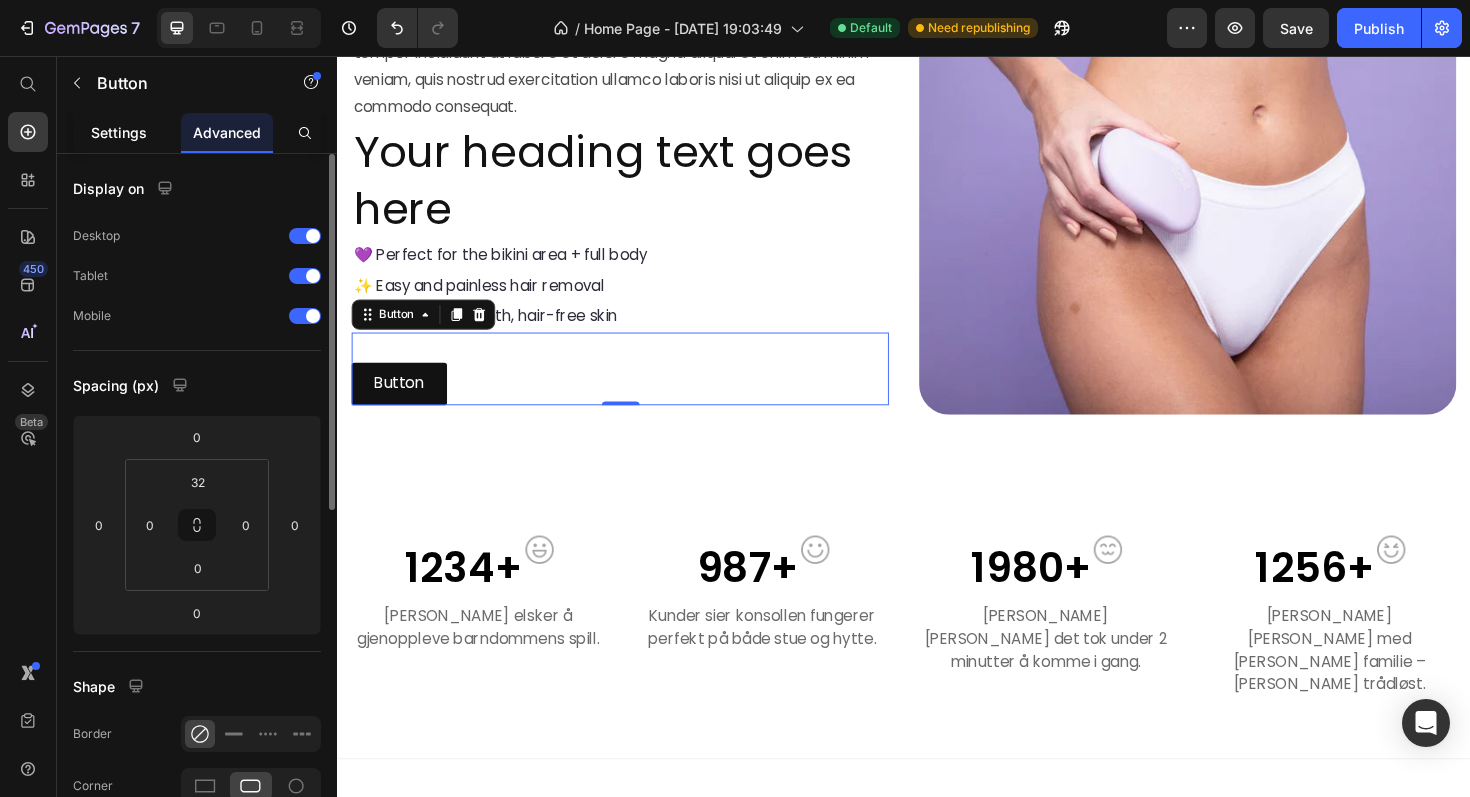 click on "Settings" 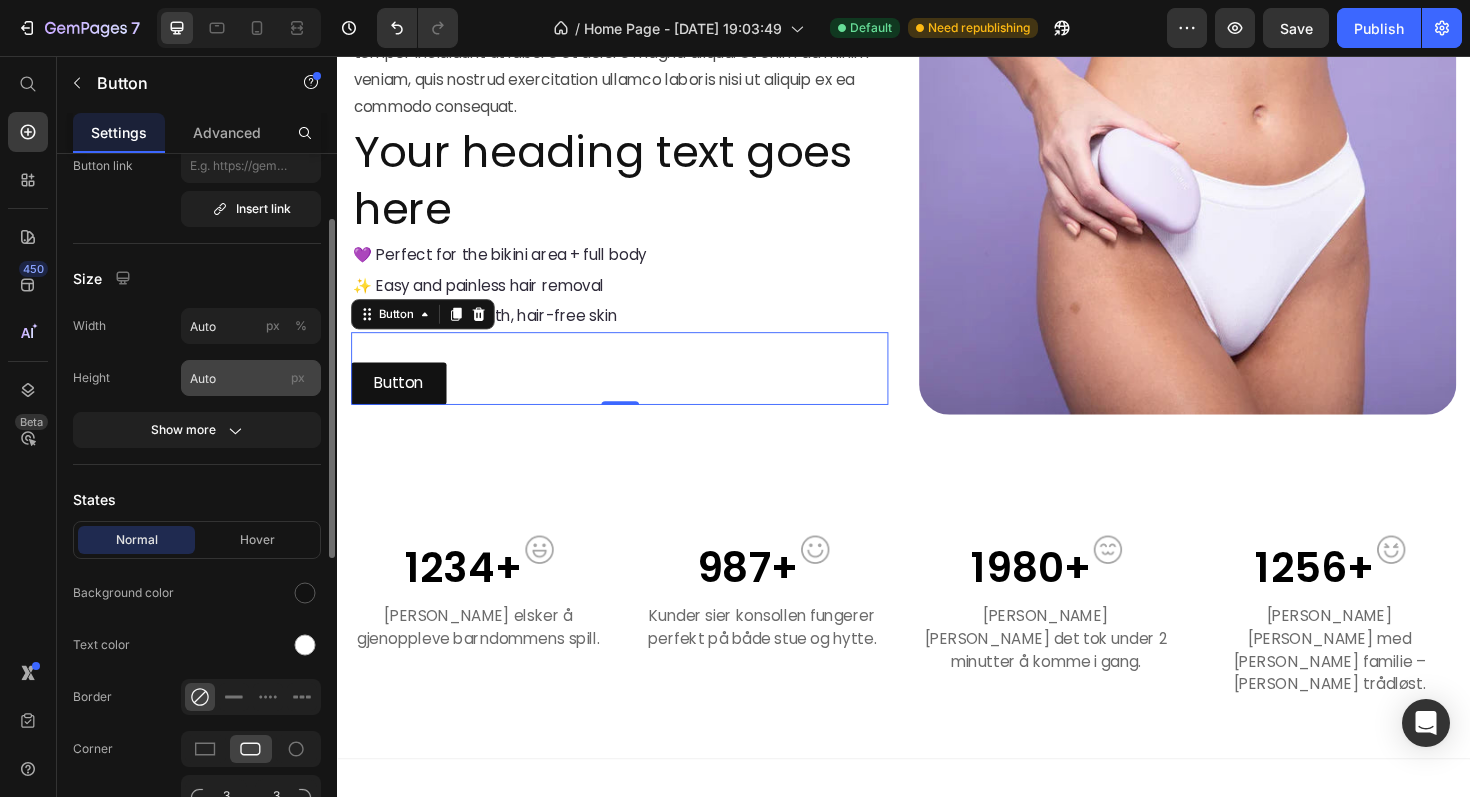 scroll, scrollTop: 140, scrollLeft: 0, axis: vertical 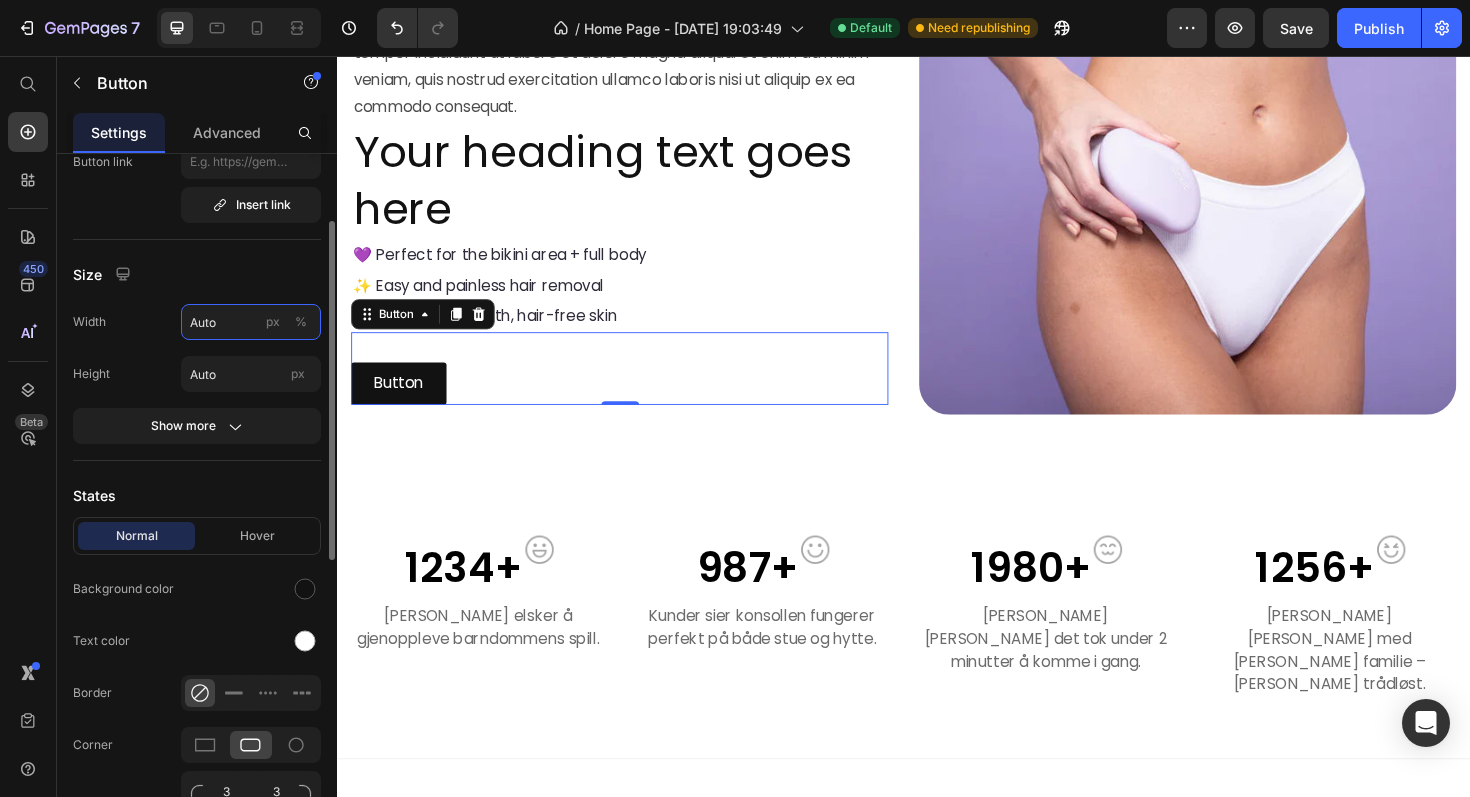 click on "Auto" at bounding box center (251, 322) 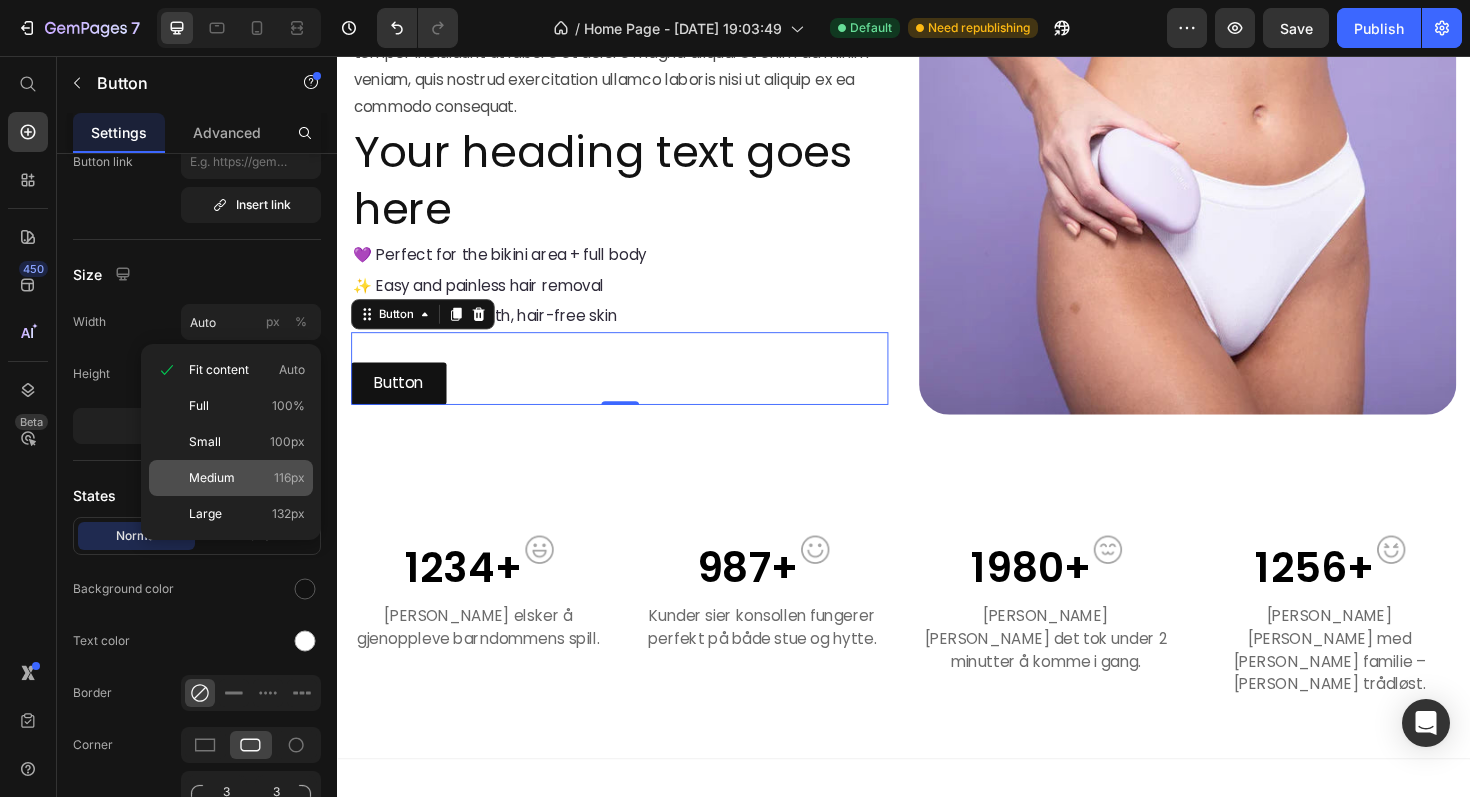 click on "Medium 116px" at bounding box center [247, 478] 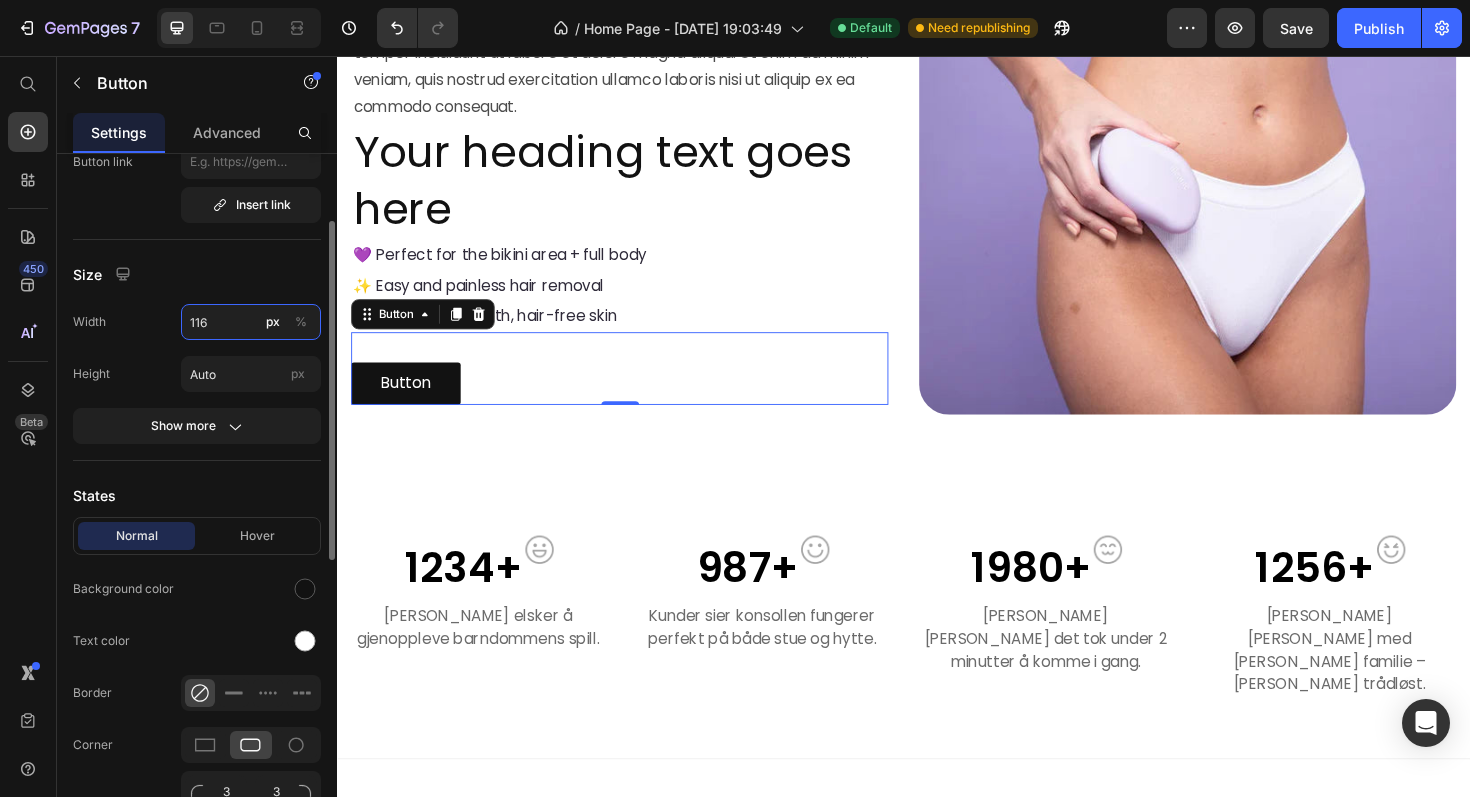 click on "116" at bounding box center (251, 322) 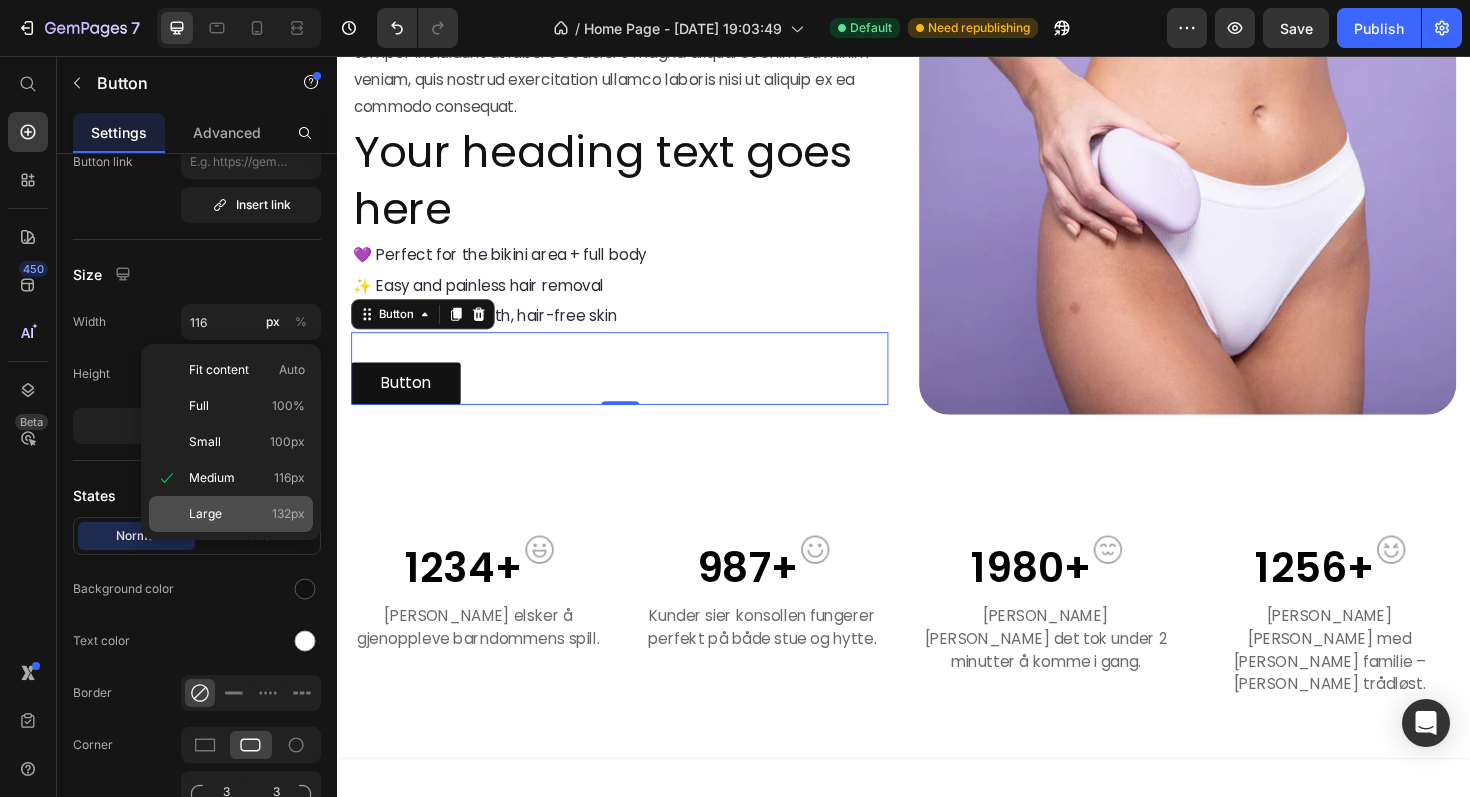 click on "Large 132px" 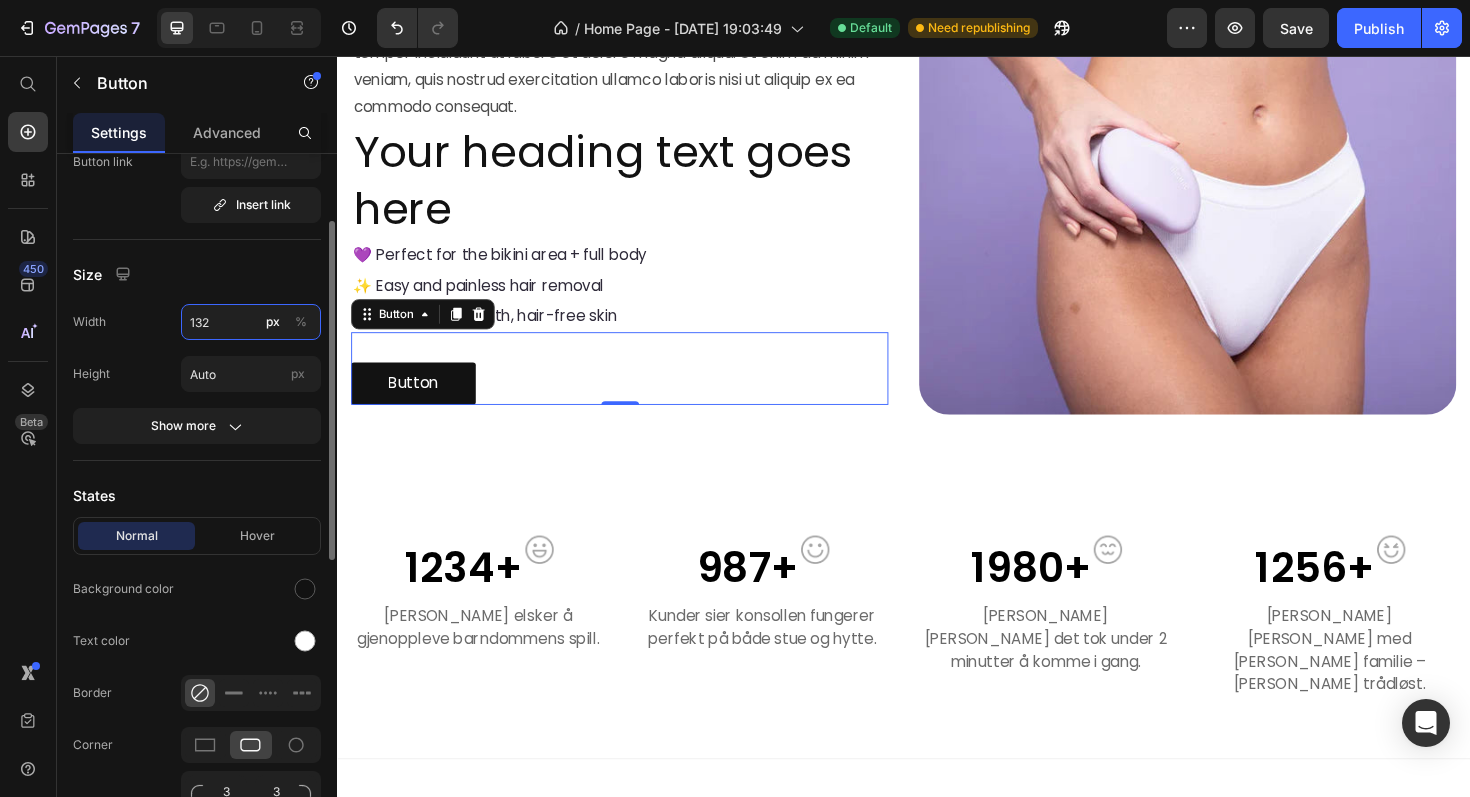 click on "132" at bounding box center (251, 322) 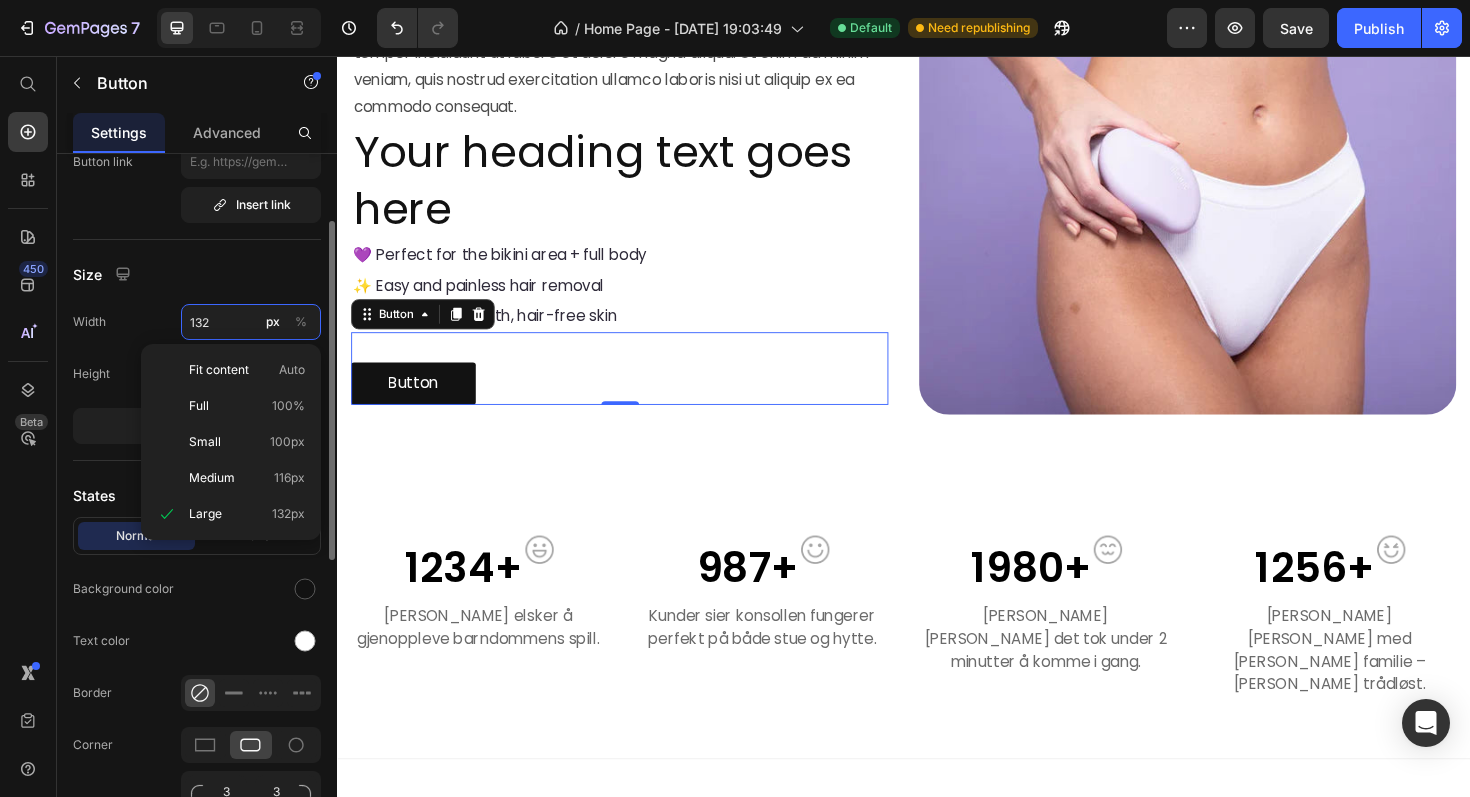 click on "132" at bounding box center (251, 322) 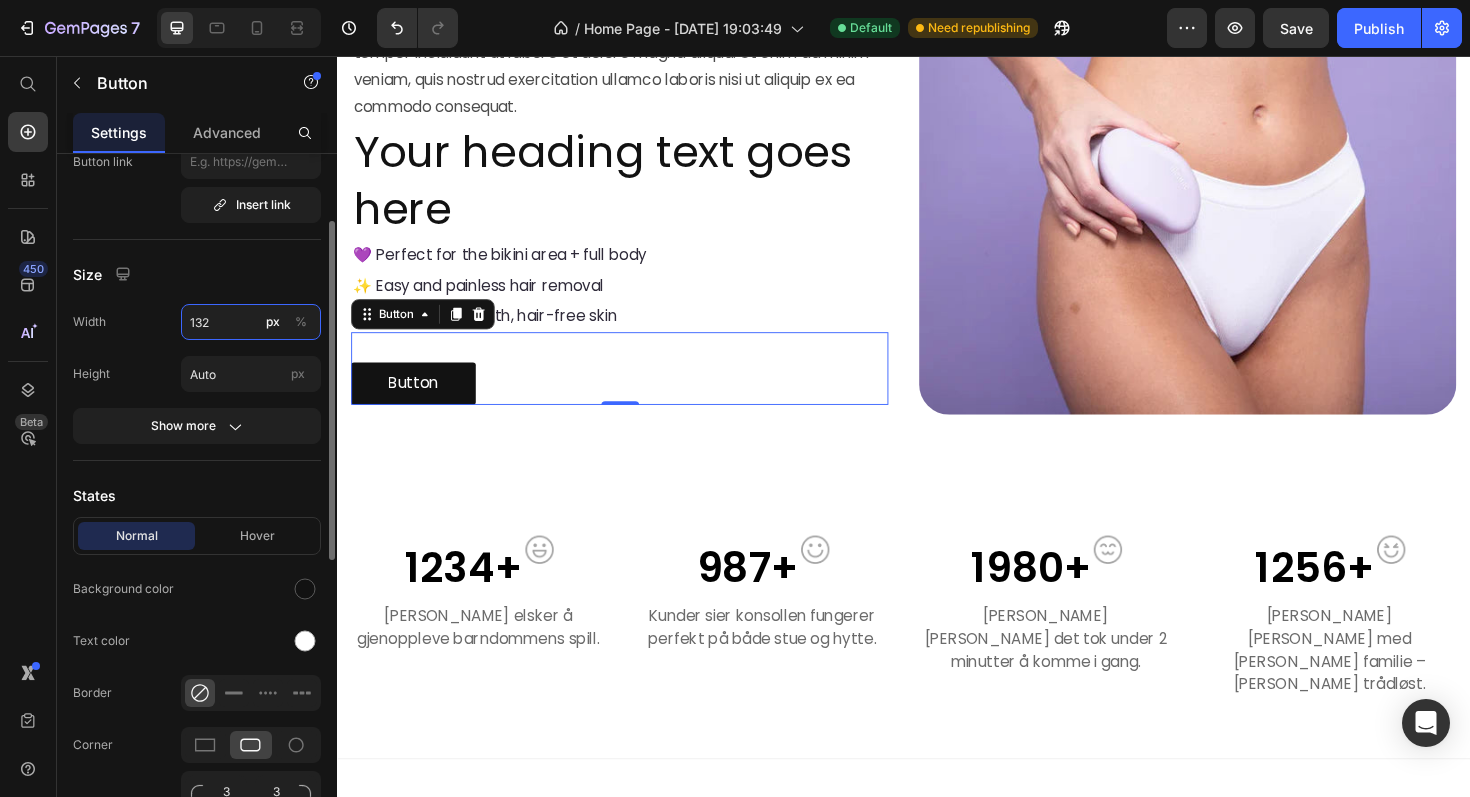 click on "132" at bounding box center [251, 322] 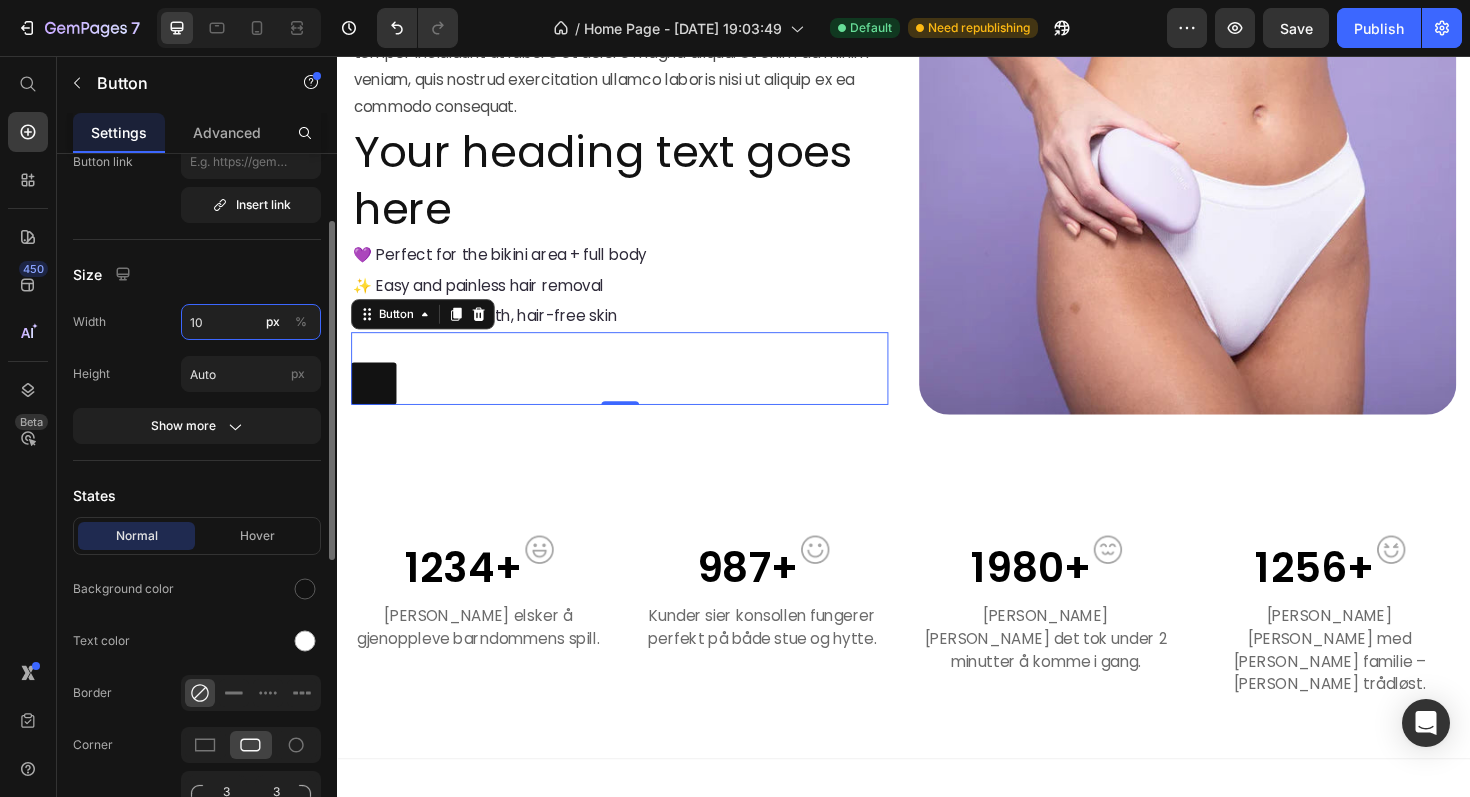 type on "1" 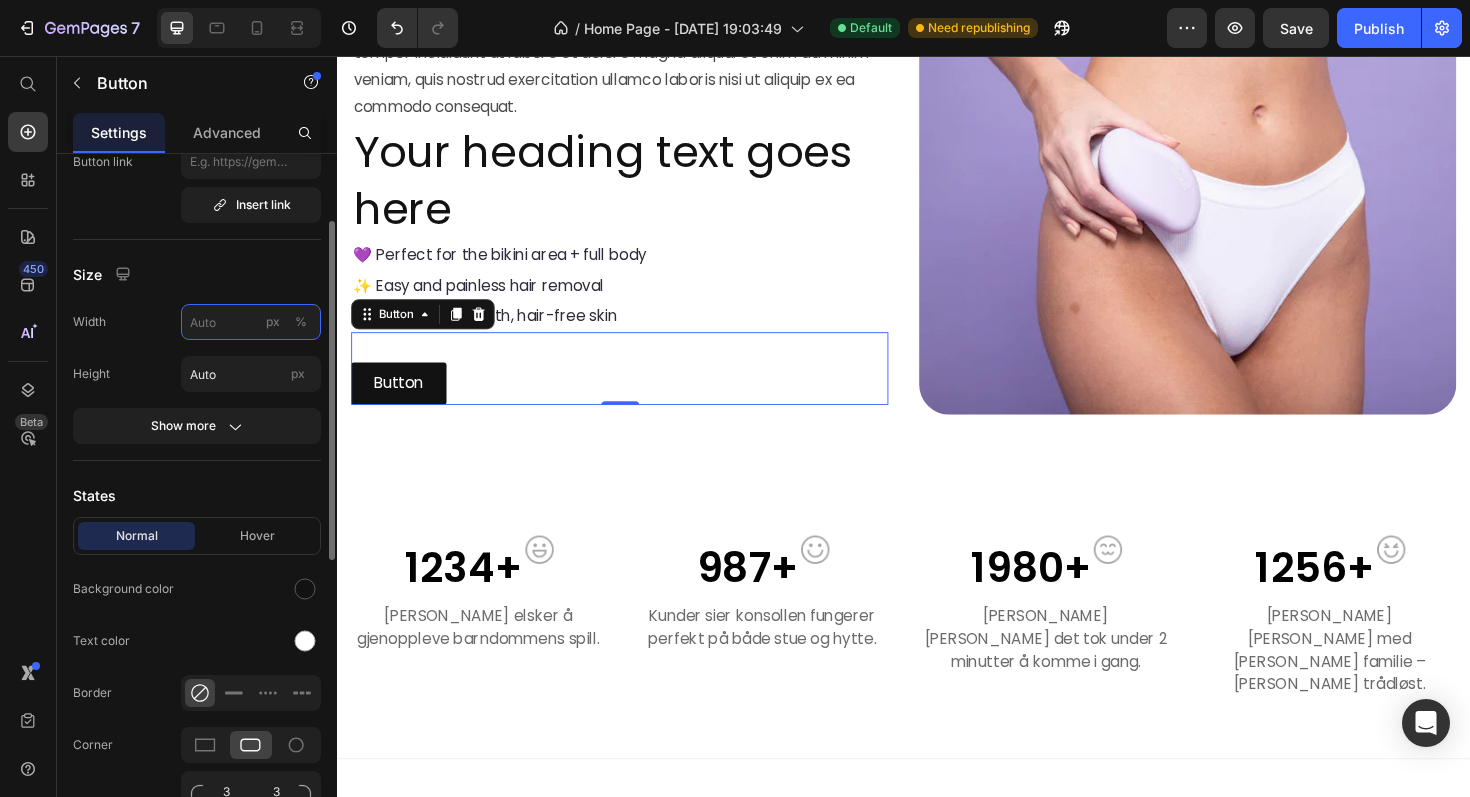 type on "0" 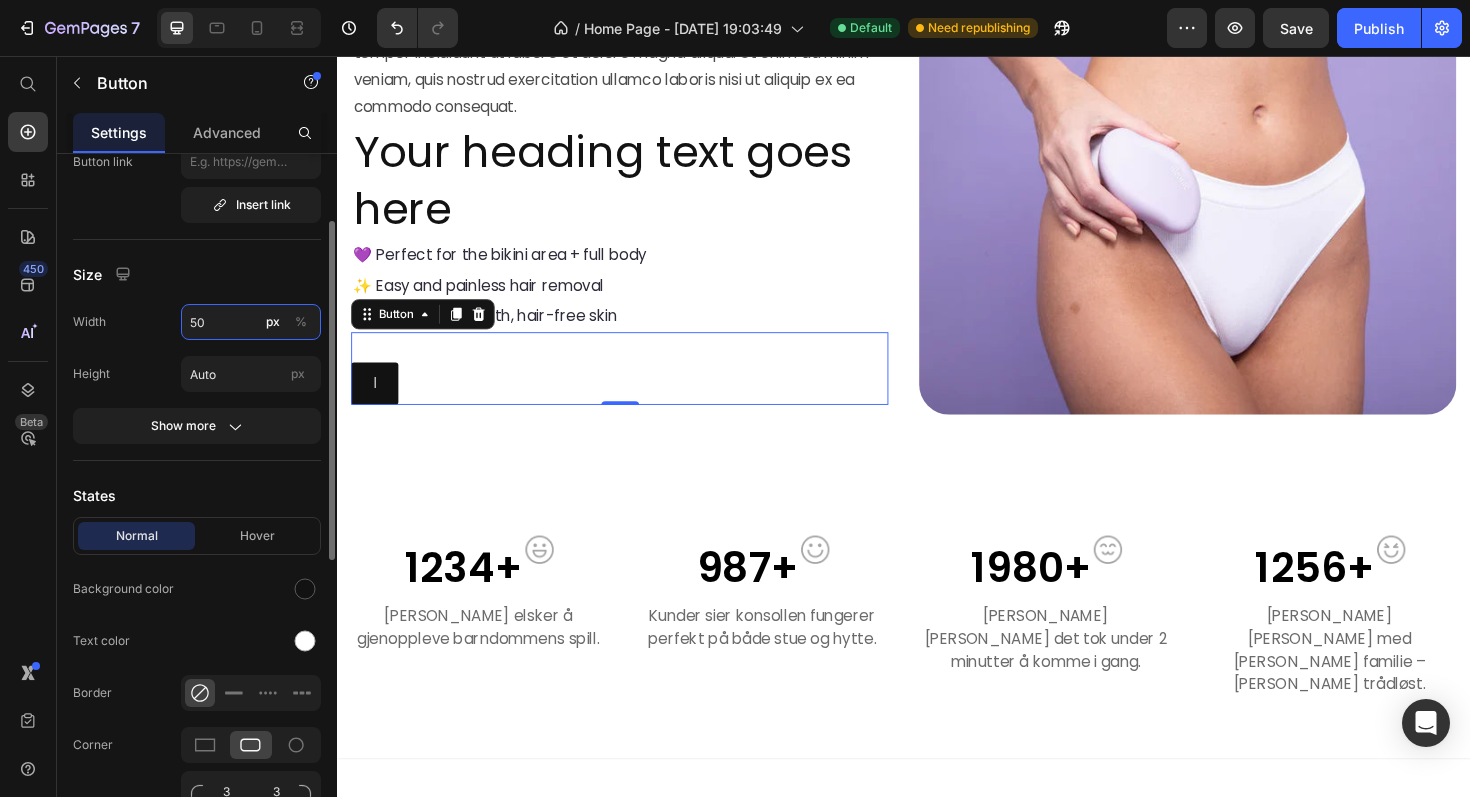type on "5" 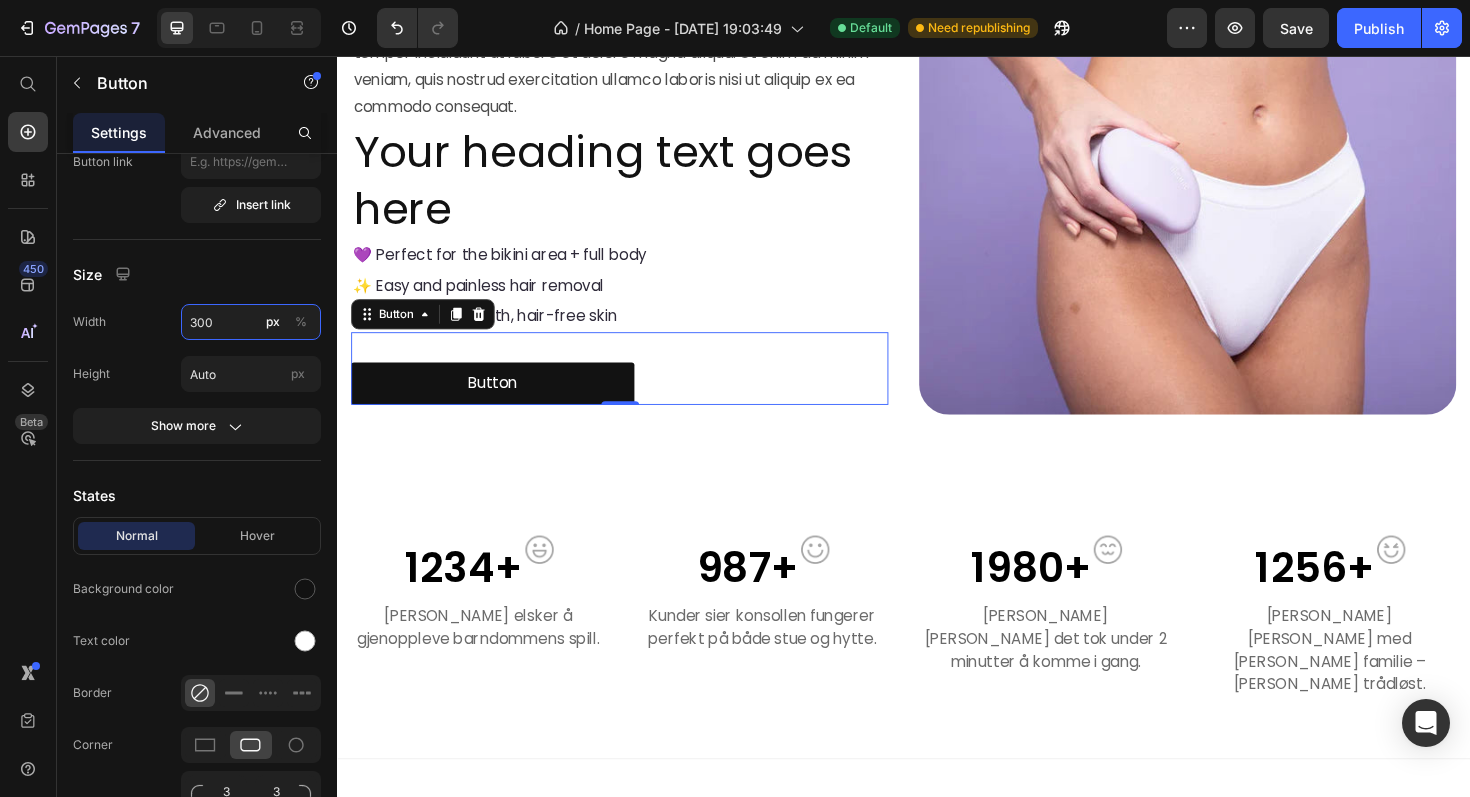 type on "300" 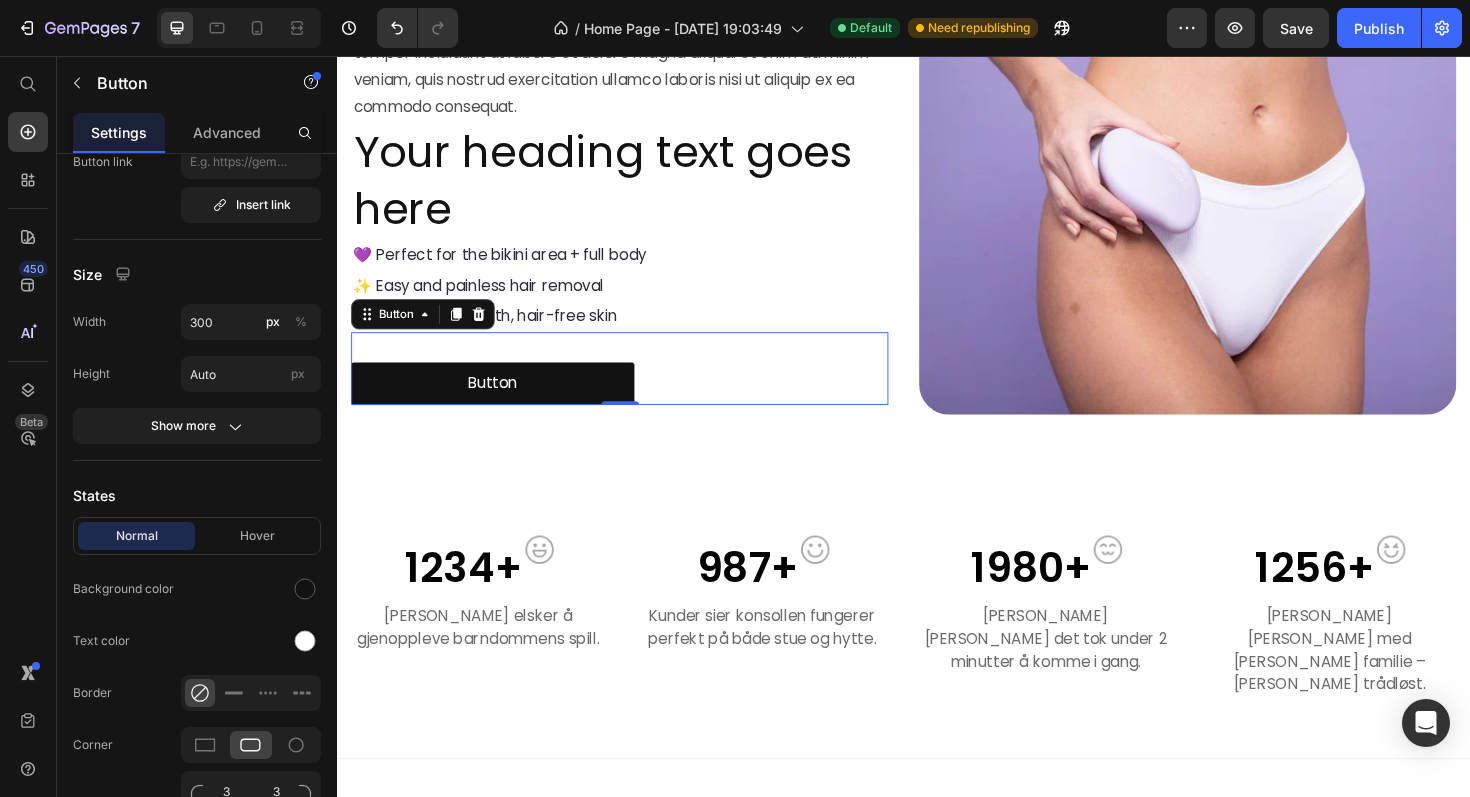 click on "Button Button   0" at bounding box center [636, 387] 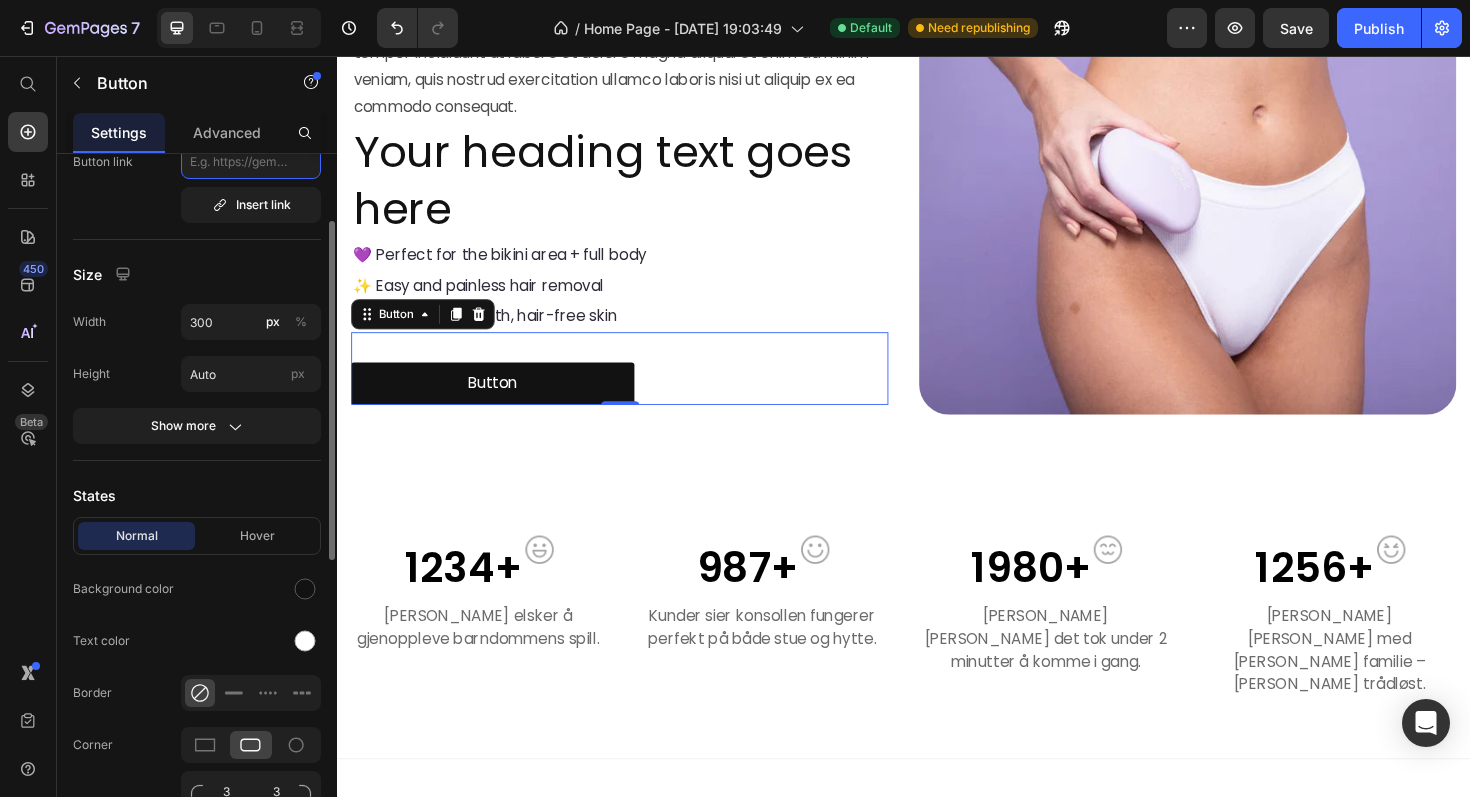 click 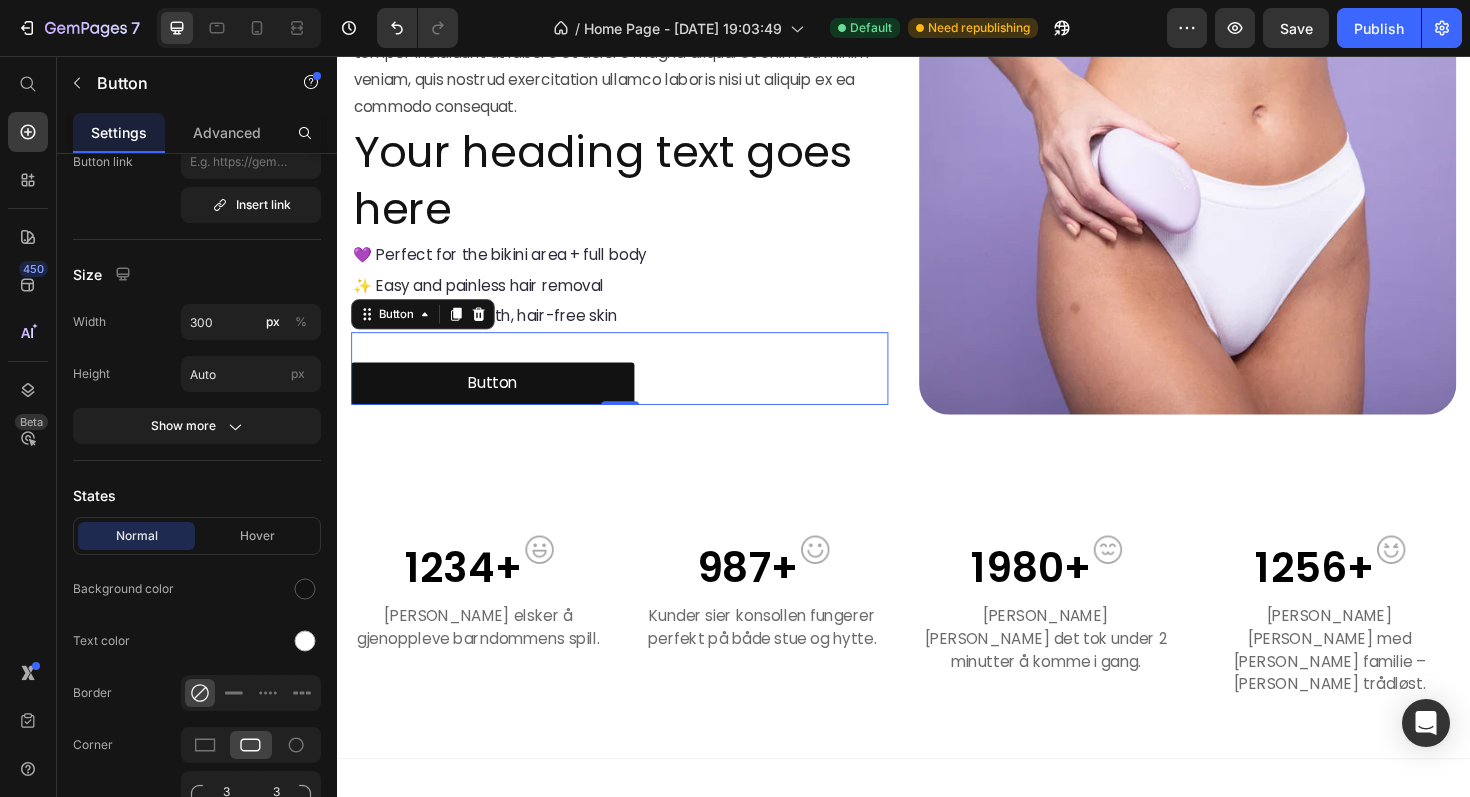 click on "Button" 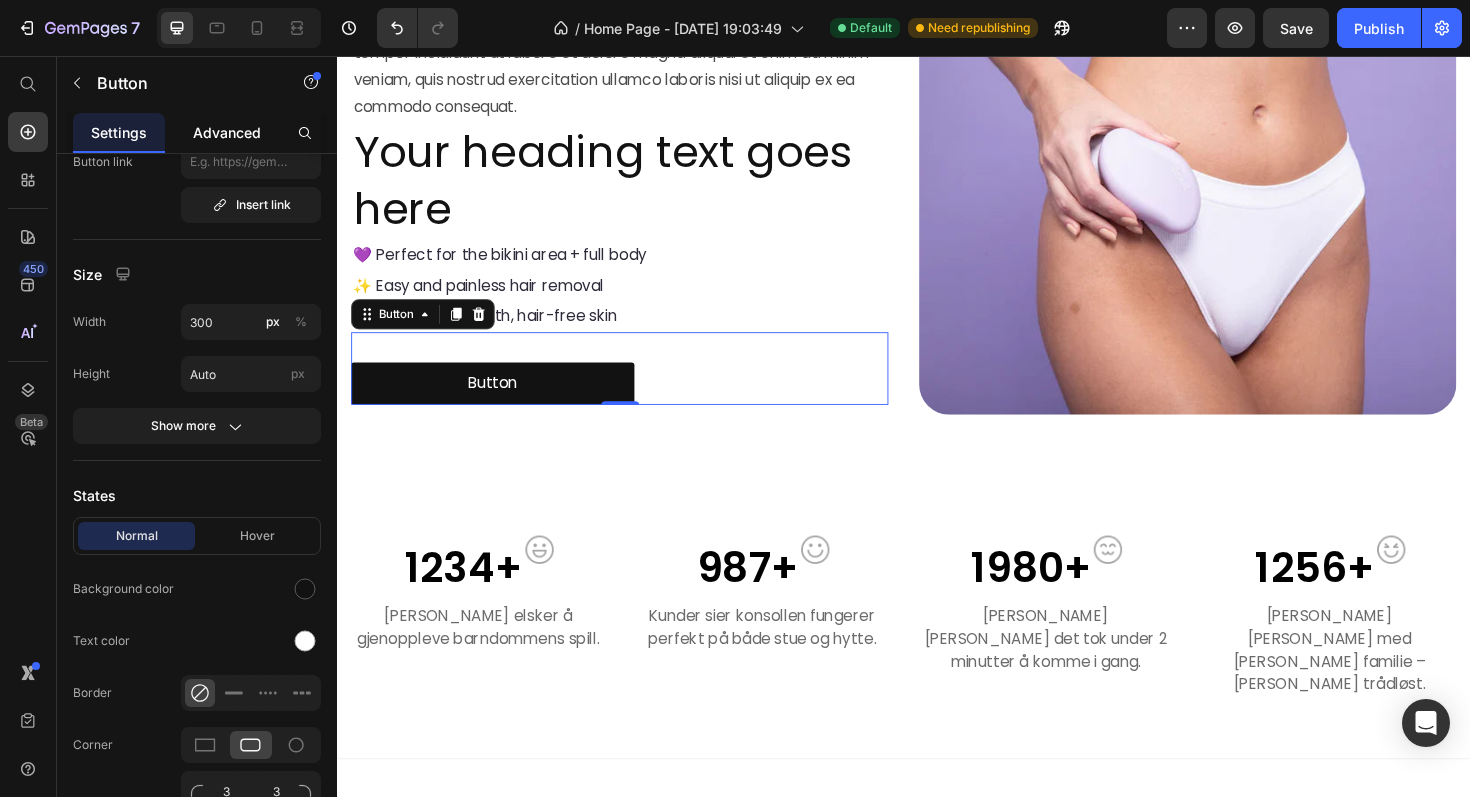 click on "Advanced" at bounding box center (227, 132) 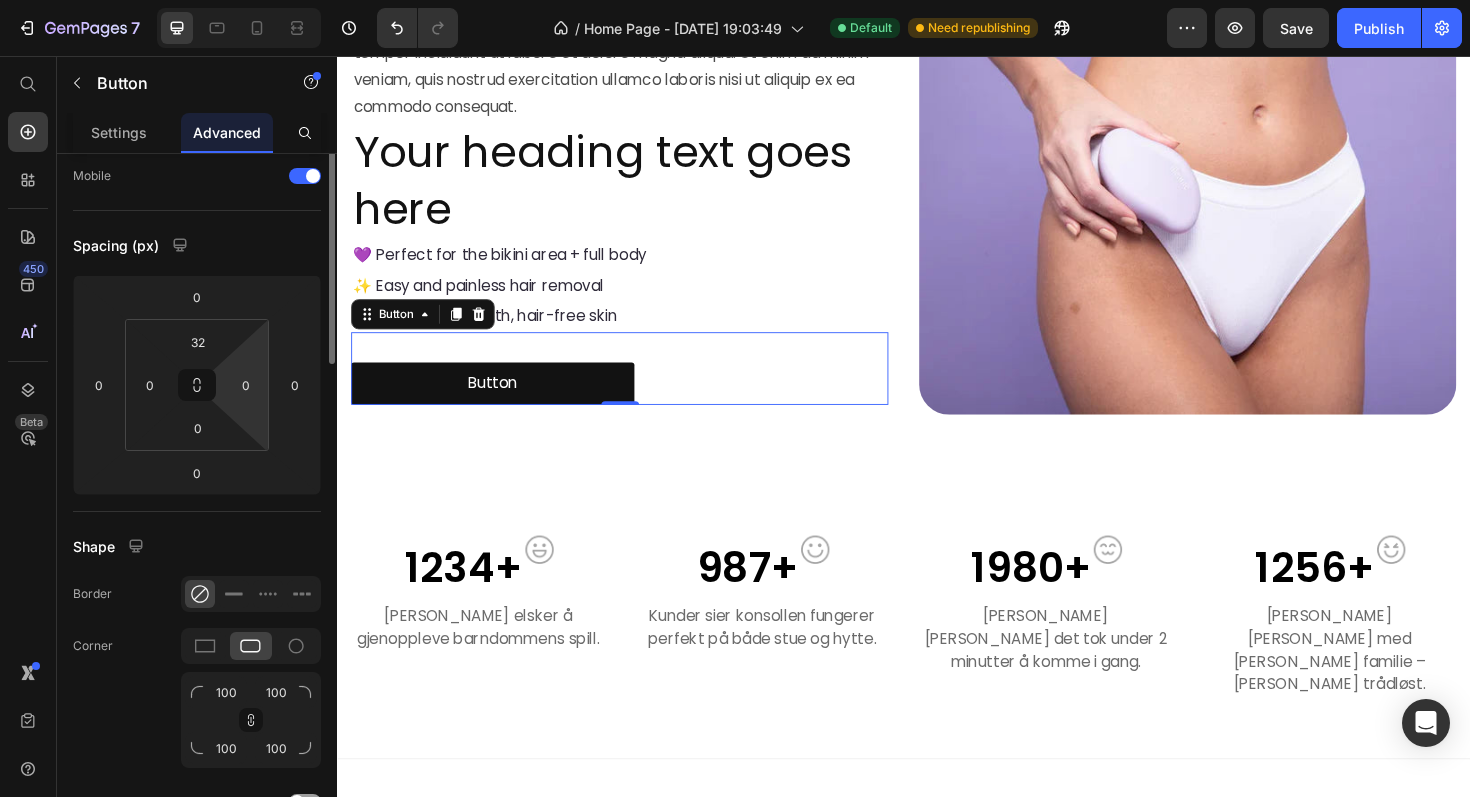 scroll, scrollTop: 0, scrollLeft: 0, axis: both 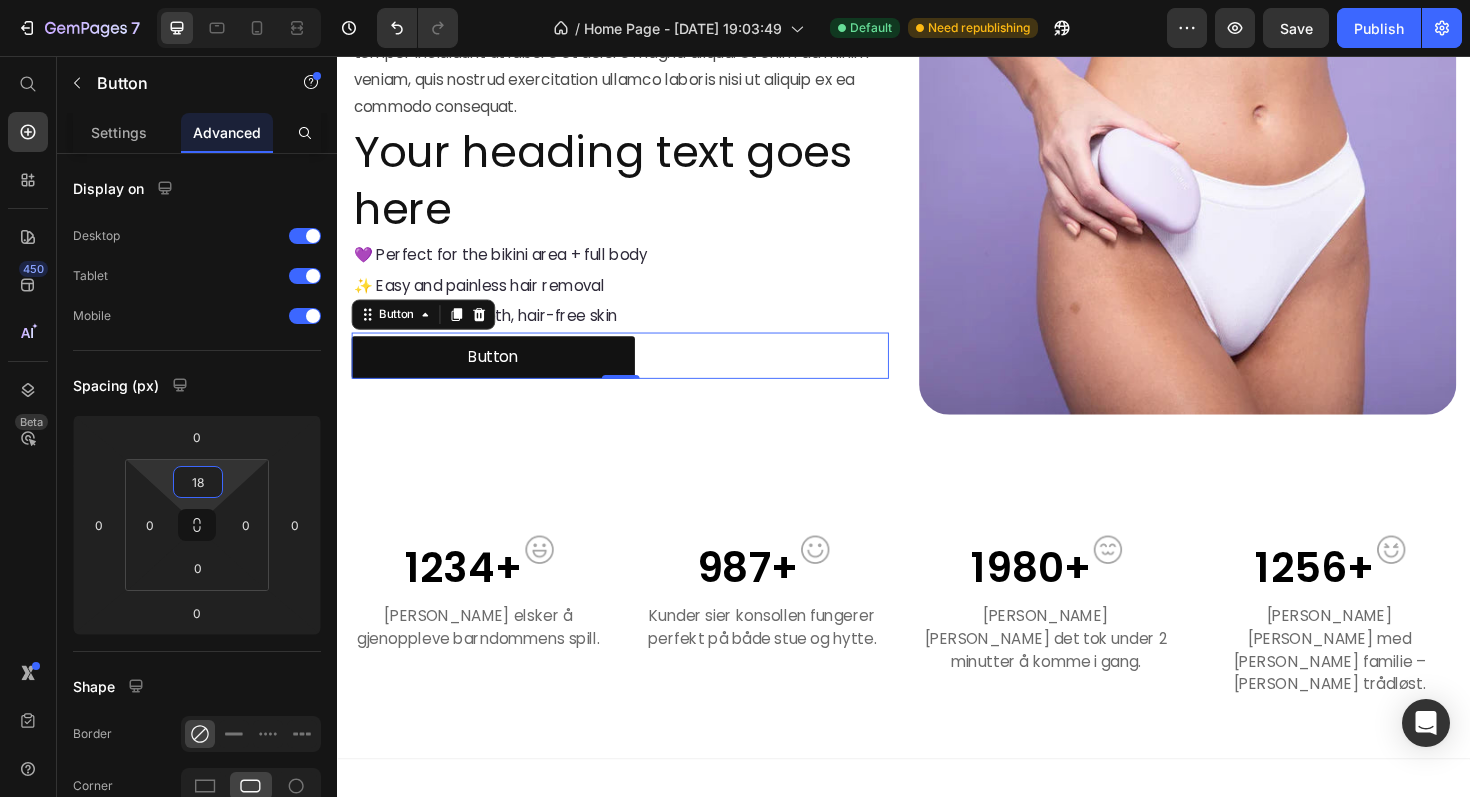 type on "20" 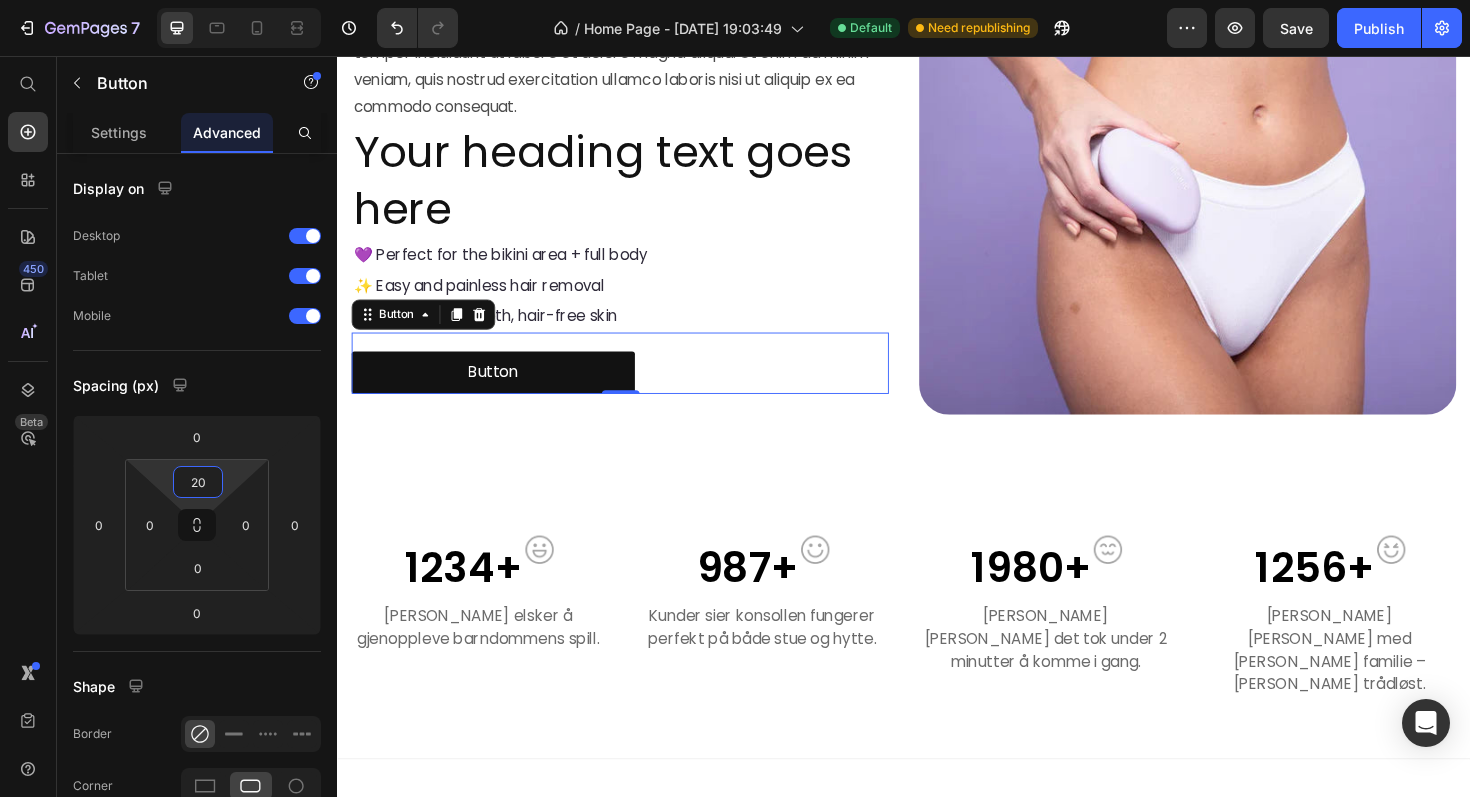 click on "7  Version history  /  Home Page - Jun 24, 19:03:49 Default Need republishing Preview  Save   Publish  450 Beta Start with Sections Elements Hero Section Product Detail Brands Trusted Badges Guarantee Product Breakdown How to use Testimonials Compare Bundle FAQs Social Proof Brand Story Product List Collection Blog List Contact Sticky Add to Cart Custom Footer Browse Library 450 Layout
Row
Row
Row
Row Text
Heading
Text Block Button
Button
Button
Sticky Back to top Media" at bounding box center (735, 0) 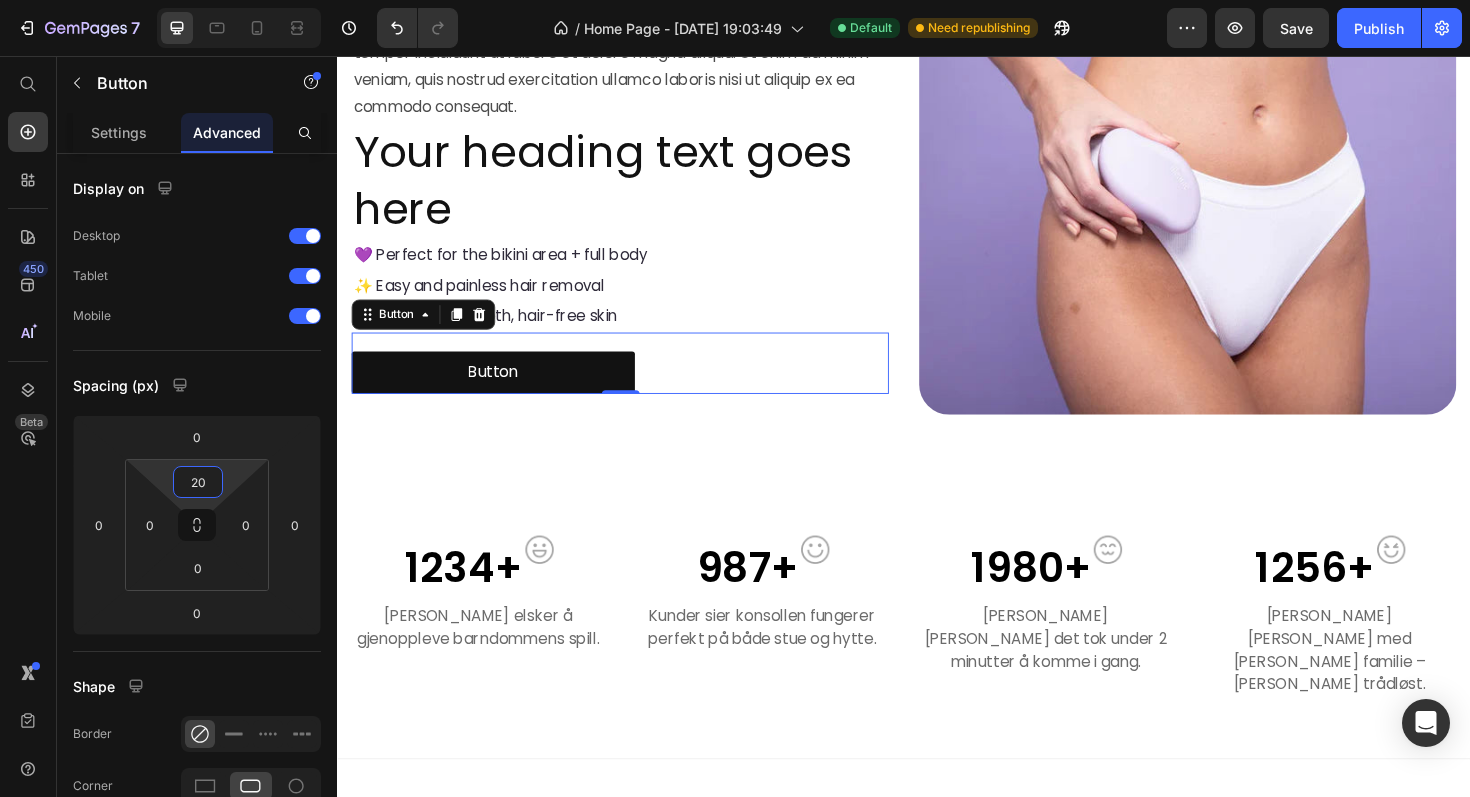 click on "1234+ Text block Image Row Kunder elsker å gjenoppleve barndommens spill. Text block 987+ Text block Image Row Kunder sier konsollen fungerer perfekt på både stue og hytte. Text block 1980+ Text block Image Row Kunder sier det tok under 2 minutter å komme i gang. Text block 1256+ Text block Image Row Kunder spiller med venner og familie – helt trådløst. Text block Row Section 2" at bounding box center (937, 651) 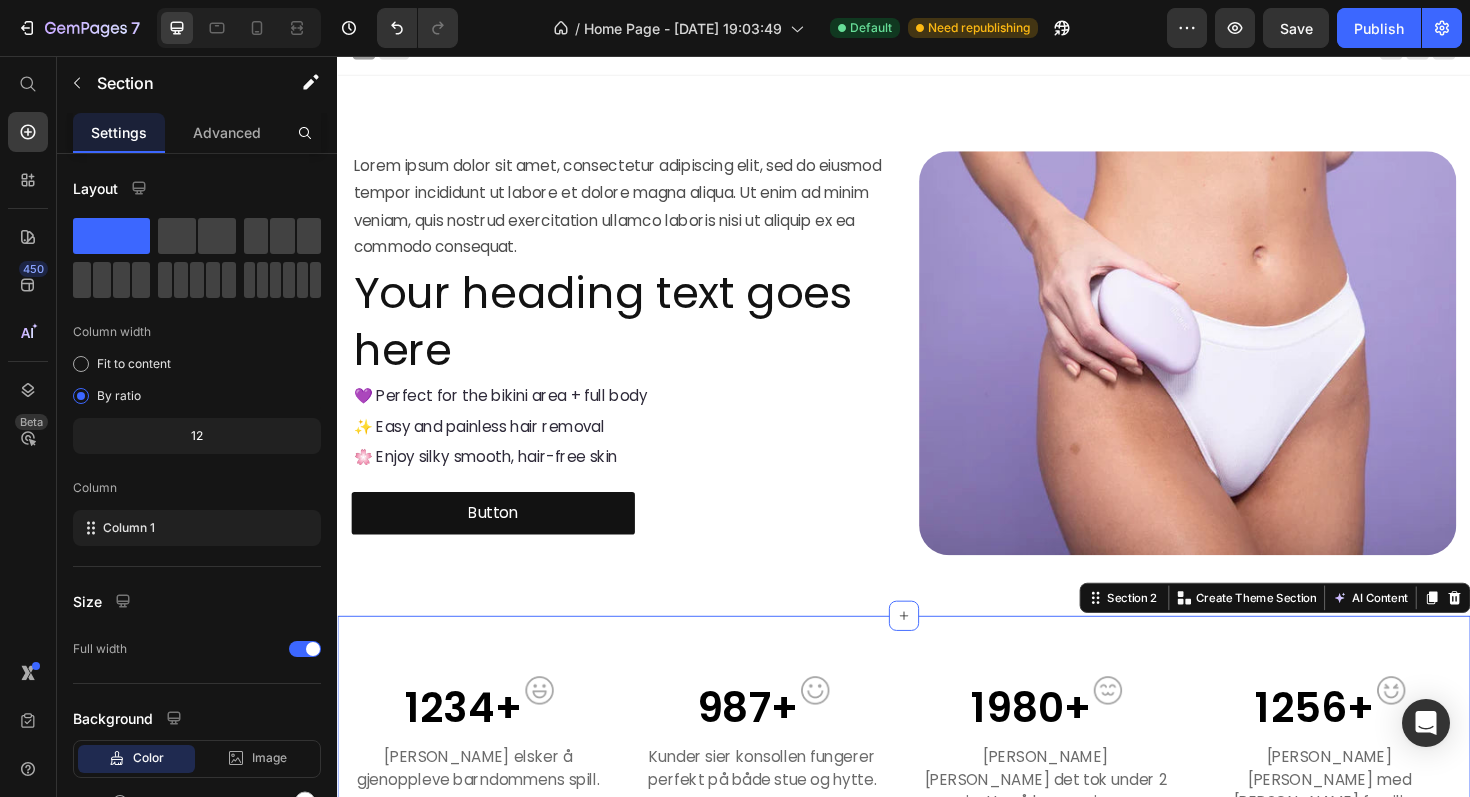 scroll, scrollTop: 0, scrollLeft: 0, axis: both 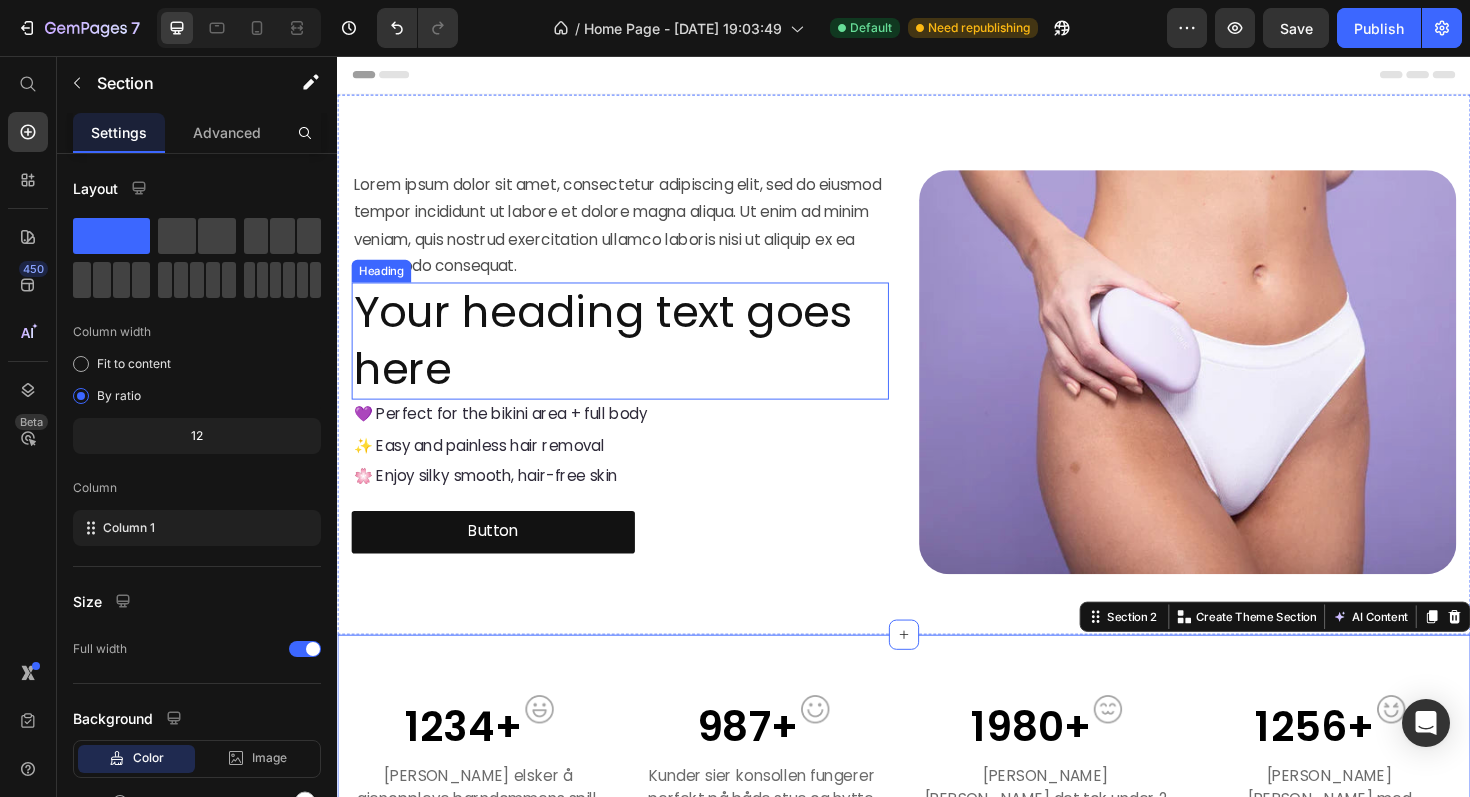 click on "Your heading text goes here" at bounding box center (636, 358) 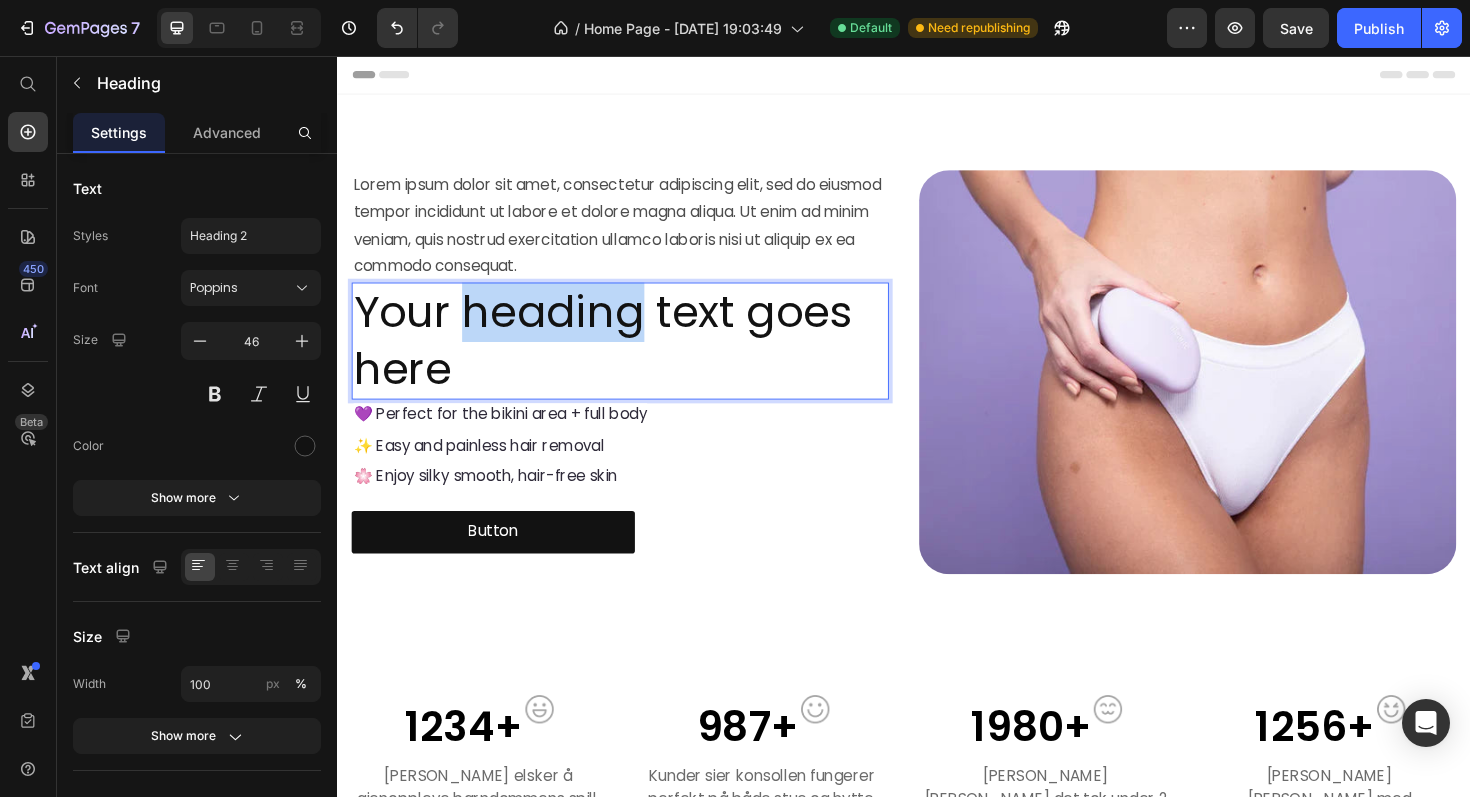click on "Your heading text goes here" at bounding box center (636, 358) 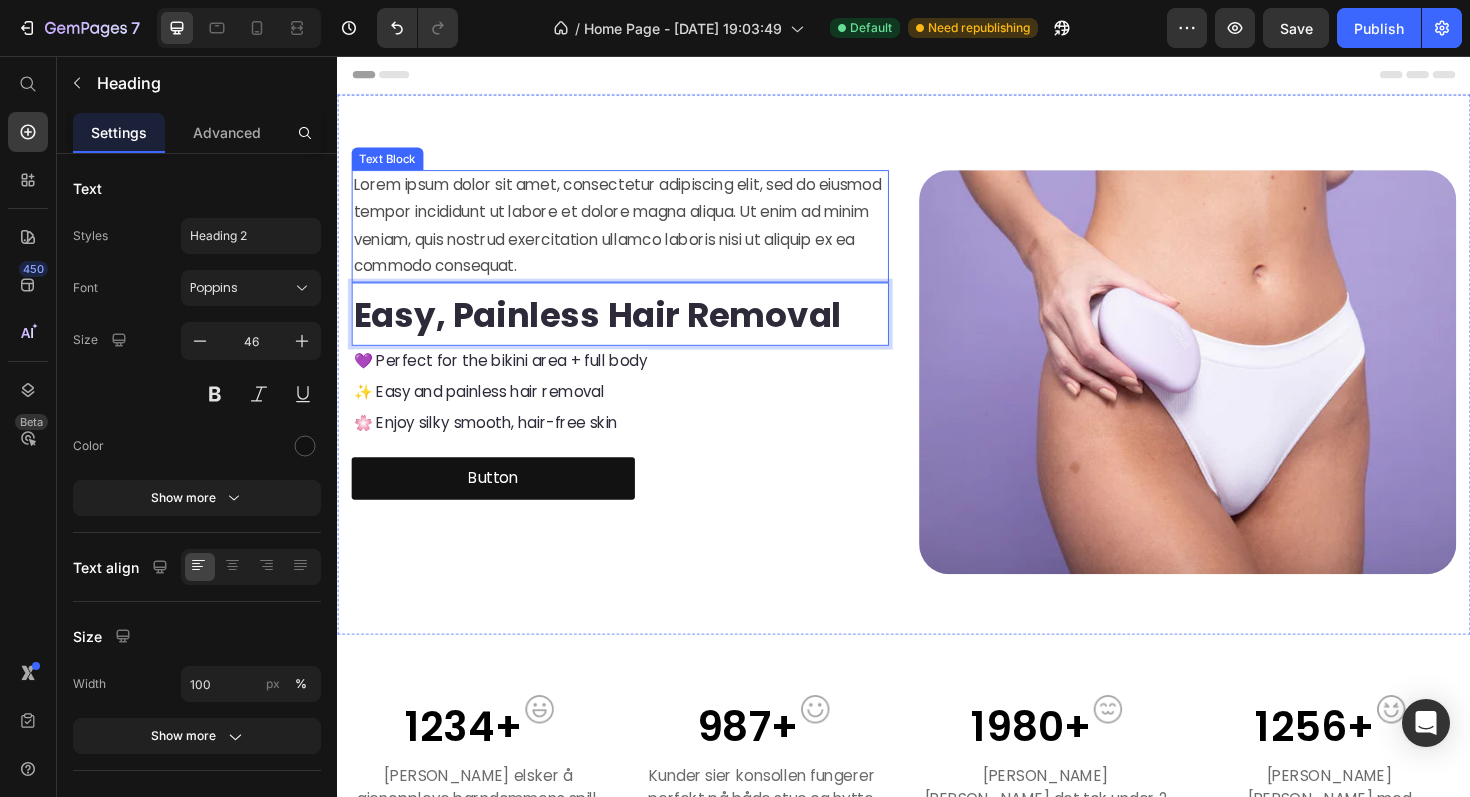 click on "Lorem ipsum dolor sit amet, consectetur adipiscing elit, sed do eiusmod tempor incididunt ut labore et dolore magna aliqua. Ut enim ad minim veniam, quis nostrud exercitation ullamco laboris nisi ut aliquip ex ea commodo consequat." at bounding box center (636, 236) 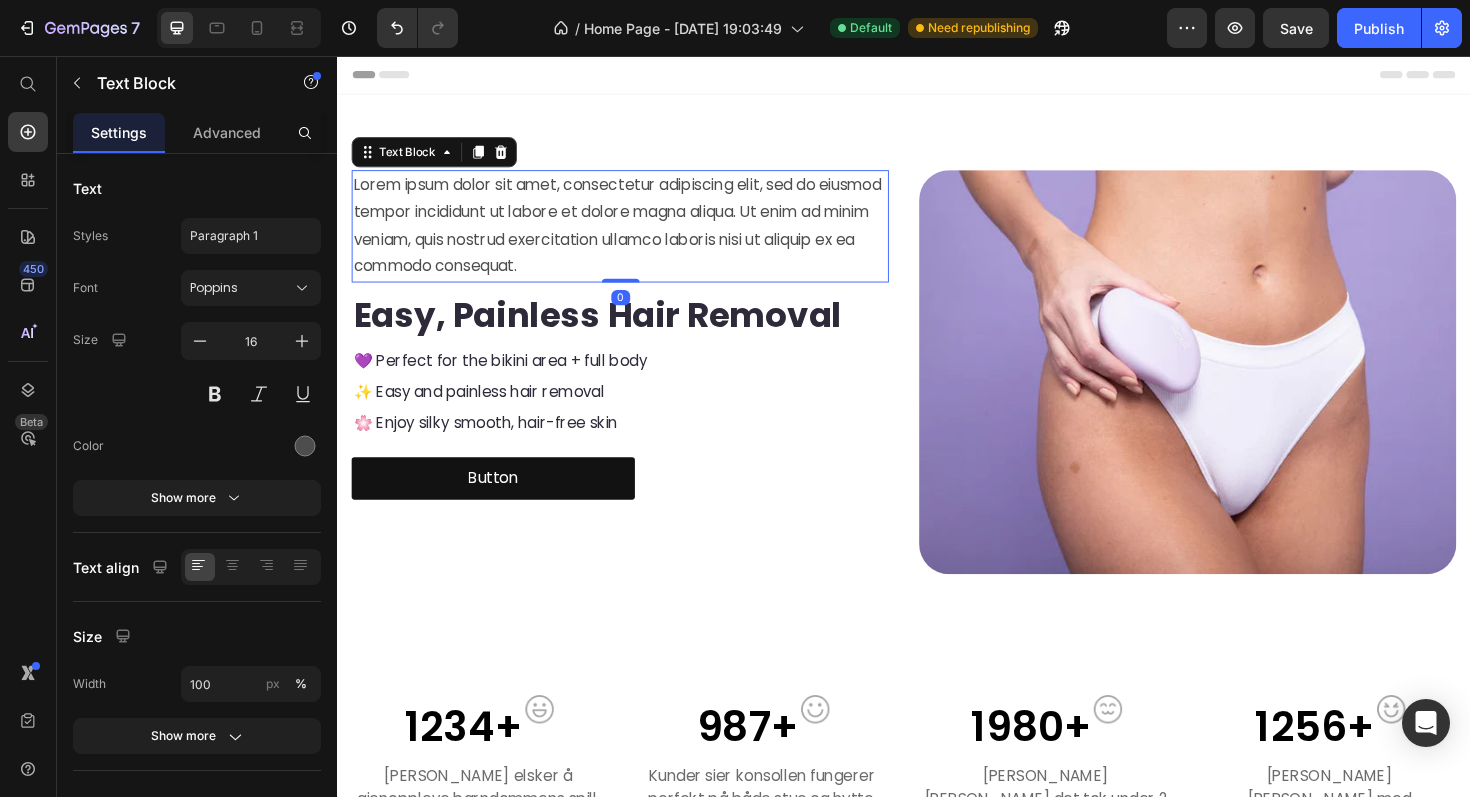 click on "Lorem ipsum dolor sit amet, consectetur adipiscing elit, sed do eiusmod tempor incididunt ut labore et dolore magna aliqua. Ut enim ad minim veniam, quis nostrud exercitation ullamco laboris nisi ut aliquip ex ea commodo consequat." at bounding box center (636, 236) 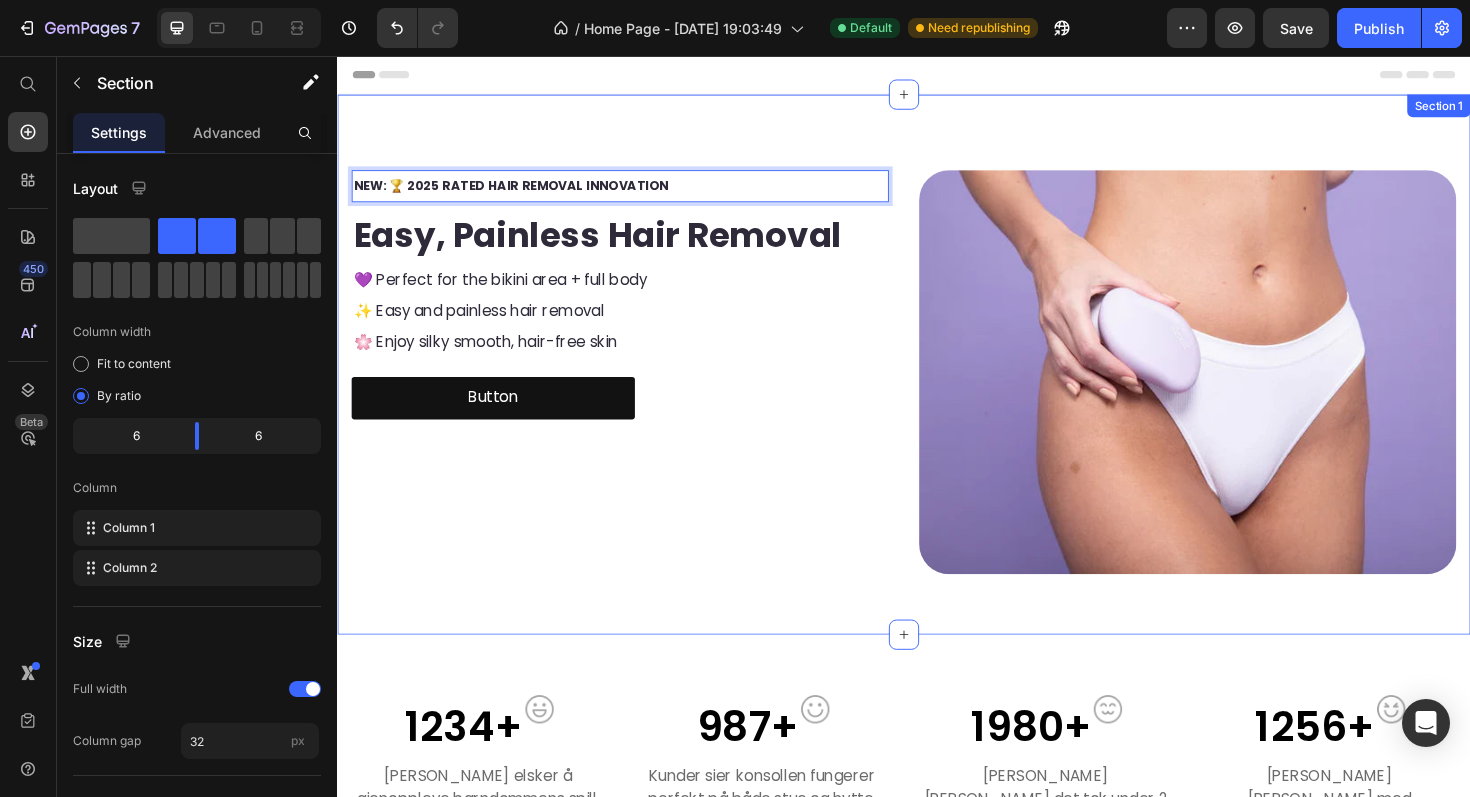 click on "NEW: 🏆 2025 RATED HAIR REMOVAL INNOVATION Text Block   0 ⁠⁠⁠⁠⁠⁠⁠ Easy, Painless Hair Removal Heading 💜 Perfect for the bikini area + full body Text Block ✨ Easy and painless hair removal Text Block 🌸 Enjoy silky smooth, hair-free skin Text Block Button Button" at bounding box center (636, 391) 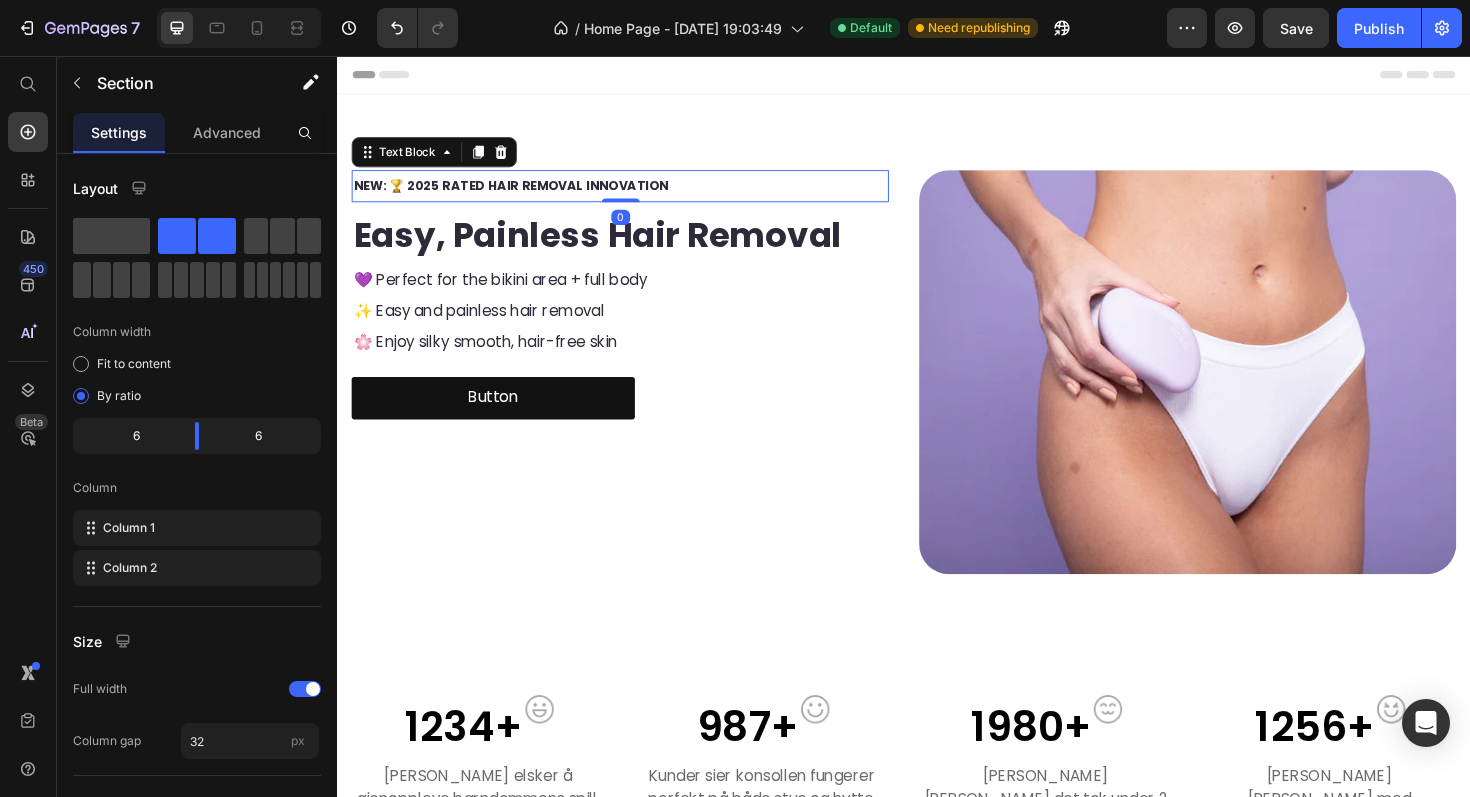 click on "NEW: 🏆 2025 RATED HAIR REMOVAL INNOVATION" at bounding box center [636, 194] 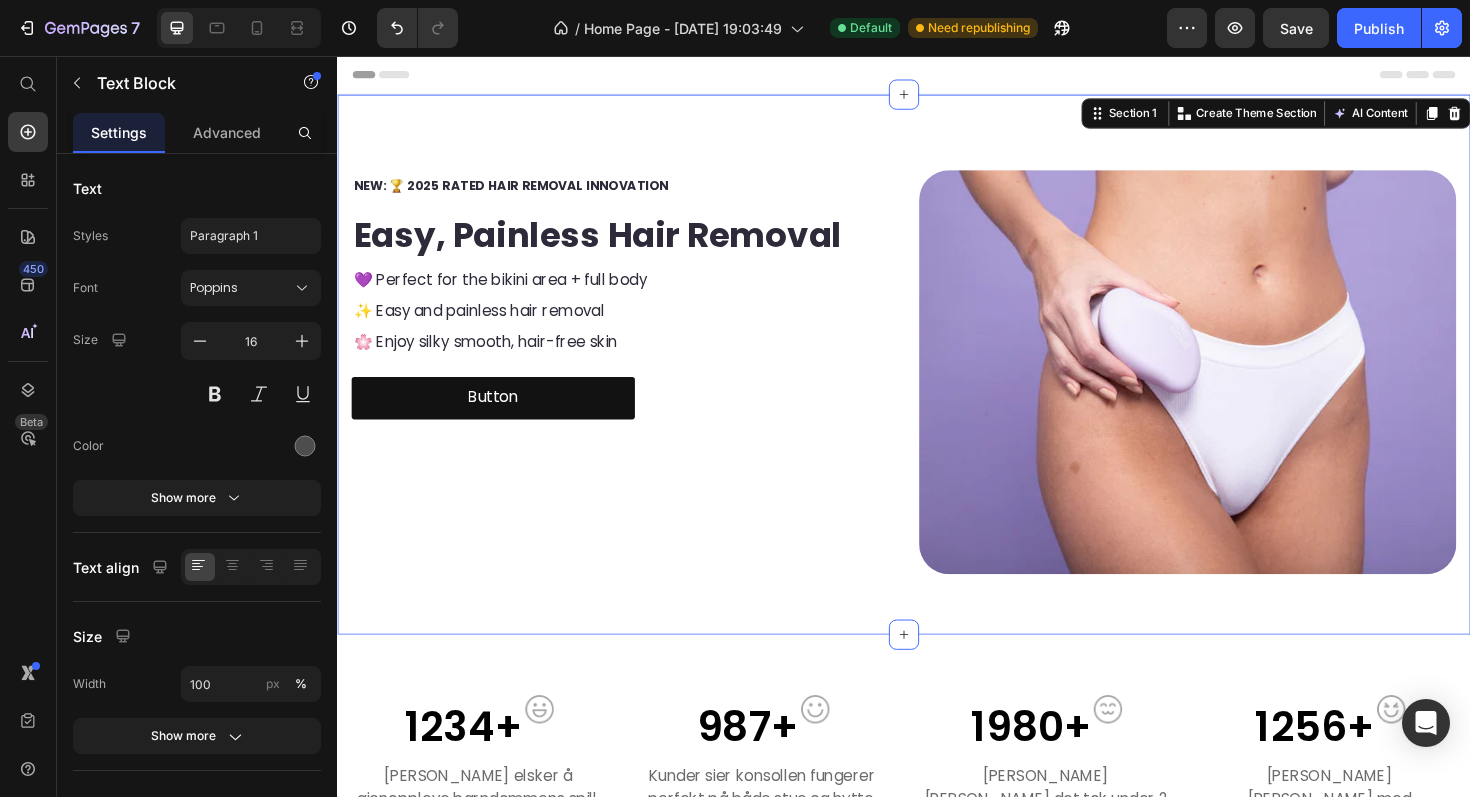 click on "NEW: 🏆 2025 RATED HAIR REMOVAL INNOVATION Text Block ⁠⁠⁠⁠⁠⁠⁠ Easy, Painless Hair Removal Heading 💜 Perfect for the bikini area + full body Text Block ✨ Easy and painless hair removal Text Block 🌸 Enjoy silky smooth, hair-free skin Text Block Button Button Image Section 1   You can create reusable sections Create Theme Section AI Content Write with GemAI What would you like to describe here? Tone and Voice Persuasive Product Bleame Krystall Show more Generate" at bounding box center [937, 383] 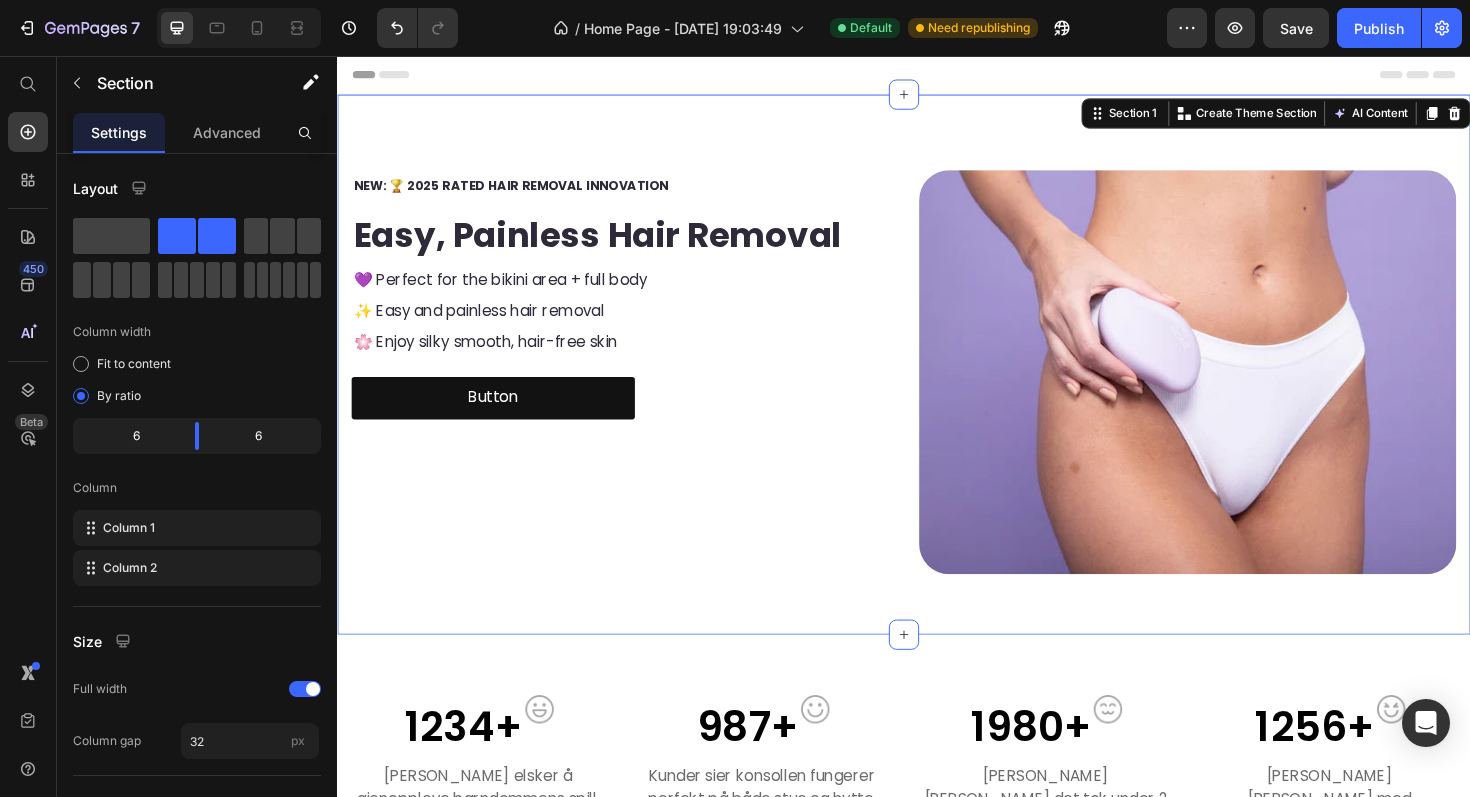 click on "NEW: 🏆 2025 RATED HAIR REMOVAL INNOVATION Text Block ⁠⁠⁠⁠⁠⁠⁠ Easy, Painless Hair Removal Heading 💜 Perfect for the bikini area + full body Text Block ✨ Easy and painless hair removal Text Block 🌸 Enjoy silky smooth, hair-free skin Text Block Button Button" at bounding box center (636, 391) 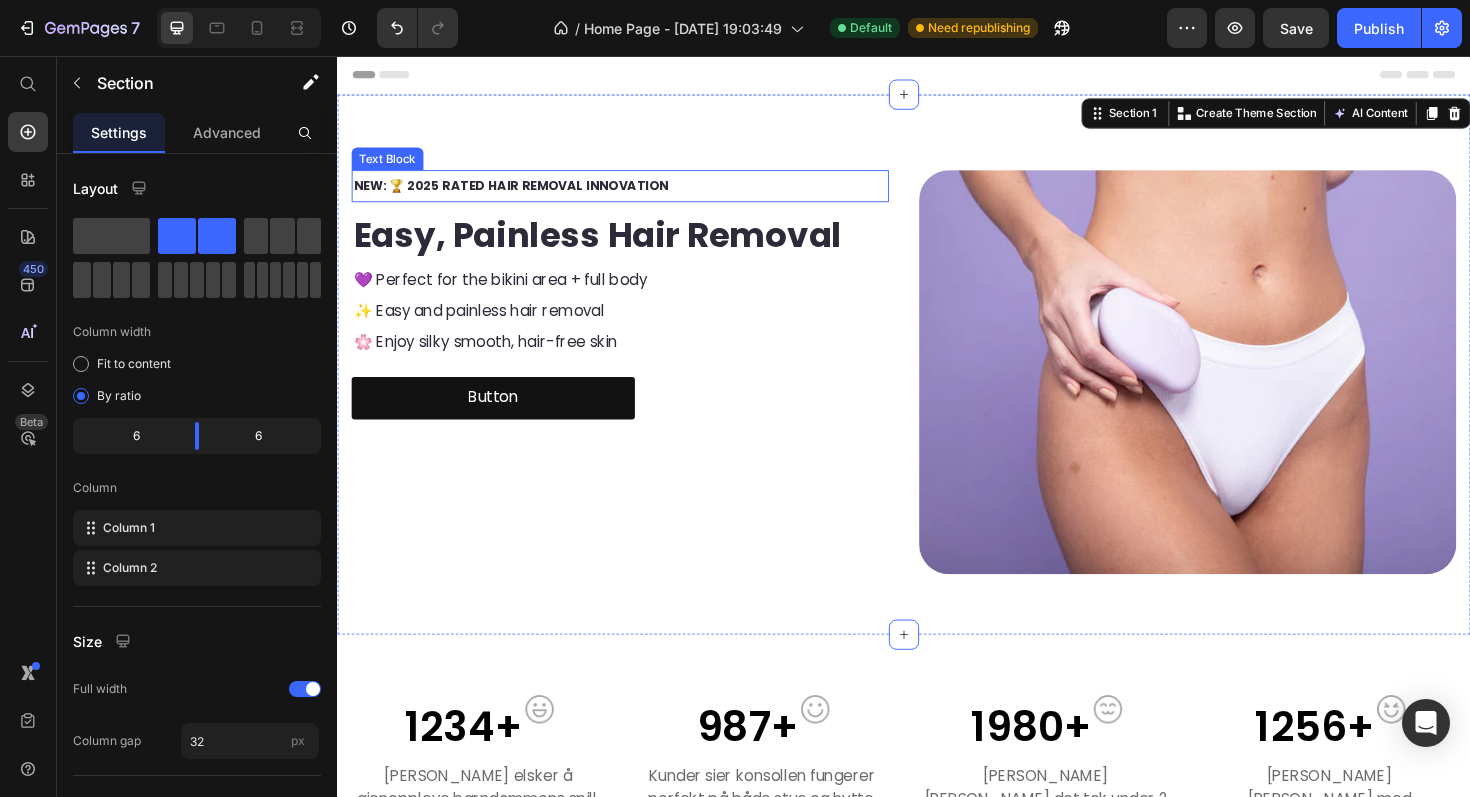 click on "Easy, Painless Hair Removal" at bounding box center (612, 245) 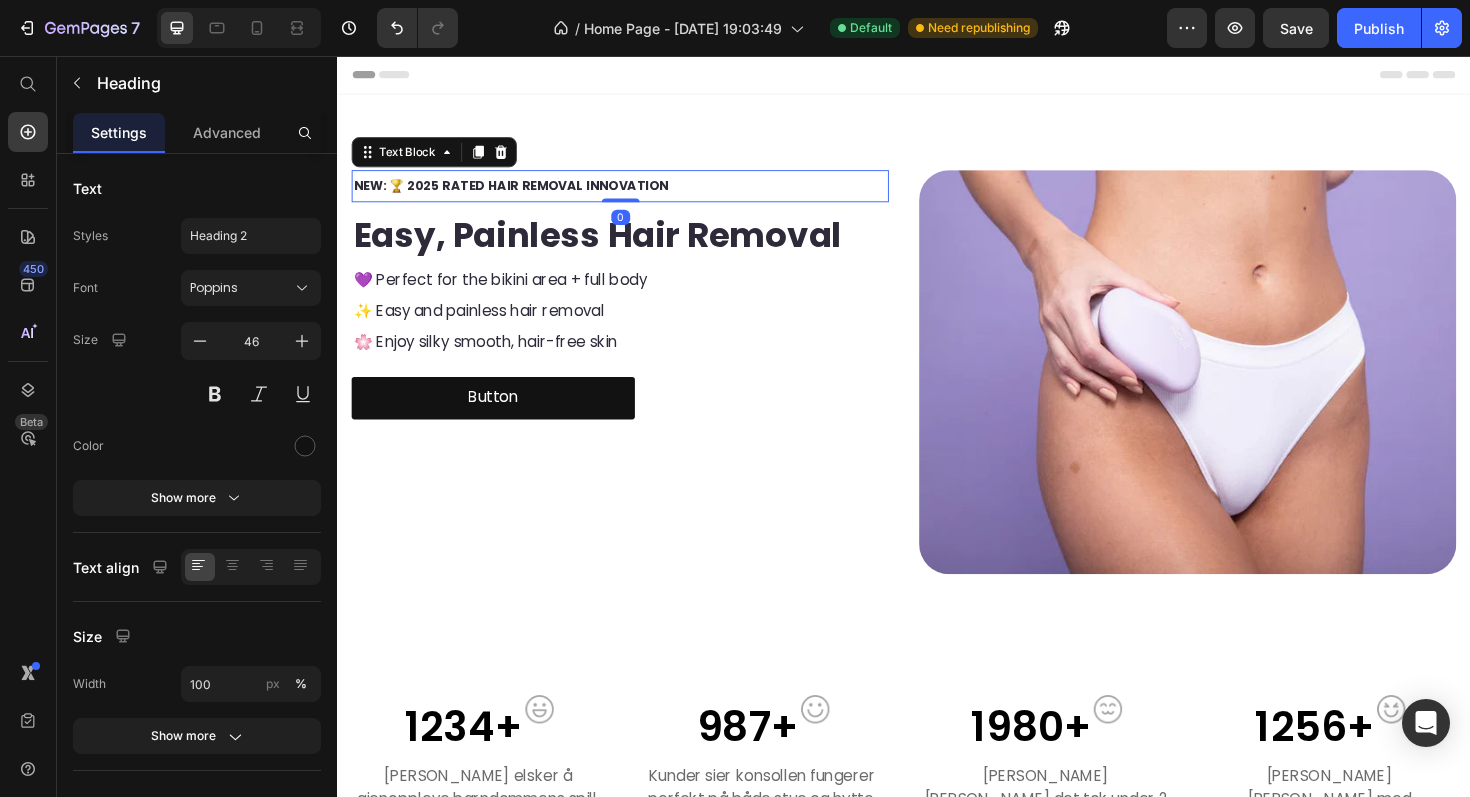 click on "NEW: 🏆 2025 RATED HAIR REMOVAL INNOVATION" at bounding box center [636, 194] 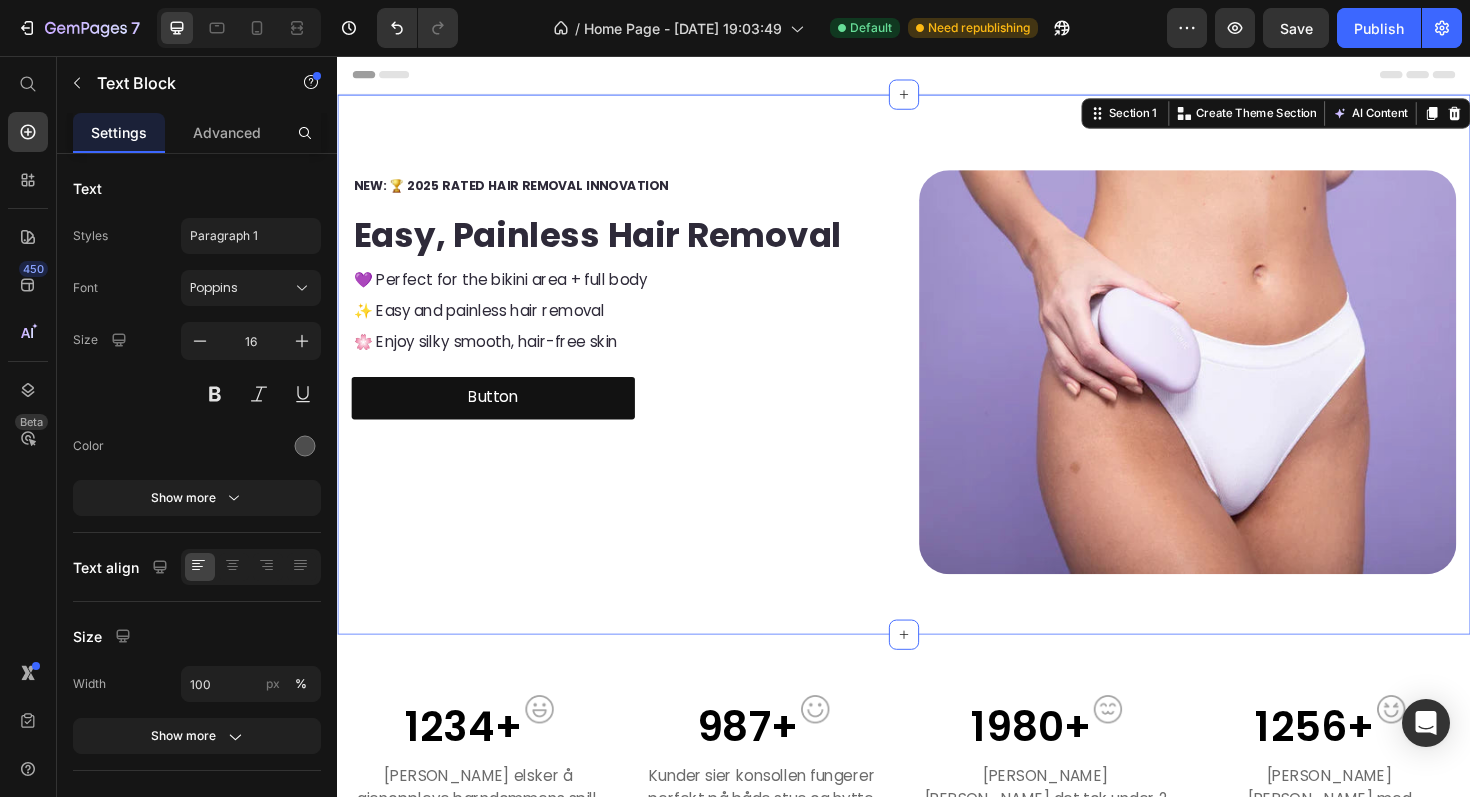 click on "NEW: 🏆 2025 RATED HAIR REMOVAL INNOVATION Text Block ⁠⁠⁠⁠⁠⁠⁠ Easy, Painless Hair Removal Heading 💜 Perfect for the bikini area + full body Text Block ✨ Easy and painless hair removal Text Block 🌸 Enjoy silky smooth, hair-free skin Text Block Button Button Image Section 1   You can create reusable sections Create Theme Section AI Content Write with GemAI What would you like to describe here? Tone and Voice Persuasive Product Bleame Krystall Show more Generate" at bounding box center (937, 383) 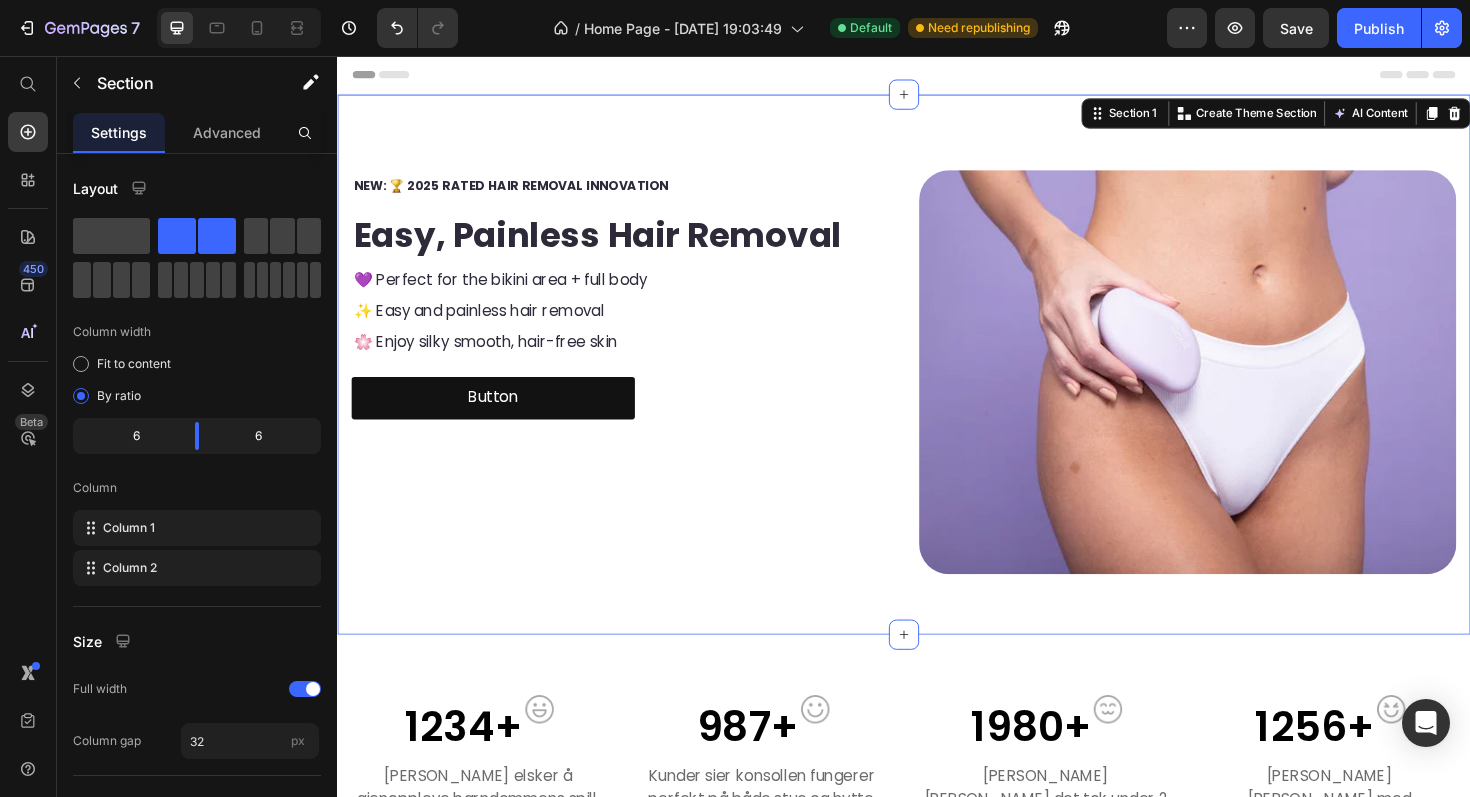click on "NEW: 🏆 2025 RATED HAIR REMOVAL INNOVATION Text Block ⁠⁠⁠⁠⁠⁠⁠ Easy, Painless Hair Removal Heading 💜 Perfect for the bikini area + full body Text Block ✨ Easy and painless hair removal Text Block 🌸 Enjoy silky smooth, hair-free skin Text Block Button Button" at bounding box center [636, 391] 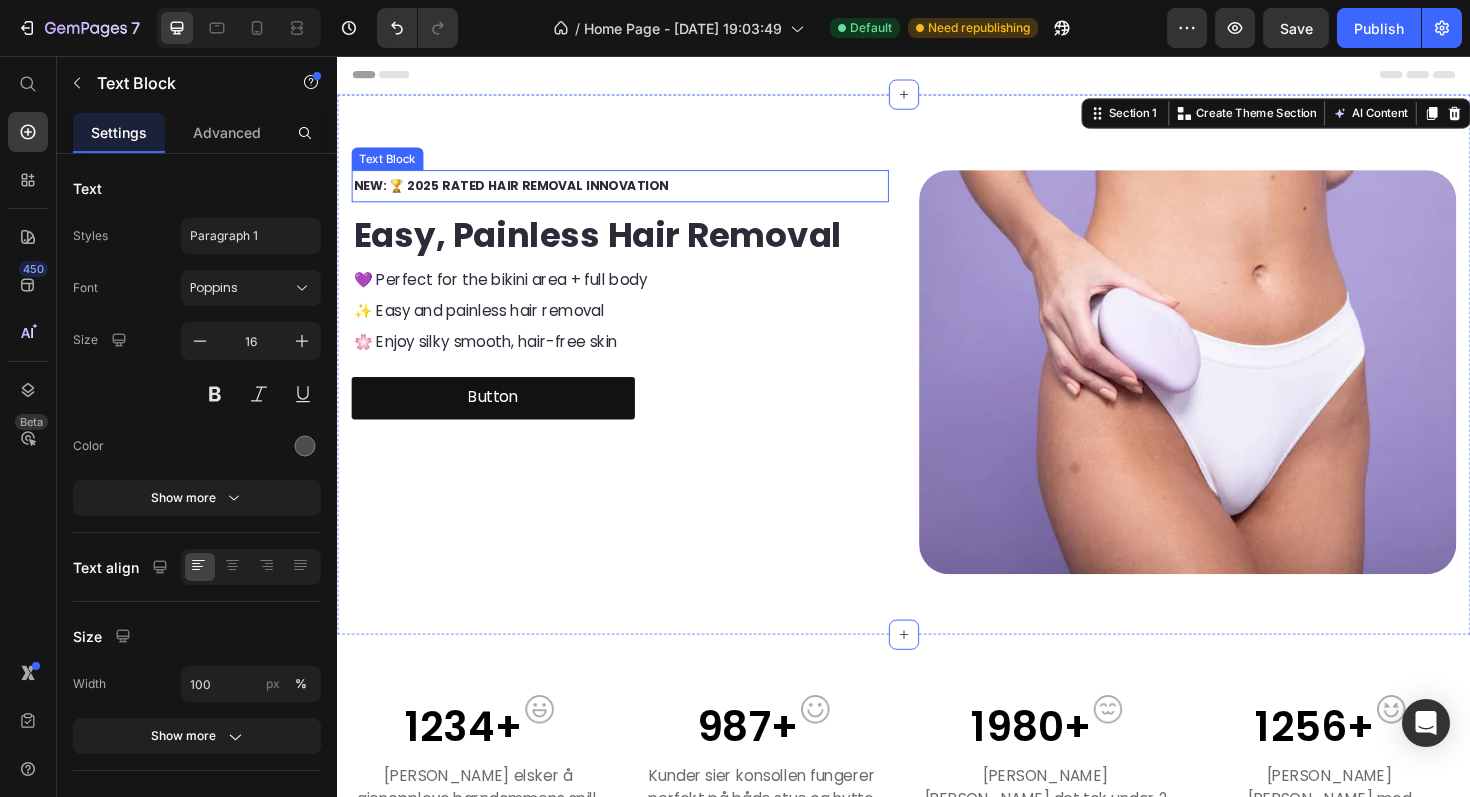 click on "NEW: 🏆 2025 RATED HAIR REMOVAL INNOVATION" at bounding box center (521, 193) 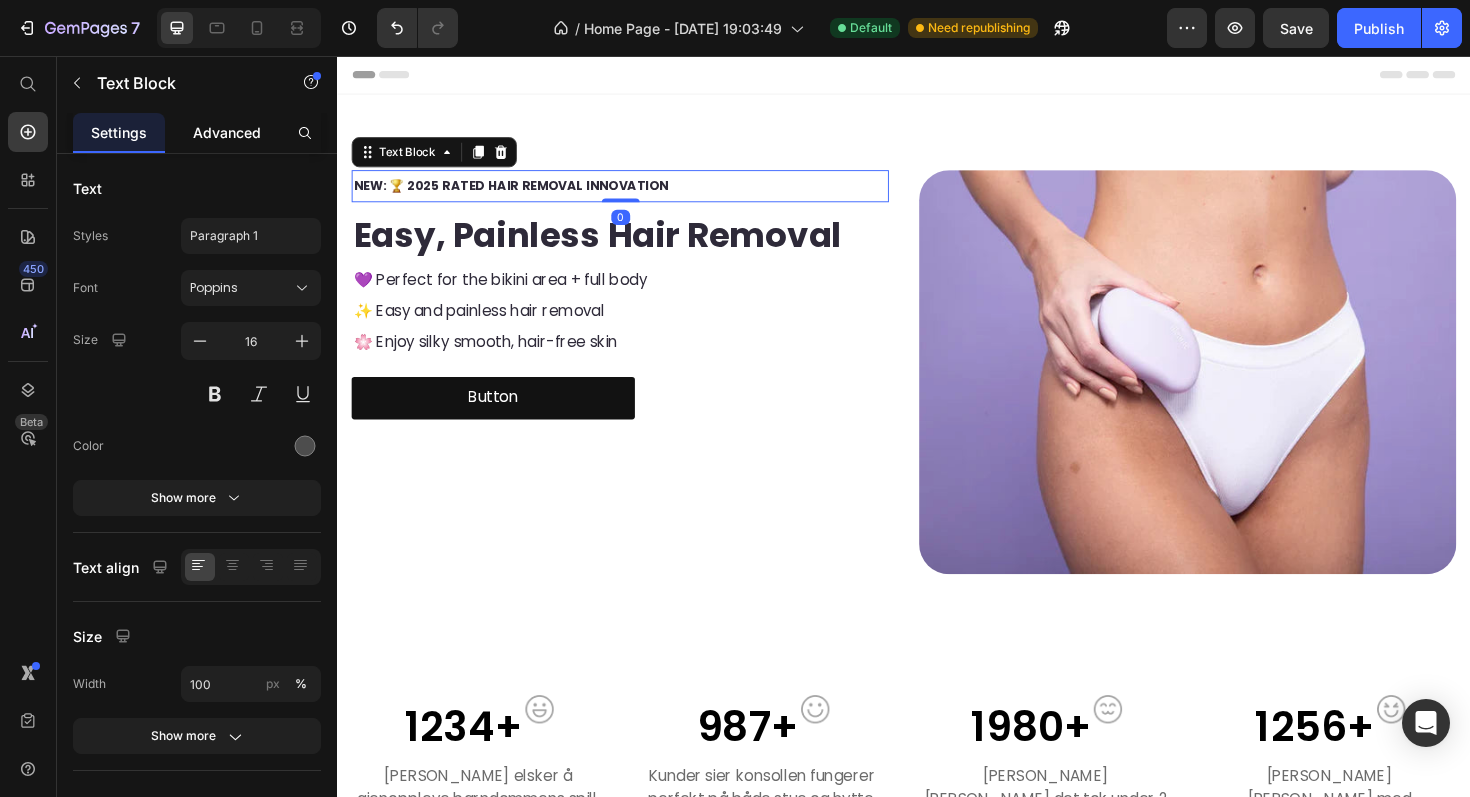 click on "Advanced" at bounding box center (227, 132) 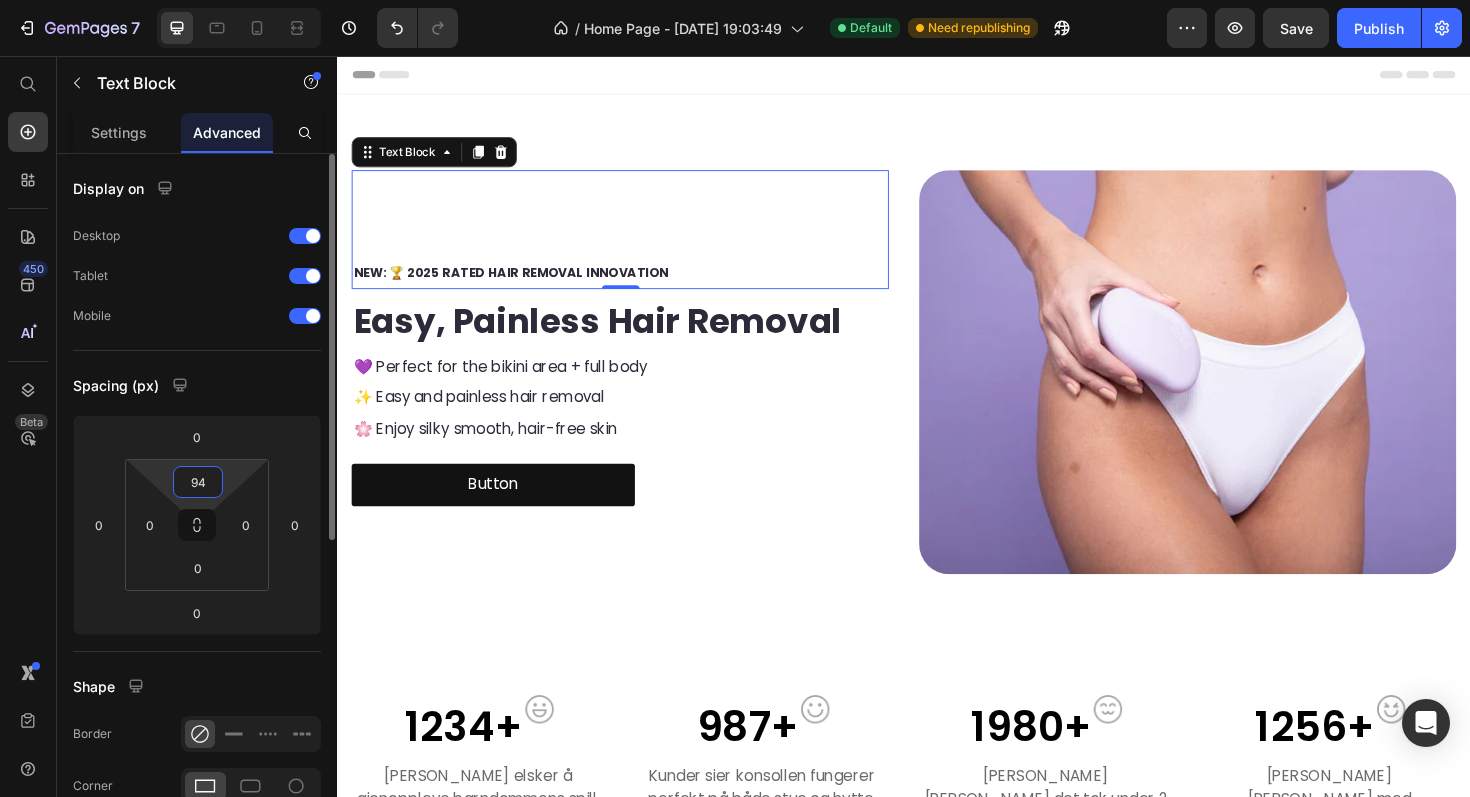 type on "100" 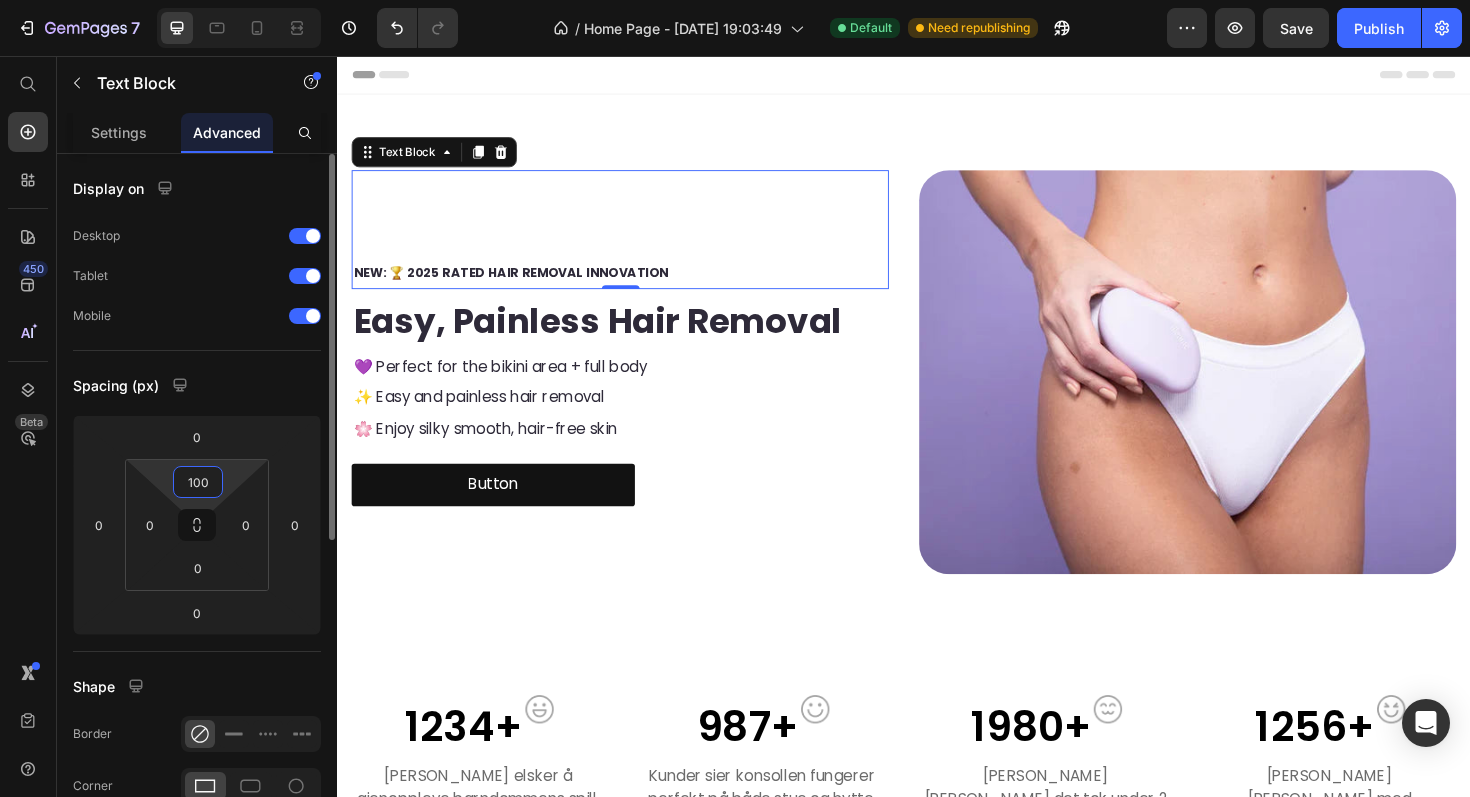drag, startPoint x: 223, startPoint y: 465, endPoint x: 227, endPoint y: 414, distance: 51.156624 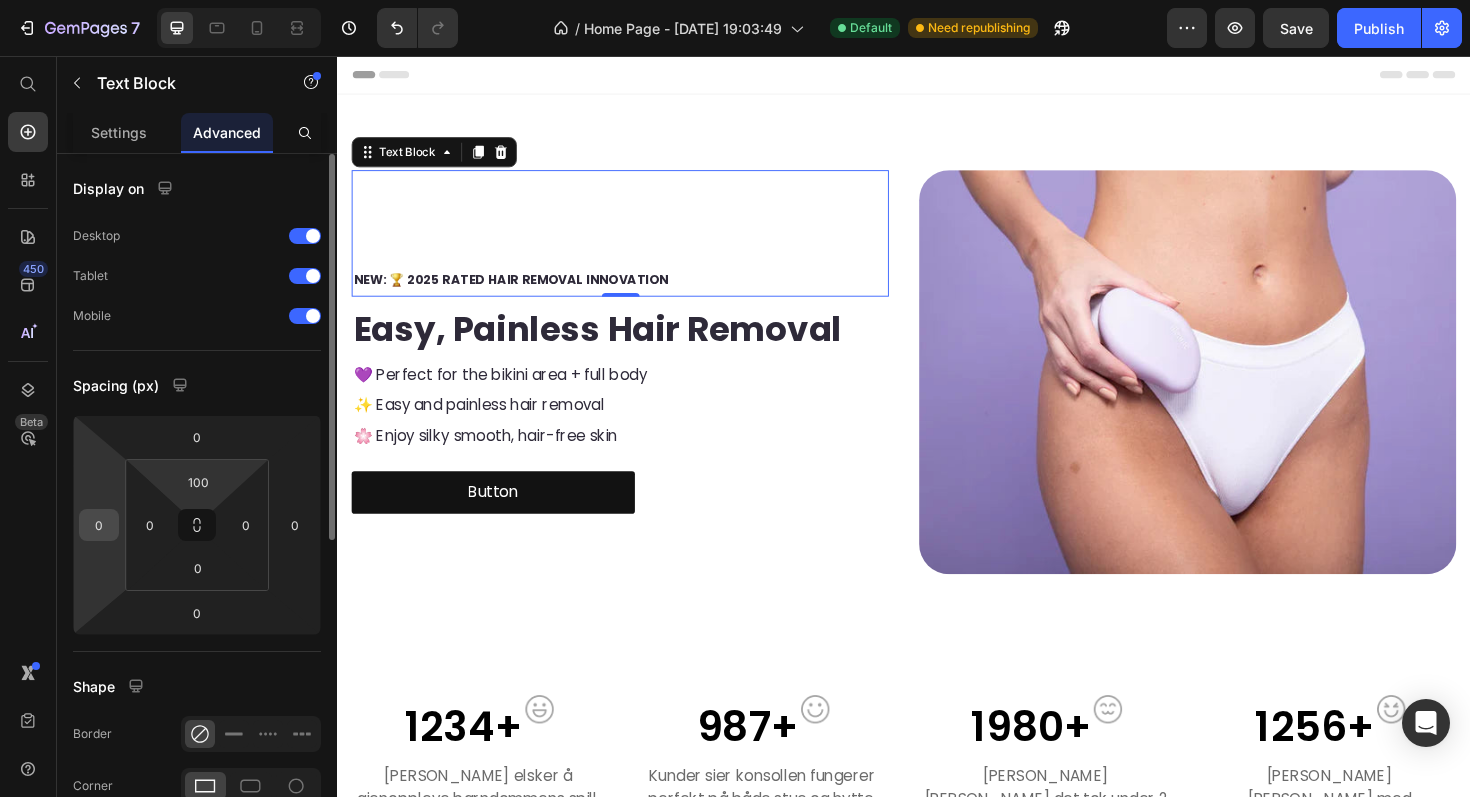 drag, startPoint x: 129, startPoint y: 509, endPoint x: 101, endPoint y: 509, distance: 28 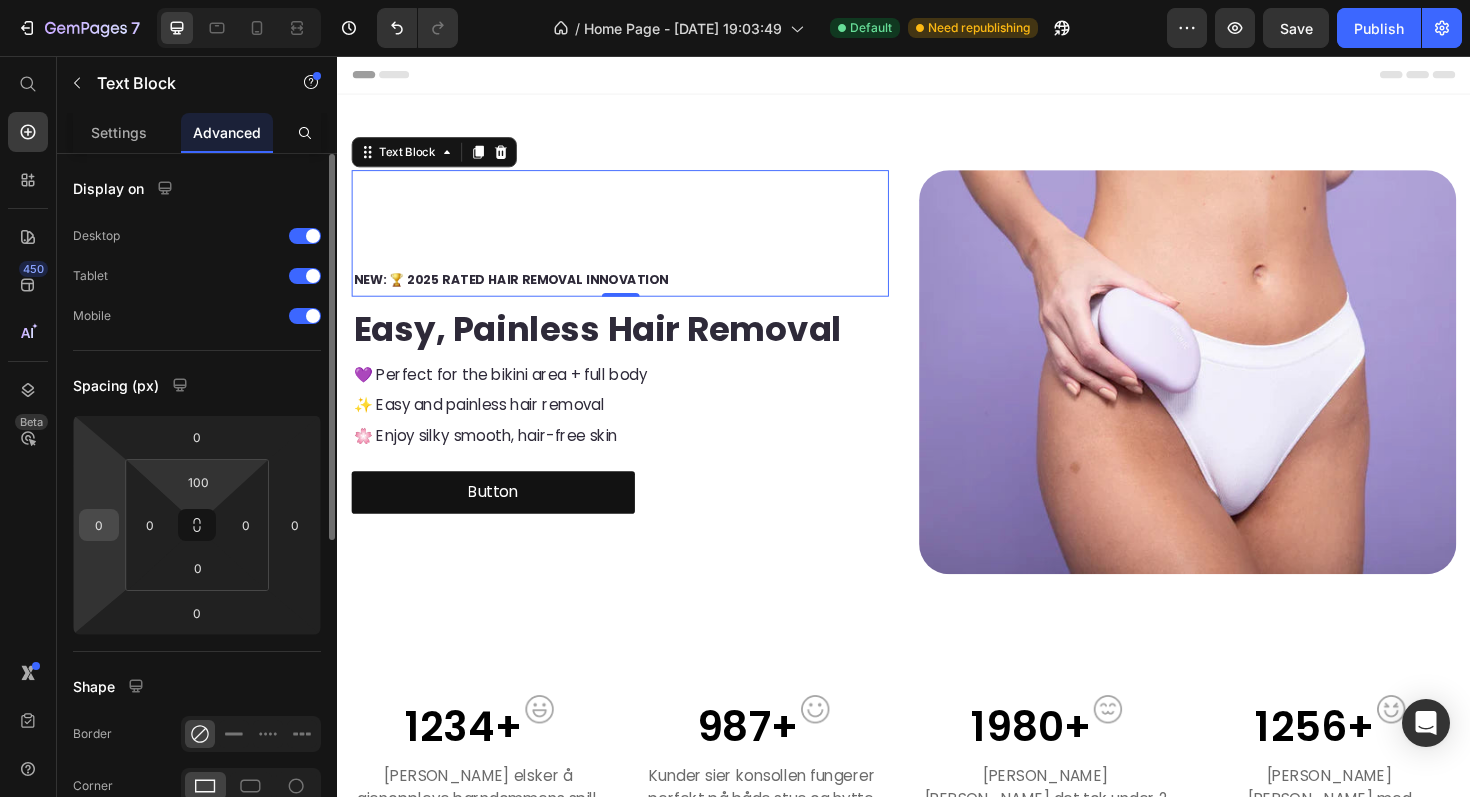 click on "0 0 0 0 100 0 0 0" 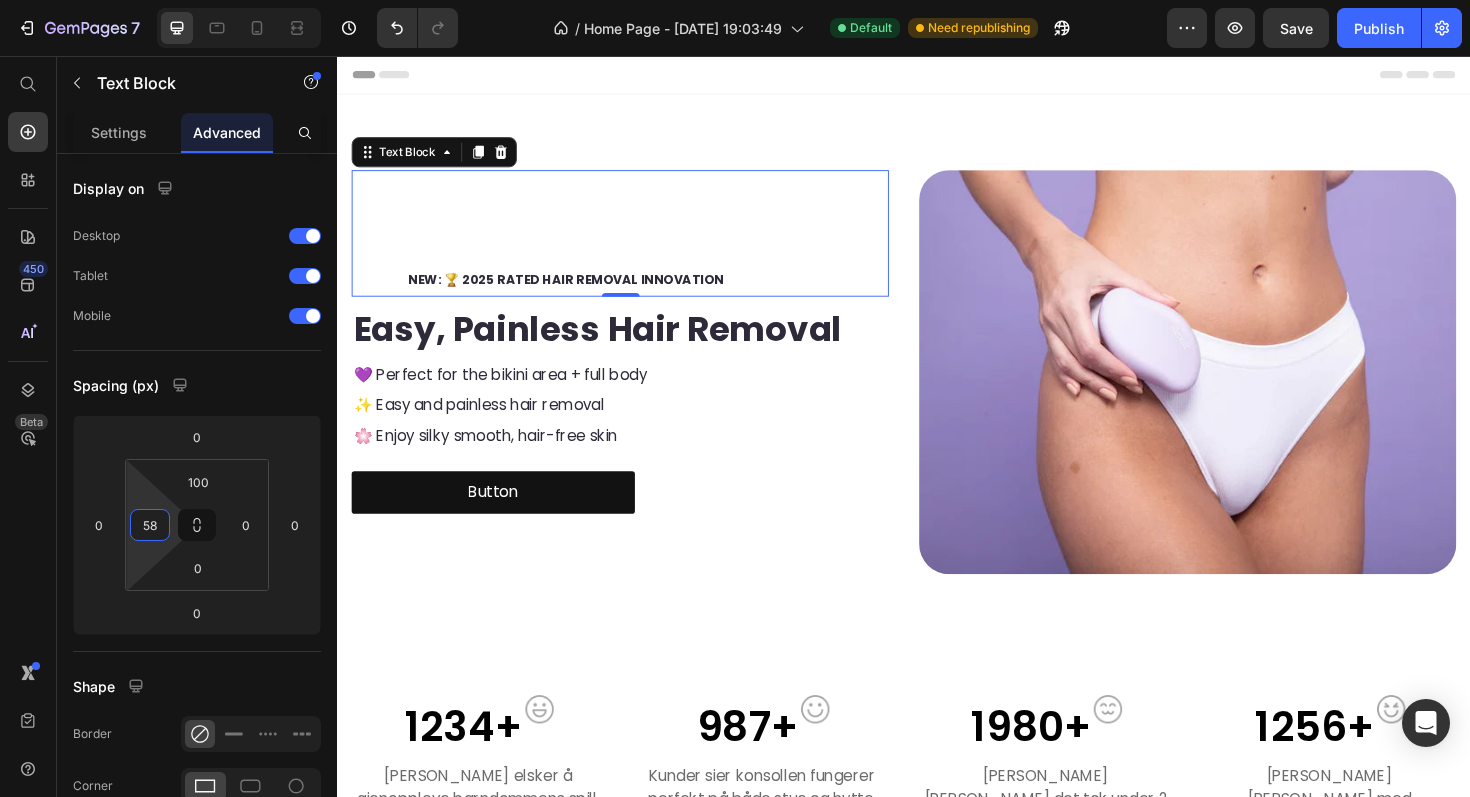 drag, startPoint x: 132, startPoint y: 501, endPoint x: 0, endPoint y: 472, distance: 135.14807 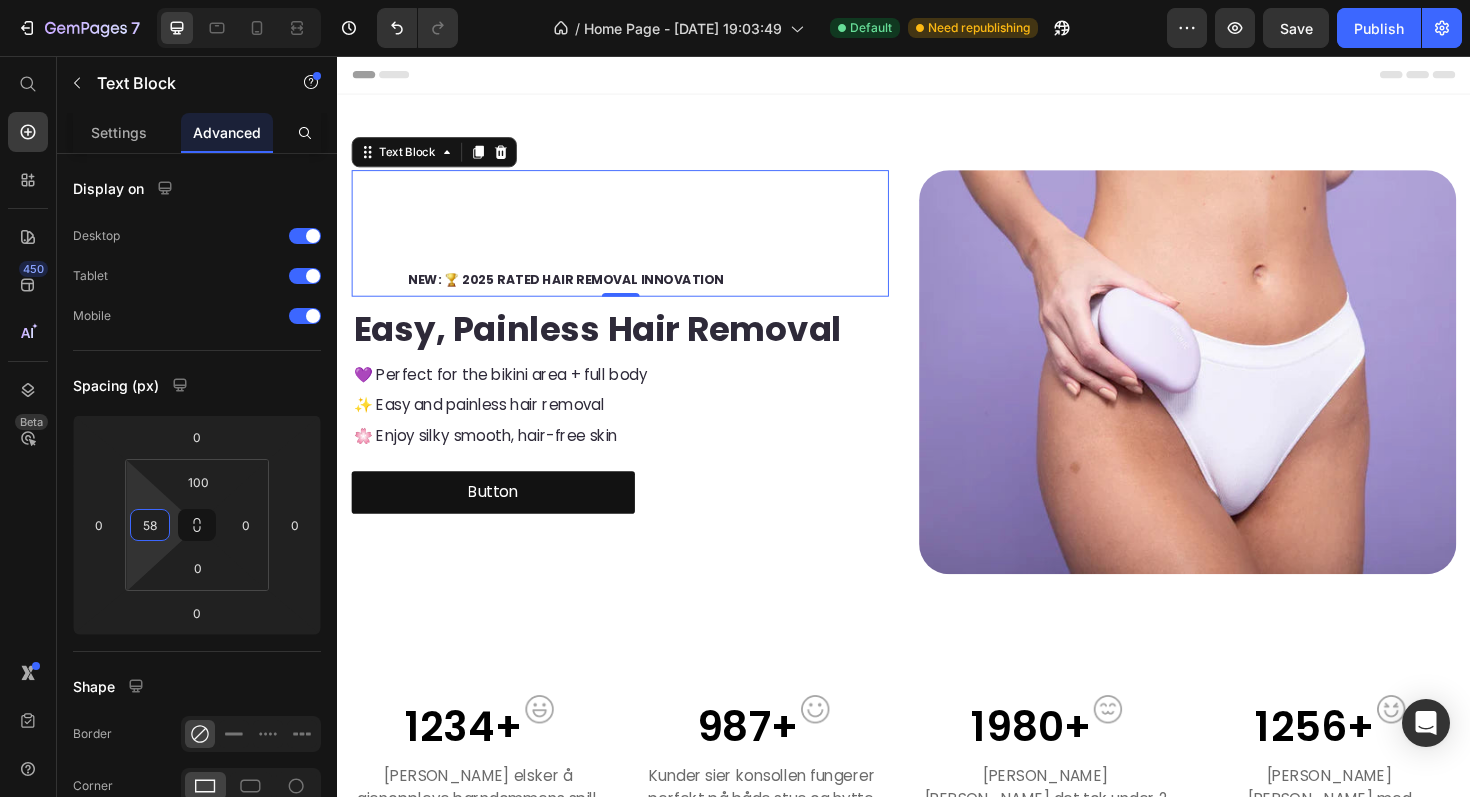 click on "7  Version history  /  Home Page - Jun 24, 19:03:49 Default Need republishing Preview  Save   Publish  450 Beta Start with Sections Elements Hero Section Product Detail Brands Trusted Badges Guarantee Product Breakdown How to use Testimonials Compare Bundle FAQs Social Proof Brand Story Product List Collection Blog List Contact Sticky Add to Cart Custom Footer Browse Library 450 Layout
Row
Row
Row
Row Text
Heading
Text Block Button
Button
Button
Sticky Back to top Media" at bounding box center [735, 0] 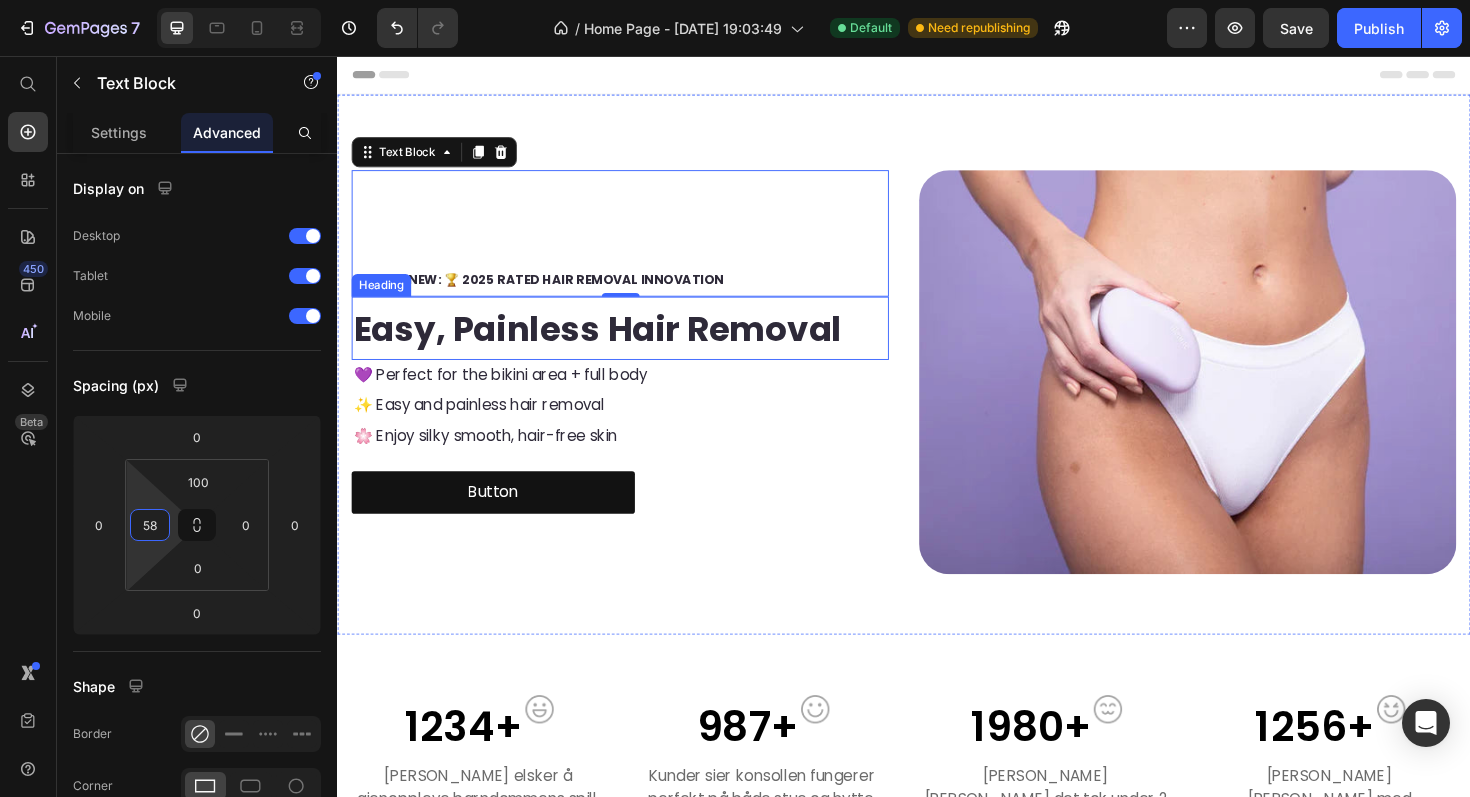 type on "5" 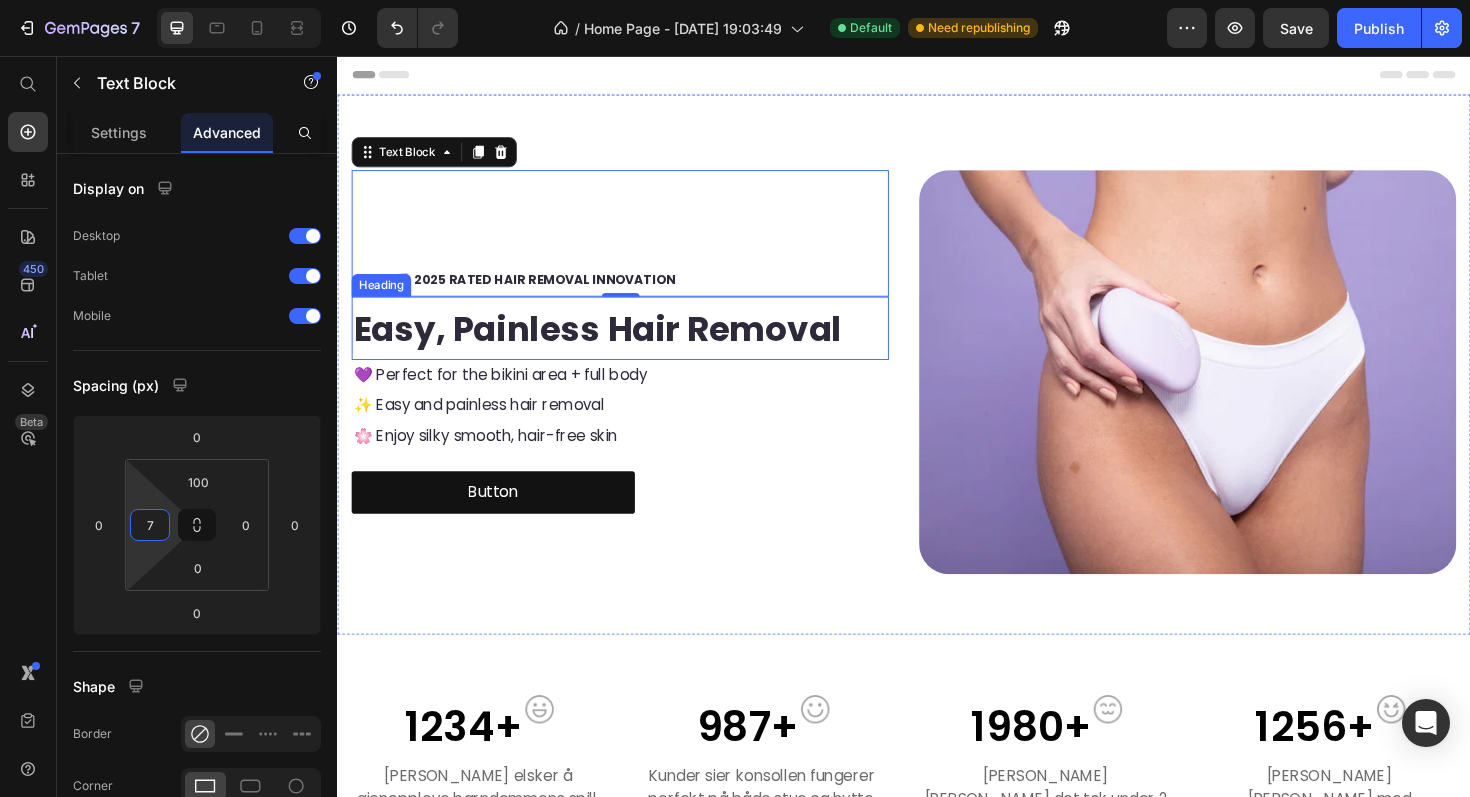 type on "70" 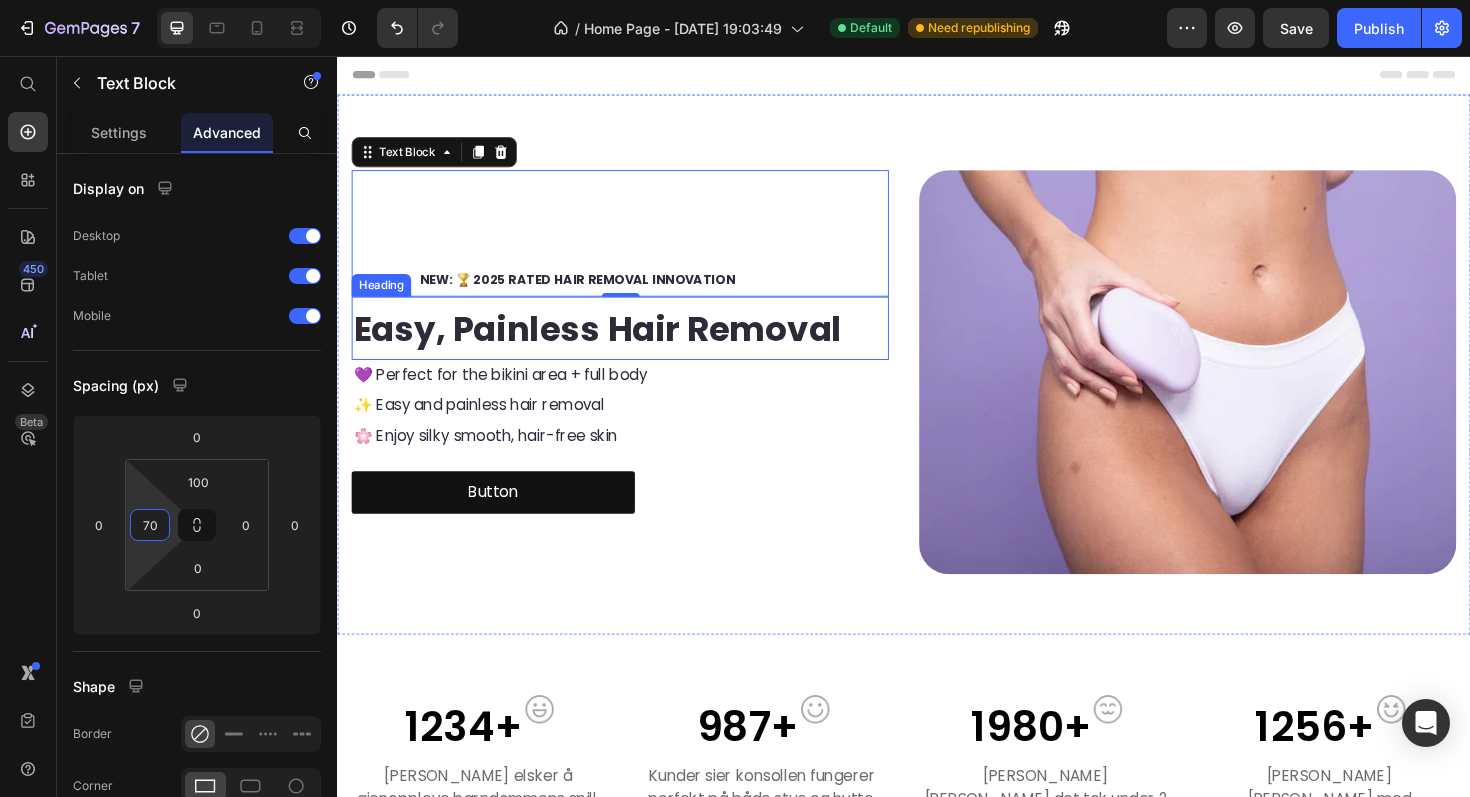 click on "Easy, Painless Hair Removal" at bounding box center [612, 345] 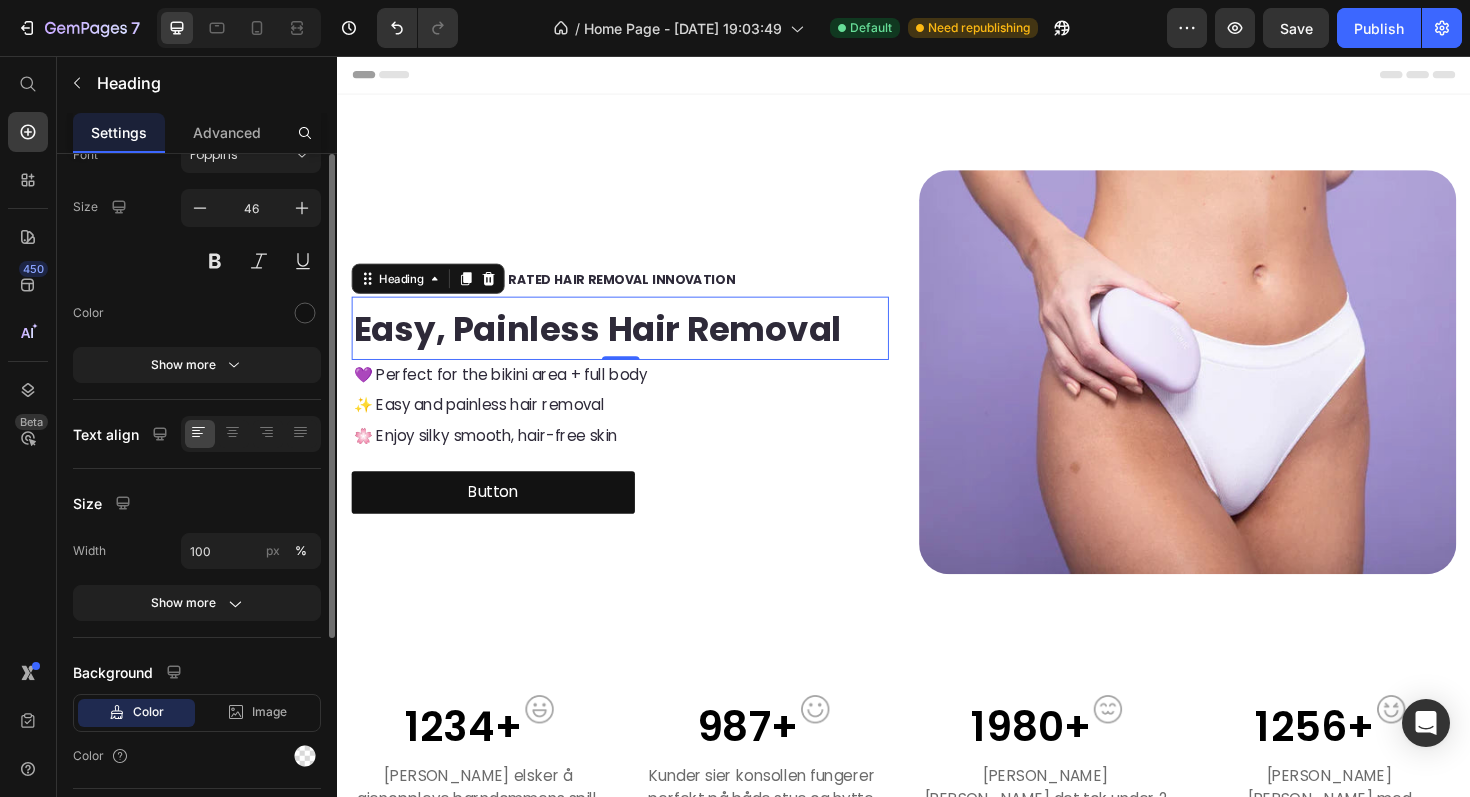 scroll, scrollTop: 0, scrollLeft: 0, axis: both 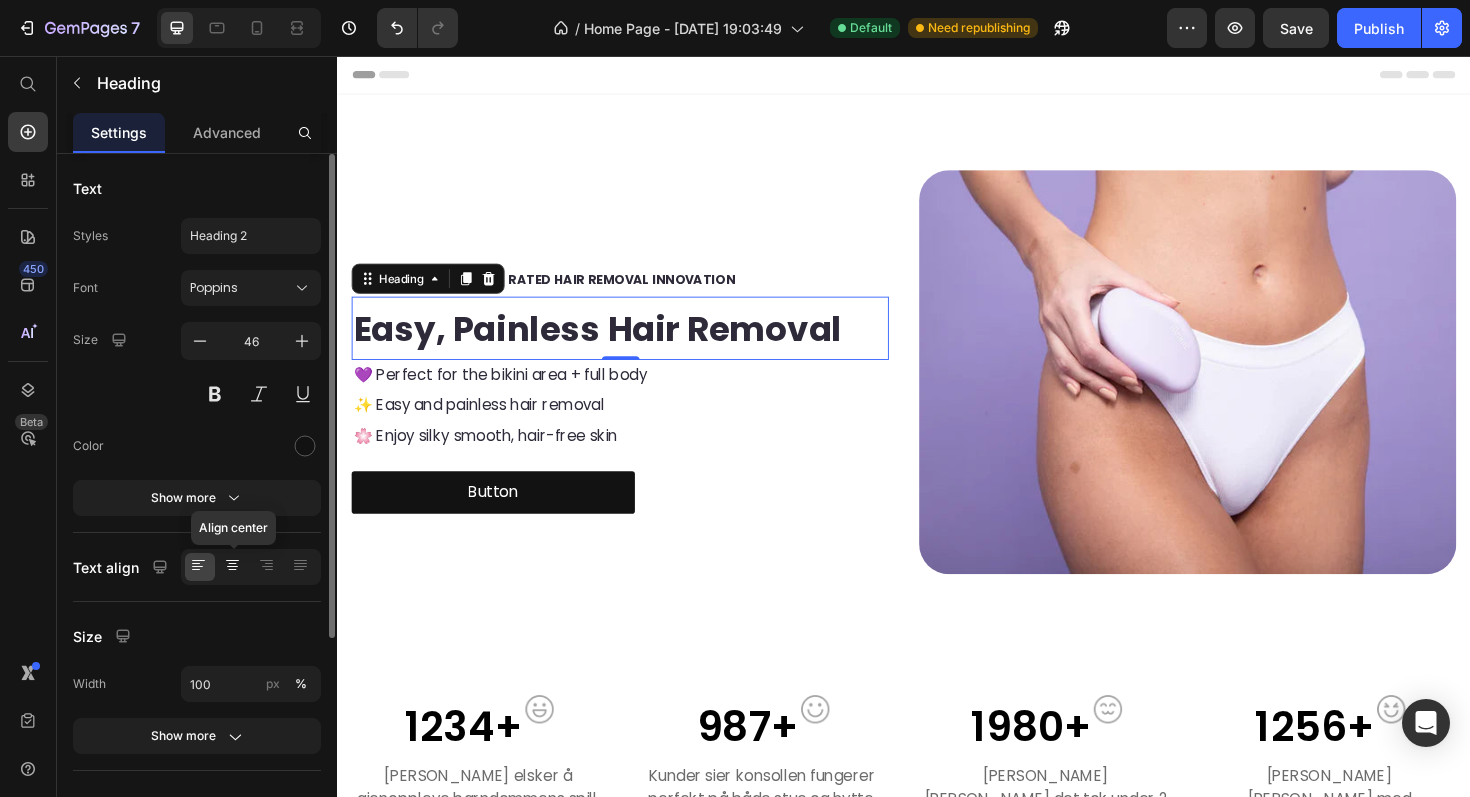 click 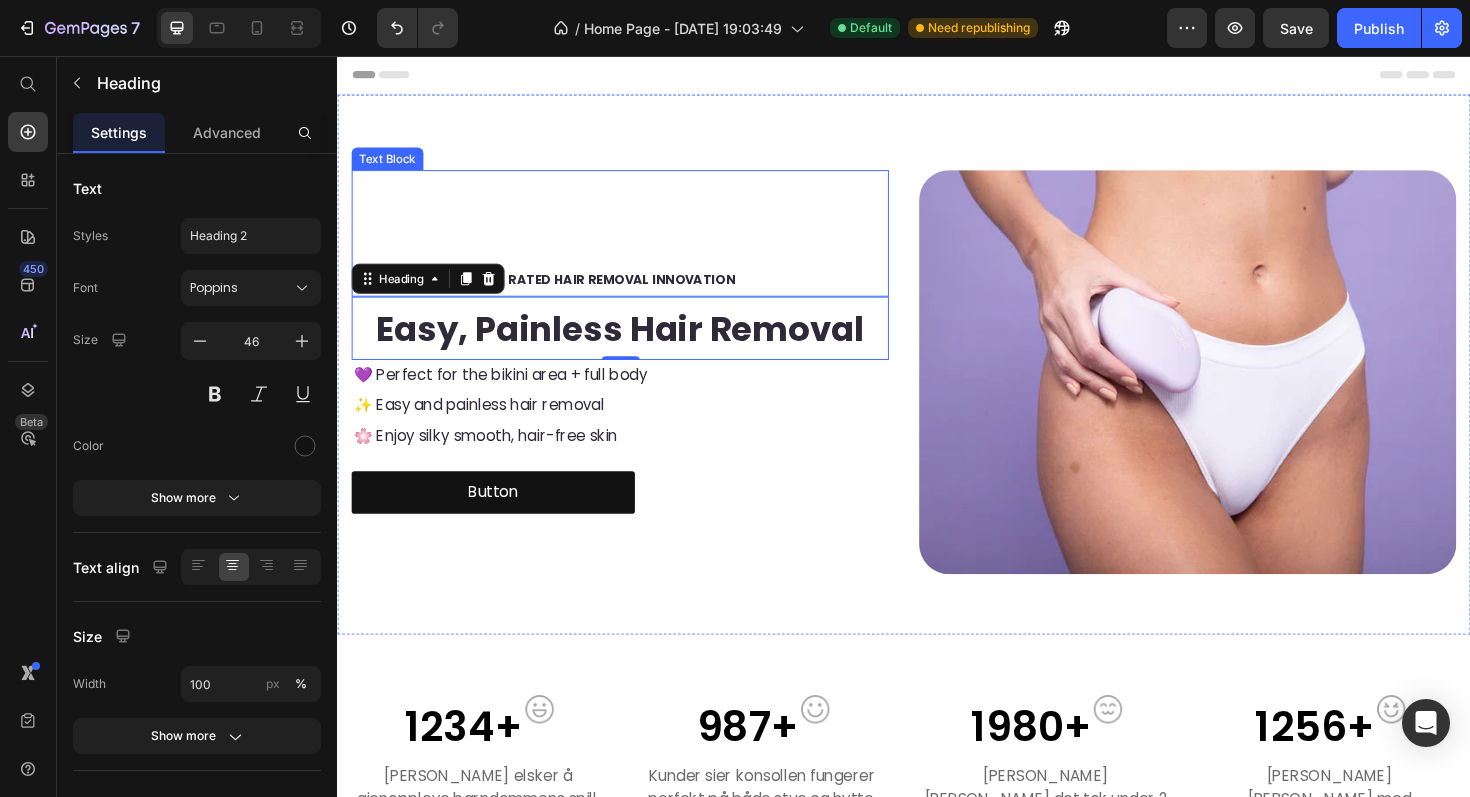 click on "NEW: 🏆 2025 RATED HAIR REMOVAL INNOVATION" at bounding box center [671, 294] 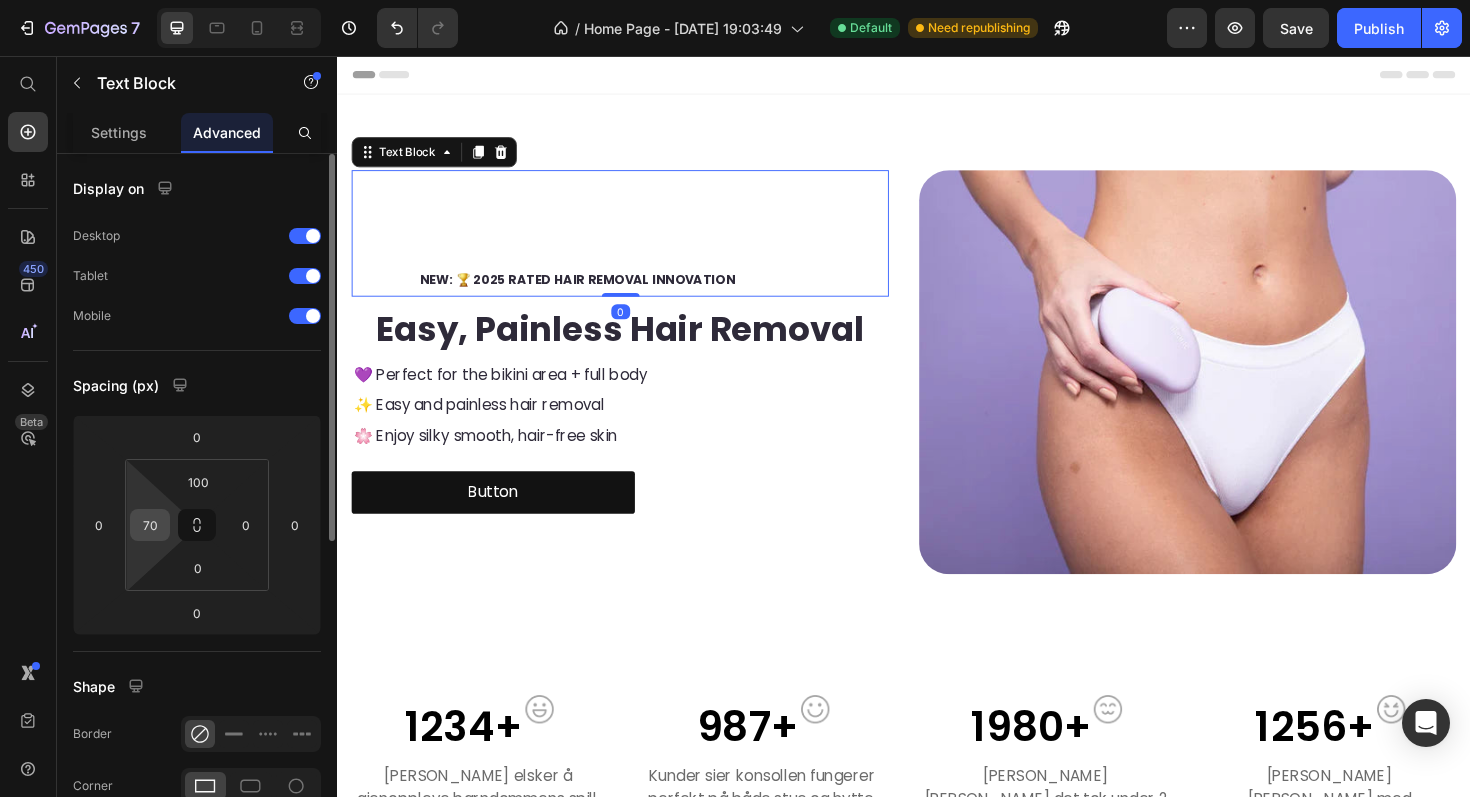 click on "70" at bounding box center [150, 525] 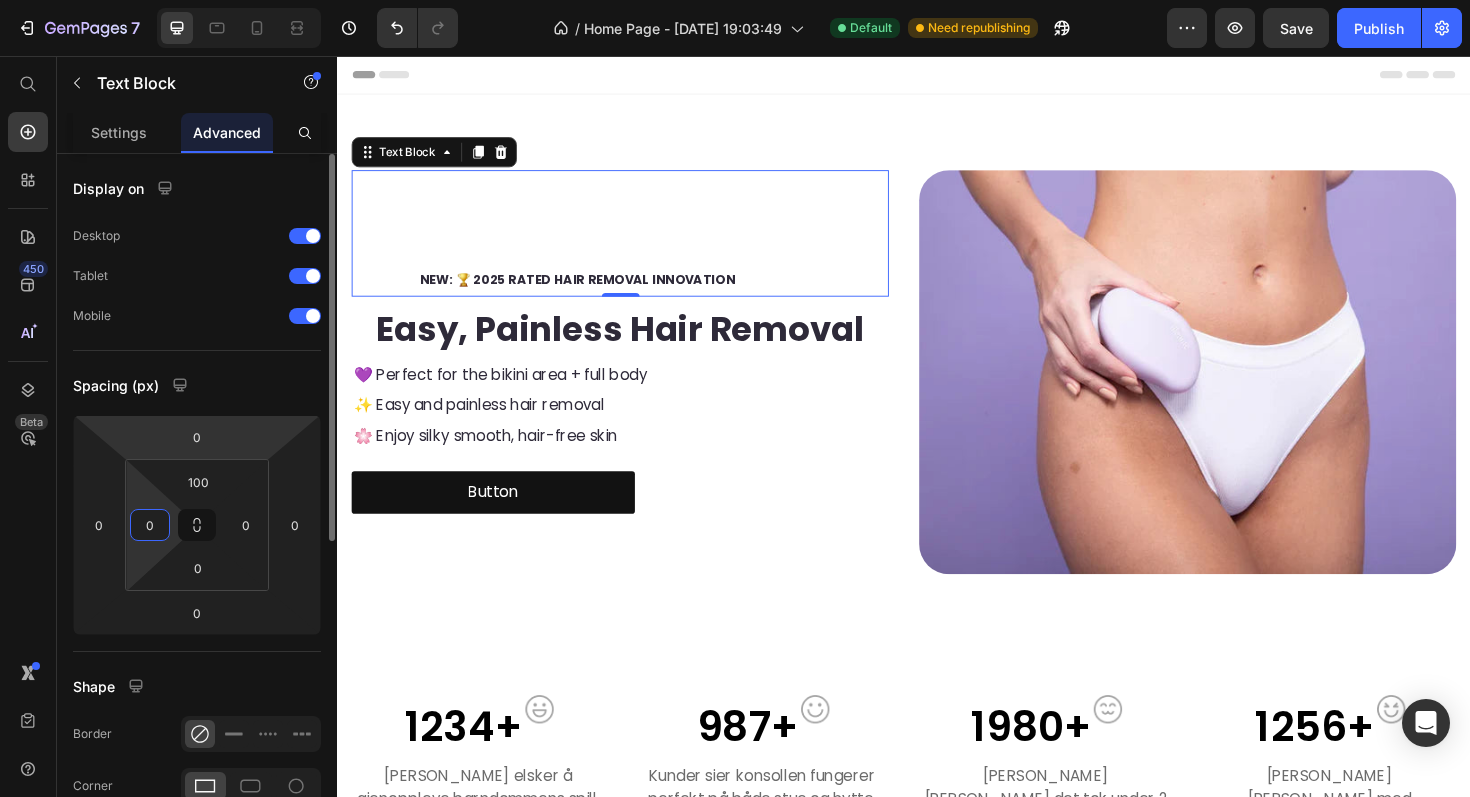 type on "0" 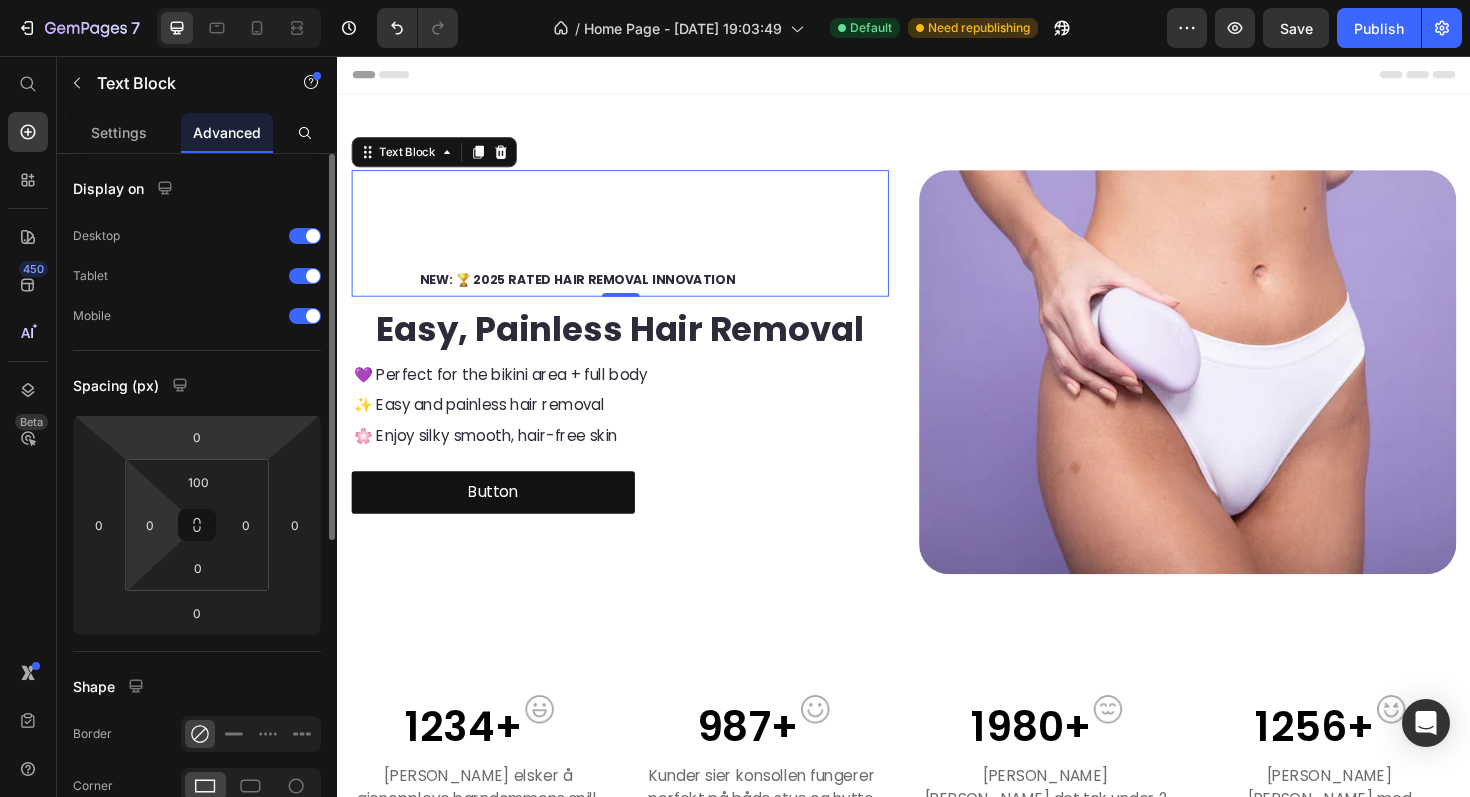 click on "Spacing (px)" at bounding box center [197, 385] 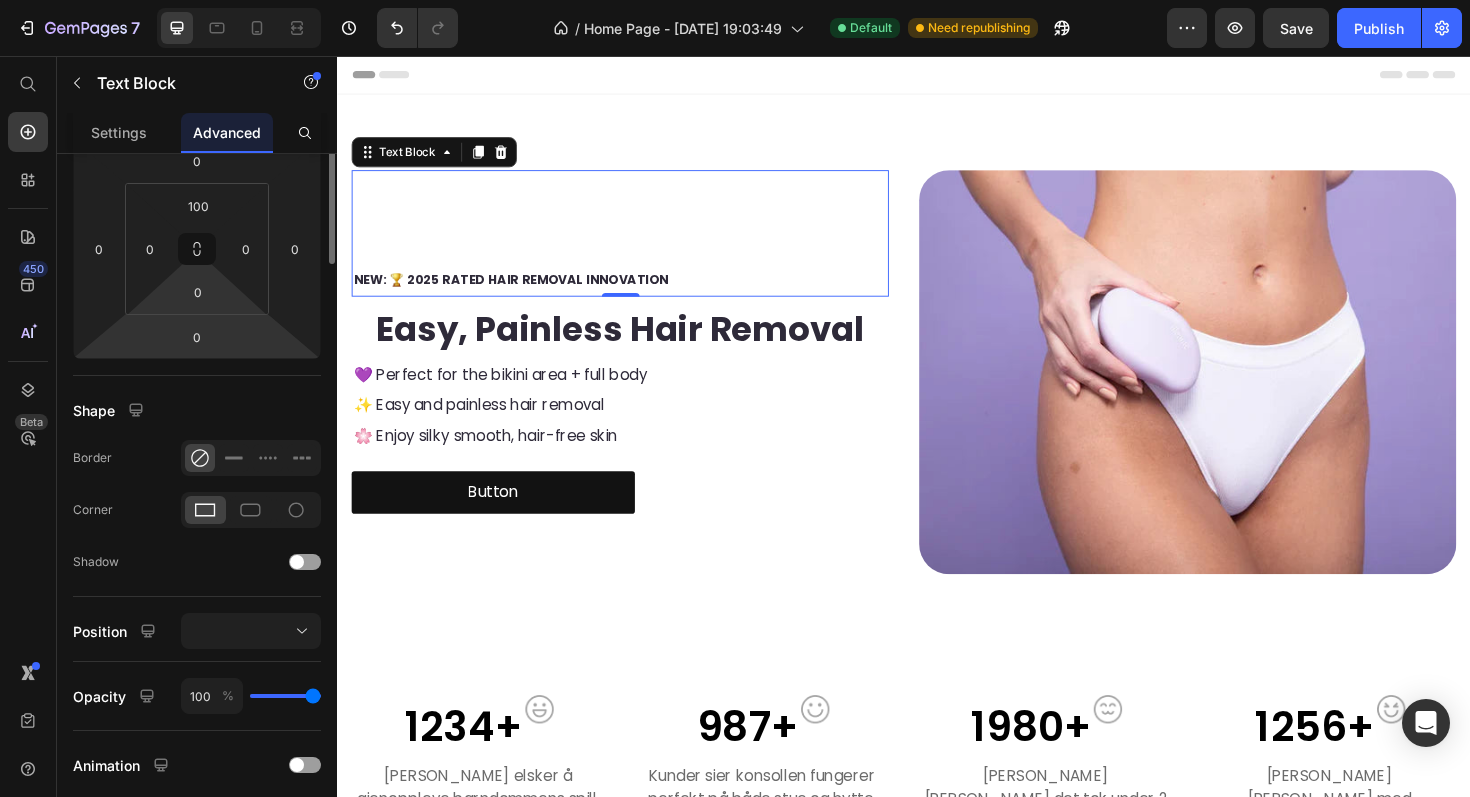 scroll, scrollTop: 0, scrollLeft: 0, axis: both 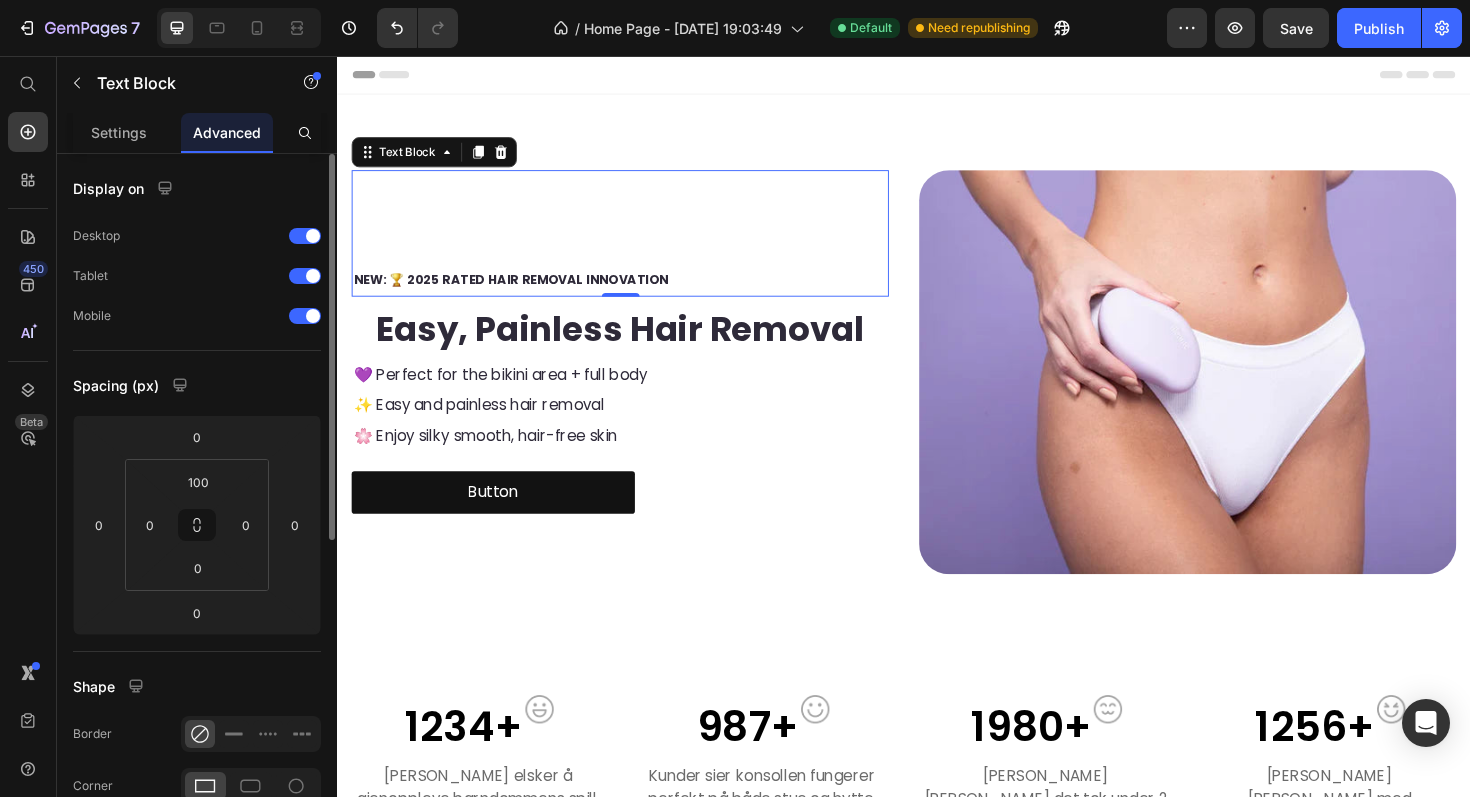 click on "Settings Advanced" at bounding box center [197, 133] 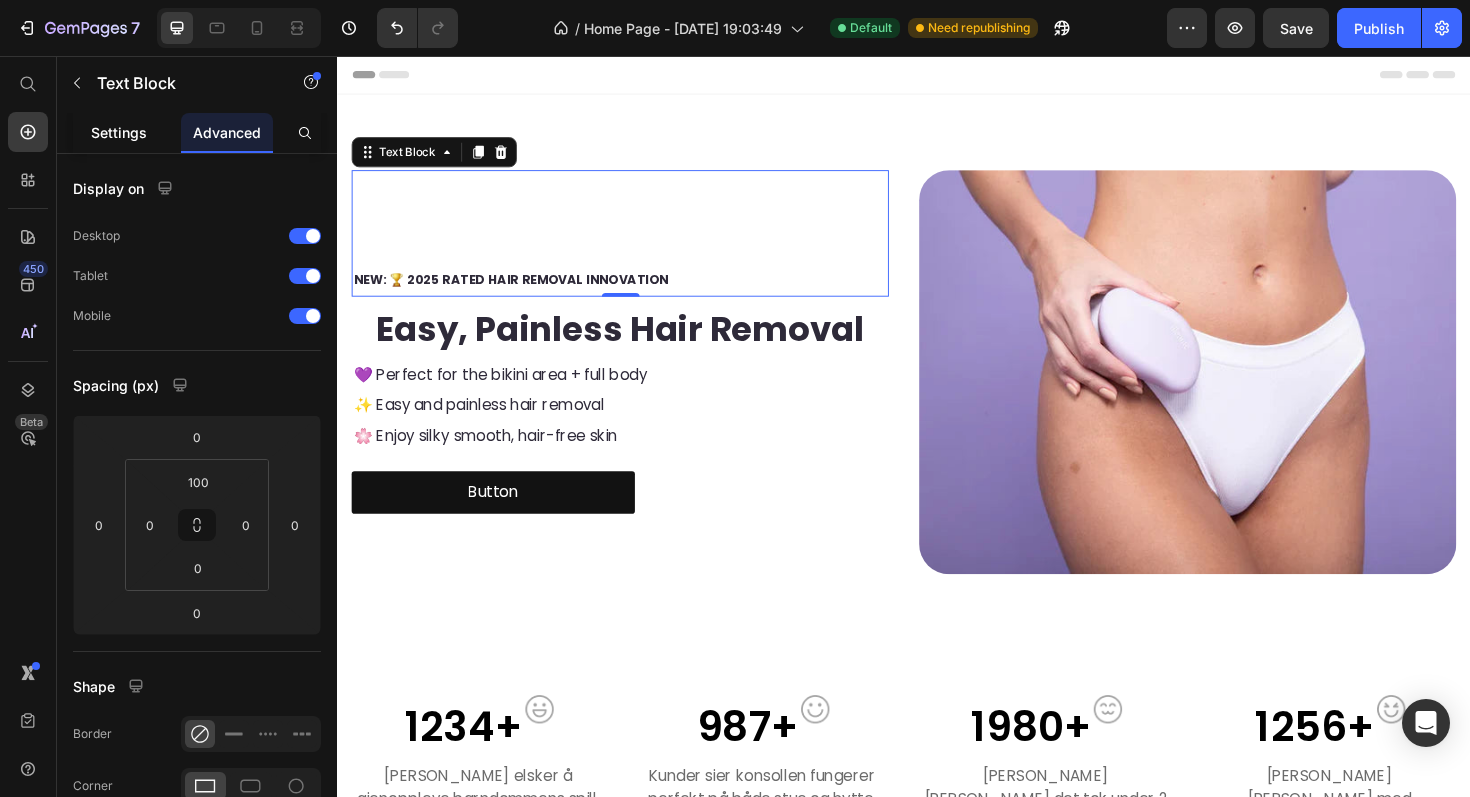 click on "Settings" 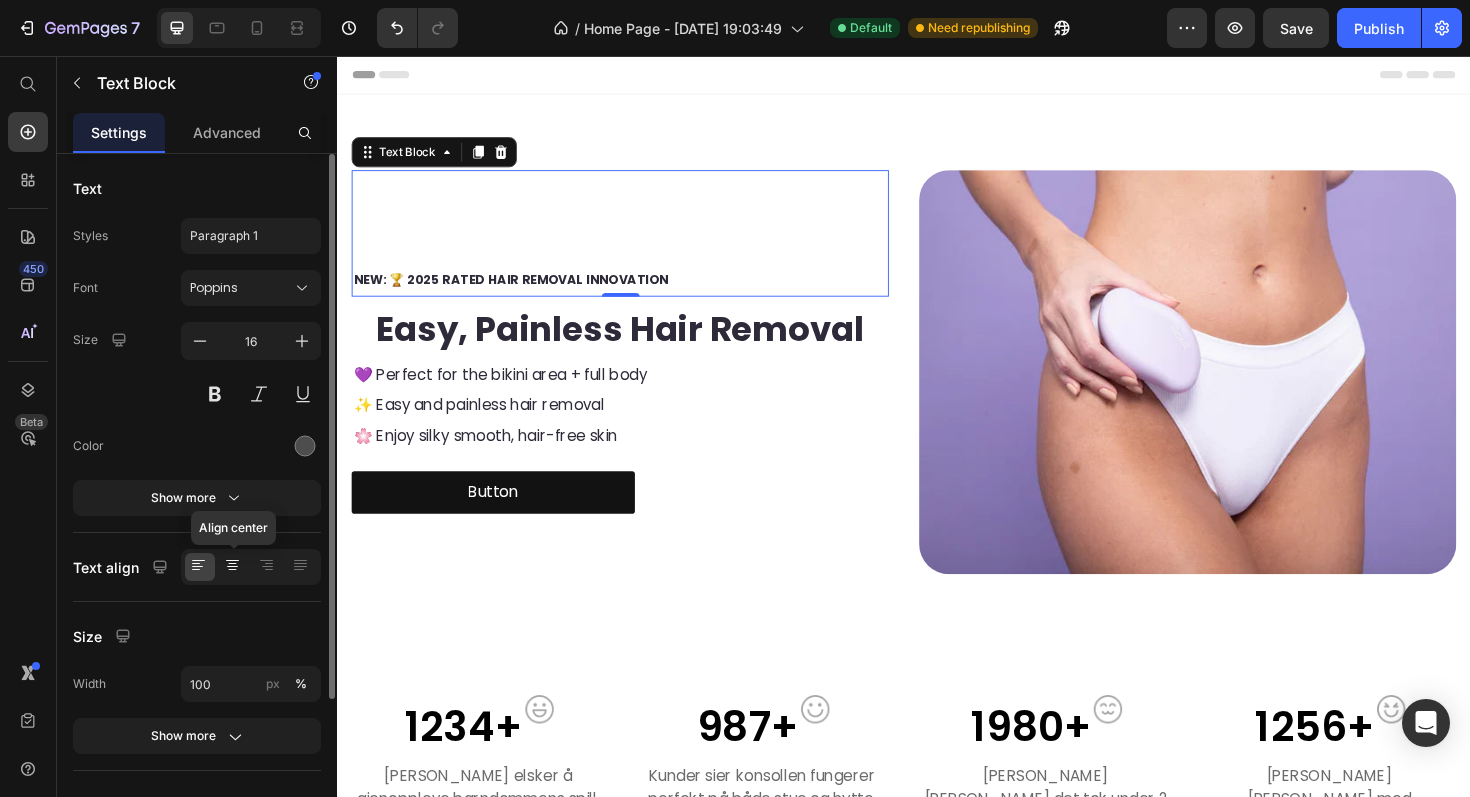click 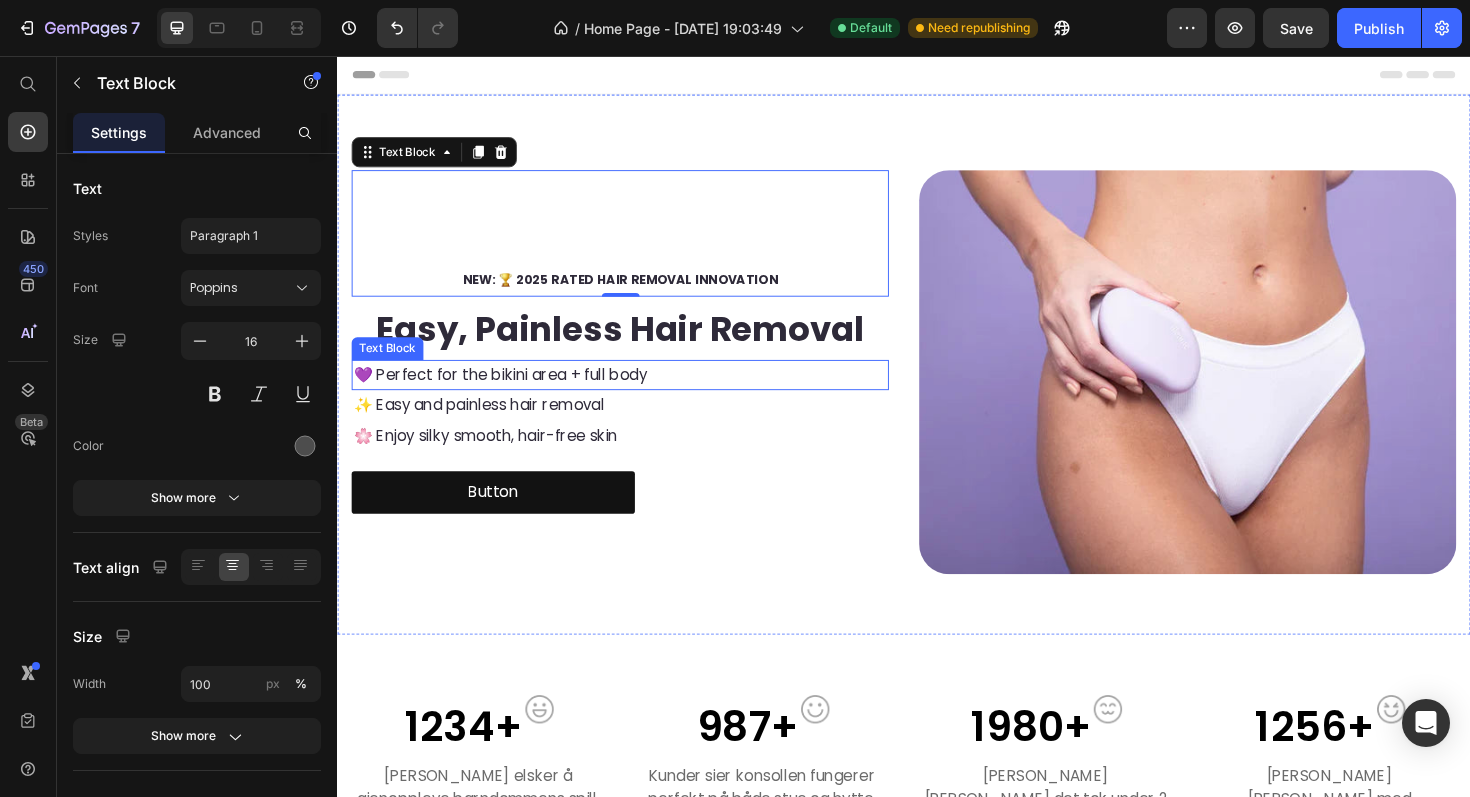 click on "💜 Perfect for the bikini area + full body" at bounding box center (509, 393) 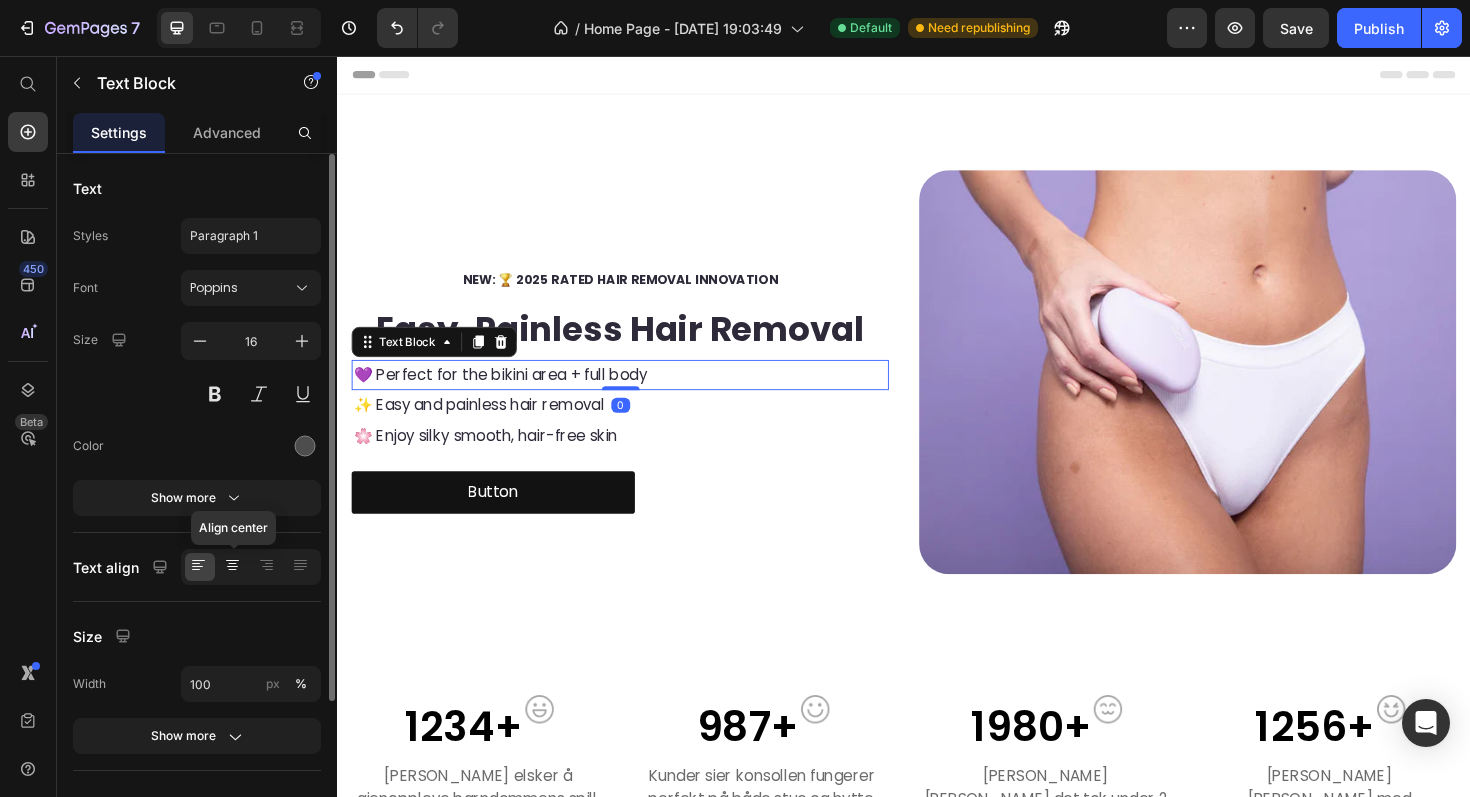 click 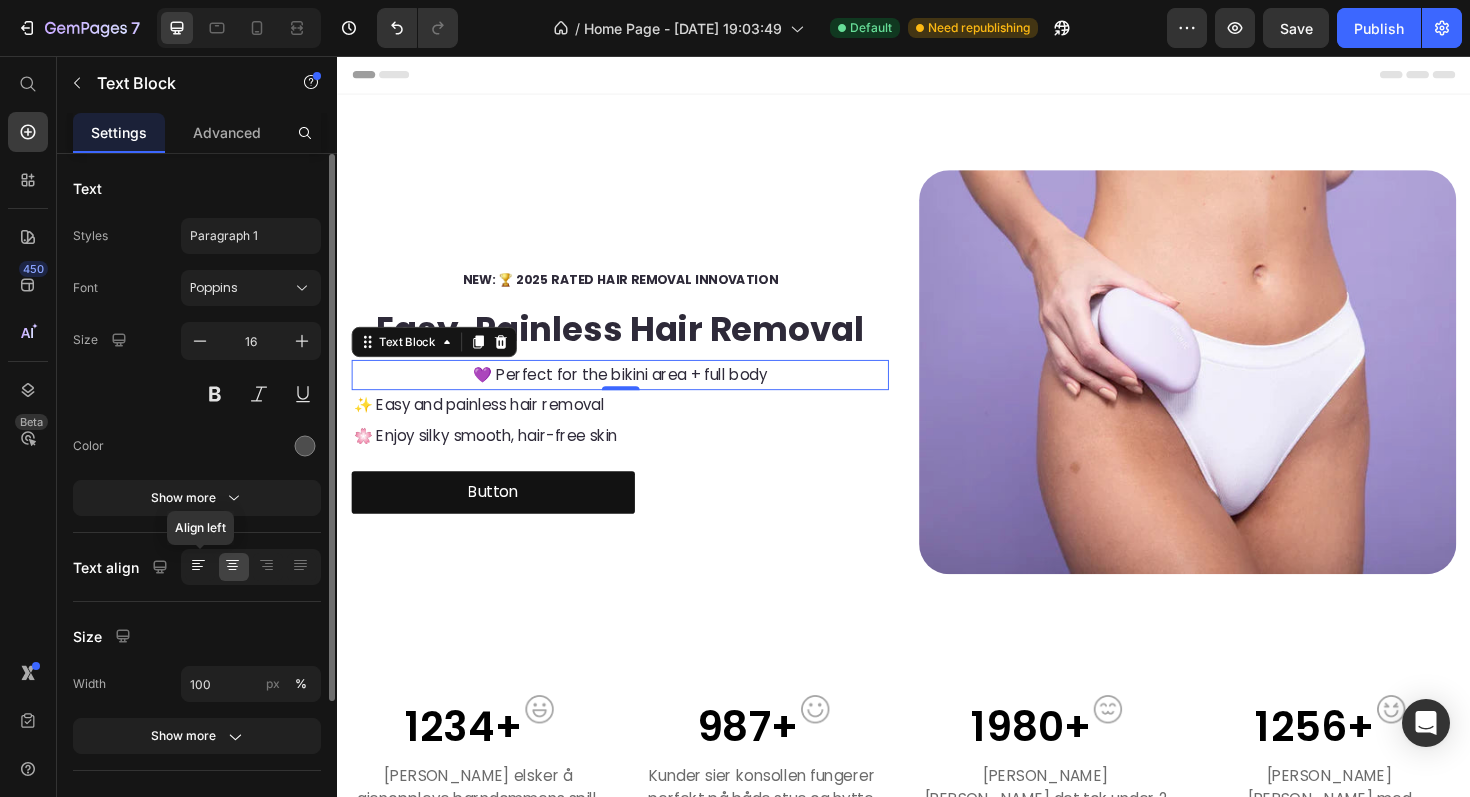 click 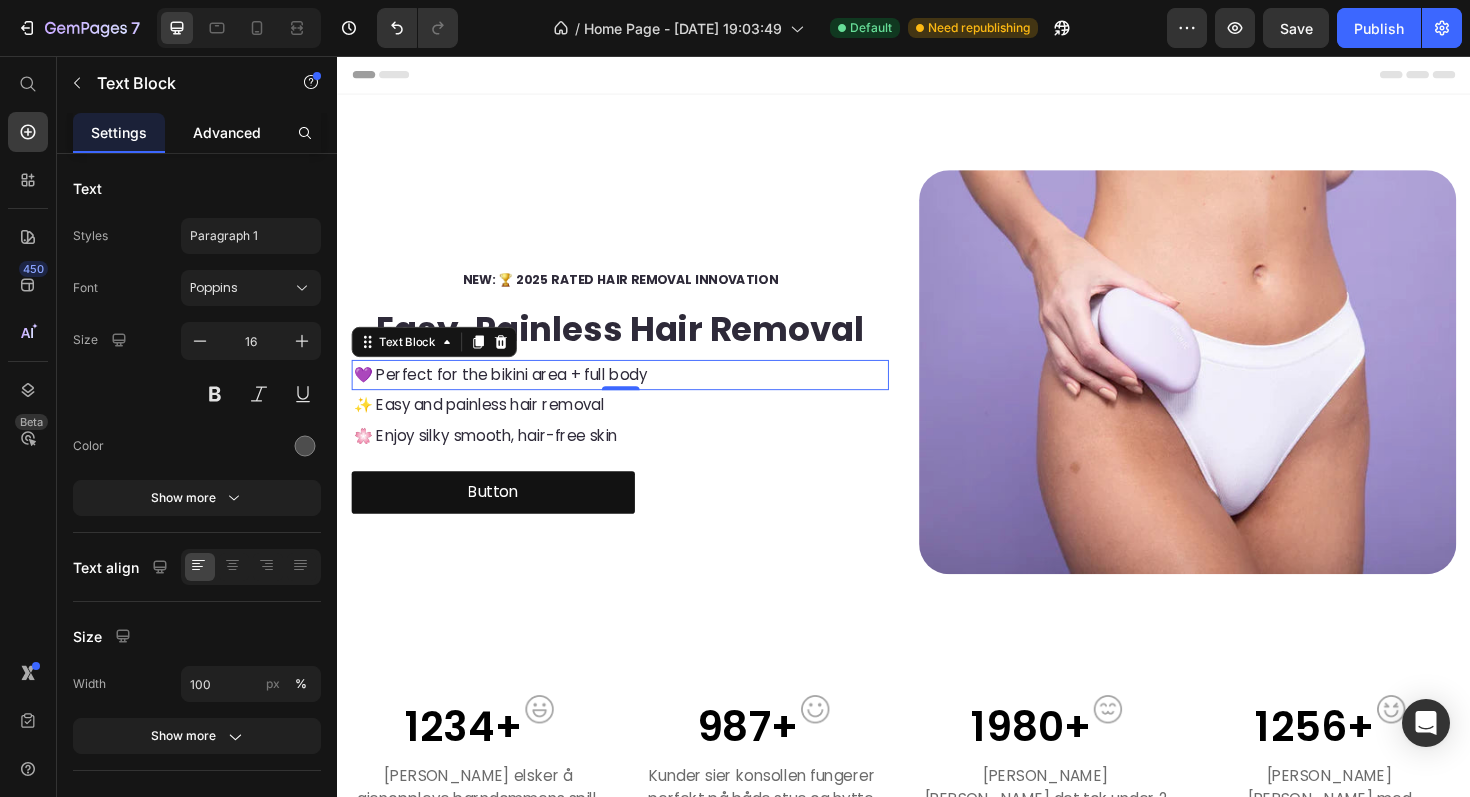 click on "Advanced" 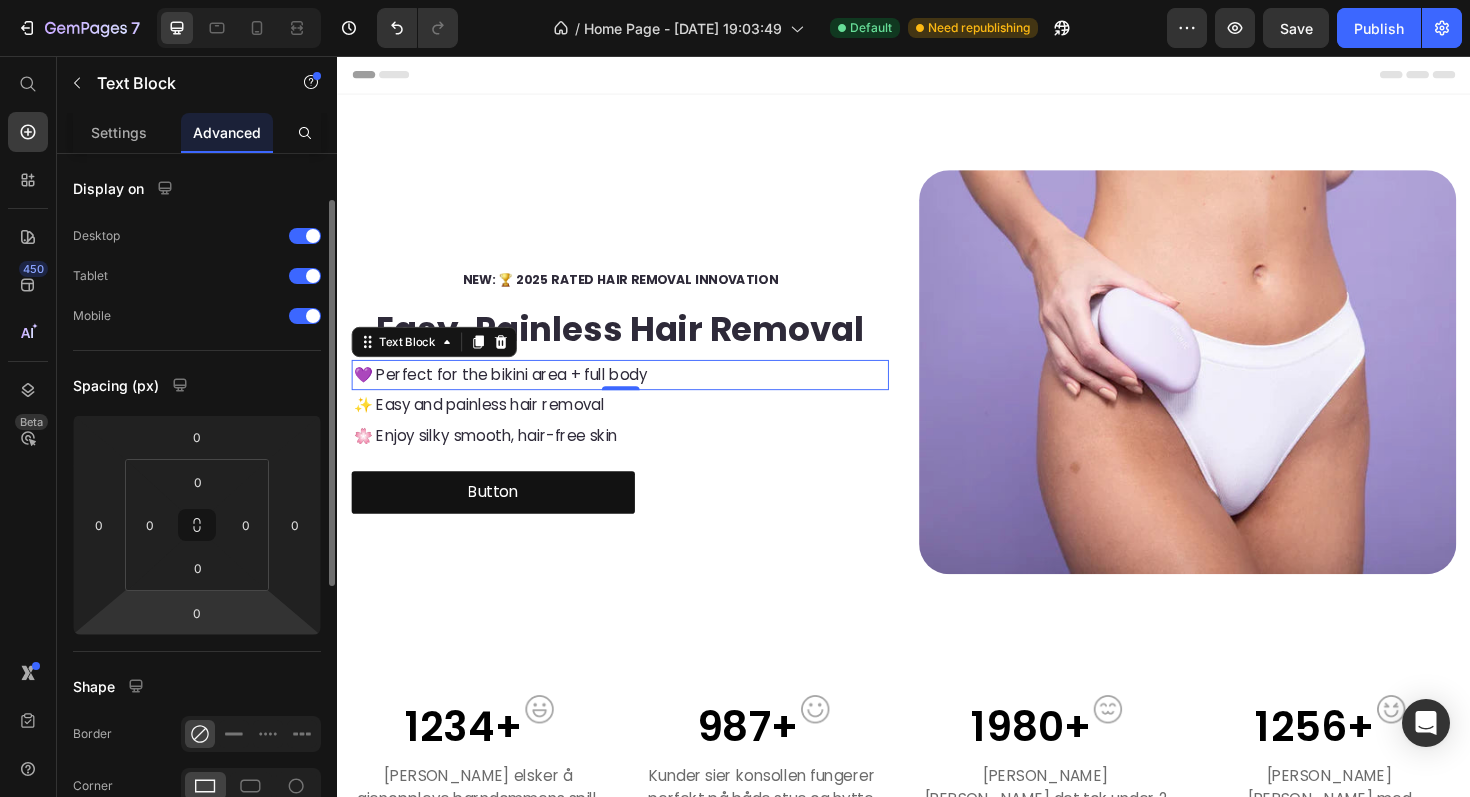 scroll, scrollTop: 44, scrollLeft: 0, axis: vertical 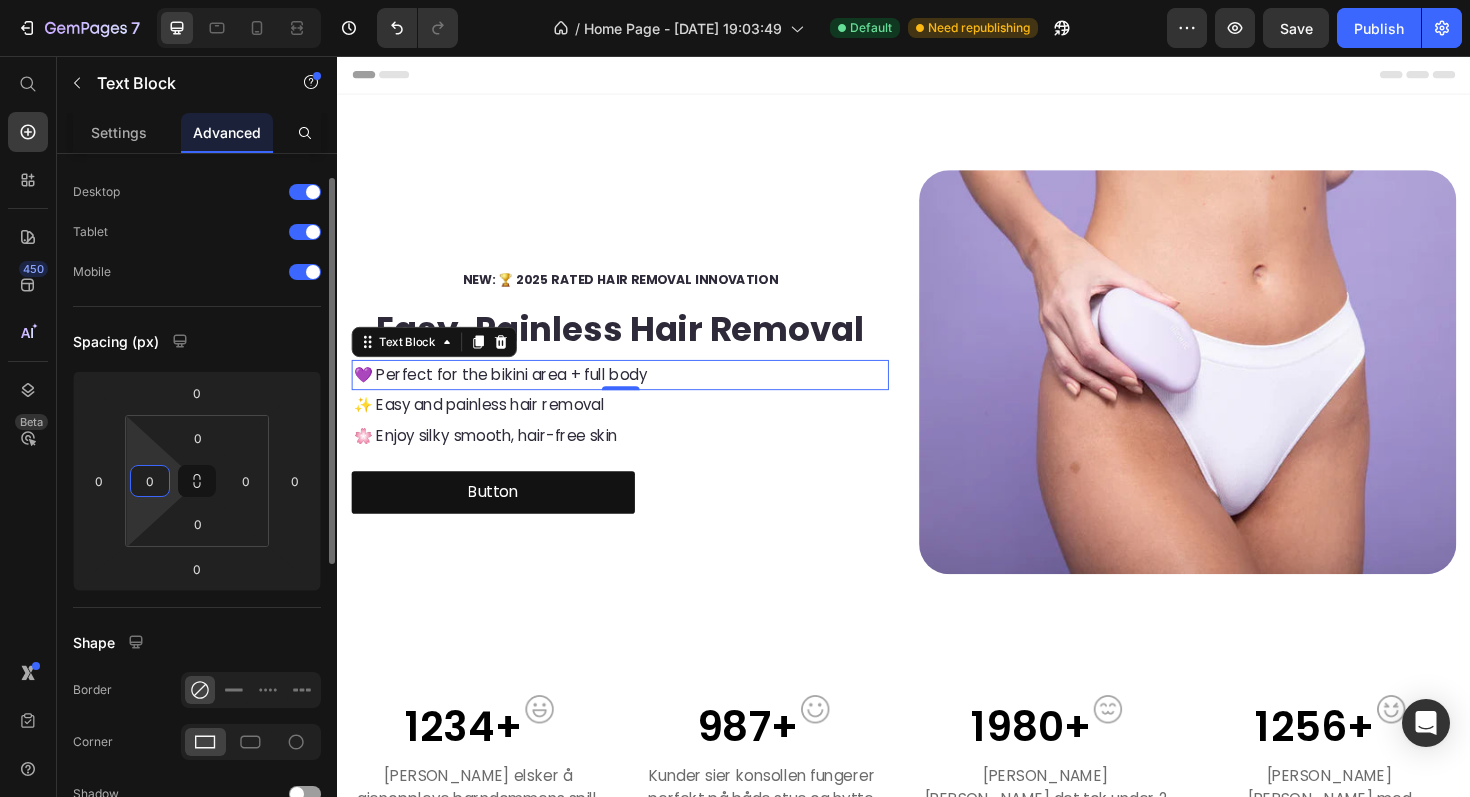 click on "0" at bounding box center (150, 481) 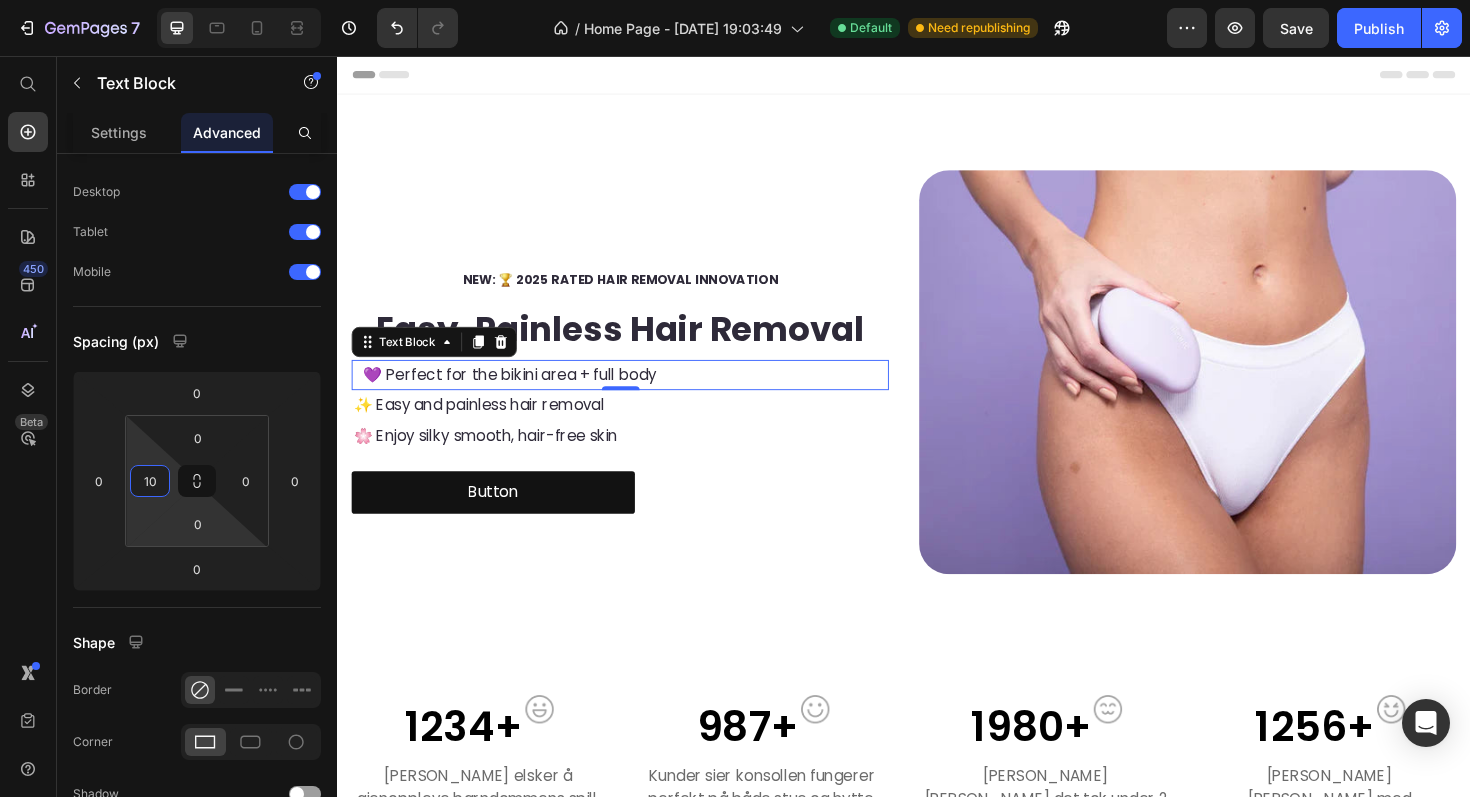 type on "1" 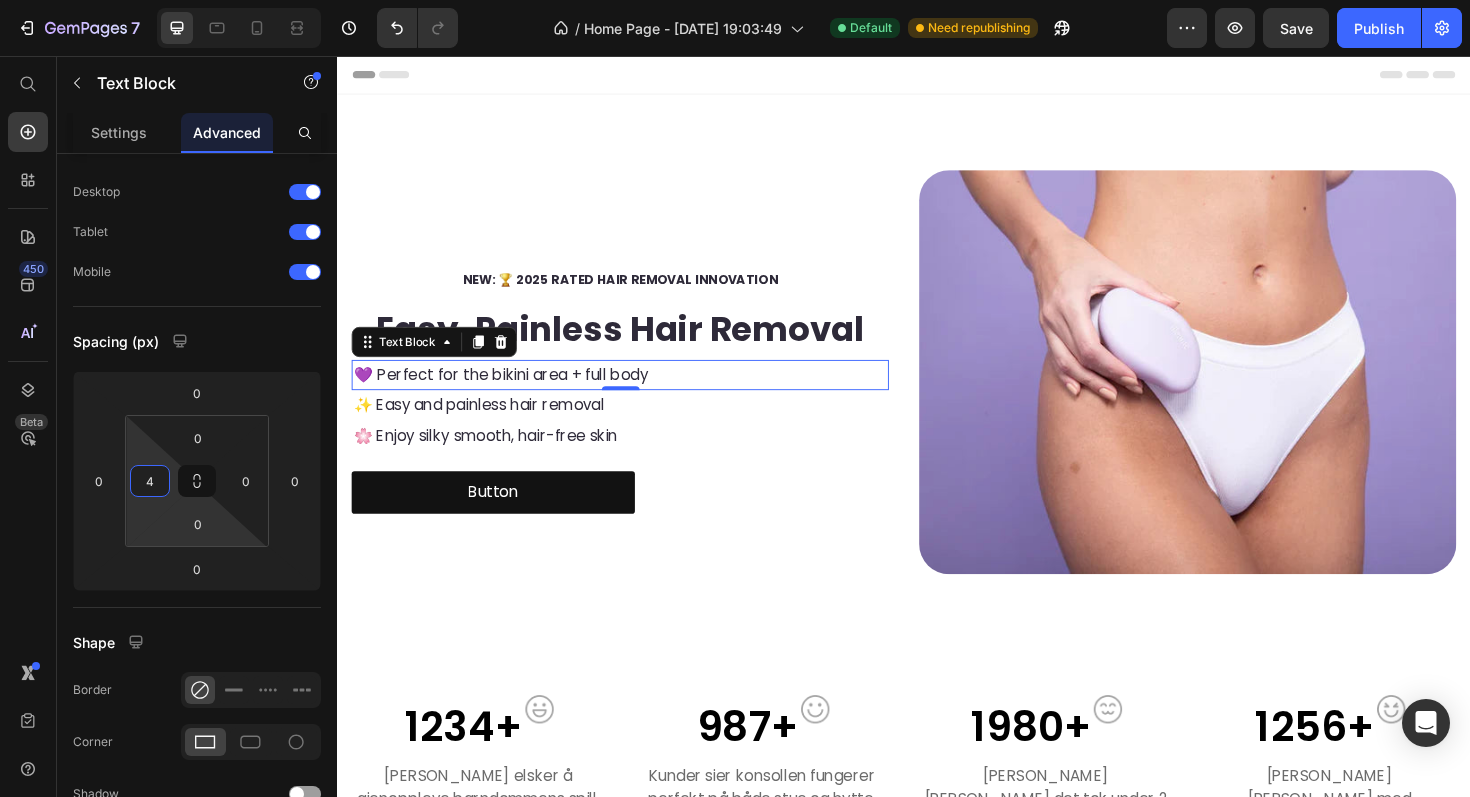 type on "40" 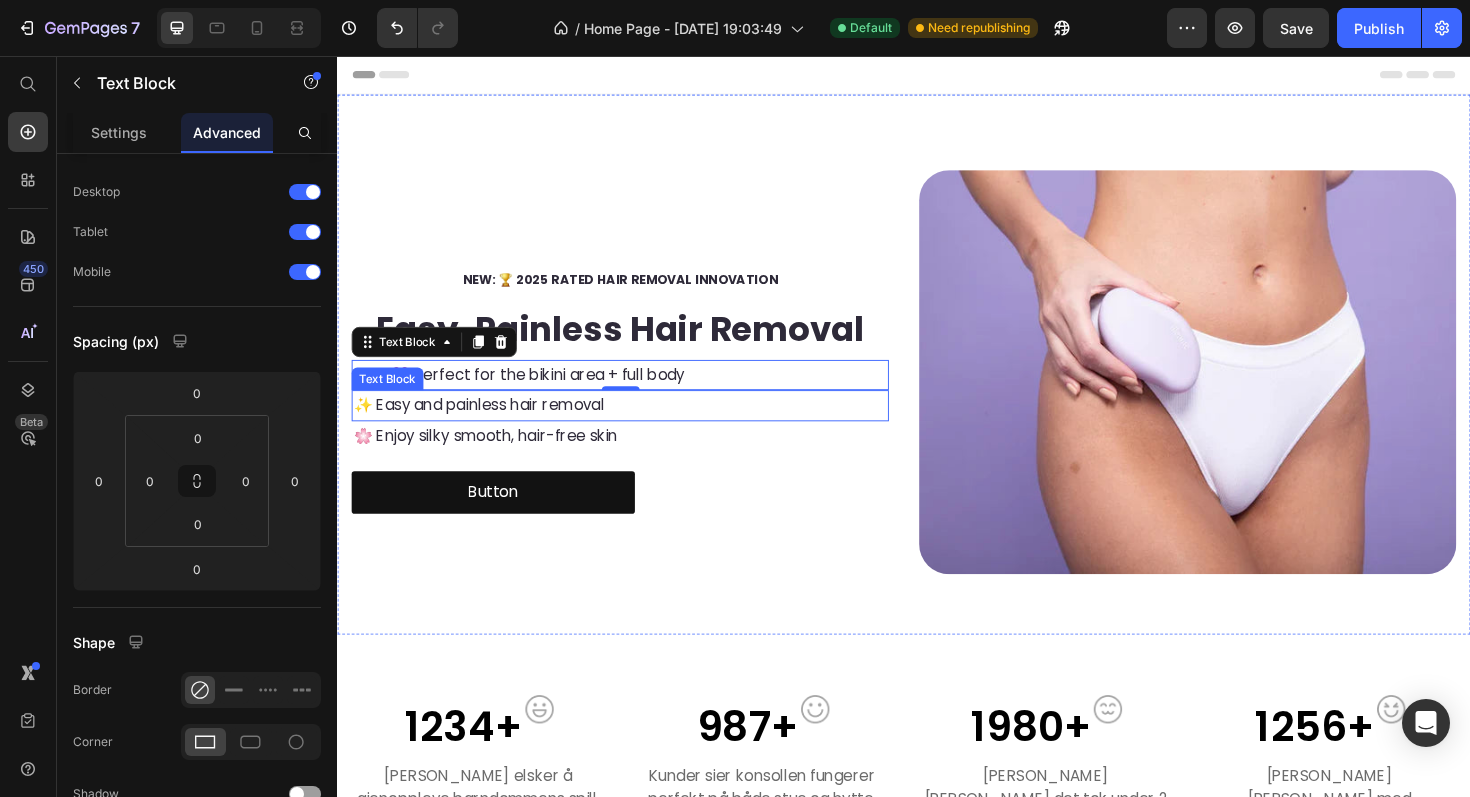 click on "✨ Easy and painless hair removal" at bounding box center [487, 425] 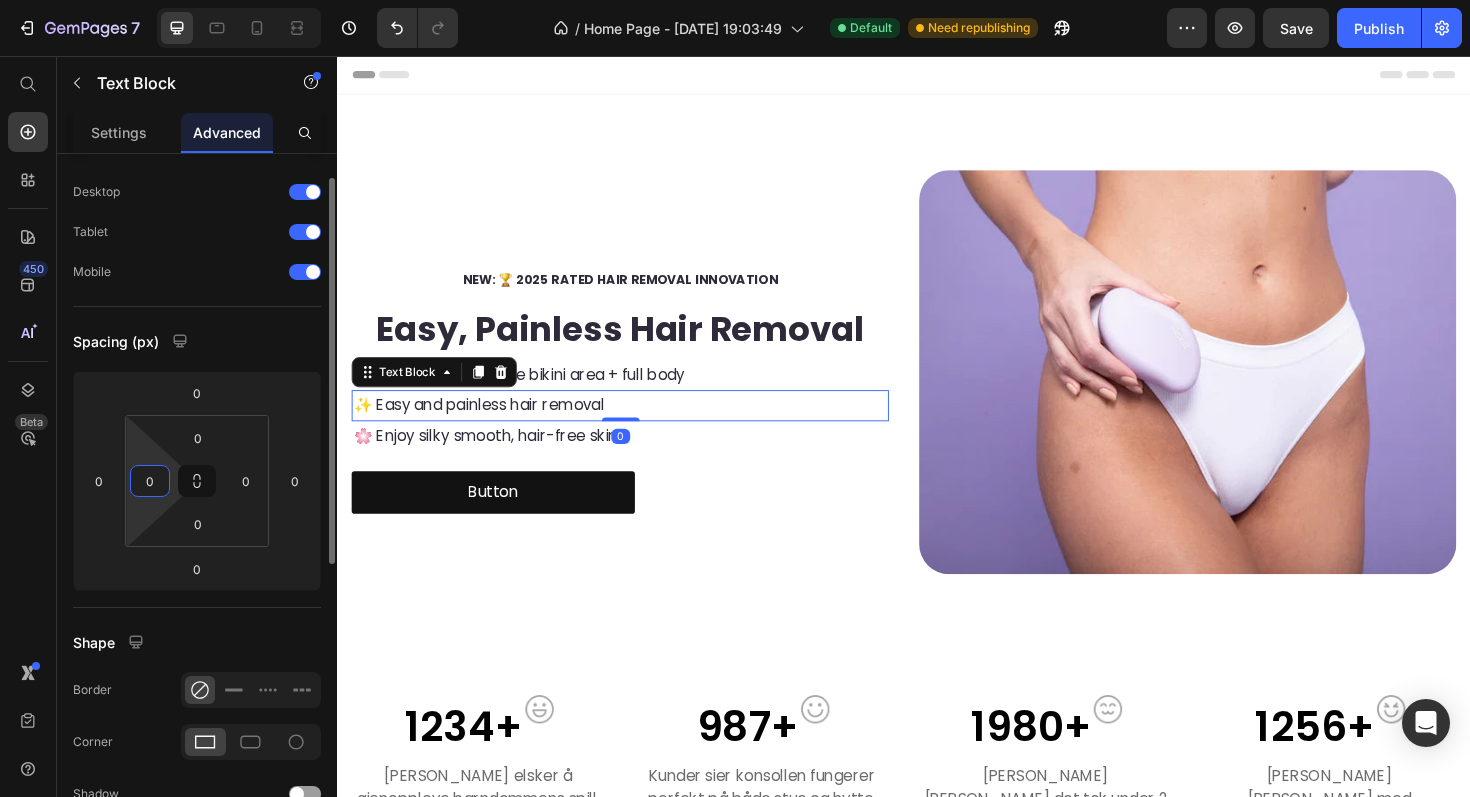 click on "0" at bounding box center [150, 481] 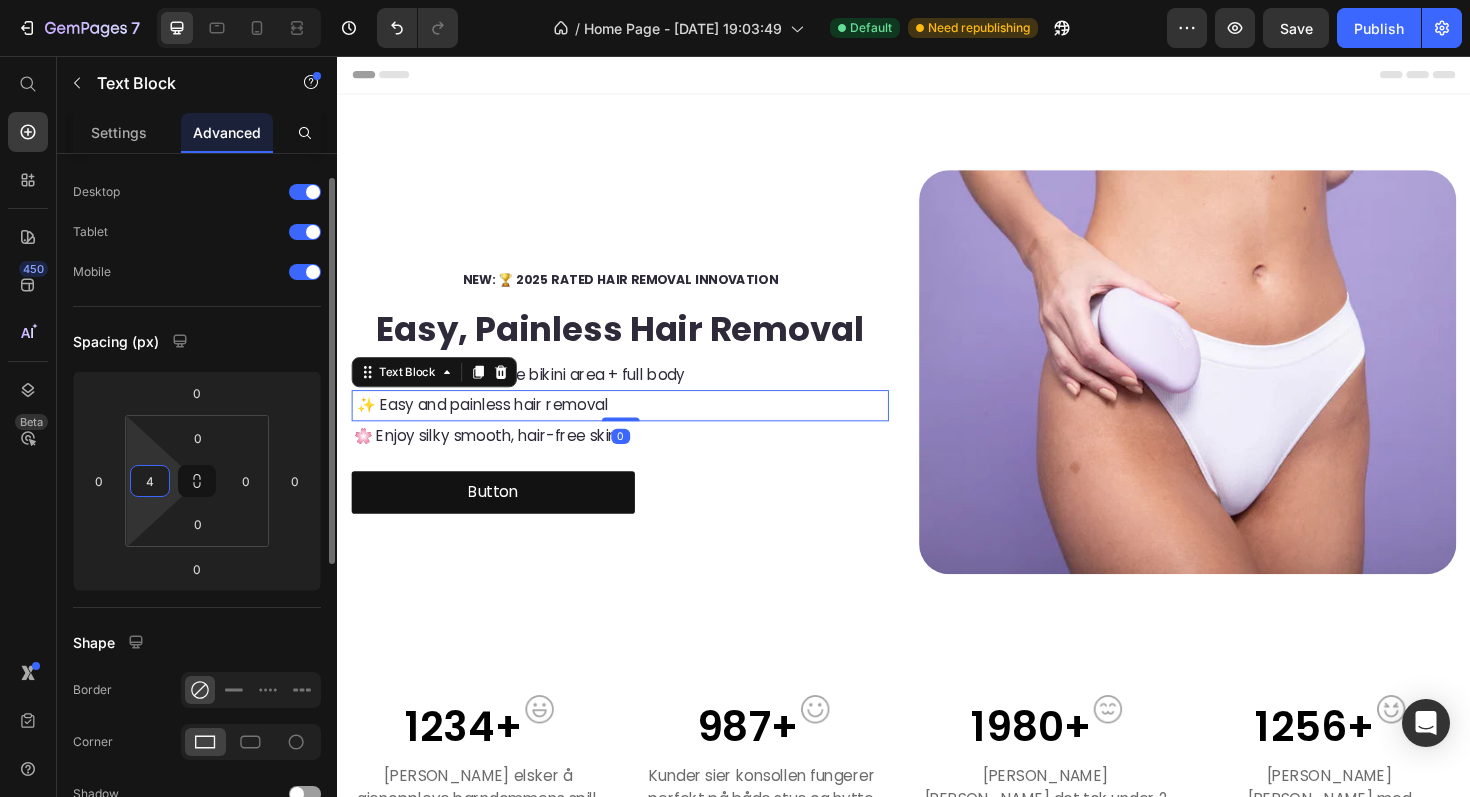 type on "40" 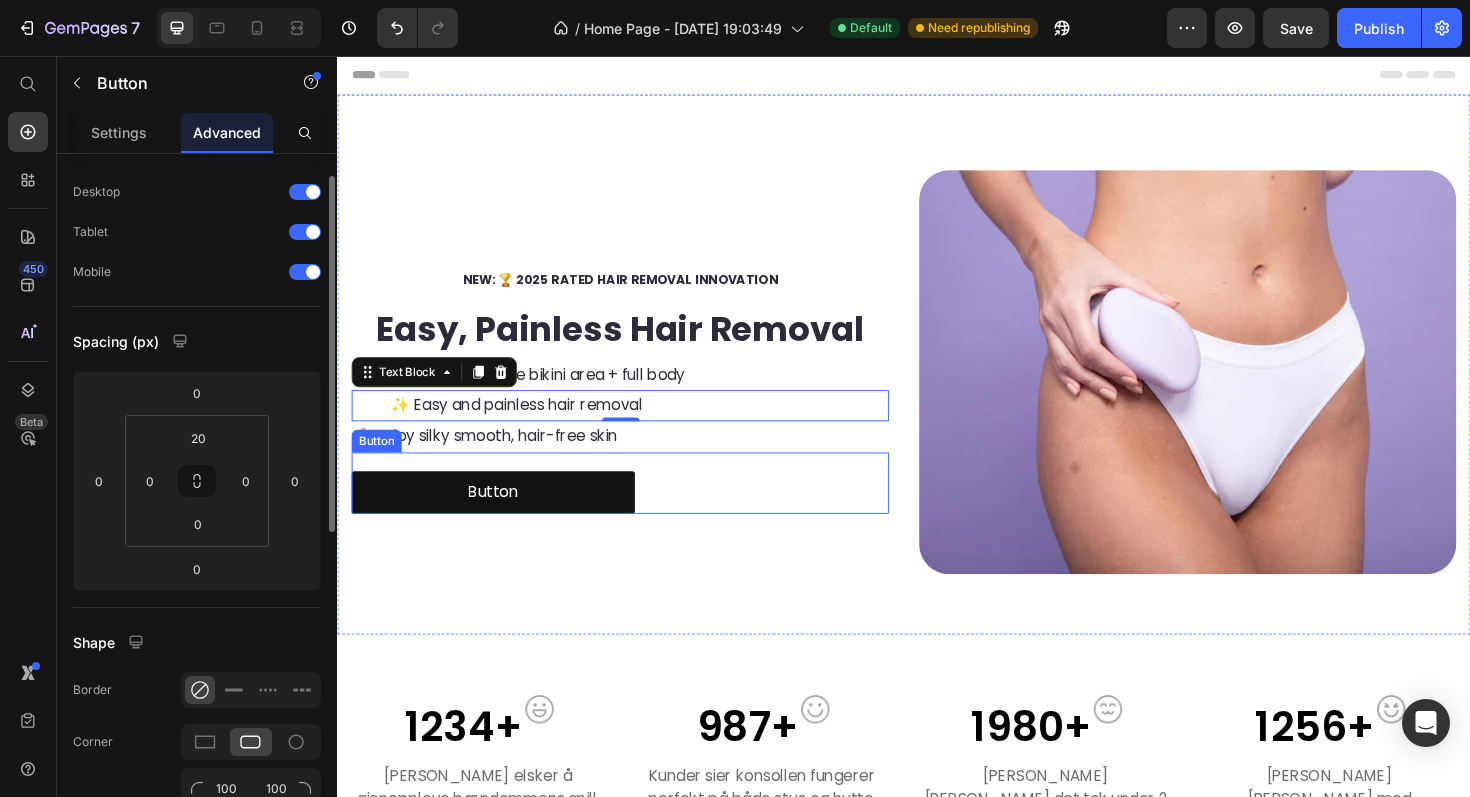 click on "Button Button" at bounding box center (636, 508) 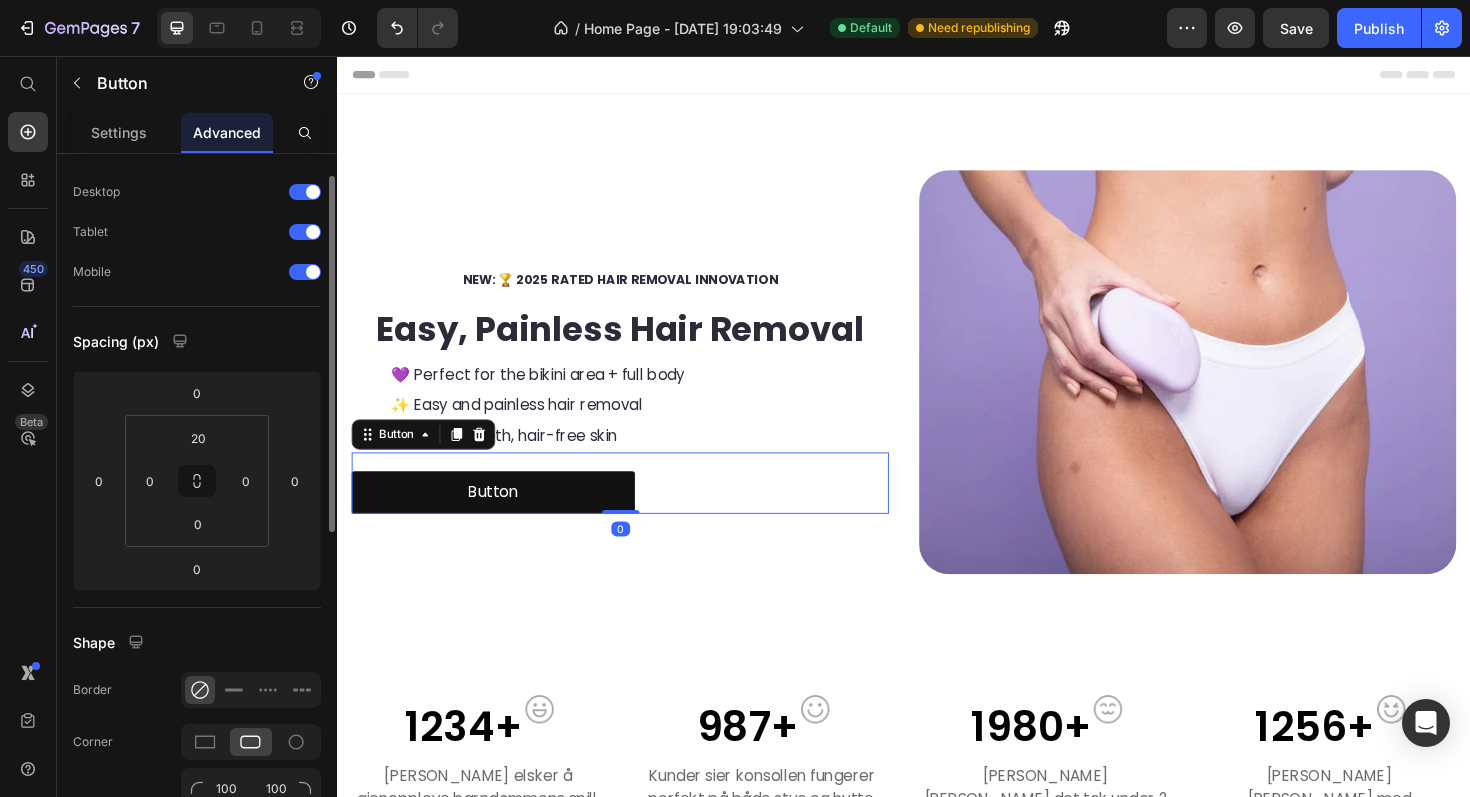 scroll, scrollTop: 0, scrollLeft: 0, axis: both 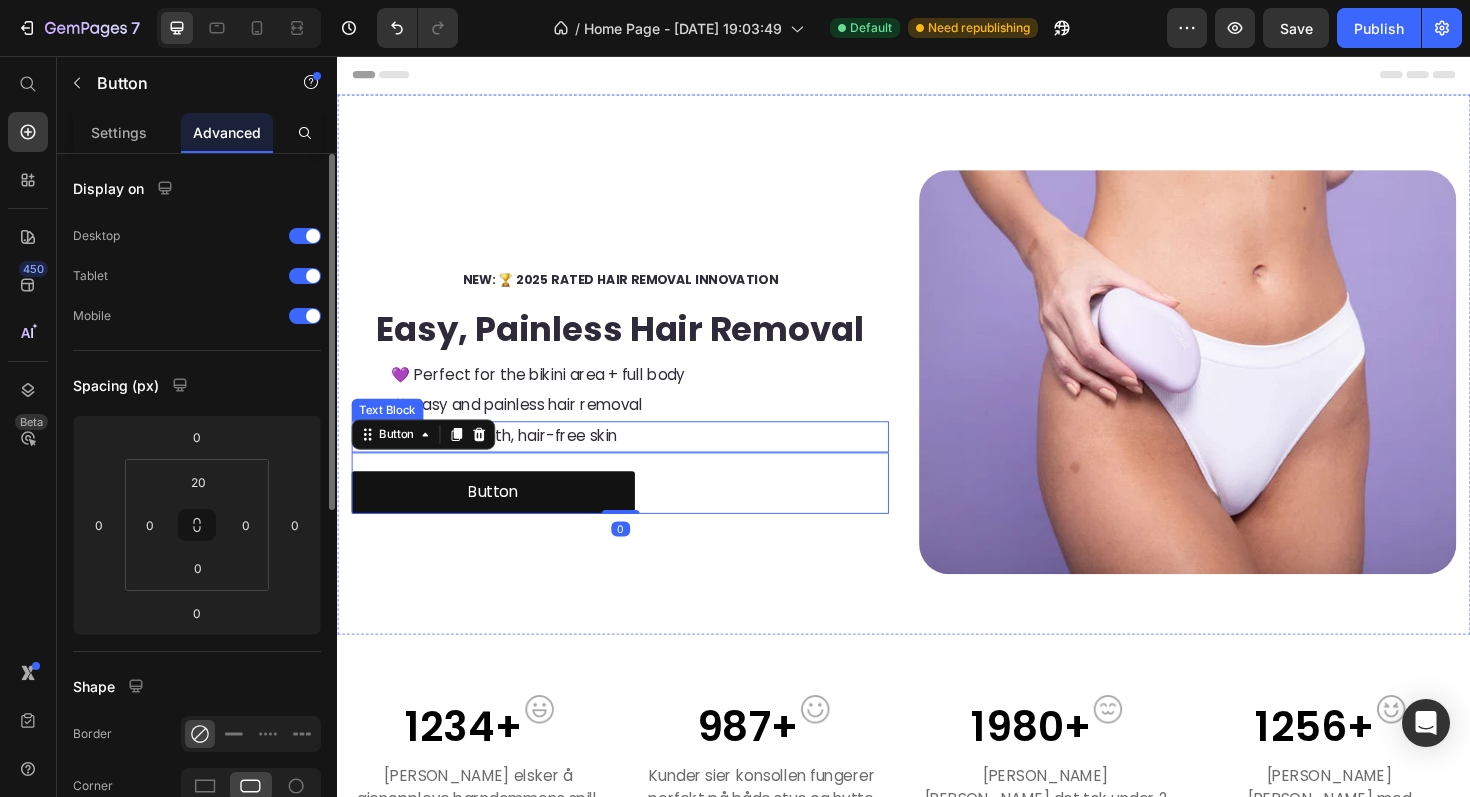 click on "🌸 Enjoy silky smooth, hair-free skin" at bounding box center [494, 458] 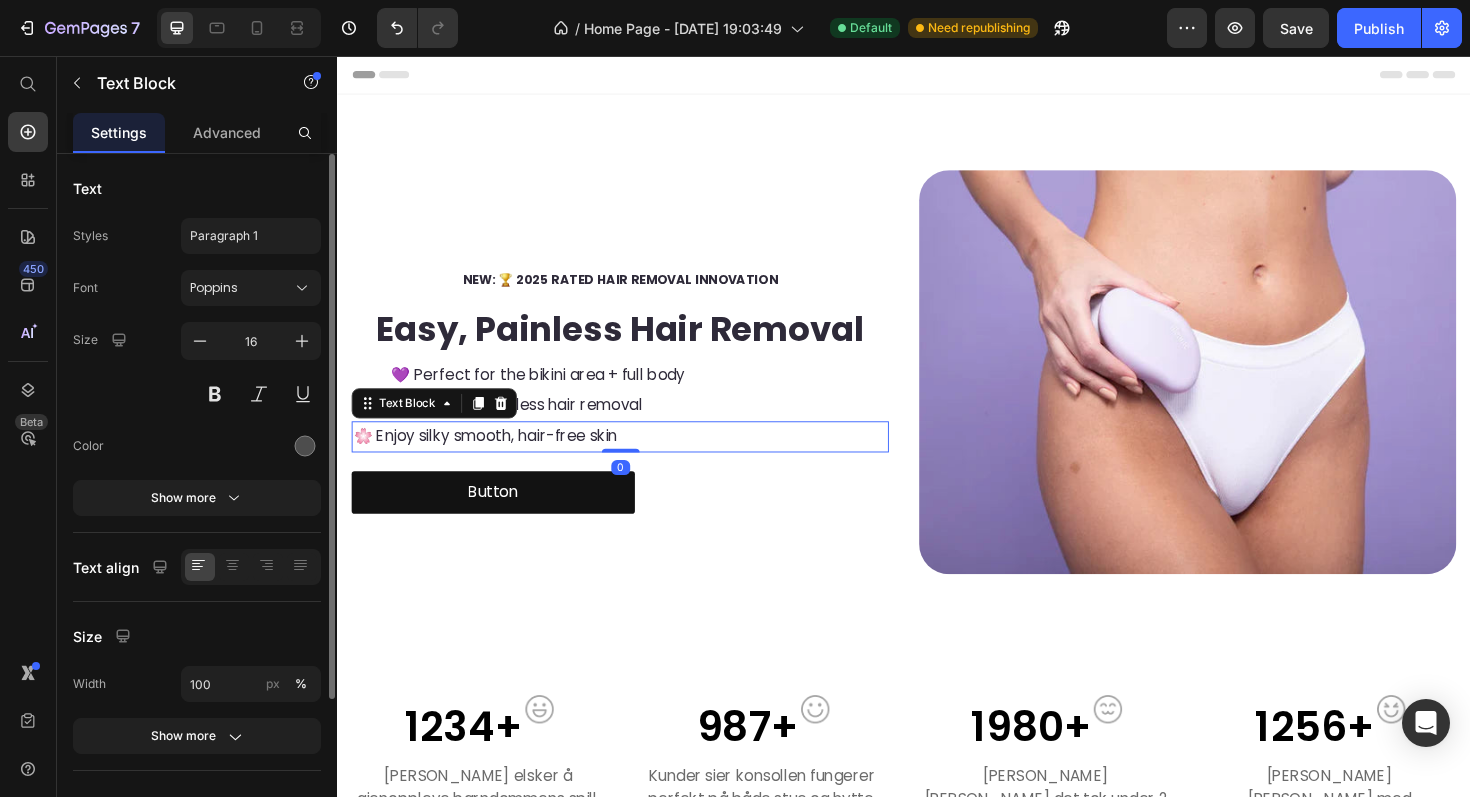 click on "Text Styles Paragraph 1 Font Poppins Size 16 Color Show more Text align Size Width 100 px % Show more Background Color Image Video  Color   Delete element" at bounding box center (197, 601) 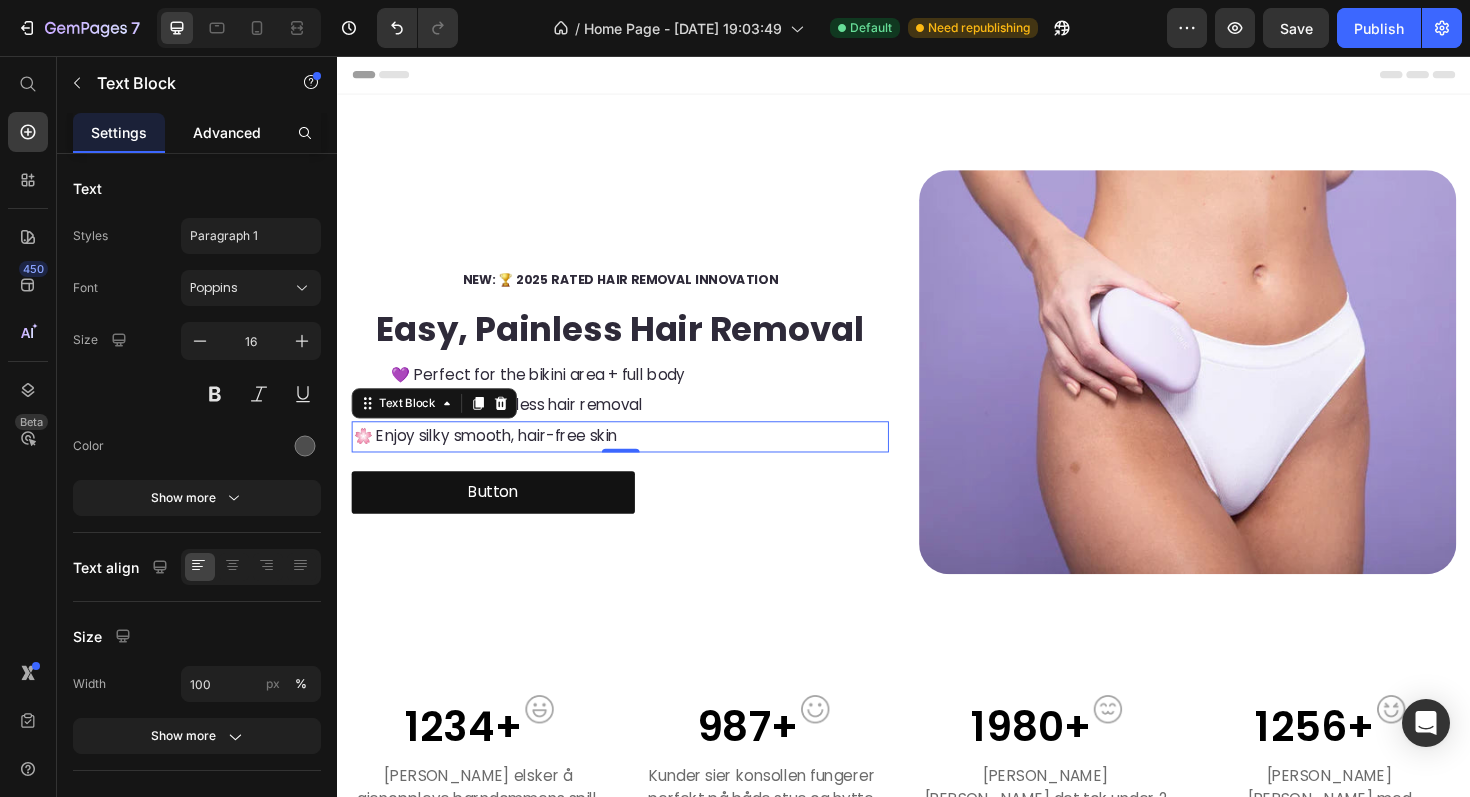 click on "Advanced" 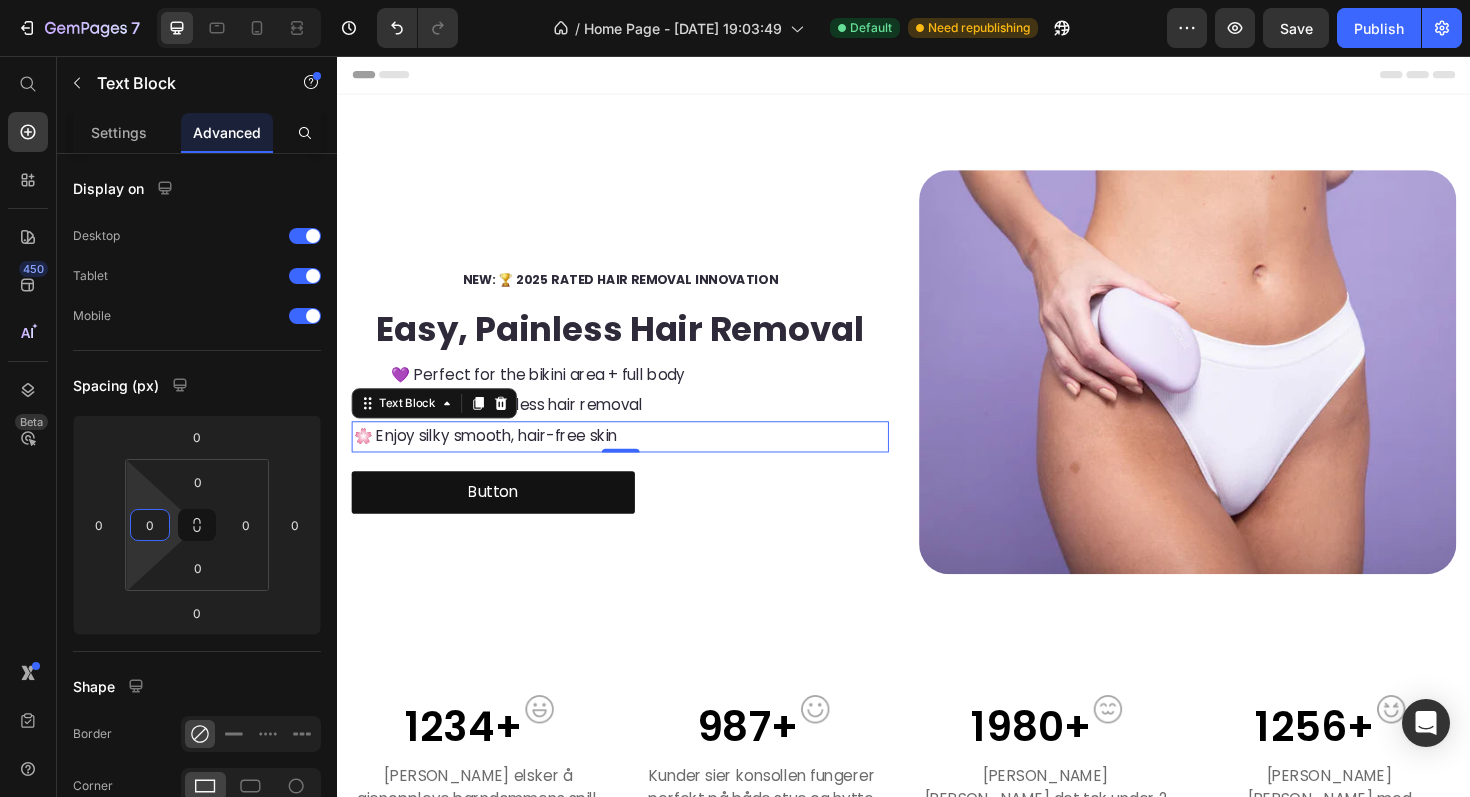 click on "0" at bounding box center [150, 525] 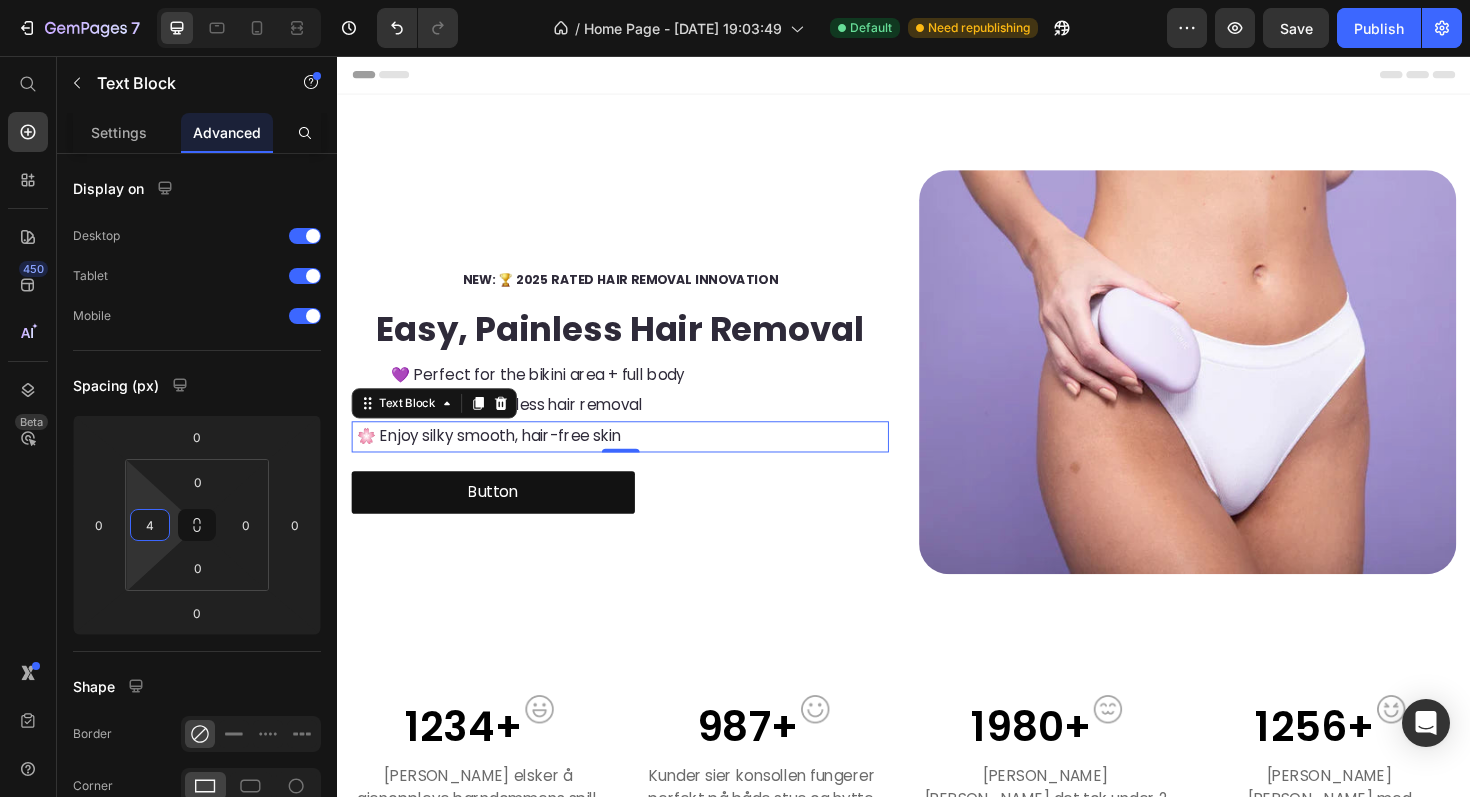 type on "40" 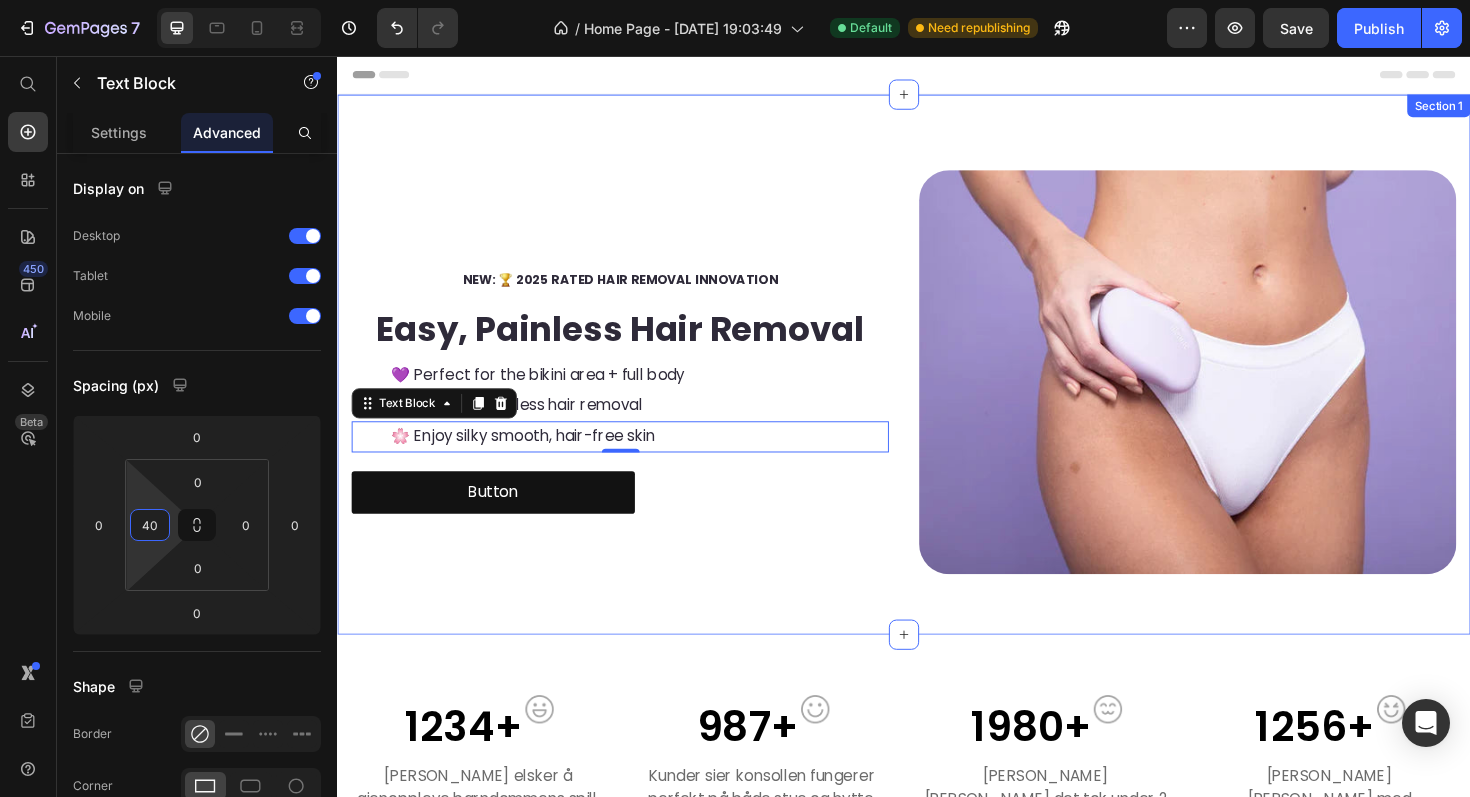 click on "NEW: 🏆 2025 RATED HAIR REMOVAL INNOVATION Text Block ⁠⁠⁠⁠⁠⁠⁠ Easy, Painless Hair Removal Heading 💜 Perfect for the bikini area + full body Text Block ✨ Easy and painless hair removal Text Block 🌸 Enjoy silky smooth, hair-free skin Text Block   0 Button Button Image Section 1" at bounding box center (937, 383) 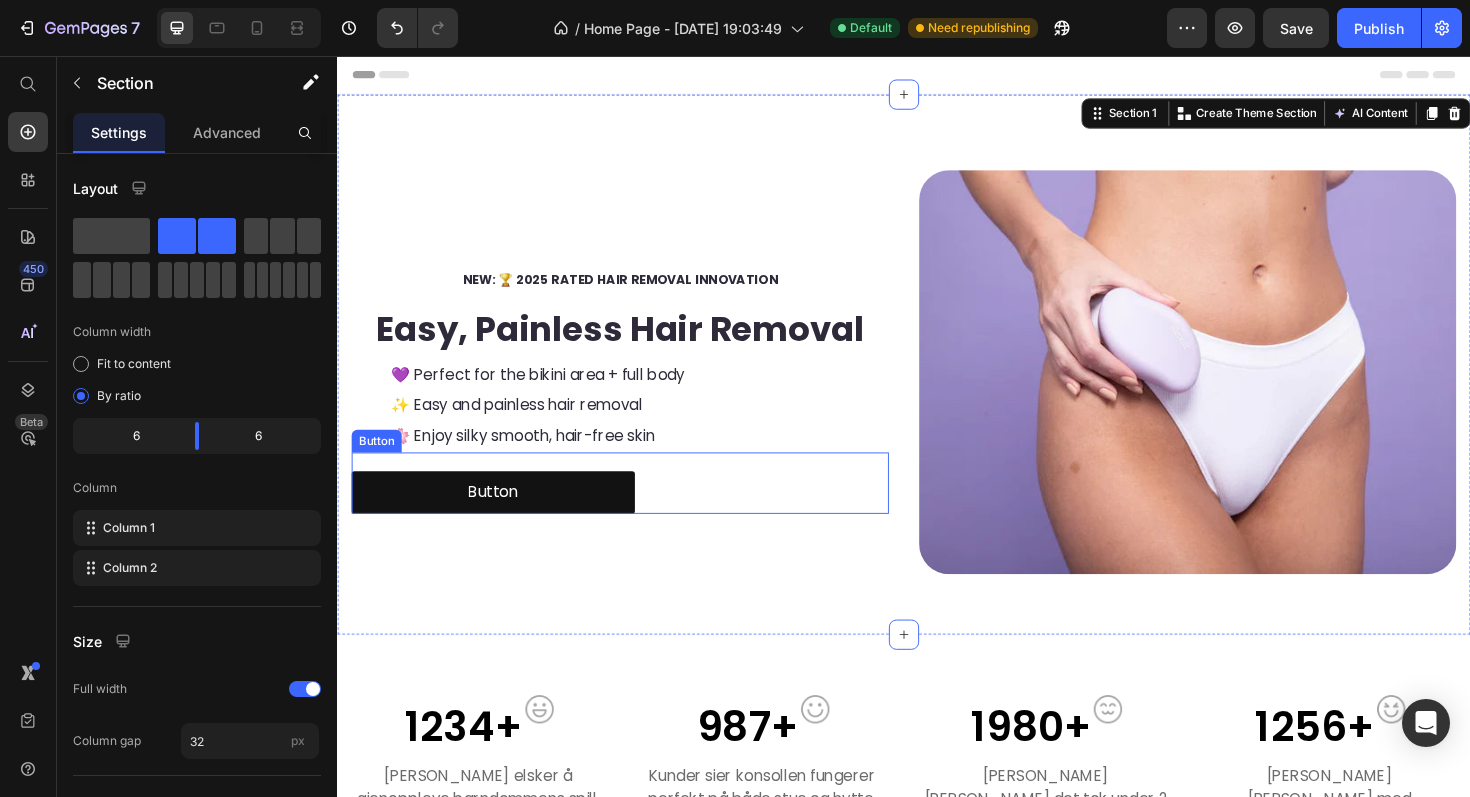 click on "Button Button" at bounding box center [636, 508] 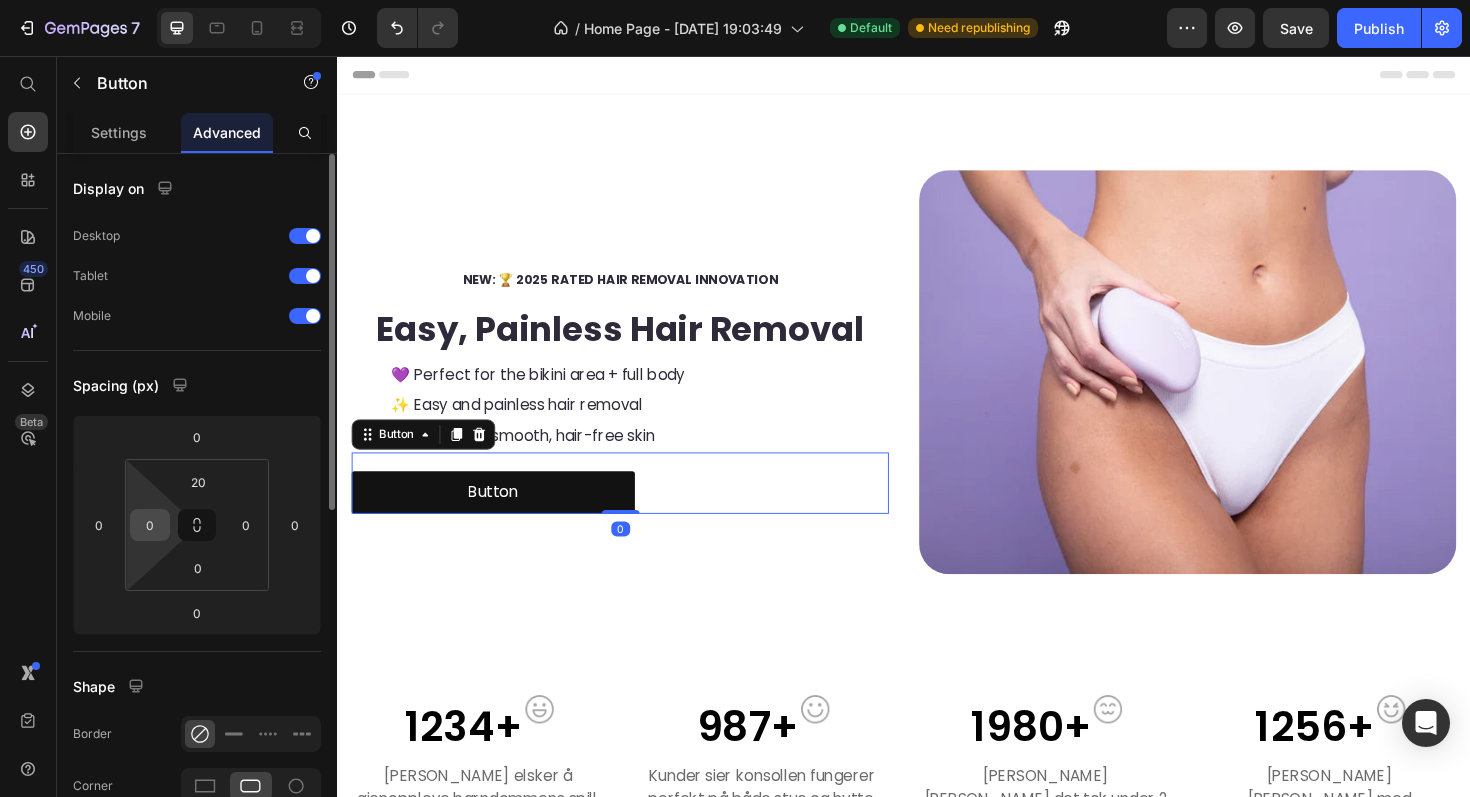 click on "0" at bounding box center [150, 525] 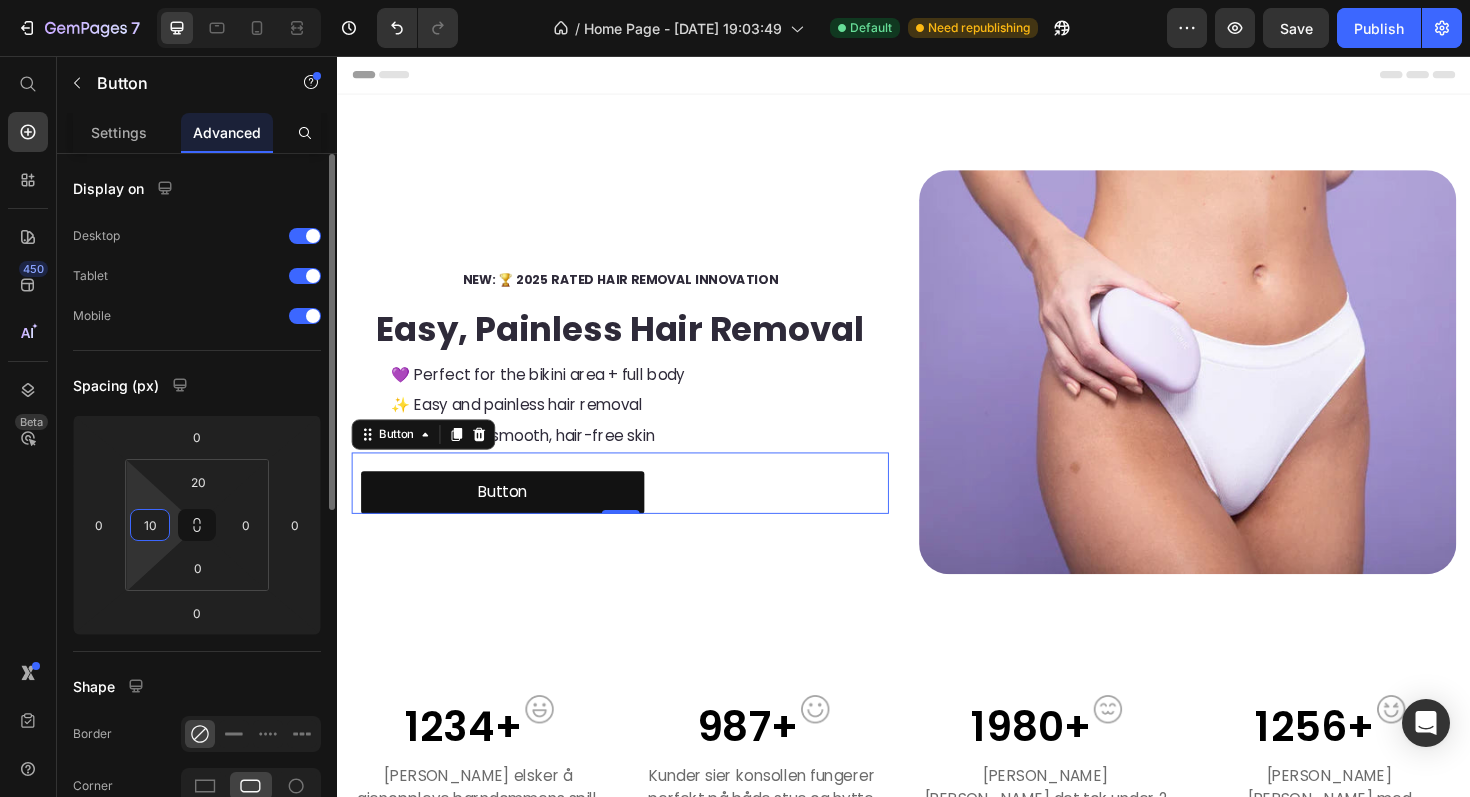 type on "1" 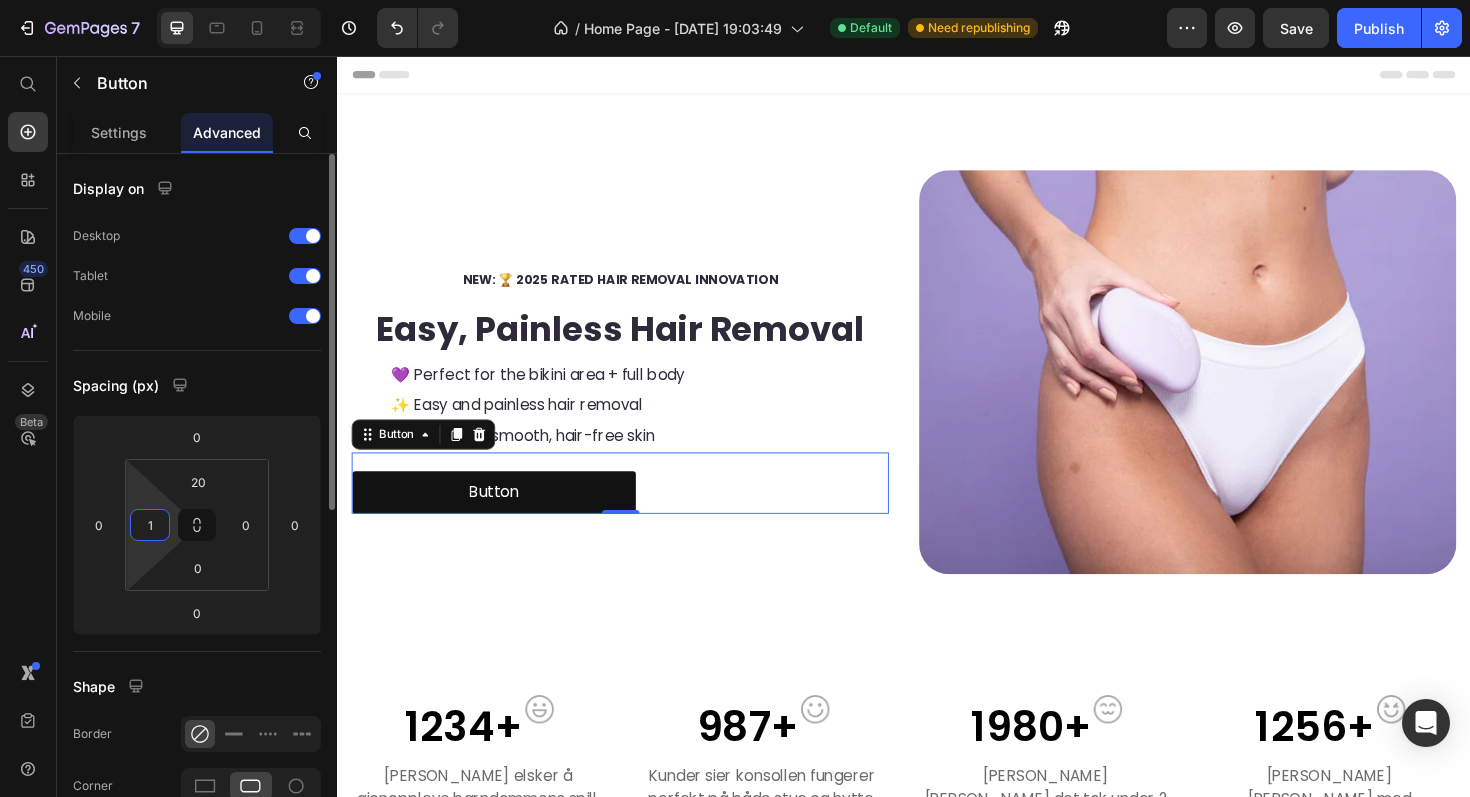 type 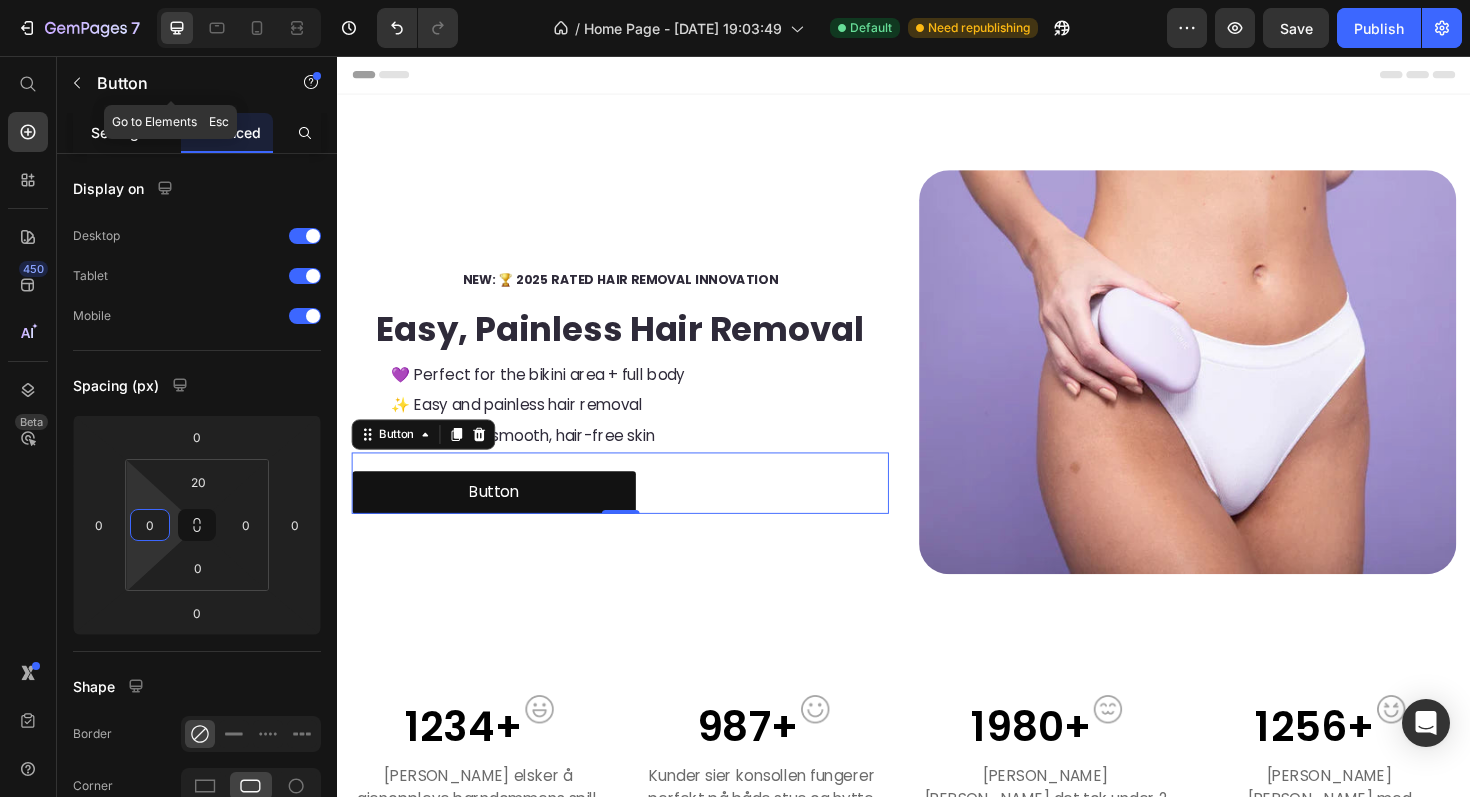click on "Settings" at bounding box center [119, 132] 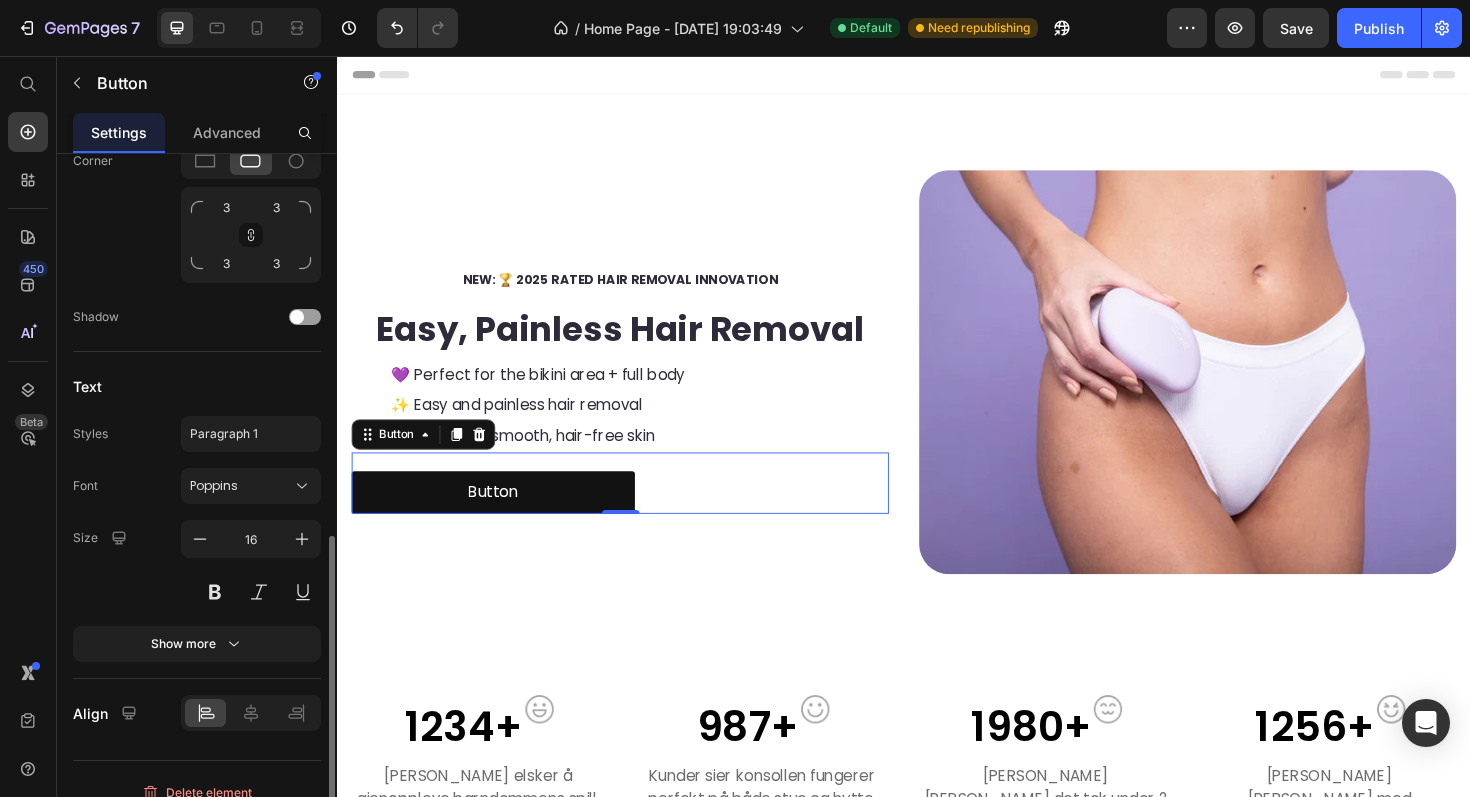 scroll, scrollTop: 745, scrollLeft: 0, axis: vertical 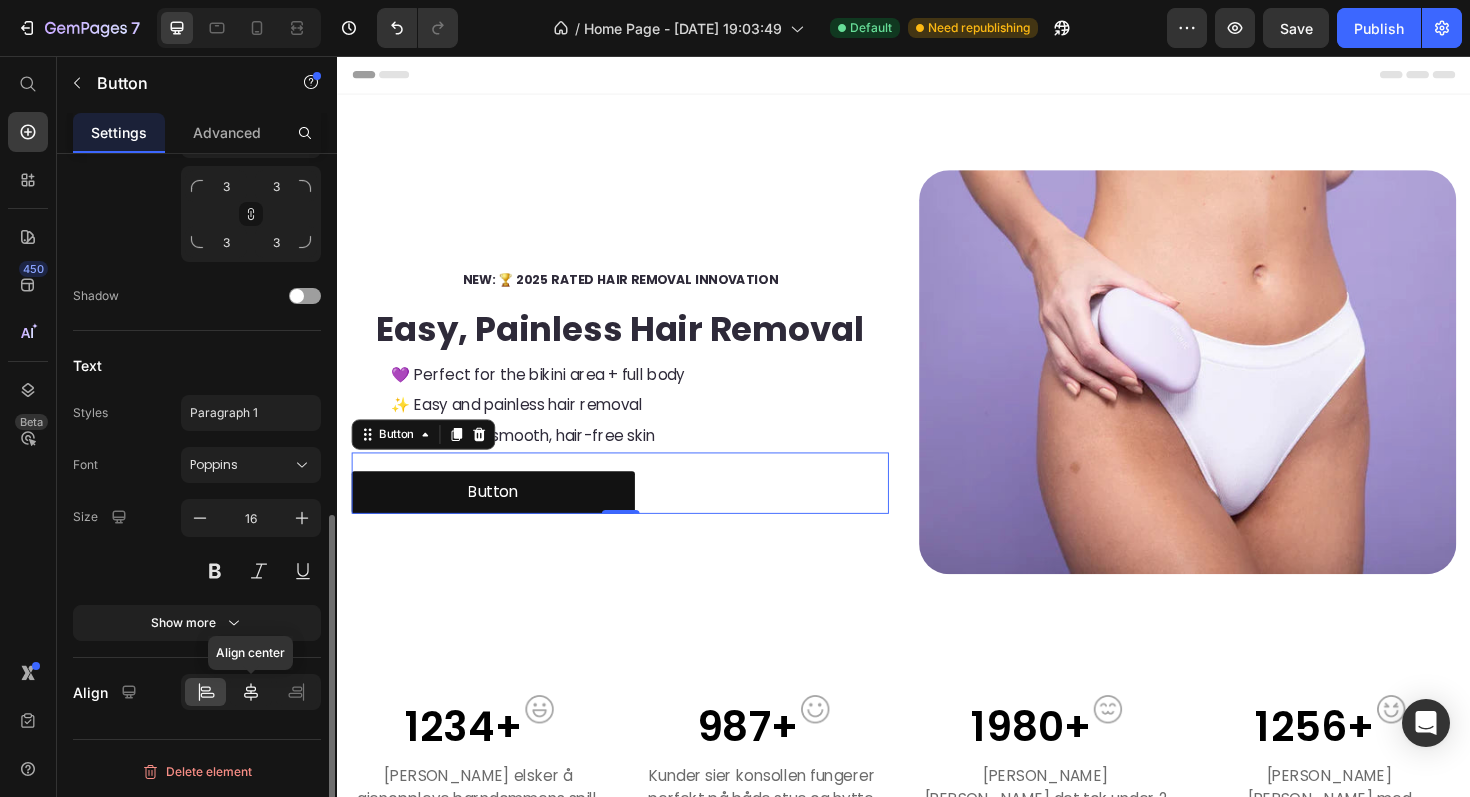 click 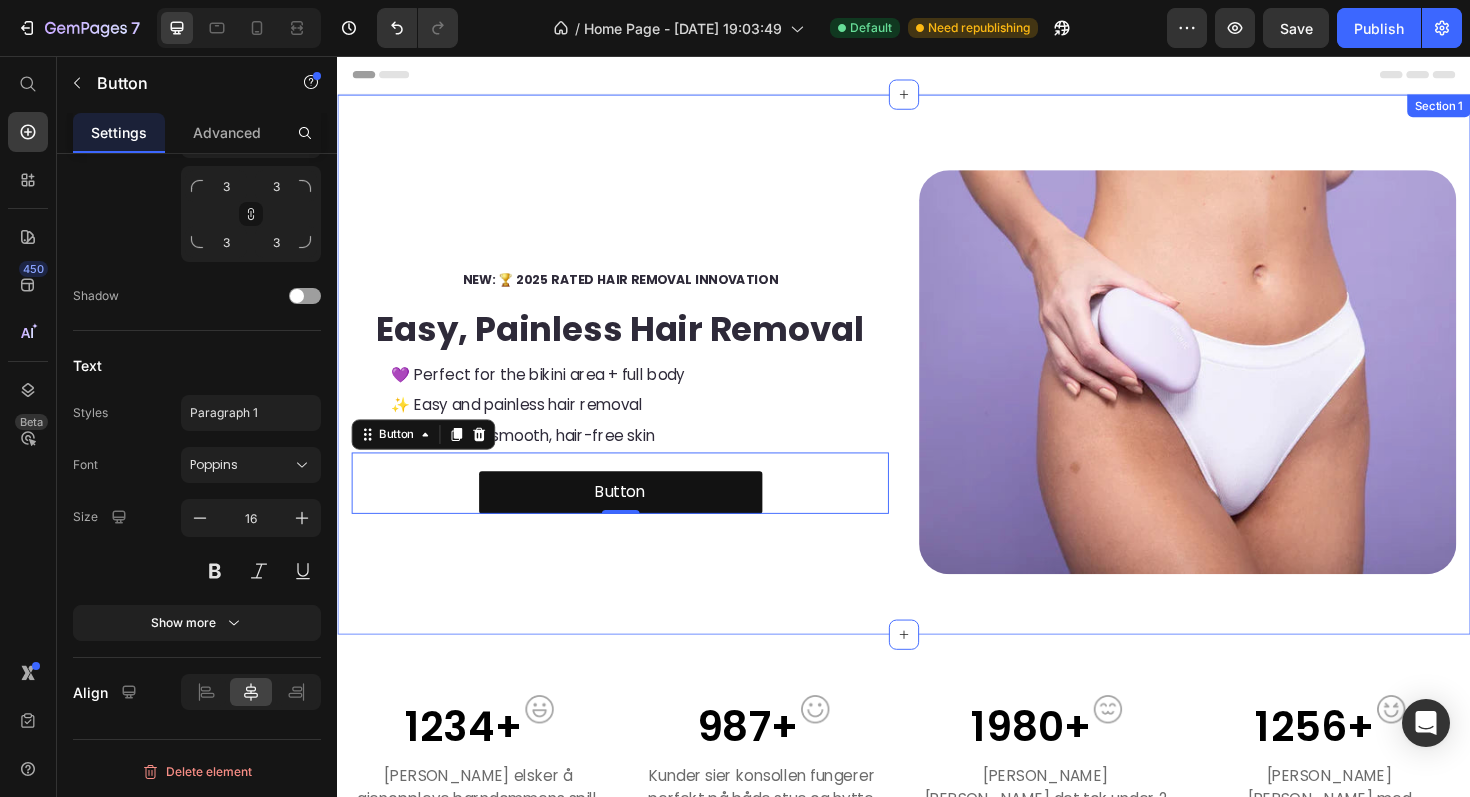 click on "NEW: 🏆 2025 RATED HAIR REMOVAL INNOVATION Text Block ⁠⁠⁠⁠⁠⁠⁠ Easy, Painless Hair Removal Heading 💜 Perfect for the bikini area + full body Text Block ✨ Easy and painless hair removal Text Block 🌸 Enjoy silky smooth, hair-free skin Text Block Button Button   0 Image Section 1" at bounding box center (937, 383) 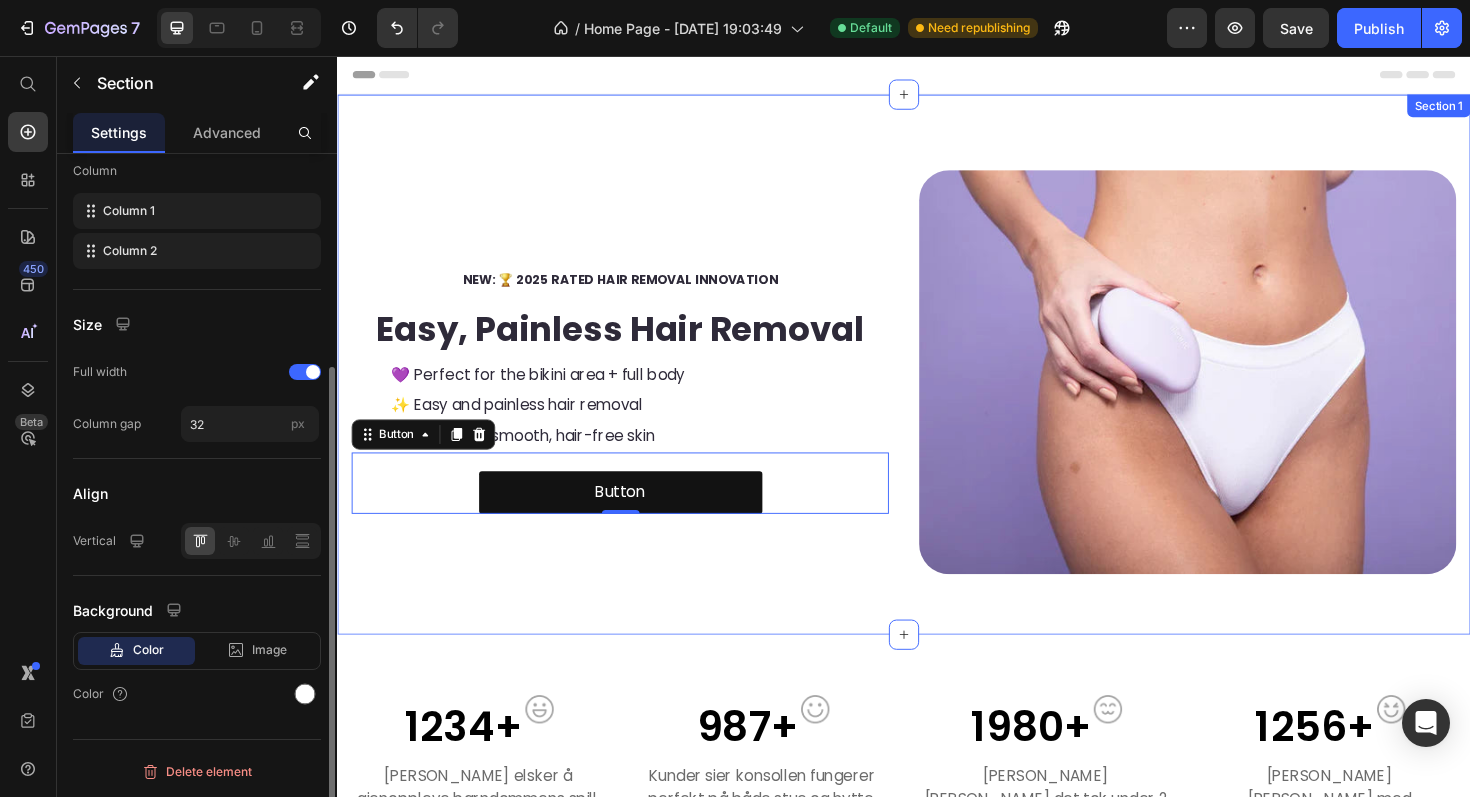 scroll, scrollTop: 0, scrollLeft: 0, axis: both 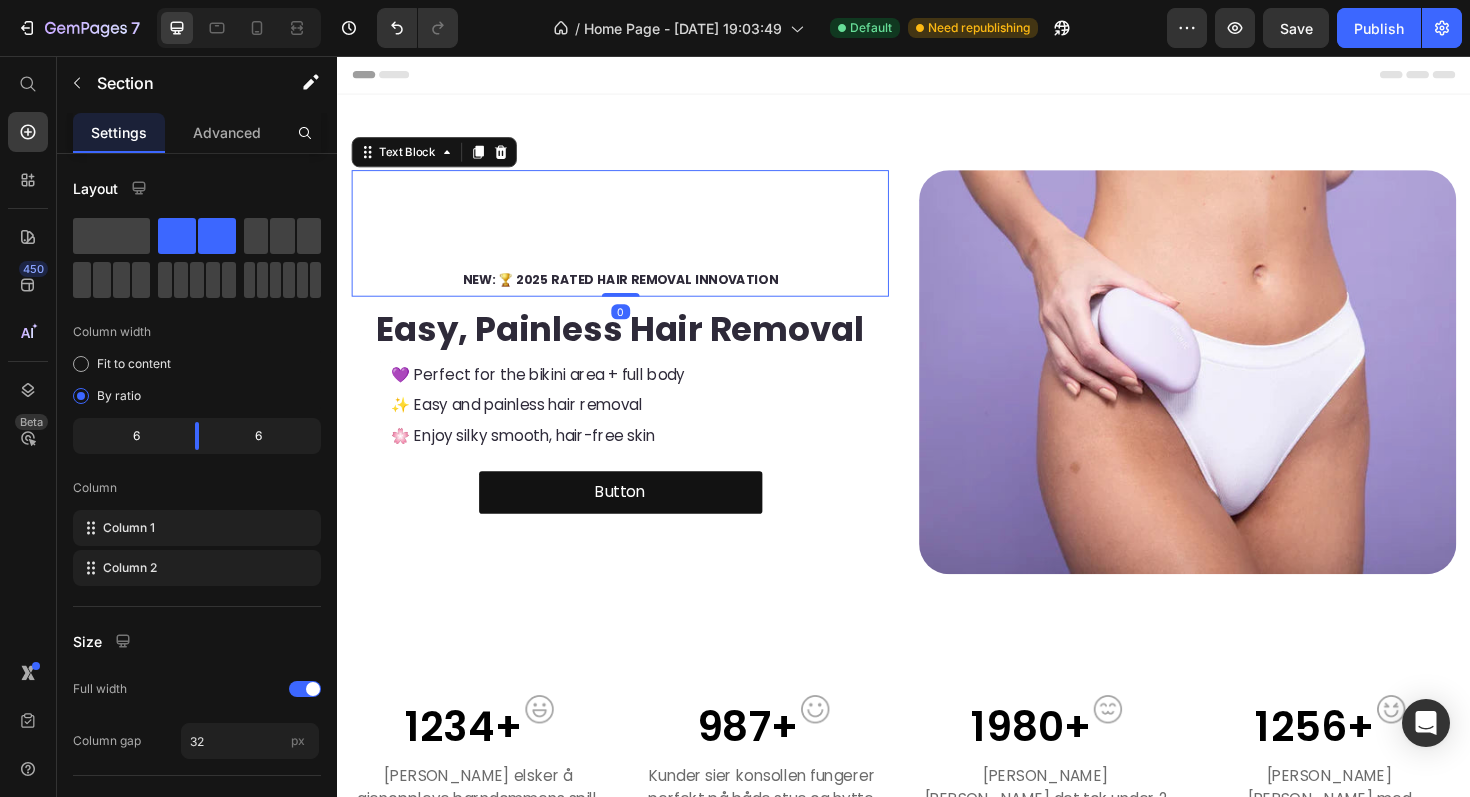 click on "NEW: 🏆 2025 RATED HAIR REMOVAL INNOVATION Text Block   0" at bounding box center (636, 244) 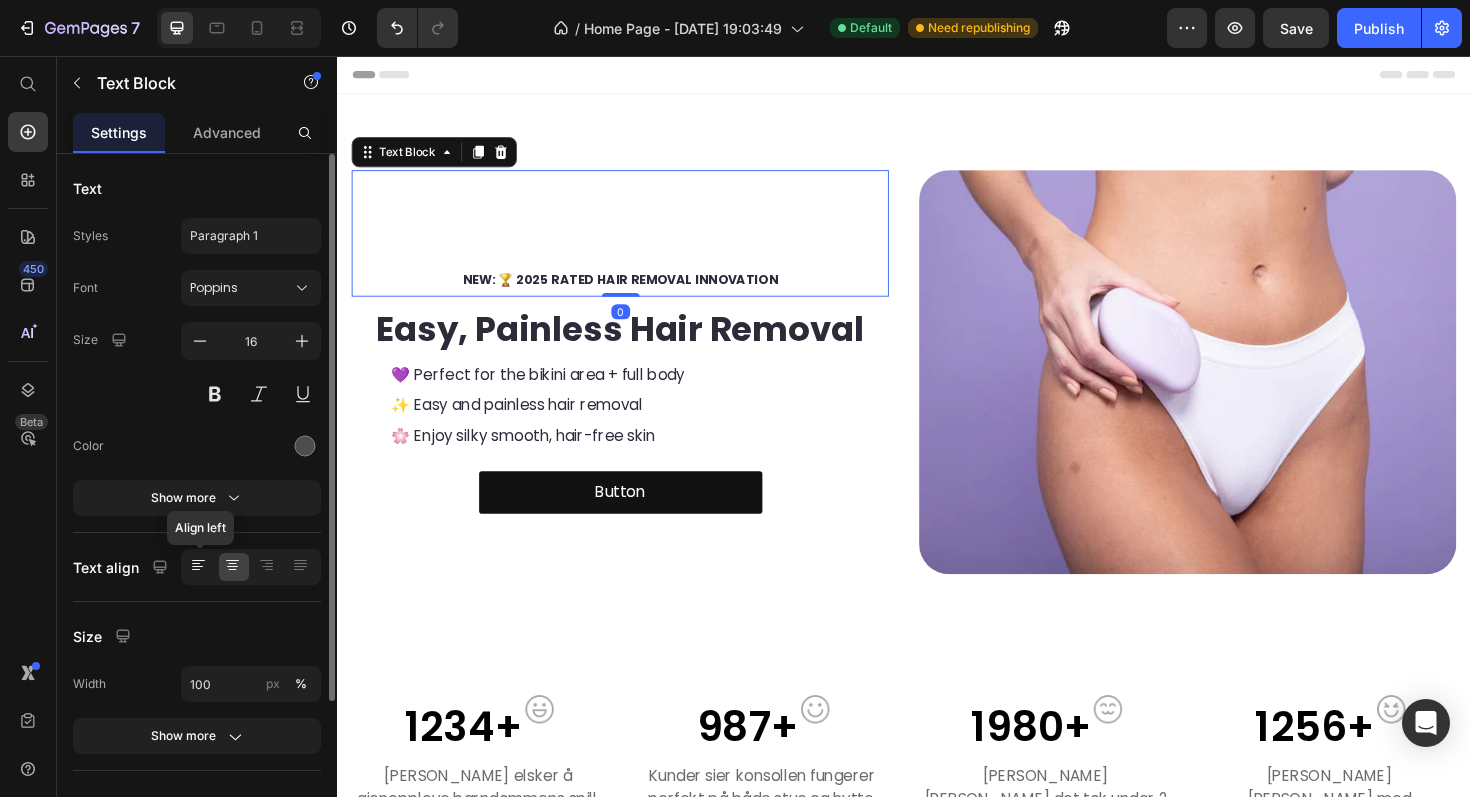 click 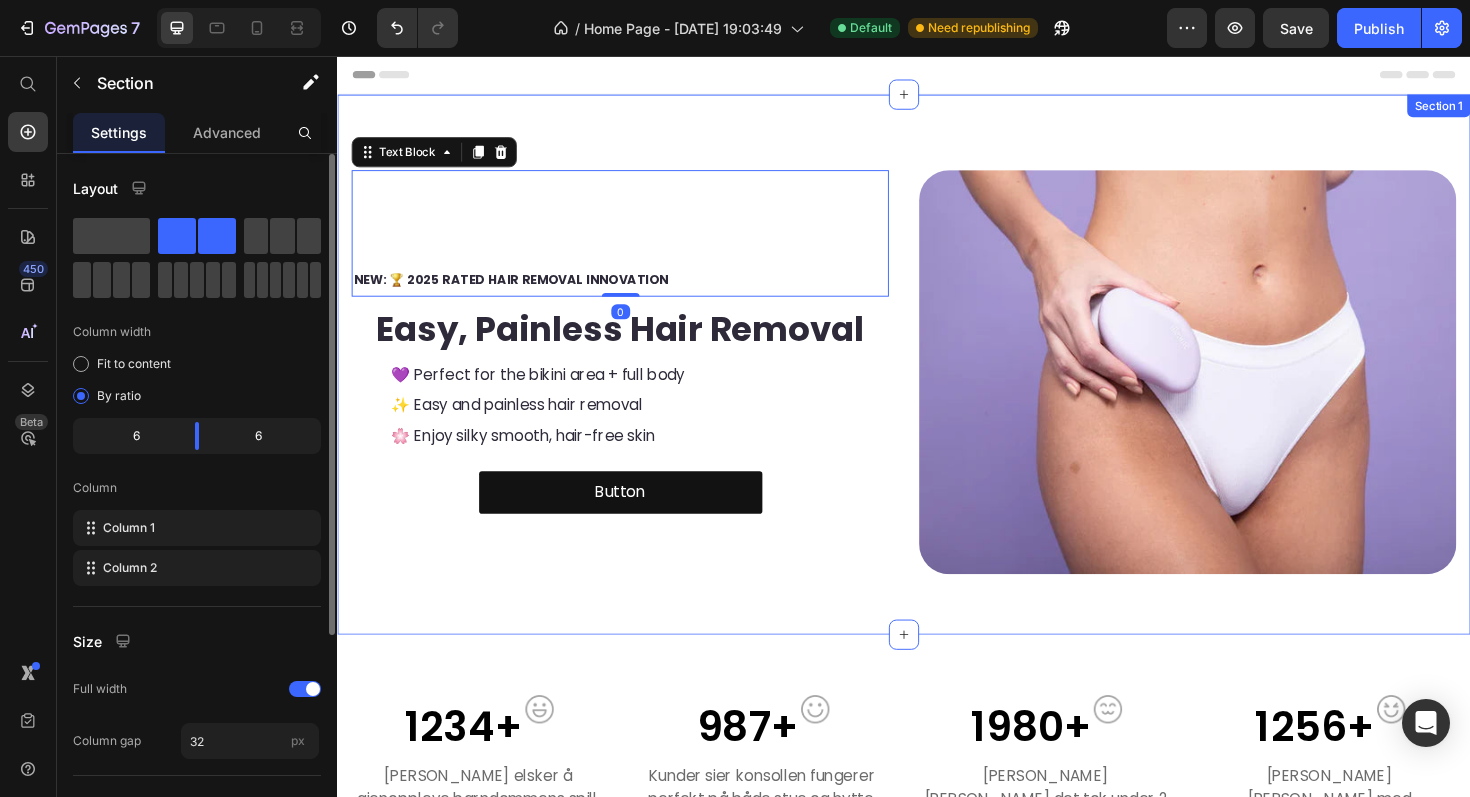 click on "NEW: 🏆 2025 RATED HAIR REMOVAL INNOVATION Text Block   0 ⁠⁠⁠⁠⁠⁠⁠ Easy, Painless Hair Removal Heading 💜 Perfect for the bikini area + full body Text Block ✨ Easy and painless hair removal Text Block 🌸 Enjoy silky smooth, hair-free skin Text Block Button Button" at bounding box center [636, 391] 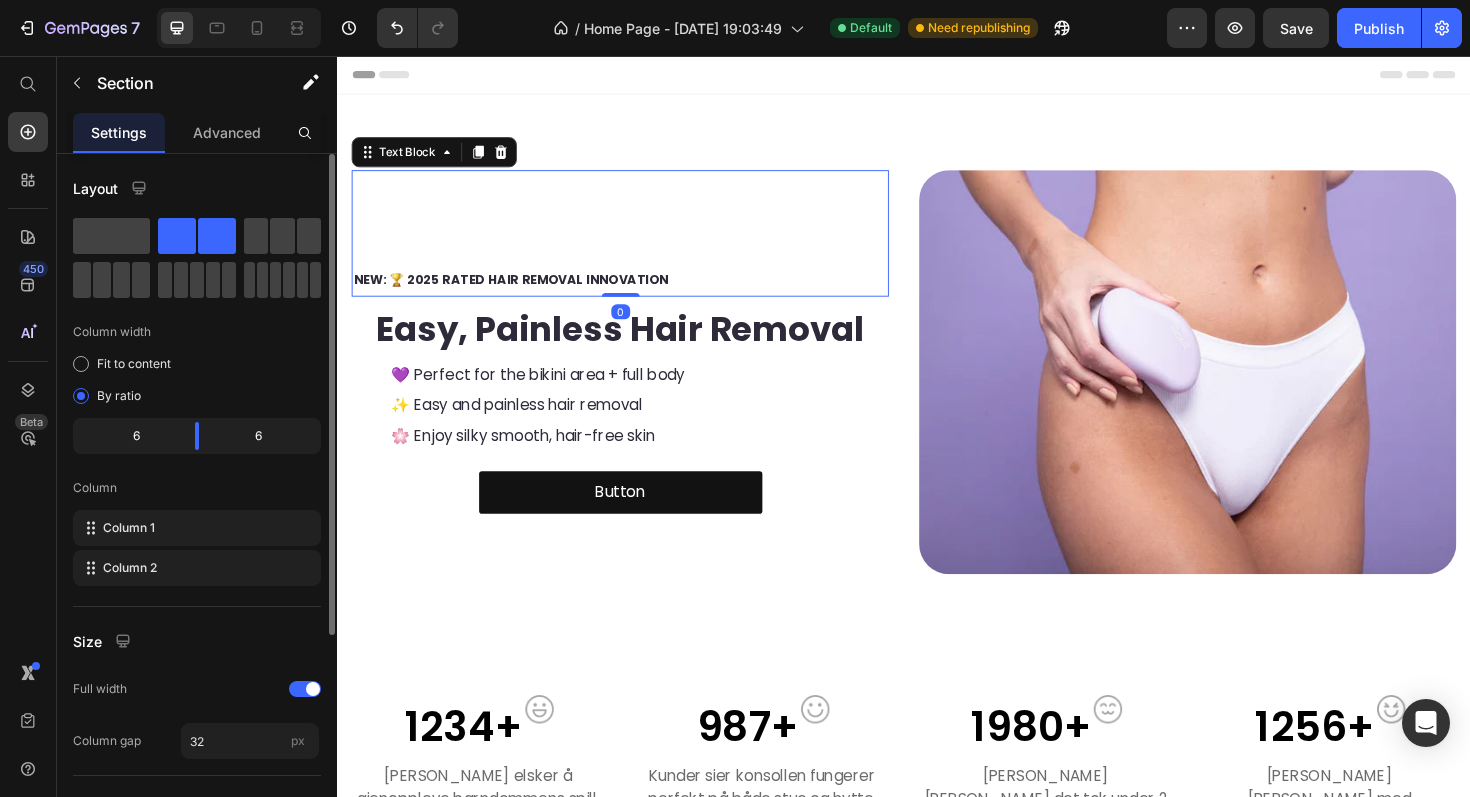 click on "NEW: 🏆 2025 RATED HAIR REMOVAL INNOVATION" at bounding box center (636, 294) 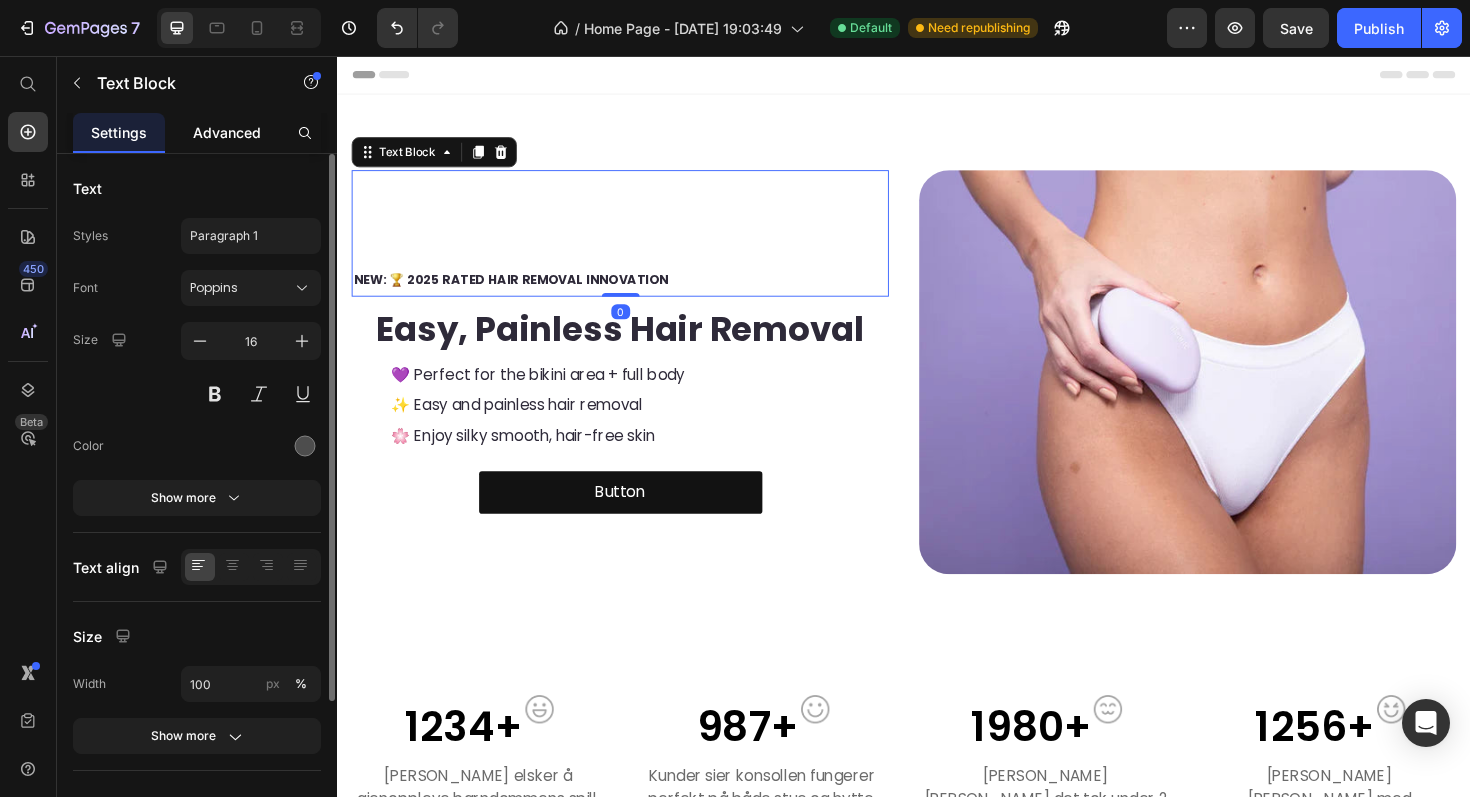click on "Advanced" 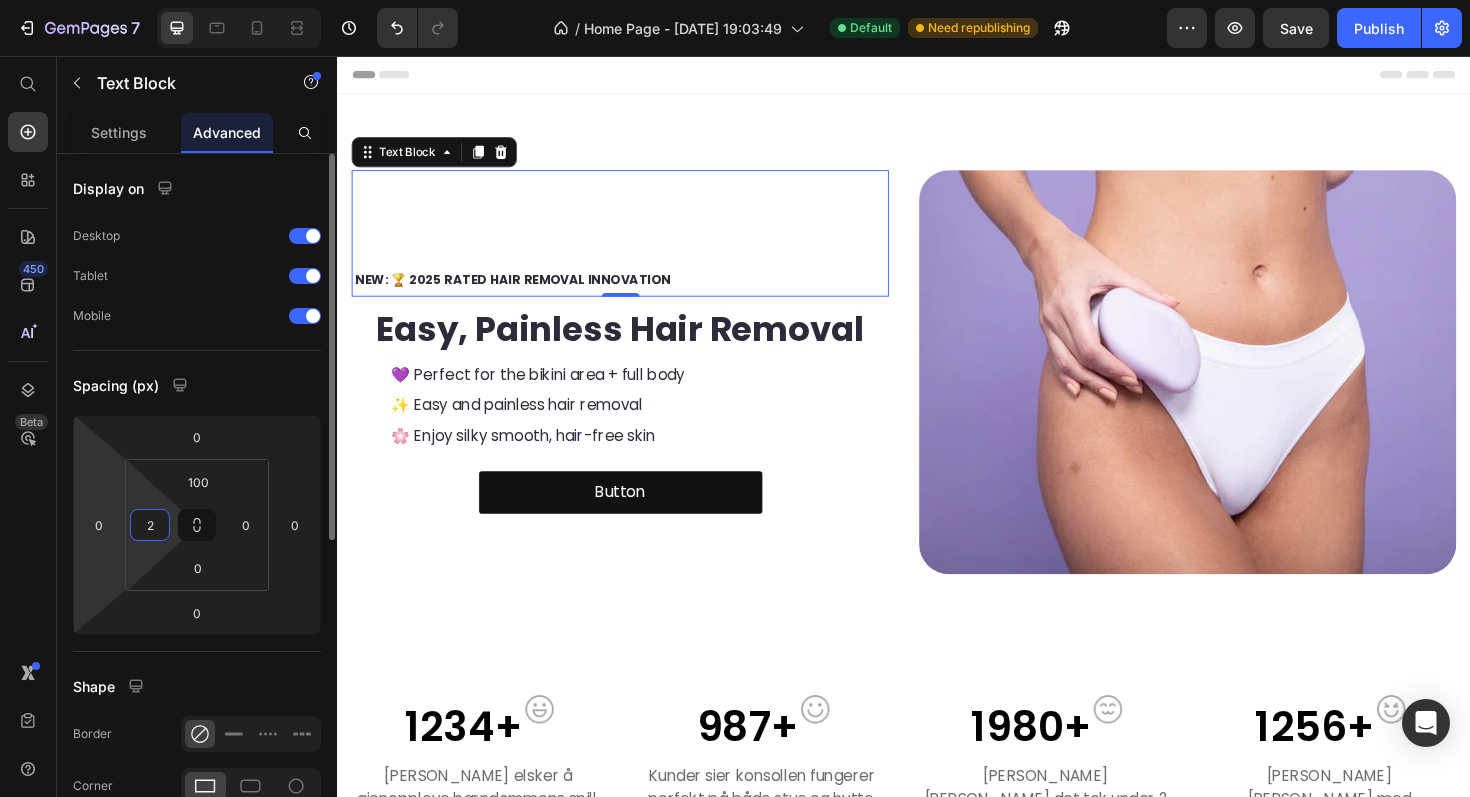 drag, startPoint x: 159, startPoint y: 503, endPoint x: 108, endPoint y: 502, distance: 51.009804 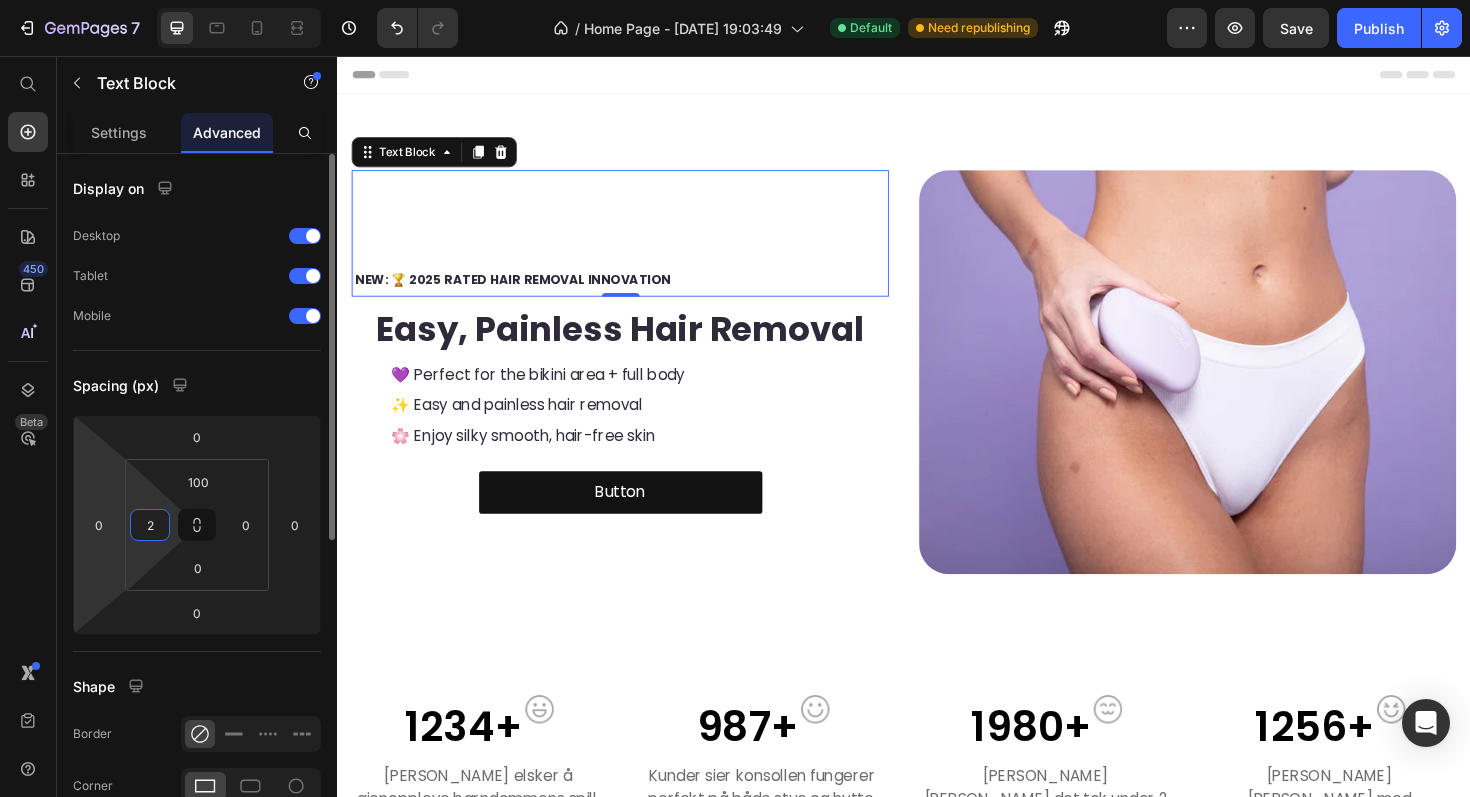 click on "7  Version history  /  Home Page - Jun 24, 19:03:49 Default Need republishing Preview  Save   Publish  450 Beta Start with Sections Elements Hero Section Product Detail Brands Trusted Badges Guarantee Product Breakdown How to use Testimonials Compare Bundle FAQs Social Proof Brand Story Product List Collection Blog List Contact Sticky Add to Cart Custom Footer Browse Library 450 Layout
Row
Row
Row
Row Text
Heading
Text Block Button
Button
Button
Sticky Back to top Media" at bounding box center [735, 0] 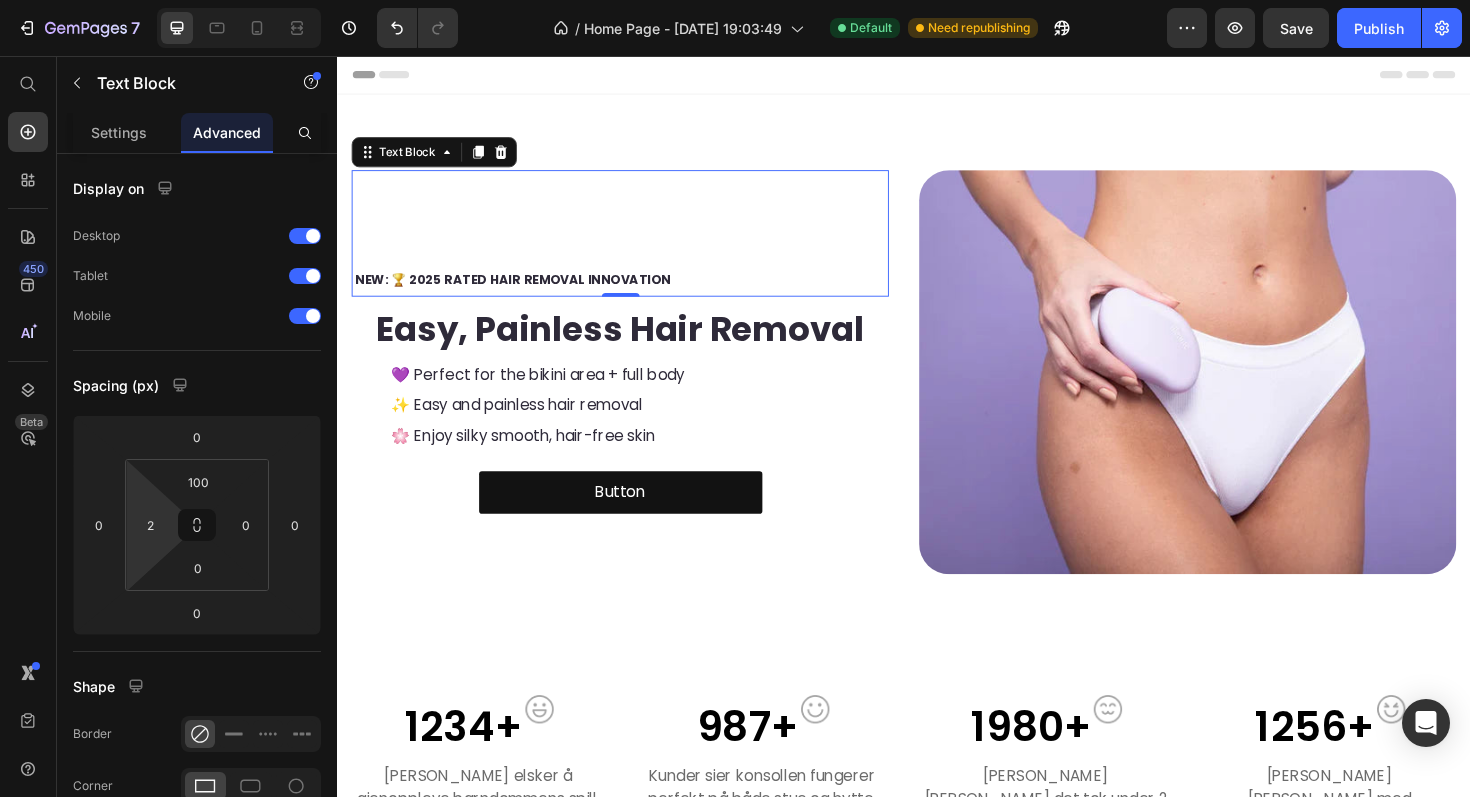 drag, startPoint x: 158, startPoint y: 495, endPoint x: 108, endPoint y: 495, distance: 50 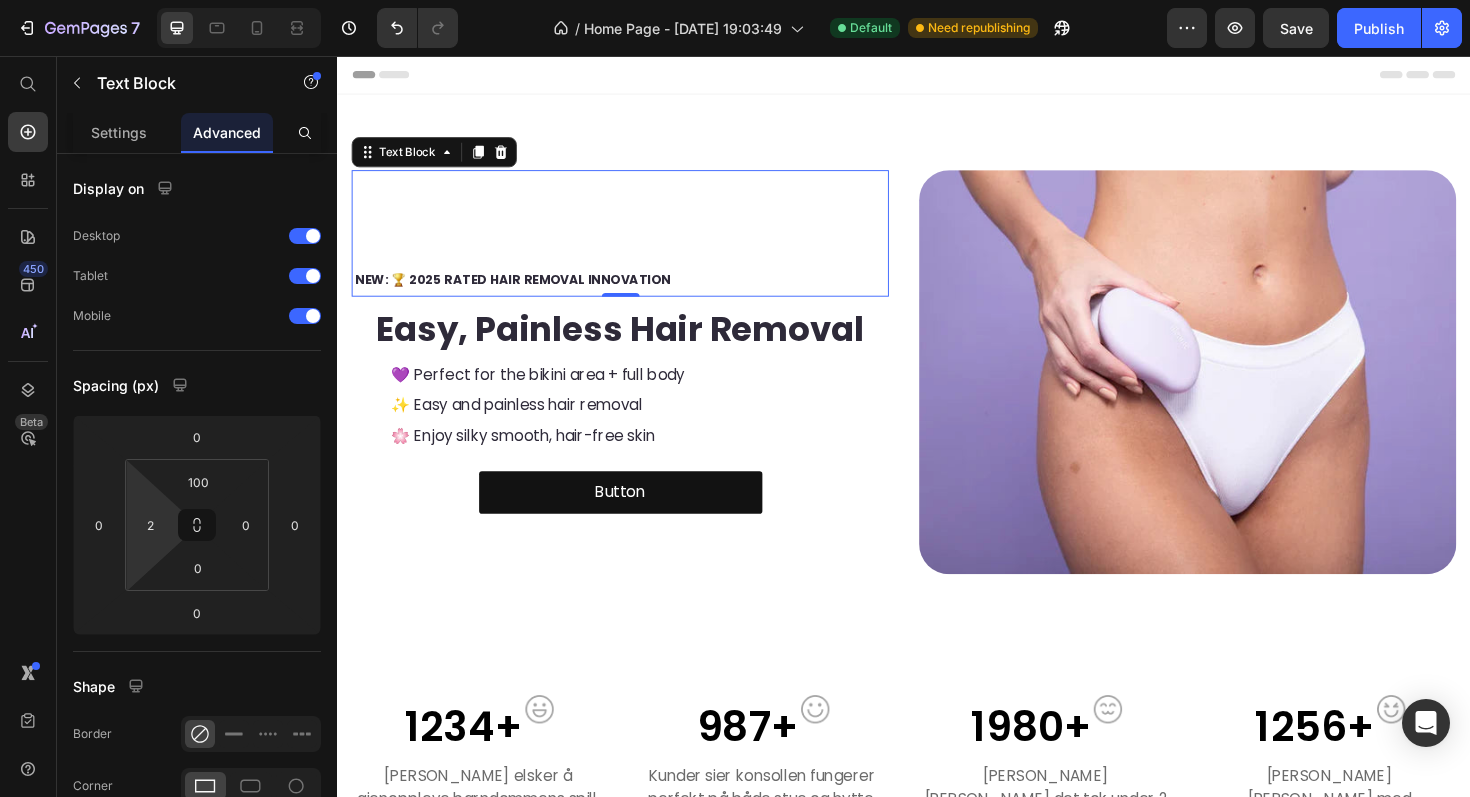 click on "7  Version history  /  Home Page - Jun 24, 19:03:49 Default Need republishing Preview  Save   Publish  450 Beta Start with Sections Elements Hero Section Product Detail Brands Trusted Badges Guarantee Product Breakdown How to use Testimonials Compare Bundle FAQs Social Proof Brand Story Product List Collection Blog List Contact Sticky Add to Cart Custom Footer Browse Library 450 Layout
Row
Row
Row
Row Text
Heading
Text Block Button
Button
Button
Sticky Back to top Media" at bounding box center (735, 0) 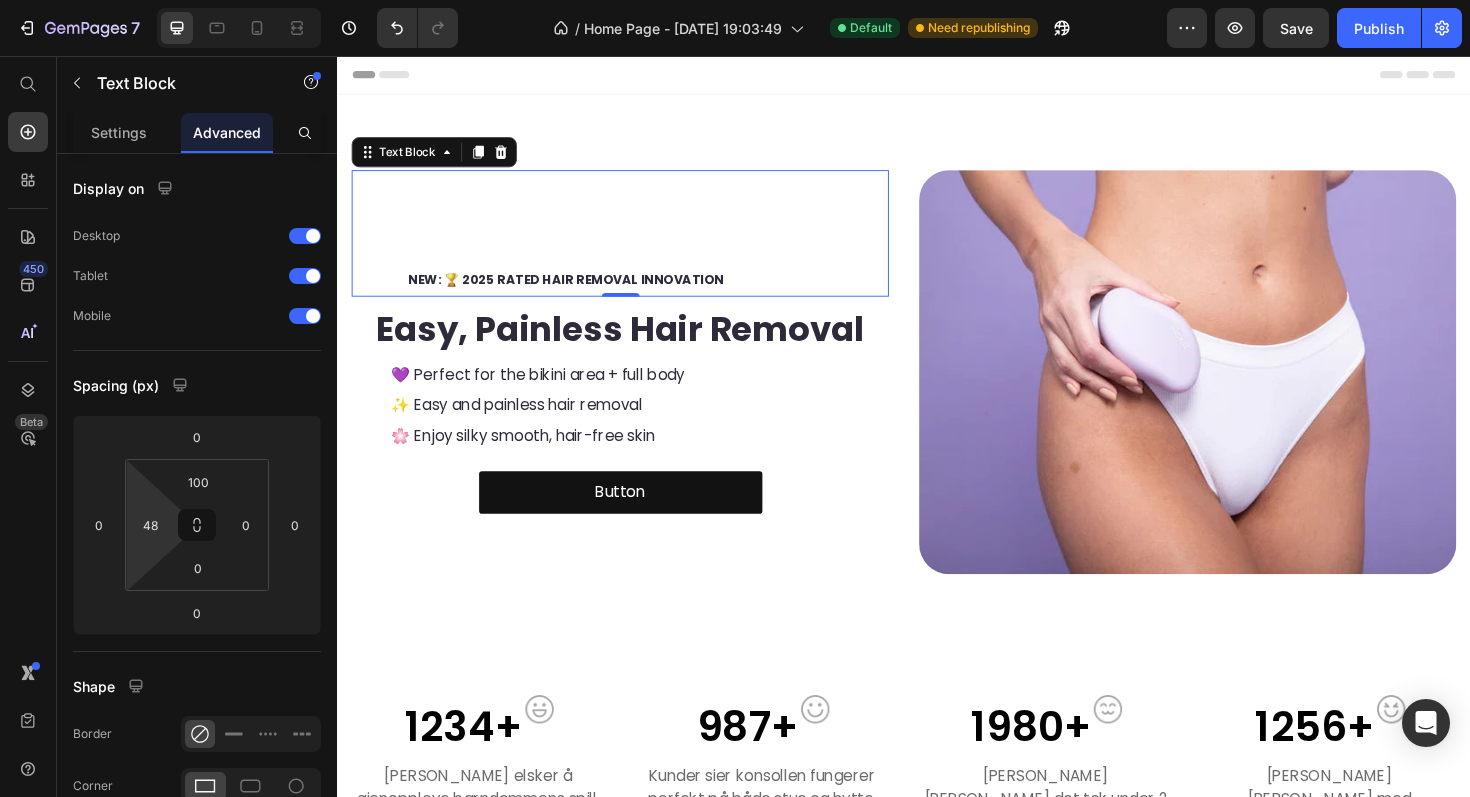 type on "46" 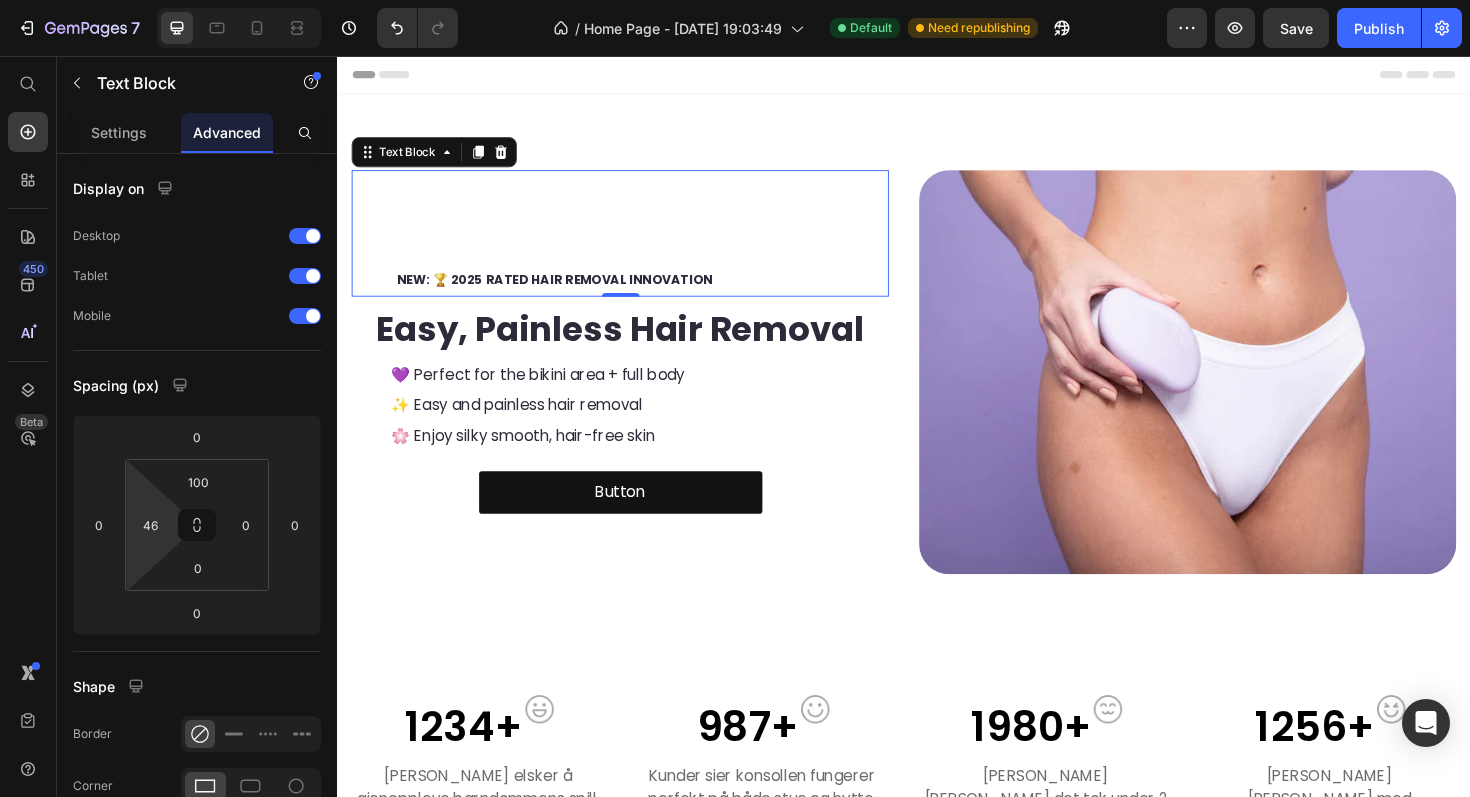 drag, startPoint x: 149, startPoint y: 548, endPoint x: 316, endPoint y: 526, distance: 168.44287 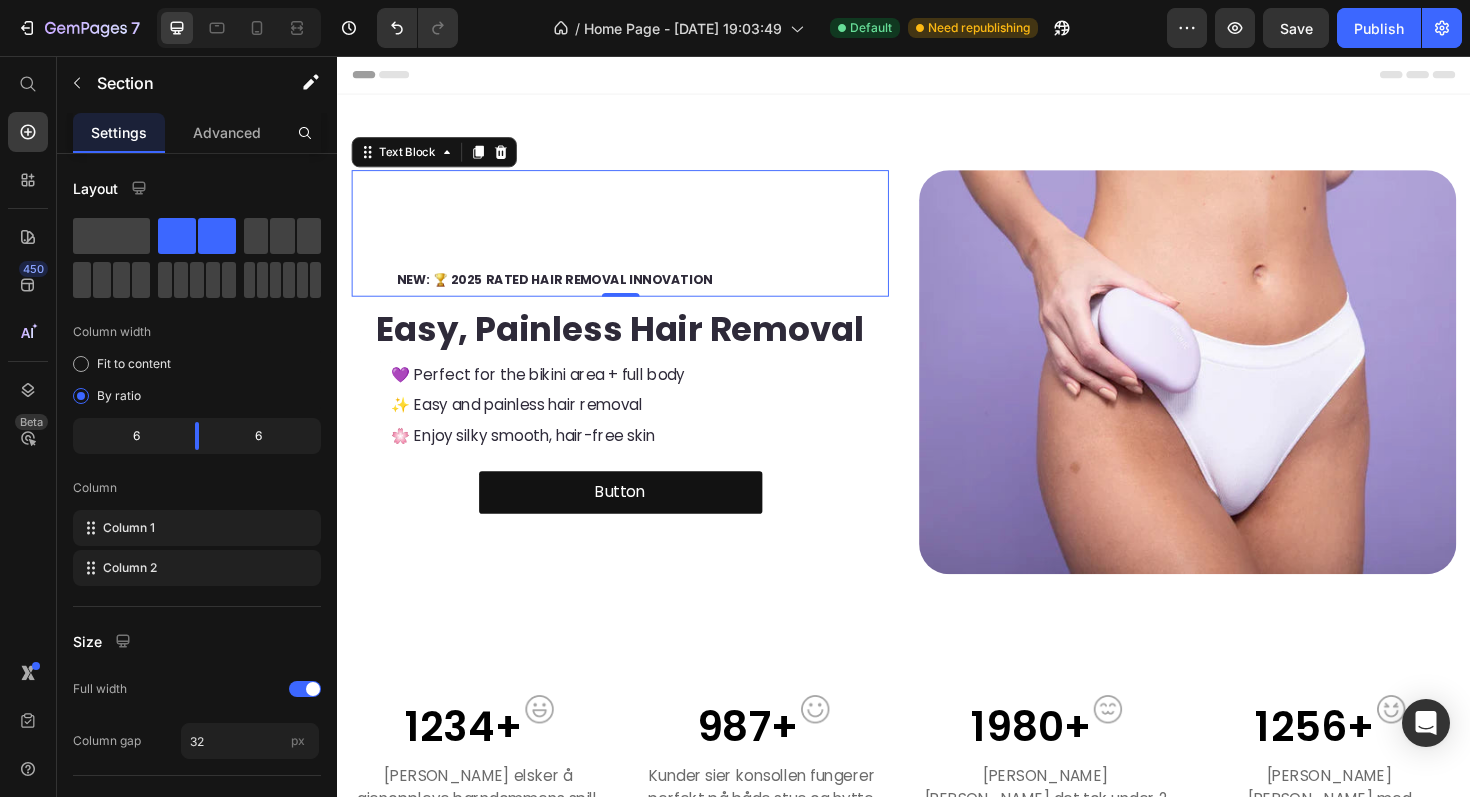 click on "NEW: 🏆 2025 RATED HAIR REMOVAL INNOVATION Text Block   0 ⁠⁠⁠⁠⁠⁠⁠ Easy, Painless Hair Removal Heading 💜 Perfect for the bikini area + full body Text Block ✨ Easy and painless hair removal Text Block 🌸 Enjoy silky smooth, hair-free skin Text Block Button Button" at bounding box center [636, 391] 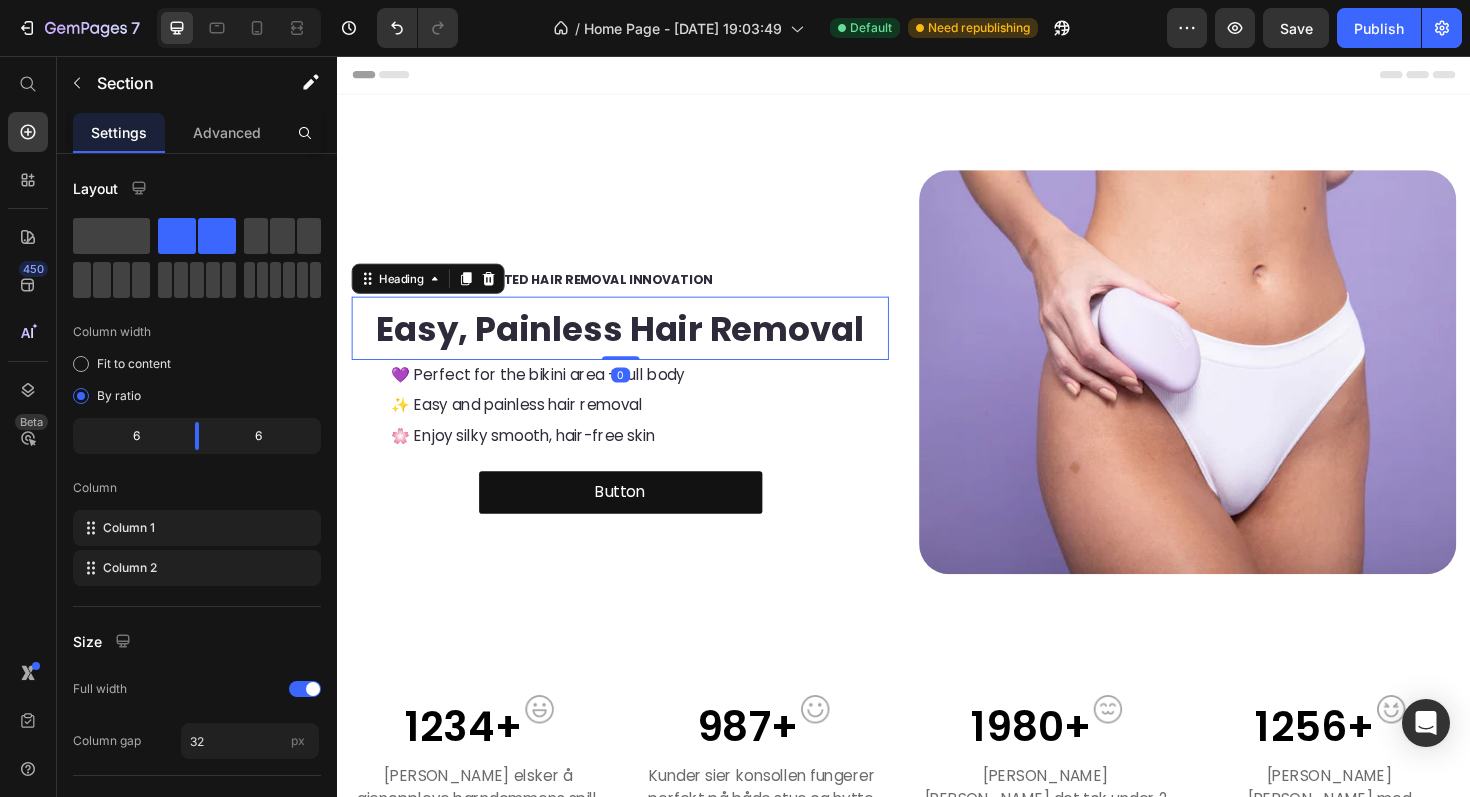 click on "Easy, Painless Hair Removal" at bounding box center [636, 345] 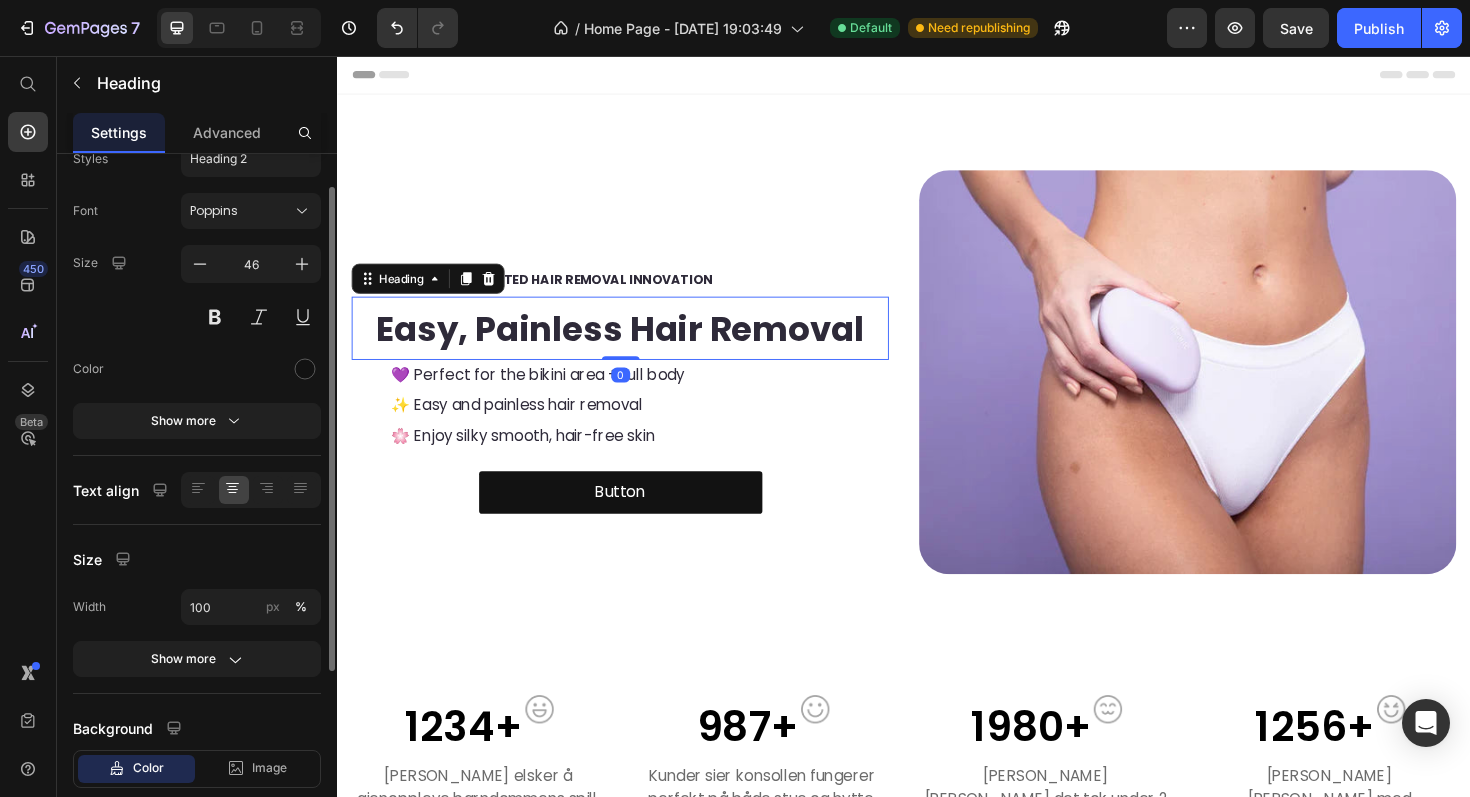 scroll, scrollTop: 106, scrollLeft: 0, axis: vertical 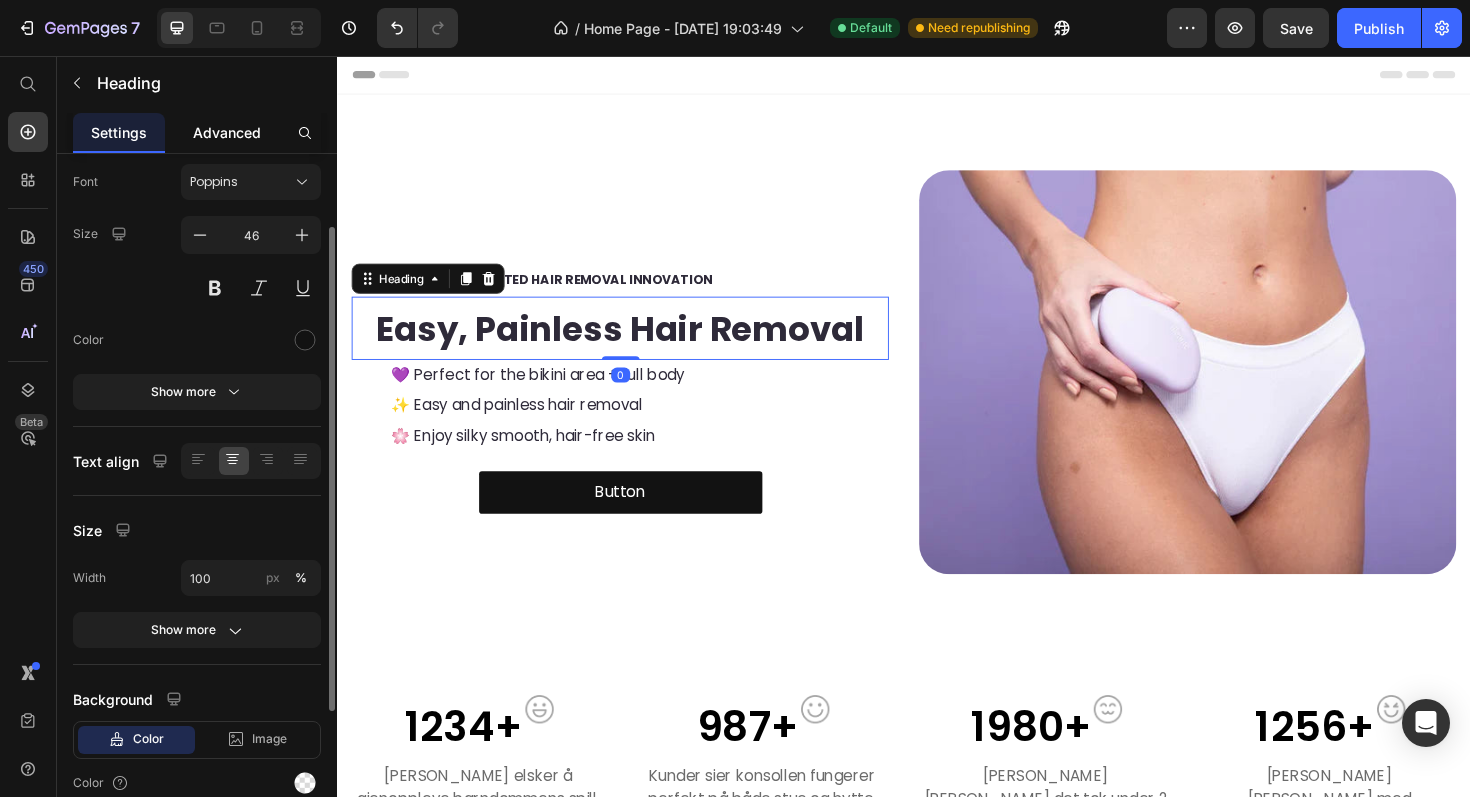 click on "Advanced" 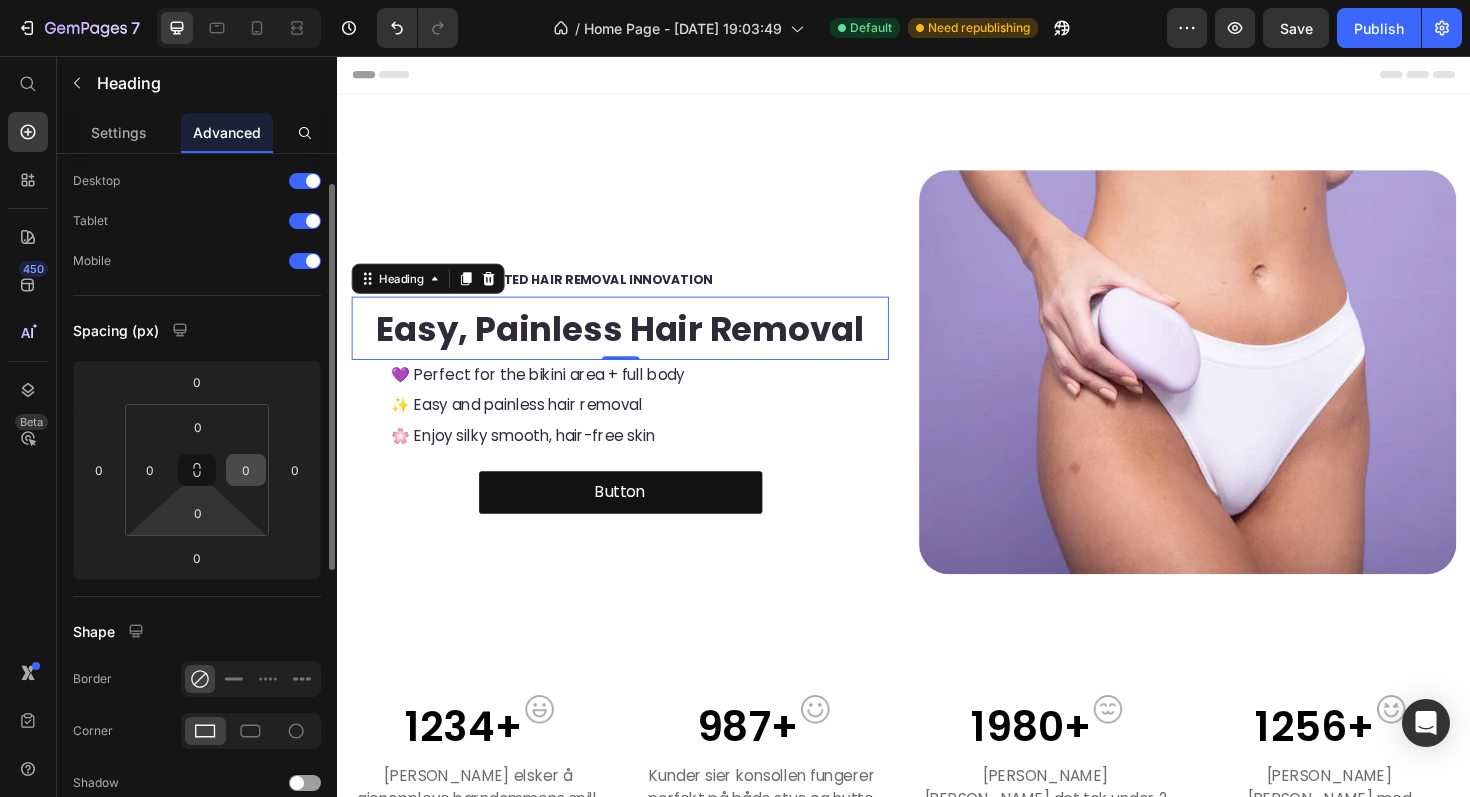 scroll, scrollTop: 66, scrollLeft: 0, axis: vertical 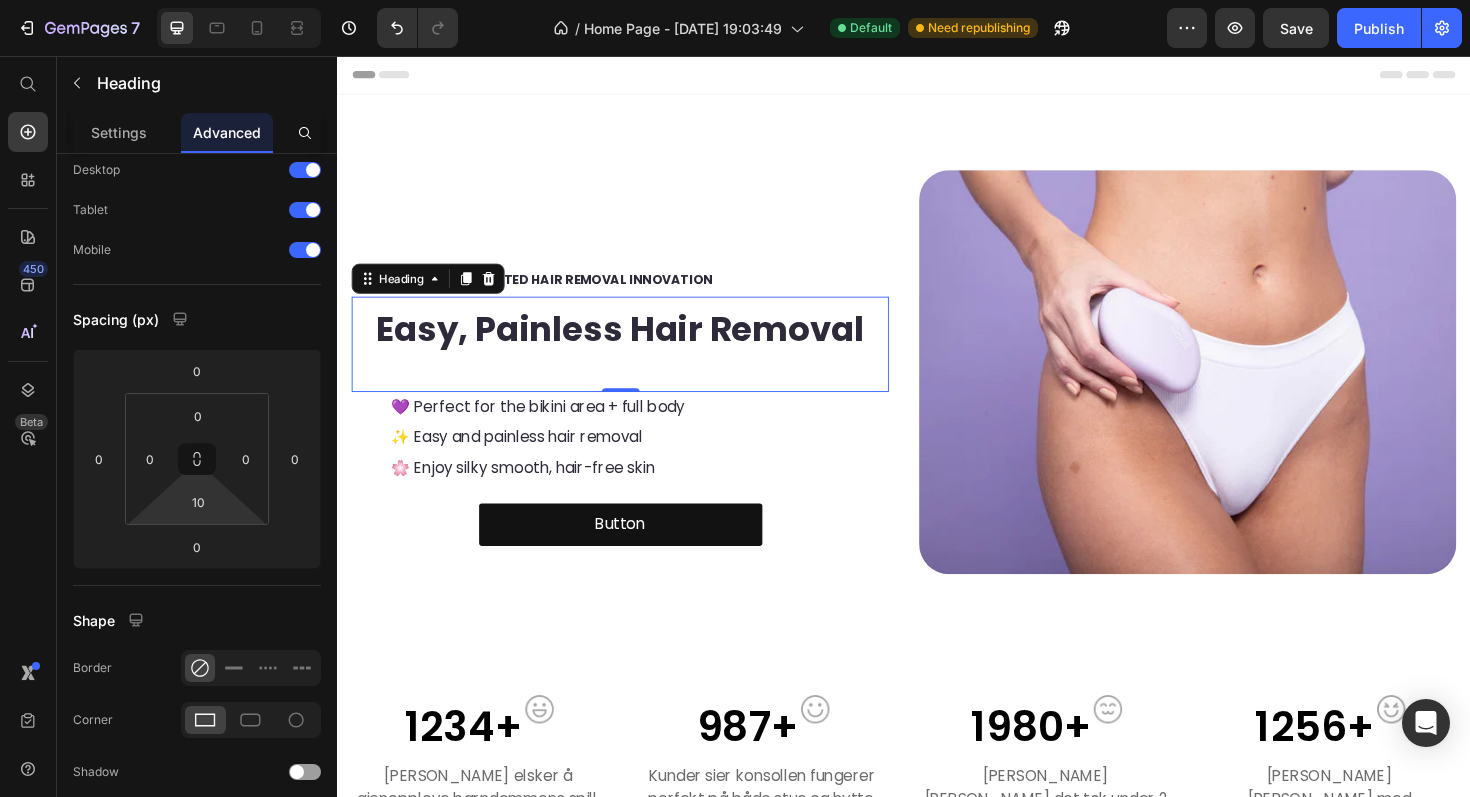 type on "8" 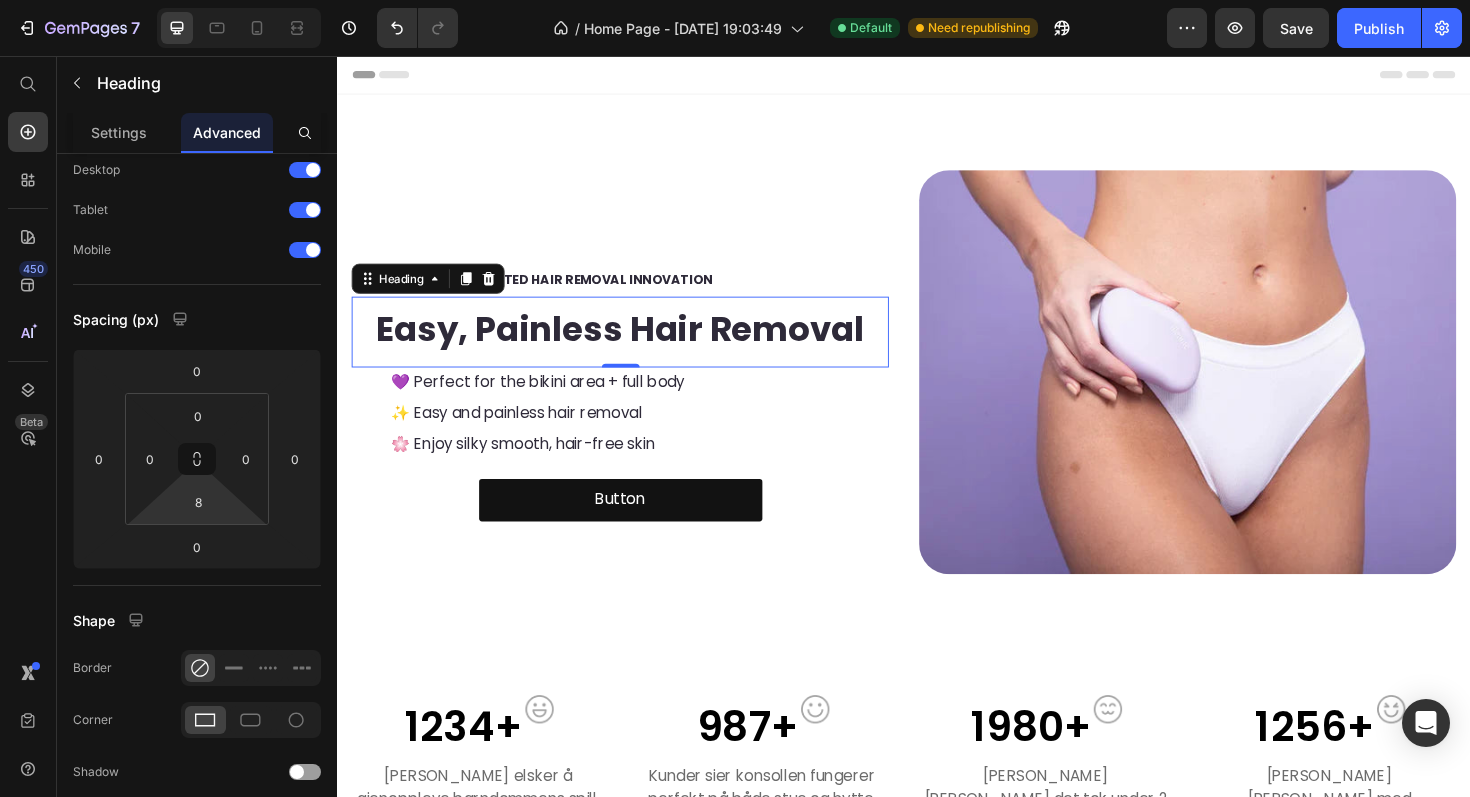 click on "7  Version history  /  Home Page - Jun 24, 19:03:49 Default Need republishing Preview  Save   Publish  450 Beta Start with Sections Elements Hero Section Product Detail Brands Trusted Badges Guarantee Product Breakdown How to use Testimonials Compare Bundle FAQs Social Proof Brand Story Product List Collection Blog List Contact Sticky Add to Cart Custom Footer Browse Library 450 Layout
Row
Row
Row
Row Text
Heading
Text Block Button
Button
Button
Sticky Back to top Media" at bounding box center [735, 0] 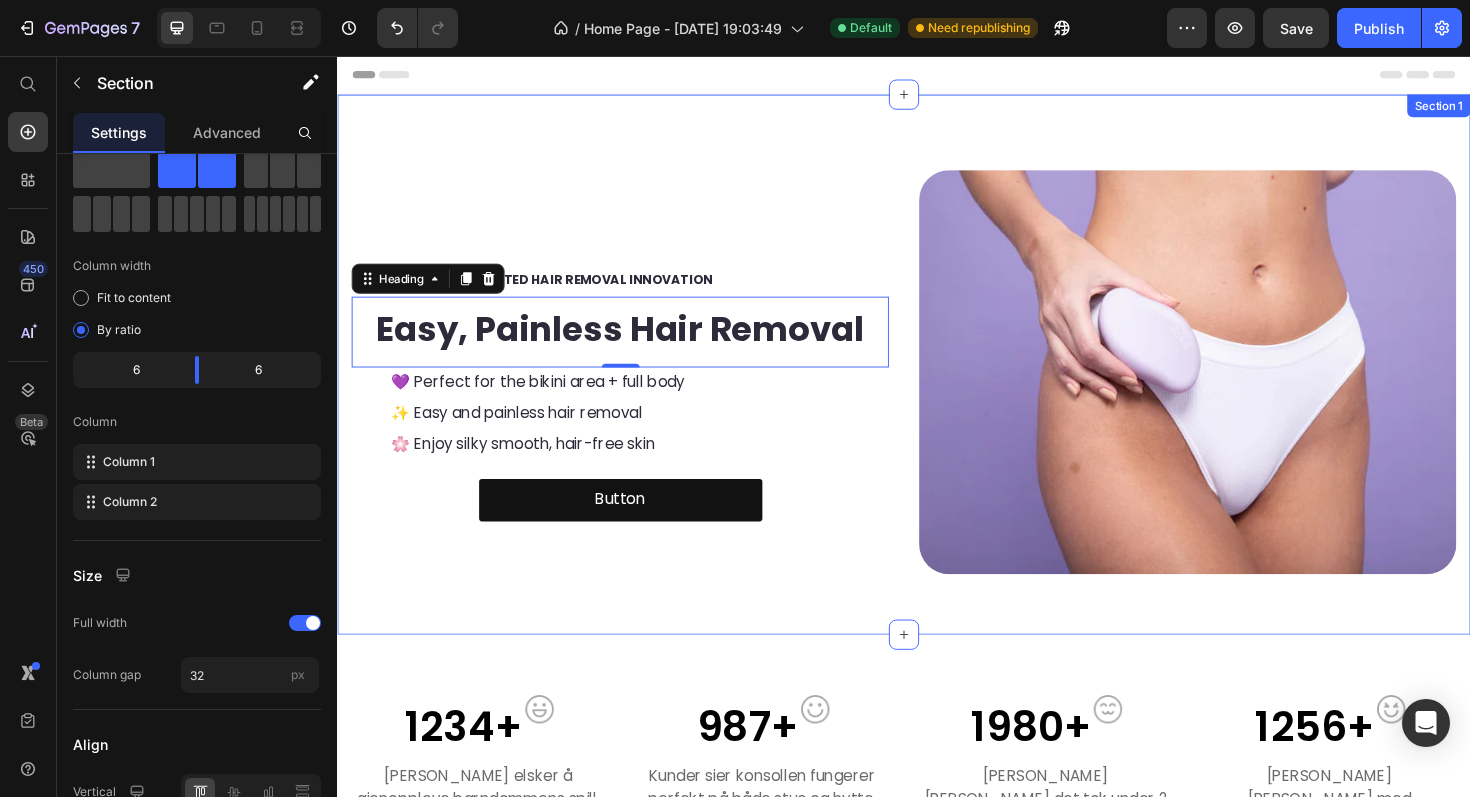 click on "NEW: 🏆 2025 RATED HAIR REMOVAL INNOVATION Text Block ⁠⁠⁠⁠⁠⁠⁠ Easy, Painless Hair Removal Heading   0 💜 Perfect for the bikini area + full body Text Block ✨ Easy and painless hair removal Text Block 🌸 Enjoy silky smooth, hair-free skin Text Block Button Button" at bounding box center (636, 391) 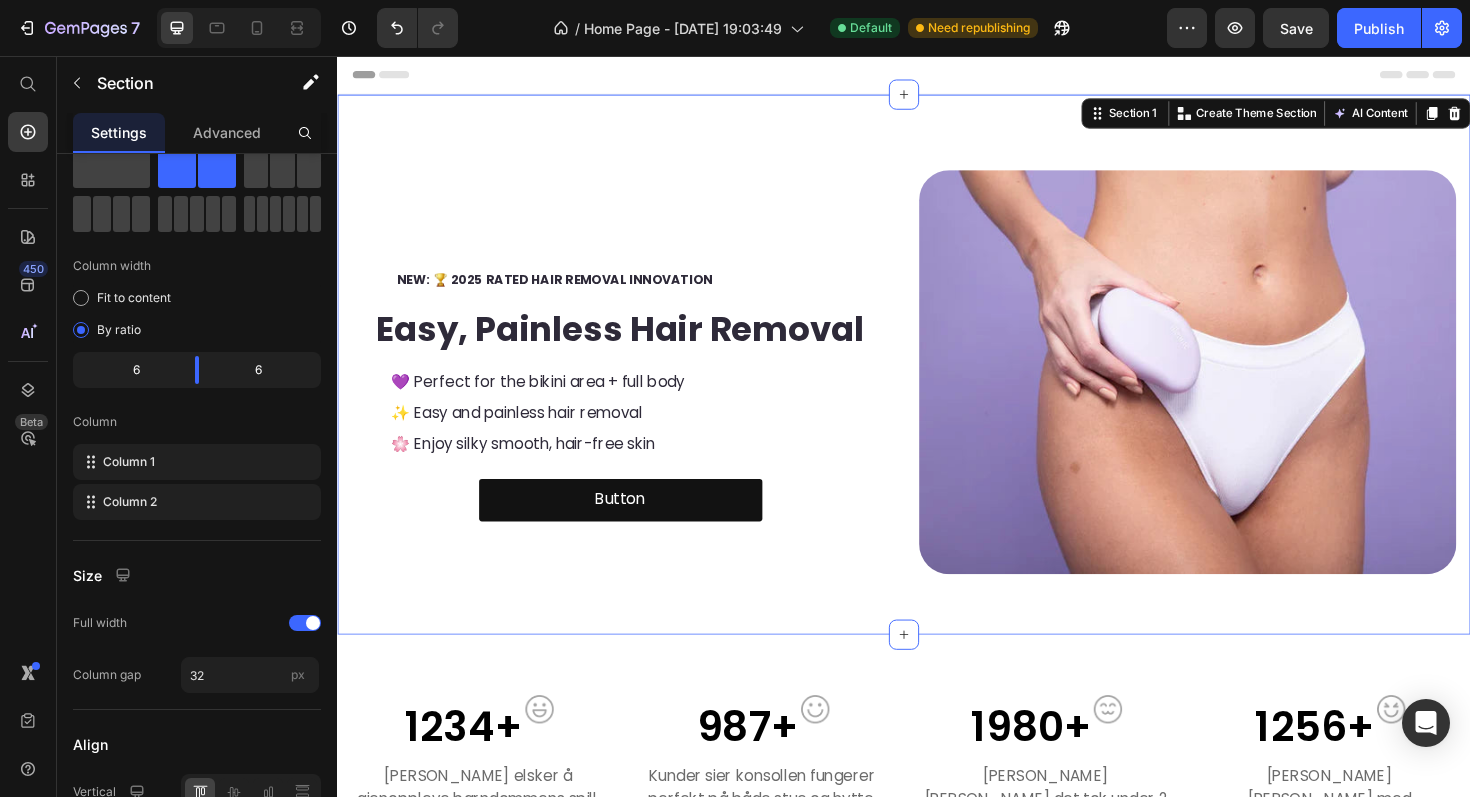 scroll, scrollTop: 0, scrollLeft: 0, axis: both 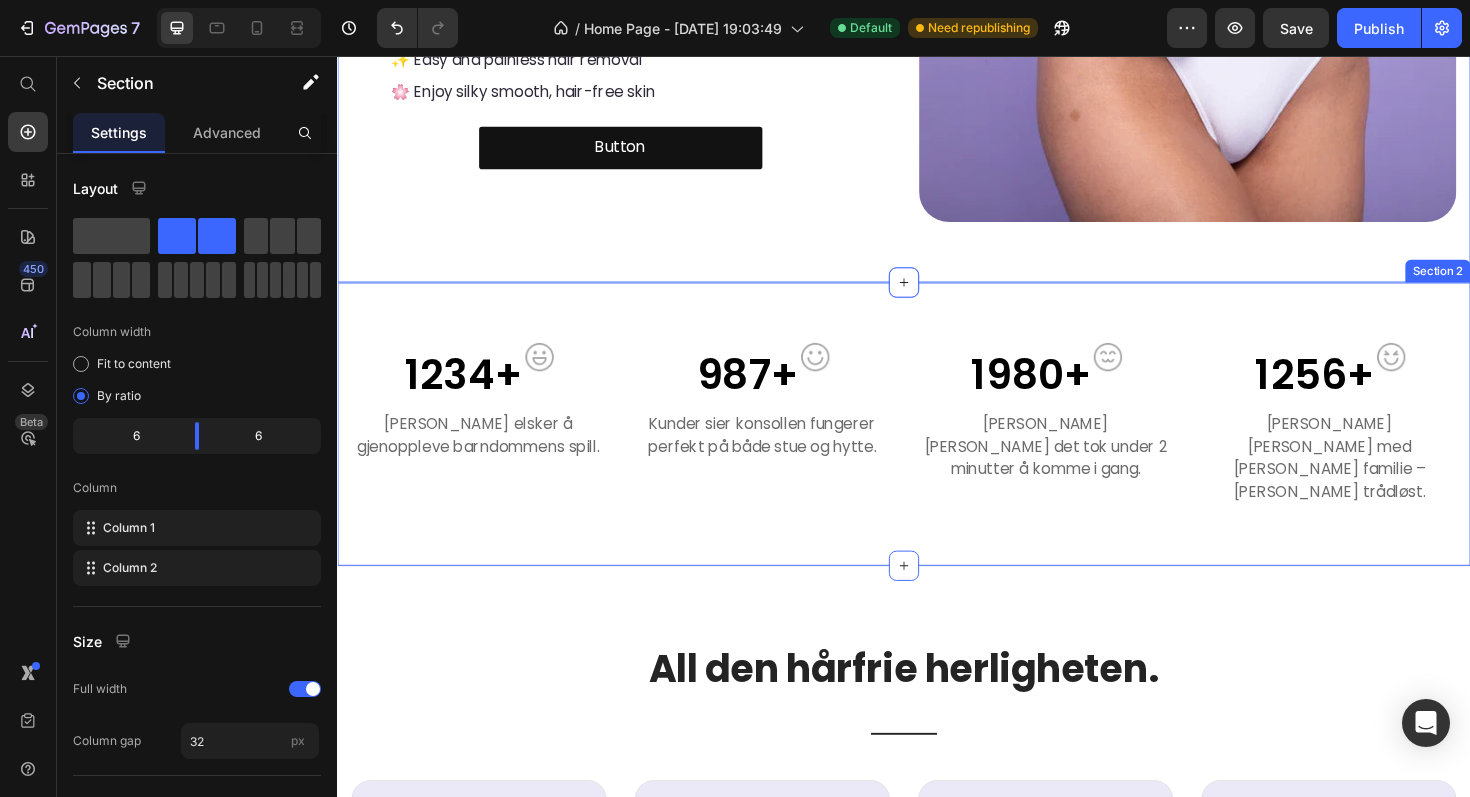 click on "1234+ Text block Image Row Kunder elsker å gjenoppleve barndommens spill. Text block 987+ Text block Image Row Kunder sier konsollen fungerer perfekt på både stue og hytte. Text block 1980+ Text block Image Row Kunder sier det tok under 2 minutter å komme i gang. Text block 1256+ Text block Image Row Kunder spiller med venner og familie – helt trådløst. Text block Row Section 2" at bounding box center (937, 447) 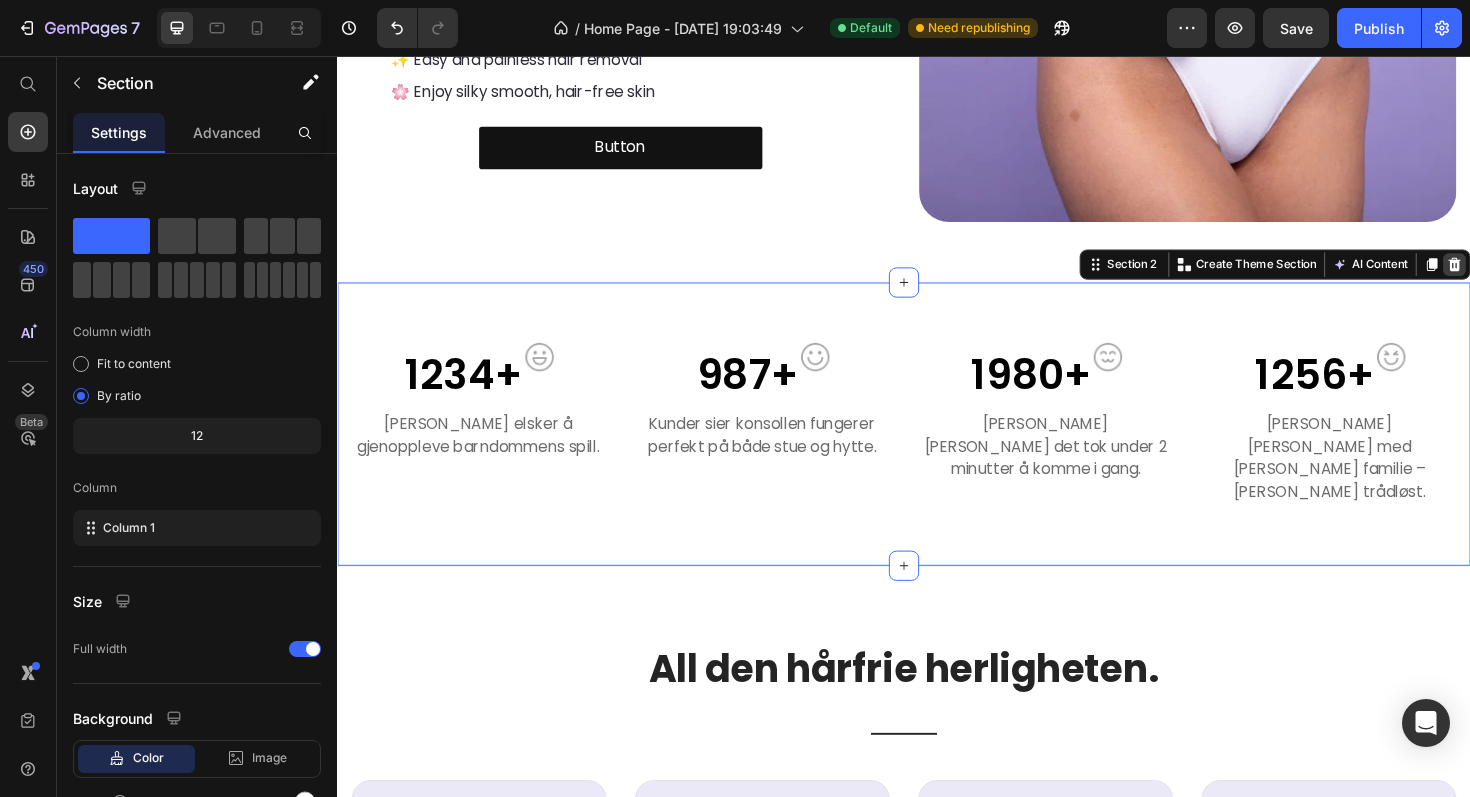 click 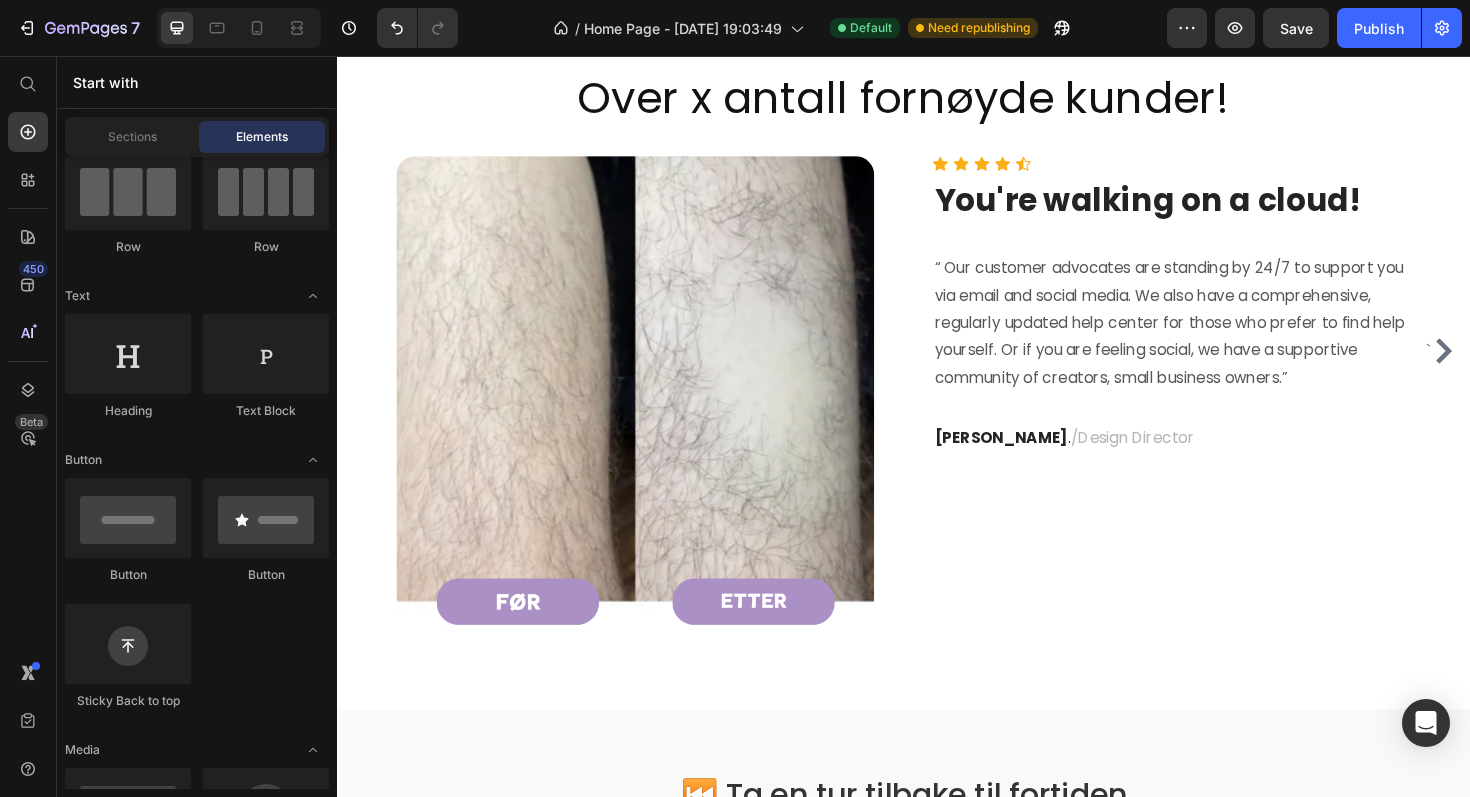 scroll, scrollTop: 1911, scrollLeft: 0, axis: vertical 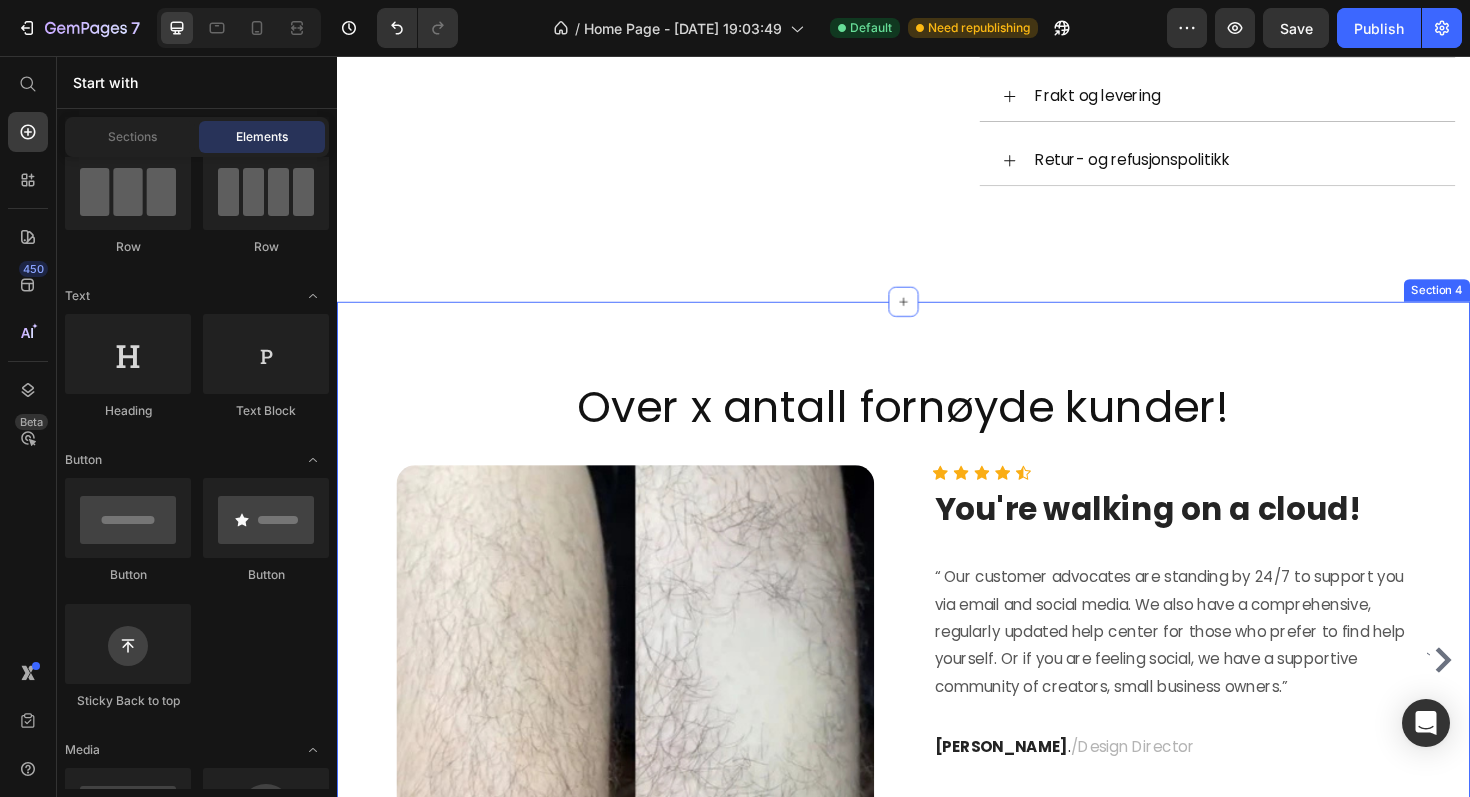 click on "` Over x antall fornøyde kunder! Heading Image Row Row                Icon                Icon                Icon                Icon
Icon Icon List Hoz You're walking on a cloud! Heading “ Our customer advocates are standing by 24/7 to support you via email and social media. We also have a comprehensive, regularly updated help center for those who prefer to find help yourself. Or if you are feeling social, we have a supportive community of creators, small business owners.” Text block Ryan S .  /  Design Director Text block Row Before Text block Row Row Image Row Row                Icon                Icon                Icon                Icon
Icon Icon List Hoz You're walking on a cloud! Heading Text block Ryan S .  /  Design Director Text block Row Before Text block Row Row Image Row Row                Icon                Icon                Icon                Icon
Icon Icon List Hoz You're walking on a cloud! Heading Text block Ryan S .  /  Row ` Row" at bounding box center [937, 696] 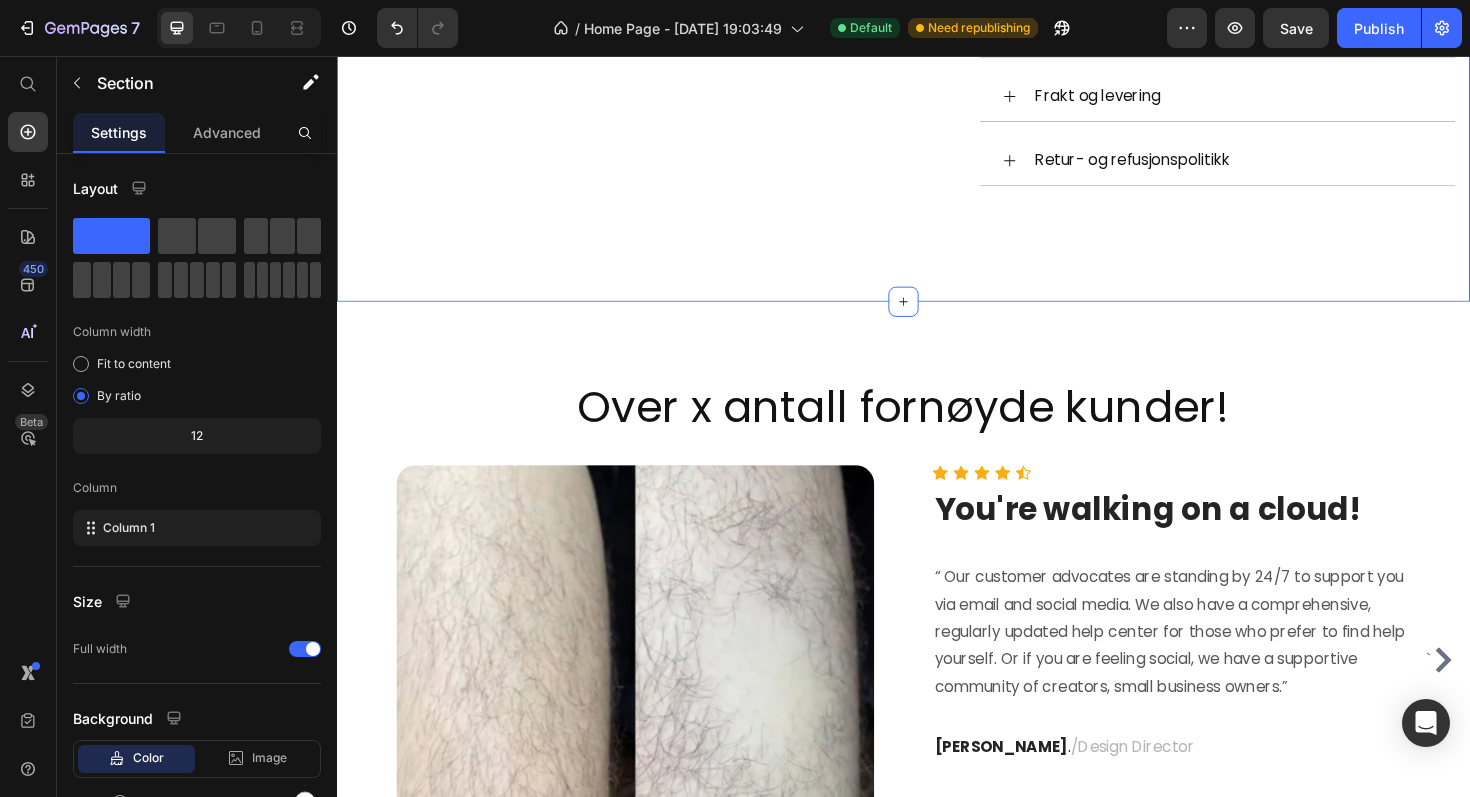 click on "Product Images Row Bleame Product Title
★ ★
★ ★
★
4.8 av 5
264 anmeldelser
Custom Code
499 kr
349 kr
Spar 30 %
Custom Code 👙 Perfekt for bikiniområdet 🍑 Nyt silkemyk hud 🌸 Fjern inngrodde hår 🍓 Ingen flere “jordbærben” ✨ Smertefritt, trygt og skånsomt 😌 Skånsomt eksfolierer døde hudceller Text Block Legg til i handlekurv Product Cart Button Image
Hvor kan jeg bruke Bleame? Du kan bruke Bleame på nesten alle deler av kroppen – armer, ben, bryst, rygg og bikiniområdet! Det er helt trygt å bruke! Text block
Hvordan fungerer det?
Forårsaker friksjonen misfarging?
Hjelper det mot jordbærhud og knopper?
Frakt og levering" at bounding box center (937, -200) 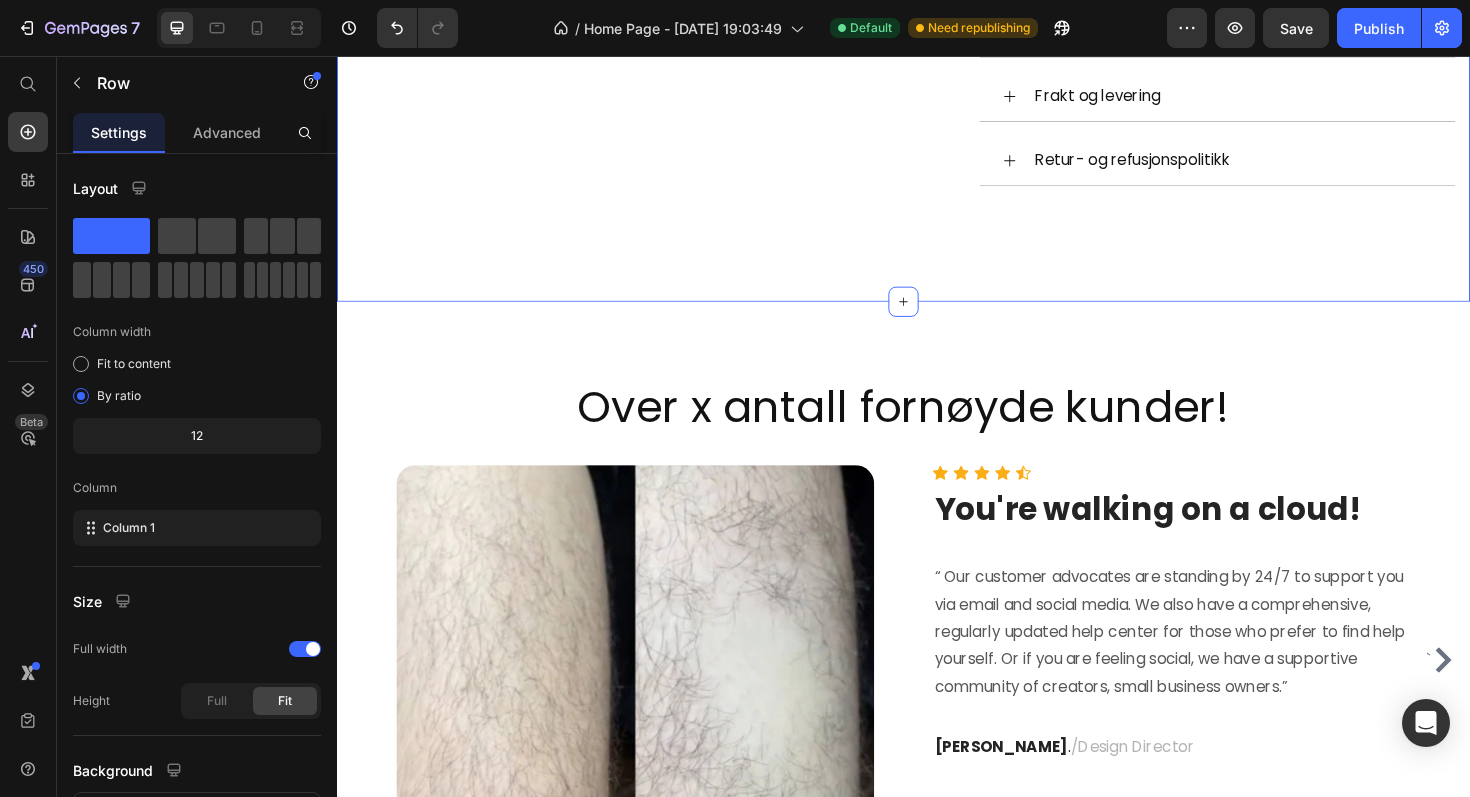 click on "Product Images Row Bleame Product Title
★ ★
★ ★
★
4.8 av 5
264 anmeldelser
Custom Code
499 kr
349 kr
Spar 30 %
Custom Code 👙 Perfekt for bikiniområdet 🍑 Nyt silkemyk hud 🌸 Fjern inngrodde hår 🍓 Ingen flere “jordbærben” ✨ Smertefritt, trygt og skånsomt 😌 Skånsomt eksfolierer døde hudceller Text Block Legg til i handlekurv Product Cart Button Image
Hvor kan jeg bruke Bleame? Du kan bruke Bleame på nesten alle deler av kroppen – armer, ben, bryst, rygg og bikiniområdet! Det er helt trygt å bruke! Text block
Hvordan fungerer det?
Forårsaker friksjonen misfarging?
Hjelper det mot jordbærhud og knopper?
Frakt og levering" at bounding box center (937, -200) 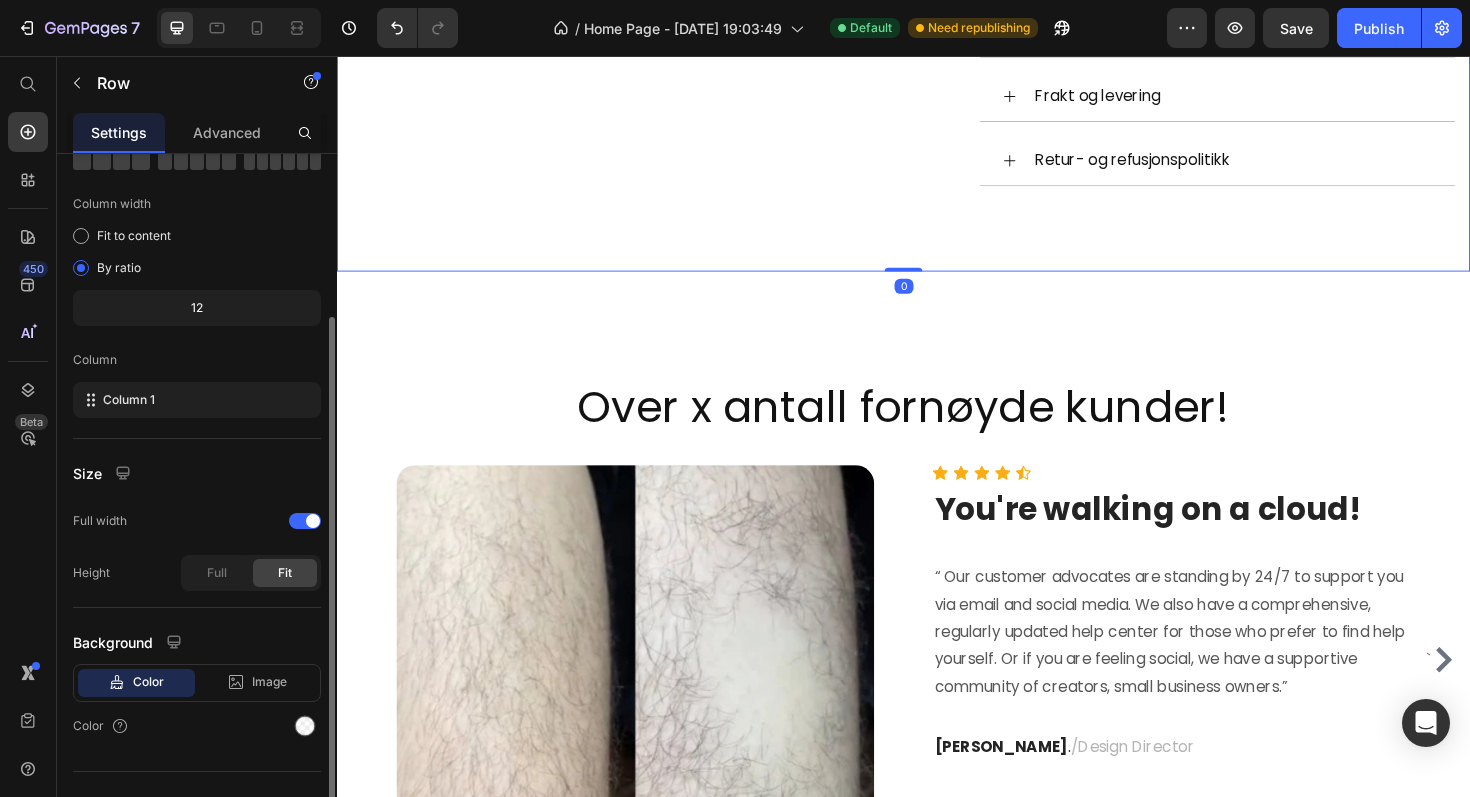 scroll, scrollTop: 160, scrollLeft: 0, axis: vertical 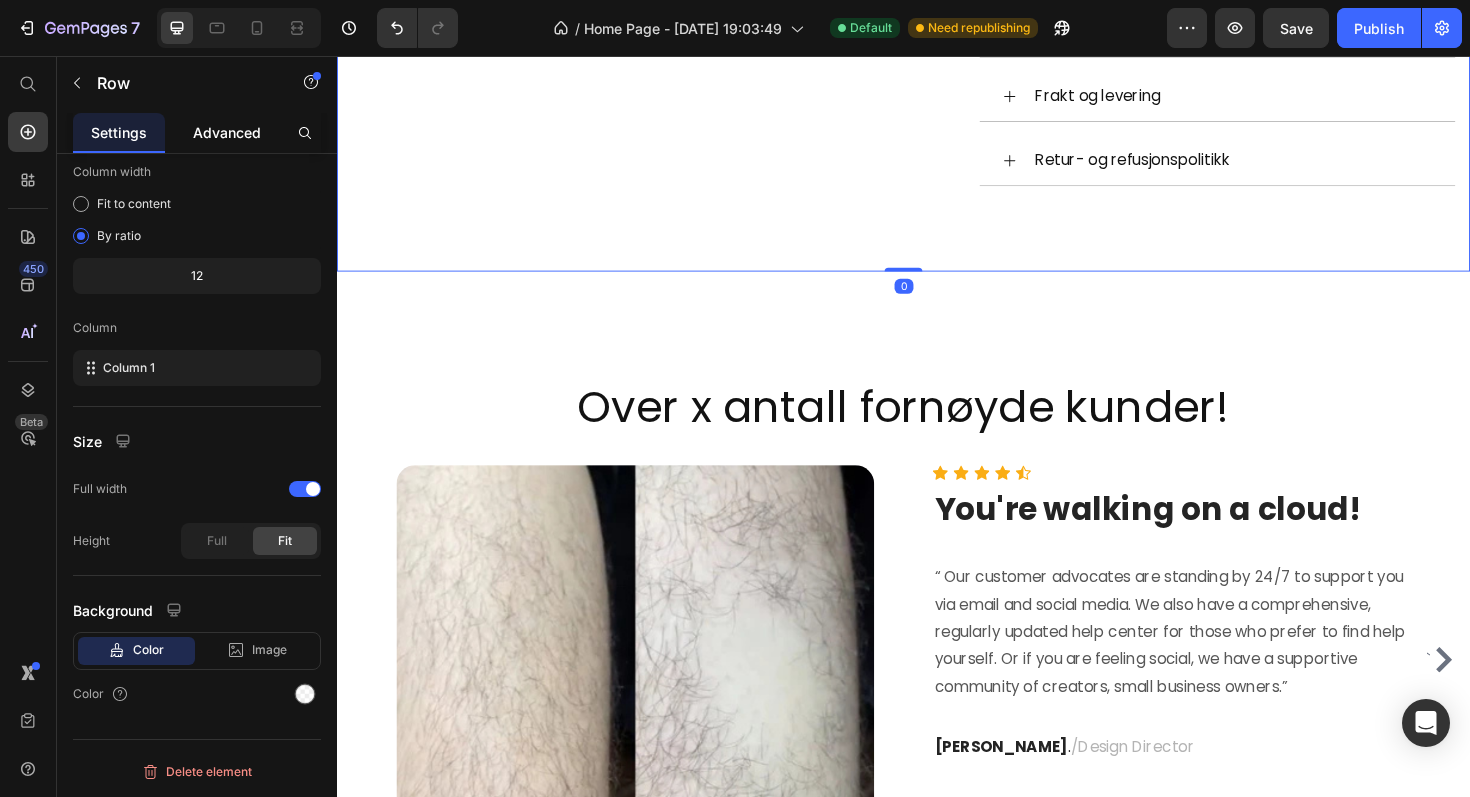 click on "Advanced" at bounding box center [227, 132] 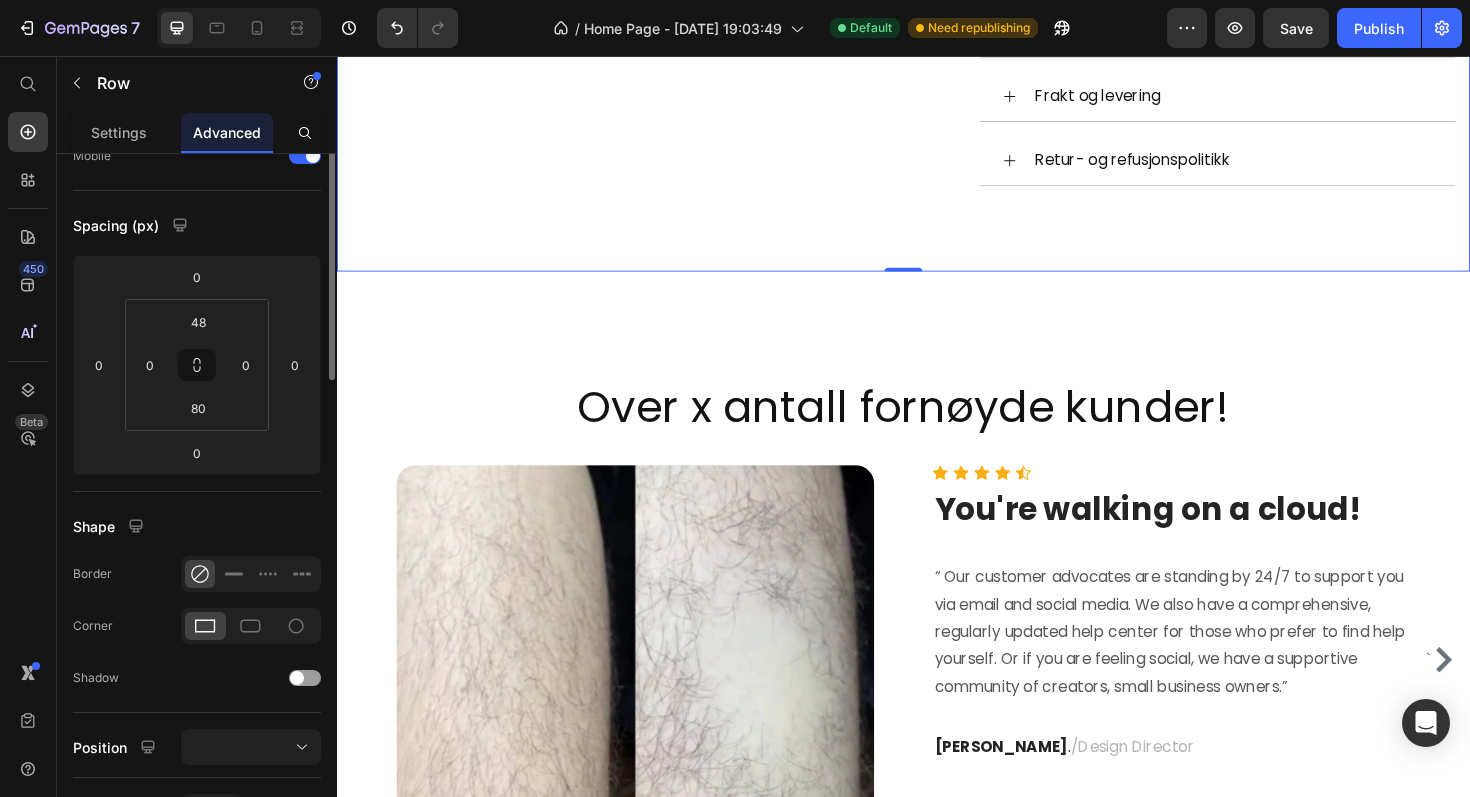 scroll, scrollTop: 0, scrollLeft: 0, axis: both 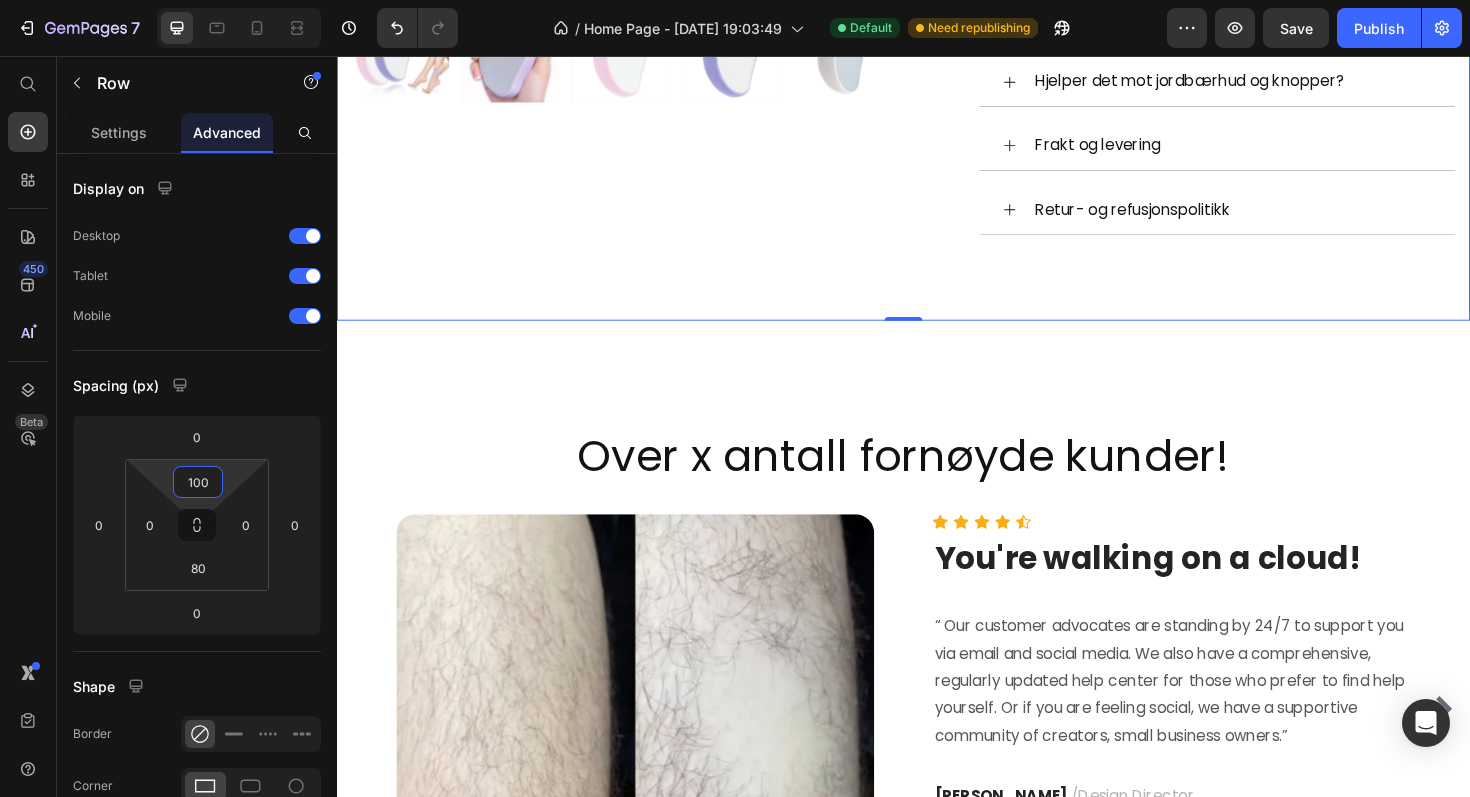 type on "0" 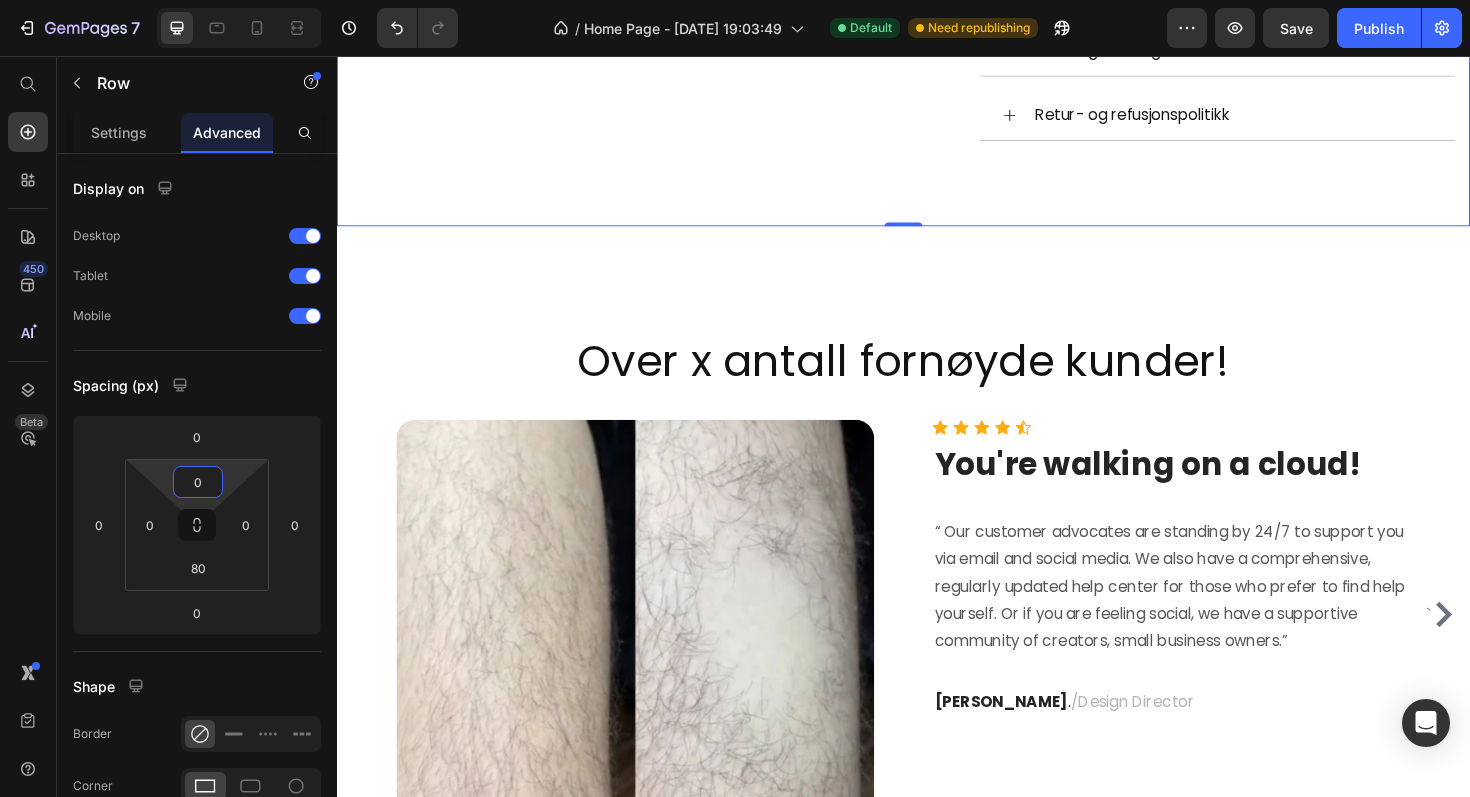 drag, startPoint x: 226, startPoint y: 481, endPoint x: 235, endPoint y: 573, distance: 92.43917 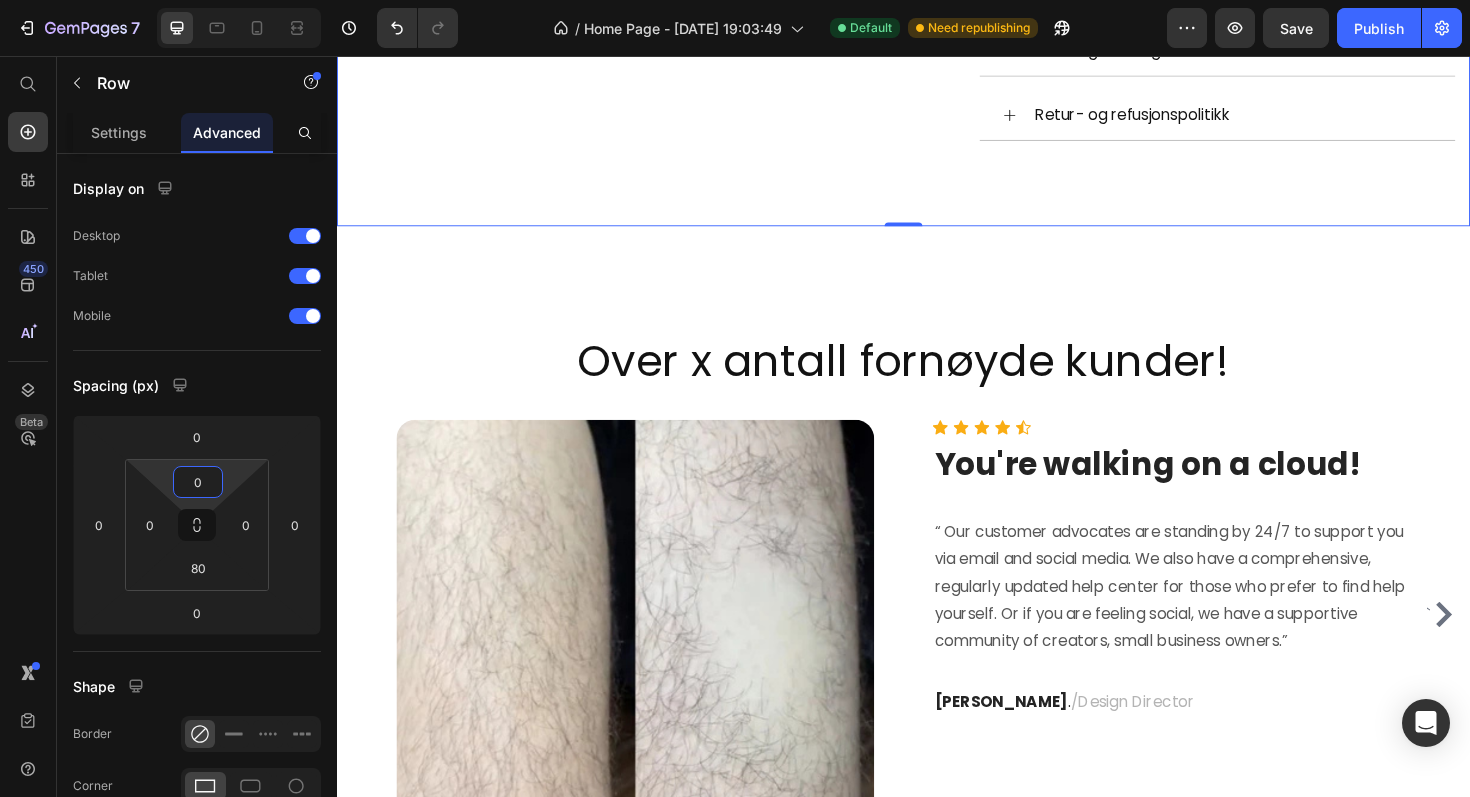 click on "7  Version history  /  Home Page - Jun 24, 19:03:49 Default Need republishing Preview  Save   Publish  450 Beta Start with Sections Elements Hero Section Product Detail Brands Trusted Badges Guarantee Product Breakdown How to use Testimonials Compare Bundle FAQs Social Proof Brand Story Product List Collection Blog List Contact Sticky Add to Cart Custom Footer Browse Library 450 Layout
Row
Row
Row
Row Text
Heading
Text Block Button
Button
Button
Sticky Back to top Media" at bounding box center [735, 0] 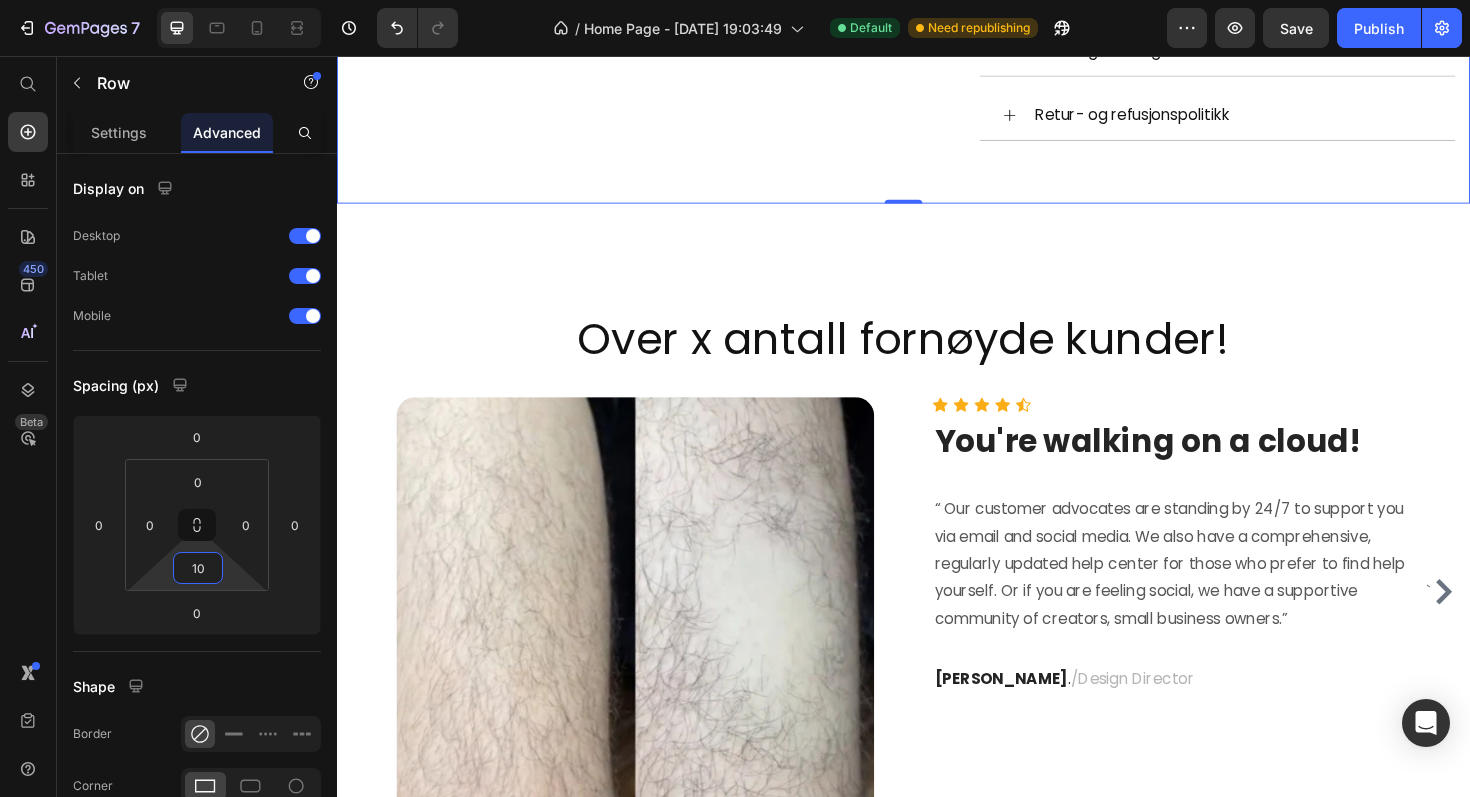 type on "0" 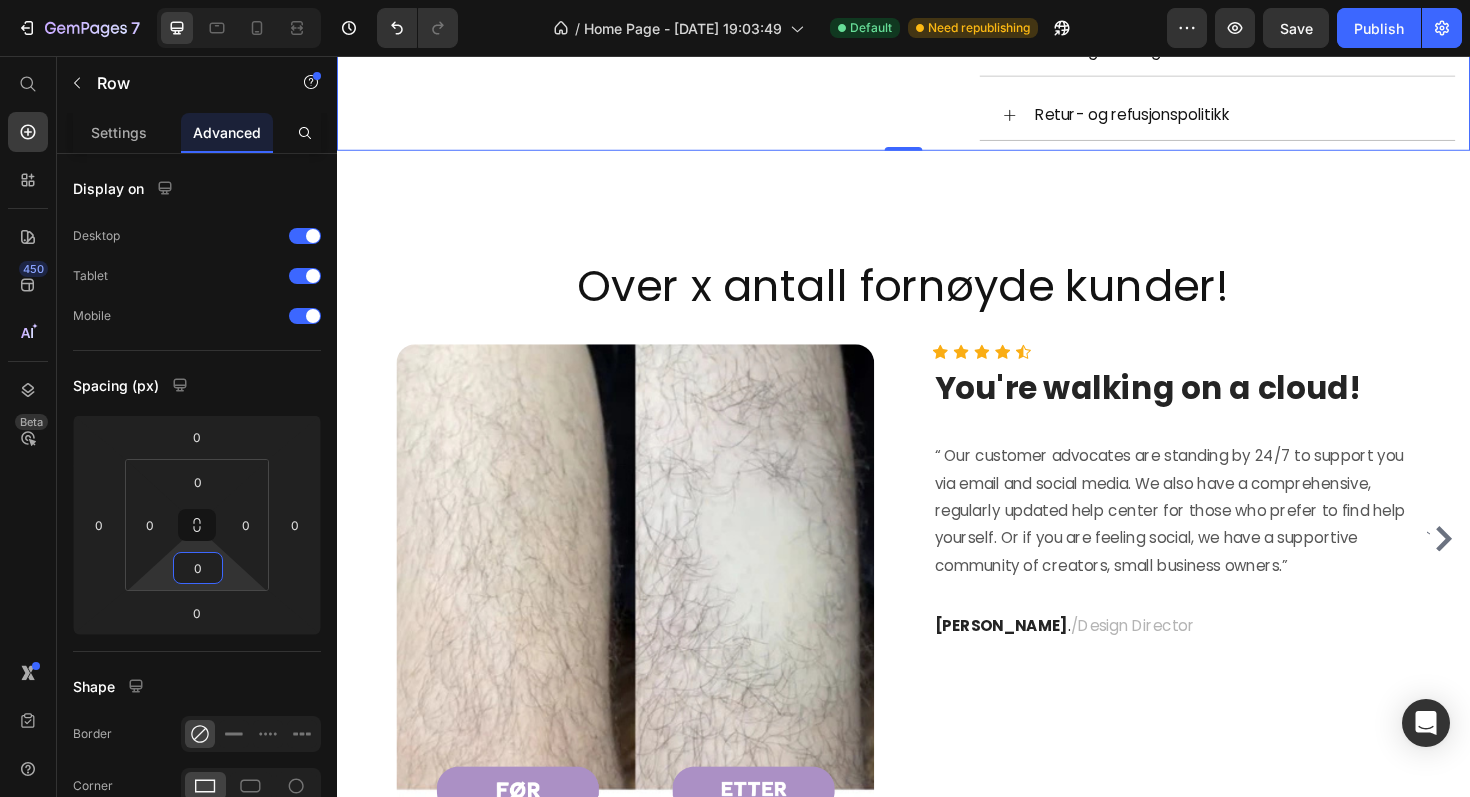 drag, startPoint x: 229, startPoint y: 578, endPoint x: 240, endPoint y: 750, distance: 172.35138 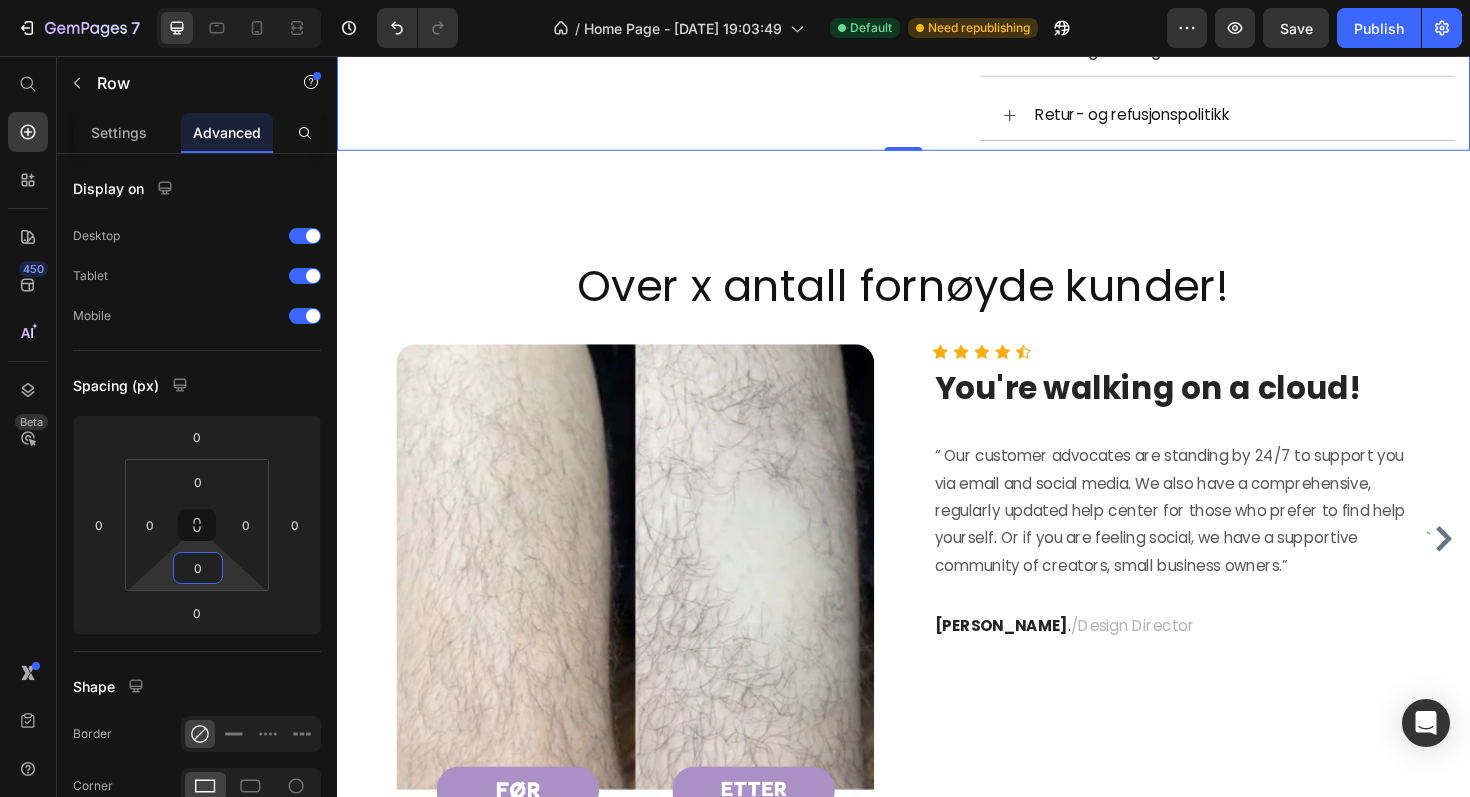 click on "7  Version history  /  Home Page - Jun 24, 19:03:49 Default Need republishing Preview  Save   Publish  450 Beta Start with Sections Elements Hero Section Product Detail Brands Trusted Badges Guarantee Product Breakdown How to use Testimonials Compare Bundle FAQs Social Proof Brand Story Product List Collection Blog List Contact Sticky Add to Cart Custom Footer Browse Library 450 Layout
Row
Row
Row
Row Text
Heading
Text Block Button
Button
Button
Sticky Back to top Media" at bounding box center (735, 0) 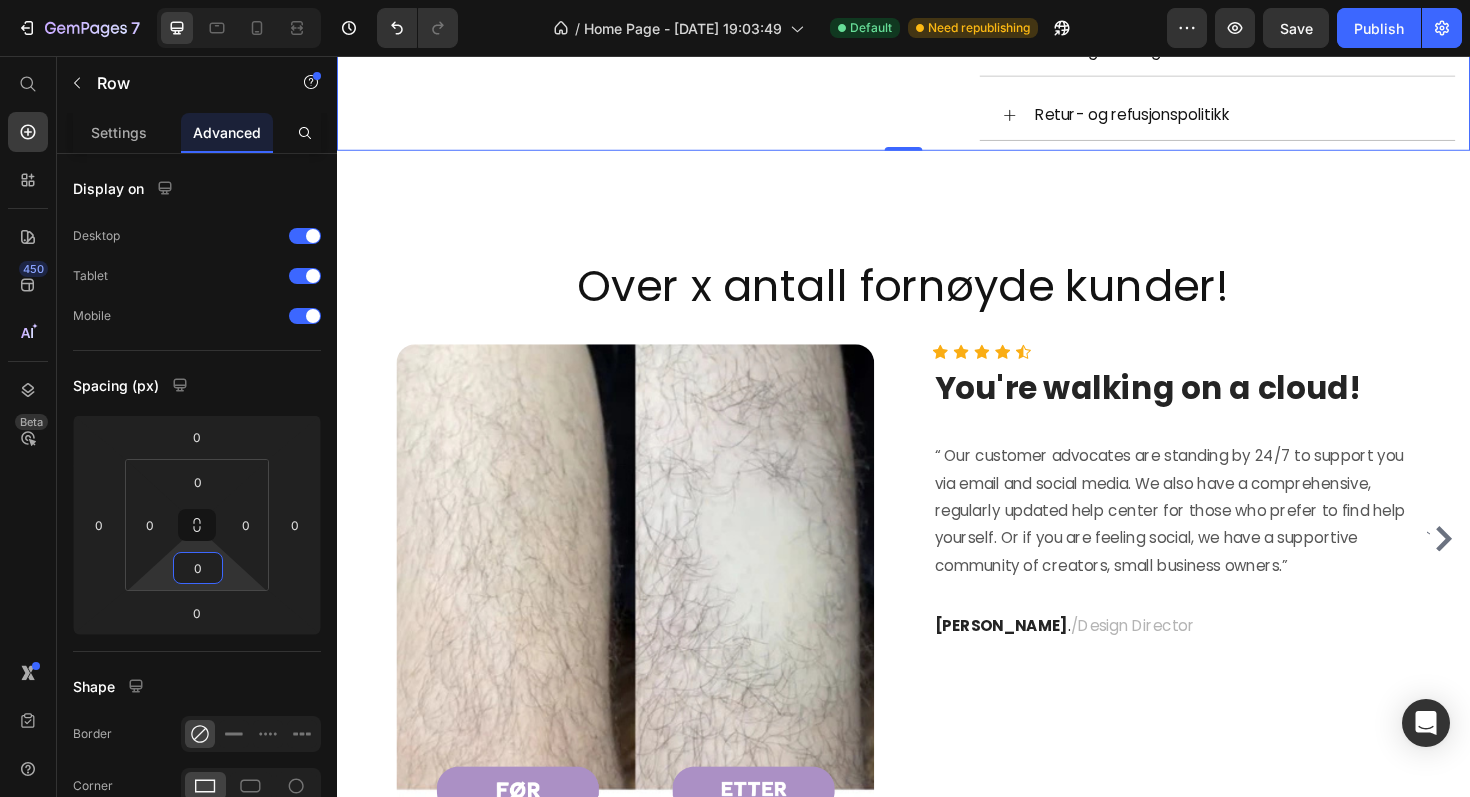 click on "` Over x antall fornøyde kunder! Heading Image Row Row                Icon                Icon                Icon                Icon
Icon Icon List Hoz You're walking on a cloud! Heading “ Our customer advocates are standing by 24/7 to support you via email and social media. We also have a comprehensive, regularly updated help center for those who prefer to find help yourself. Or if you are feeling social, we have a supportive community of creators, small business owners.” Text block Ryan S .  /  Design Director Text block Row Before Text block Row Row Image Row Row                Icon                Icon                Icon                Icon
Icon Icon List Hoz You're walking on a cloud! Heading Text block Ryan S .  /  Design Director Text block Row Before Text block Row Row Image Row Row                Icon                Icon                Icon                Icon
Icon Icon List Hoz You're walking on a cloud! Heading Text block Ryan S .  /  Row ` Row" at bounding box center (937, 568) 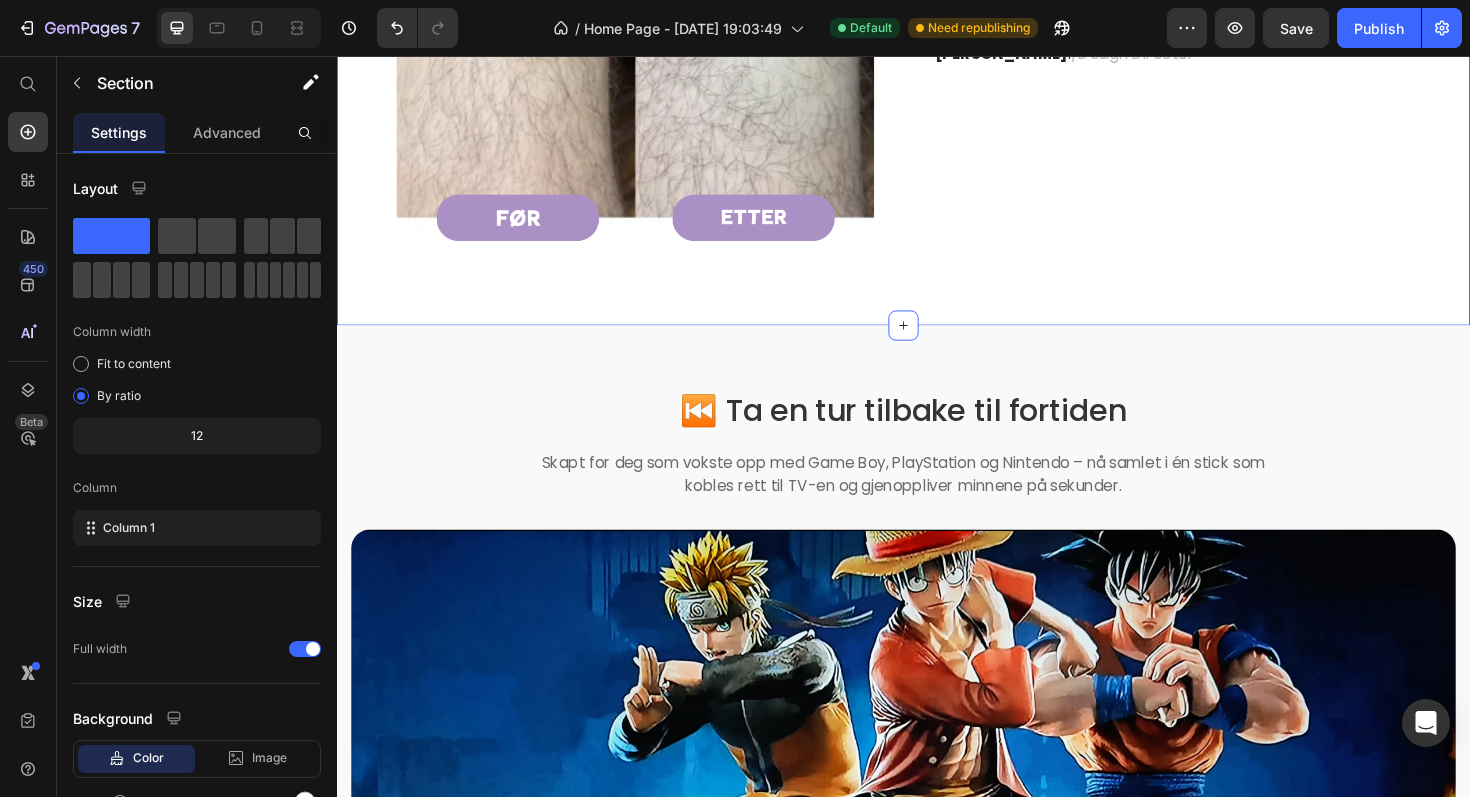 scroll, scrollTop: 2521, scrollLeft: 0, axis: vertical 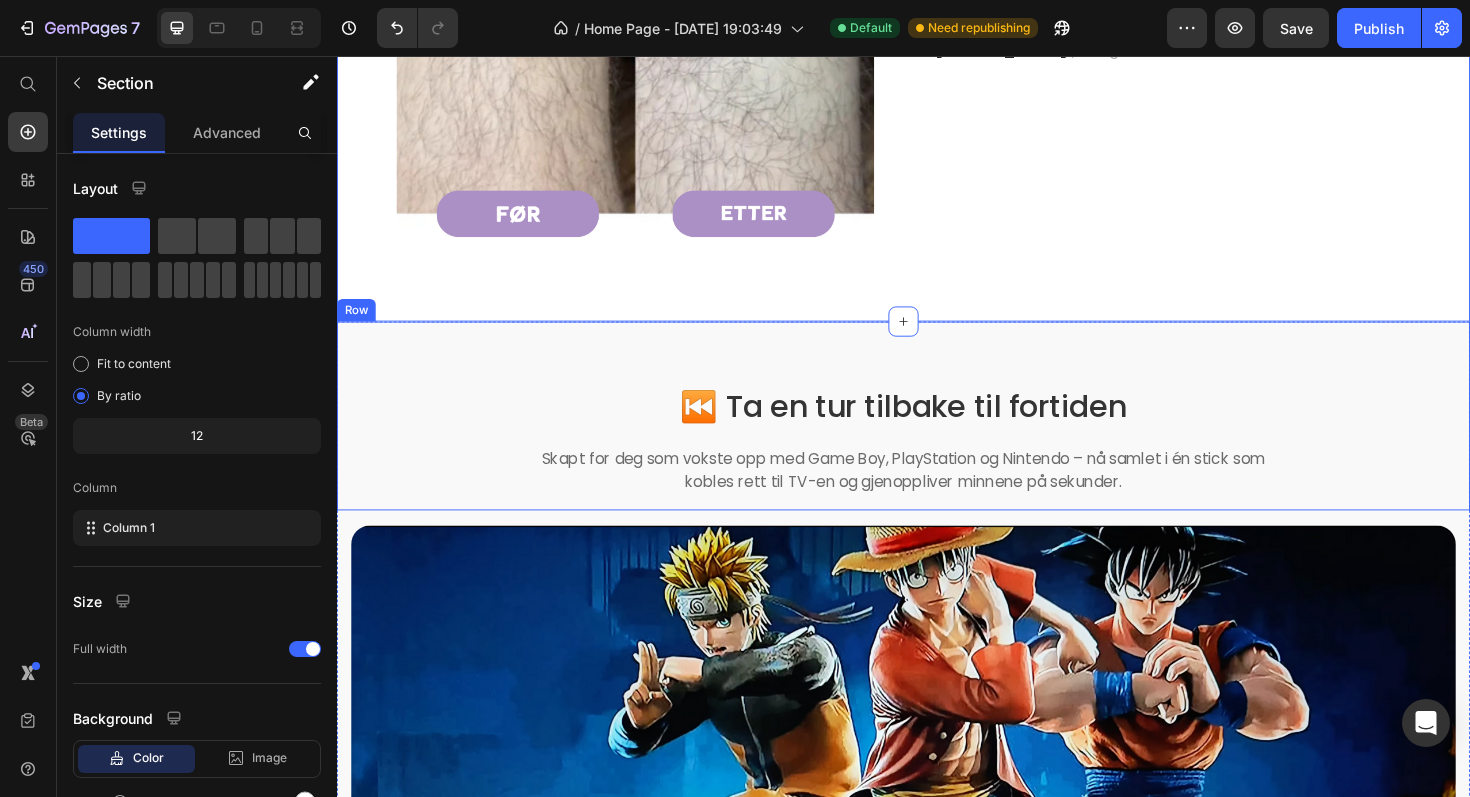 click on "⏮️ Ta en tur tilbake til fortiden Heading Skapt for deg som vokste opp med Game Boy, PlayStation og Nintendo – nå samlet i én stick som kobles rett til TV-en og gjenoppliver minnene på sekunder. Text block Row Row" at bounding box center [937, 437] 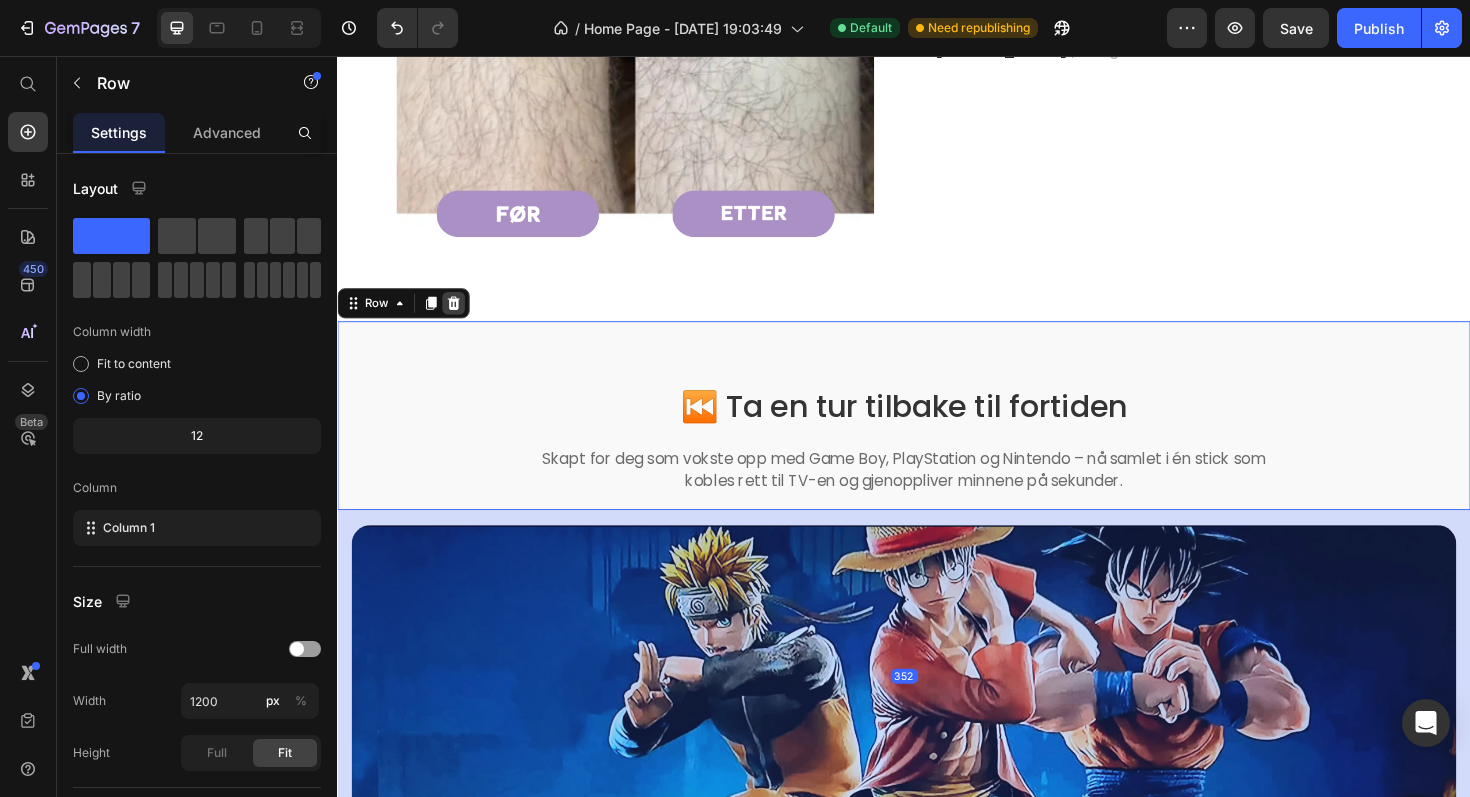 click 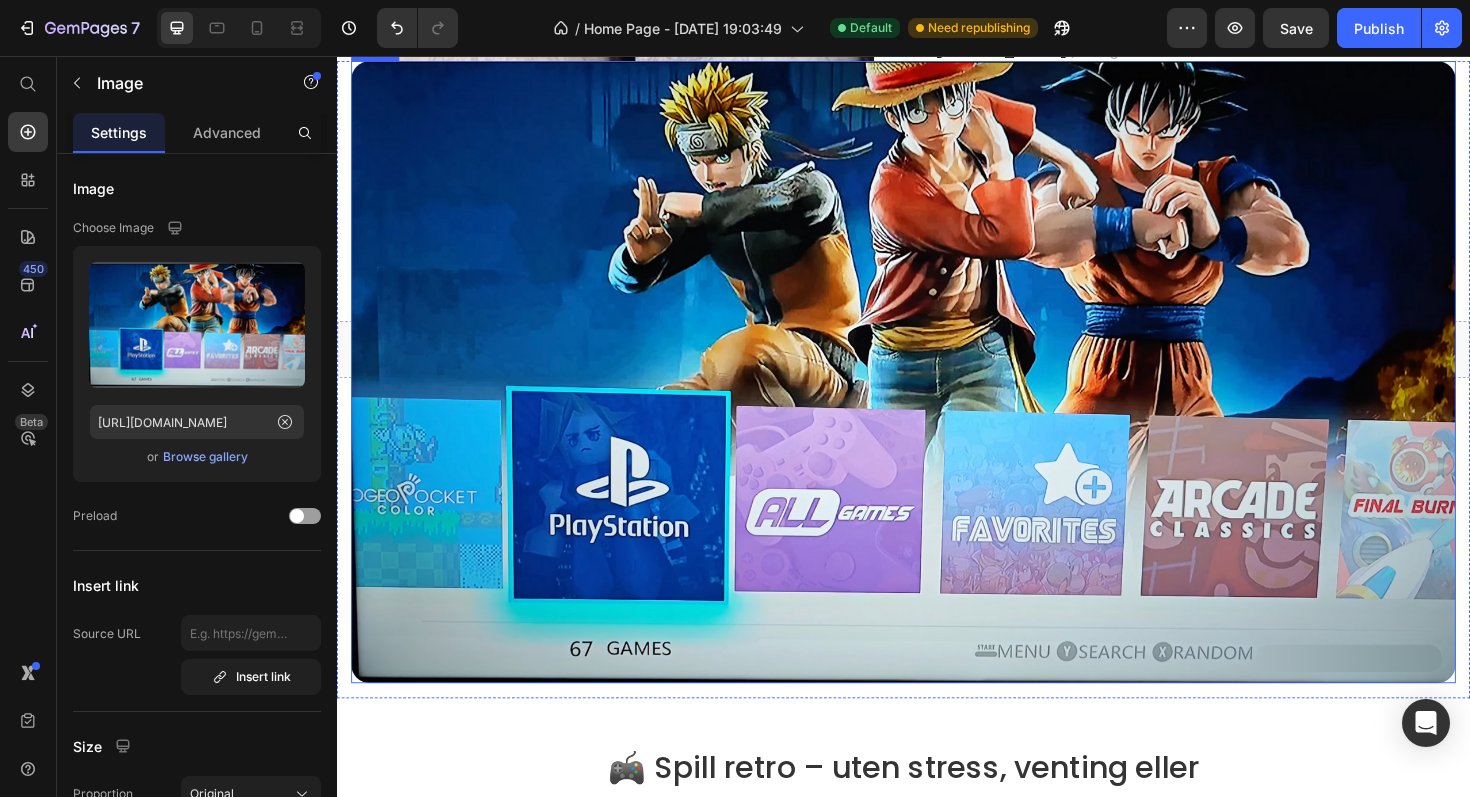 click at bounding box center (937, 390) 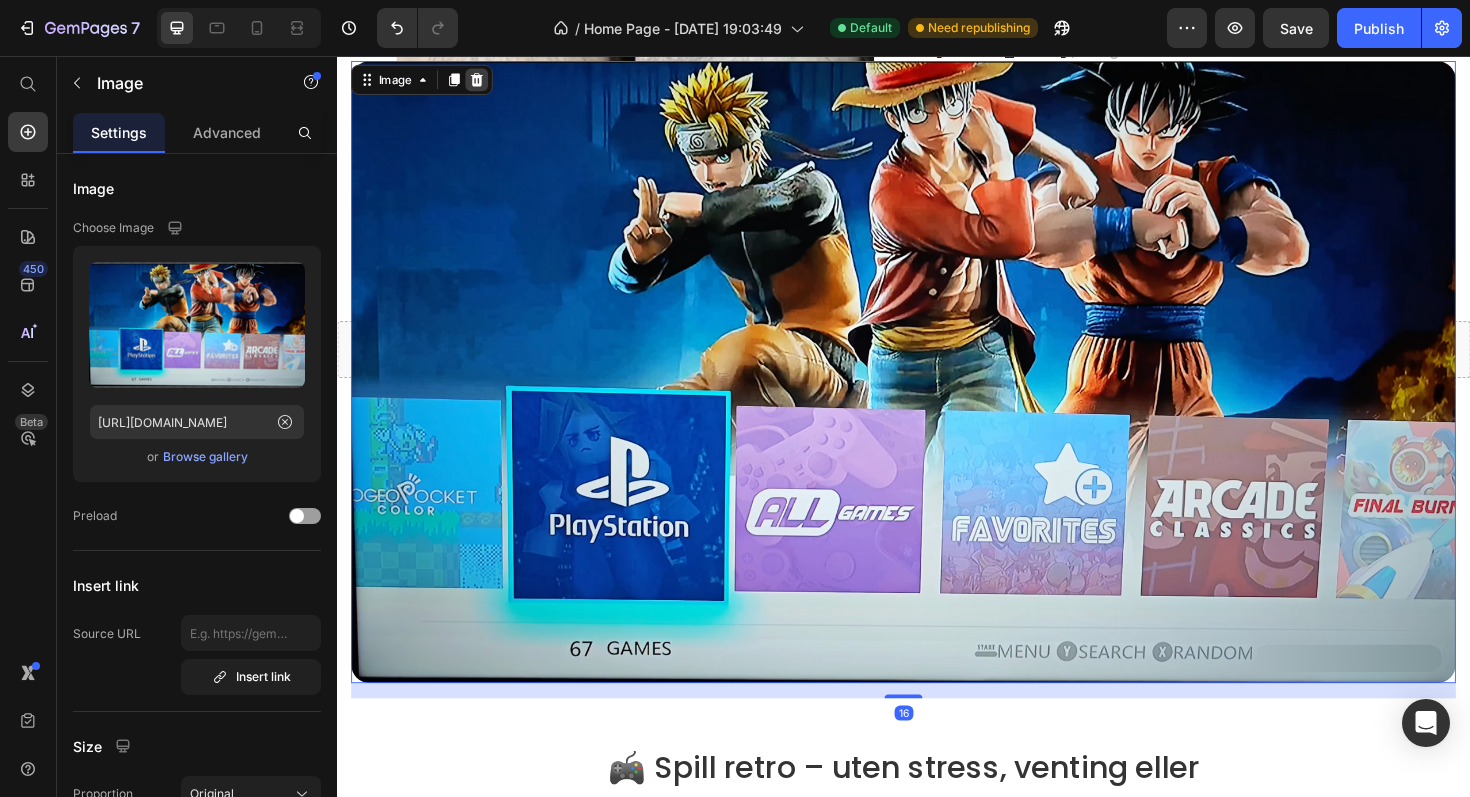 click at bounding box center (485, 81) 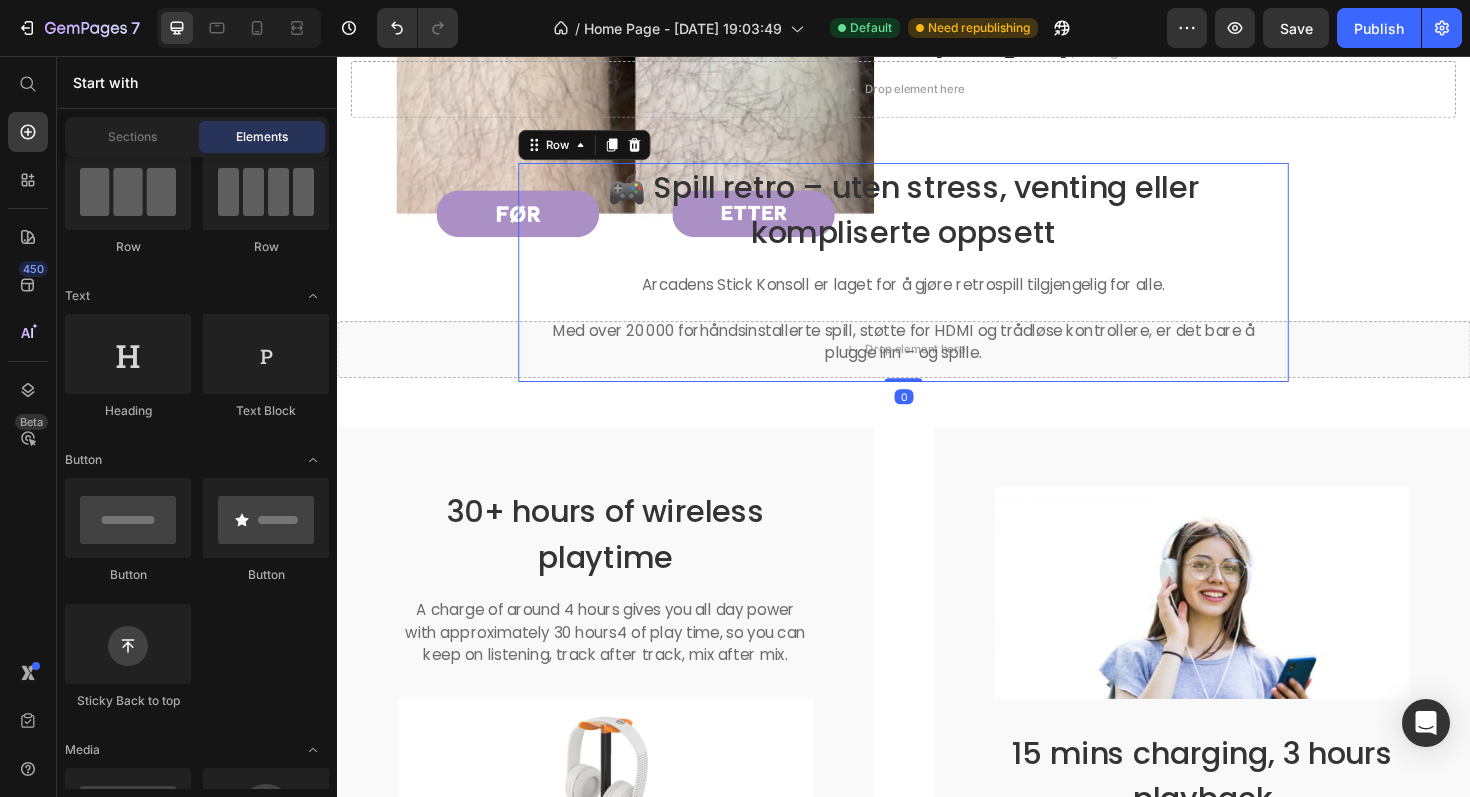 click on "🎮 Spill retro – uten stress, venting eller kompliserte oppsett Heading Arcadens Stick Konsoll er laget for å gjøre retrospill tilgjengelig for alle. Med over 20 000 forhåndsinstallerte spill, støtte for HDMI og trådløse kontrollere, er det bare å plugge inn – og spille. Text block Row   0" at bounding box center (937, 285) 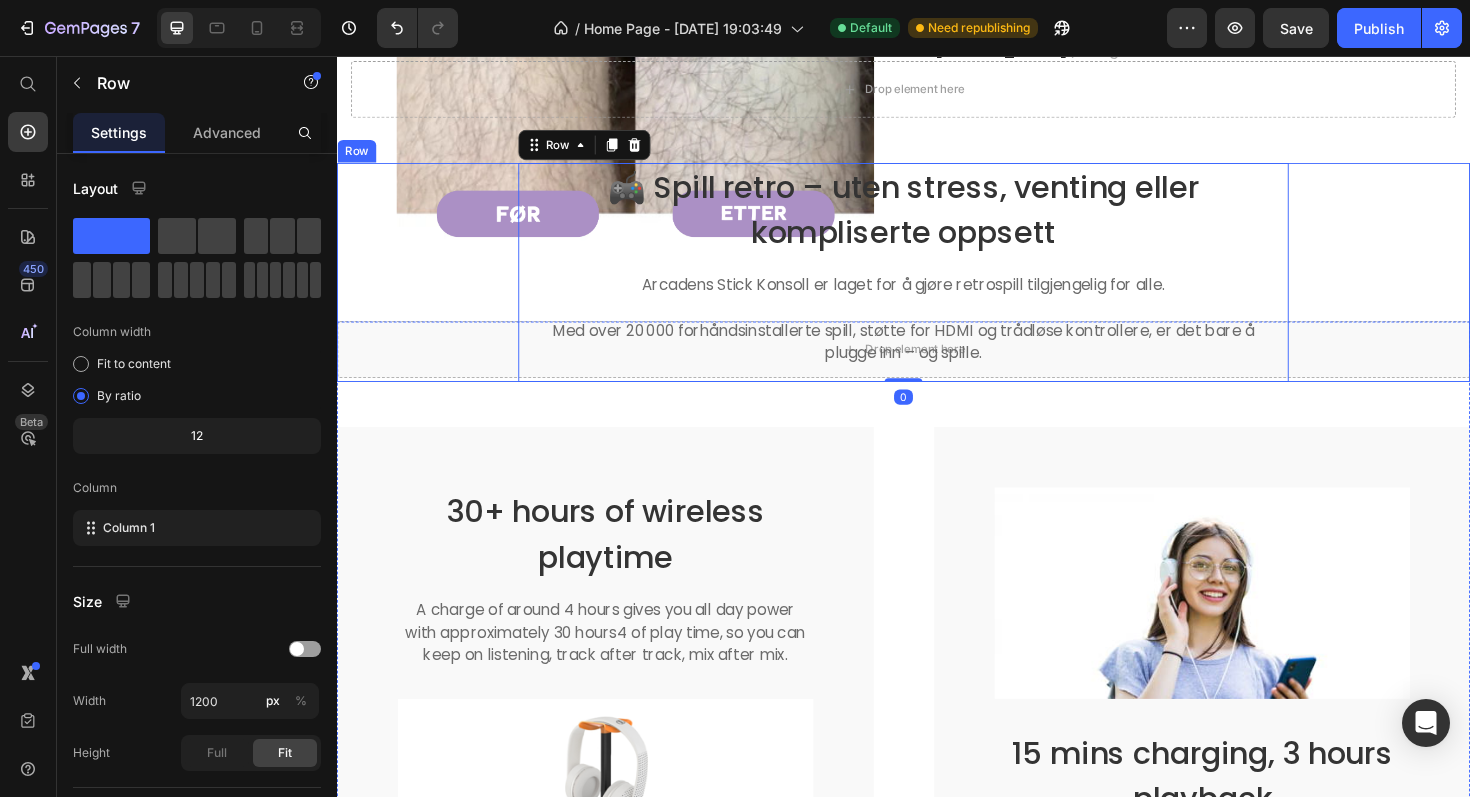 click on "🎮 Spill retro – uten stress, venting eller kompliserte oppsett Heading Arcadens Stick Konsoll er laget for å gjøre retrospill tilgjengelig for alle. Med over 20 000 forhåndsinstallerte spill, støtte for HDMI og trådløse kontrollere, er det bare å plugge inn – og spille. Text block Row   0" at bounding box center [937, 285] 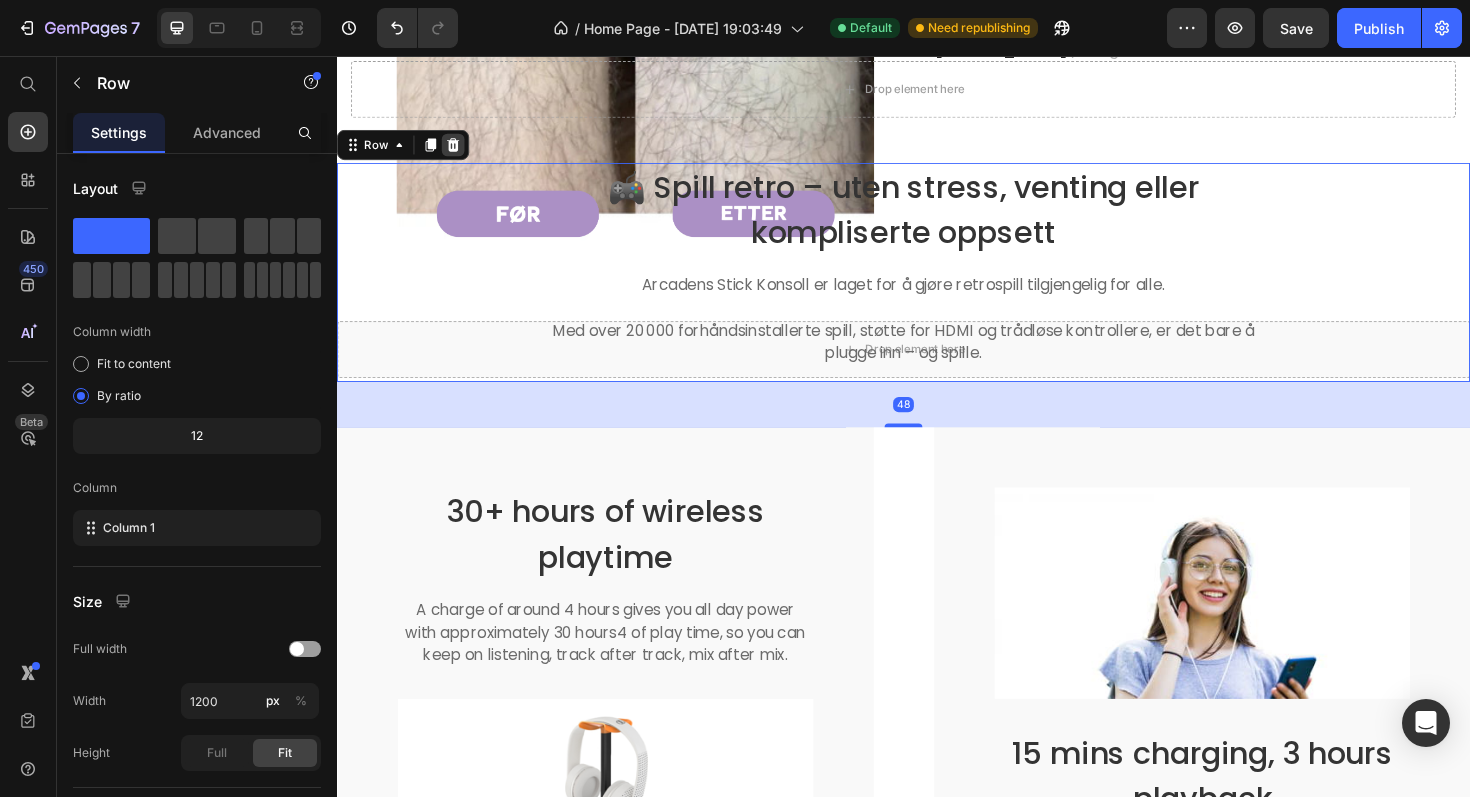 click 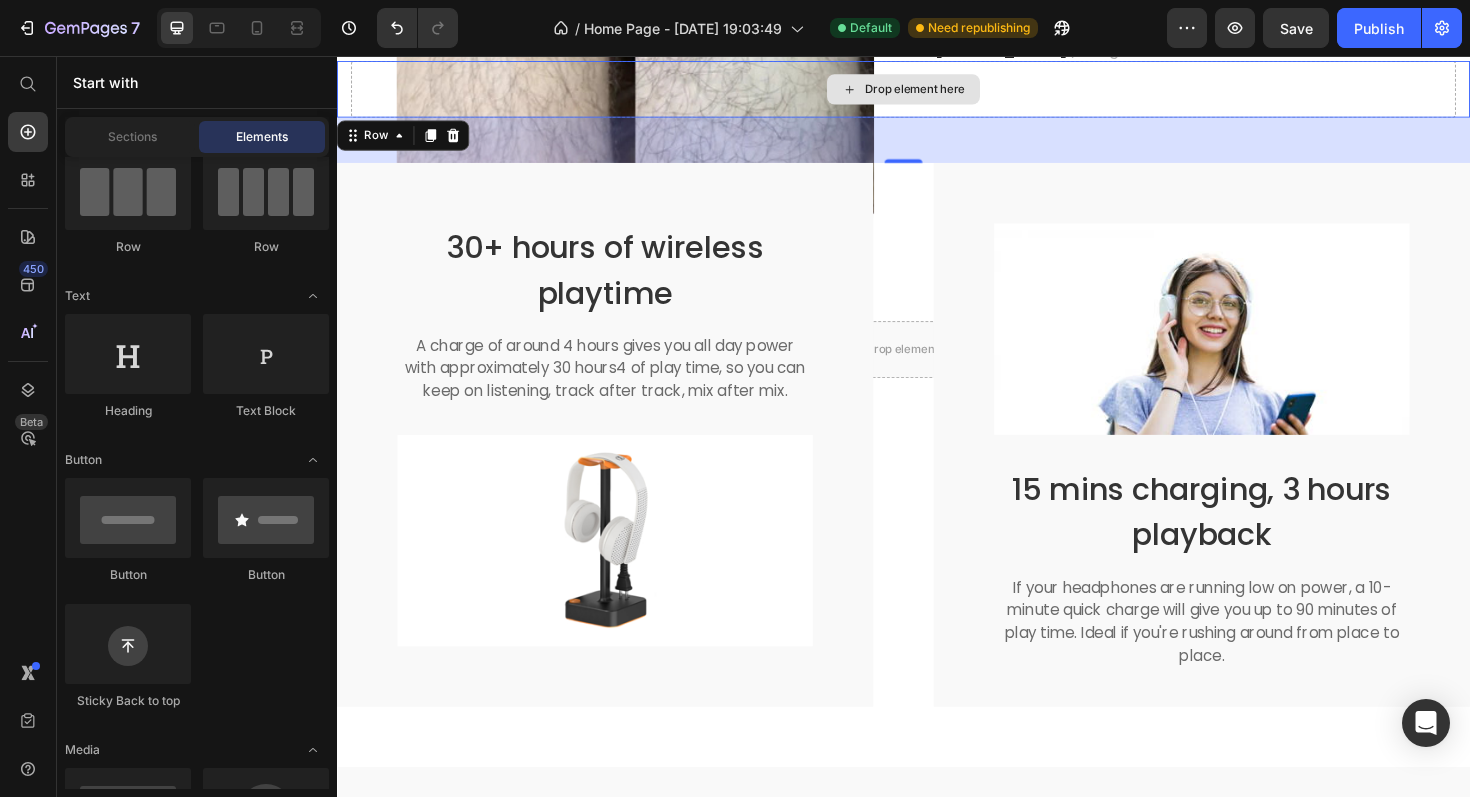 click on "Drop element here" at bounding box center [937, 91] 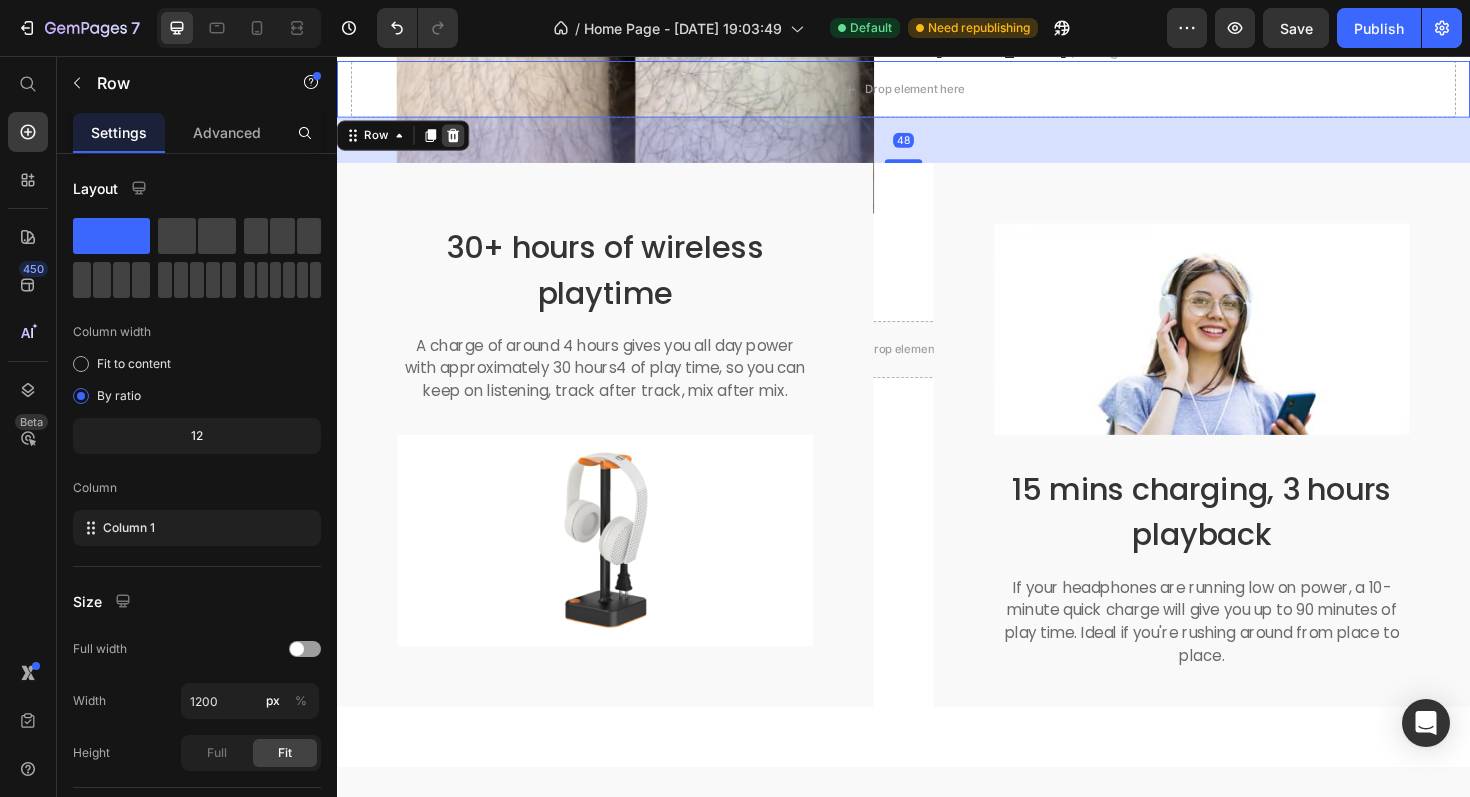click 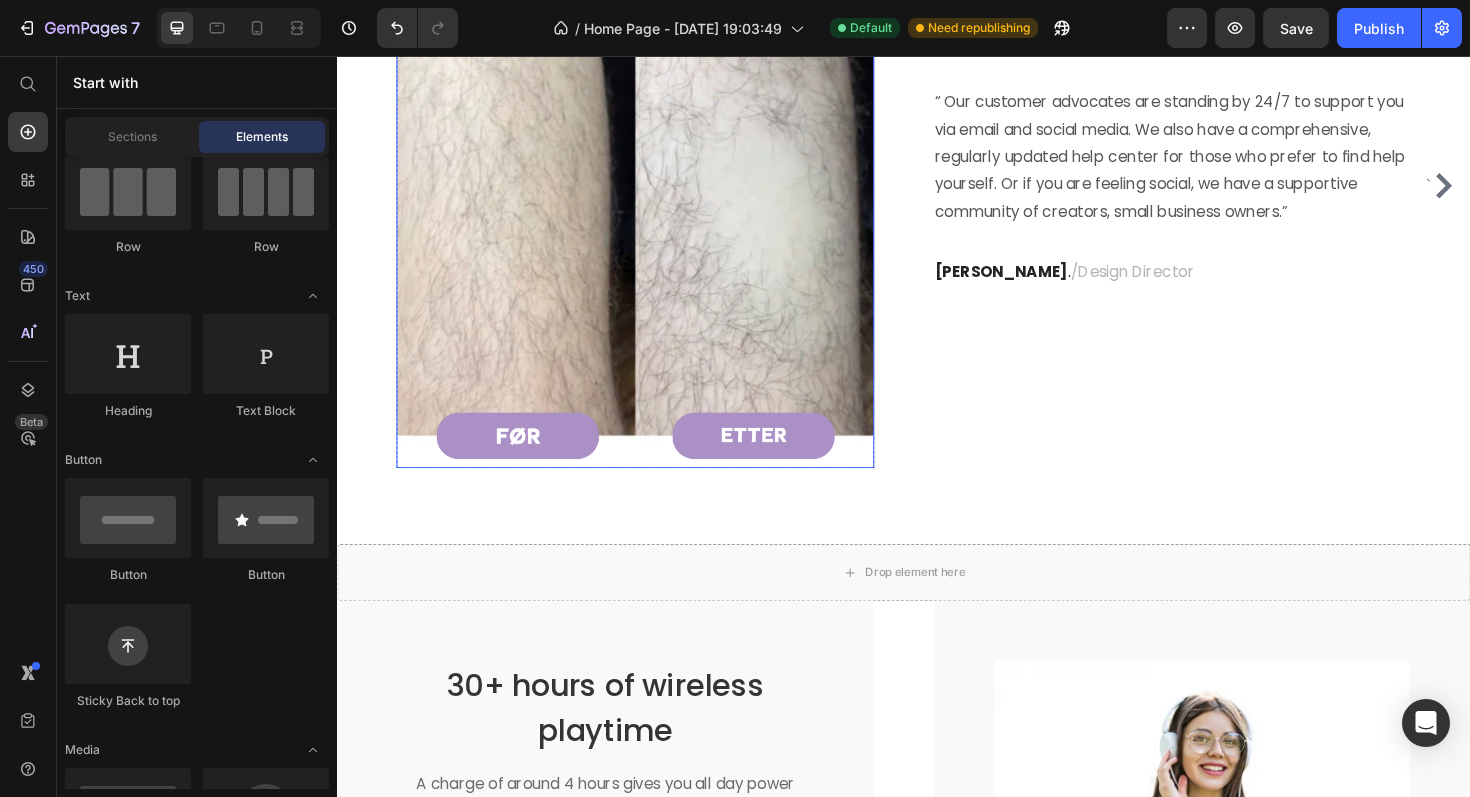 scroll, scrollTop: 2206, scrollLeft: 0, axis: vertical 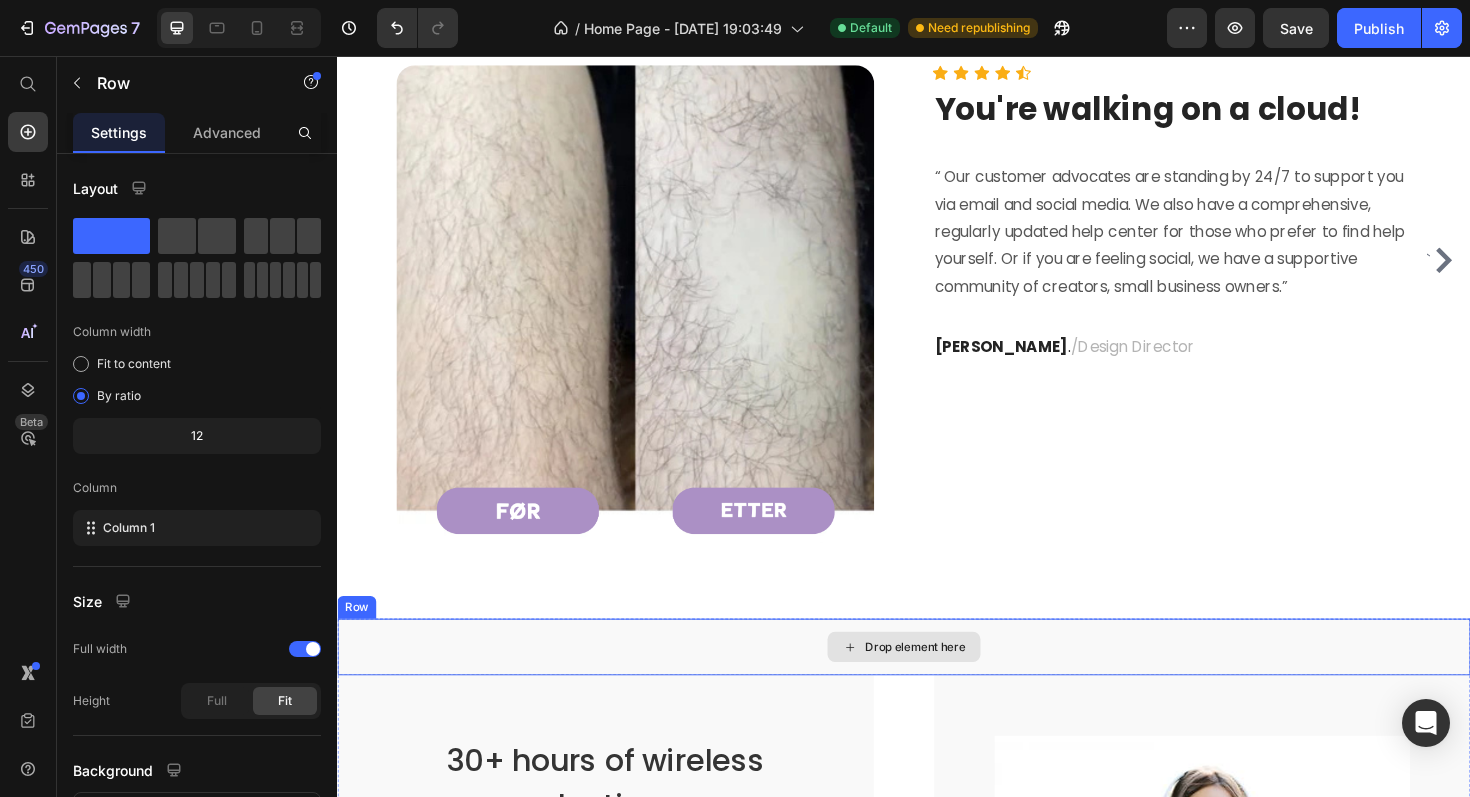 click on "Drop element here" at bounding box center (937, 682) 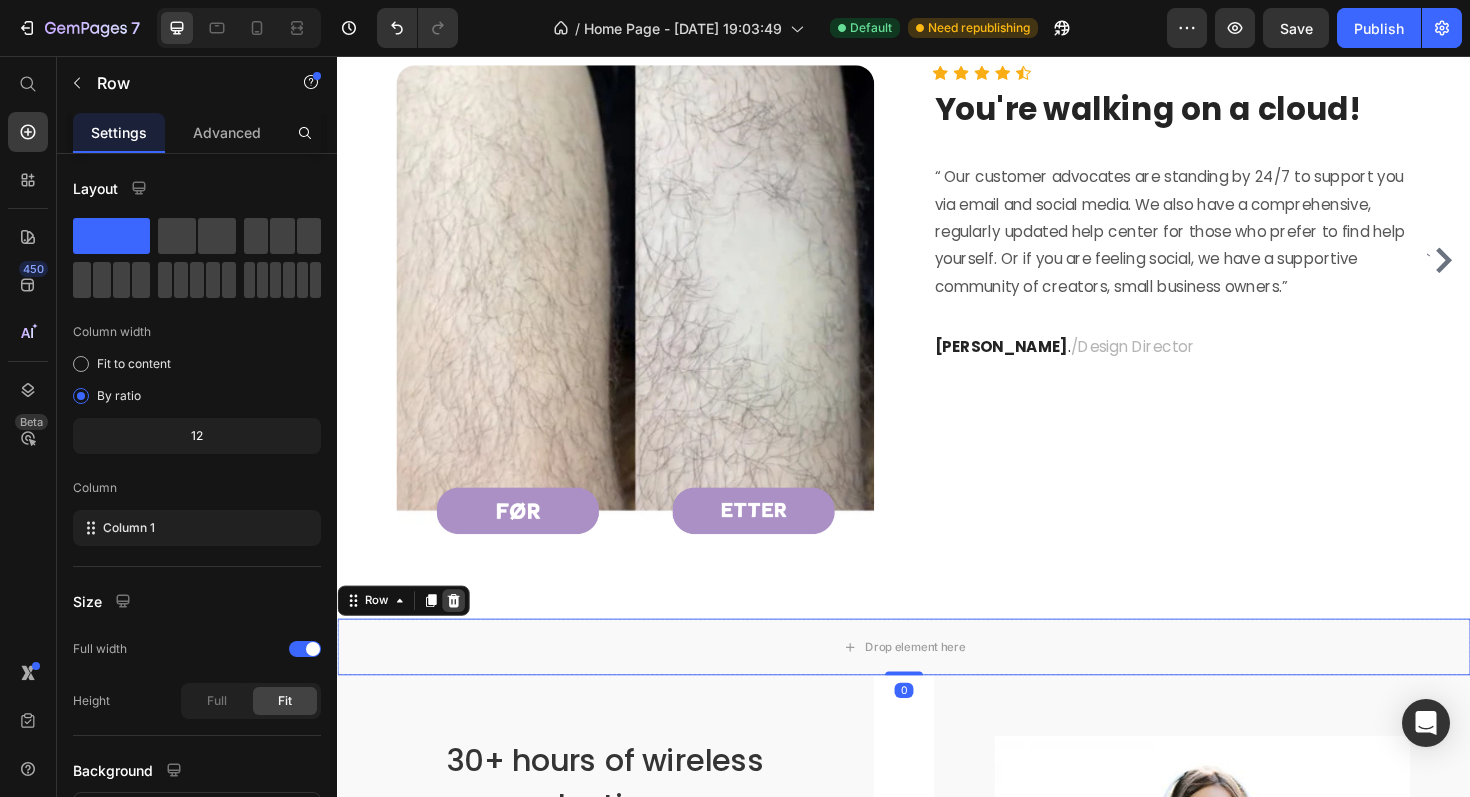 click 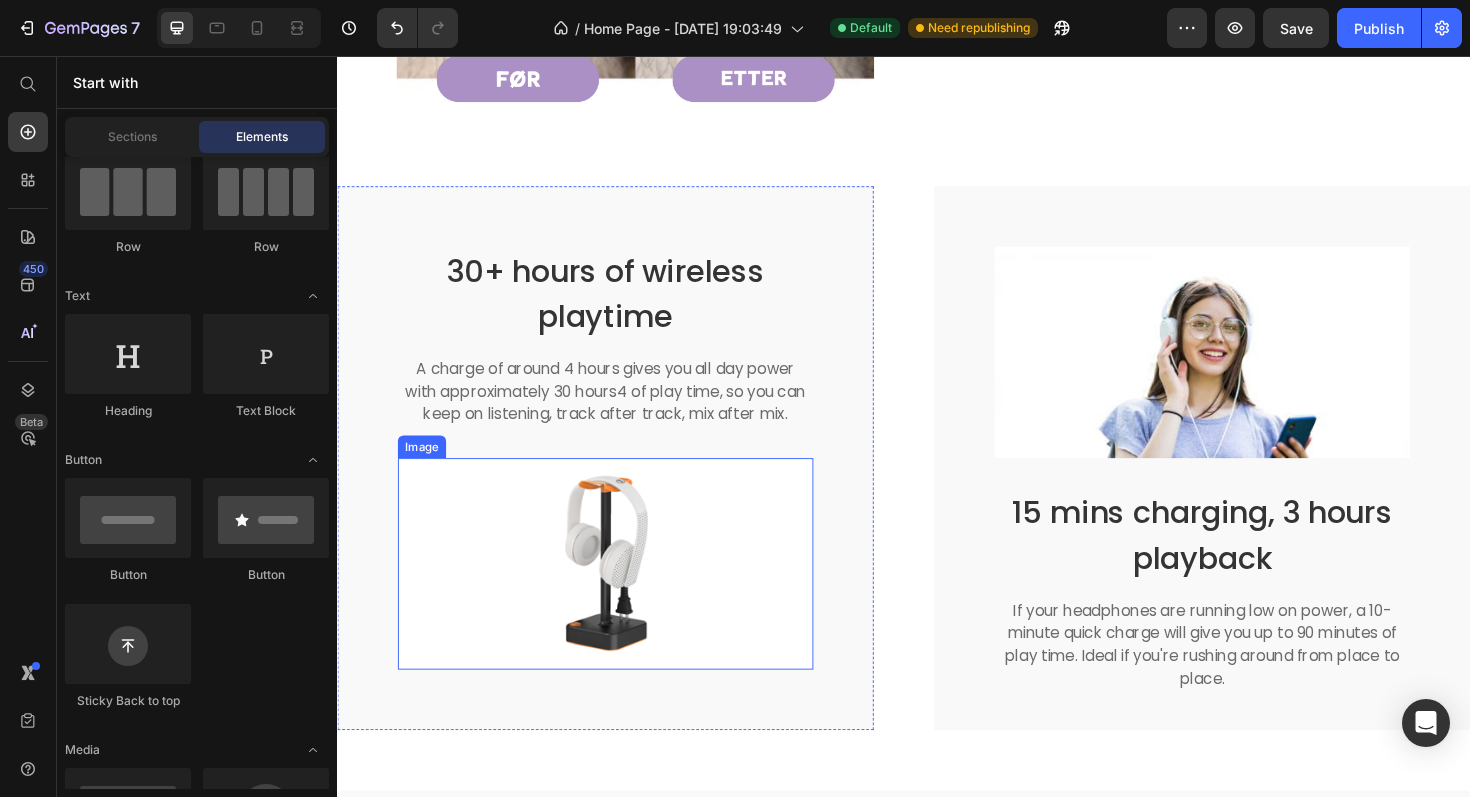 scroll, scrollTop: 2719, scrollLeft: 0, axis: vertical 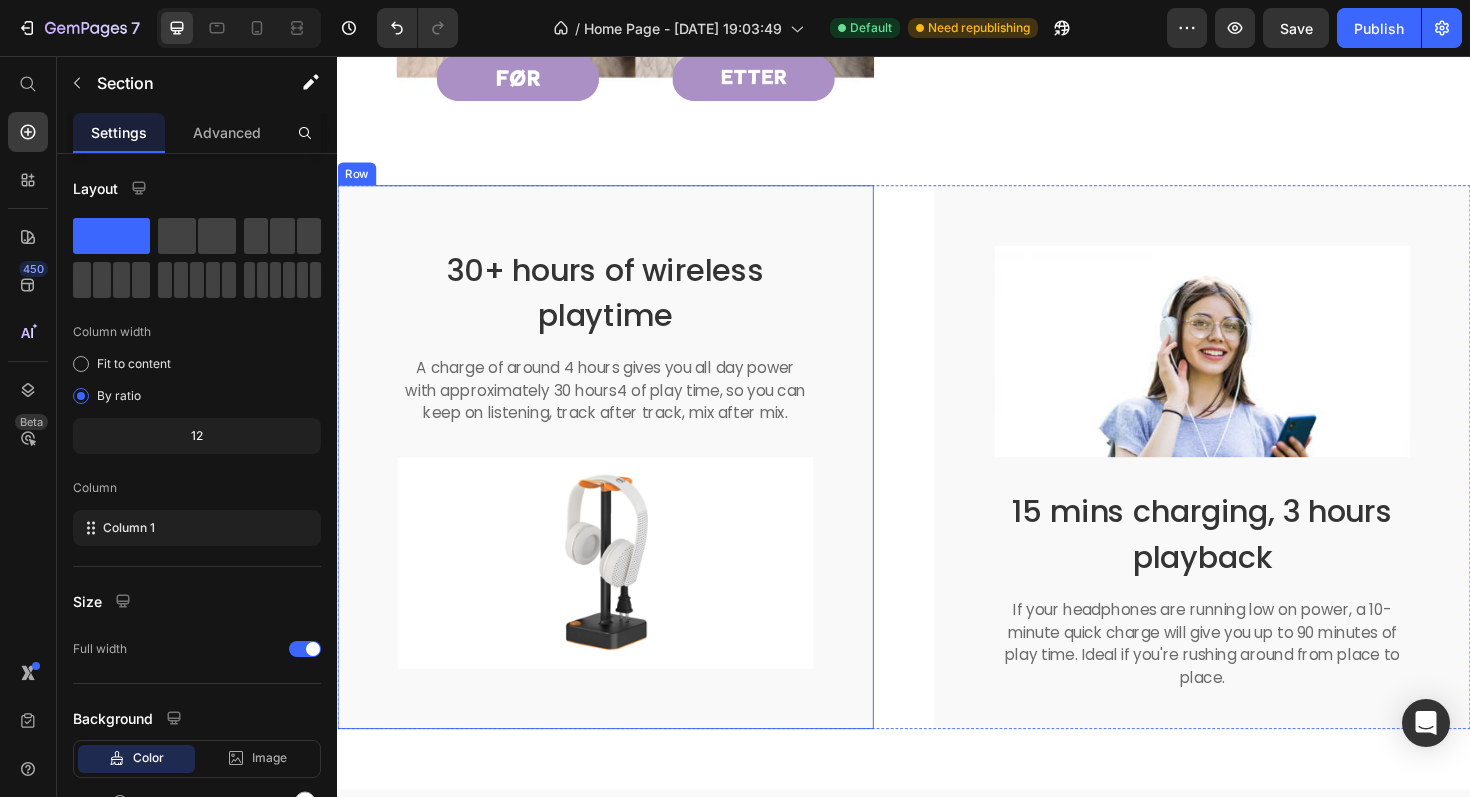 click on "` Over x antall fornøyde kunder! Heading Image Row Row                Icon                Icon                Icon                Icon
Icon Icon List Hoz You're walking on a cloud! Heading “ Our customer advocates are standing by 24/7 to support you via email and social media. We also have a comprehensive, regularly updated help center for those who prefer to find help yourself. Or if you are feeling social, we have a supportive community of creators, small business owners.” Text block Ryan S .  /  Design Director Text block Row Before Text block Row Row Image Row Row                Icon                Icon                Icon                Icon
Icon Icon List Hoz You're walking on a cloud! Heading Text block Ryan S .  /  Design Director Text block Row Before Text block Row Row Image Row Row                Icon                Icon                Icon                Icon
Icon Icon List Hoz You're walking on a cloud! Heading Text block Ryan S .  /  Row ` Row" at bounding box center [937, -187] 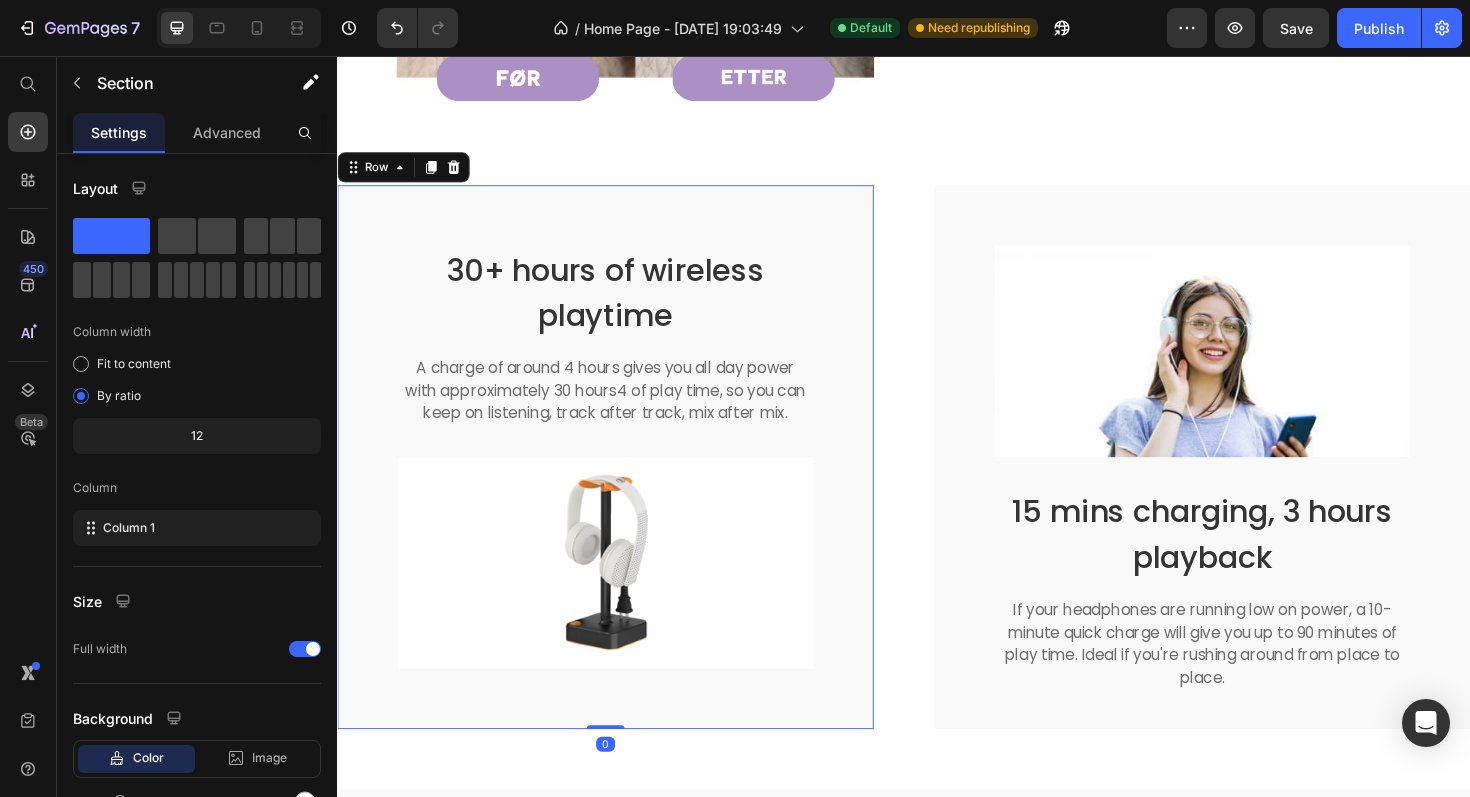 click on "30+ hours of wireless playtime Heading A charge of around 4 hours gives you all day power with approximately 30 hours4 of play time, so you can keep on listening, track after track, mix after mix. Text block Image Row   0" at bounding box center [621, 481] 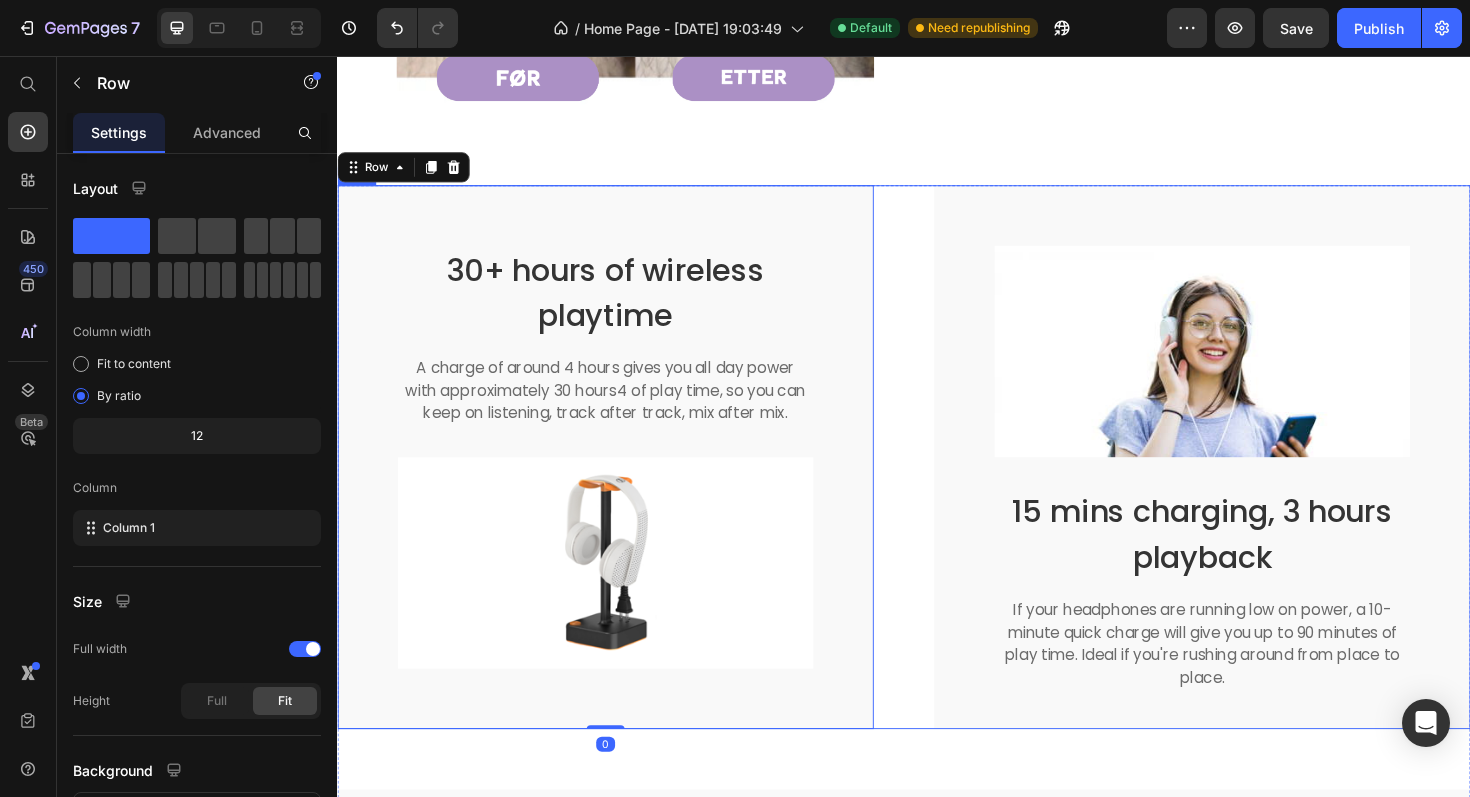 click on "30+ hours of wireless playtime Heading A charge of around 4 hours gives you all day power with approximately 30 hours4 of play time, so you can keep on listening, track after track, mix after mix. Text block Image Row   0 Image 15 mins charging, 3 hours playback Heading If your headphones are running low on power, a 10-minute quick charge will give you up to 90 minutes of play time. Ideal if you're rushing around from place to place. Text block Row Row" at bounding box center [937, 481] 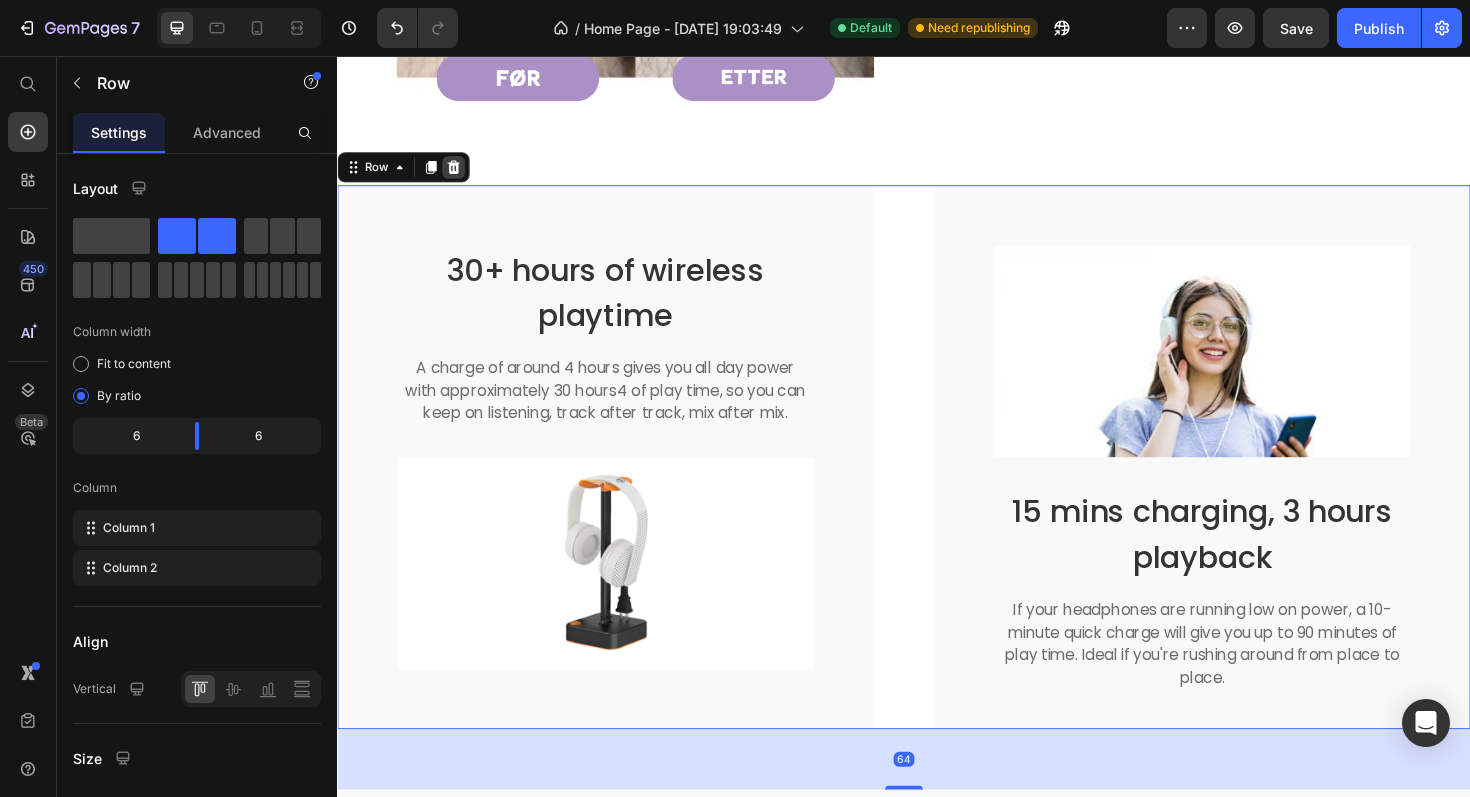 click 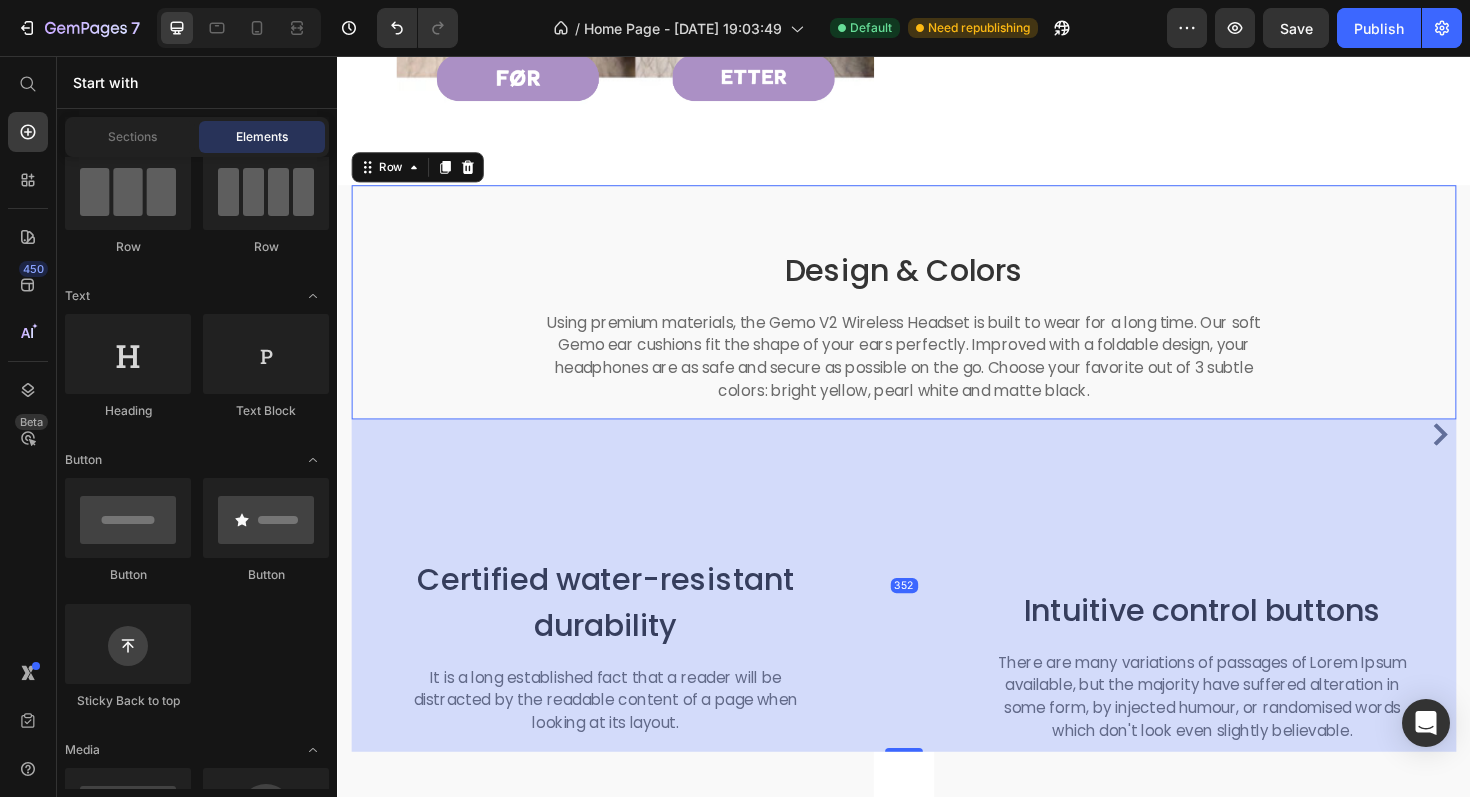 click on "Design & Colors Heading Using premium materials, the Gemo V2 Wireless Headset is built to wear for a long time. Our soft Gemo ear cushions fit the shape of your ears perfectly. Improved with a foldable design, your headphones are as safe and secure as possible on the go. Choose your favorite out of 3 subtle colors: bright yellow, pearl white and matte black. Text block Row Row   352" at bounding box center (937, 317) 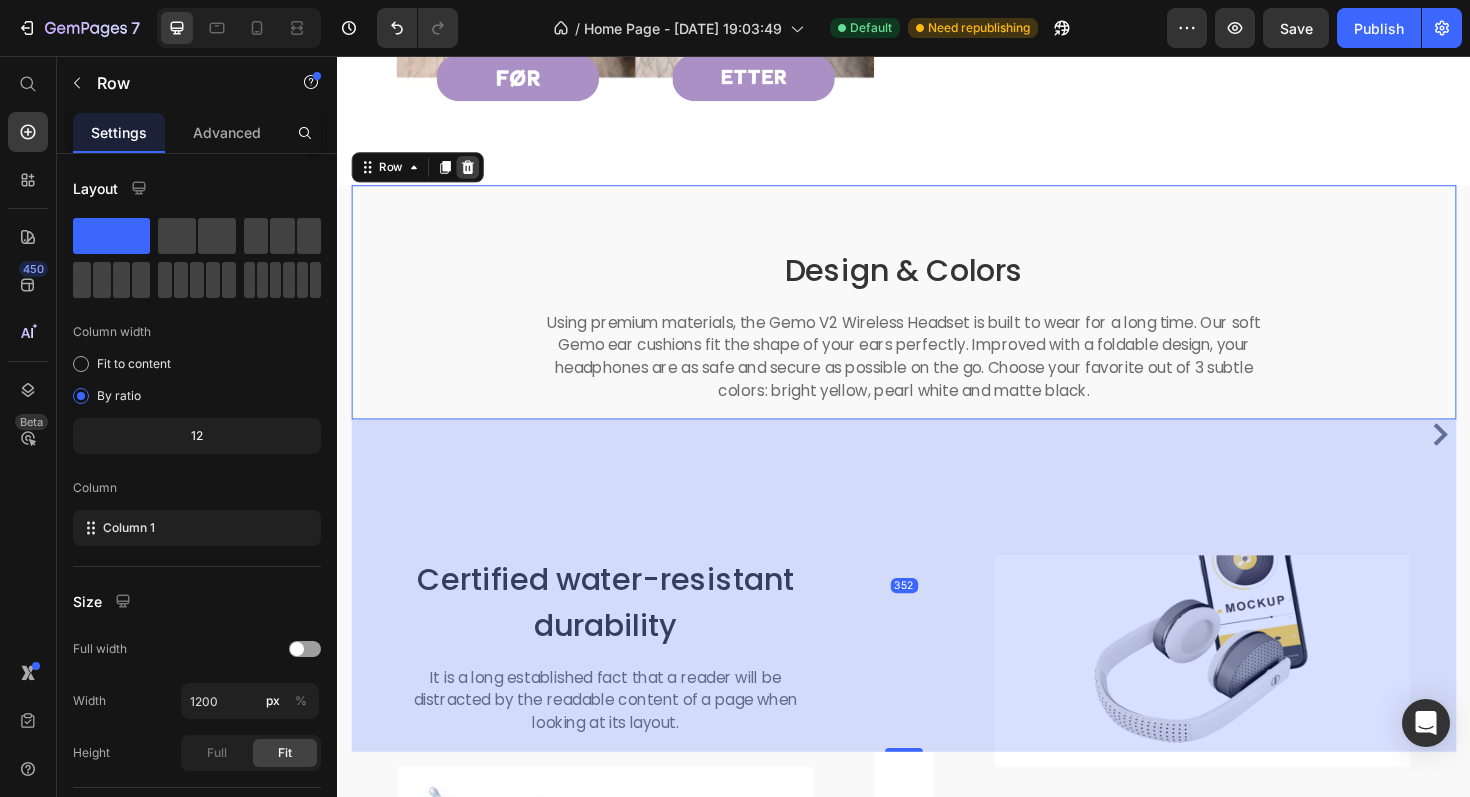 click 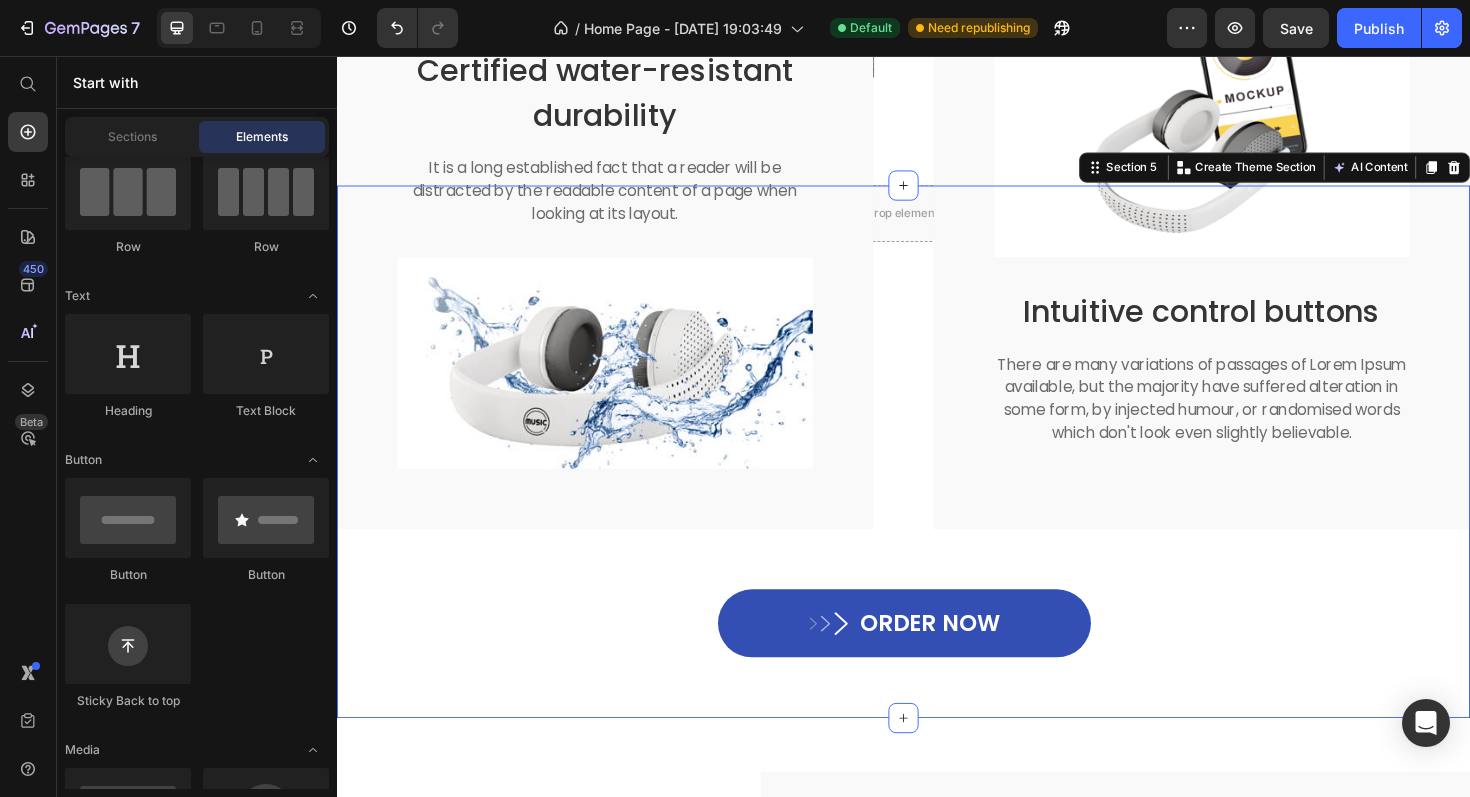click on "Drop element here Row Image Image Carousel Row Certified water-resistant durability Heading It is a long established fact that a reader will be distracted by the readable content of a page when looking at its layout. Text block Image Row Image Intuitive control buttons Heading There are many variations of passages of Lorem Ipsum available, but the majority have suffered alteration in some form, by injected humour, or randomised words which don't look even slightly believable. Text block Row Row           ORDER NOW Button Row" at bounding box center [937, 459] 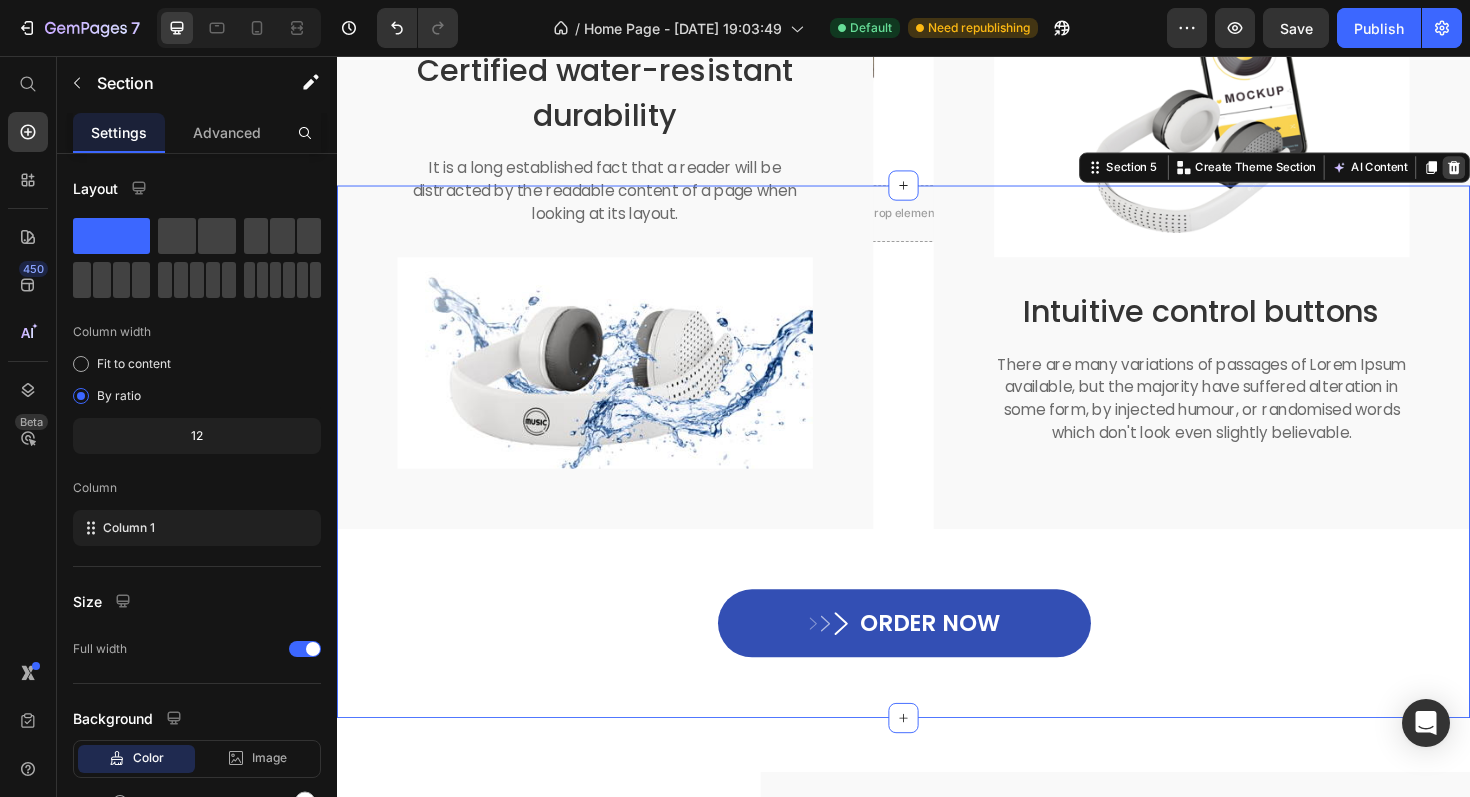 click 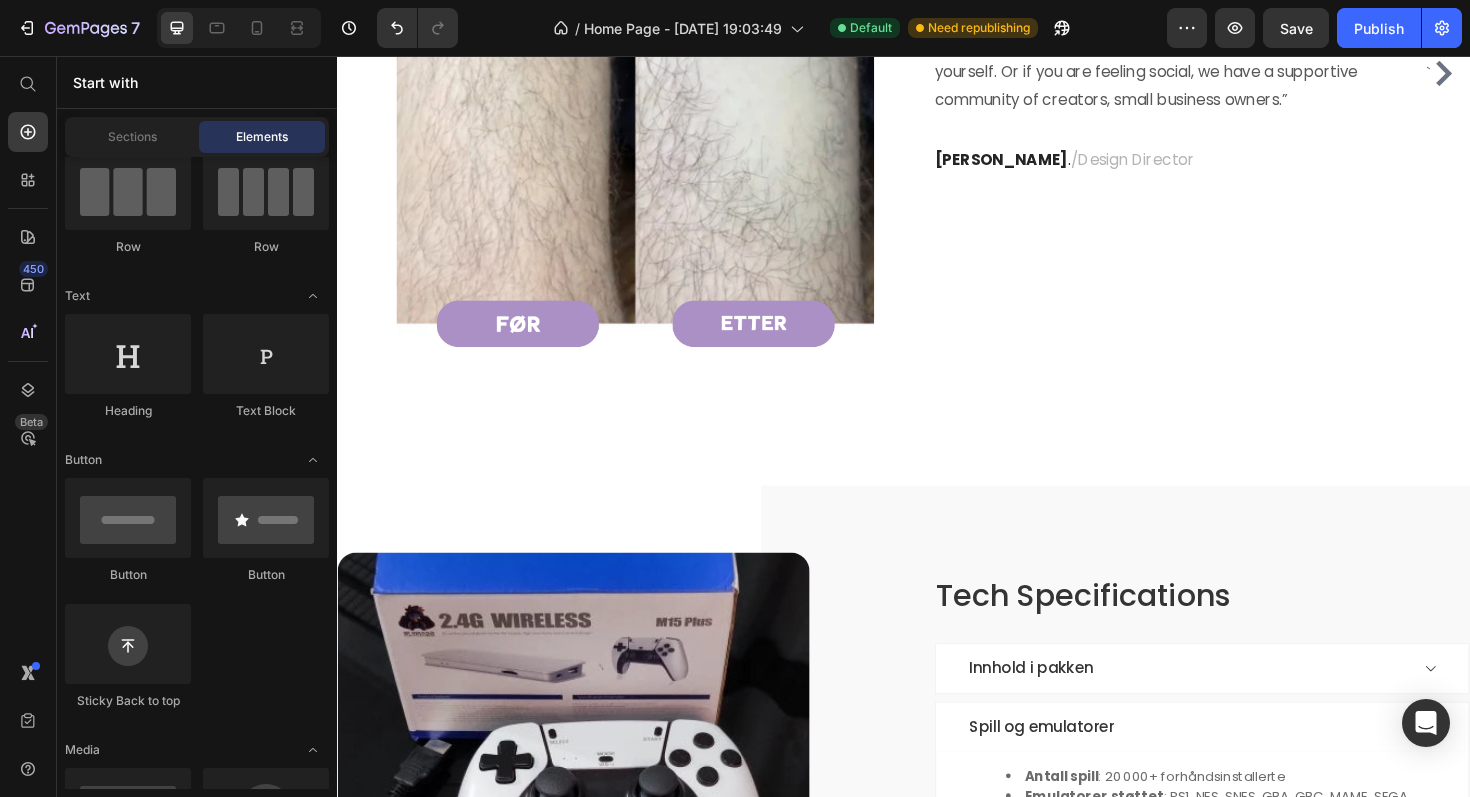 scroll, scrollTop: 2806, scrollLeft: 0, axis: vertical 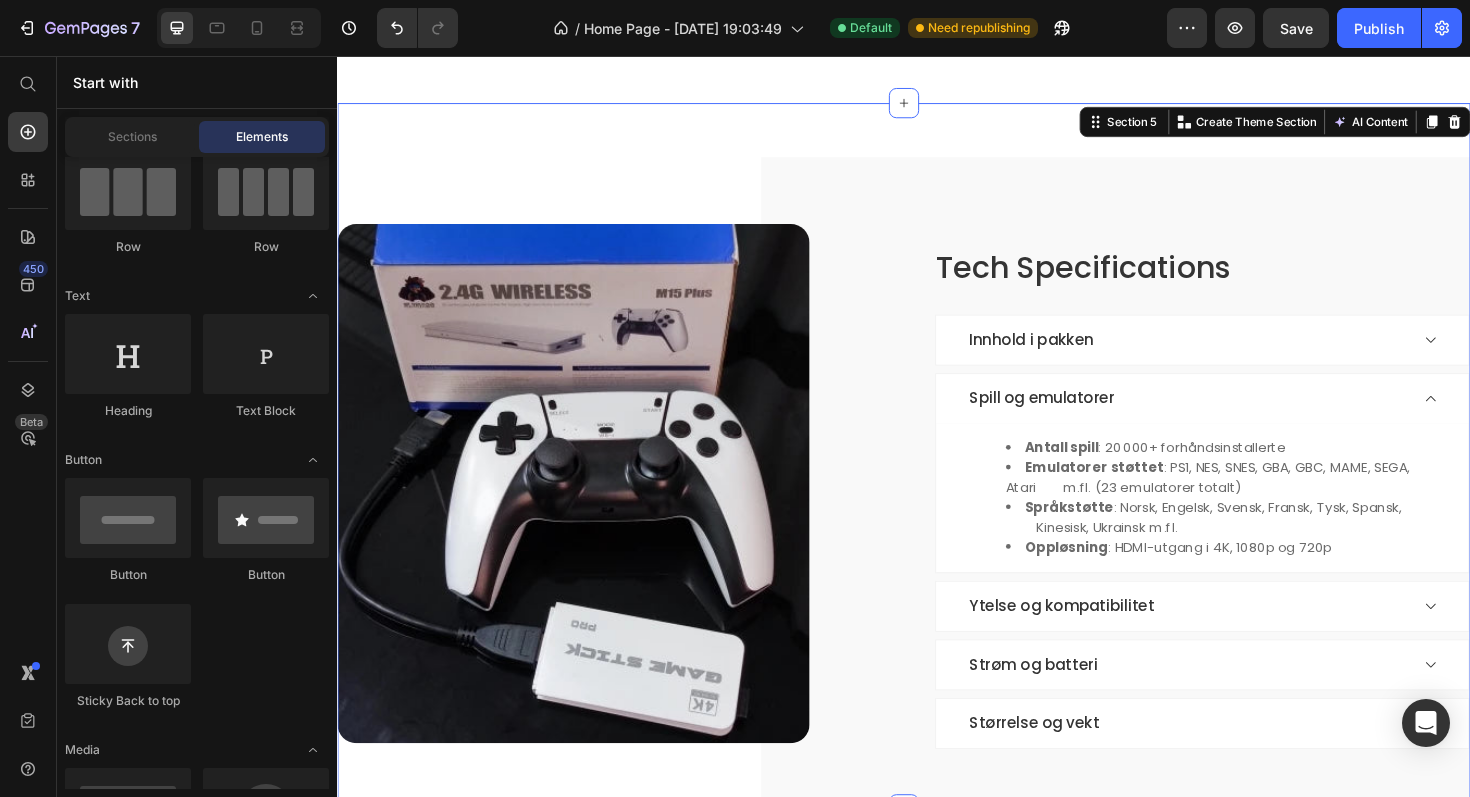 click on "Tech Specifications Heading Image Tech Specifications Heading
Innhold i pakken
Spill og emulatorer Antall spill : 20 000+ forhåndsinstallerte Emulatorer støttet : PS1, NES, SNES, GBA, GBC, MAME, SEGA, Atari       m.fl. (23 emulatorer totalt) Språkstøtte : Norsk, Engelsk, Svensk, Fransk, Tysk, Spansk,                 Kinesisk, Ukrainsk m.fl. Oppløsning : HDMI-utgang i 4K, 1080p og 720p Text block Row
Ytelse og kompatibilitet
Strøm og batteri
Størrelse og vekt Accordion Row Section 5   You can create reusable sections Create Theme Section AI Content Write with GemAI What would you like to describe here? Tone and Voice Persuasive Product Bleame Krystall Show more Generate" at bounding box center [937, 480] 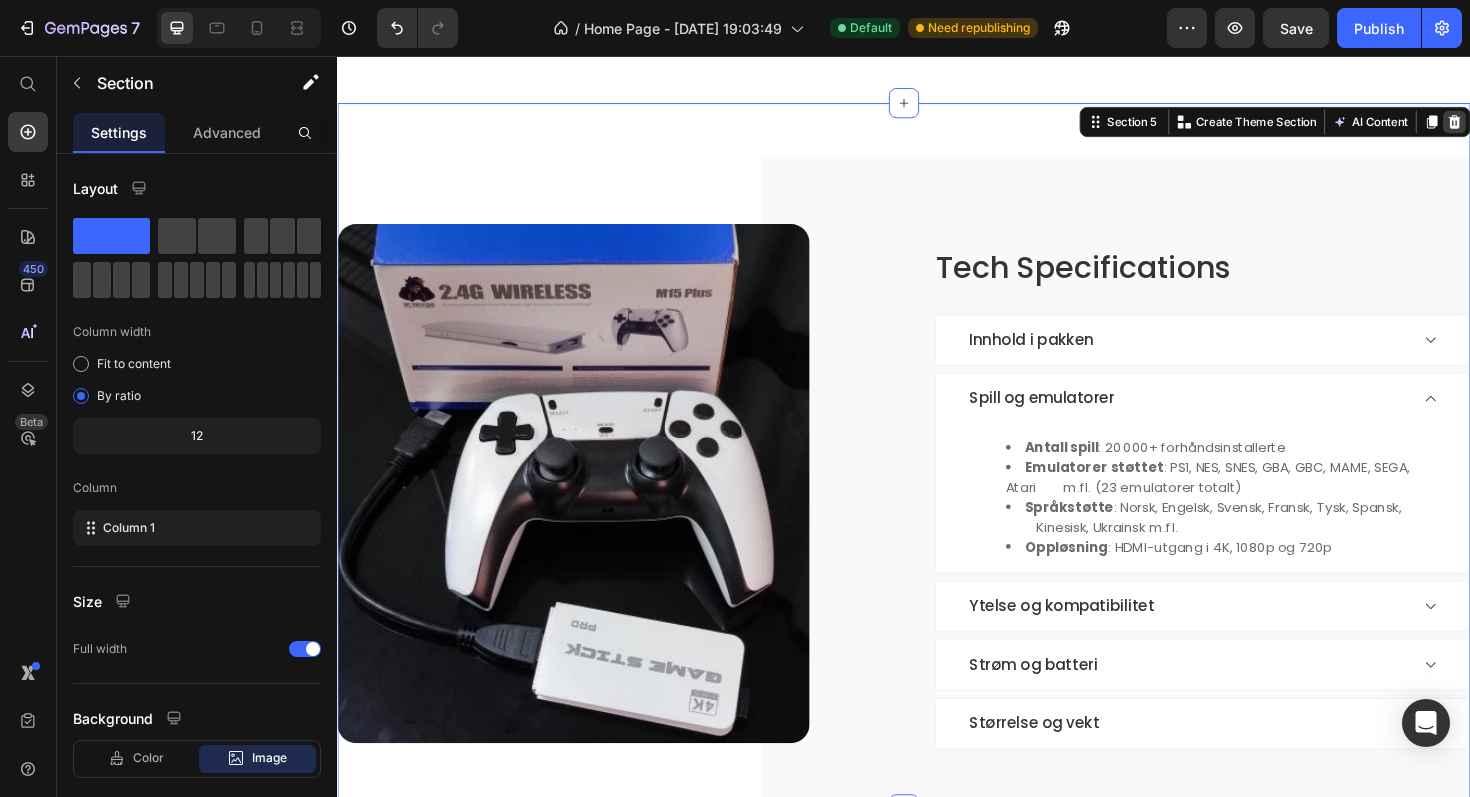 click 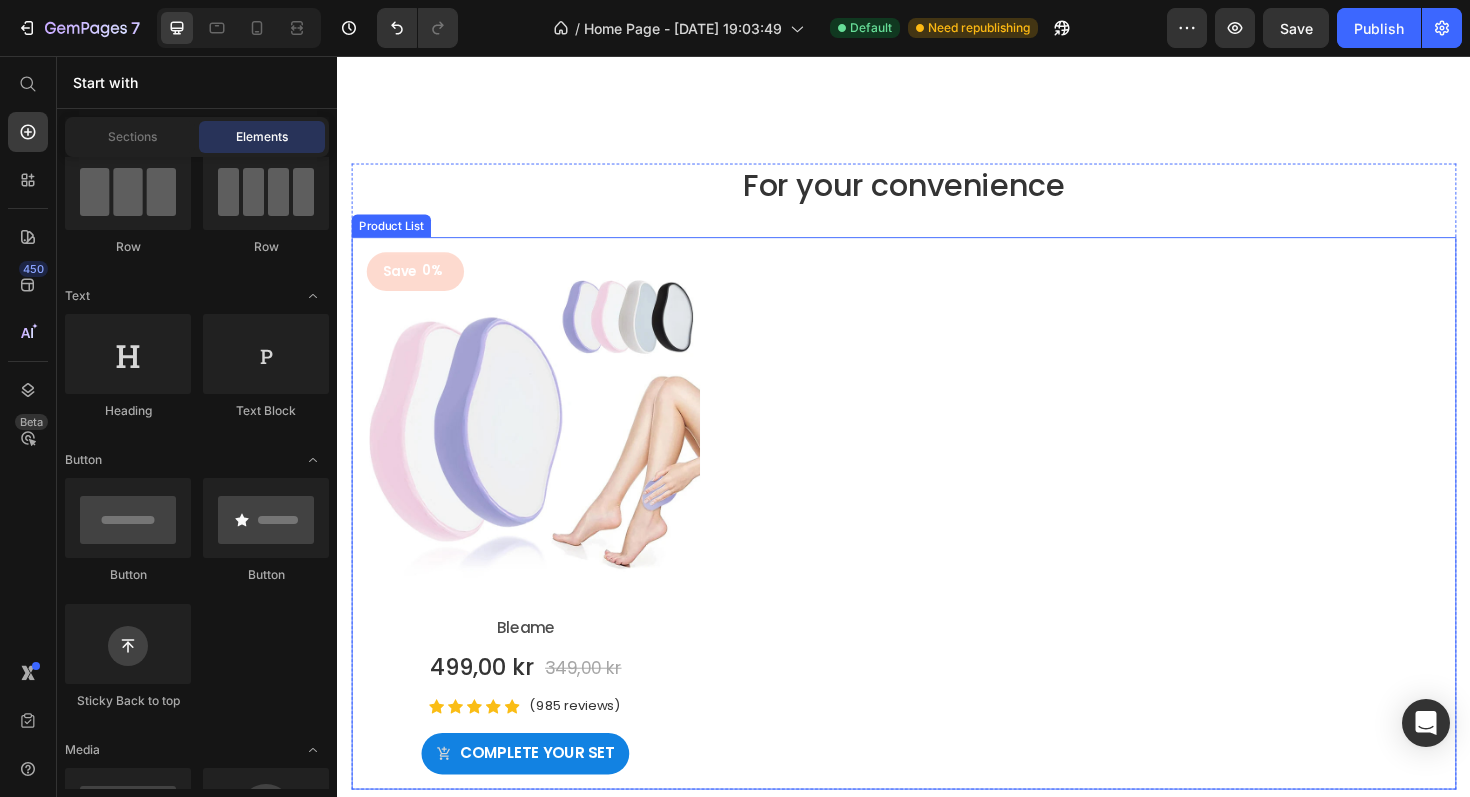 click on "Save 0% Product Tag Row Product Images Bleame Product Title 499,00 kr Product Price 349,00 kr Product Price Row                Icon                Icon                Icon                Icon                Icon Icon List Hoz (985 reviews) Text block Row Complete your set Product Cart Button Row" at bounding box center (937, 541) 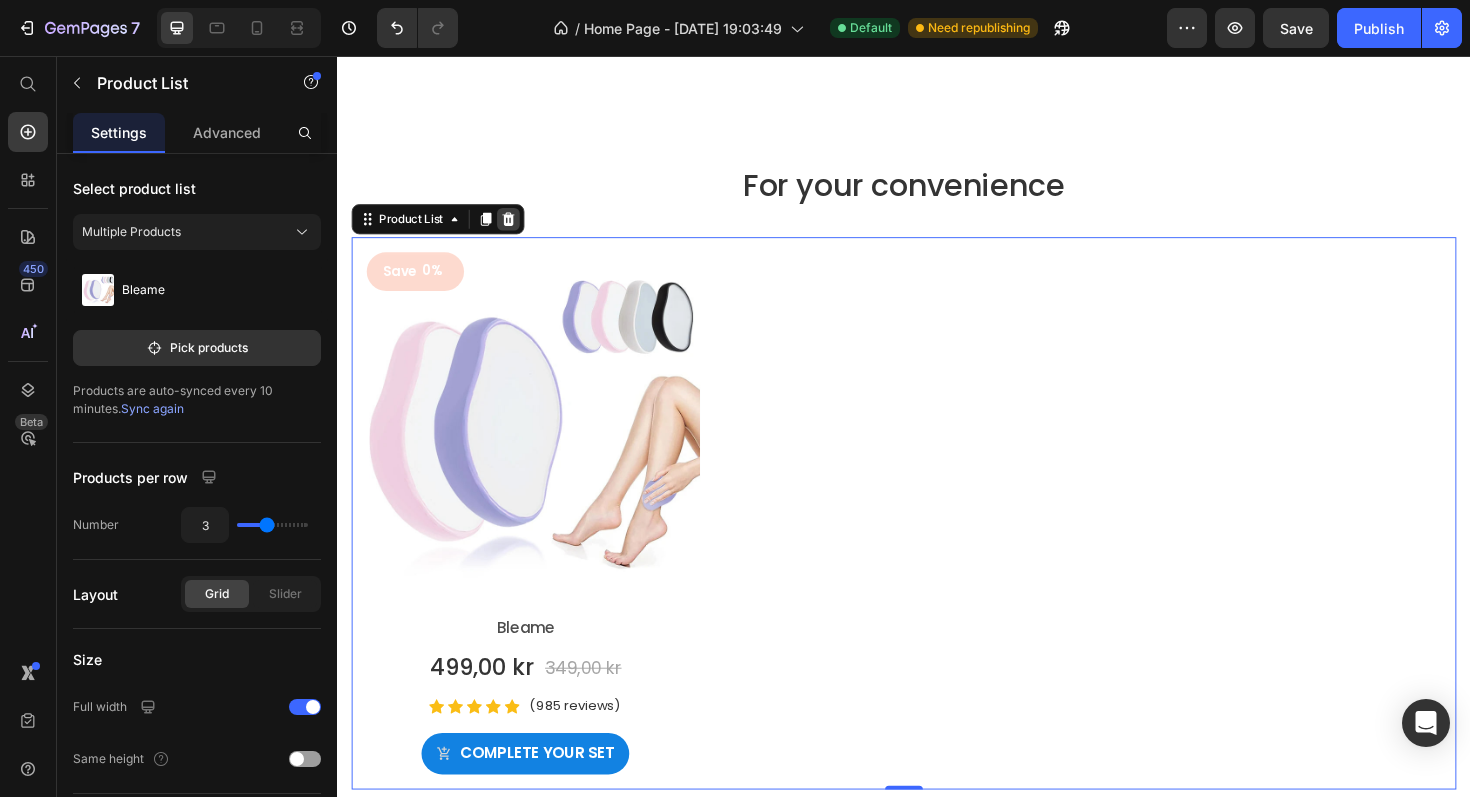 click 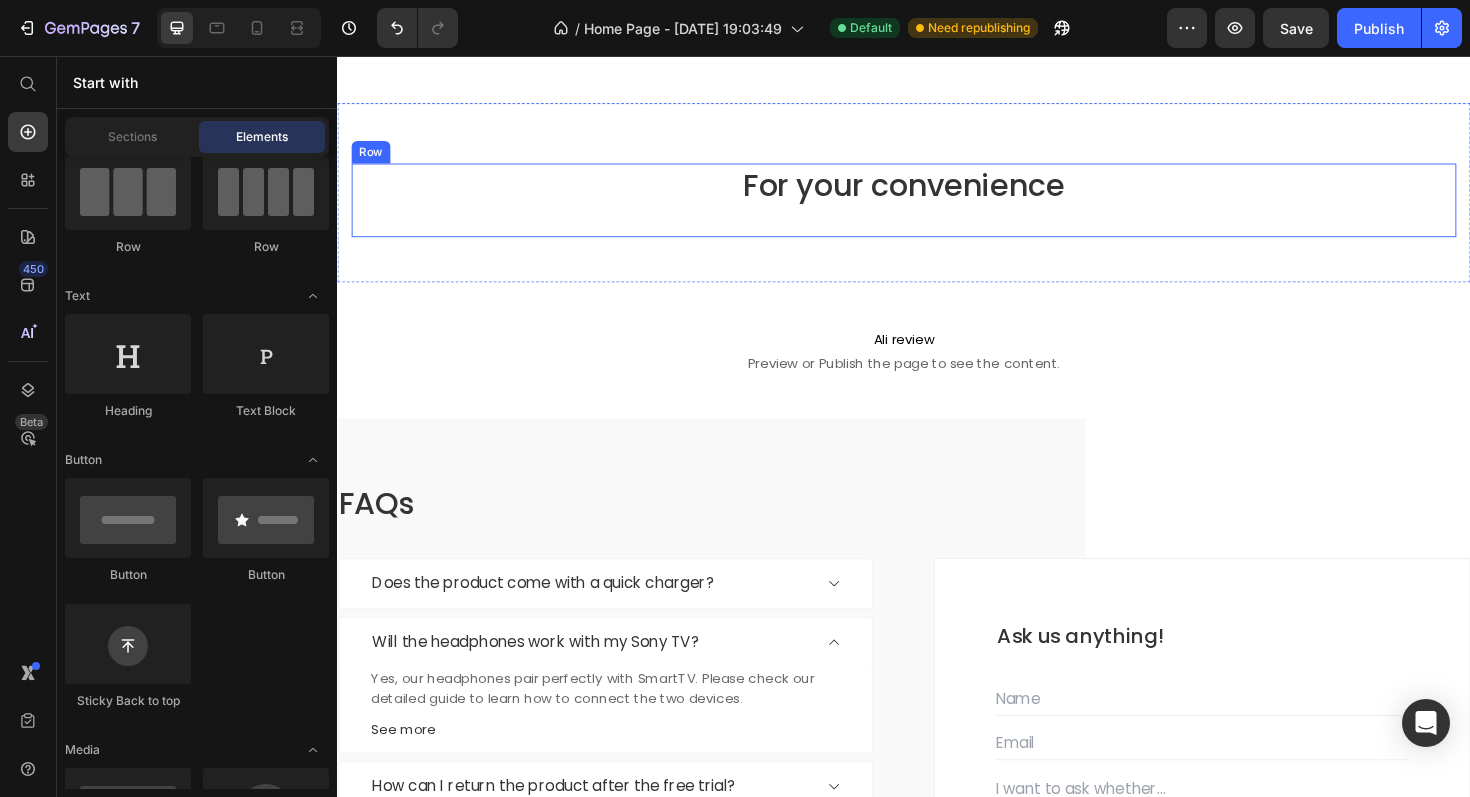 click on "For your convenience Heading" at bounding box center (937, 209) 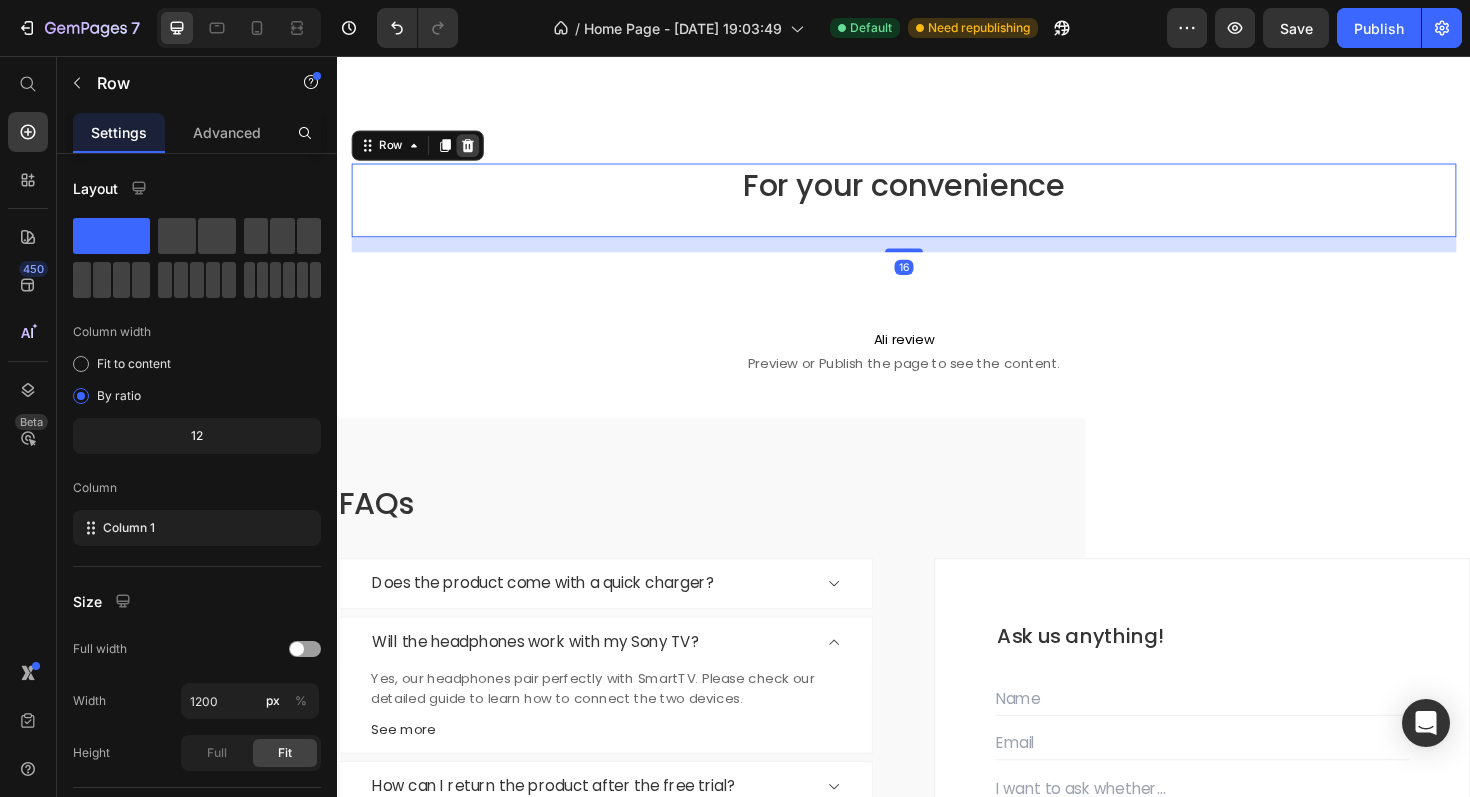 click at bounding box center [475, 151] 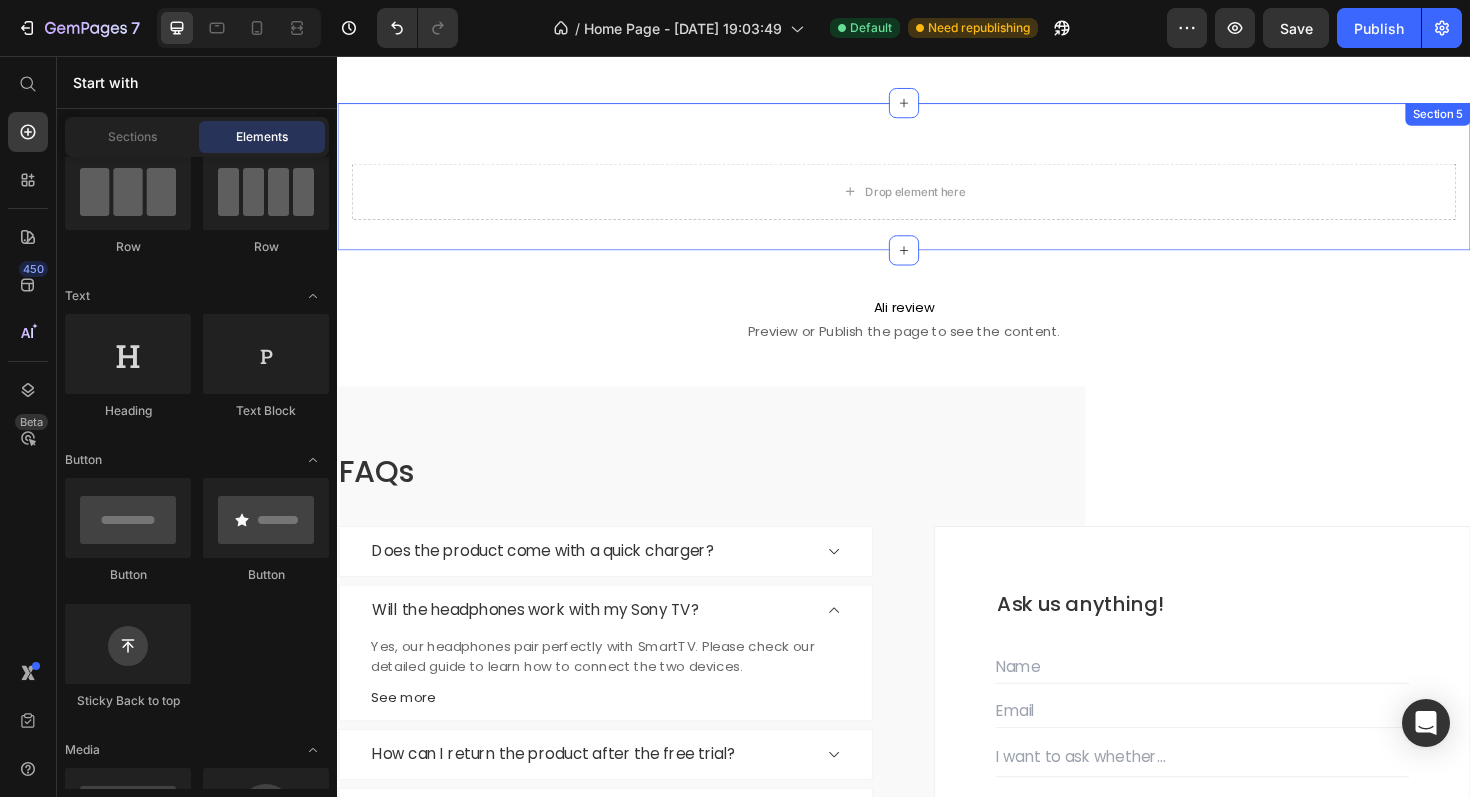 click on "Drop element here" at bounding box center (937, 200) 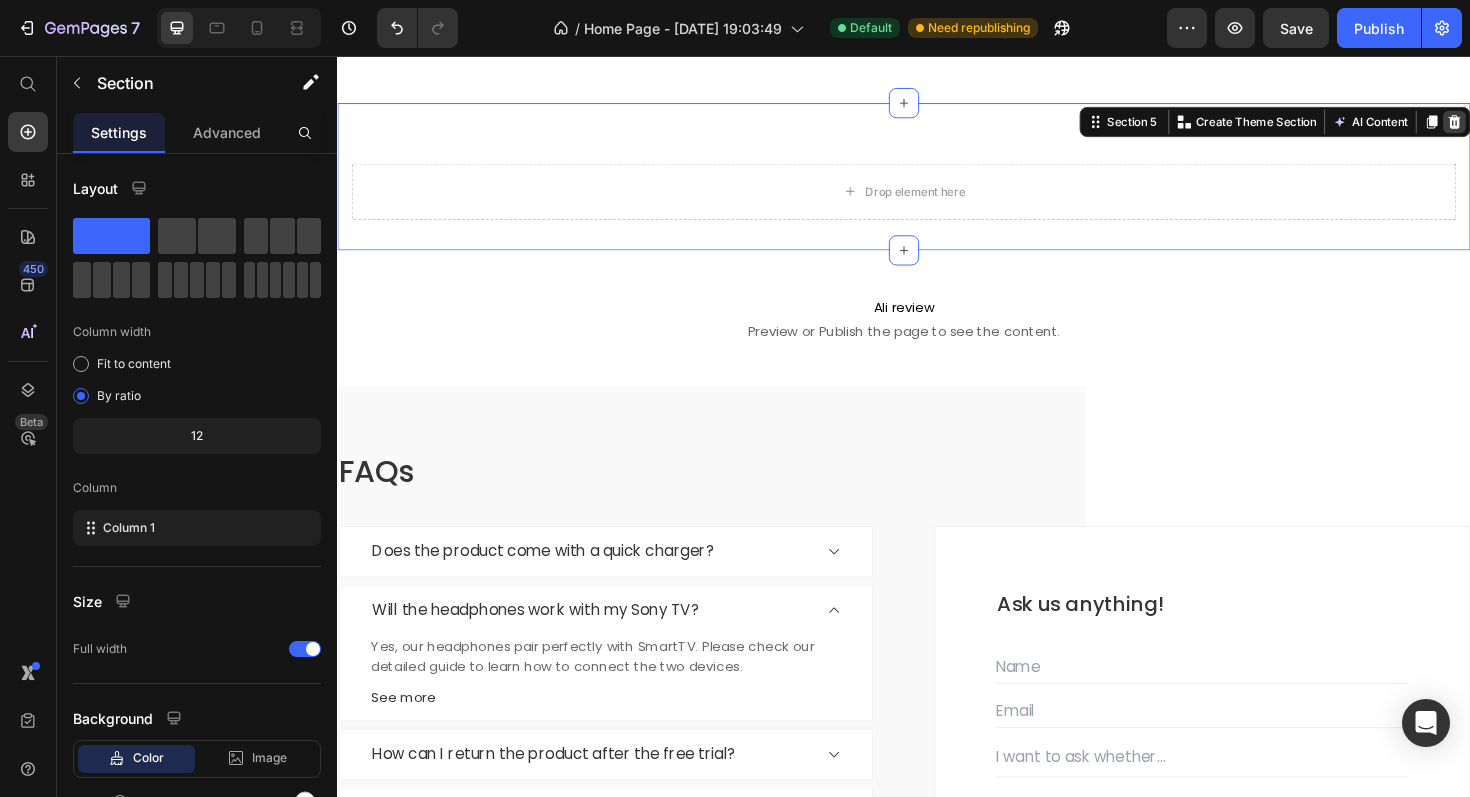 click 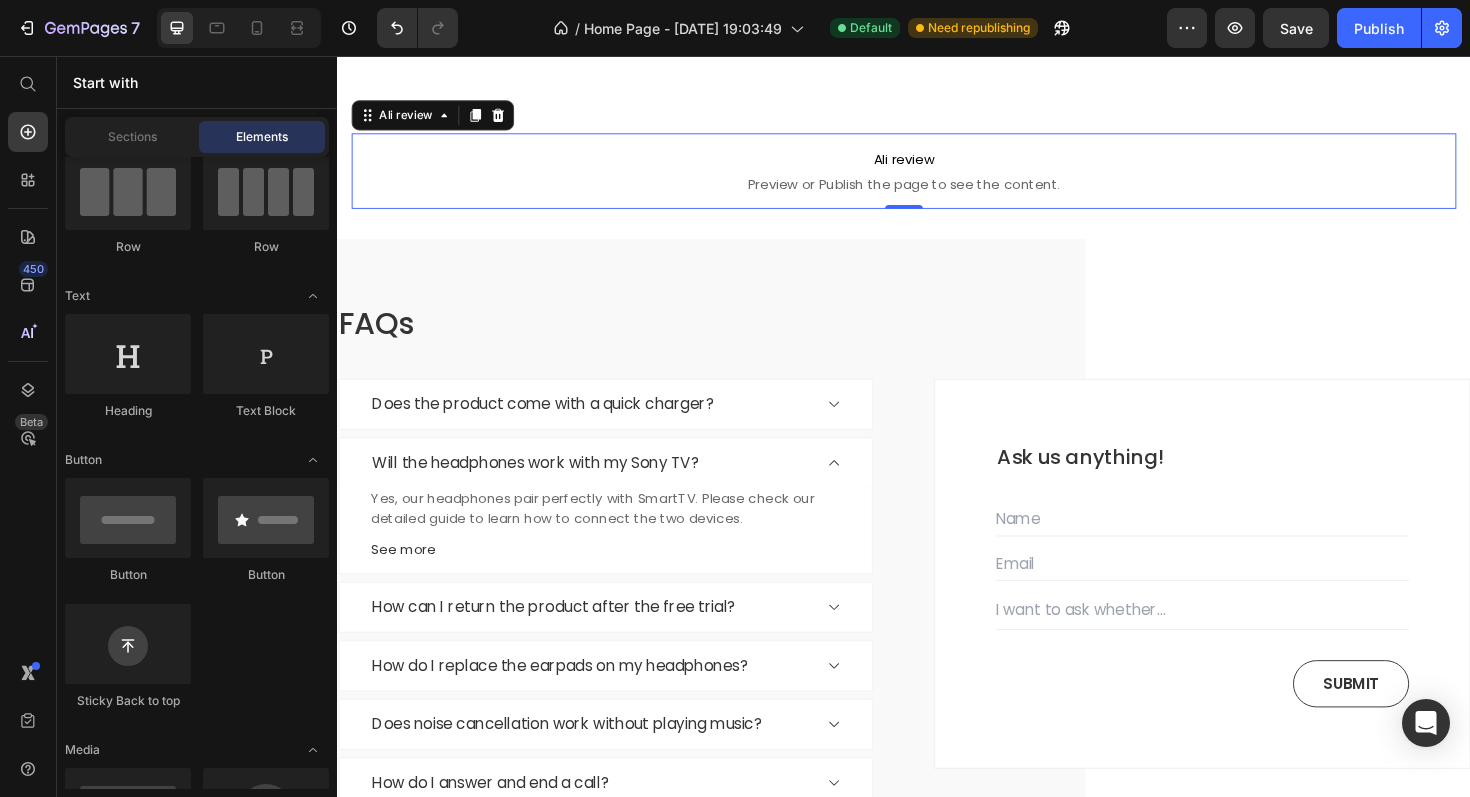 click on "Ali review
Preview or Publish the page to see the content." at bounding box center [937, 178] 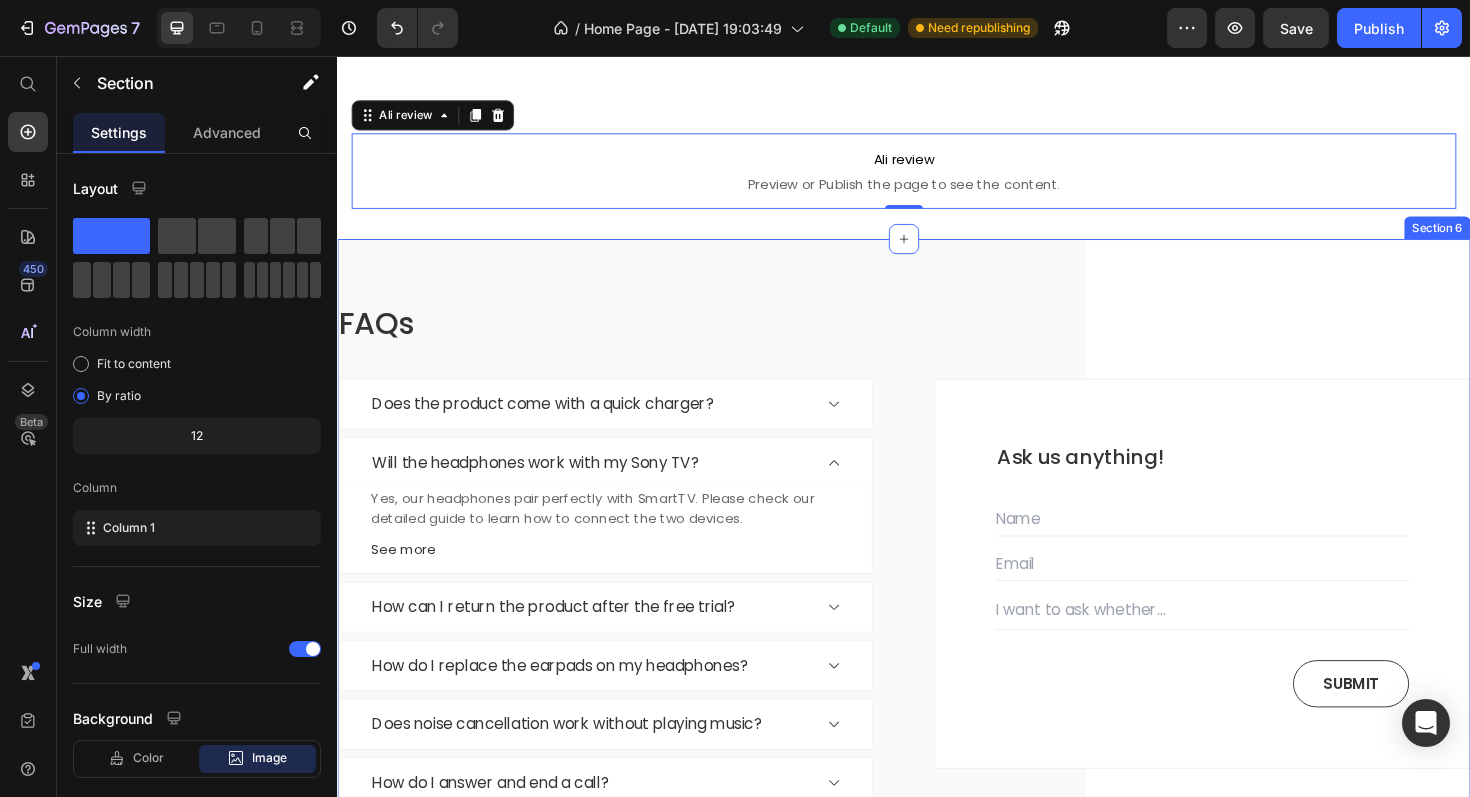 click on "FAQs Heading
Does the product come with a quick charger?
Will the headphones work with my Sony TV? Yes, our headphones pair perfectly with SmartTV. Please check our detailed guide to learn how to connect the two devices. Text block See more Text block Row
How can I return the product after the free trial?
How do I replace the earpads on my headphones?
Does noise cancellation work without playing music?
How do I answer and end a call? Accordion Ask us anything! Heading Text Field Email Field Text Field Submit Submit Button Contact Form Row Row Row Section 6" at bounding box center (937, 591) 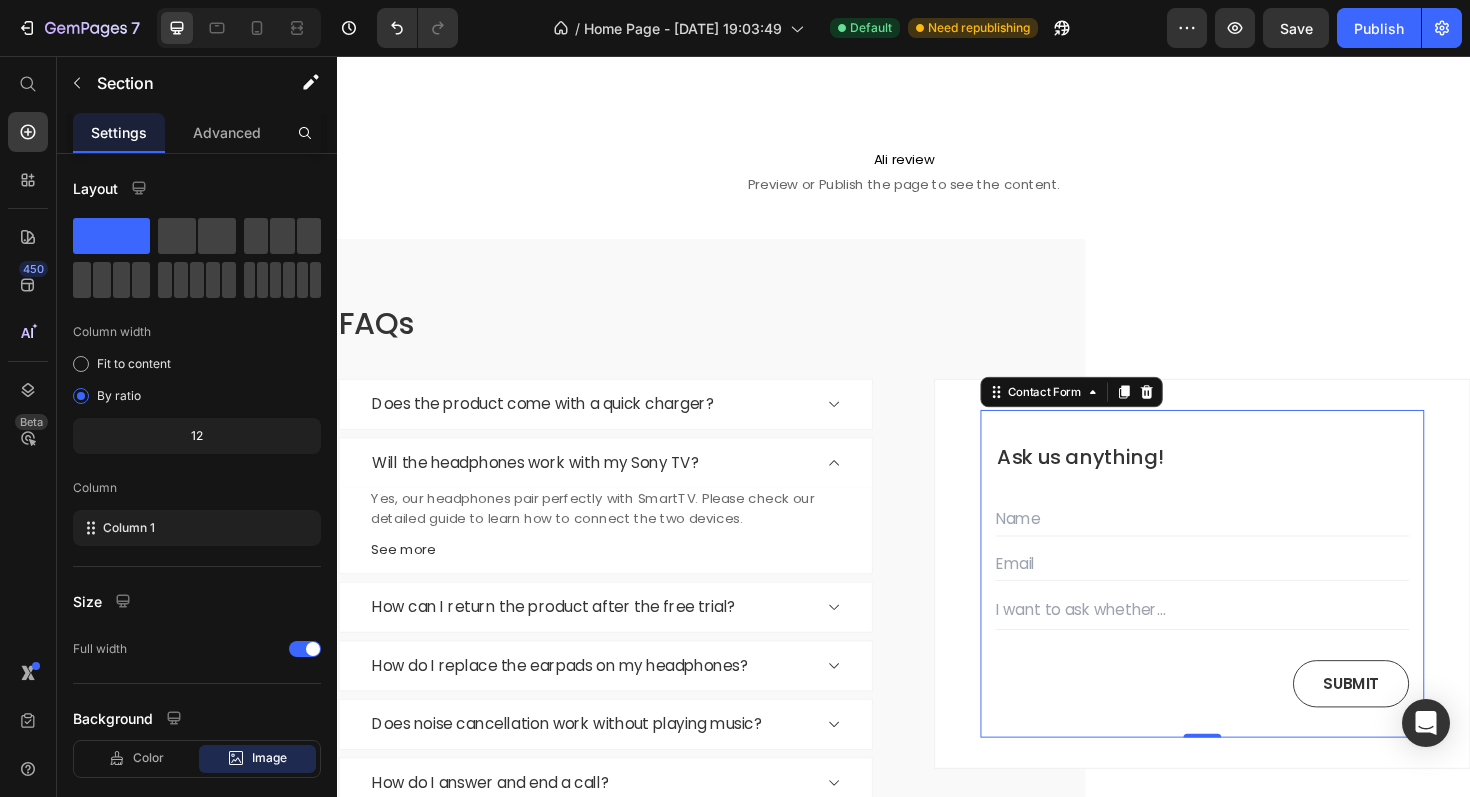 click on "Ask us anything! Heading Text Field Email Field Text Field Submit Submit Button Contact Form   0" at bounding box center [1253, 604] 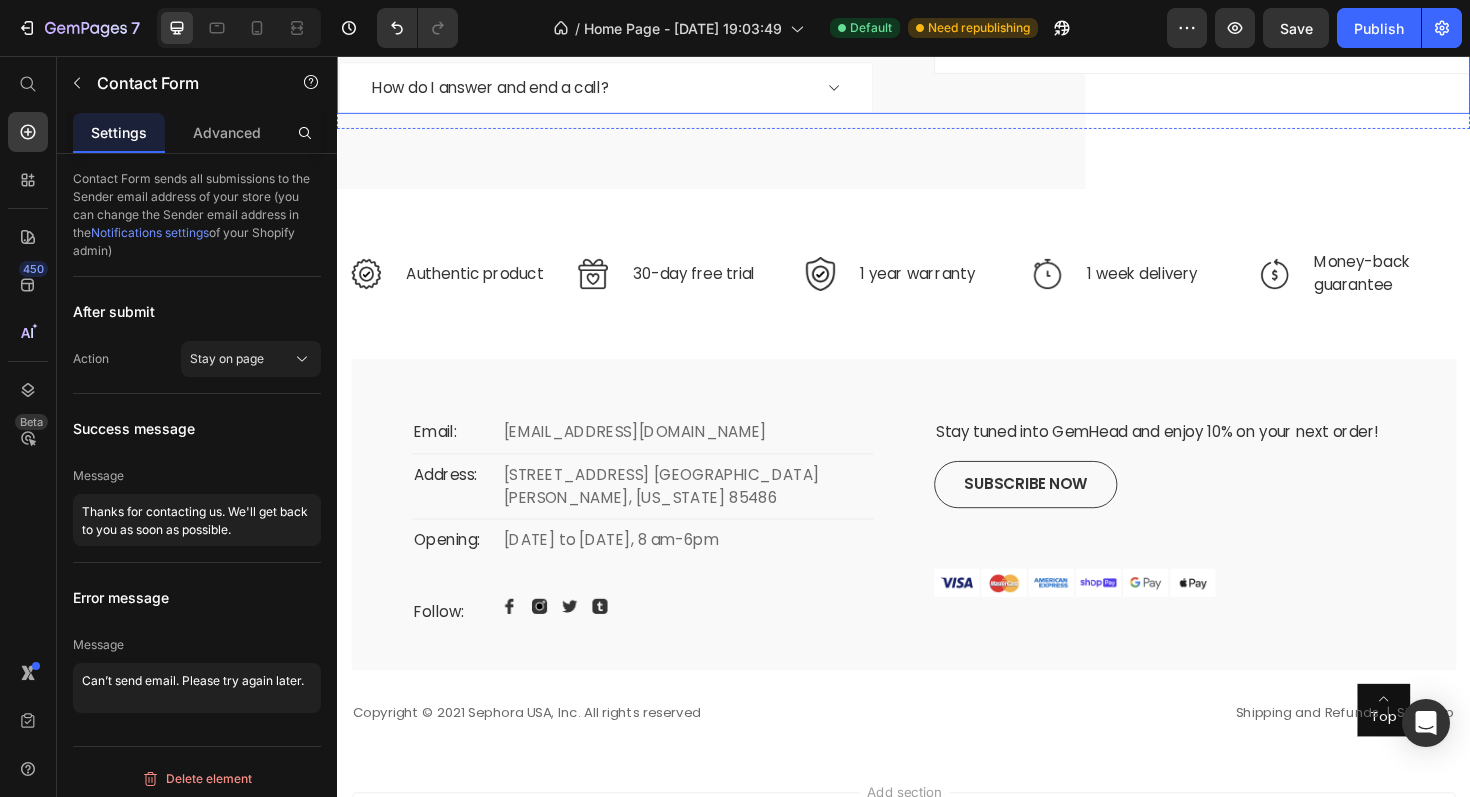 scroll, scrollTop: 2976, scrollLeft: 0, axis: vertical 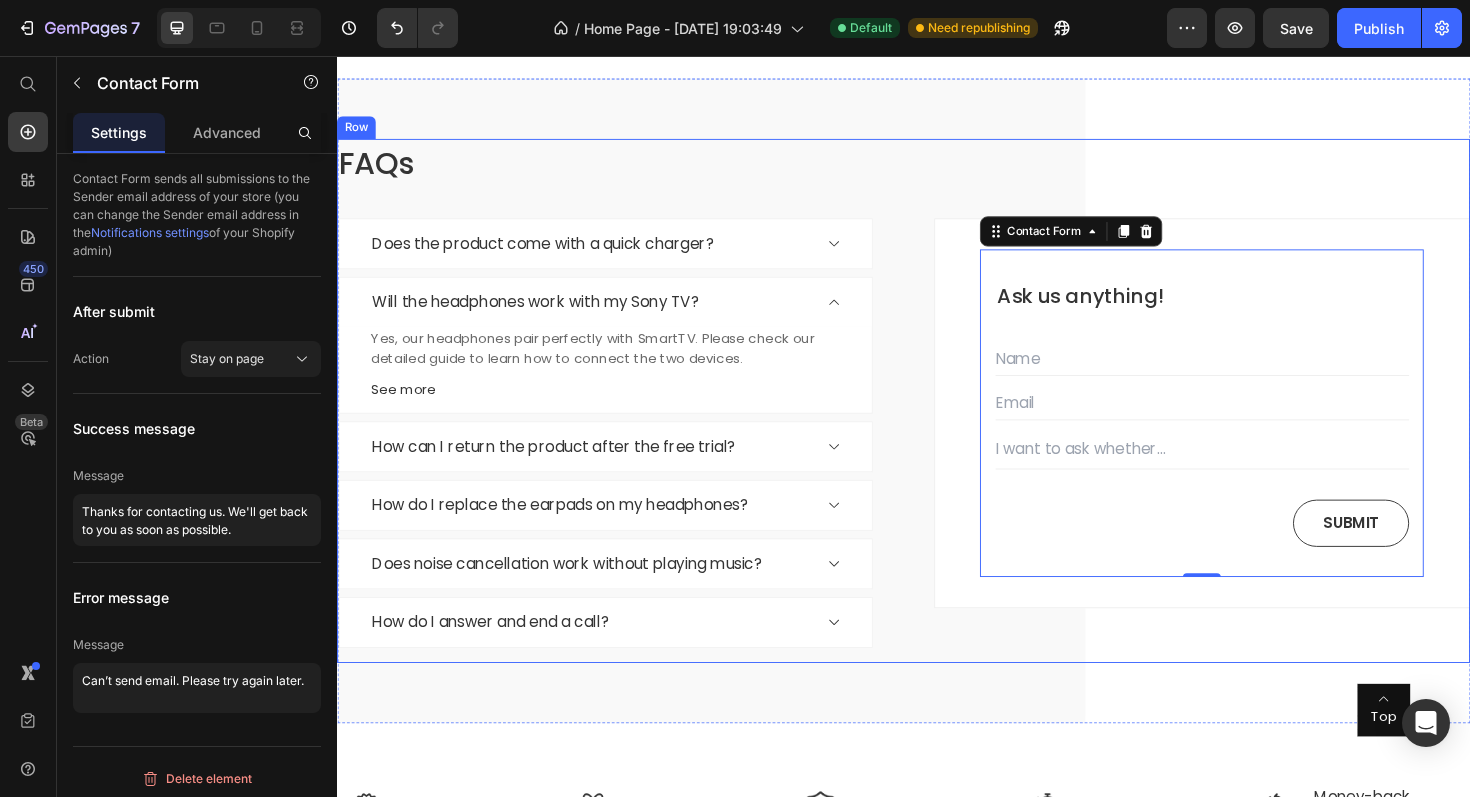 click on "FAQs" at bounding box center (937, 170) 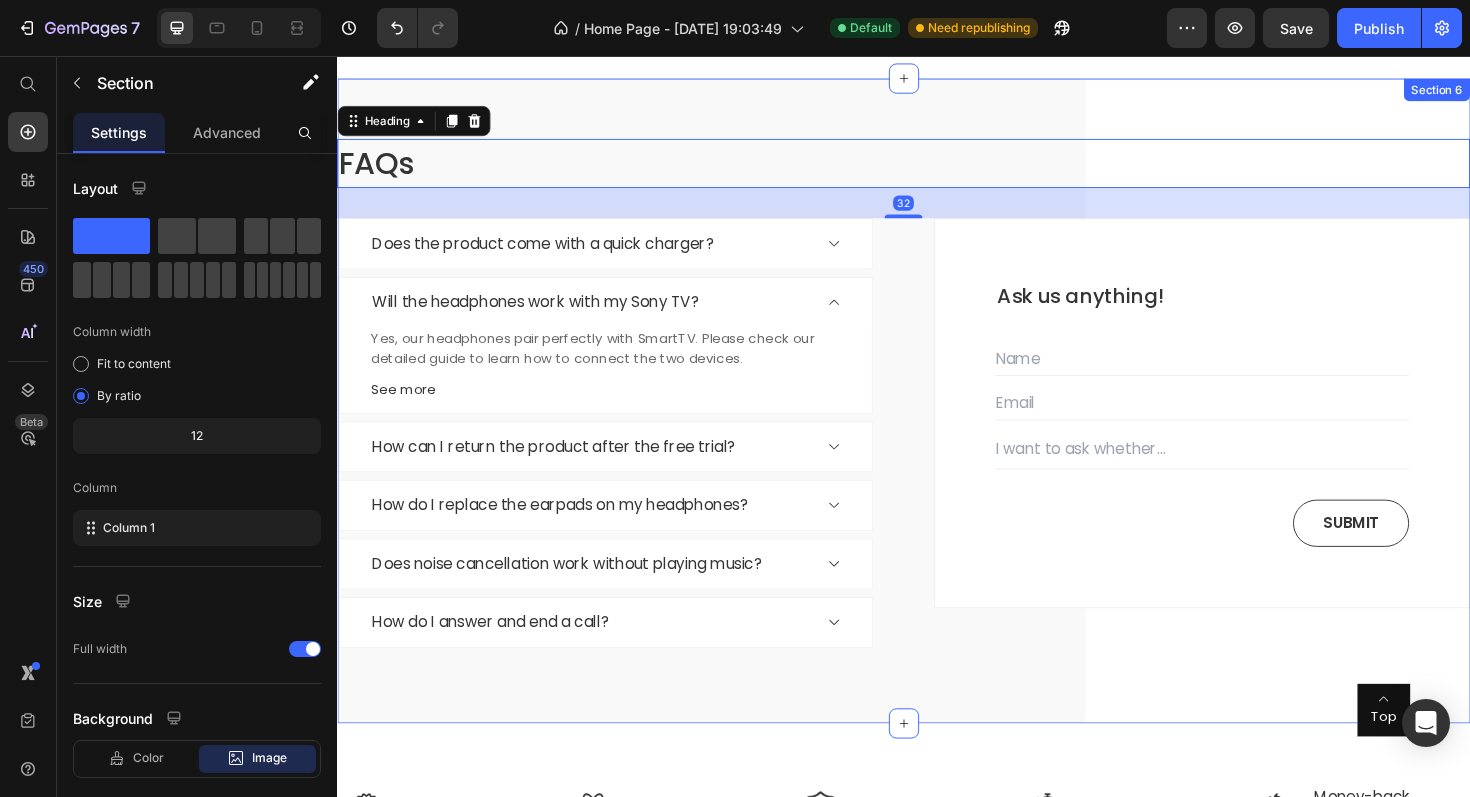 click on "FAQs Heading   32
Does the product come with a quick charger?
Will the headphones work with my Sony TV? Yes, our headphones pair perfectly with SmartTV. Please check our detailed guide to learn how to connect the two devices. Text block See more Text block Row
How can I return the product after the free trial?
How do I replace the earpads on my headphones?
Does noise cancellation work without playing music?
How do I answer and end a call? Accordion Ask us anything! Heading Text Field Email Field Text Field Submit Submit Button Contact Form Row Row Row Section 6" at bounding box center [937, 421] 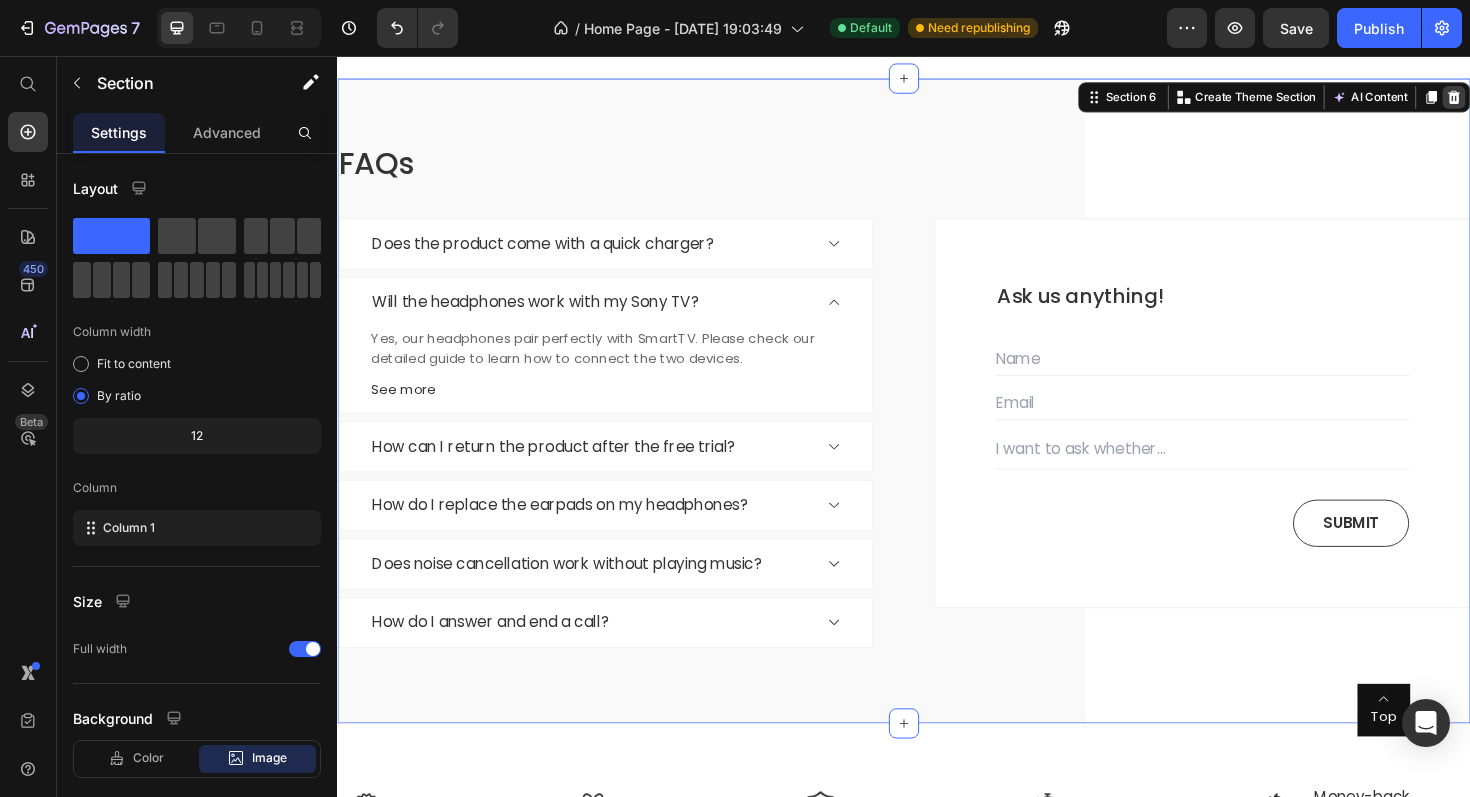 click 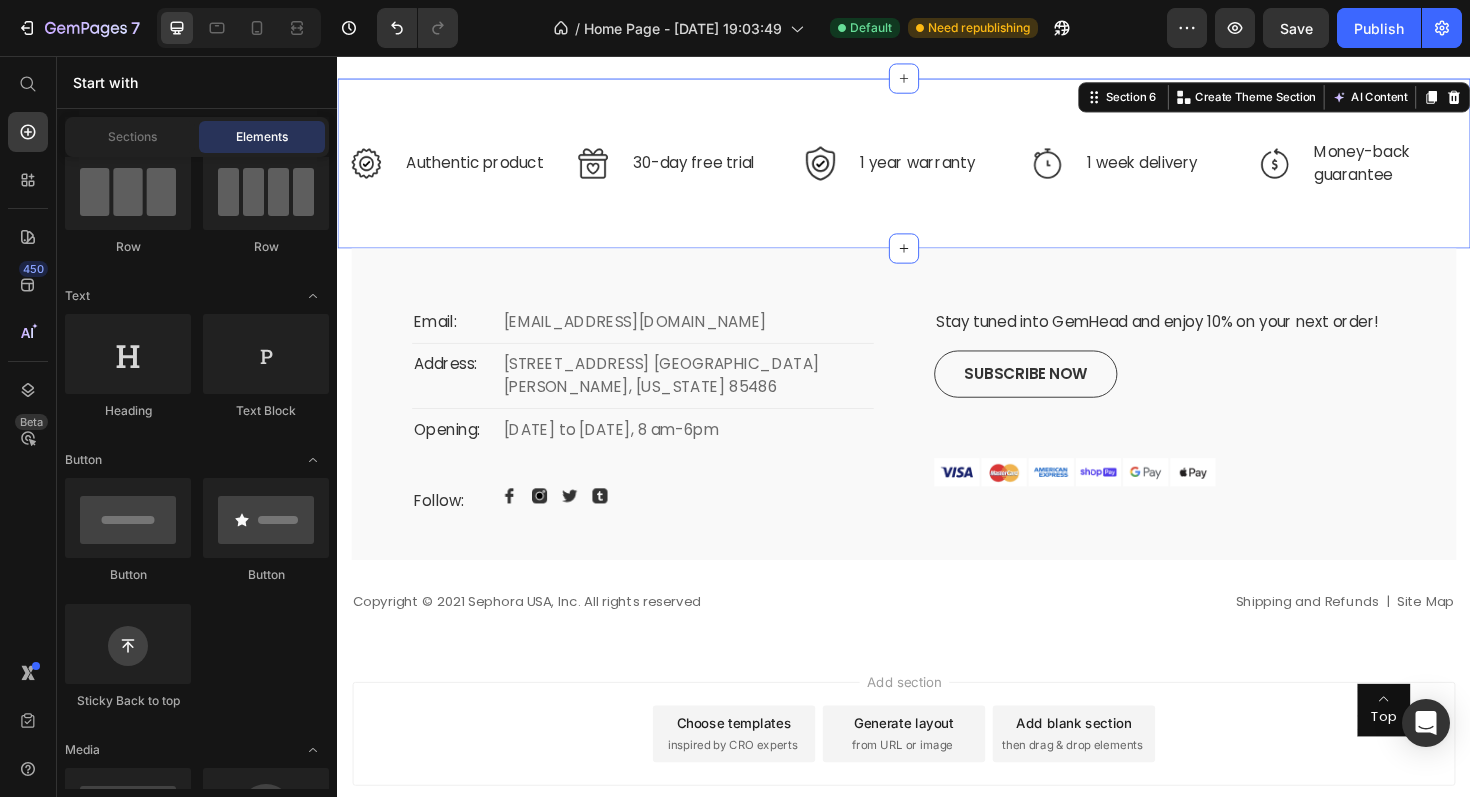click on "Image Authentic product Text block Row Image 30-day free trial Text block Row Image 1 year warranty Text block Row Image 1 week delivery Text block Row Image Money-back guarantee Text block Row Row Section 6   You can create reusable sections Create Theme Section AI Content Write with GemAI What would you like to describe here? Tone and Voice Persuasive Product Bleame Krystall Show more Generate" at bounding box center (937, 170) 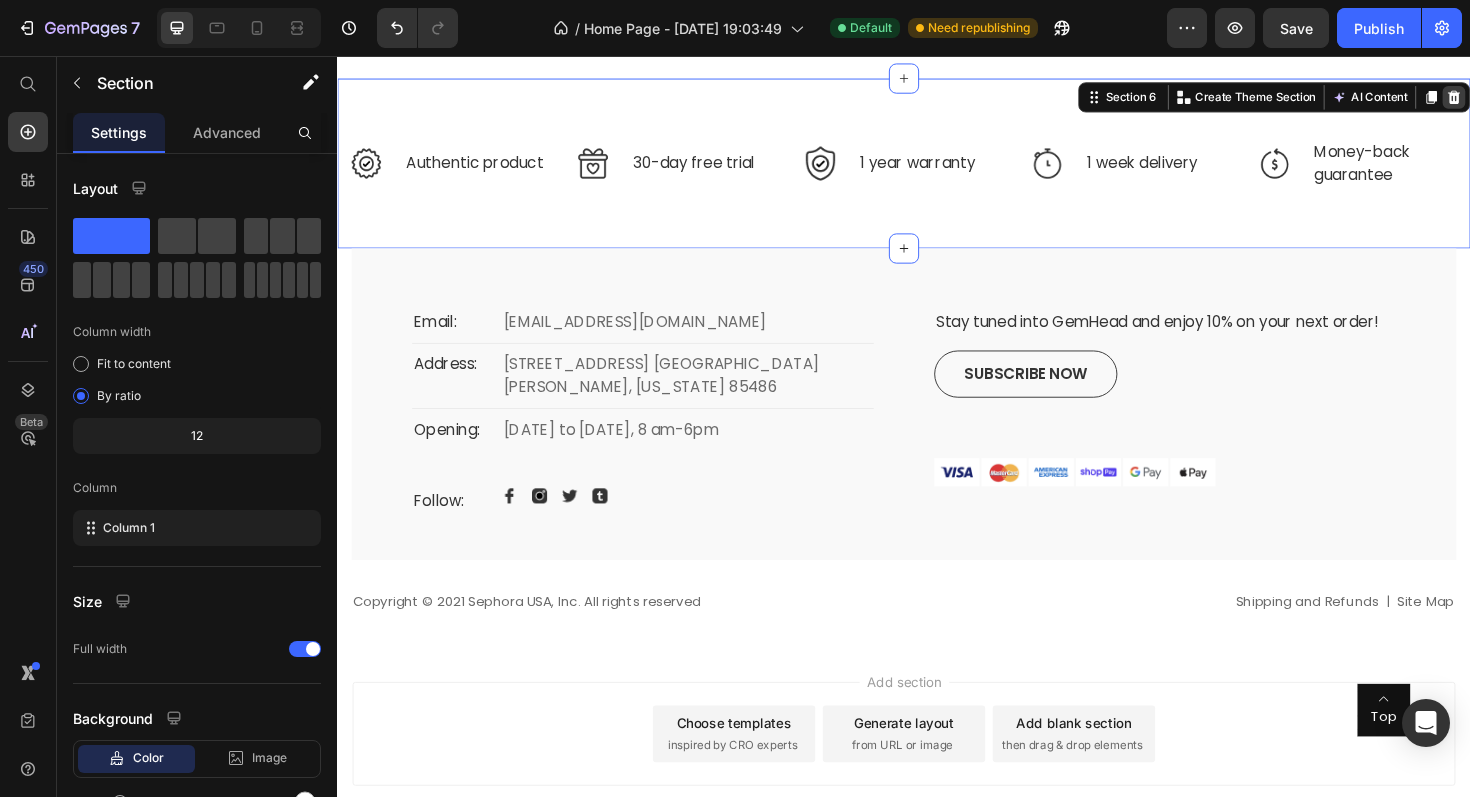 click 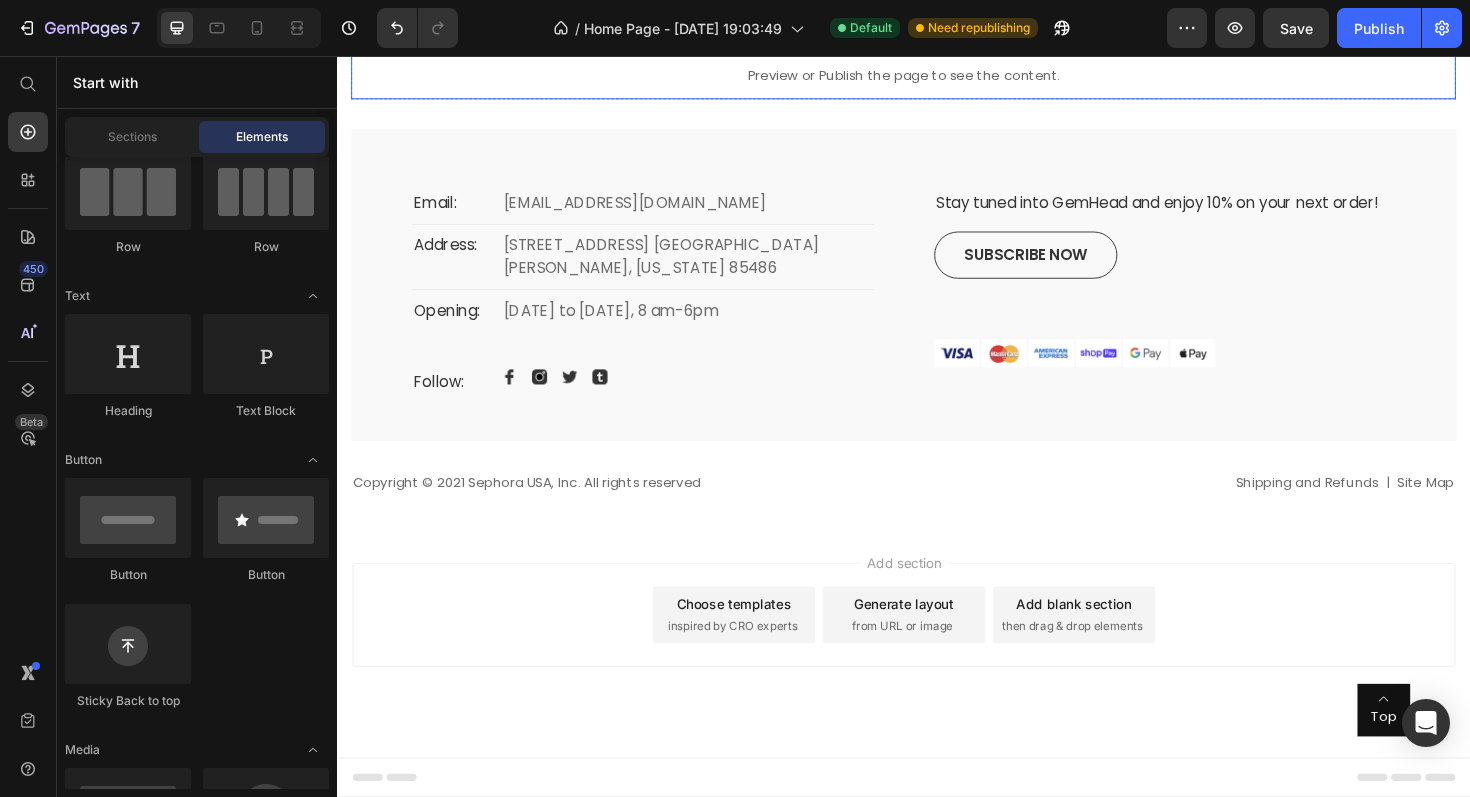 scroll, scrollTop: 2908, scrollLeft: 0, axis: vertical 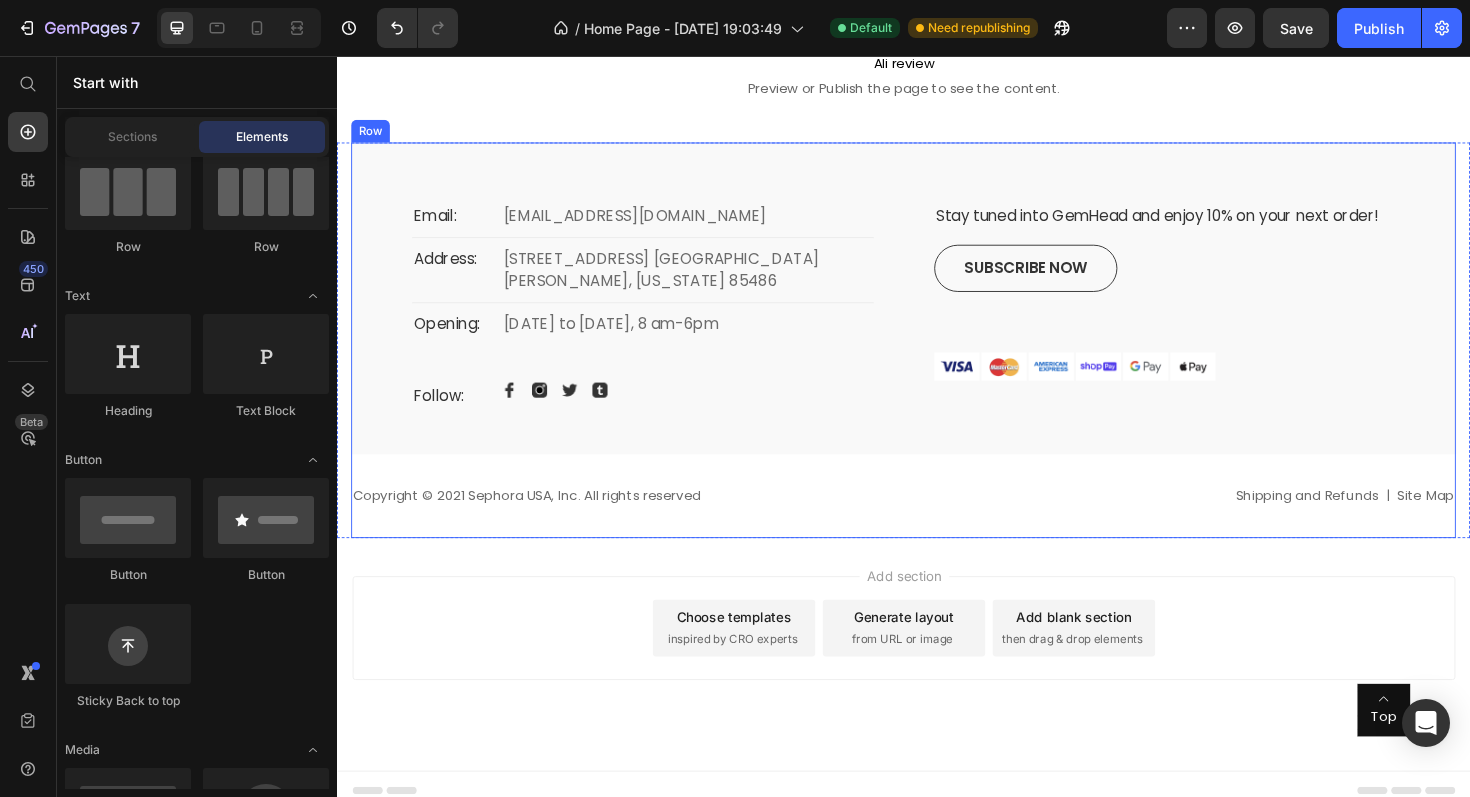 click on "Email: Text block Gemo@gmail.com Text block Row Address:  Text block 2972 Westheimer Rd. Santa Ana, Illinois 85486  Text block Row Opening: Text block Monday to Saturday, 8 am-6pm Text block Row Follow:  Text block Image Image Image Image Row Row Stay tuned into GemHead and enjoy 10% on your next order! Text block Subscribe now Button Image Image Image Image Image Image Row
Icon Top Text block Hero Banner Row Row" at bounding box center (937, 313) 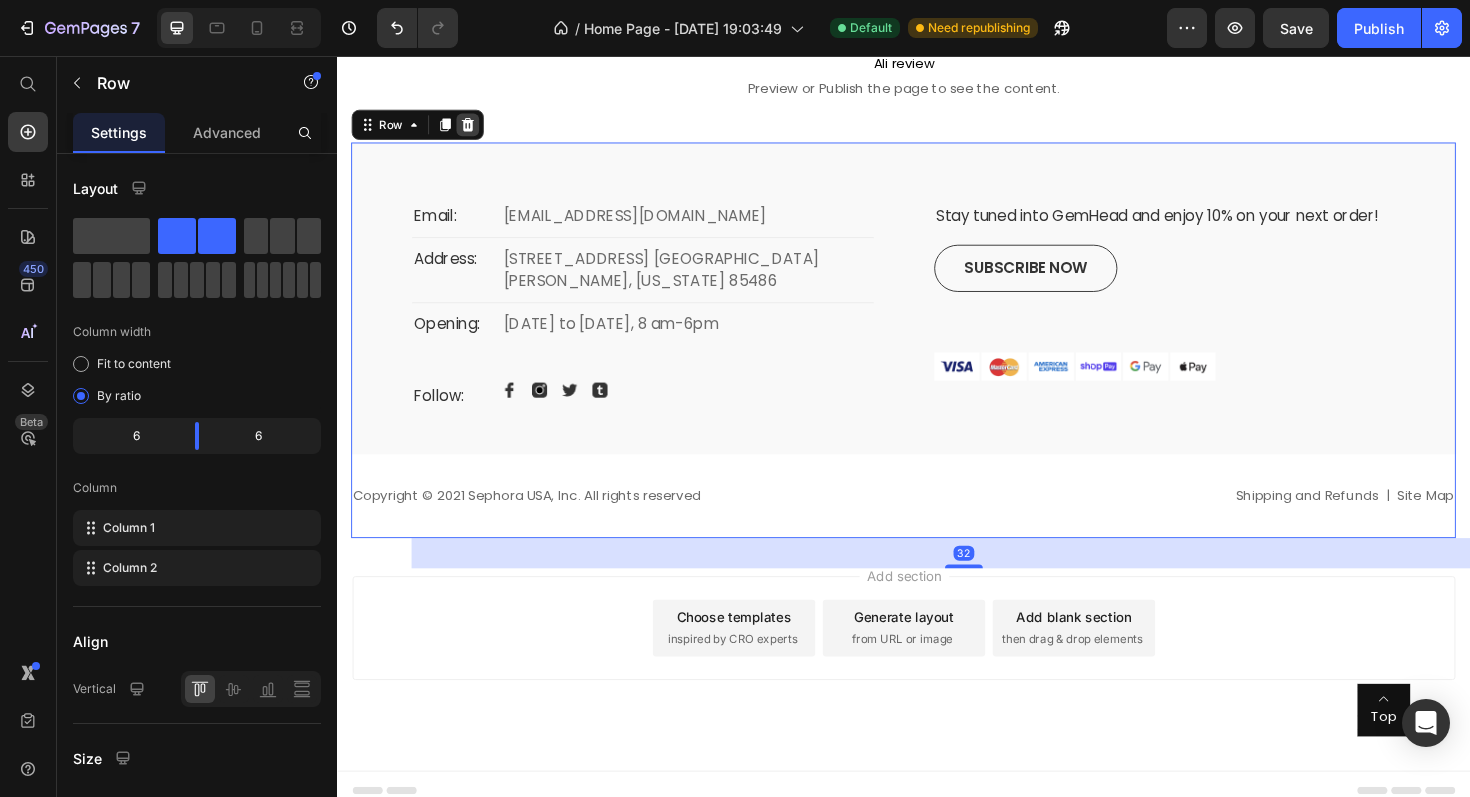 click 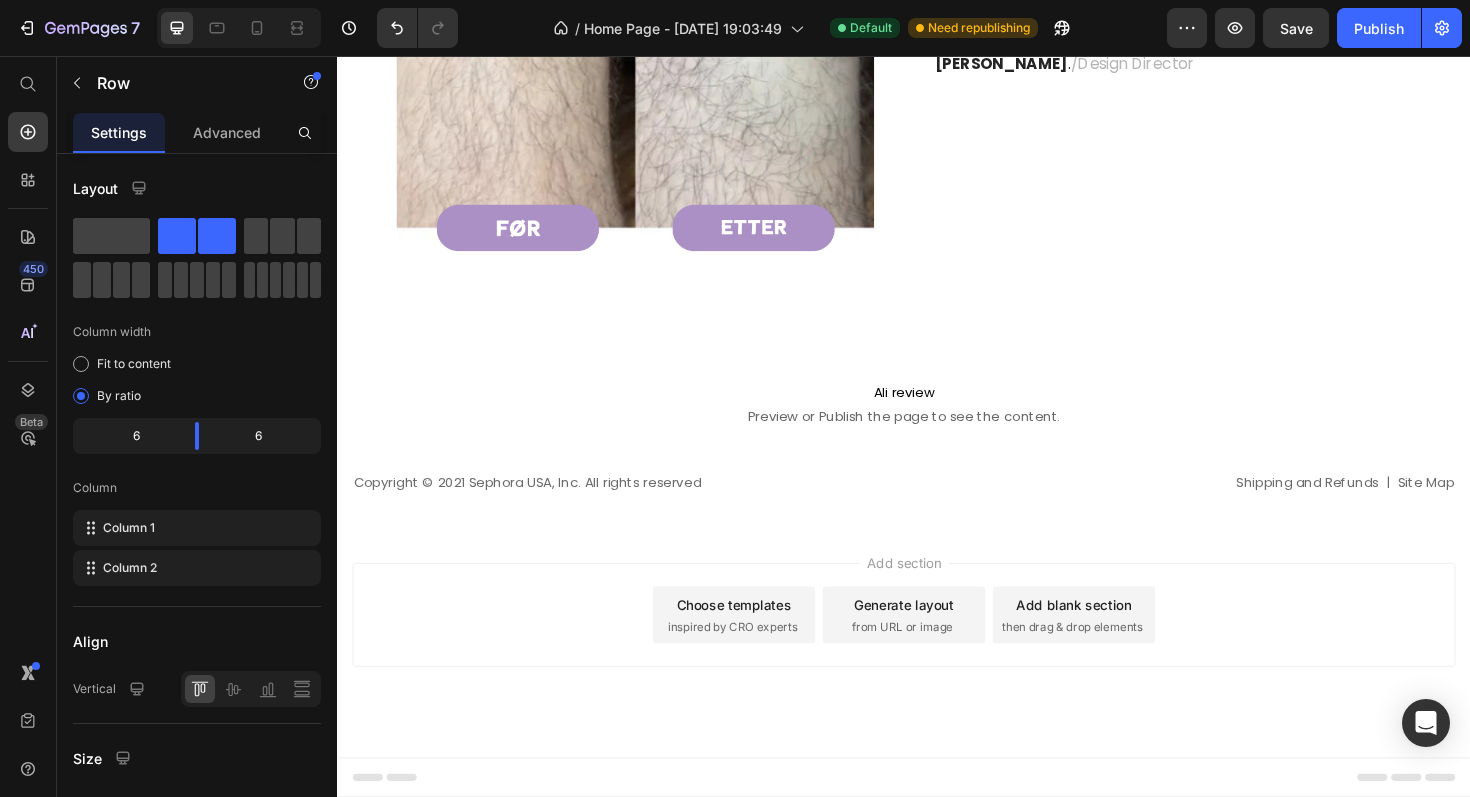 scroll, scrollTop: 2560, scrollLeft: 0, axis: vertical 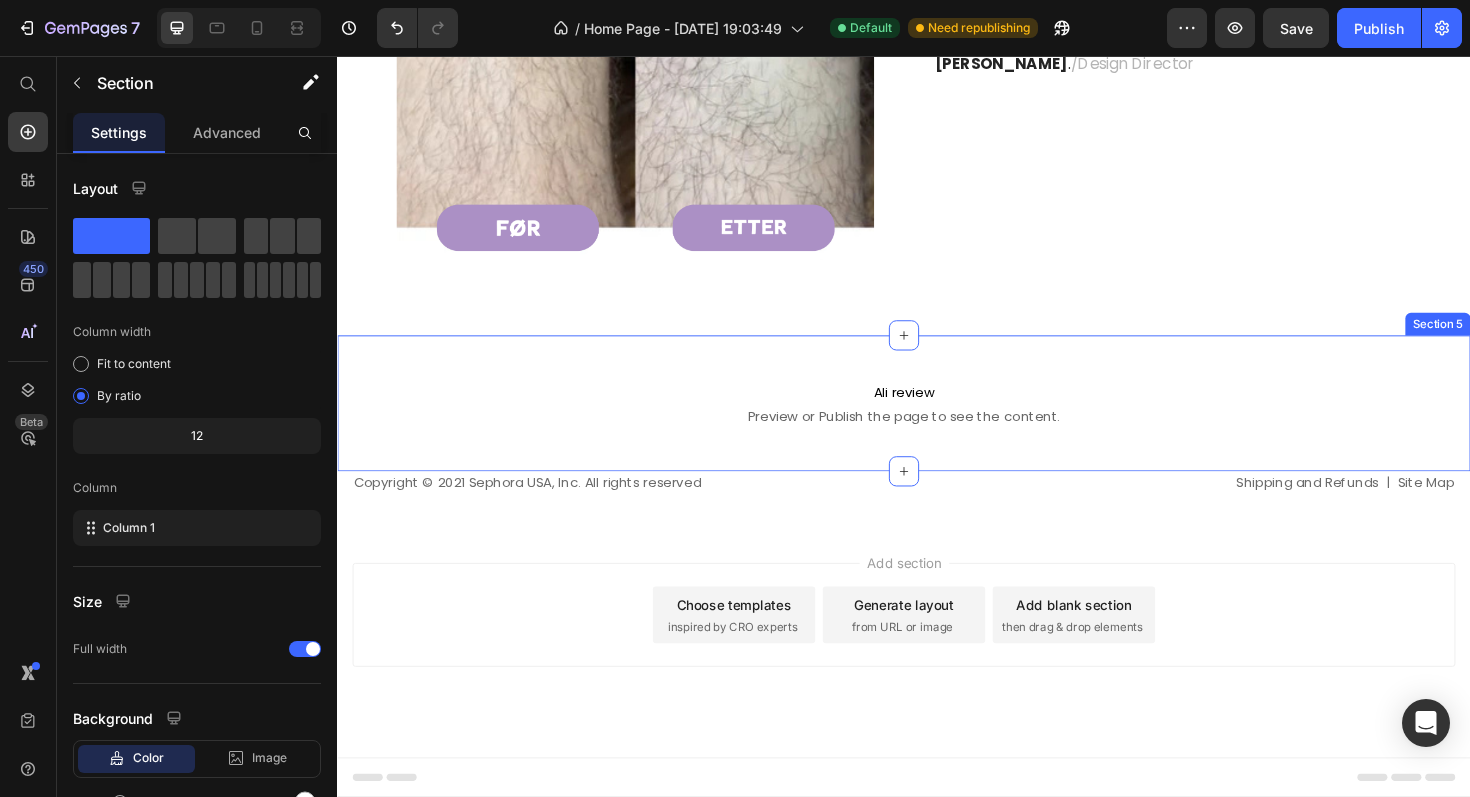 click on "Ali review
Preview or Publish the page to see the content. Ali review Row Section 5" at bounding box center (937, 424) 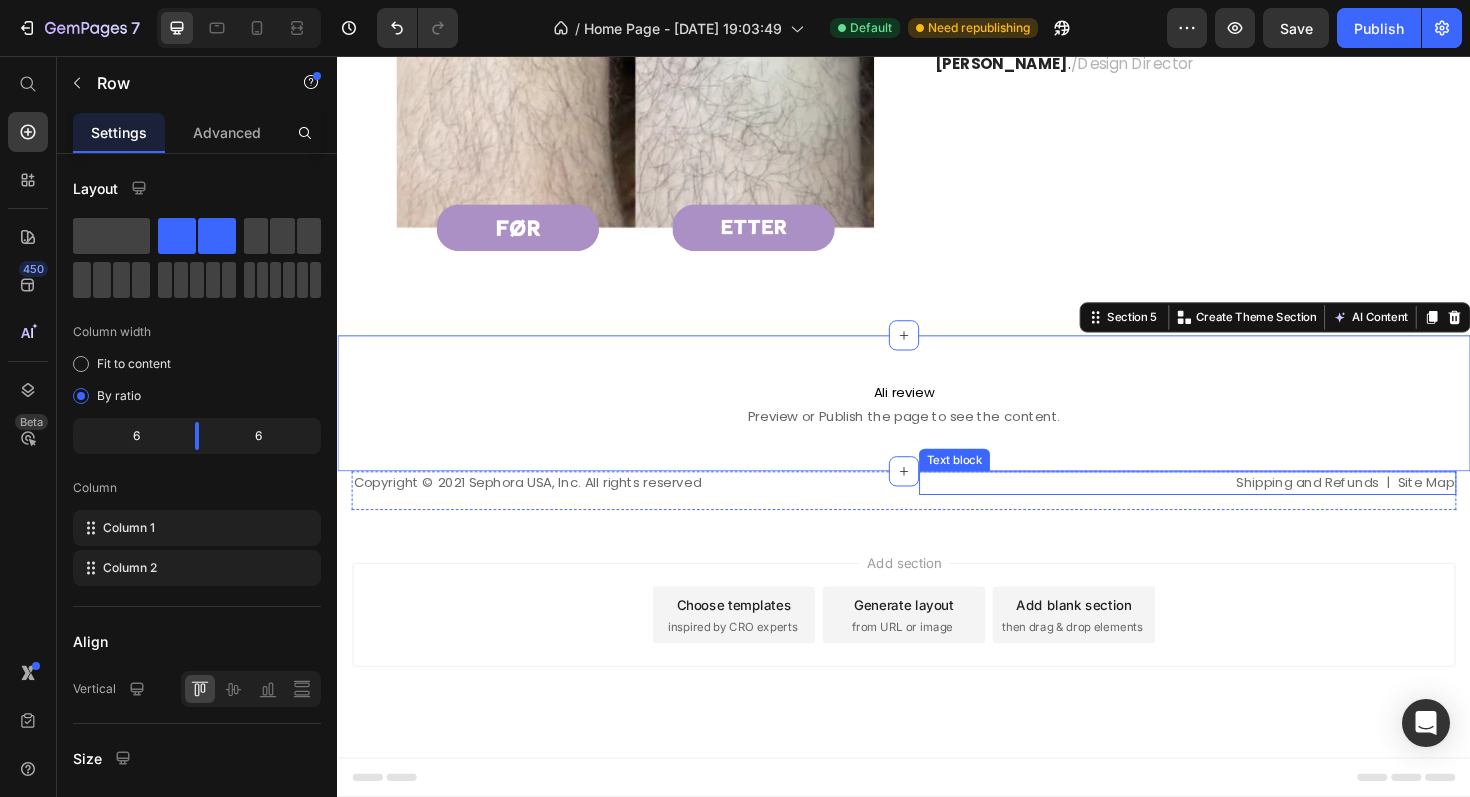 click on "Shipping and Refunds  |  Site Map Text block" at bounding box center [1237, 516] 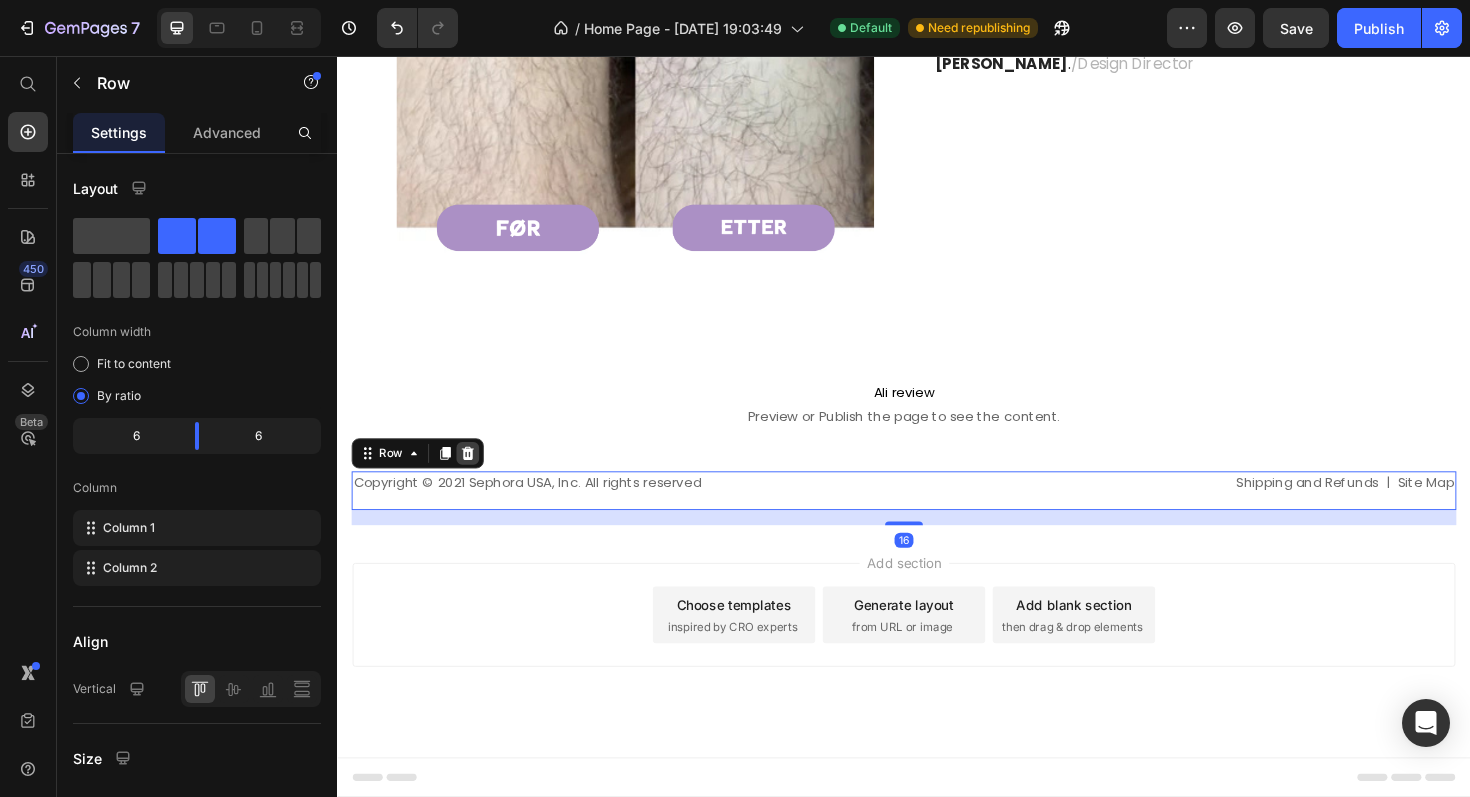 click 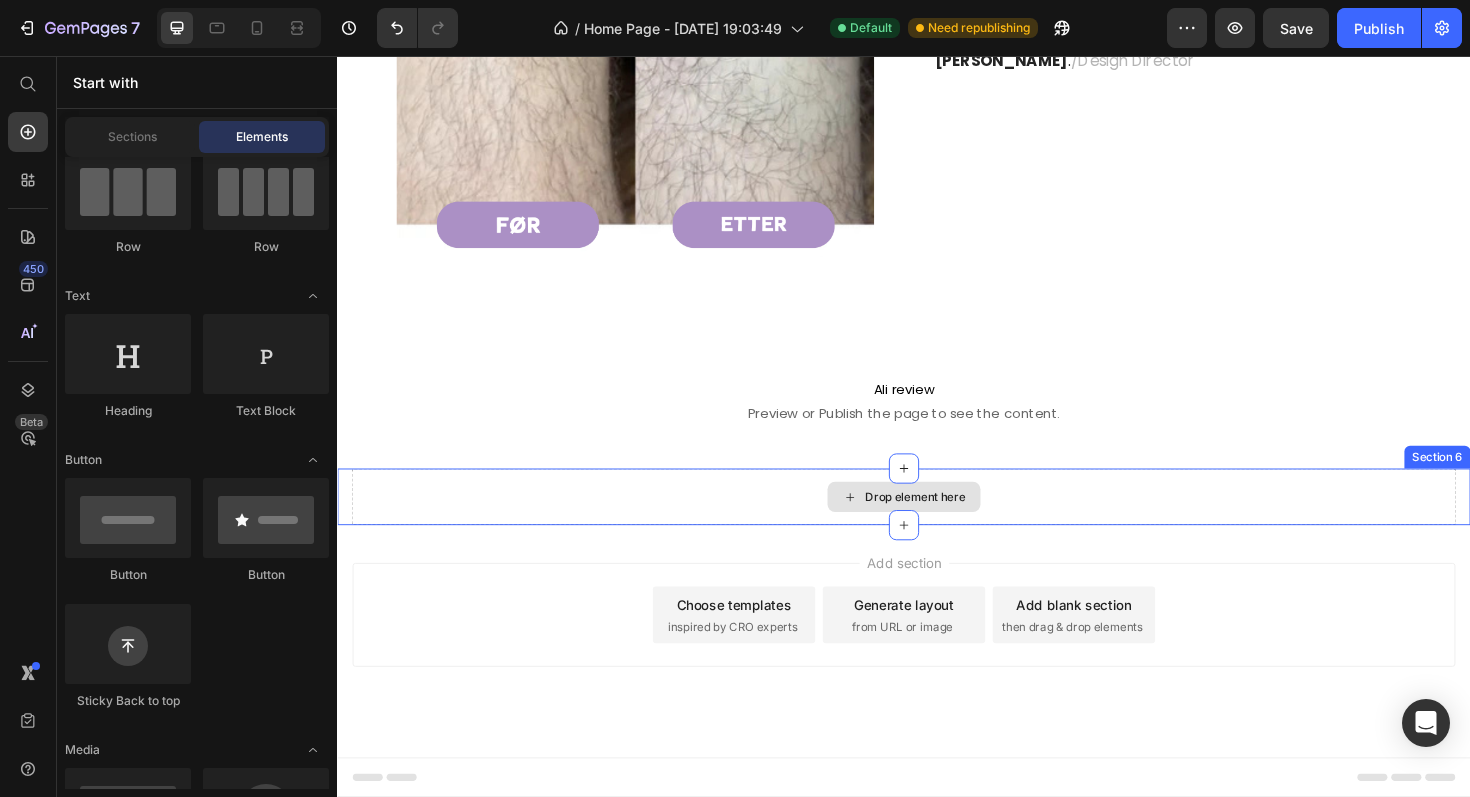 click on "Drop element here" at bounding box center (937, 523) 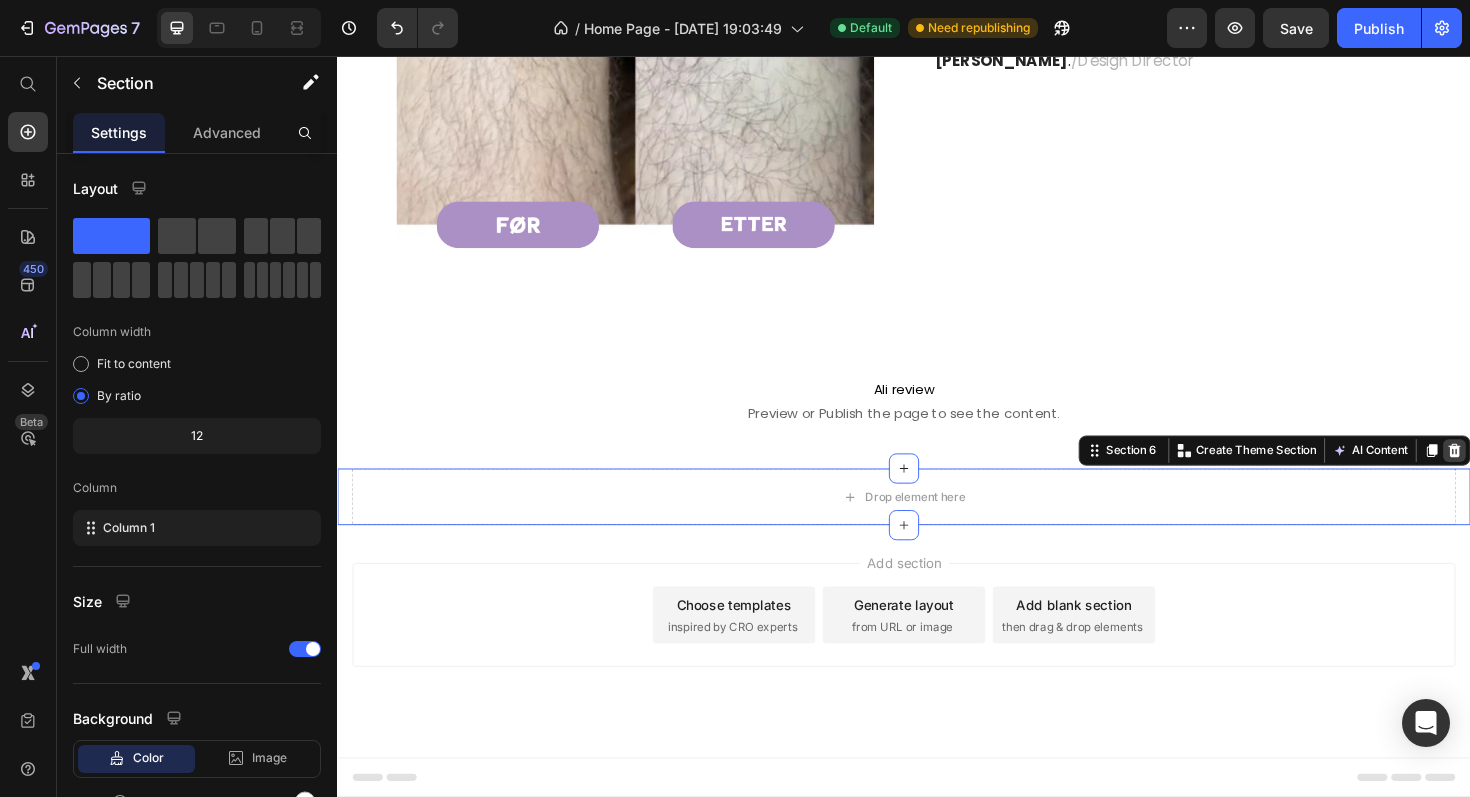 click 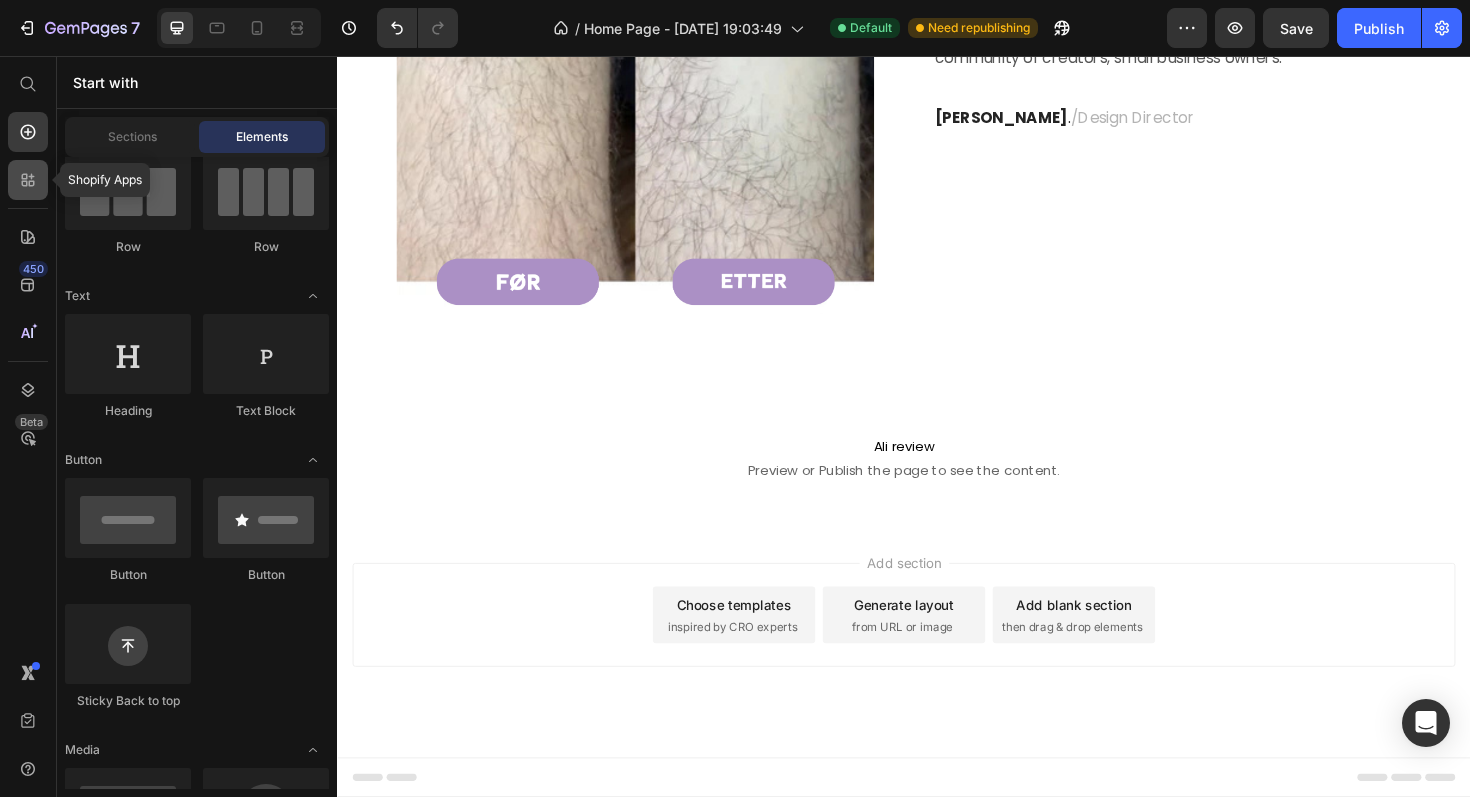 click 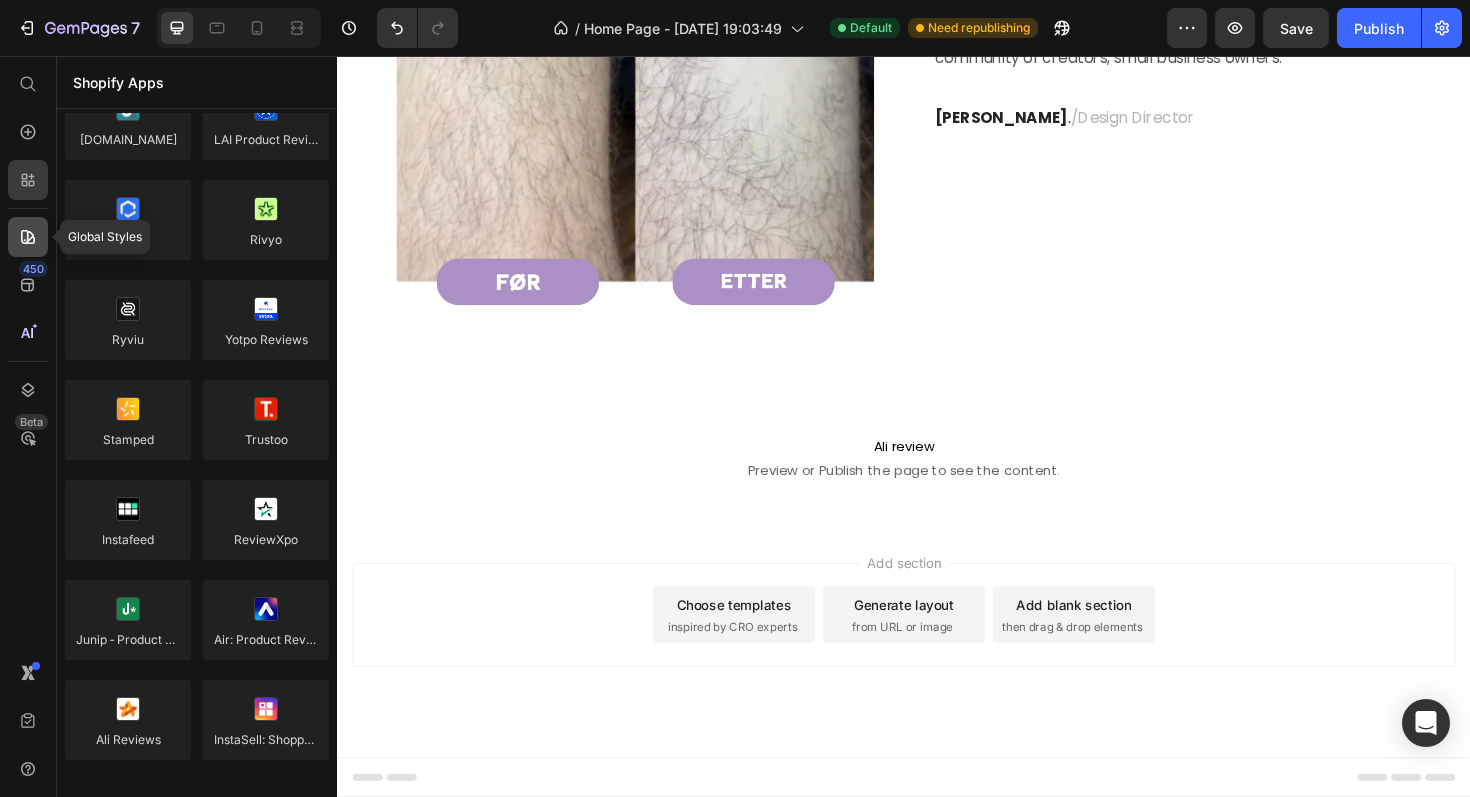 click 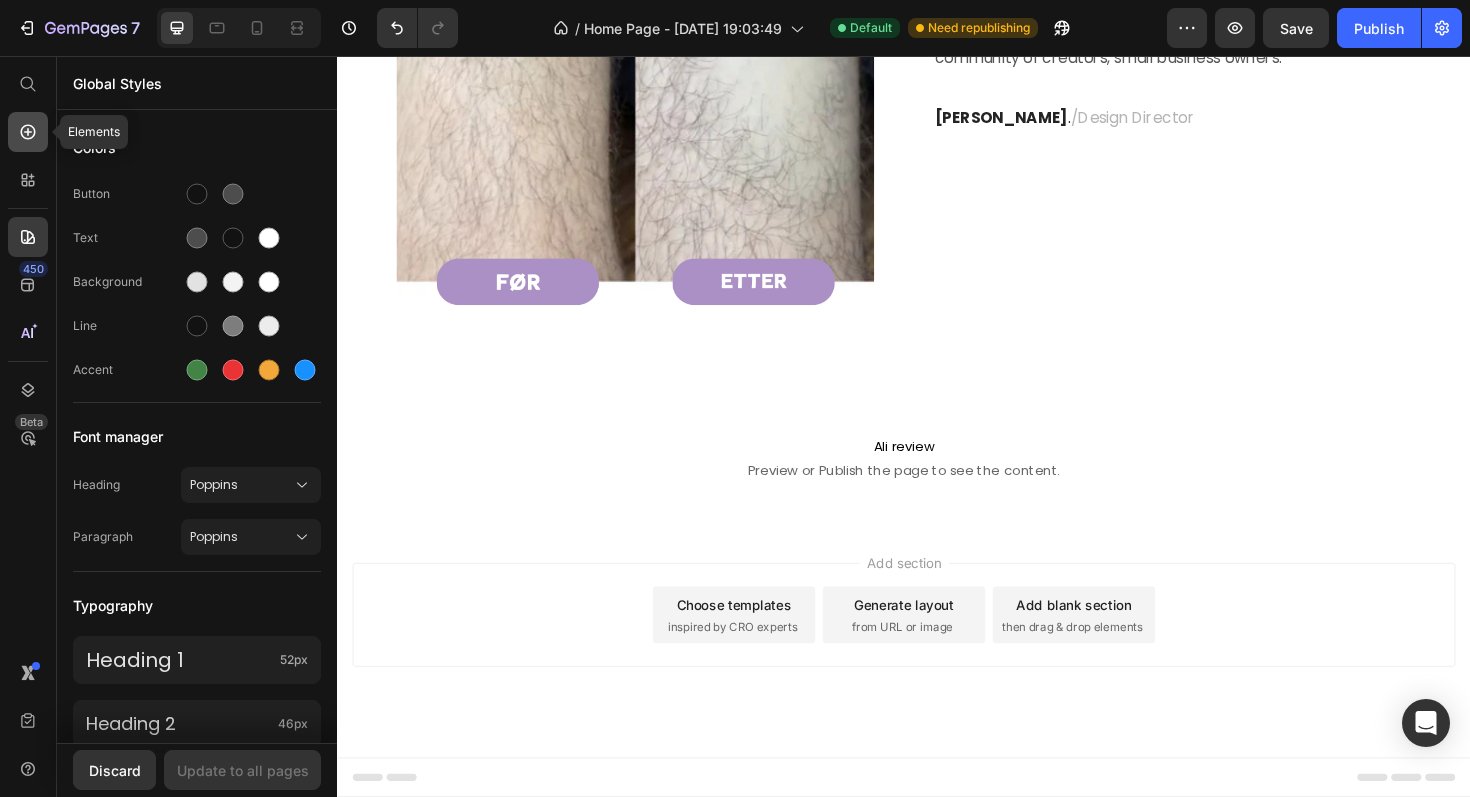 click 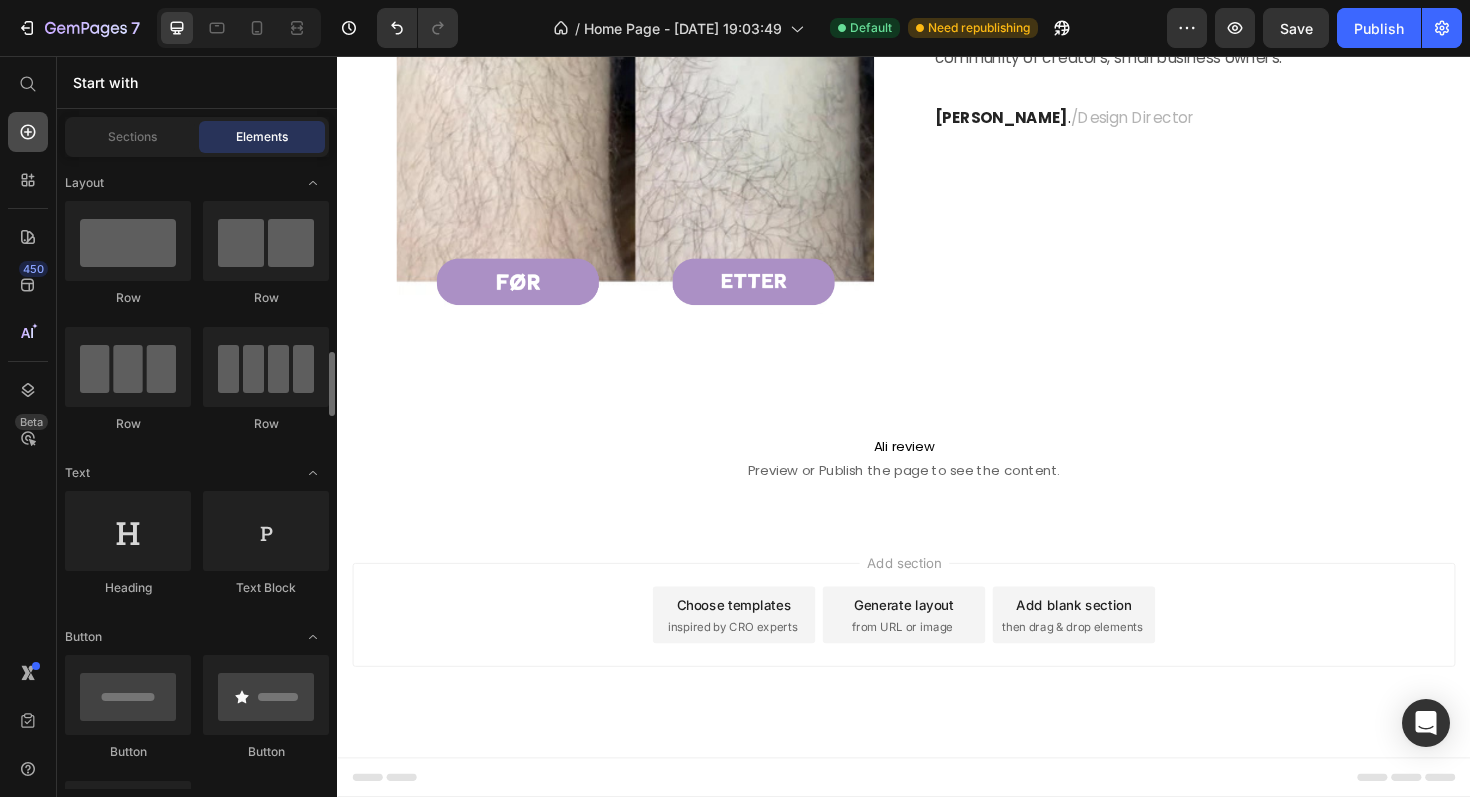 scroll, scrollTop: 177, scrollLeft: 0, axis: vertical 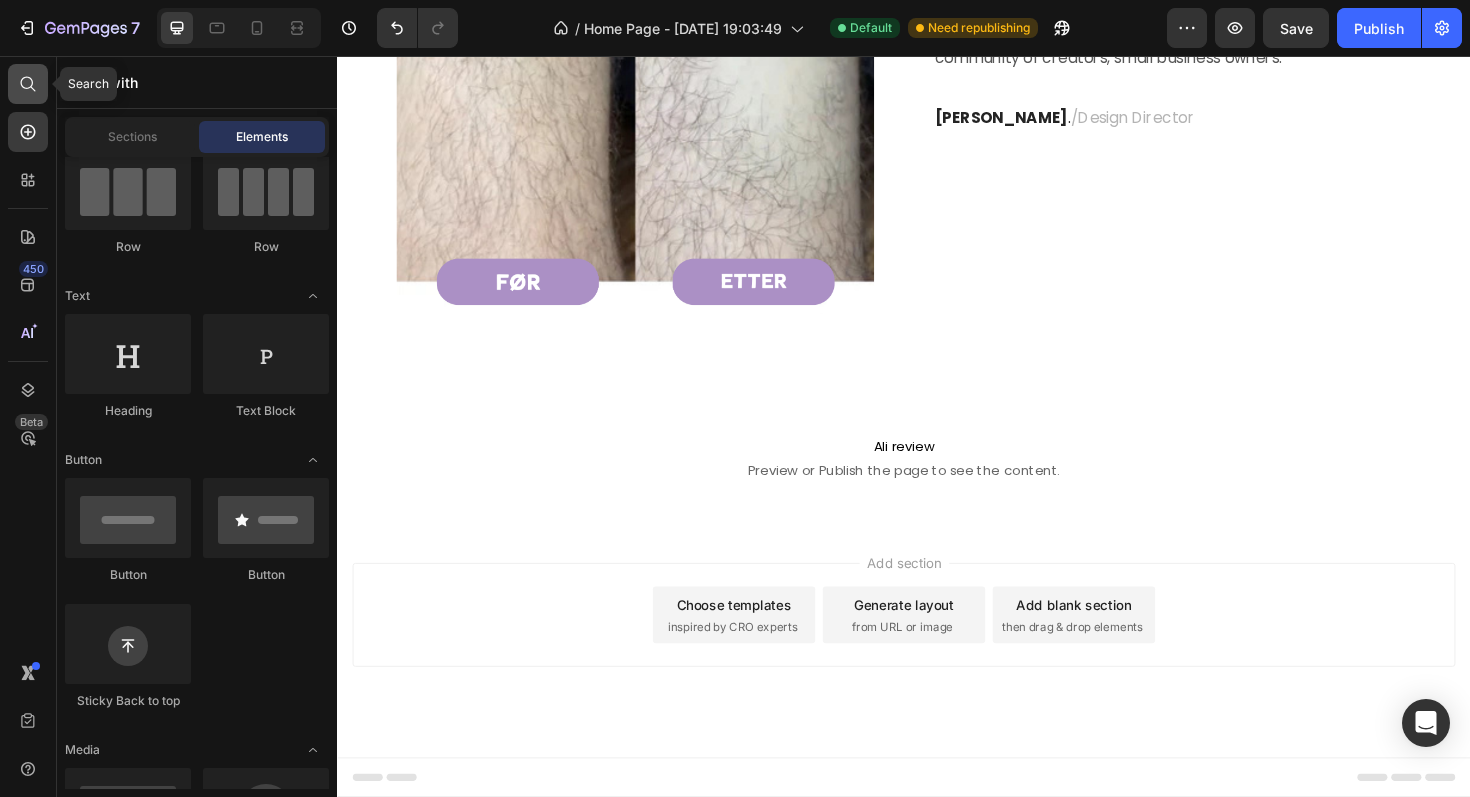 click 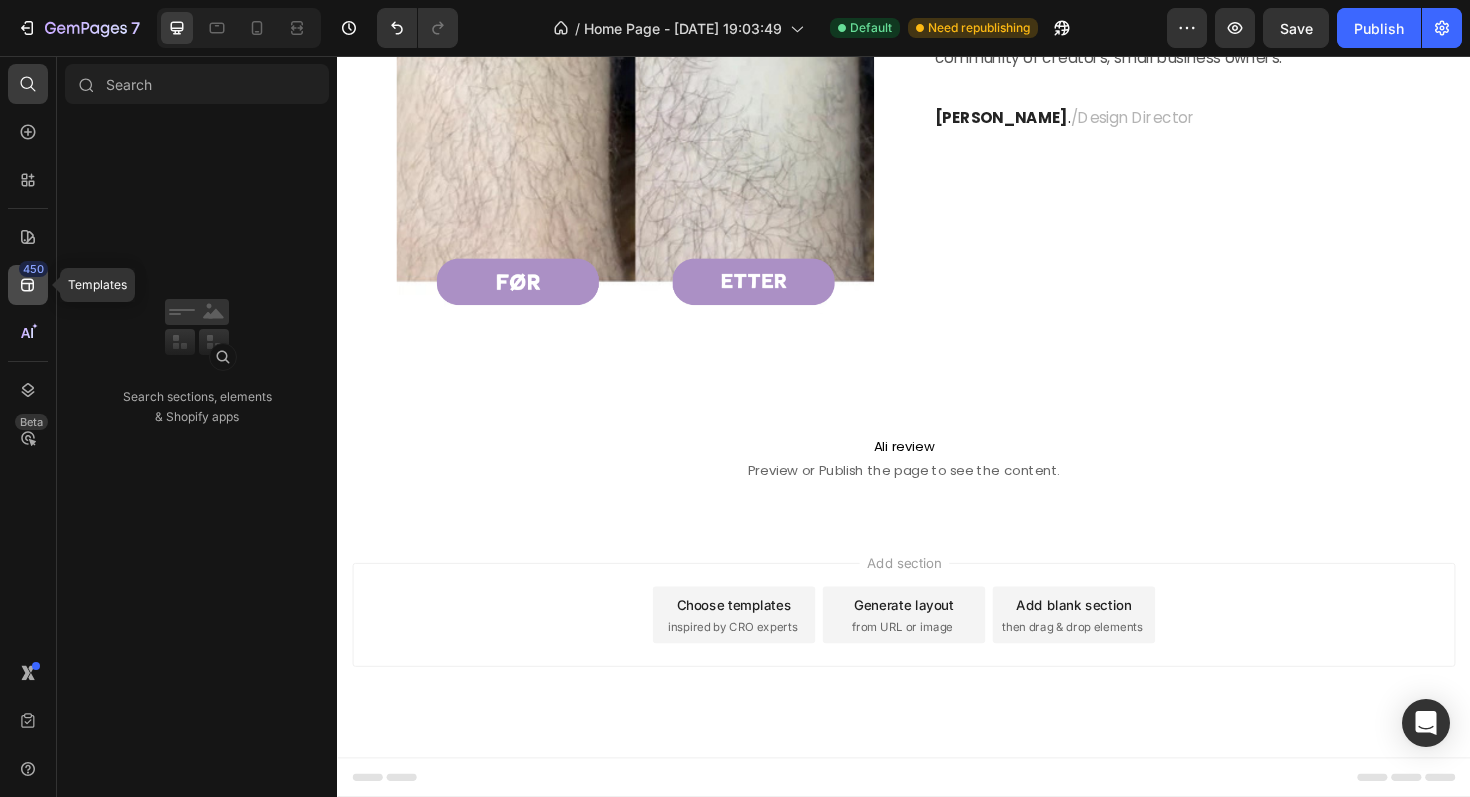 click on "450" 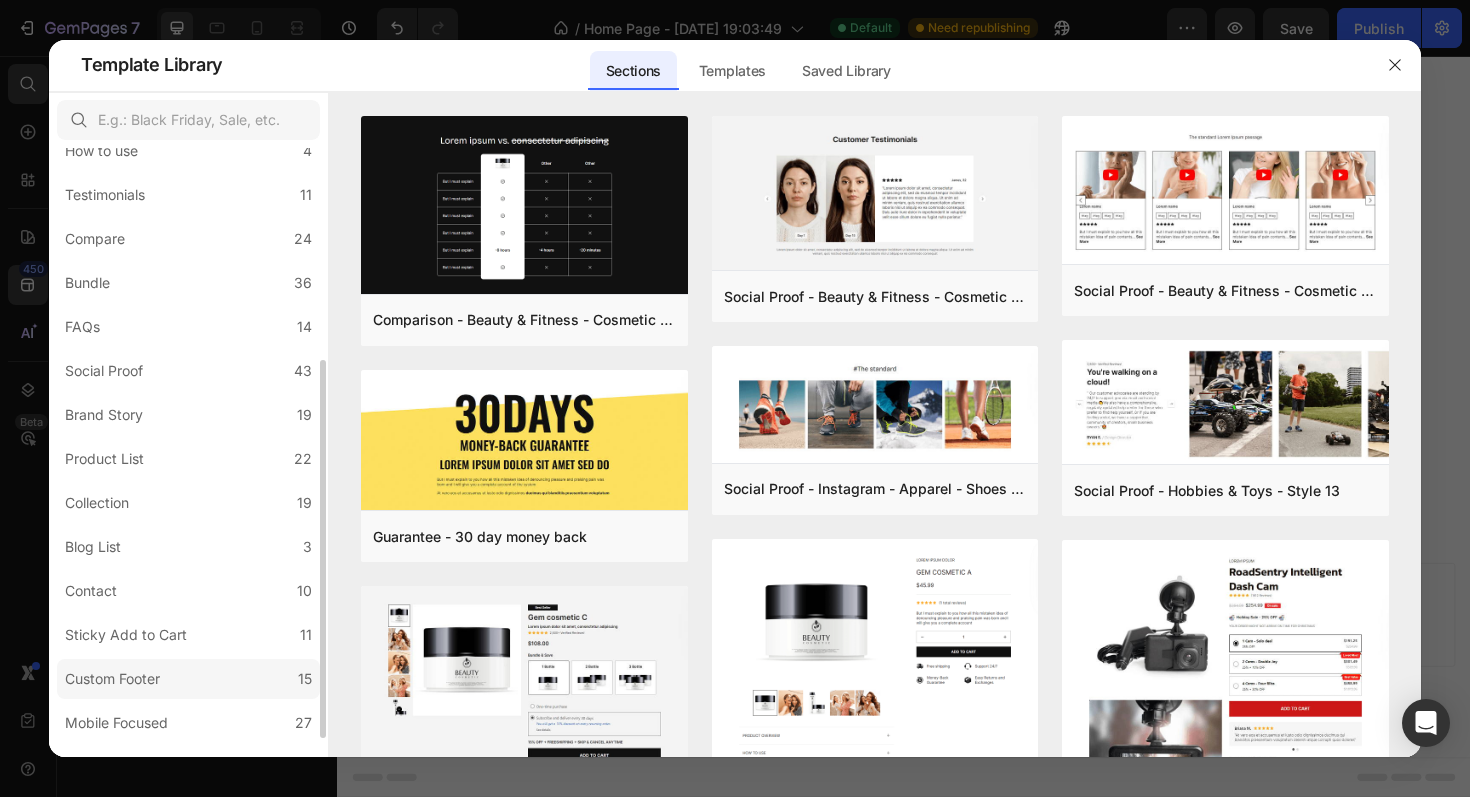 scroll, scrollTop: 370, scrollLeft: 0, axis: vertical 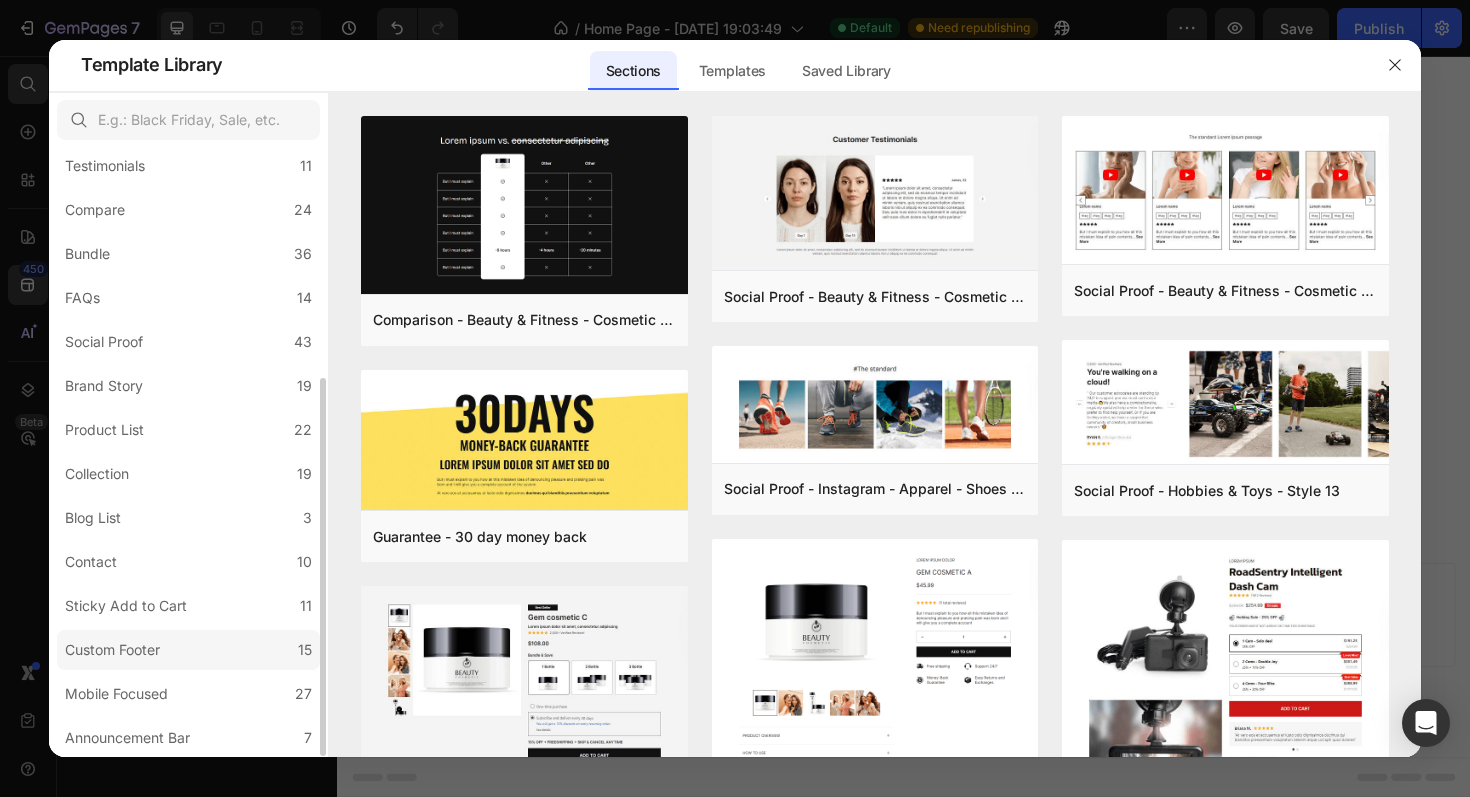 click on "Custom Footer 15" 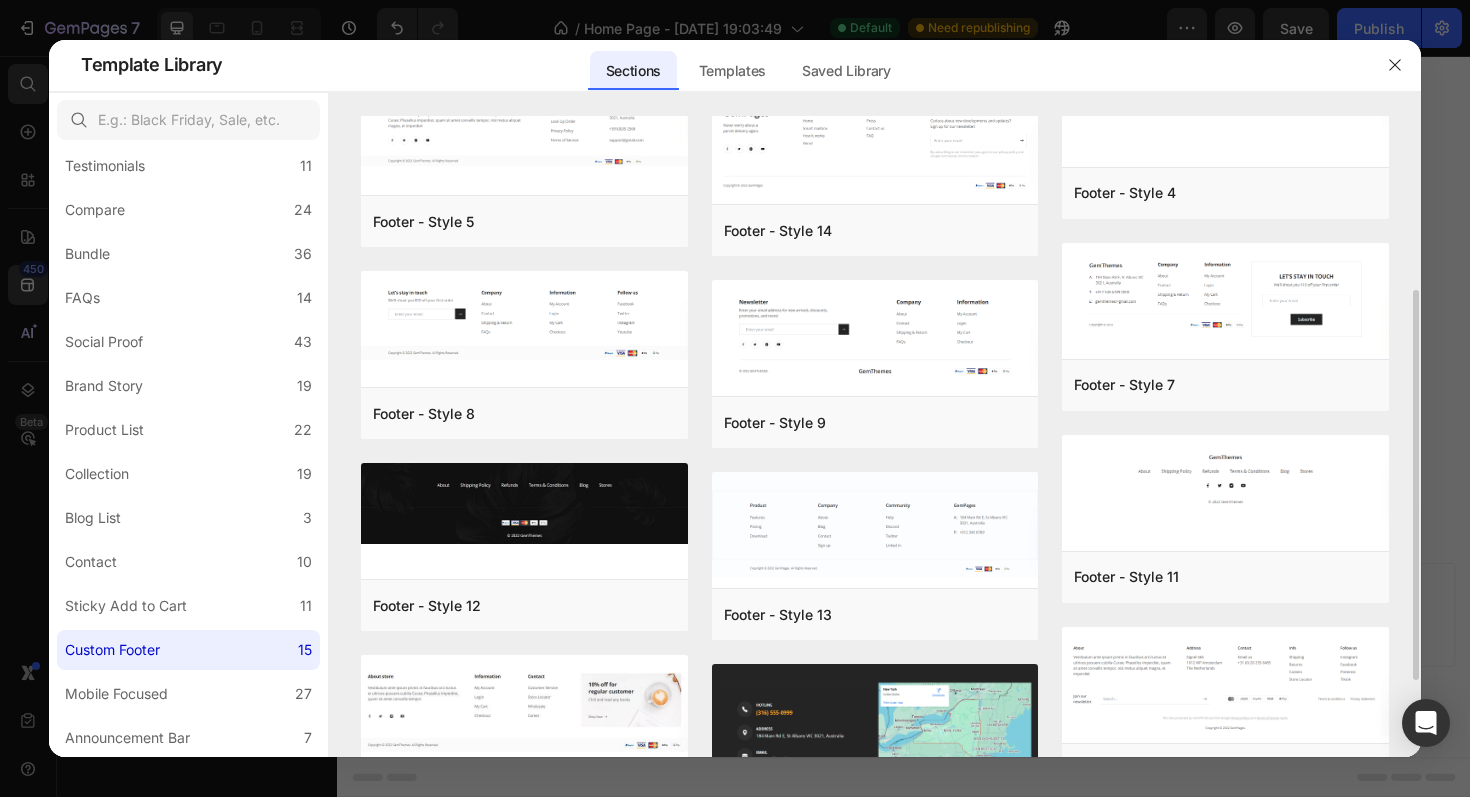 scroll, scrollTop: 268, scrollLeft: 0, axis: vertical 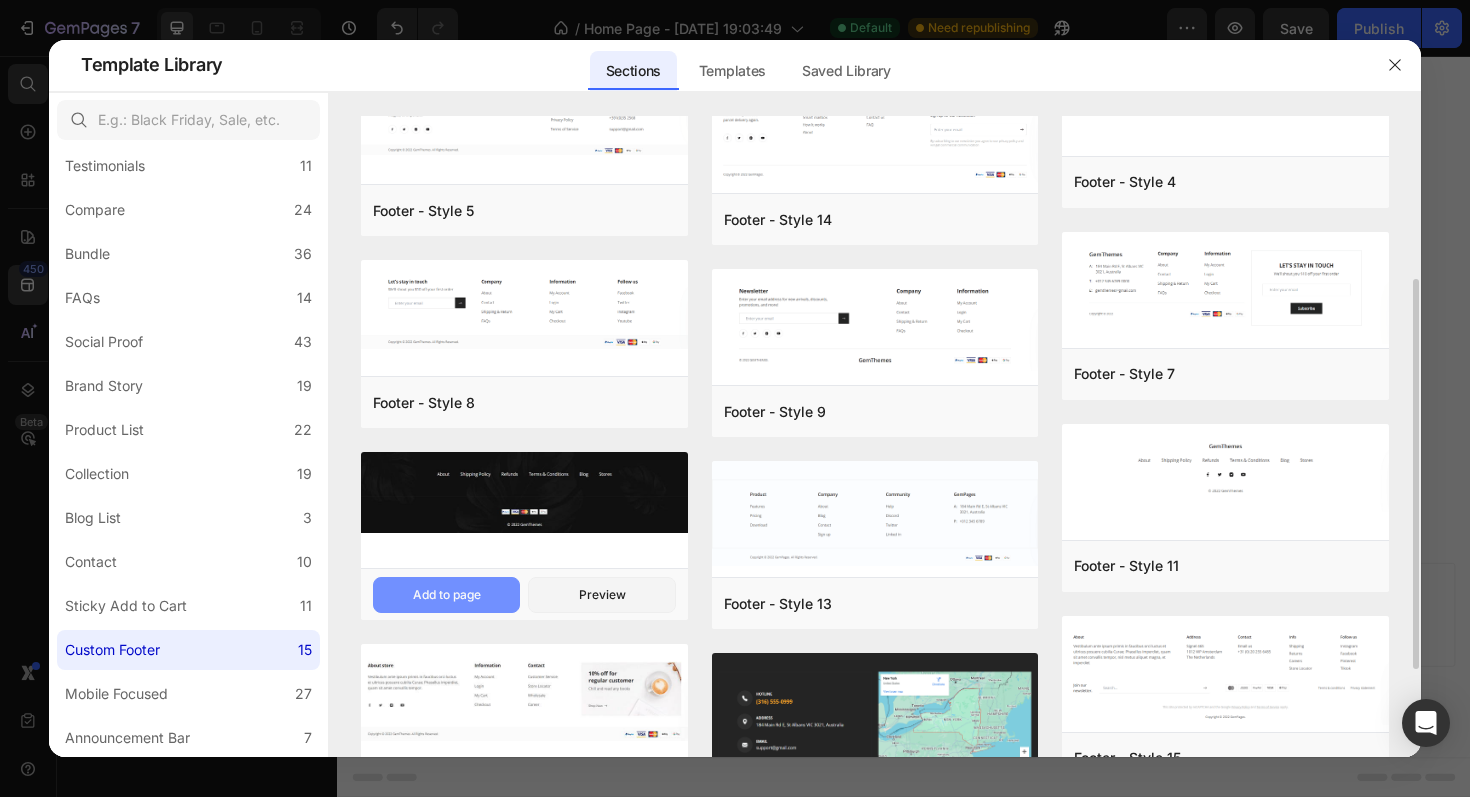 click on "Add to page" at bounding box center [446, 595] 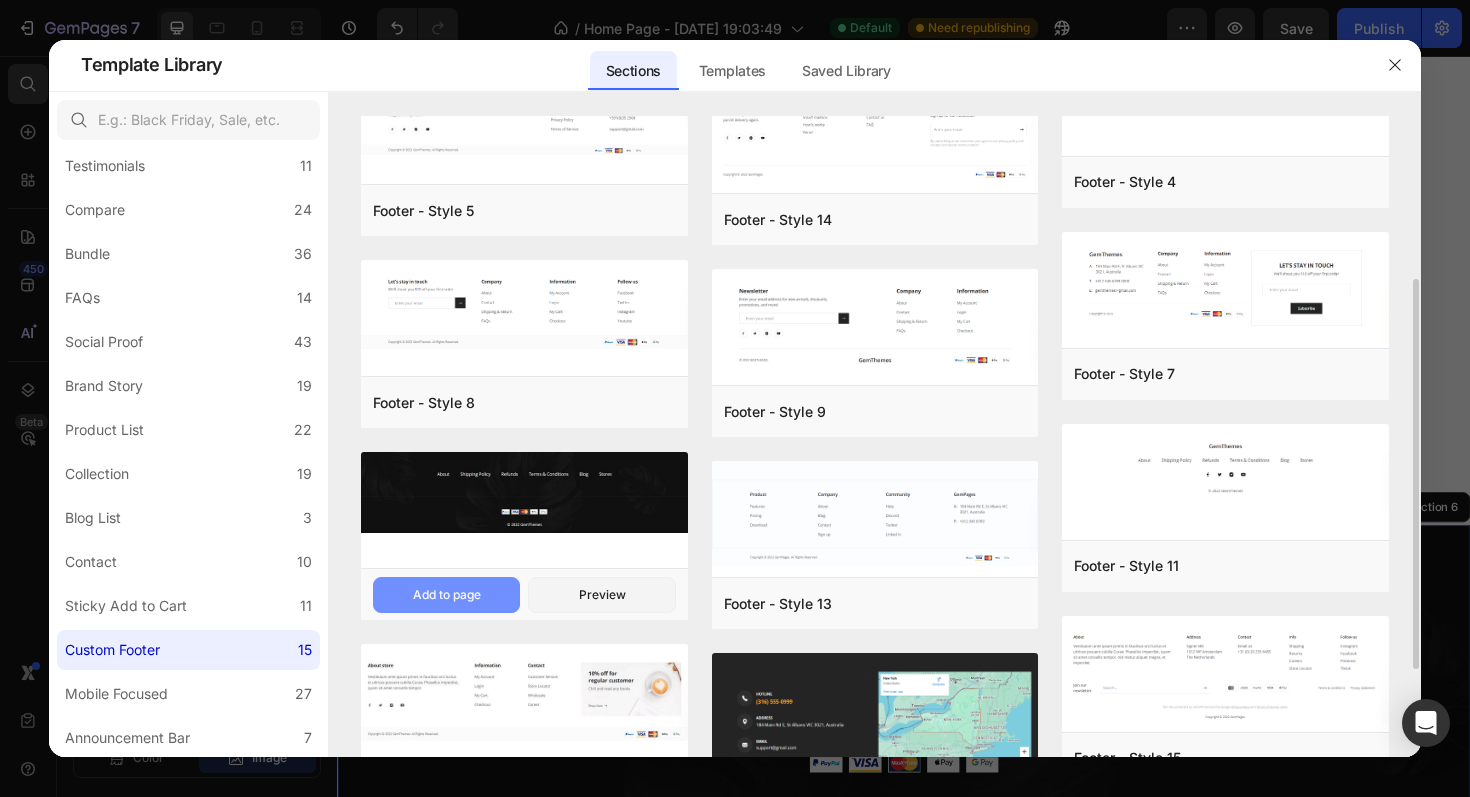 scroll, scrollTop: 2854, scrollLeft: 0, axis: vertical 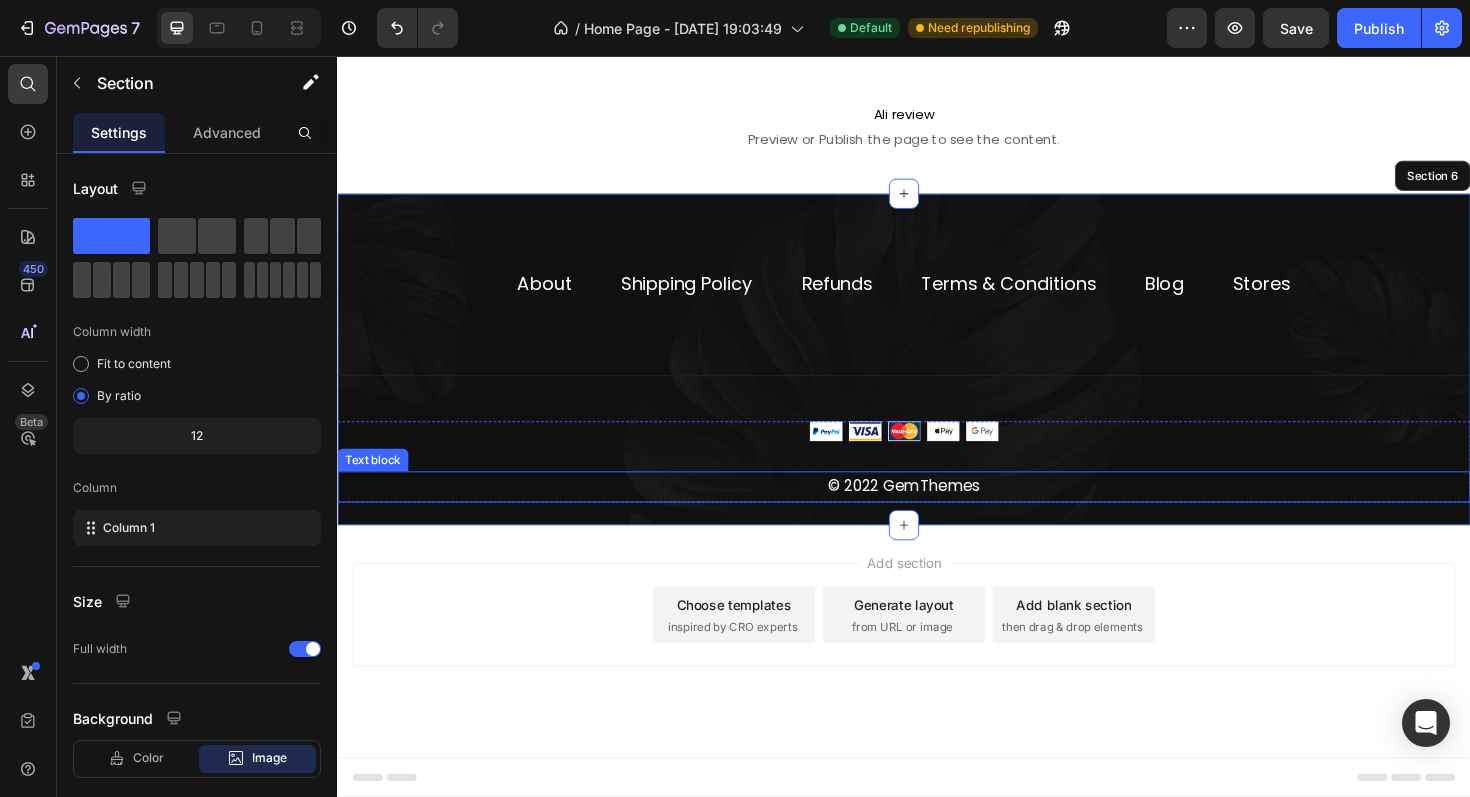 click on "© 2022 GemThemes" at bounding box center (937, 512) 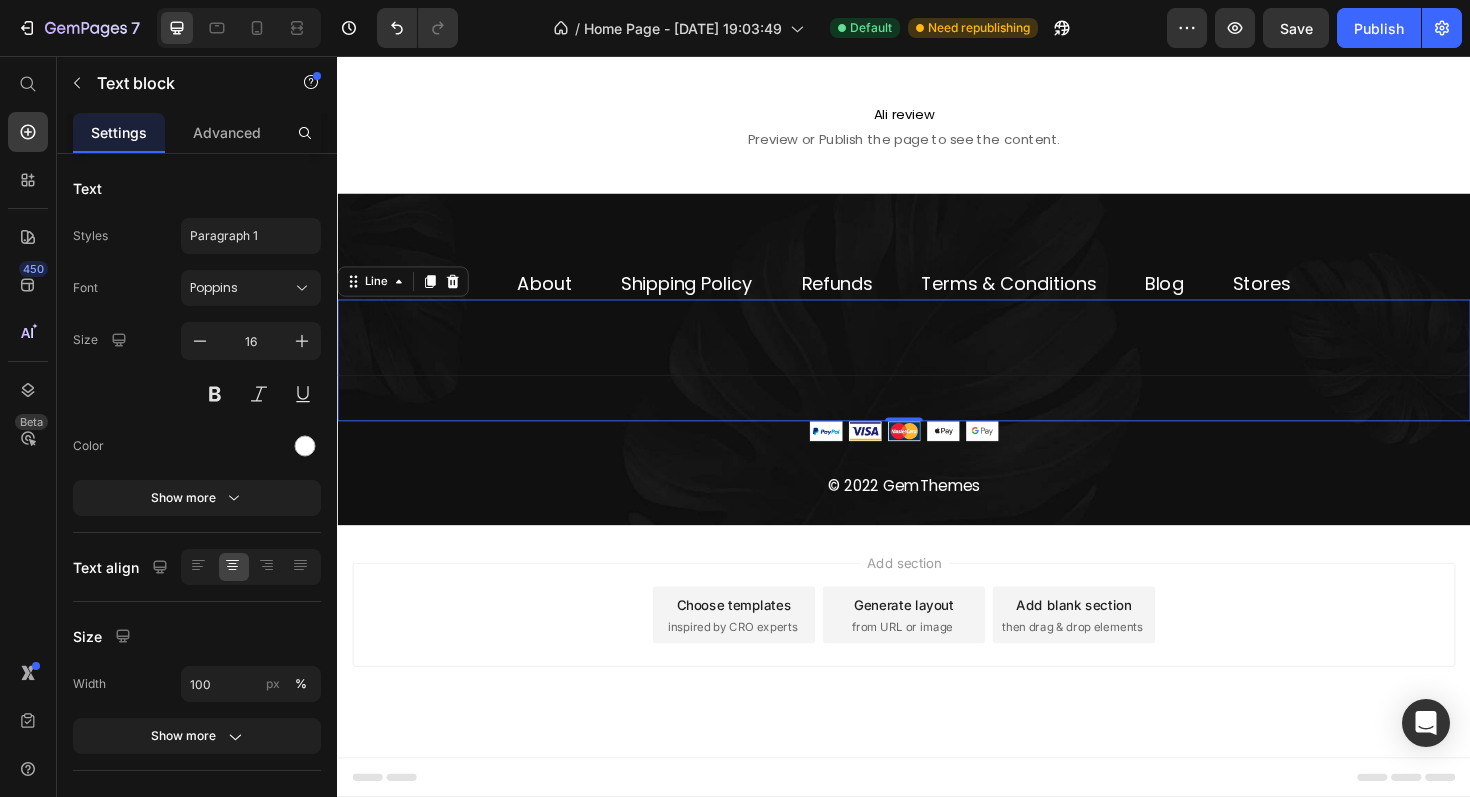 click on "Title Line   0" at bounding box center [937, 378] 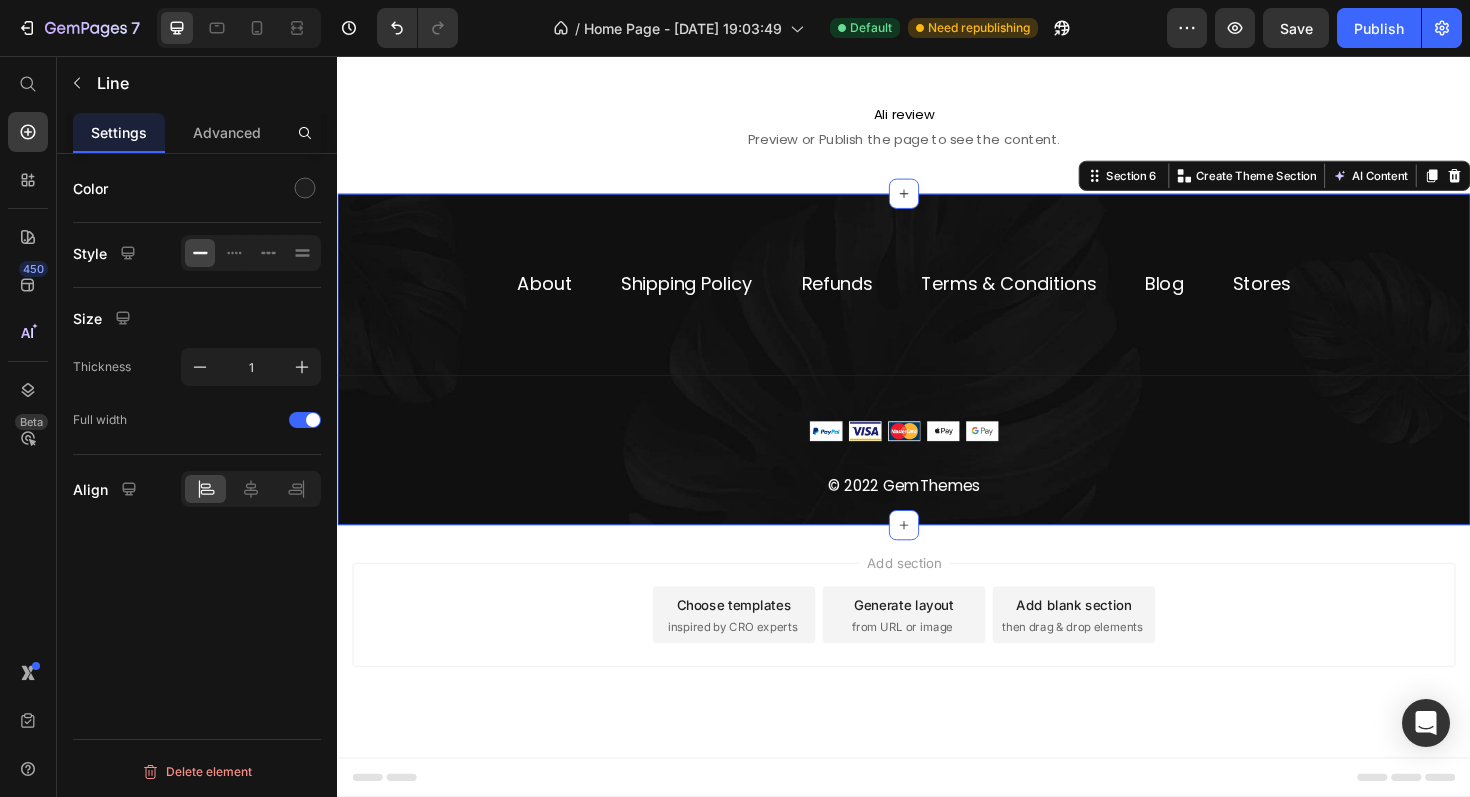 click on "About Text block Shipping Policy Text block Refunds Text block Terms & Conditions Text block Blog Text block Stores Text block Row                Title Line Image © 2022 GemThemes Text block Row Section 6   You can create reusable sections Create Theme Section AI Content Write with GemAI What would you like to describe here? Tone and Voice Persuasive Product Bleame Krystall Show more Generate" at bounding box center [937, 377] 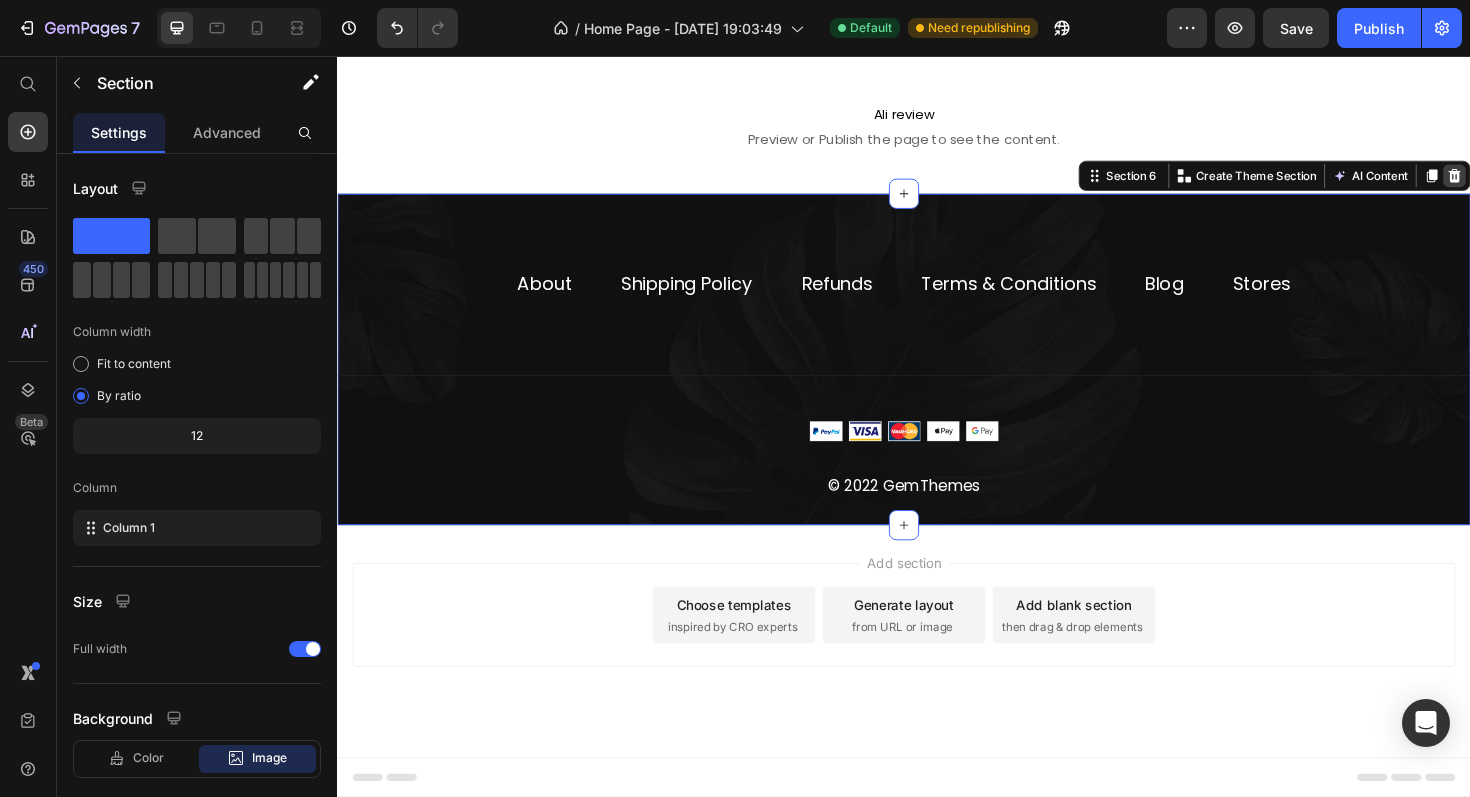 click 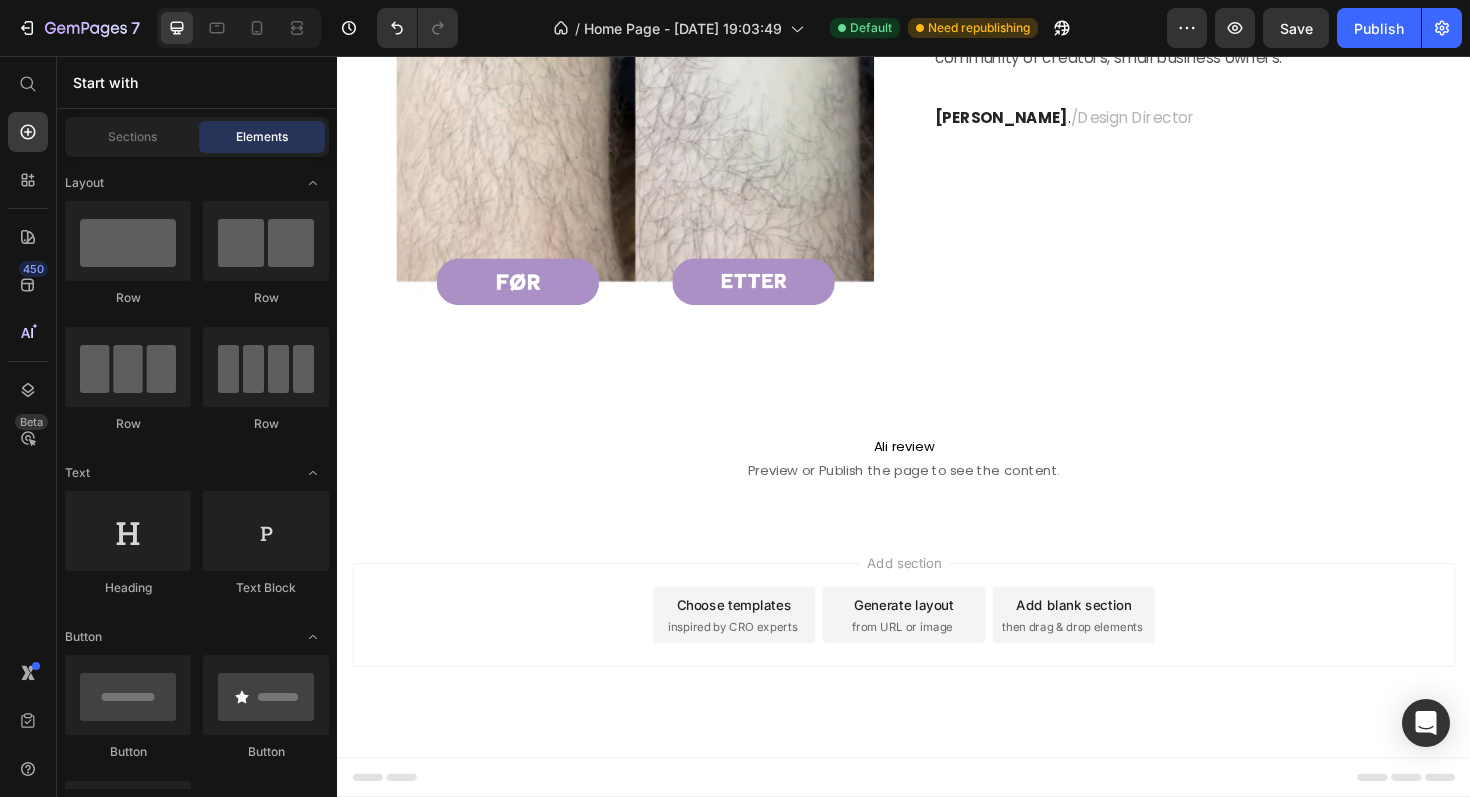 scroll, scrollTop: 2503, scrollLeft: 0, axis: vertical 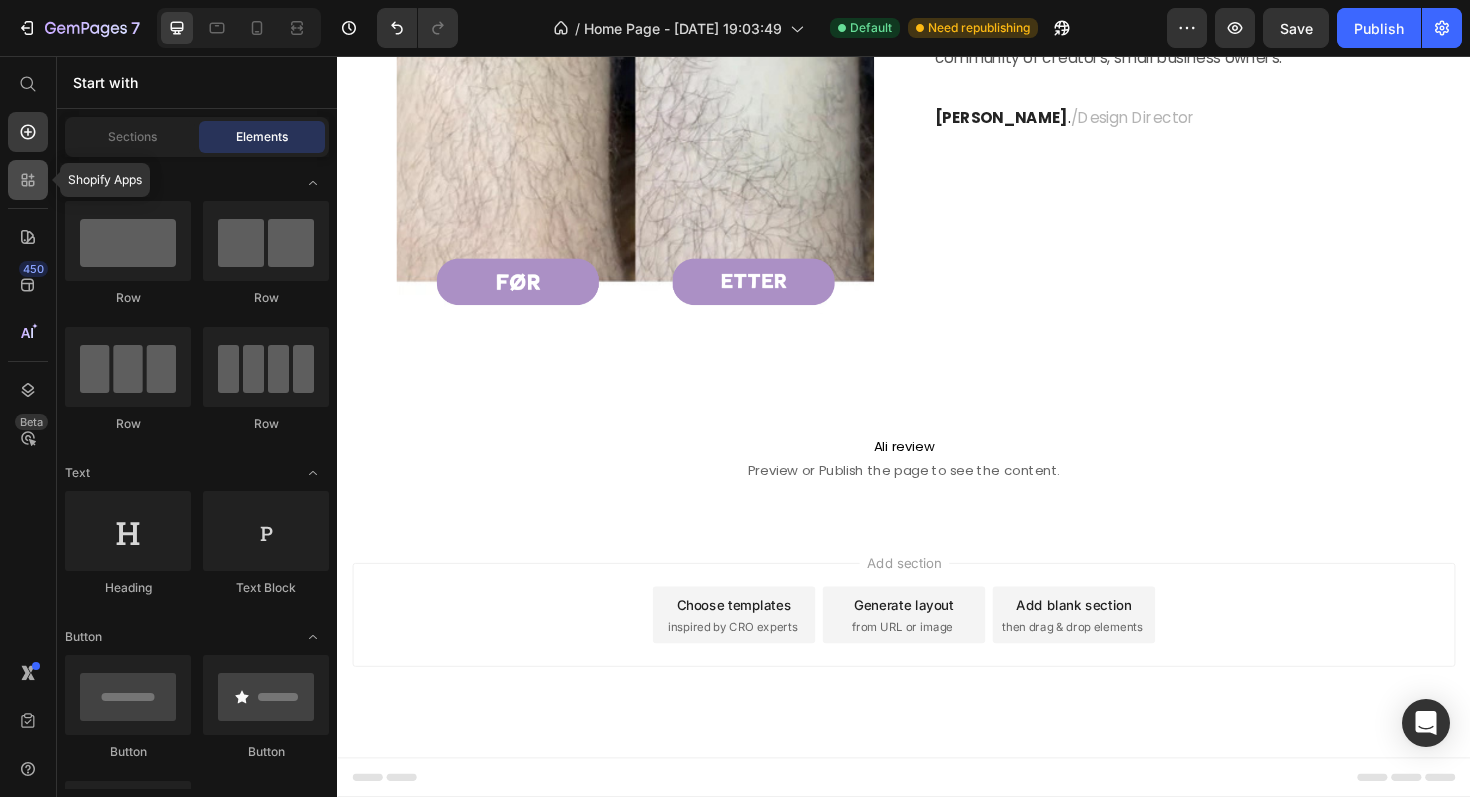 click 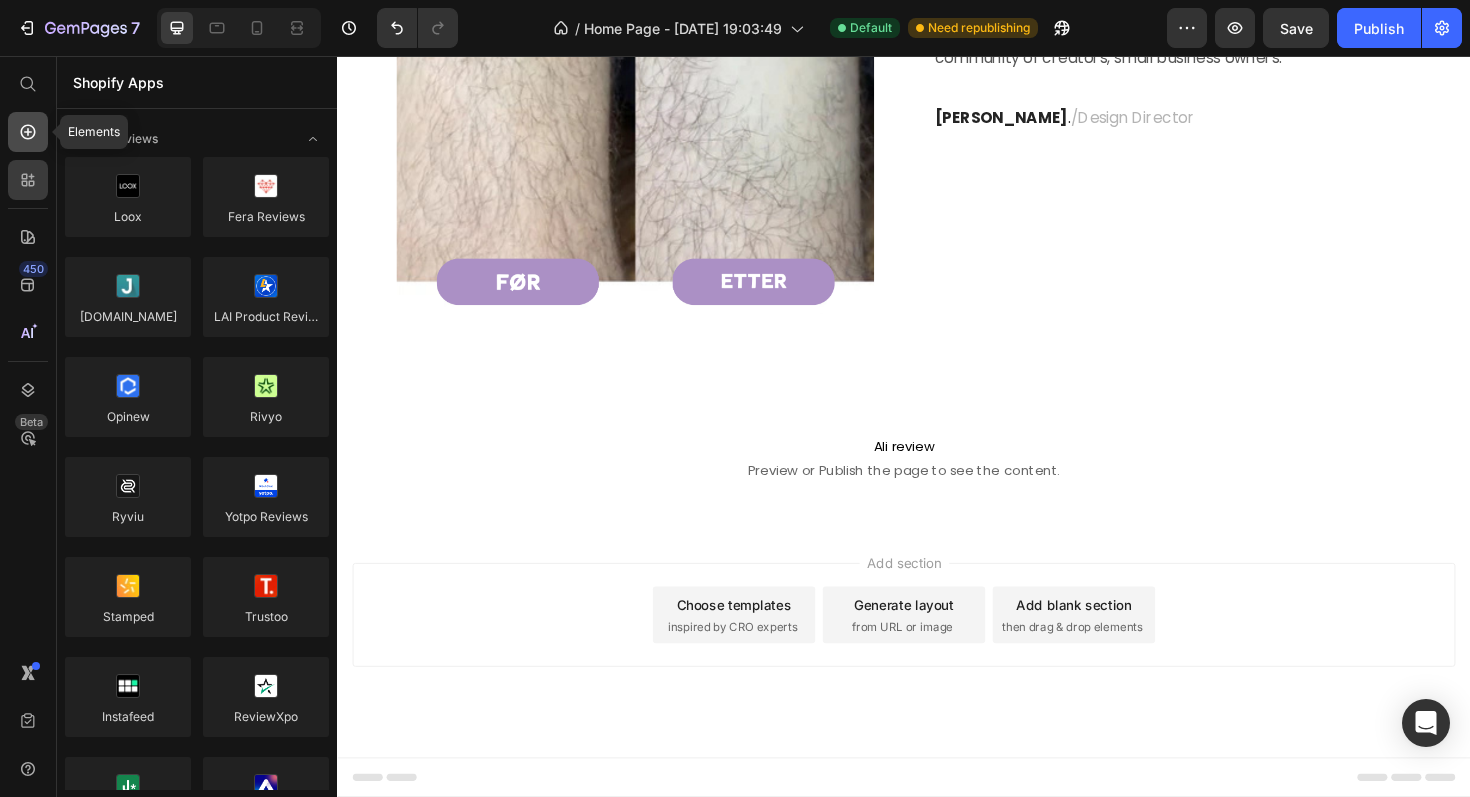 click 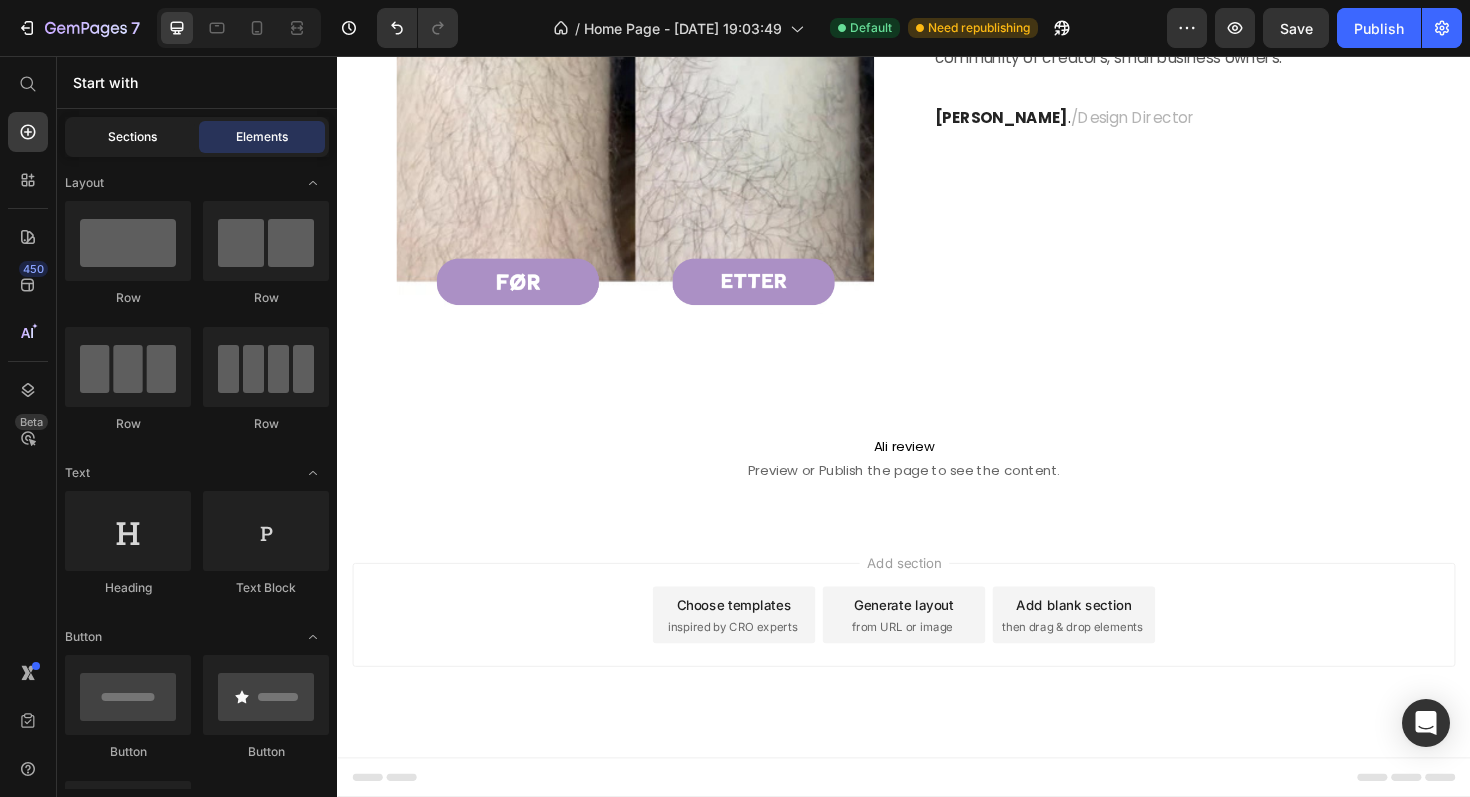 click on "Sections" at bounding box center [132, 137] 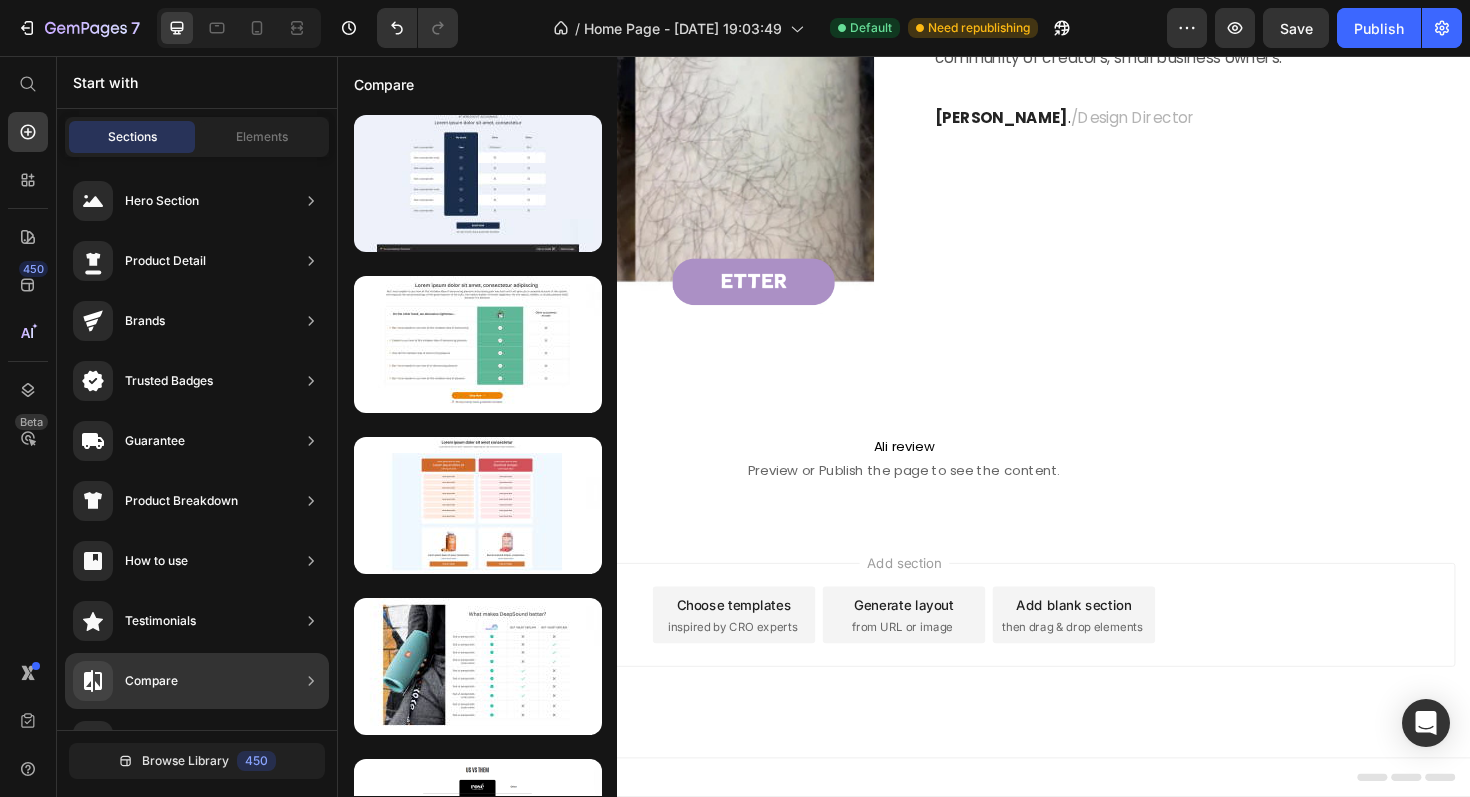 scroll, scrollTop: 186, scrollLeft: 0, axis: vertical 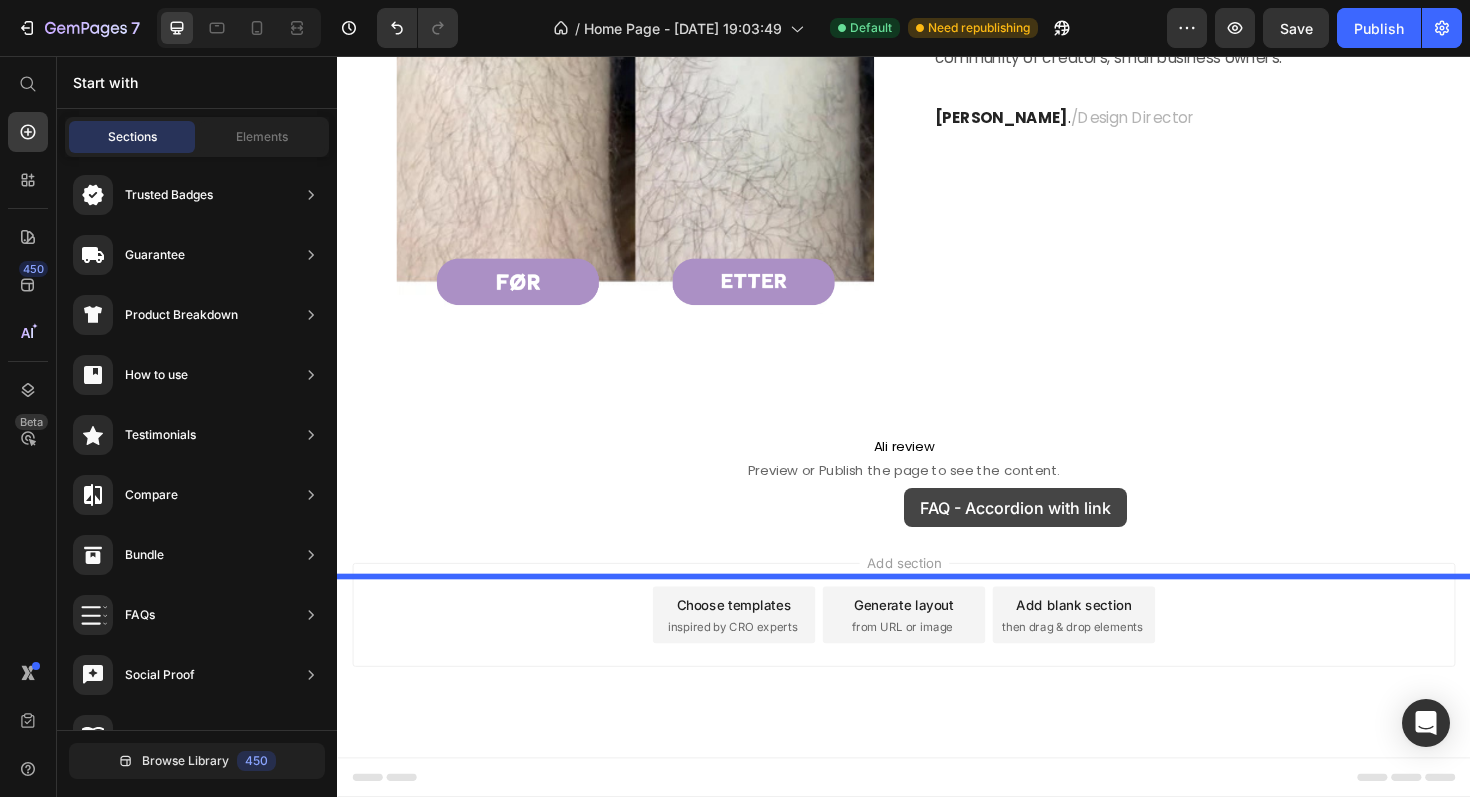 drag, startPoint x: 800, startPoint y: 268, endPoint x: 938, endPoint y: 514, distance: 282.0638 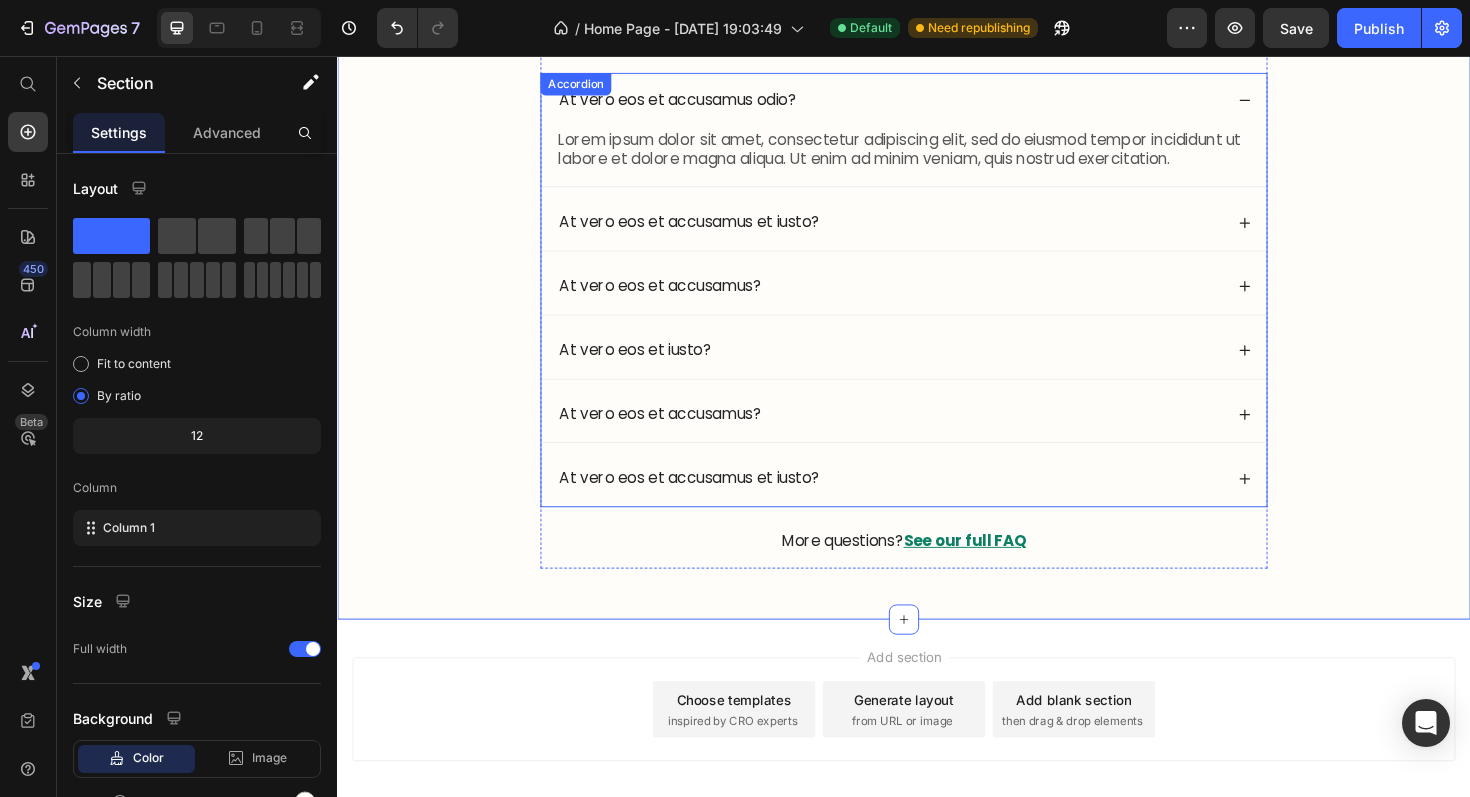 scroll, scrollTop: 2926, scrollLeft: 0, axis: vertical 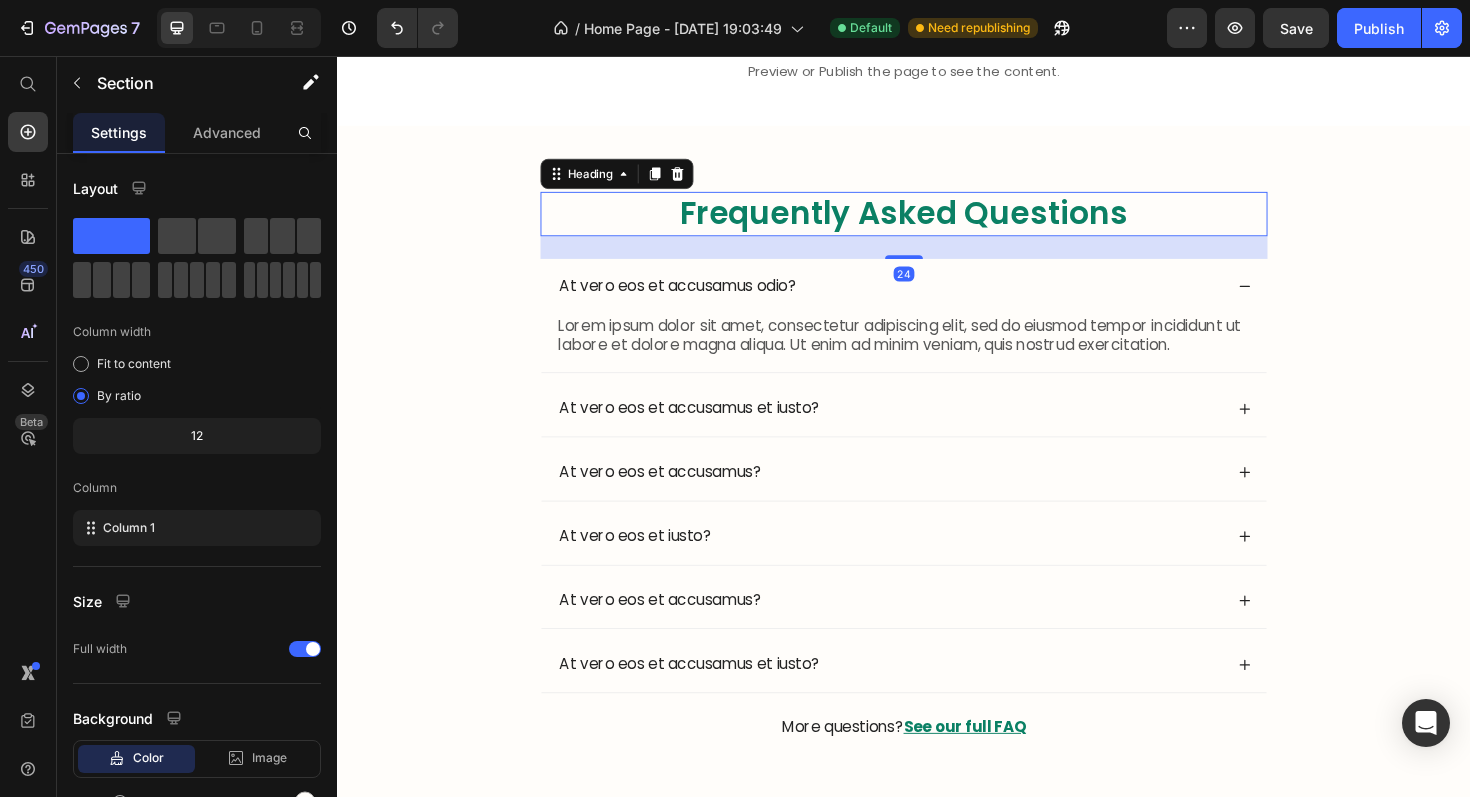 click on "Frequently Asked Questions" at bounding box center [937, 223] 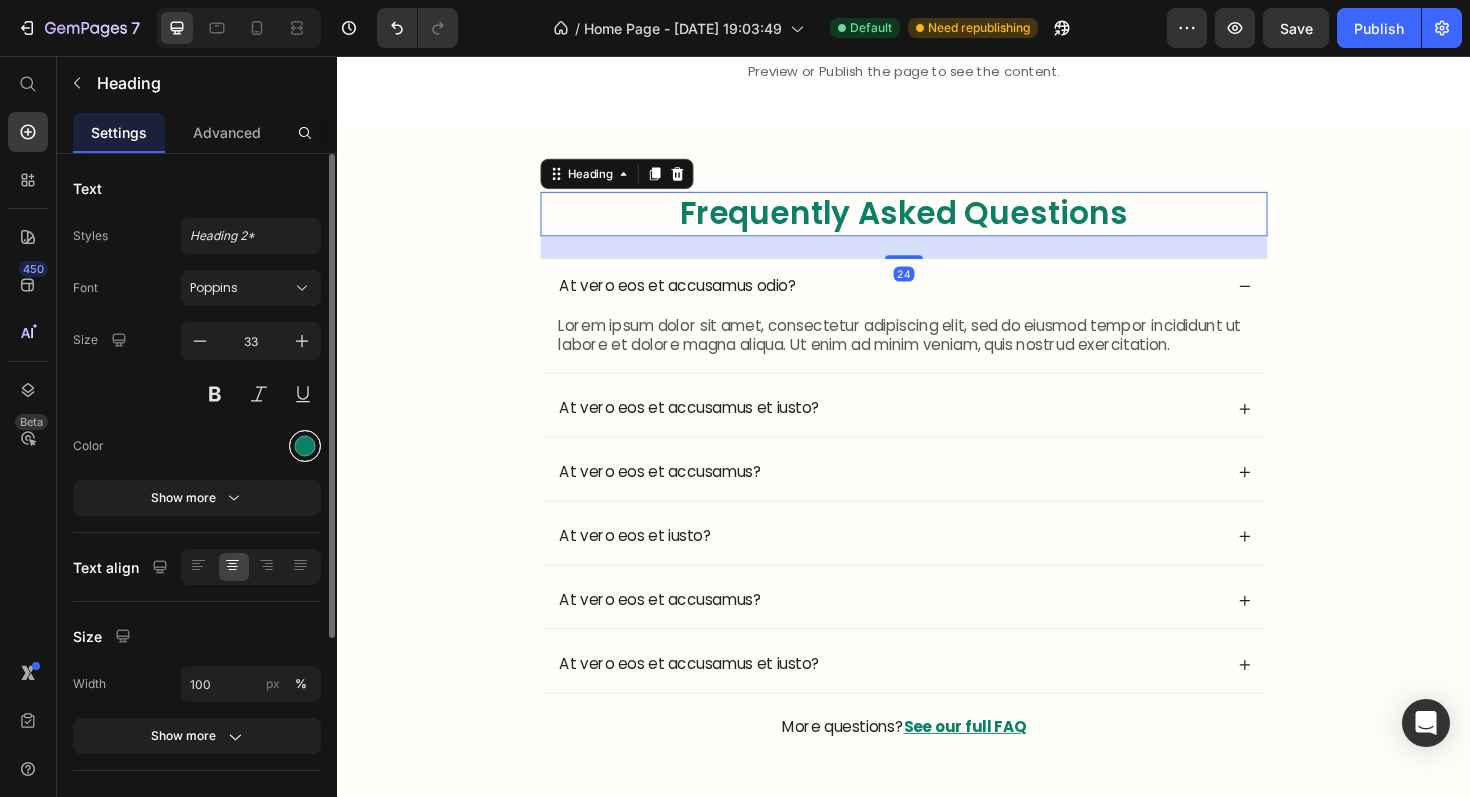 click at bounding box center [305, 446] 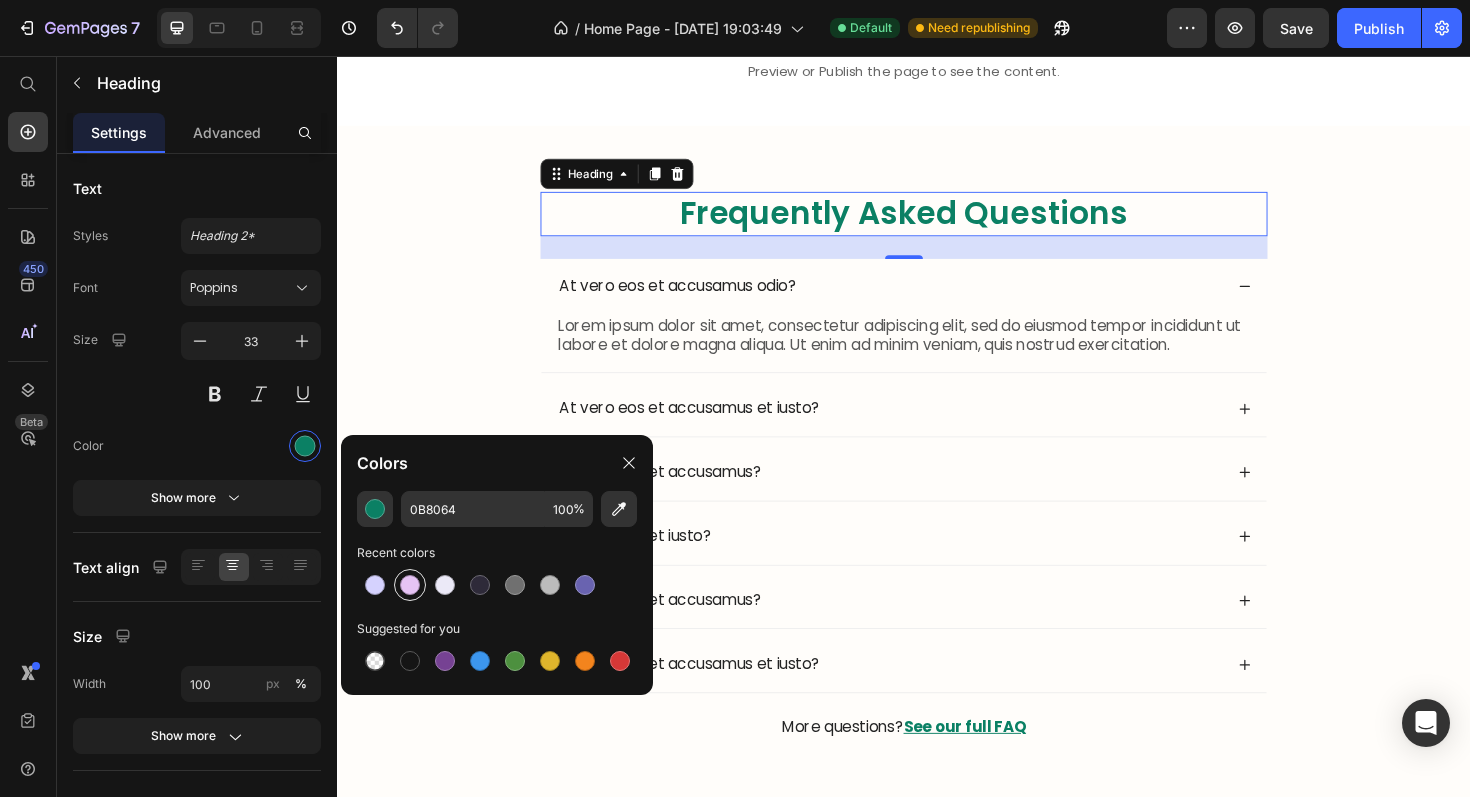 click at bounding box center (410, 585) 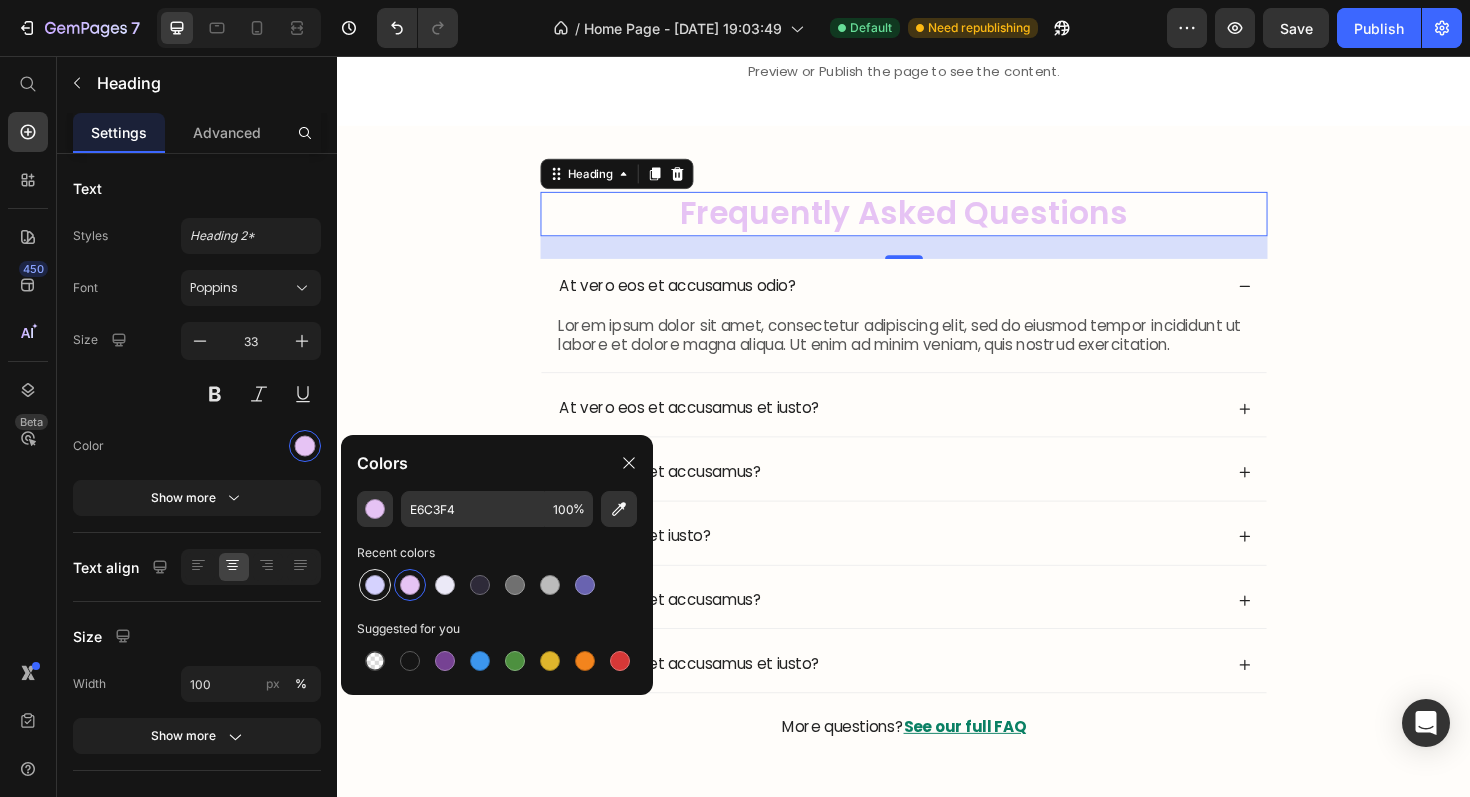 click at bounding box center [375, 585] 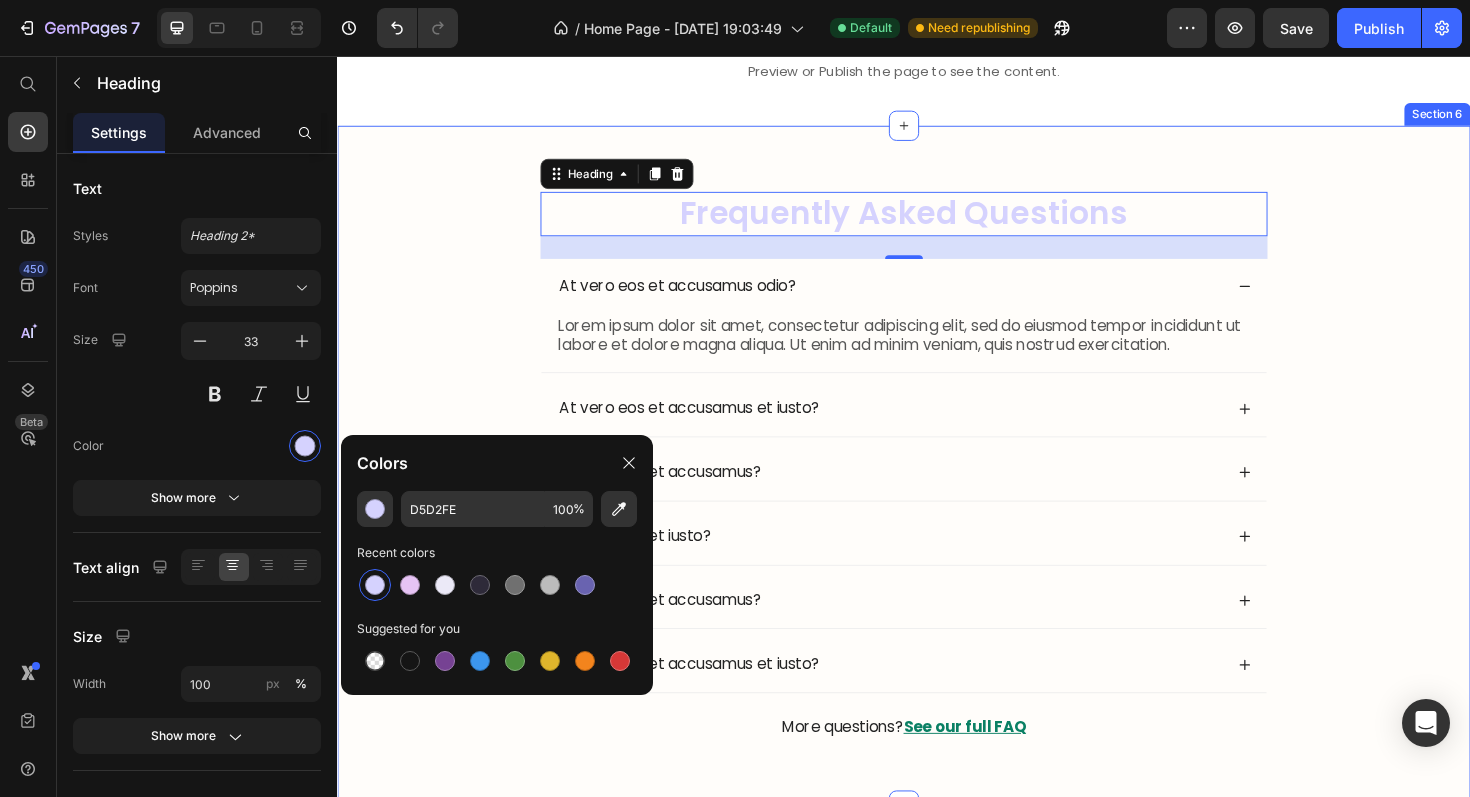 click on "Frequently Asked Questions Heading   24
At vero eos et accusamus odio? Lorem ipsum dolor sit amet, consectetur adipiscing elit, sed do eiusmod tempor incididunt ut labore et dolore magna aliqua. Ut enim ad minim veniam, quis nostrud exercitation. Text Block
At vero eos et accusamus et iusto?
At vero eos et accusamus?
At vero eos et iusto?
At vero eos et accusamus?
At vero eos et accusamus et iusto? Accordion More questions?  See our full FAQ Text Block Row" at bounding box center (937, 506) 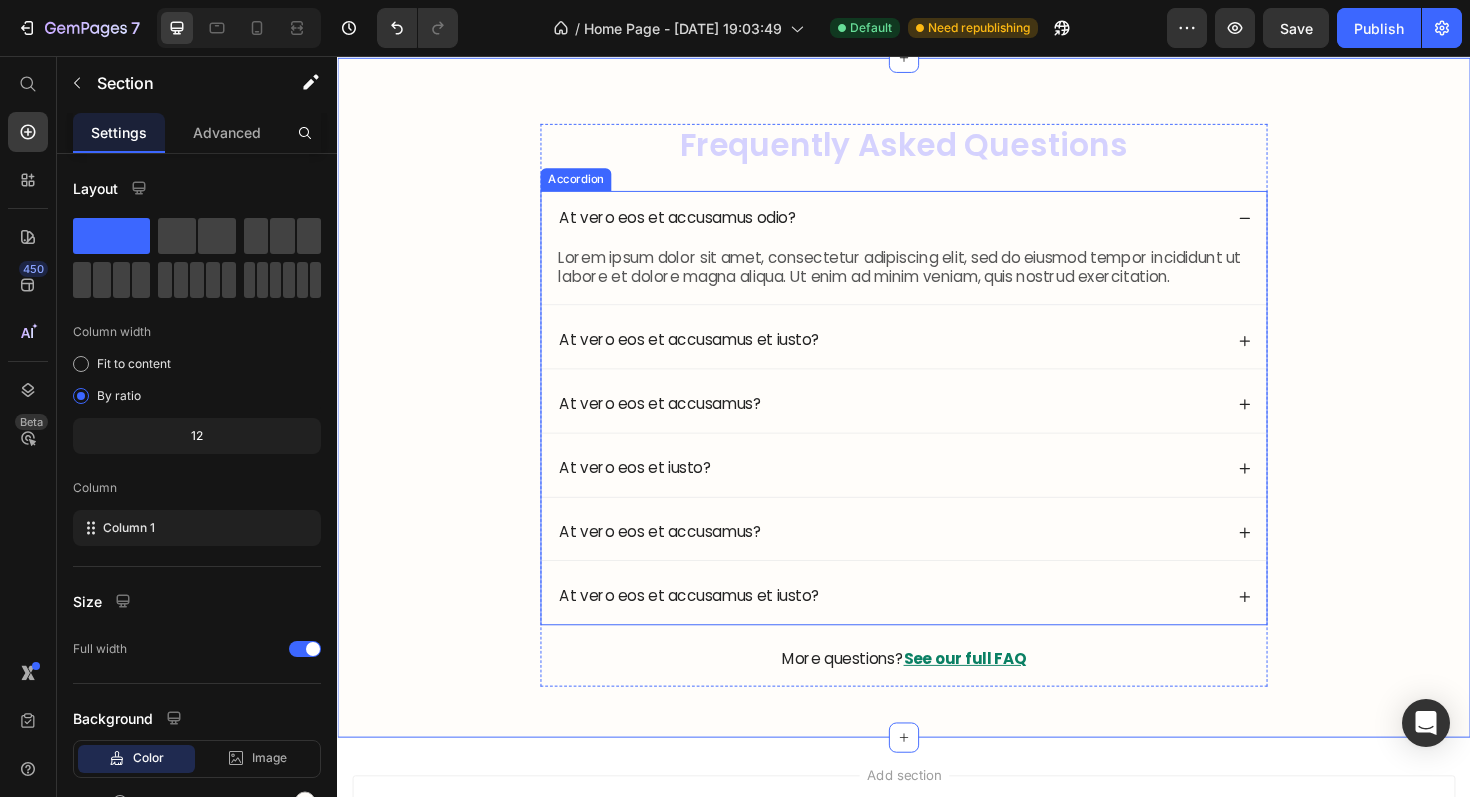 scroll, scrollTop: 3013, scrollLeft: 0, axis: vertical 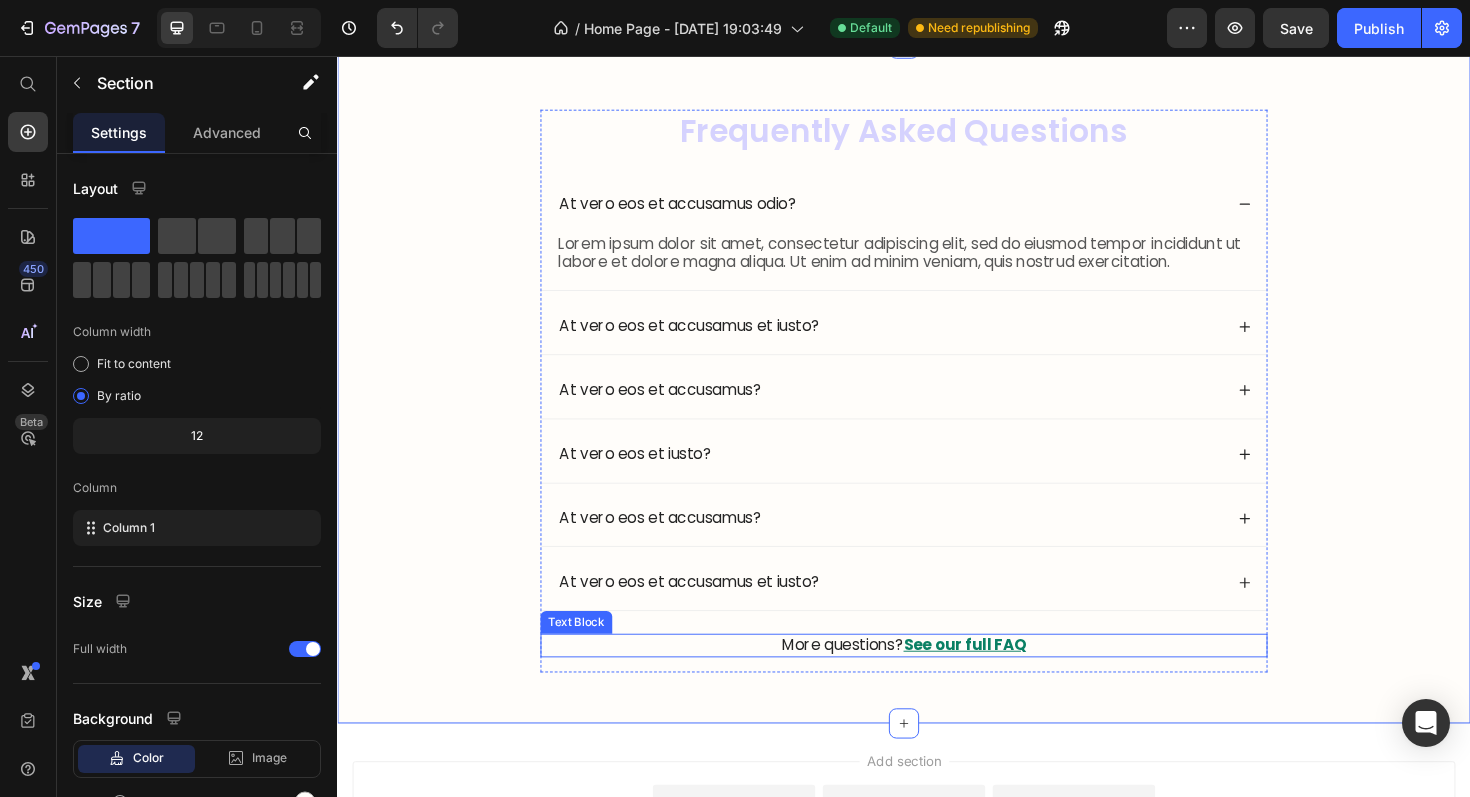 click on "See our full FAQ" at bounding box center (1002, 679) 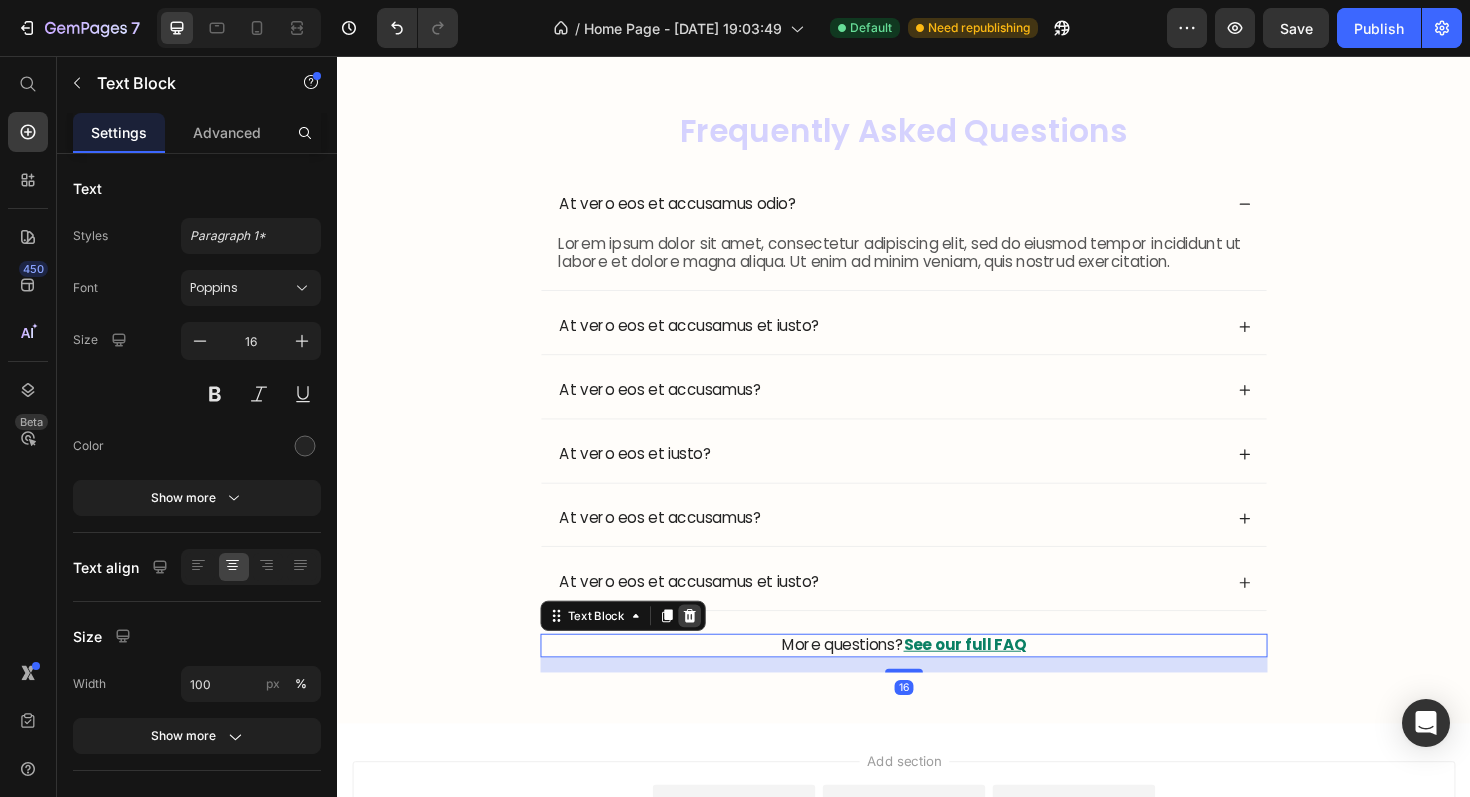 click 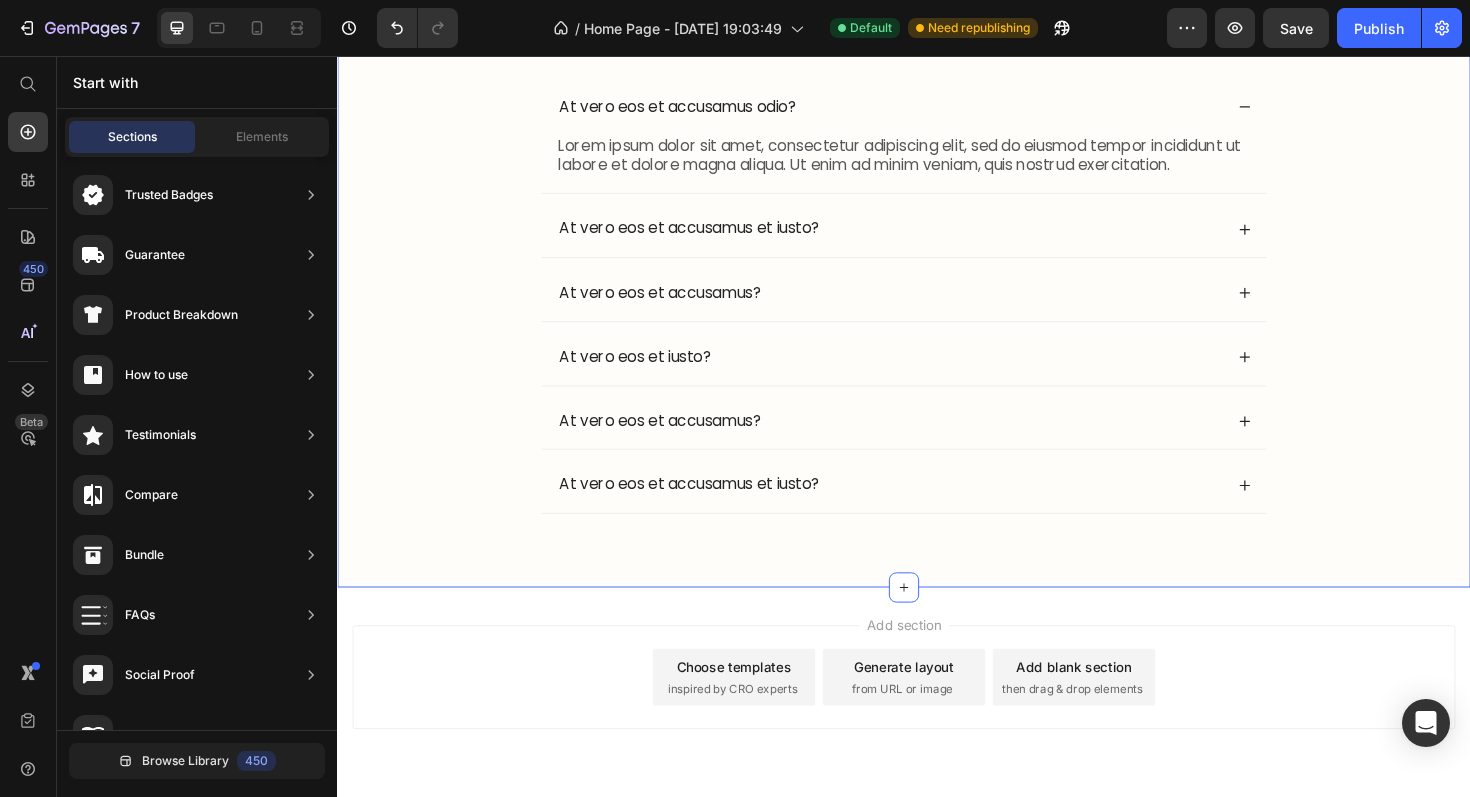 scroll, scrollTop: 3182, scrollLeft: 0, axis: vertical 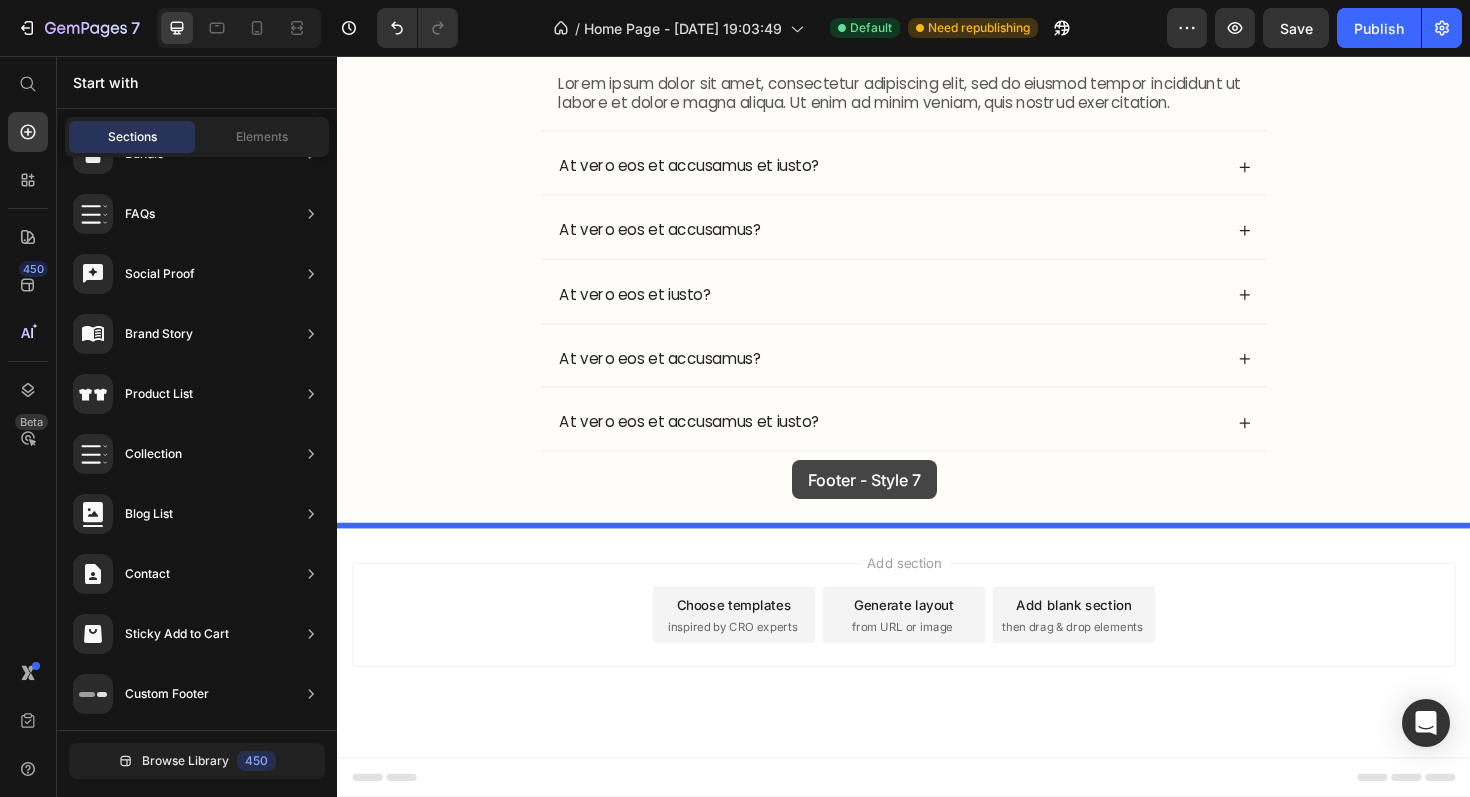 drag, startPoint x: 861, startPoint y: 516, endPoint x: 821, endPoint y: 484, distance: 51.224995 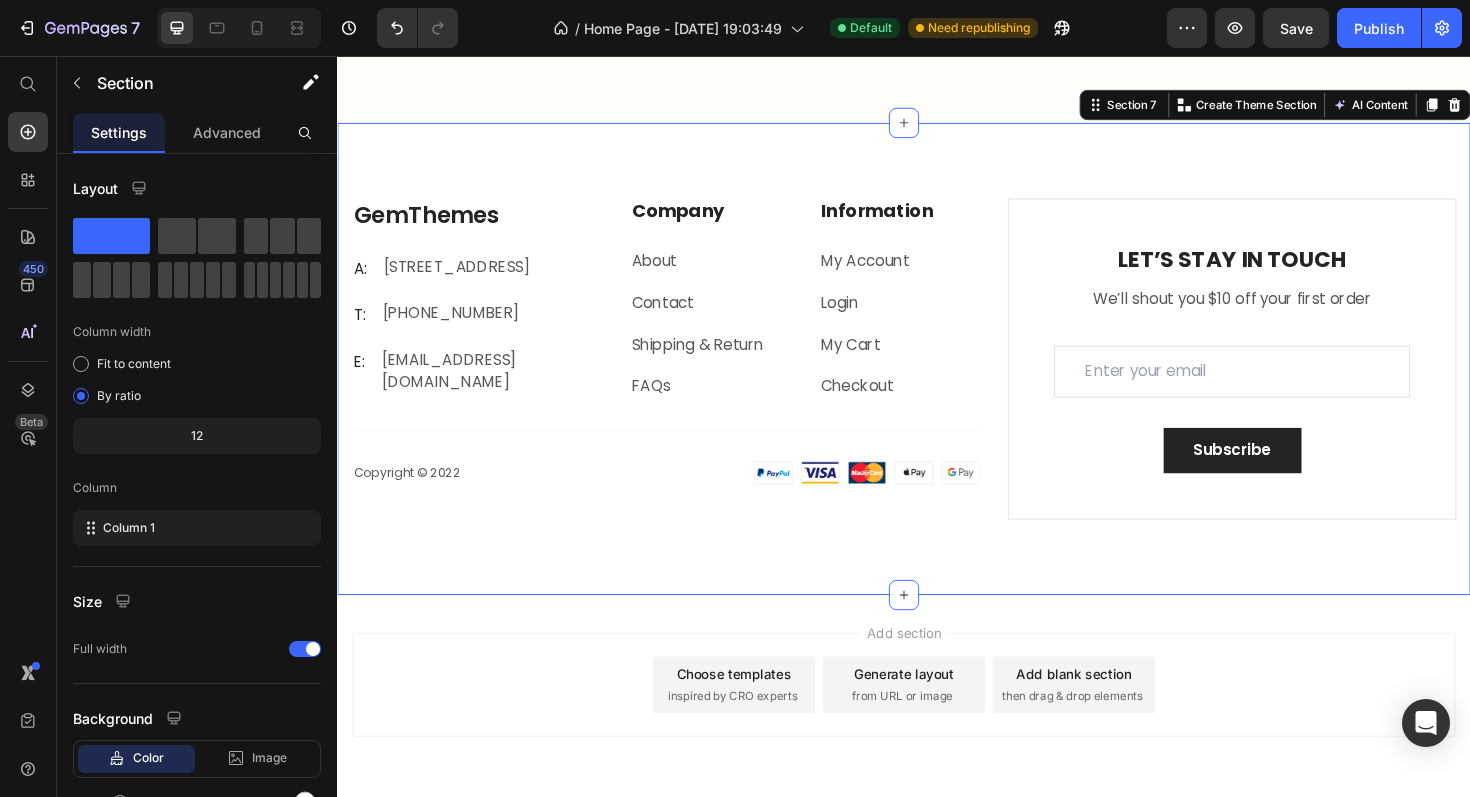 scroll, scrollTop: 3609, scrollLeft: 0, axis: vertical 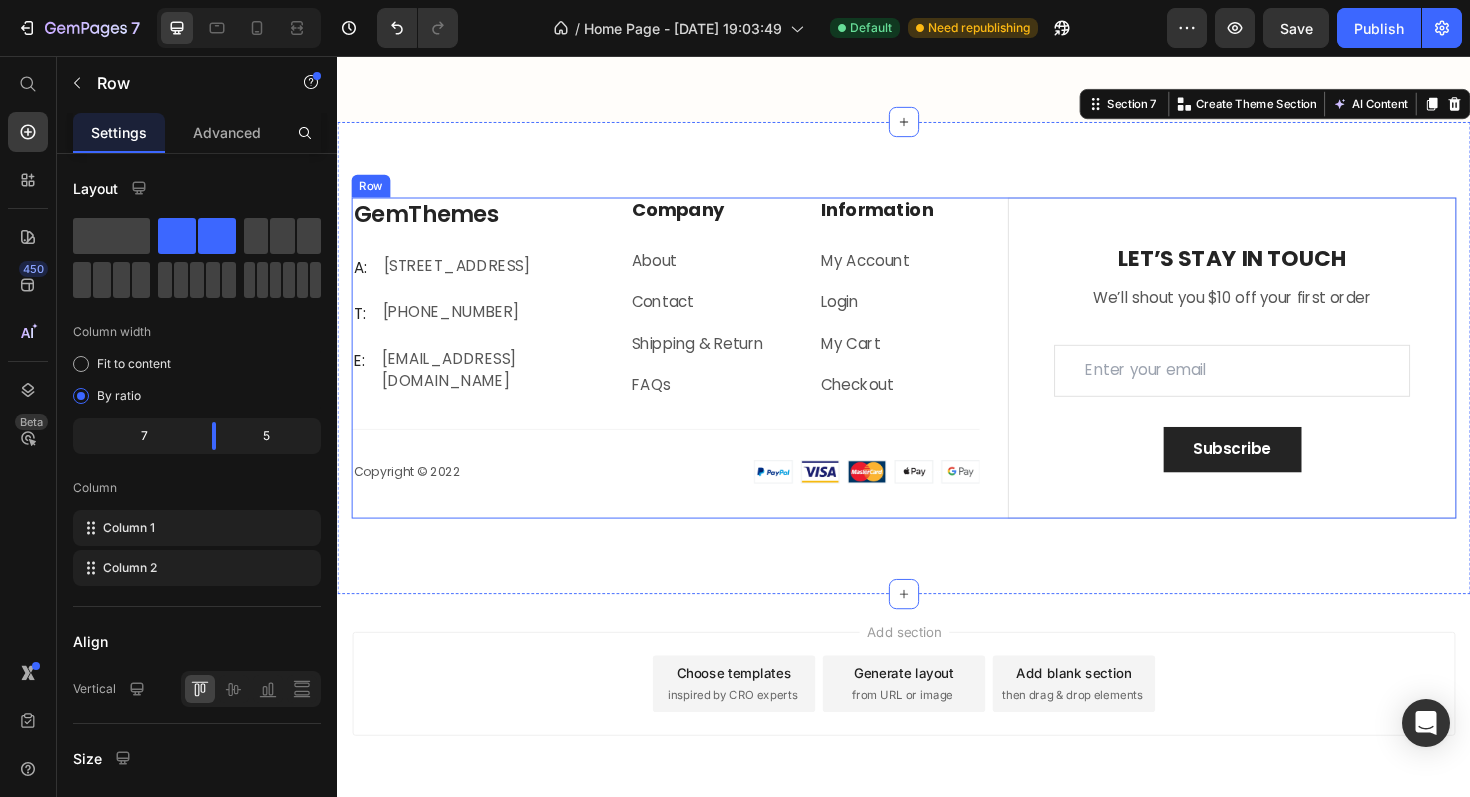 click on "GemThemes Heading A: Text block 184 Main Rd E, St Albans VIC 3021, Australia Text block Row T: Text block +012 345 6789 0000 Text block Row E: Text block gemthemes@gmail.com Text block Row Company Heading About Text block Contact Text block Shipping & Return Text block FAQs Text block Information Heading My Account Text block Login Text block My Cart Text block Checkout Text block Row Row                Title Line Copyright © 2022  Text block Image Row" at bounding box center (684, 376) 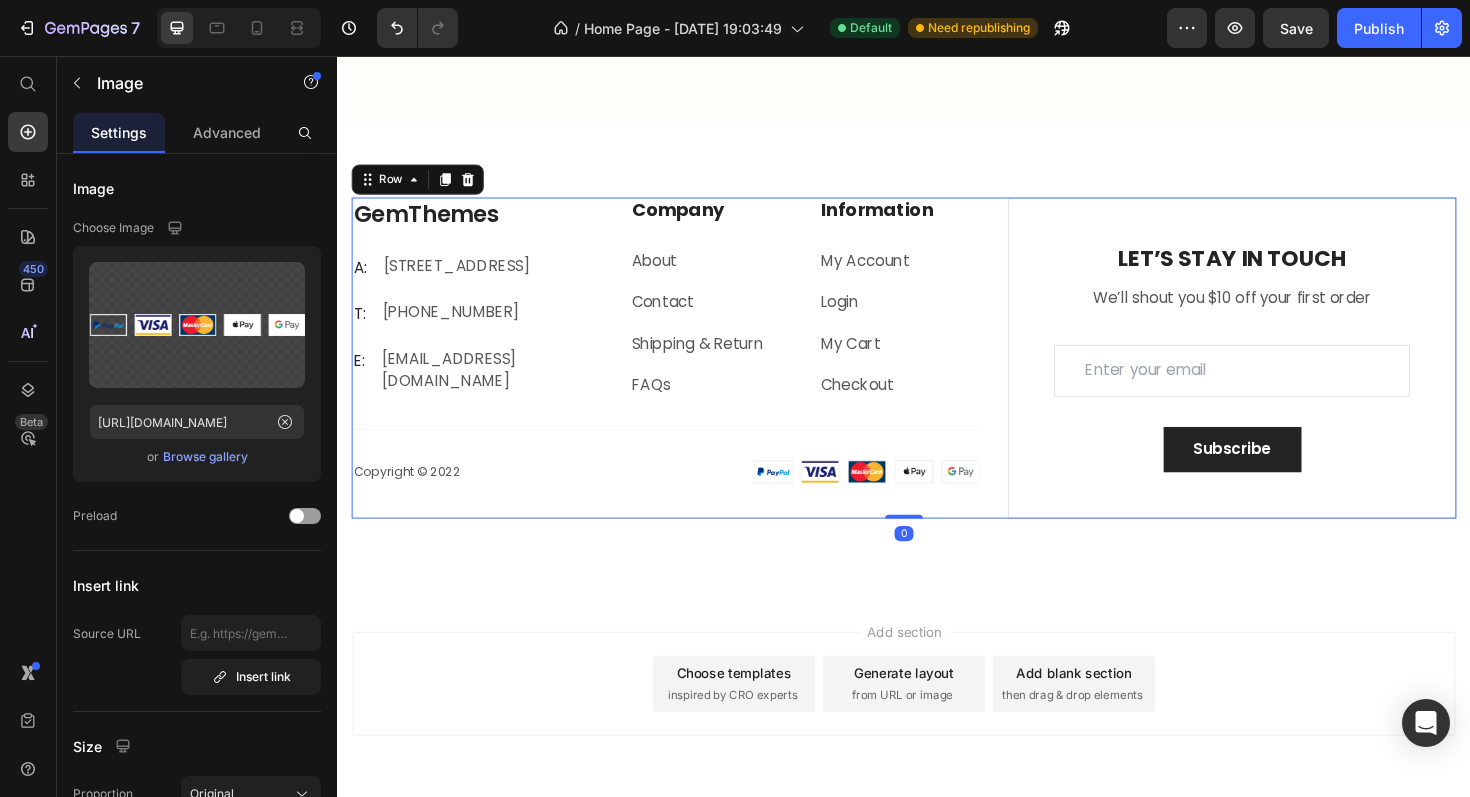 click at bounding box center [859, 496] 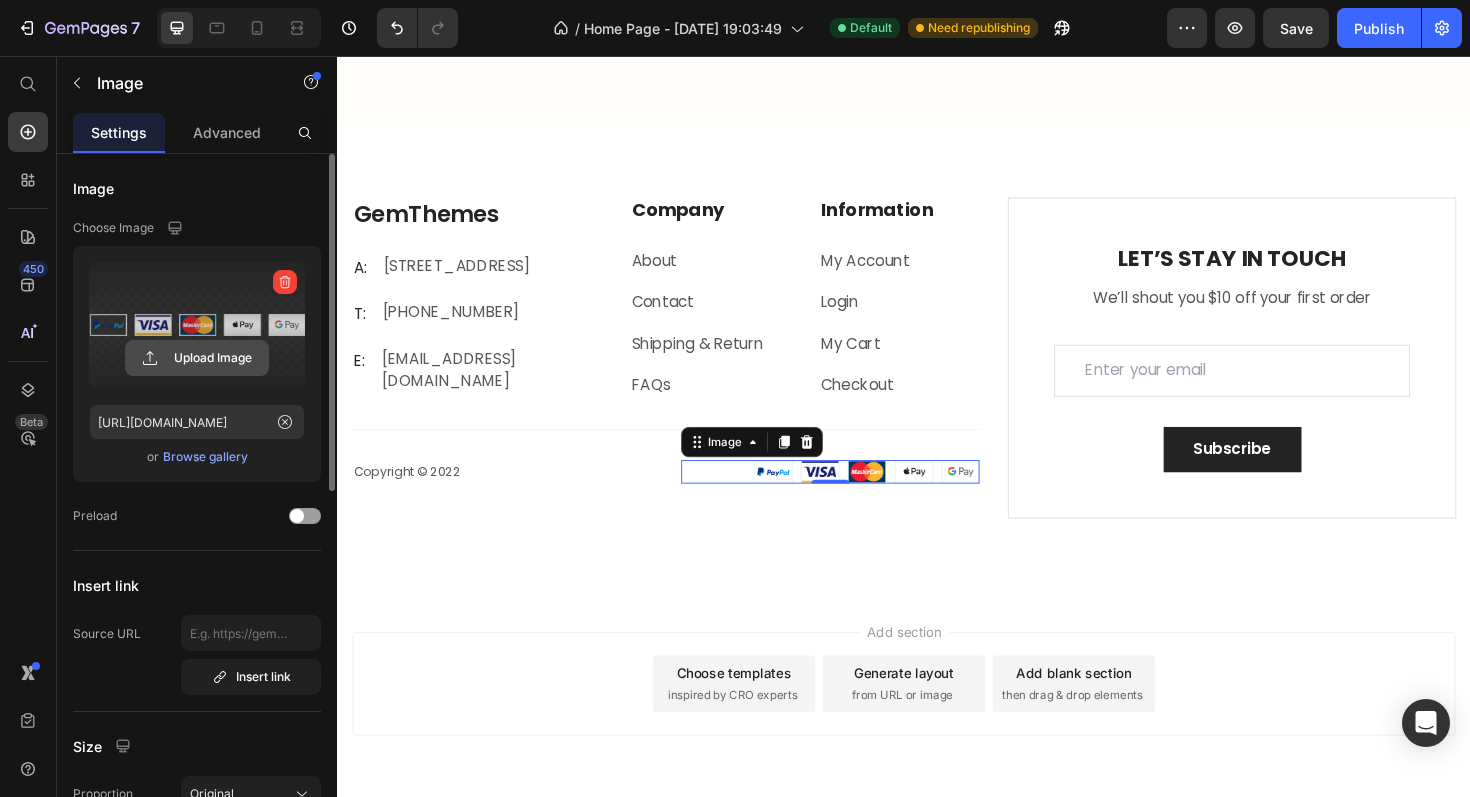 click 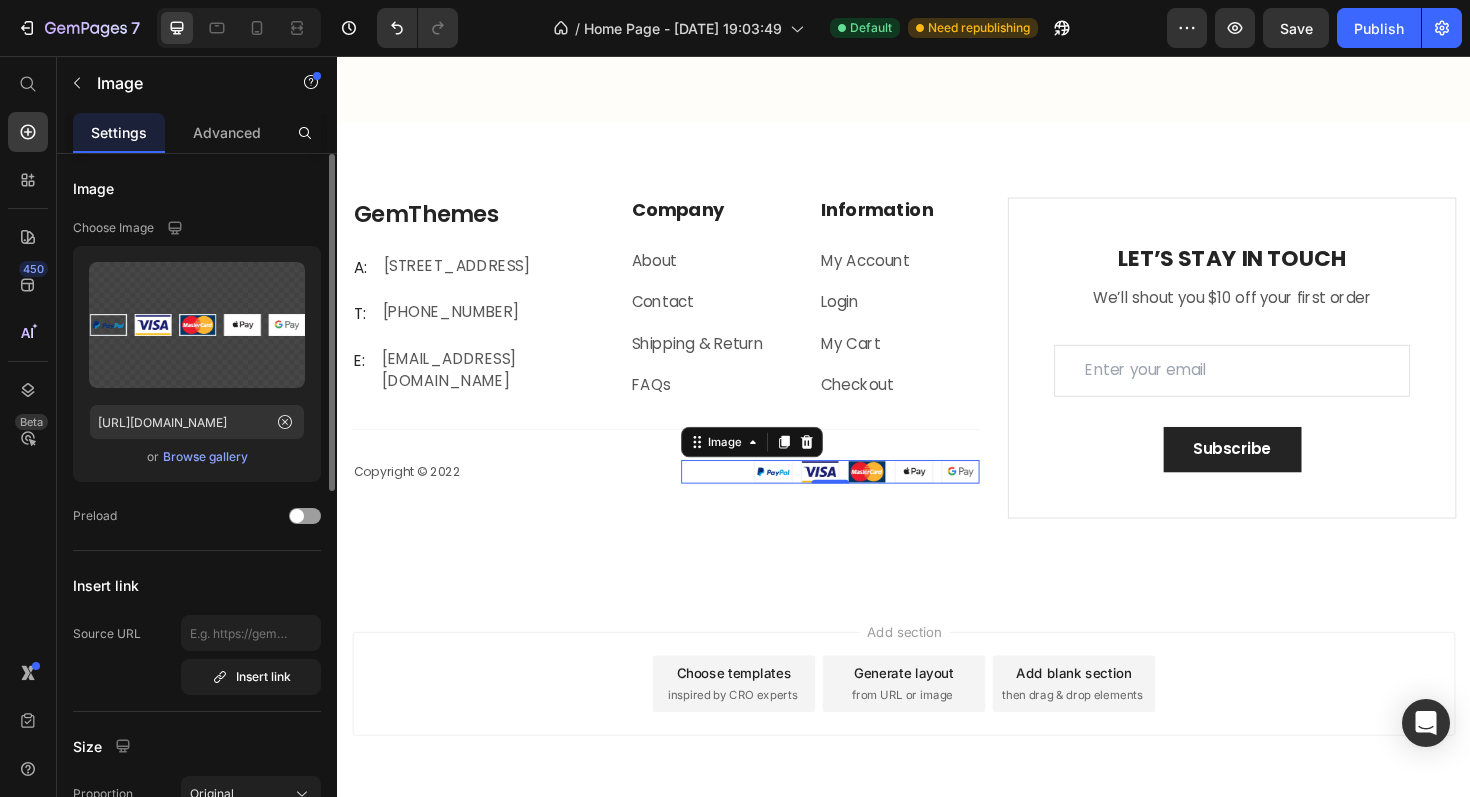 click on "Browse gallery" at bounding box center (205, 457) 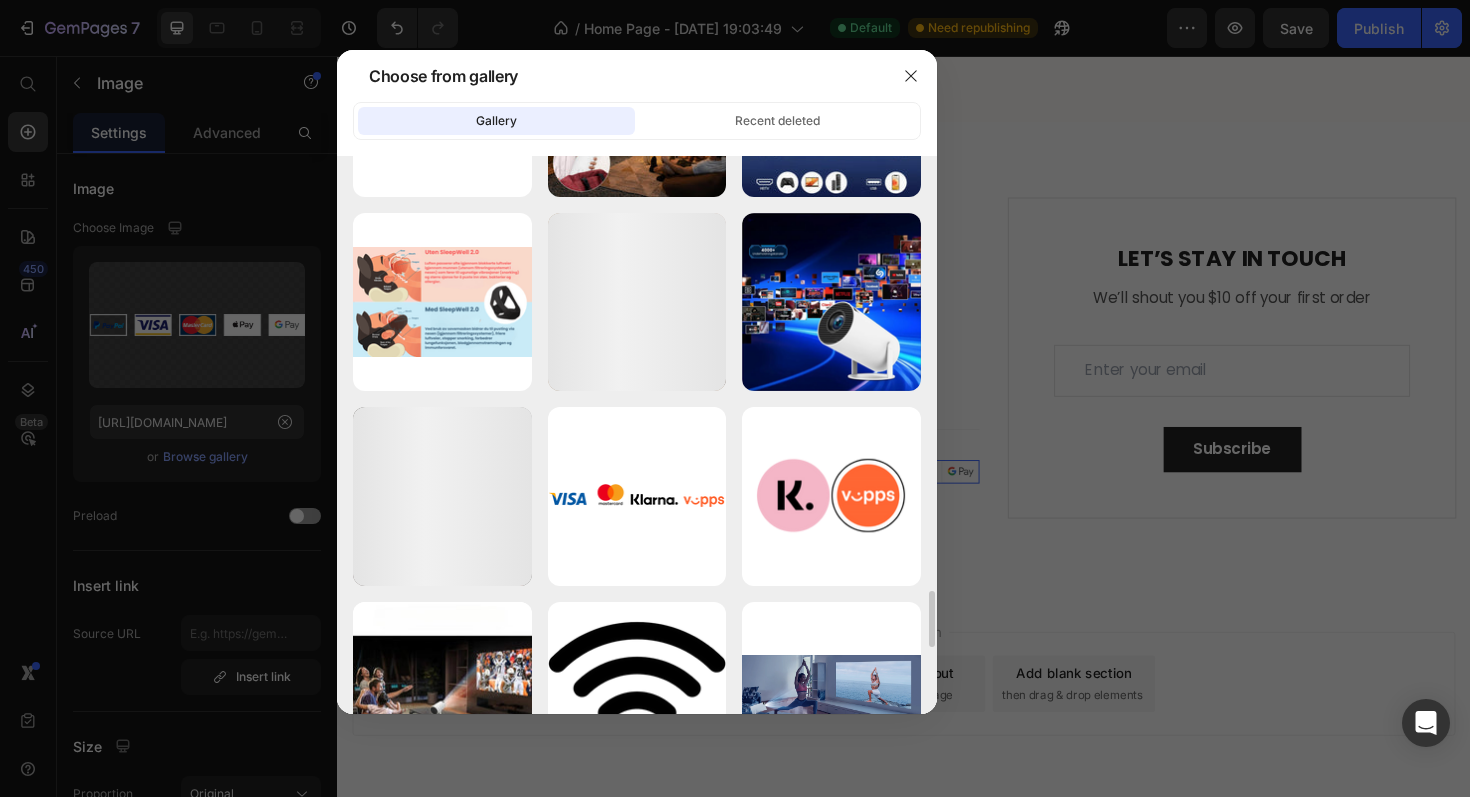 scroll, scrollTop: 4244, scrollLeft: 0, axis: vertical 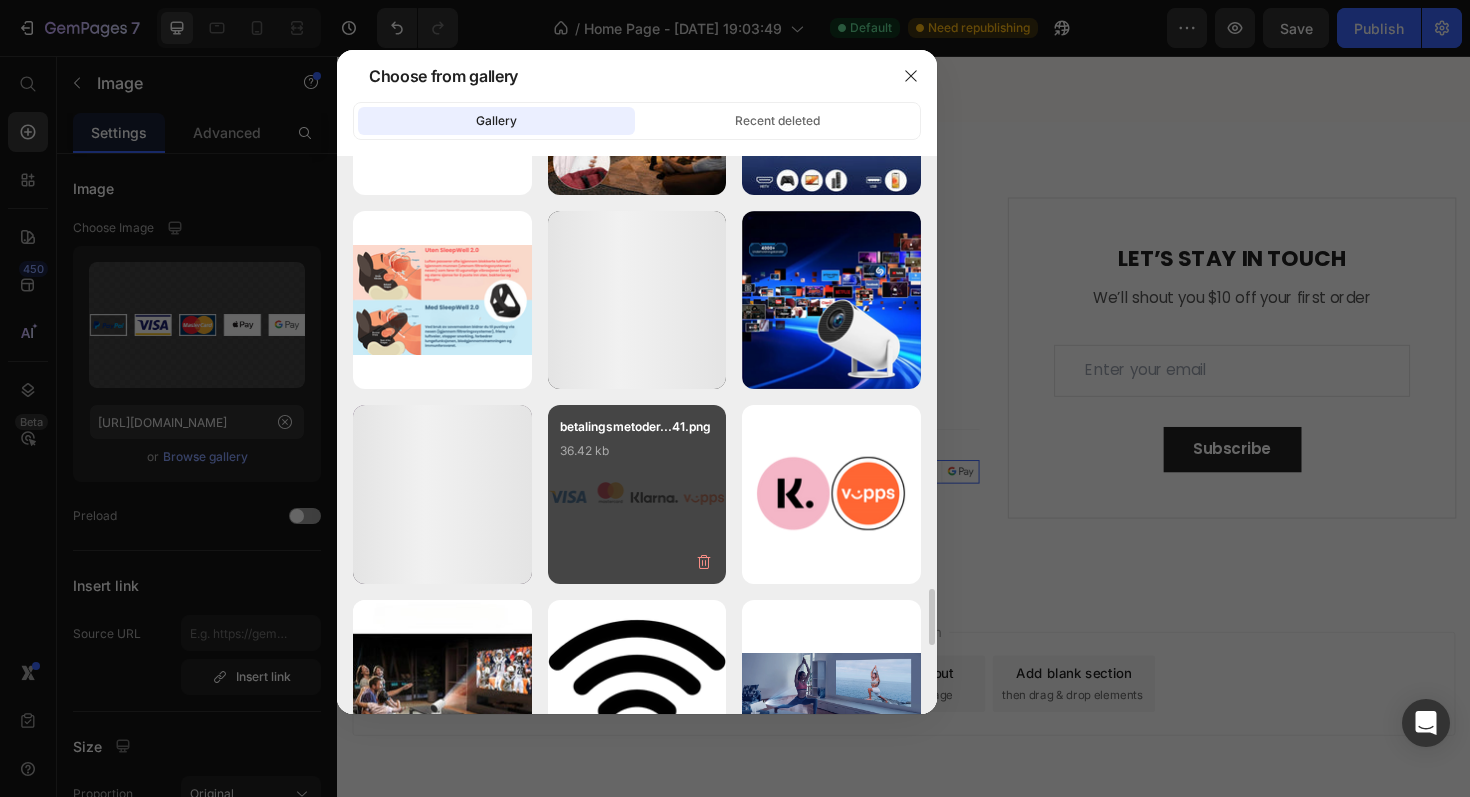 click on "betalingsmetoder...41.png 36.42 kb" at bounding box center (637, 457) 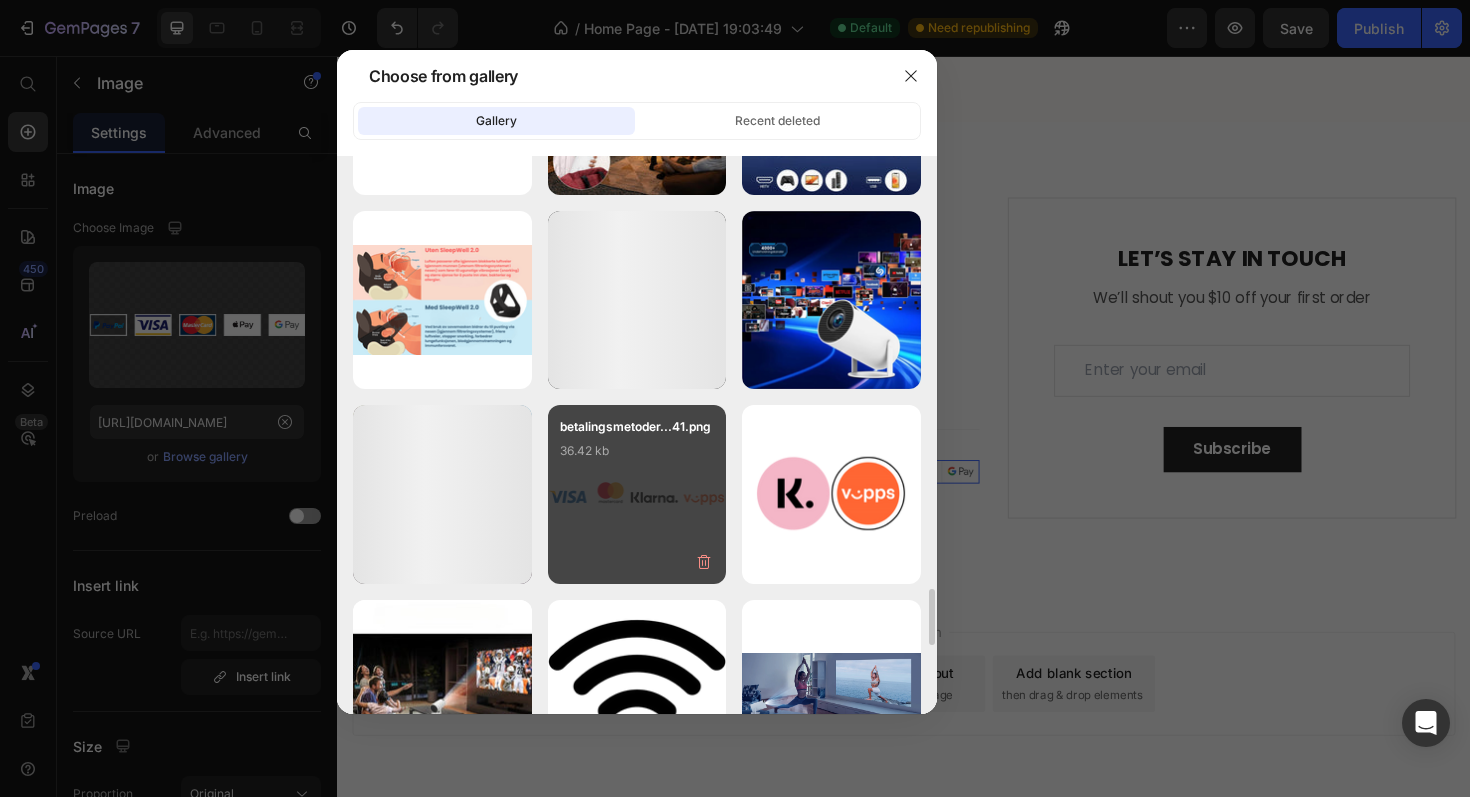 type on "https://cdn.shopify.com/s/files/1/0586/0927/0881/files/gempages_572050125665338183-e464ed8f-7c1e-4f7f-bd92-66025f5f1082.png" 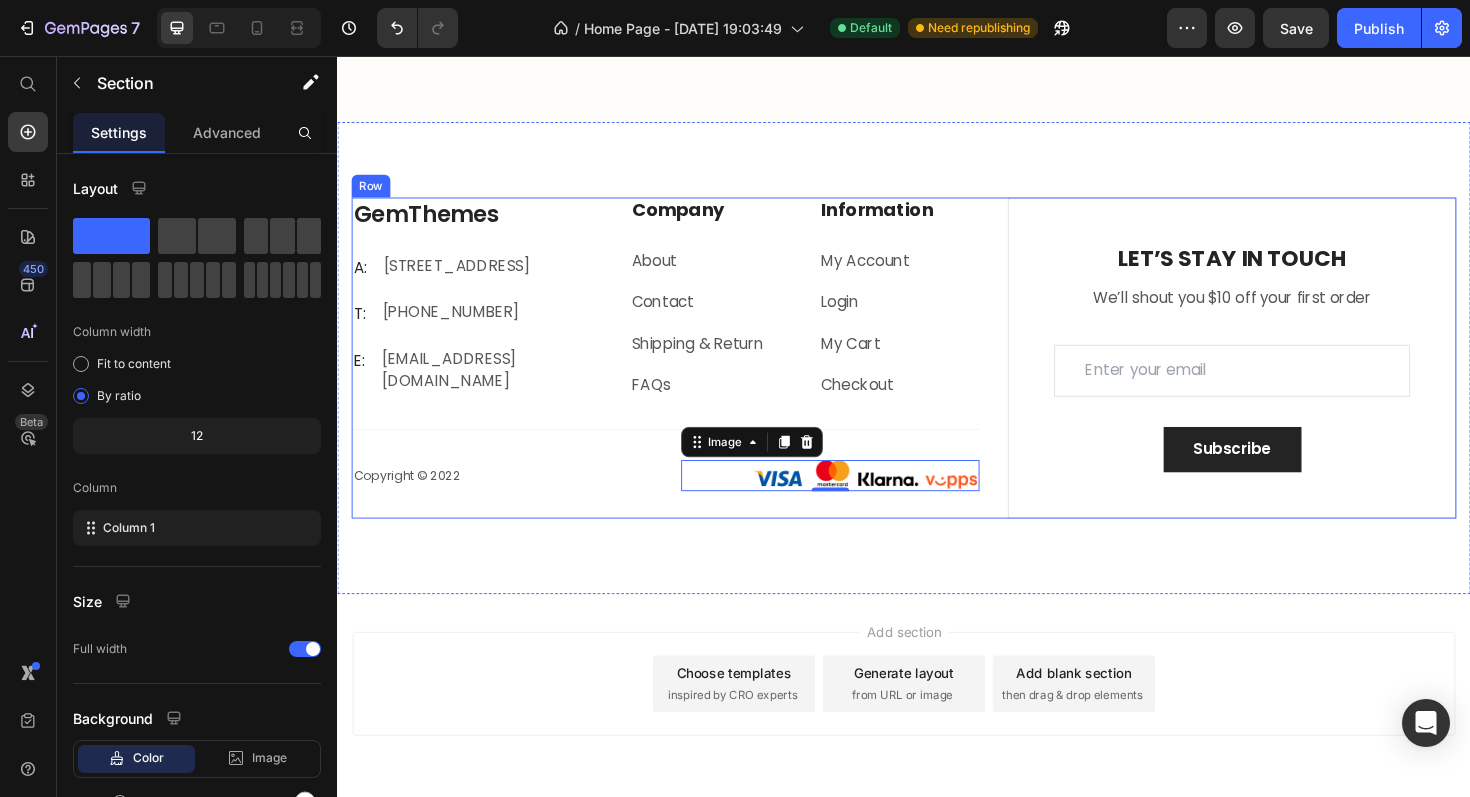 click on "GemThemes Heading A: Text block 184 Main Rd E, St Albans VIC 3021, Australia Text block Row T: Text block +012 345 6789 0000 Text block Row E: Text block gemthemes@gmail.com Text block Row Company Heading About Text block Contact Text block Shipping & Return Text block FAQs Text block Information Heading My Account Text block Login Text block My Cart Text block Checkout Text block Row Row                Title Line Copyright © 2022  Text block Image   0 Row LET’S STAY IN TOUCH Heading We’ll shout you $10 off your first order Text block Email Field Row Subscribe Submit Button Contact Form Row Copyright © 2022  Text block Image Row Row Section 7" at bounding box center (937, 376) 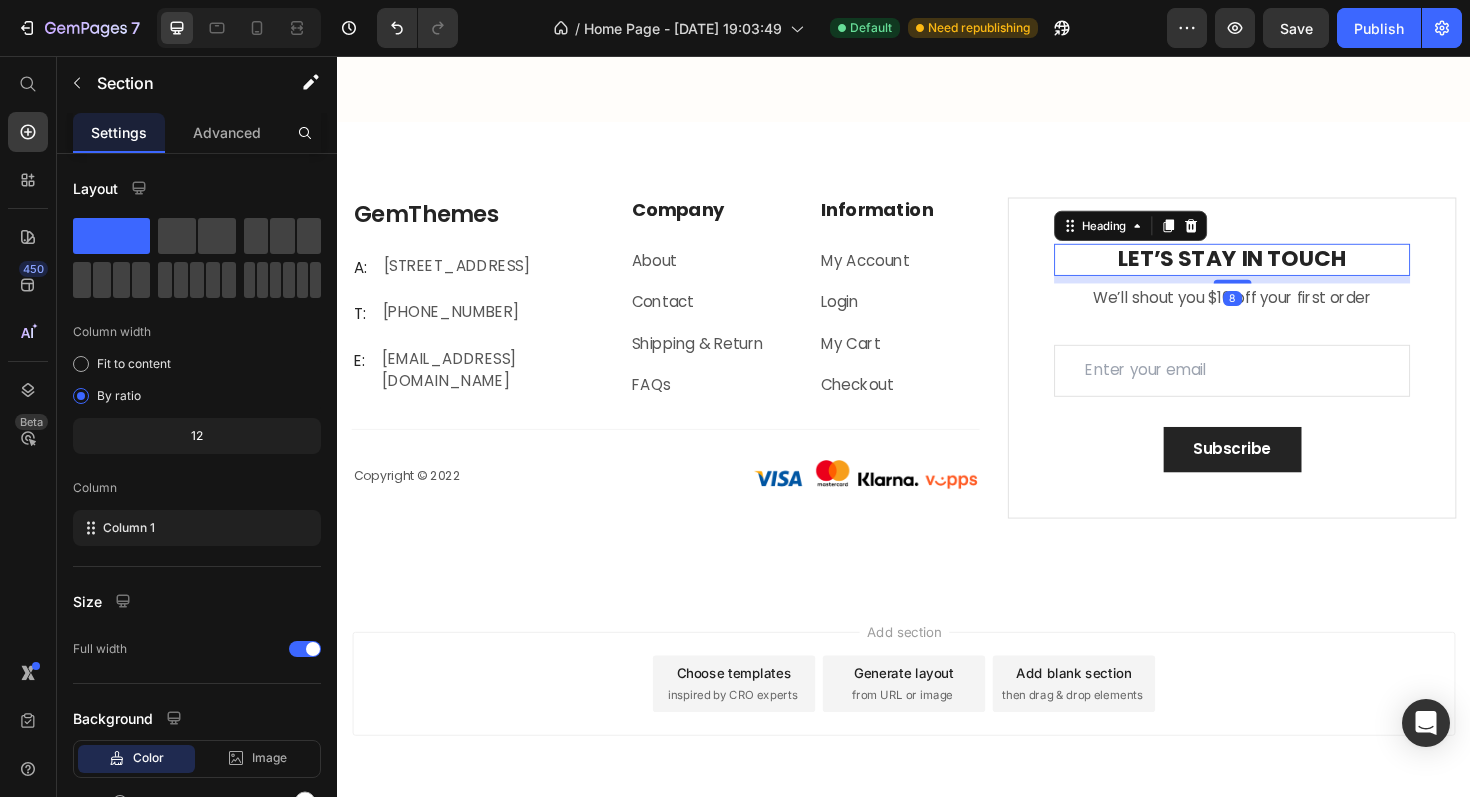 click on "LET’S STAY IN TOUCH" at bounding box center (1284, 272) 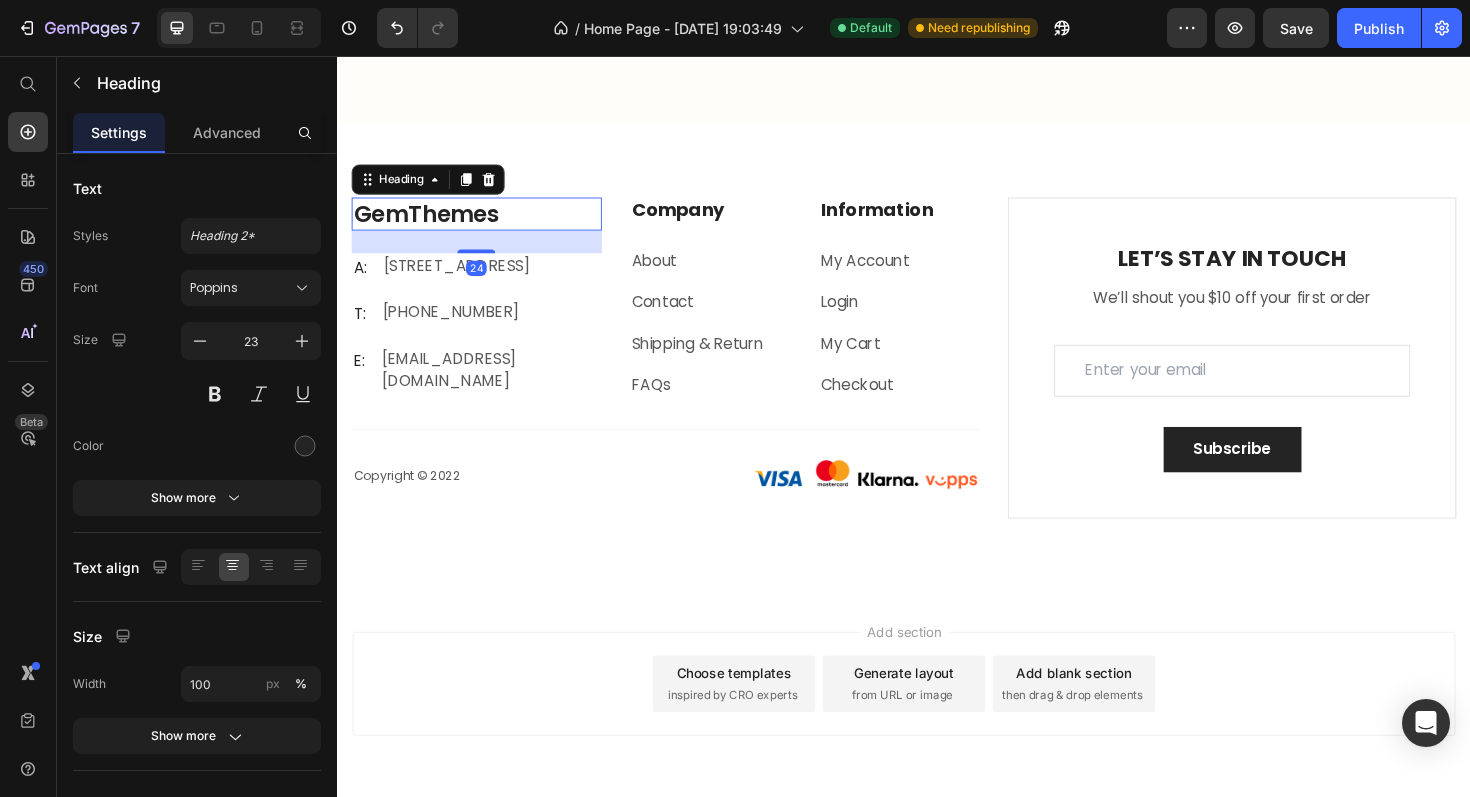 click on "GemThemes" at bounding box center [484, 223] 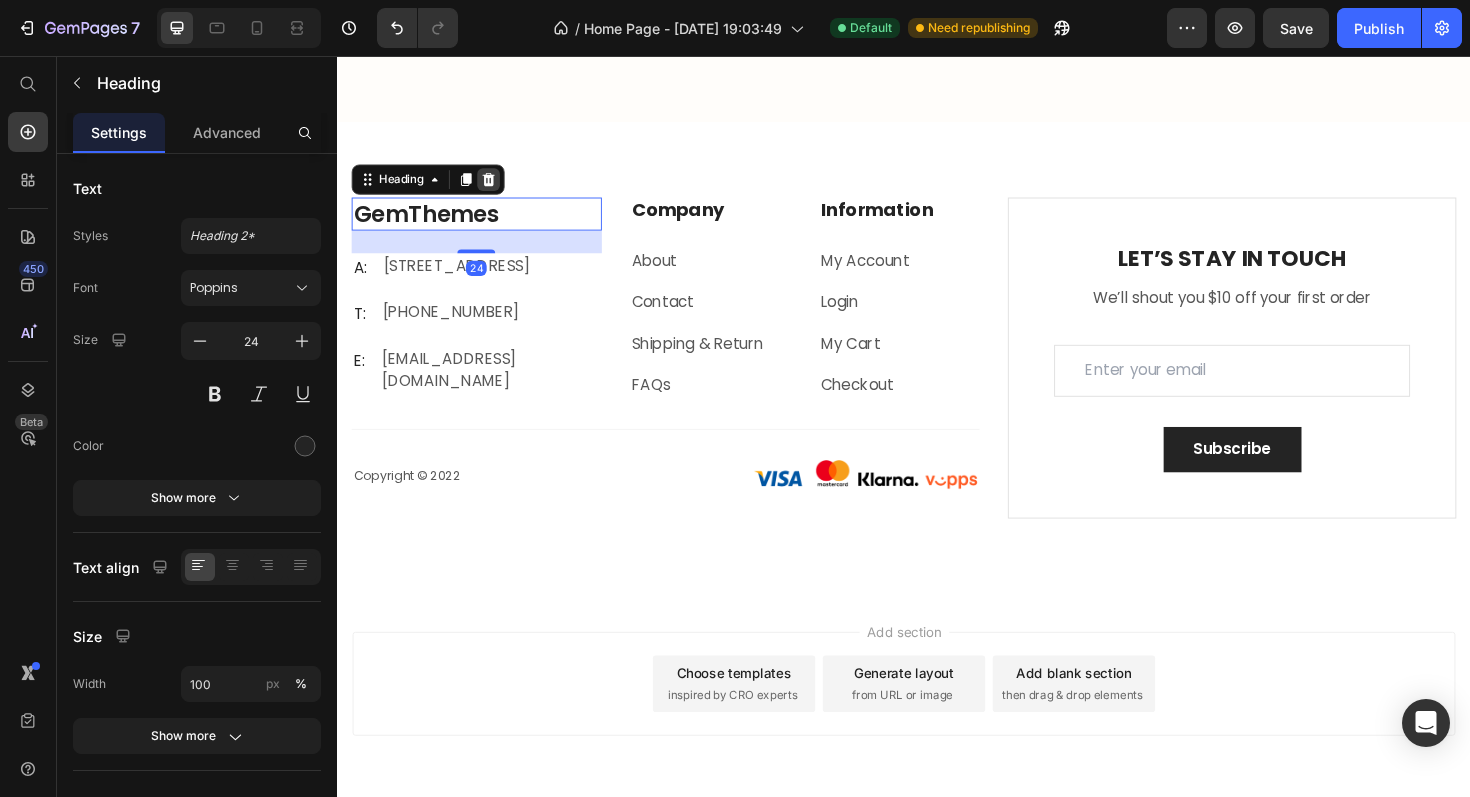 click 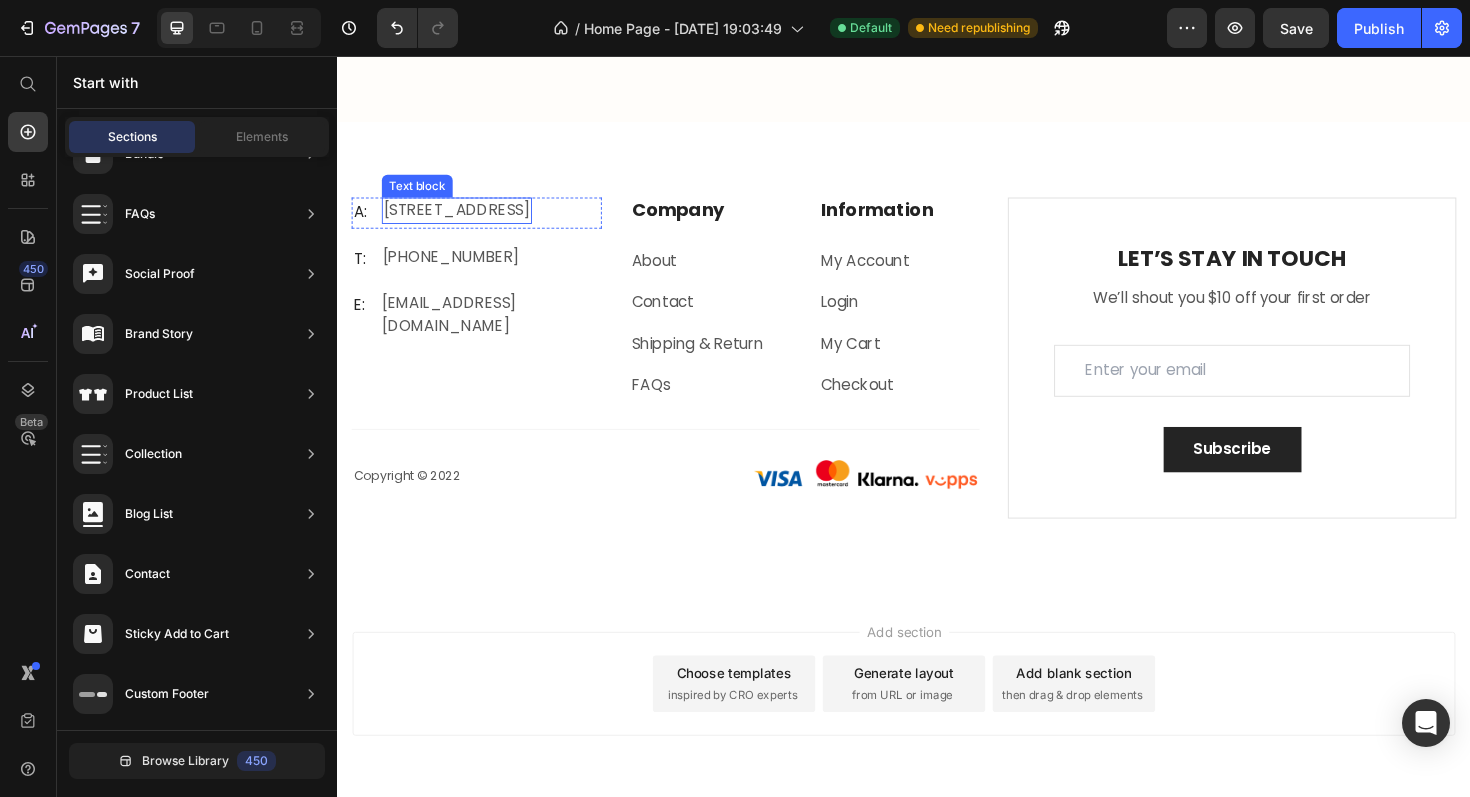 click on "184 Main Rd E, St Albans VIC 3021, Australia" at bounding box center (463, 220) 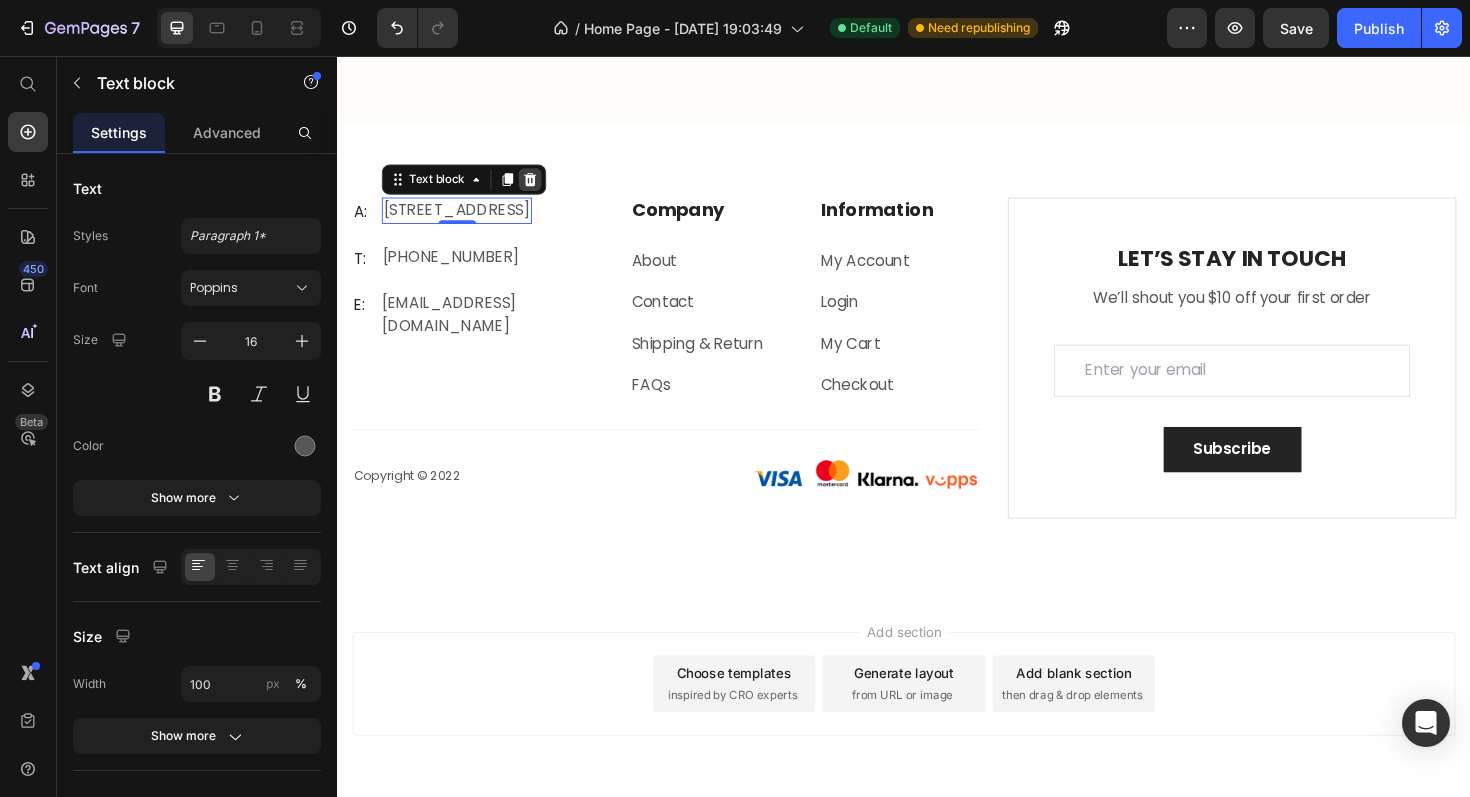 click 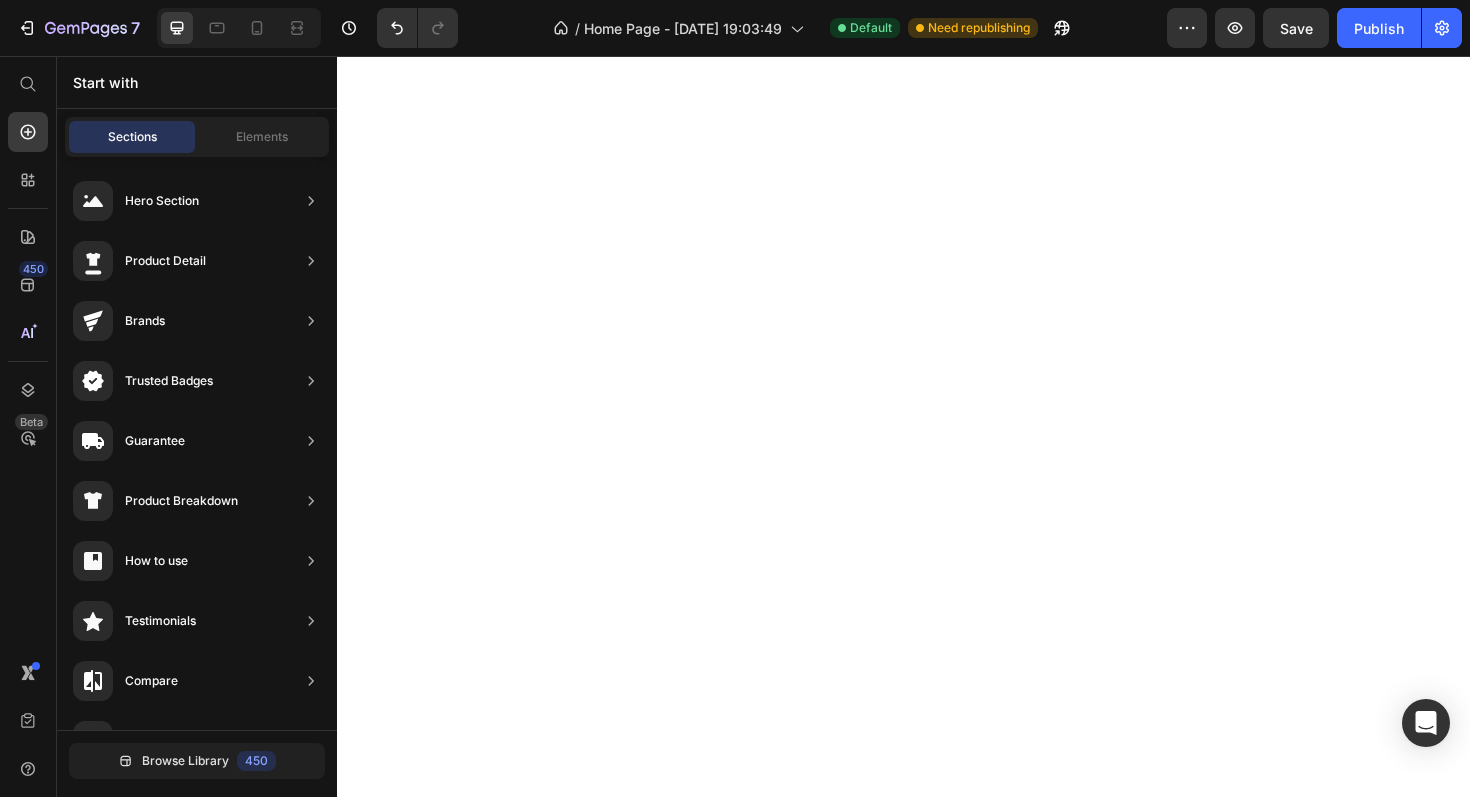 scroll, scrollTop: 0, scrollLeft: 0, axis: both 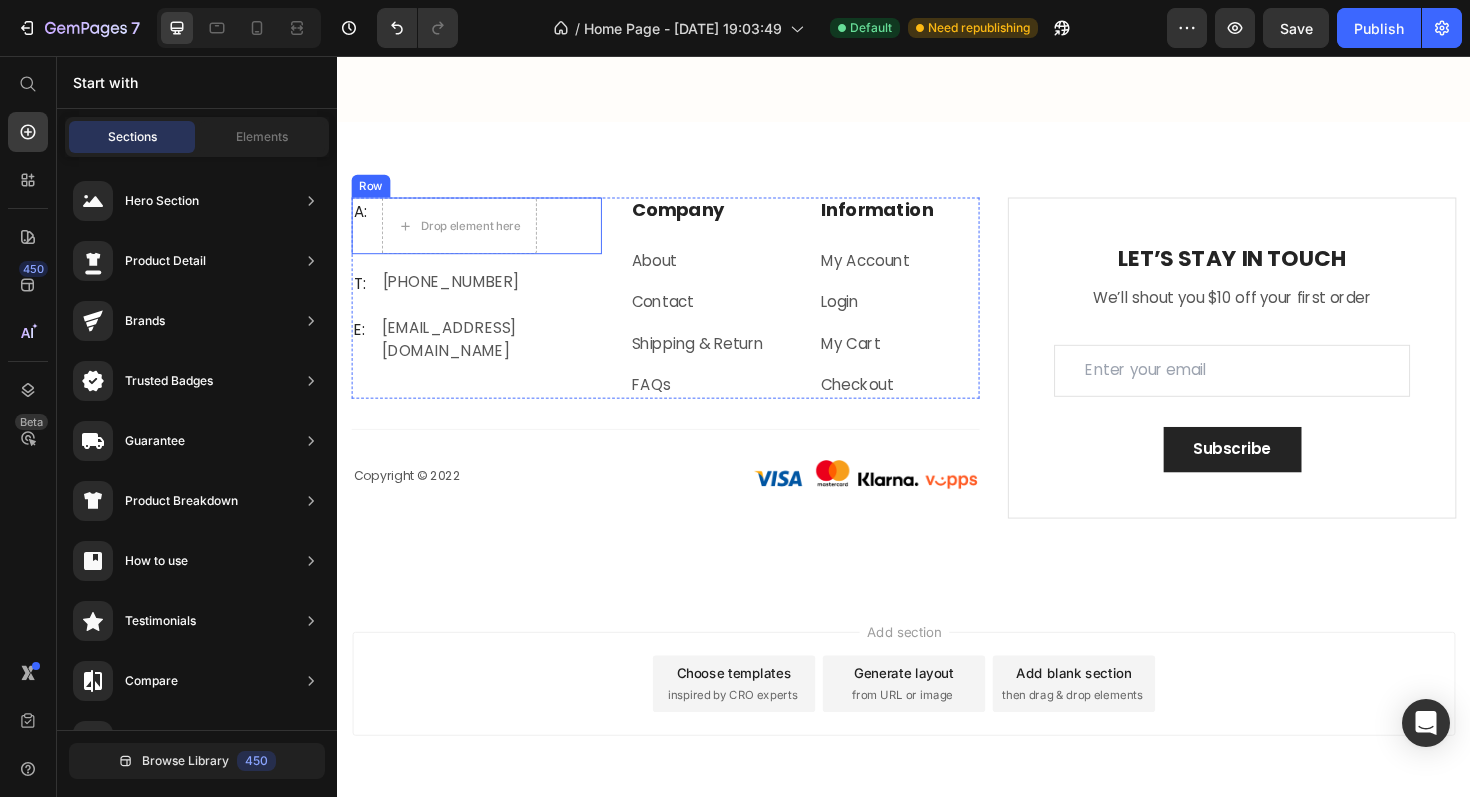 click on "A: Text block
Drop element here Row" at bounding box center (484, 236) 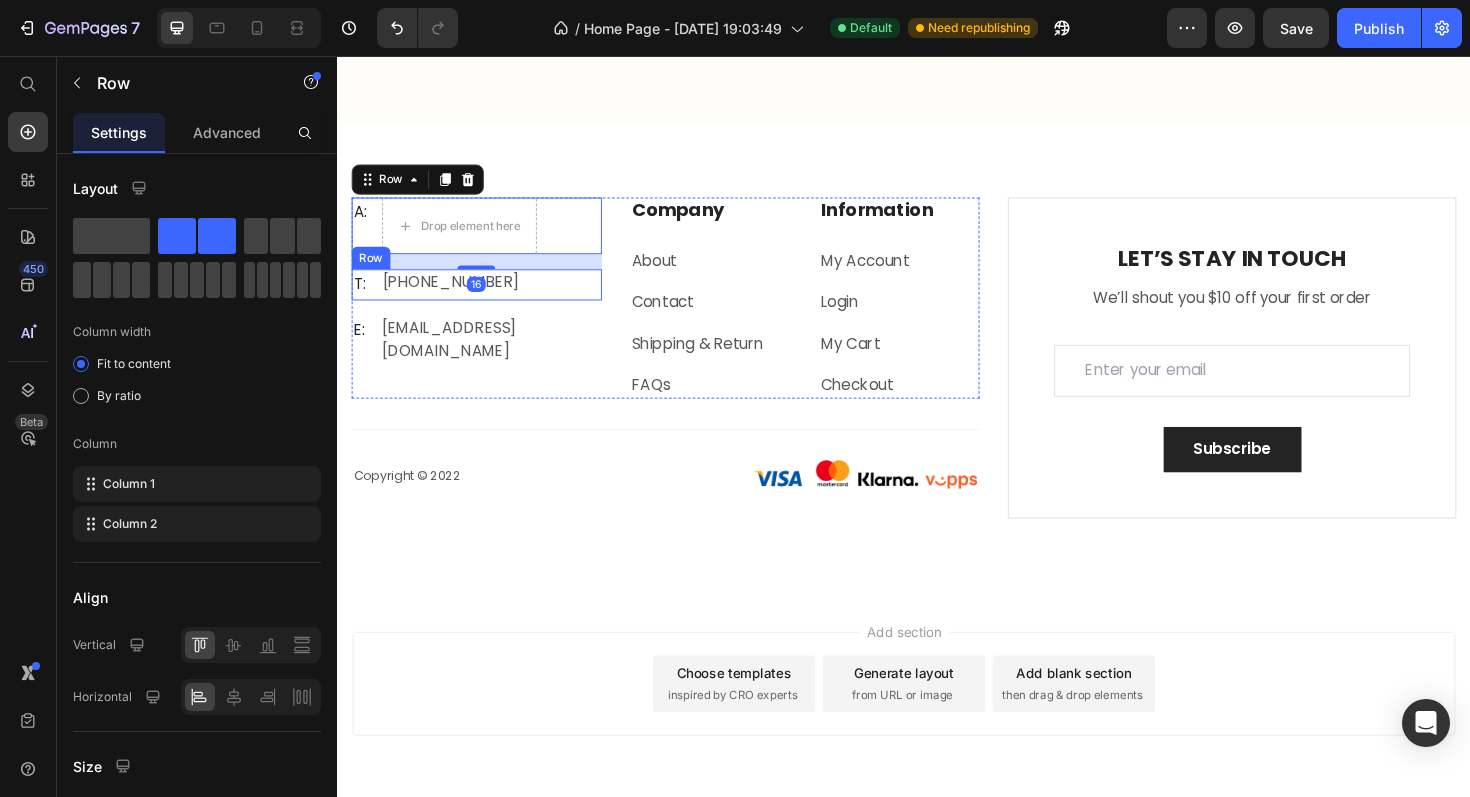 click on "T: Text block +012 345 6789 0000 Text block Row" at bounding box center (484, 298) 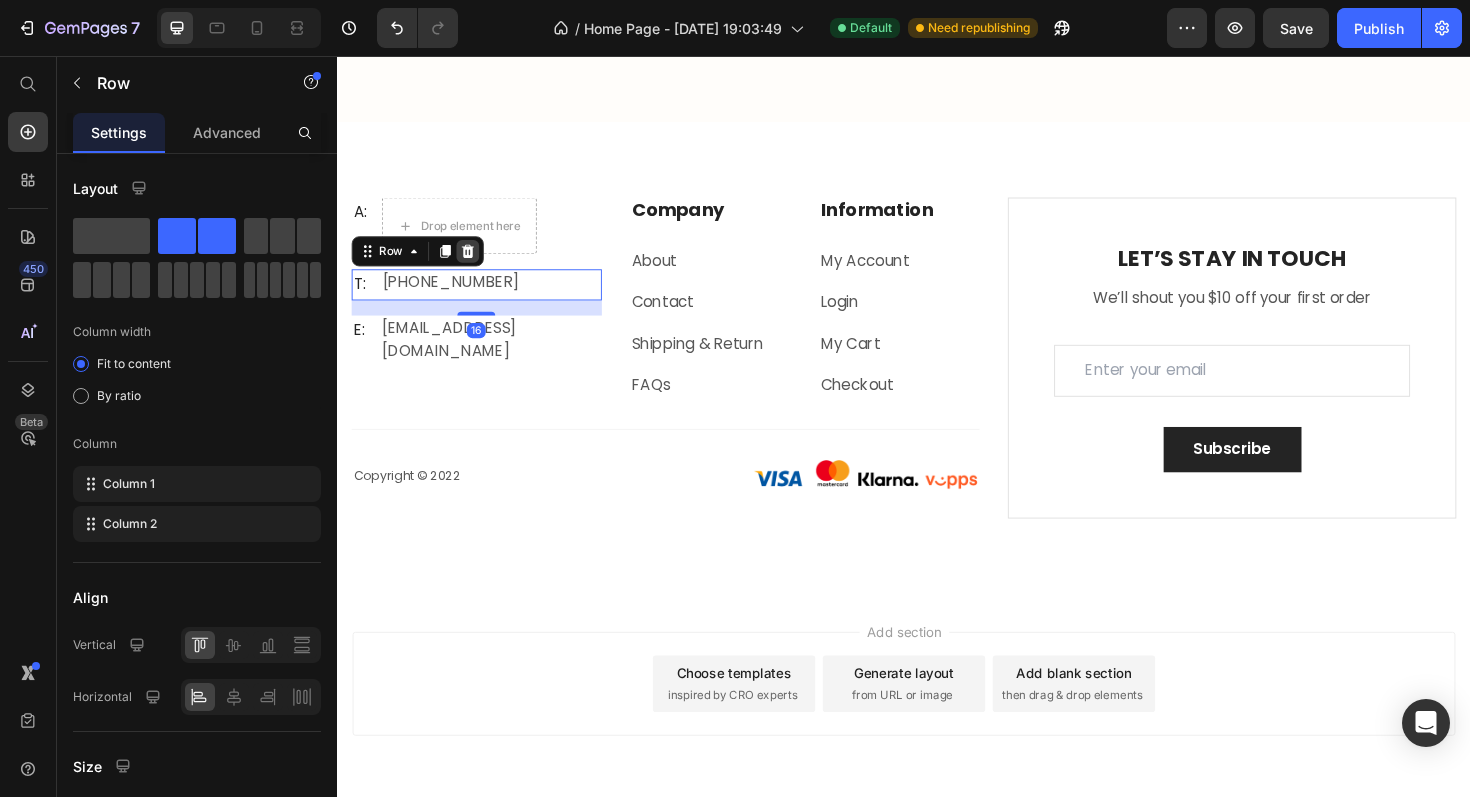 click 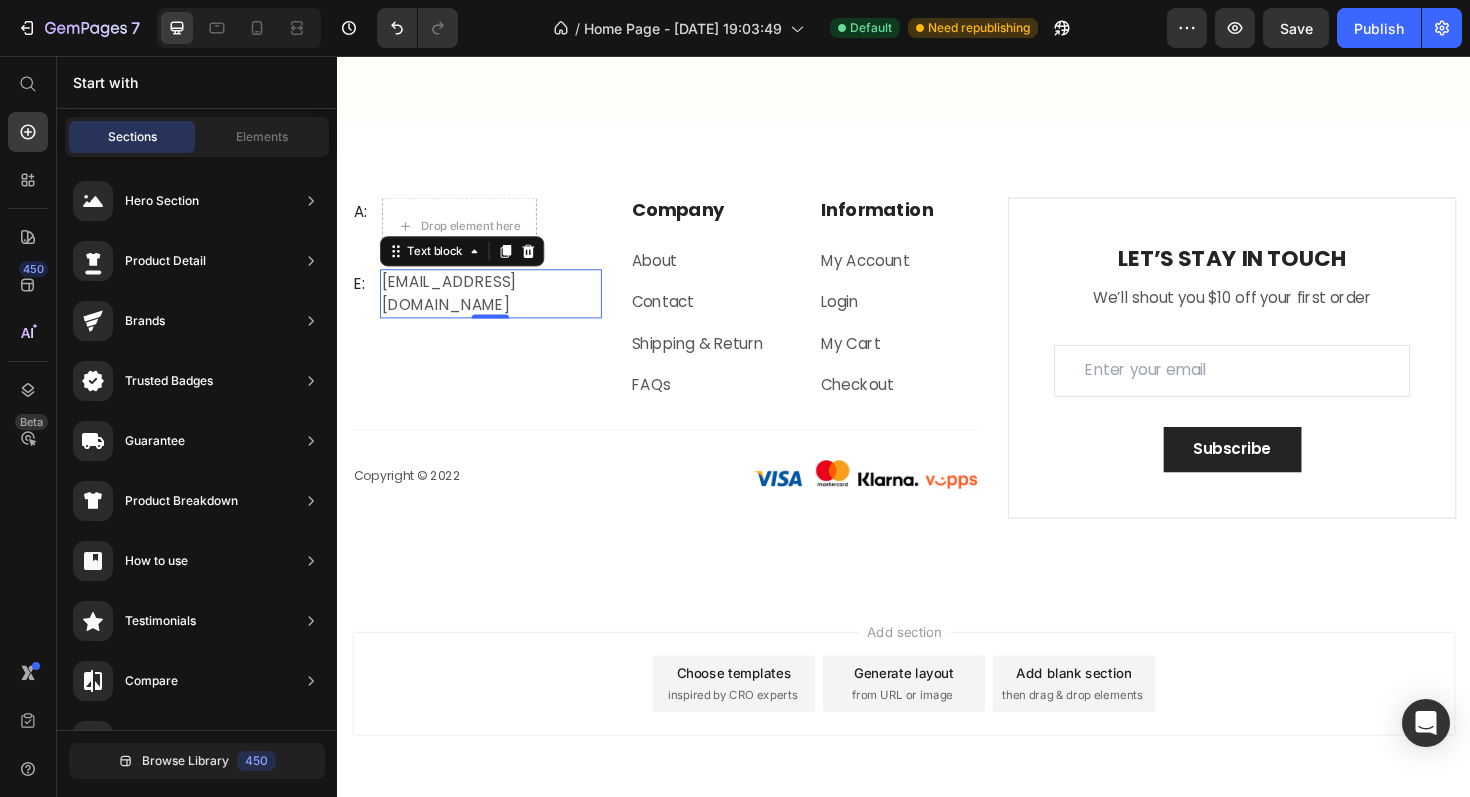 click on "[EMAIL_ADDRESS][DOMAIN_NAME]" at bounding box center (499, 308) 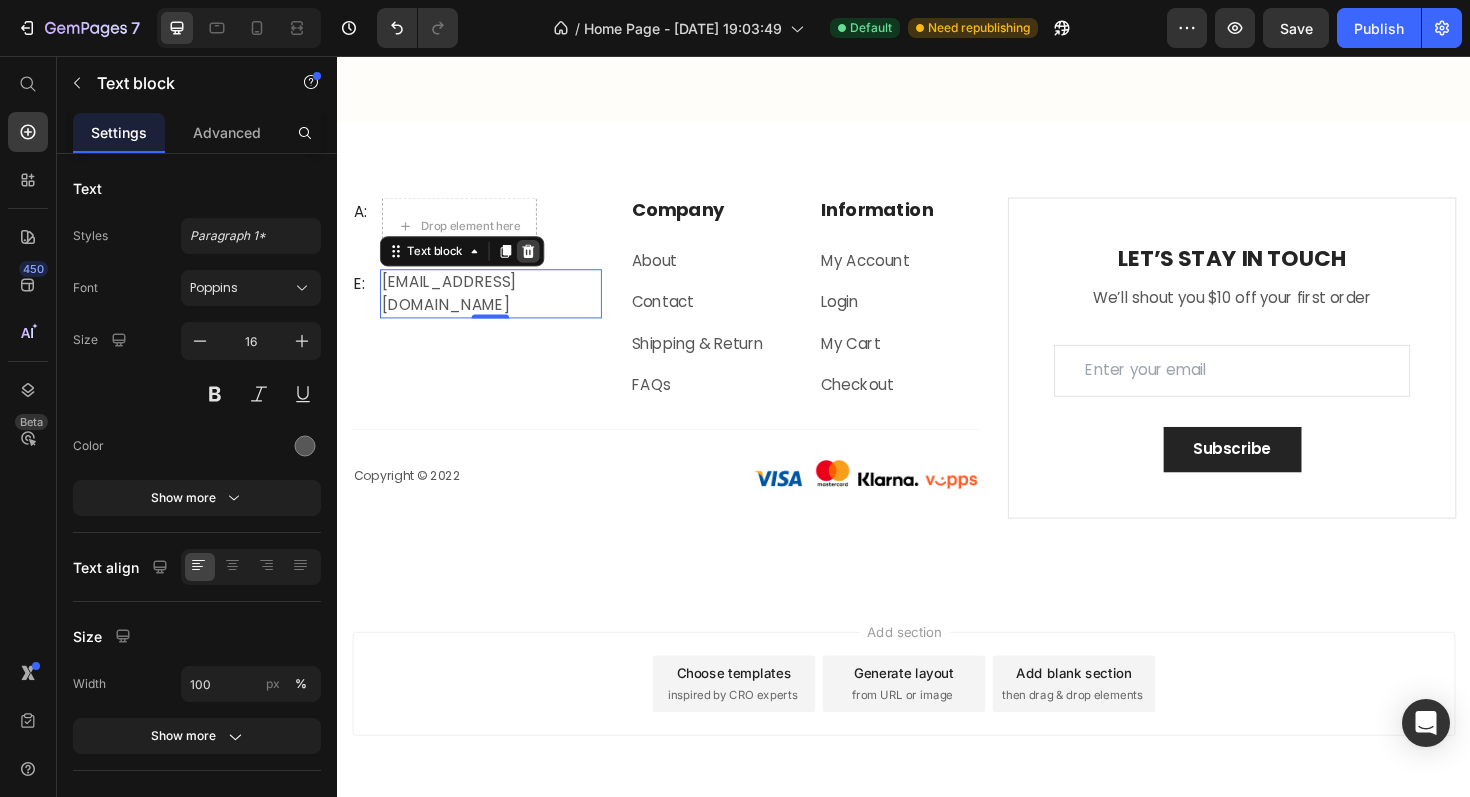 click 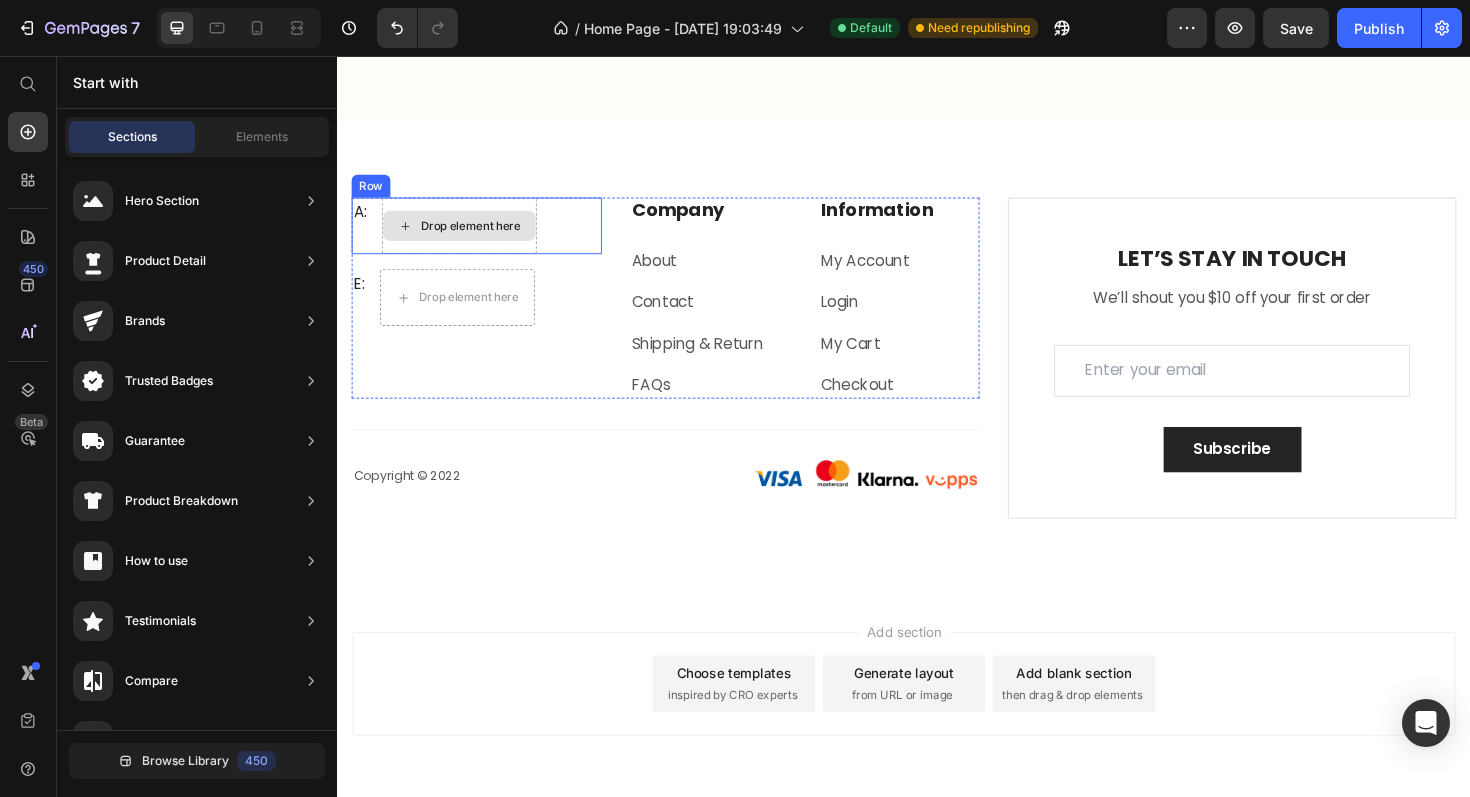 click on "Drop element here" at bounding box center [466, 236] 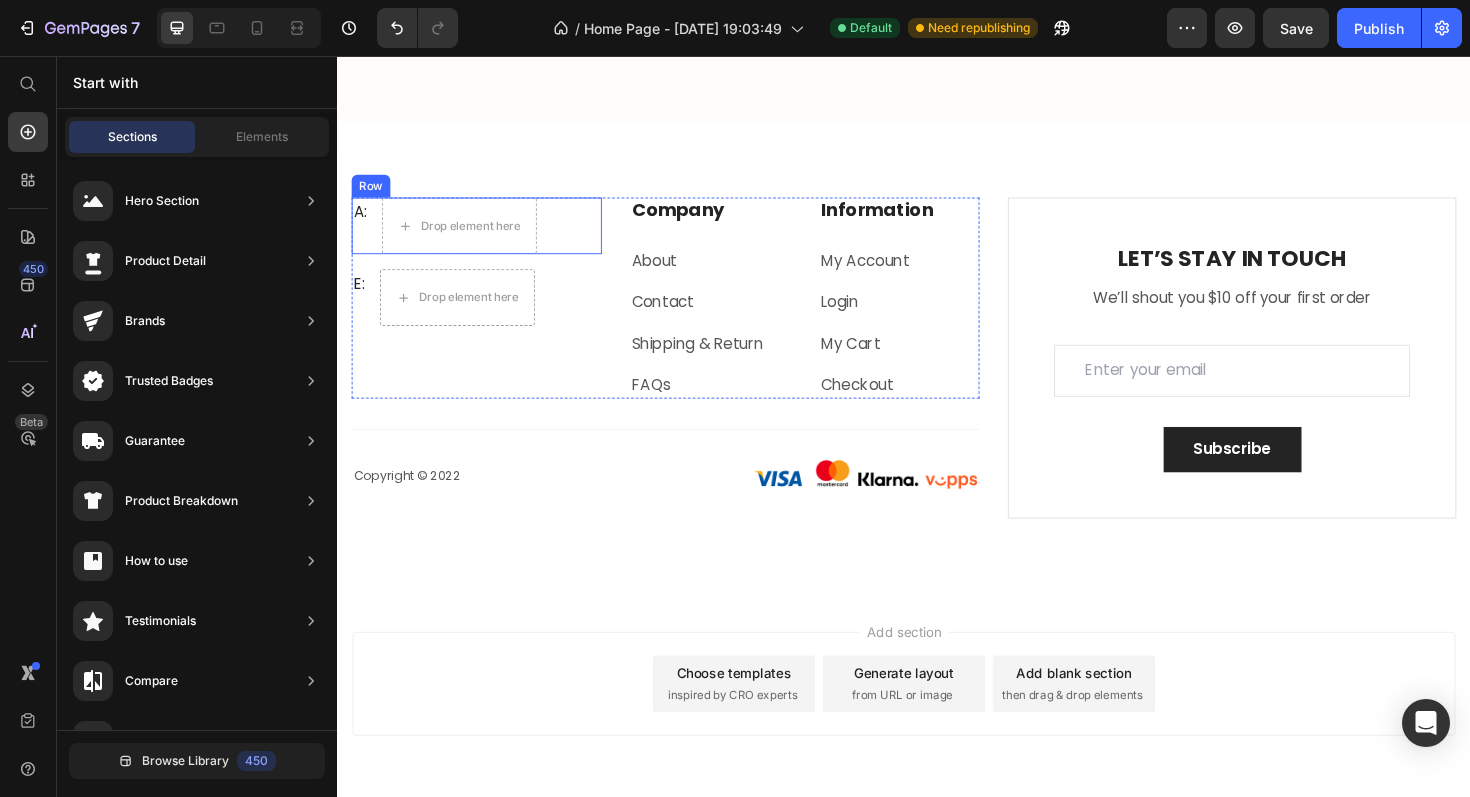 click on "A: Text block
Drop element here Row" at bounding box center (484, 236) 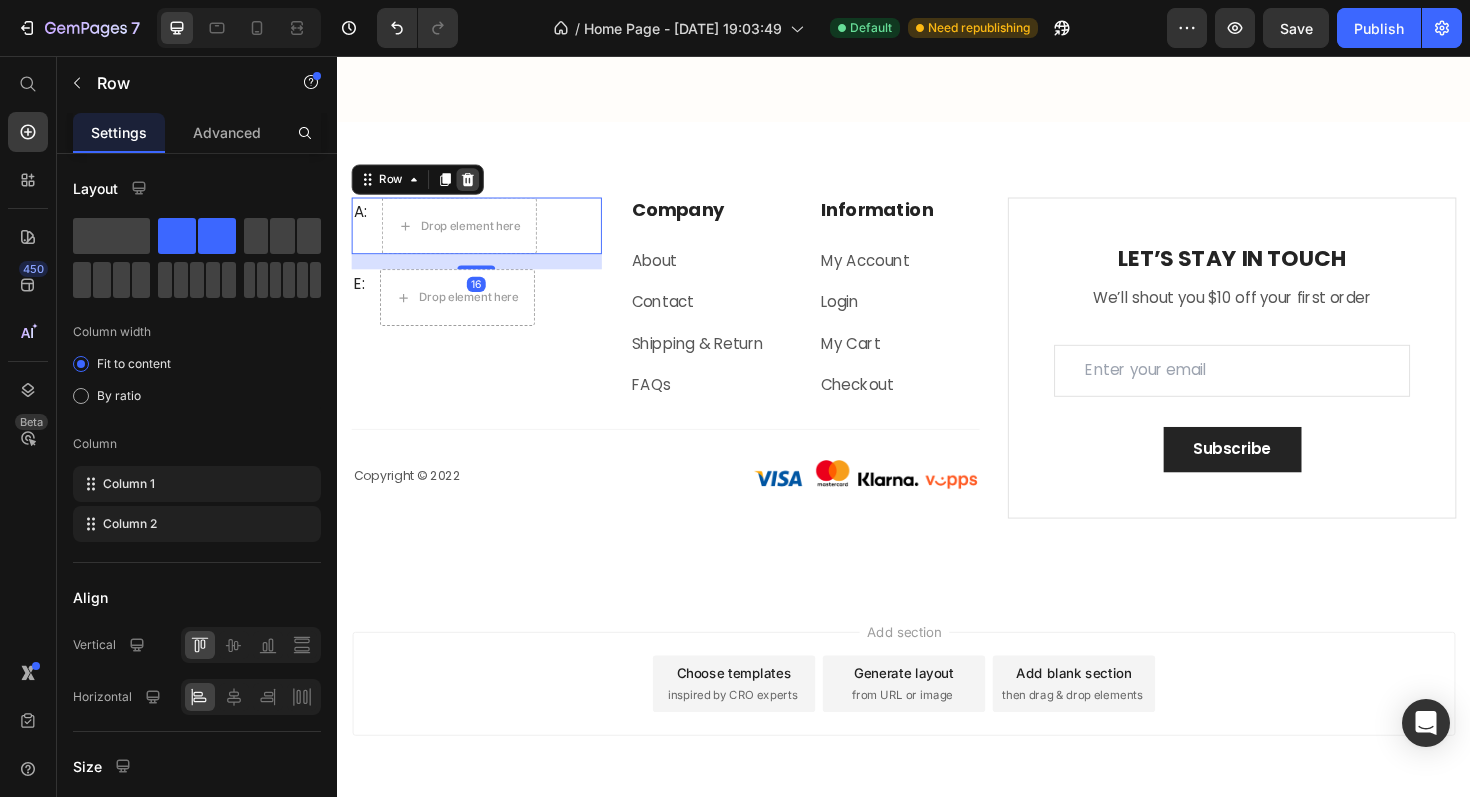 click 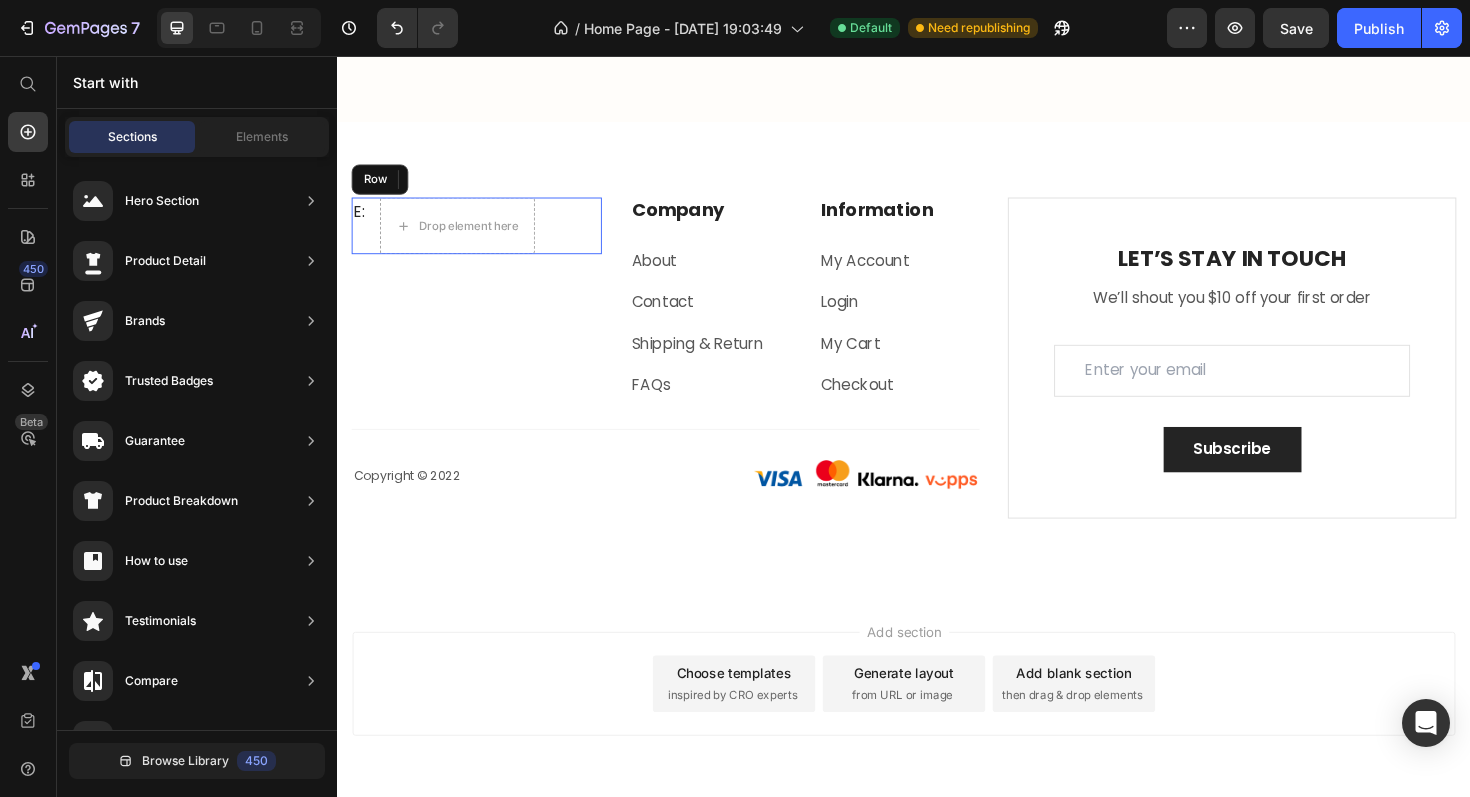 click on "E: Text block
Drop element here Row" at bounding box center [484, 236] 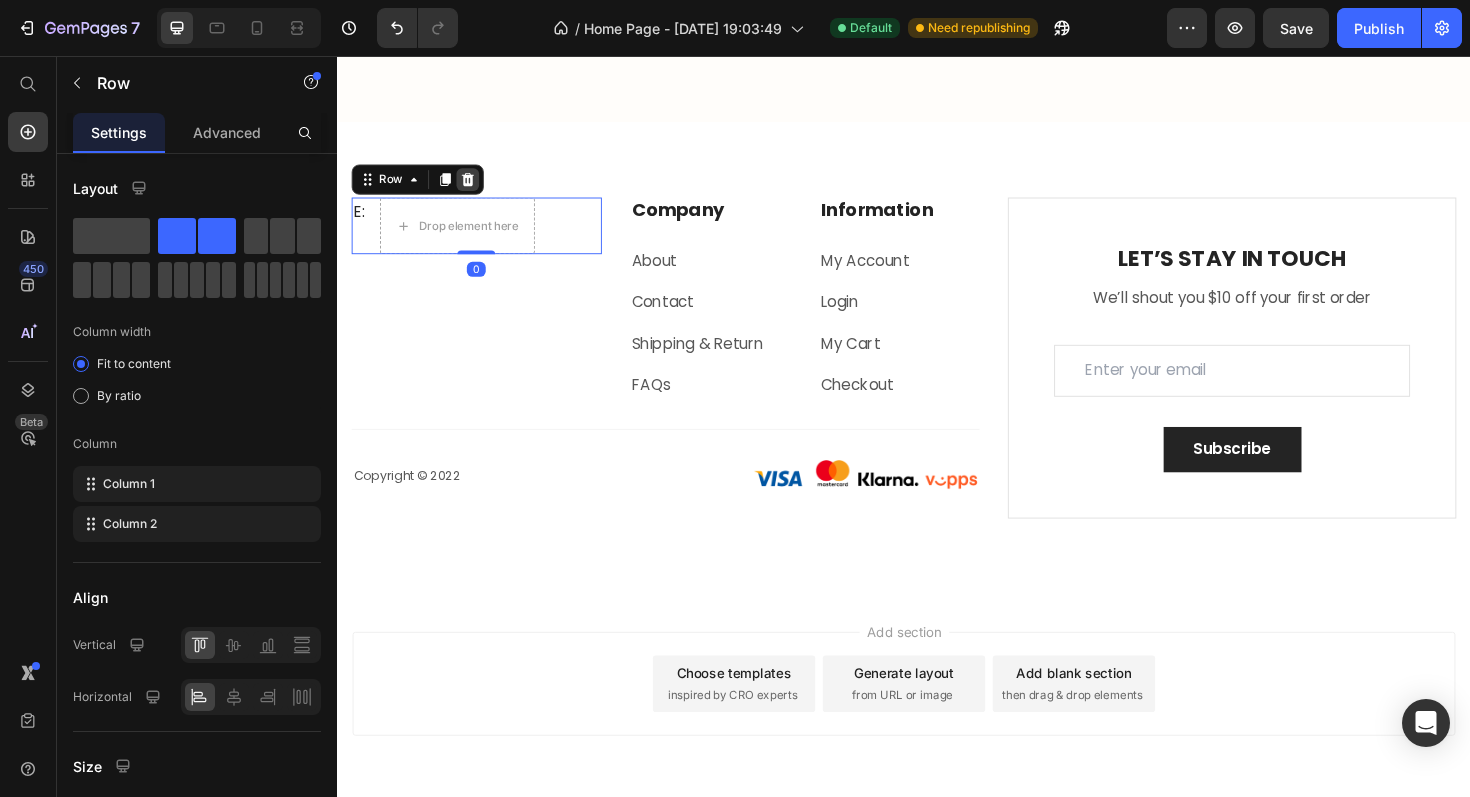 click 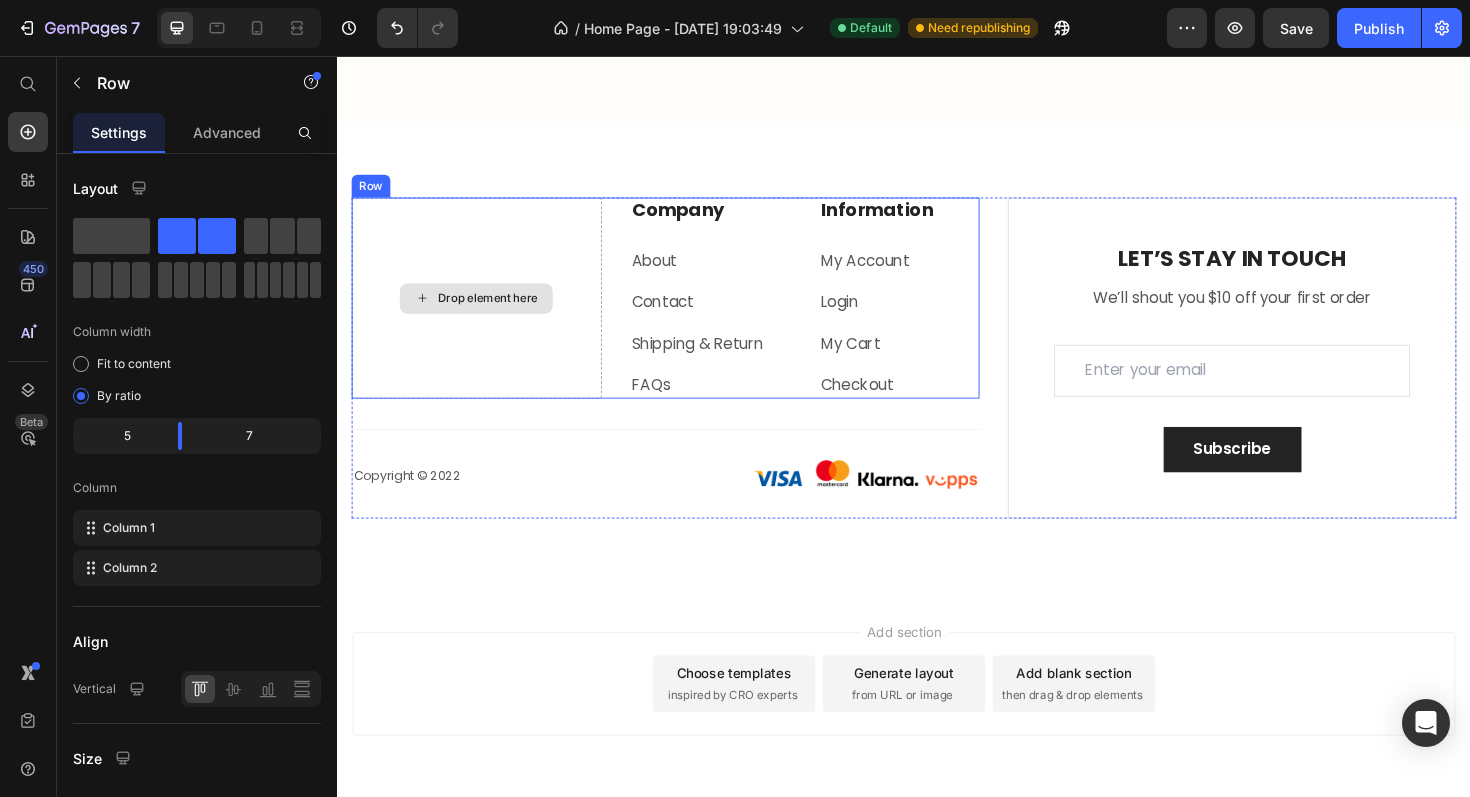 click on "Drop element here" at bounding box center (484, 312) 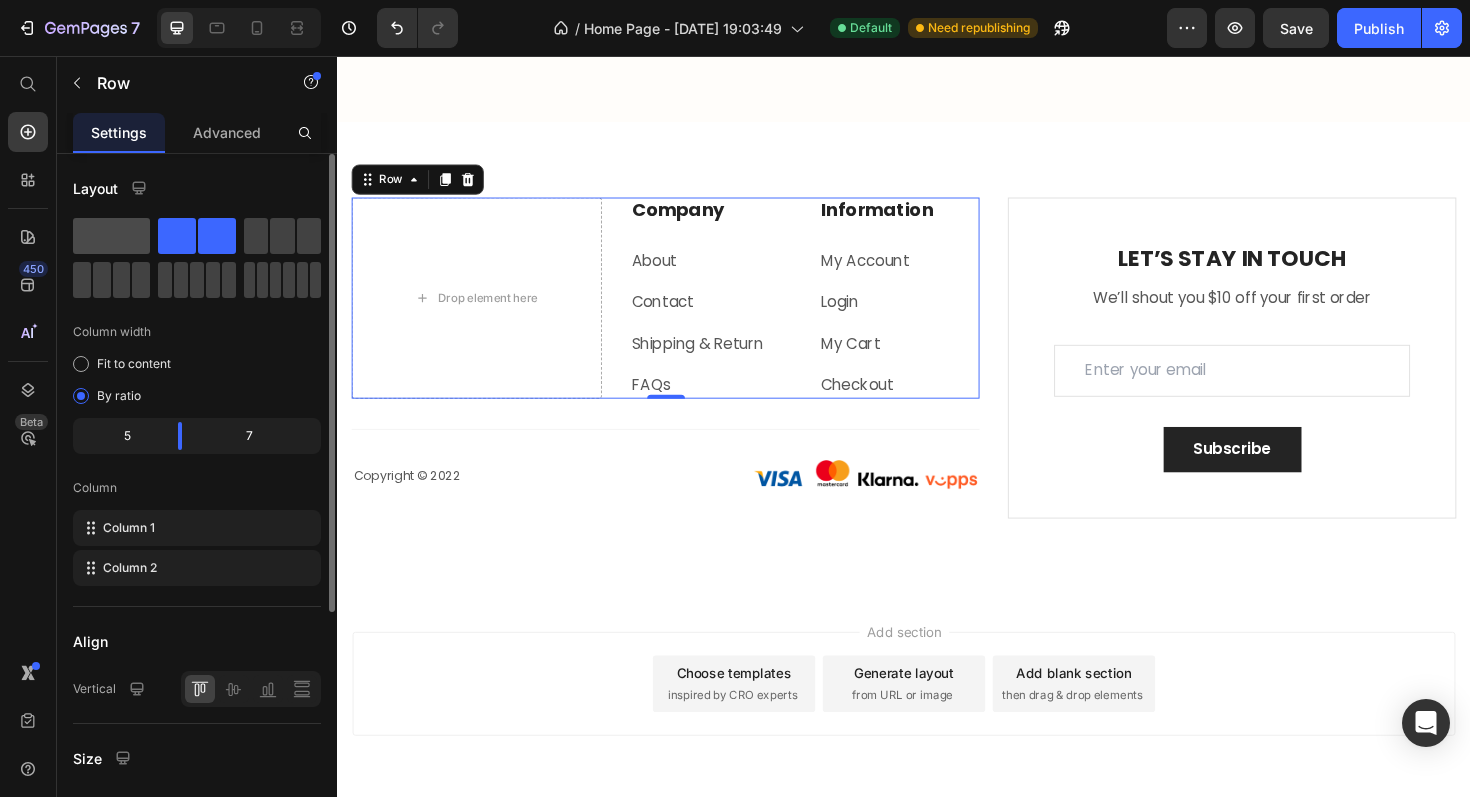 click 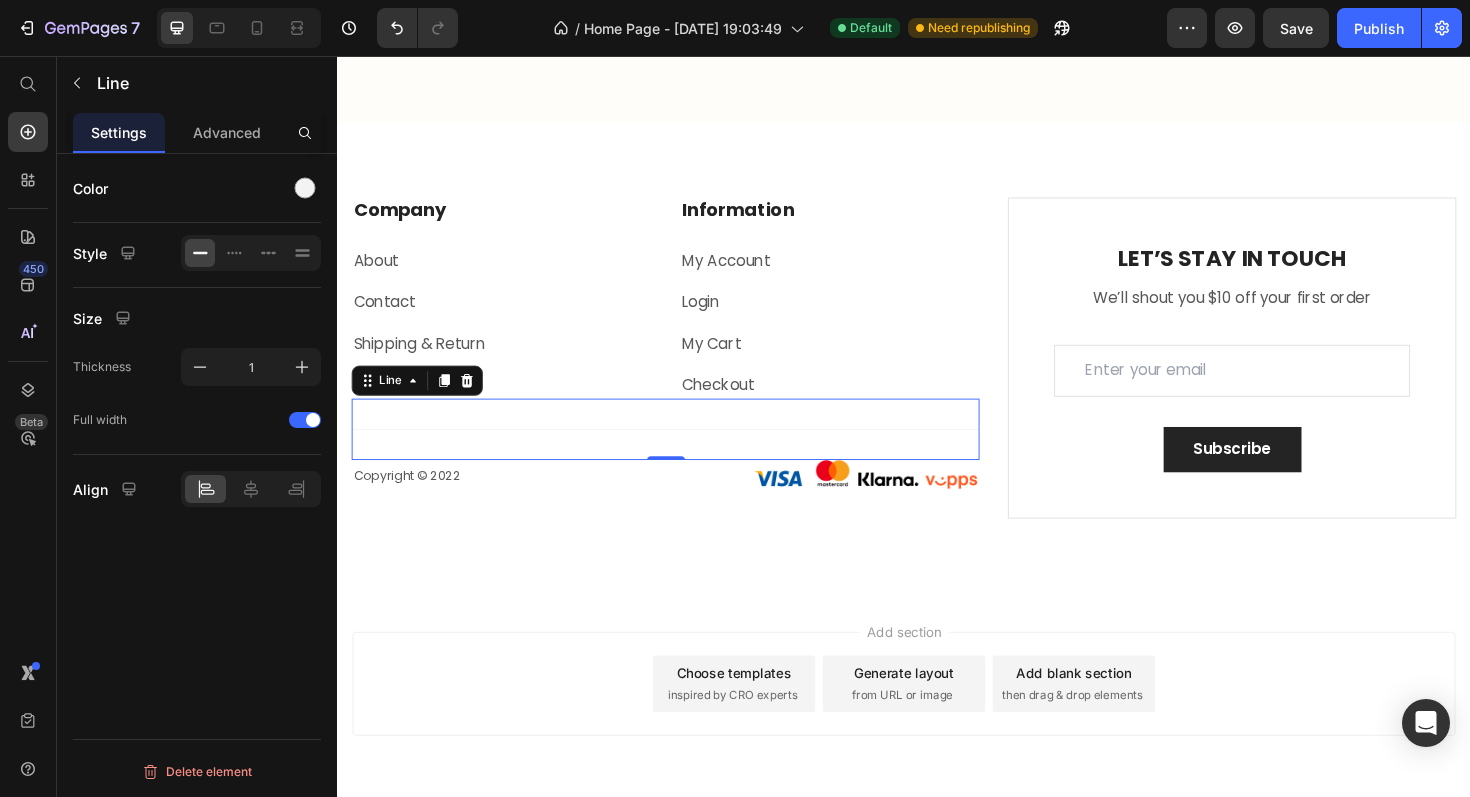 click on "Title Line   0" at bounding box center [684, 451] 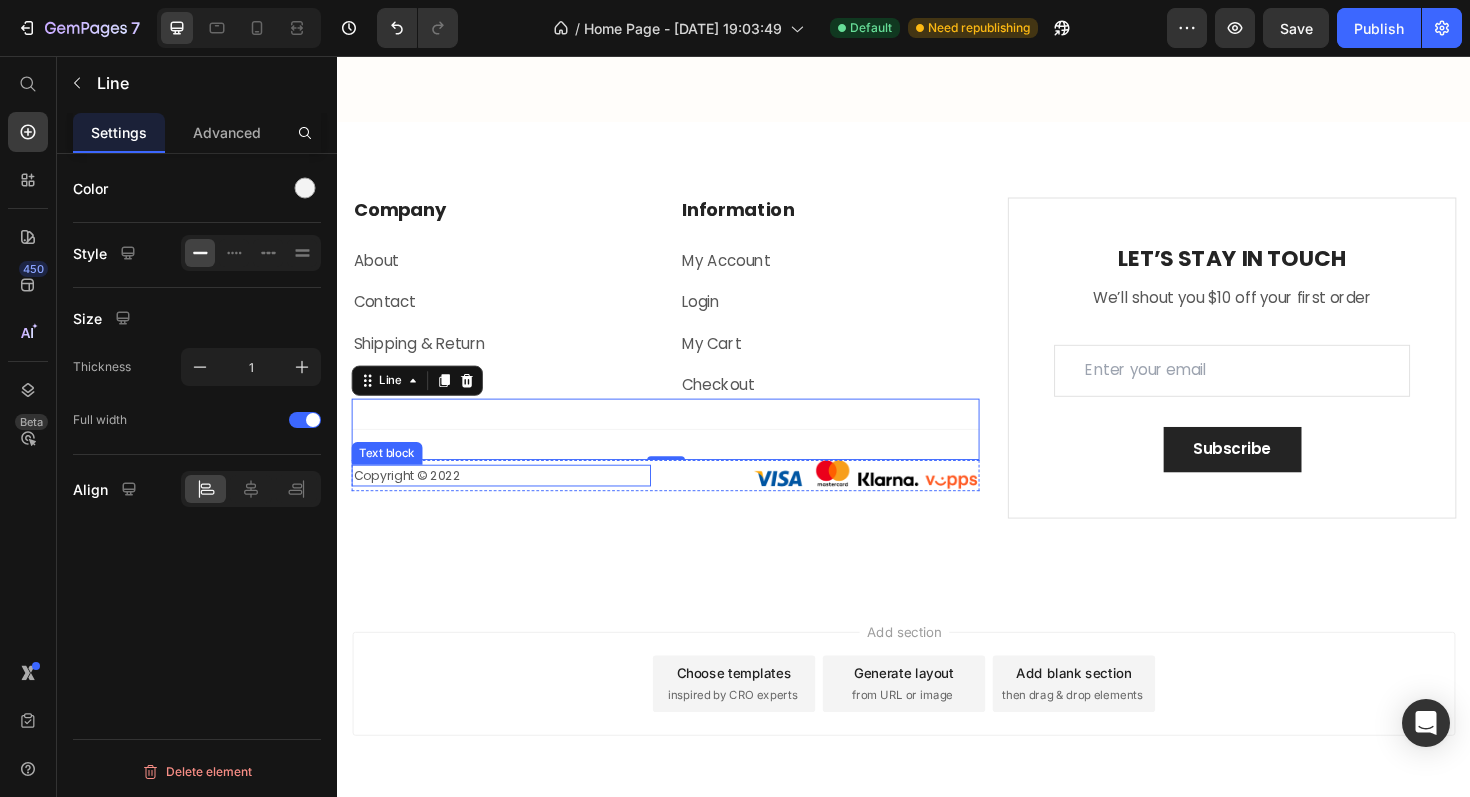 click on "Copyright © 2022" at bounding box center [510, 501] 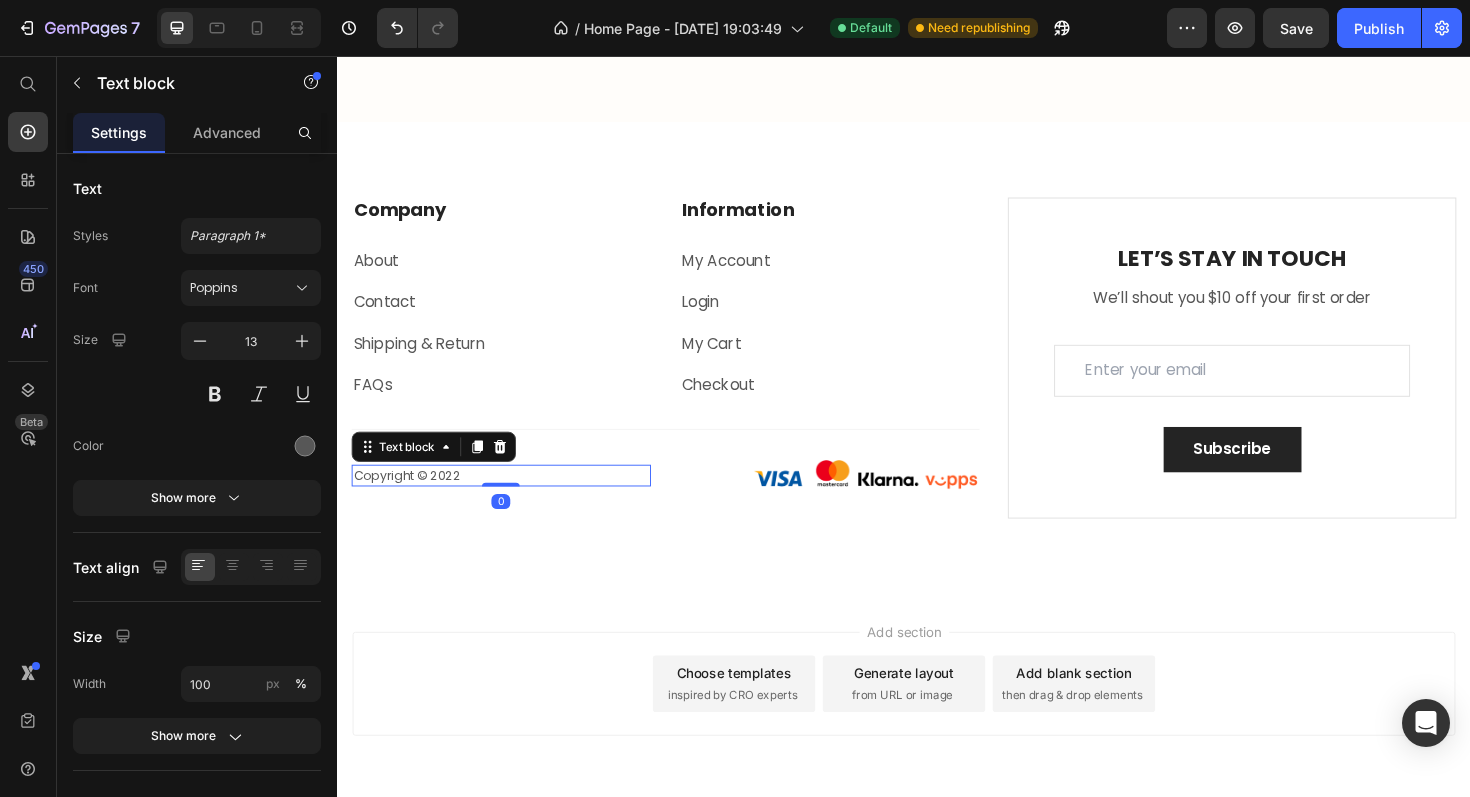 click on "Copyright © 2022" at bounding box center (510, 501) 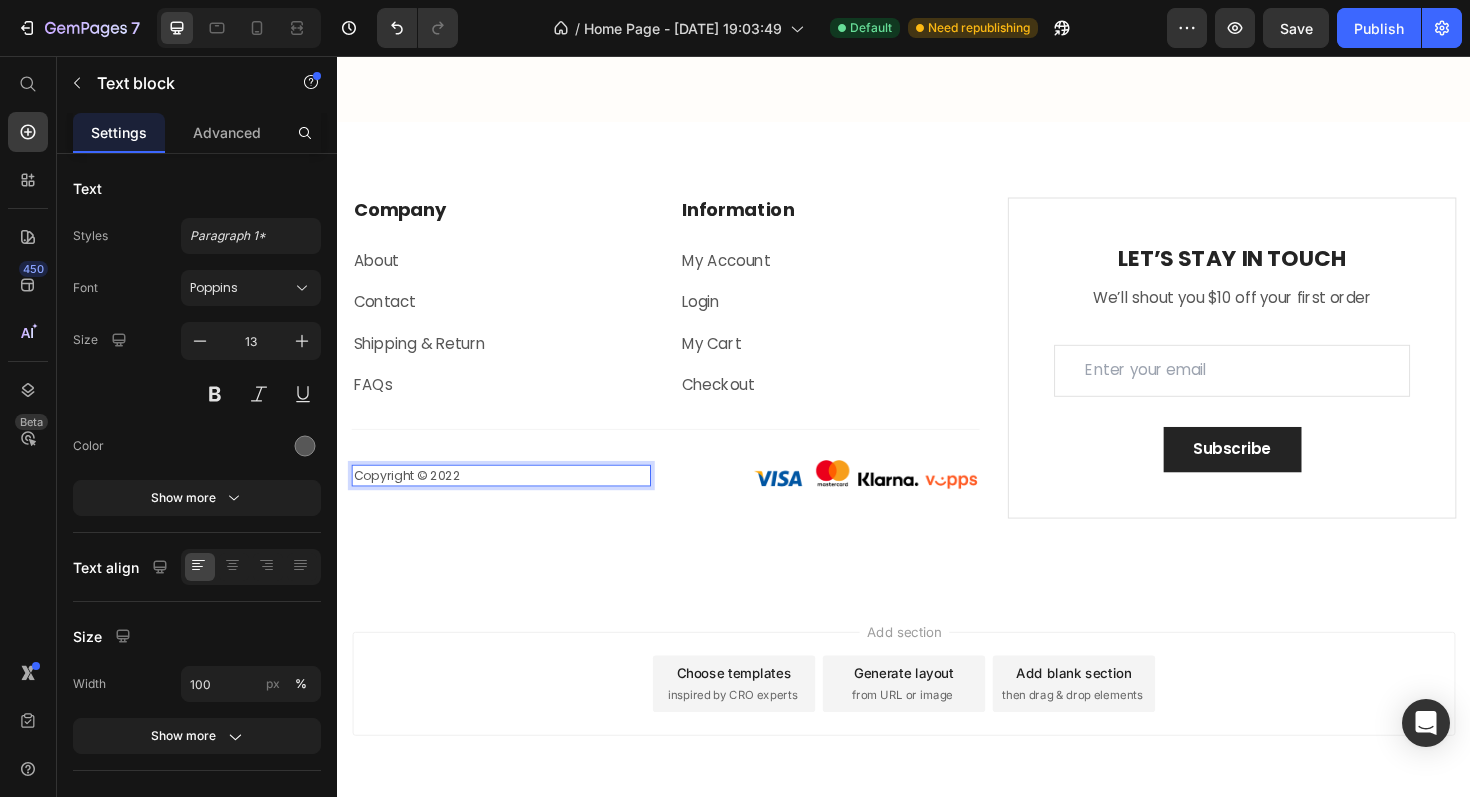 click on "Copyright © 2022" at bounding box center [510, 501] 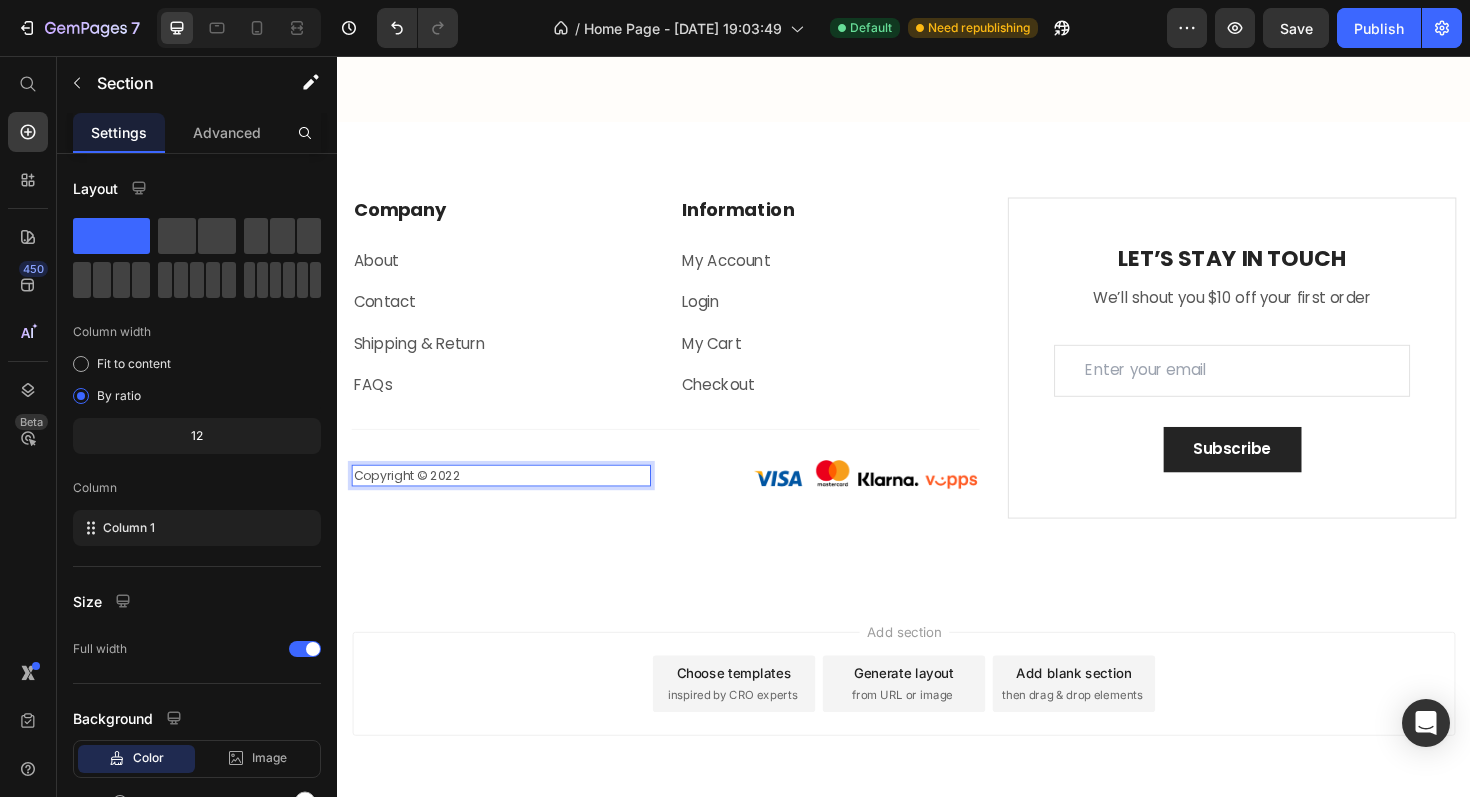 click on "Company Heading About Text block Contact Text block Shipping & Return Text block FAQs Text block Information Heading My Account Text block Login Text block My Cart Text block Checkout Text block Row Row                Title Line Copyright © 2022  Text block   0 Image Row LET’S STAY IN TOUCH Heading We’ll shout you $10 off your first order Text block Email Field Row Subscribe Submit Button Contact Form Row Copyright © 2022  Text block Image Row Row Section 7" at bounding box center (937, 376) 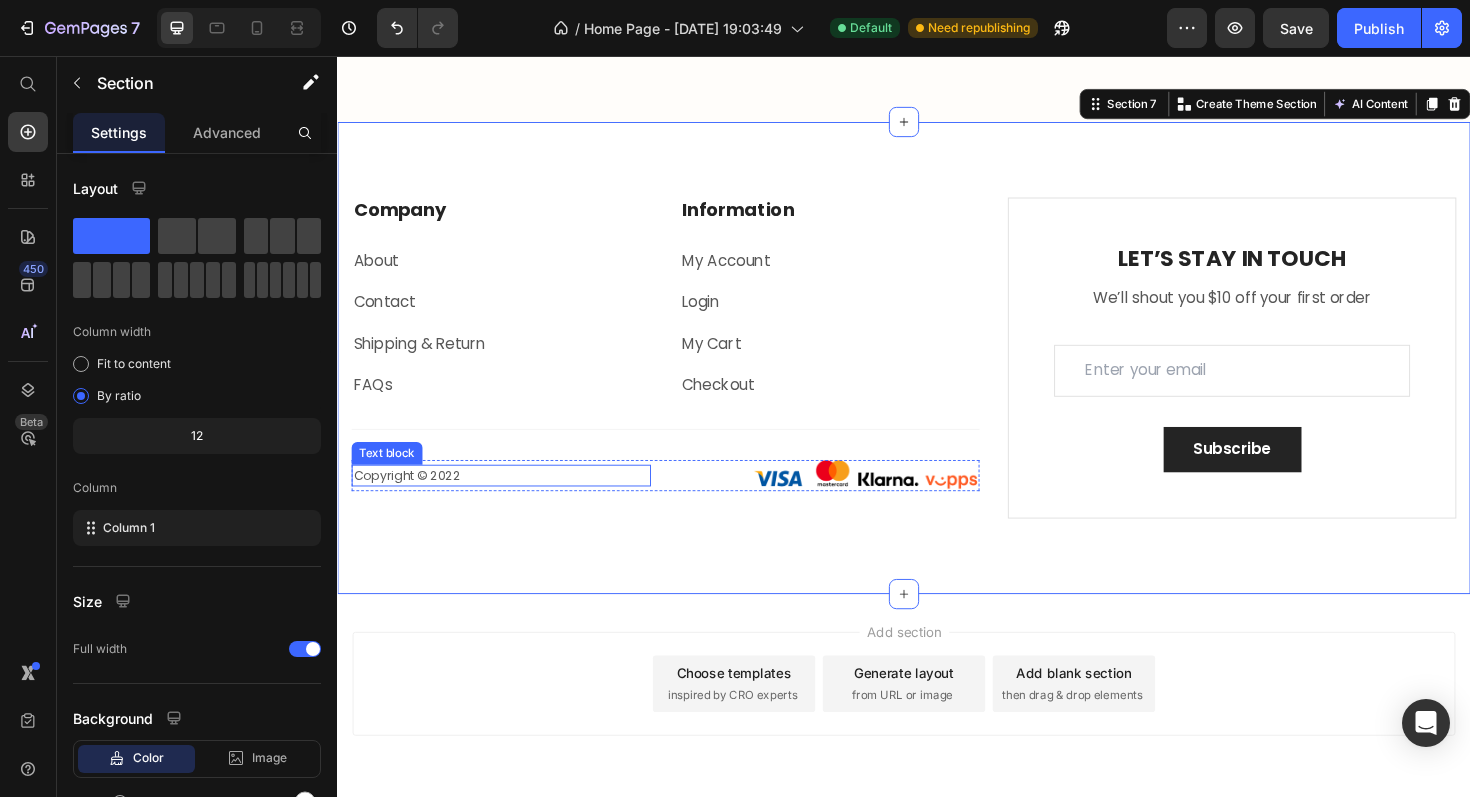 click on "Copyright © 2022" at bounding box center [510, 501] 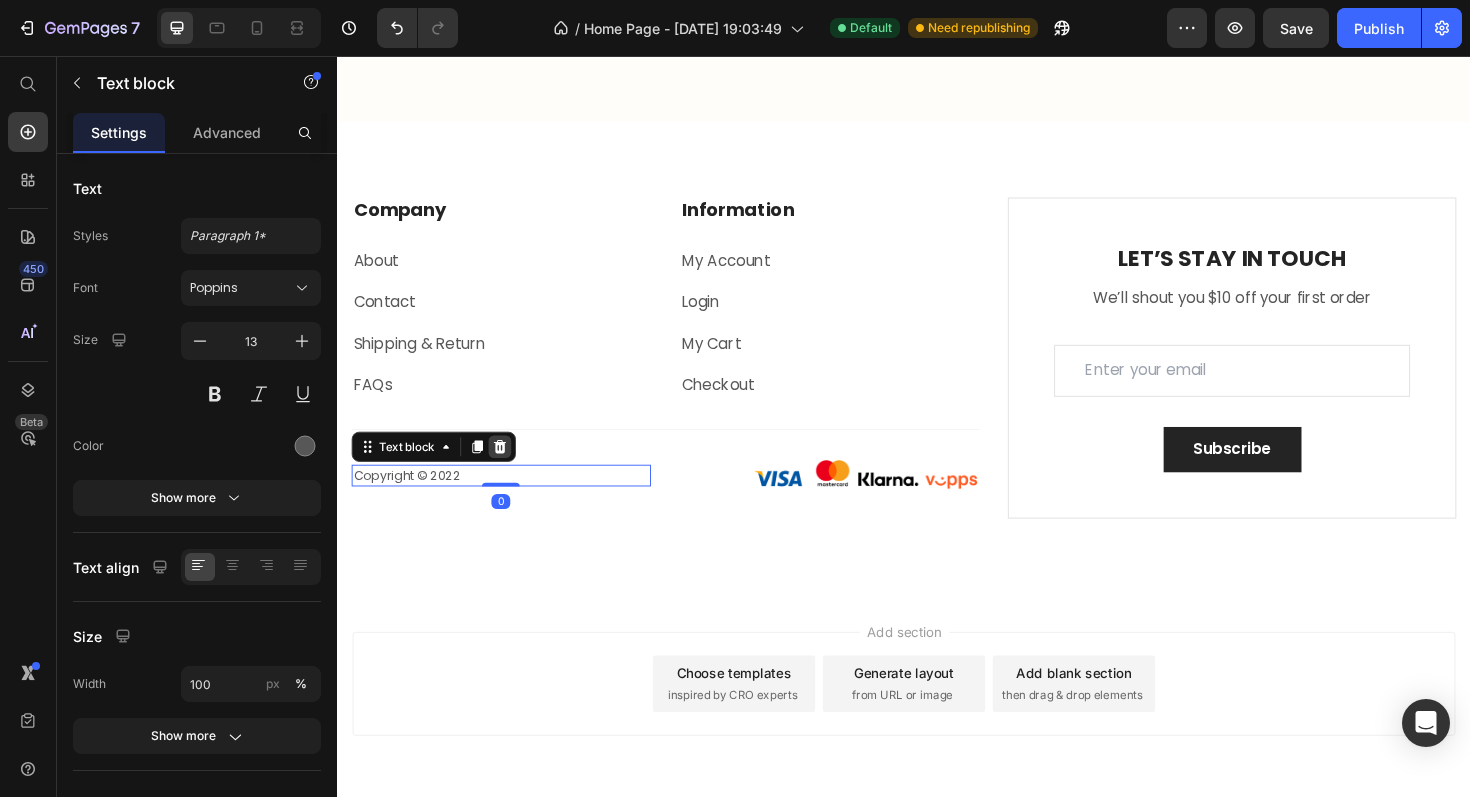 click 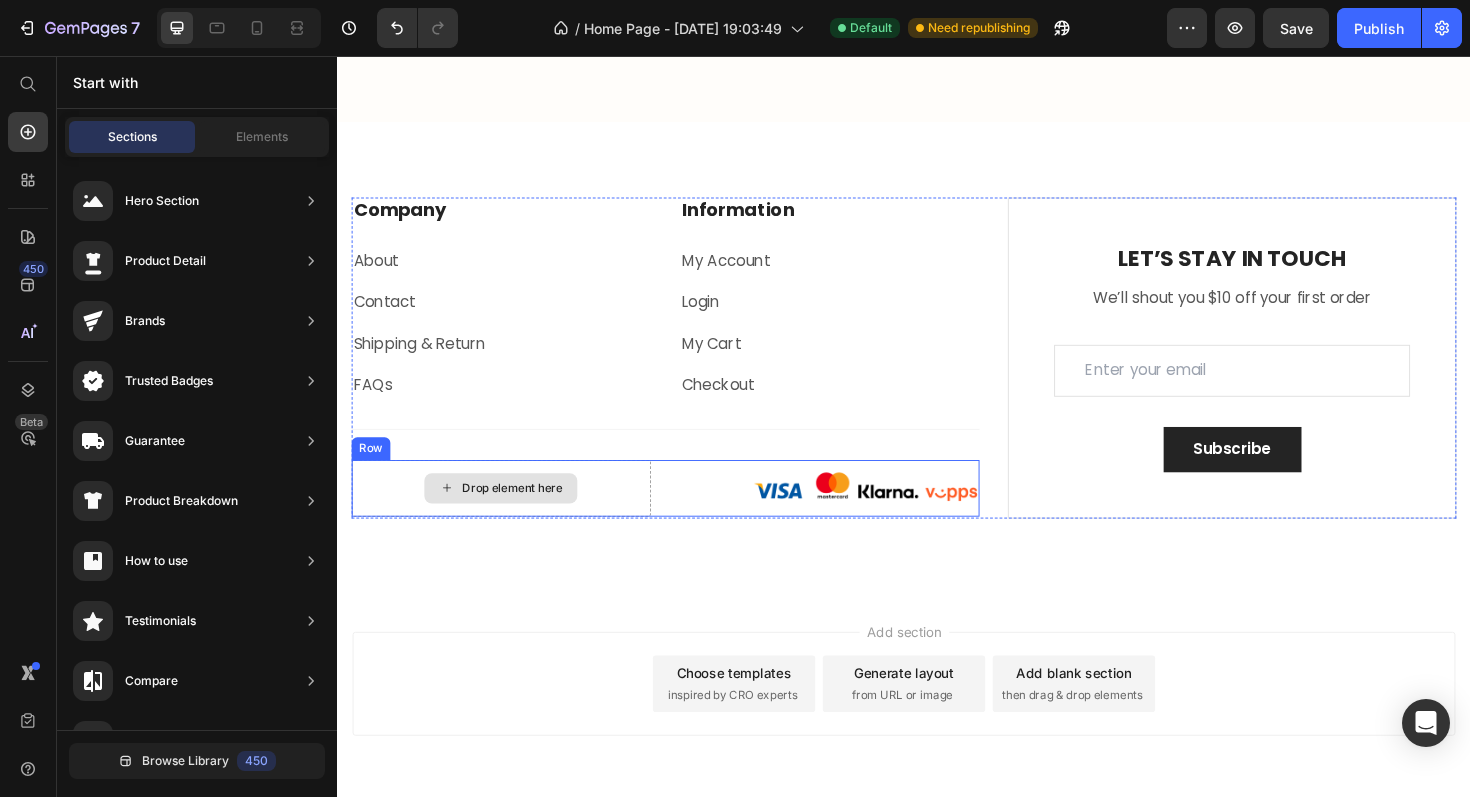 click on "Drop element here" at bounding box center (510, 514) 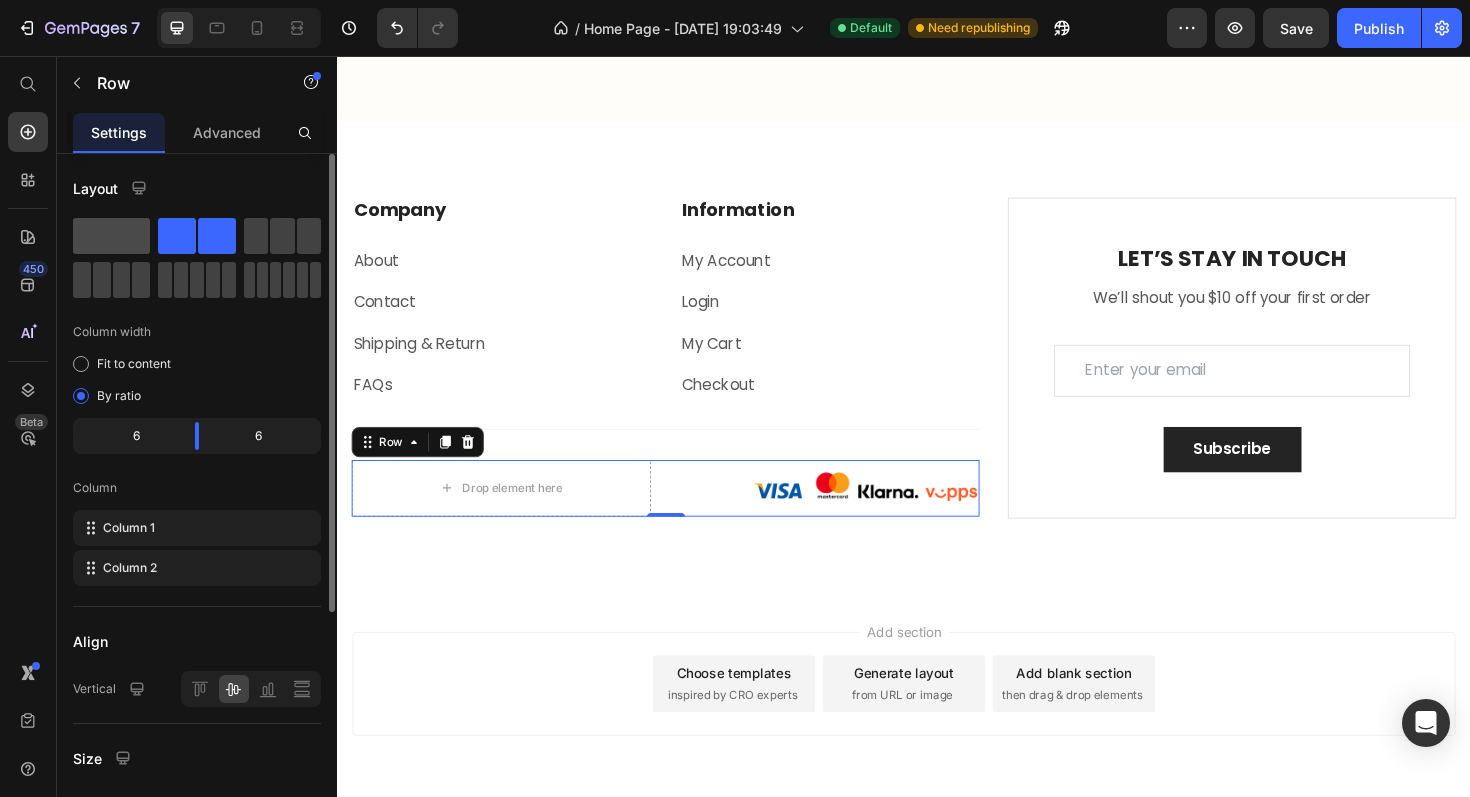 click 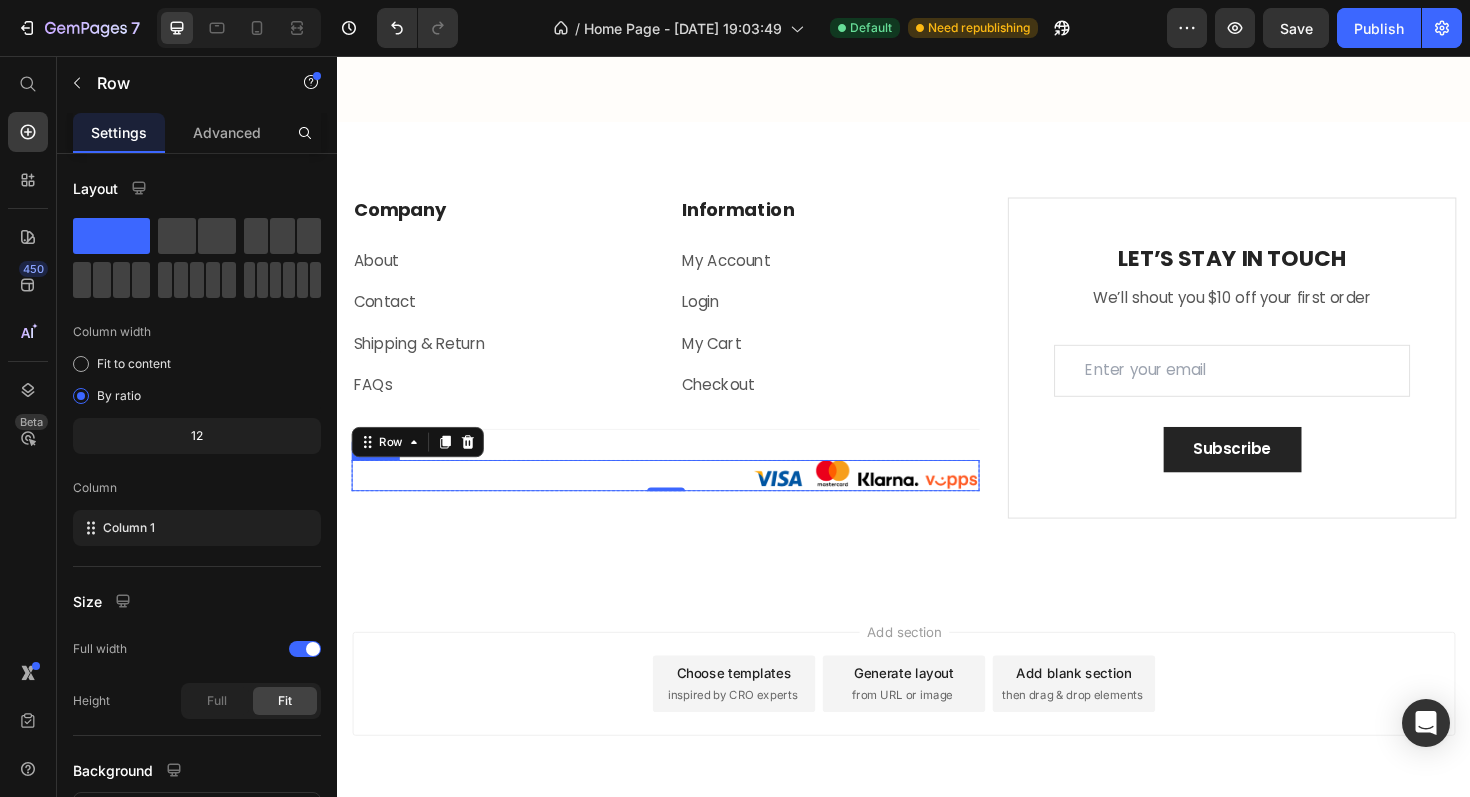 click on "Company Heading About Text block Contact Text block Shipping & Return Text block FAQs Text block Information Heading My Account Text block Login Text block My Cart Text block Checkout Text block Row Row                Title Line Image Row   0" at bounding box center [684, 376] 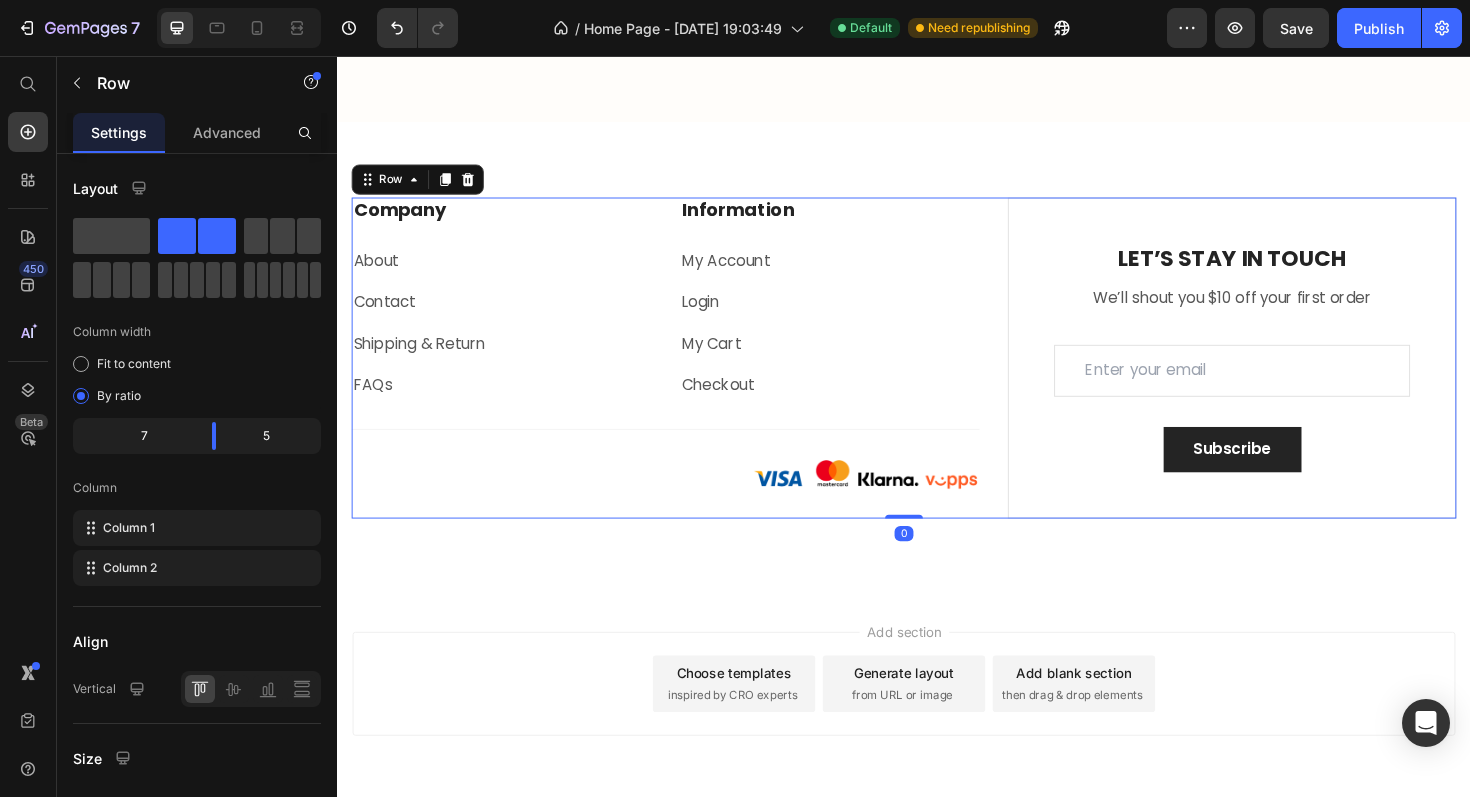 click on "Add section Choose templates inspired by CRO experts Generate layout from URL or image Add blank section then drag & drop elements" at bounding box center [937, 749] 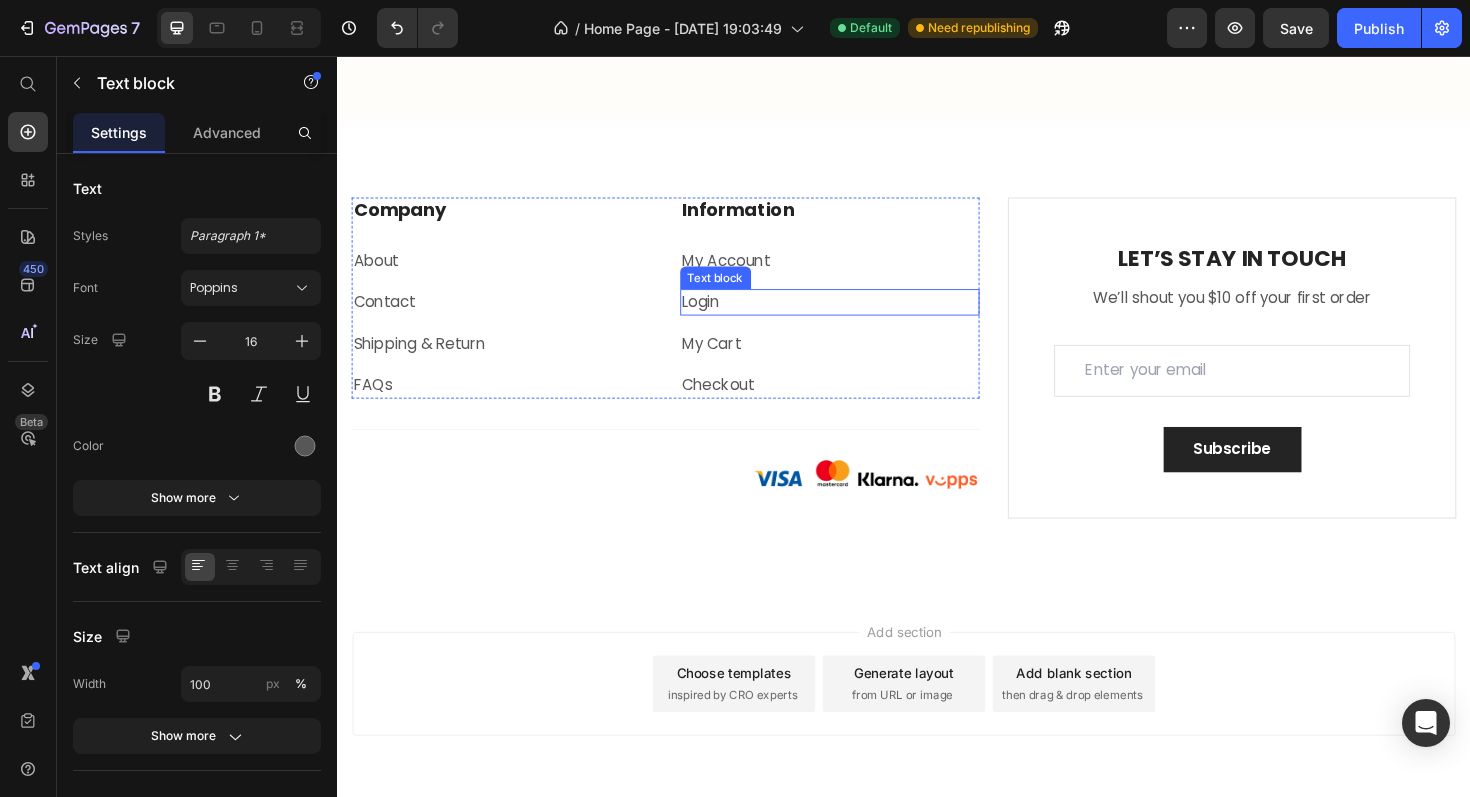 click on "Login" at bounding box center [859, 317] 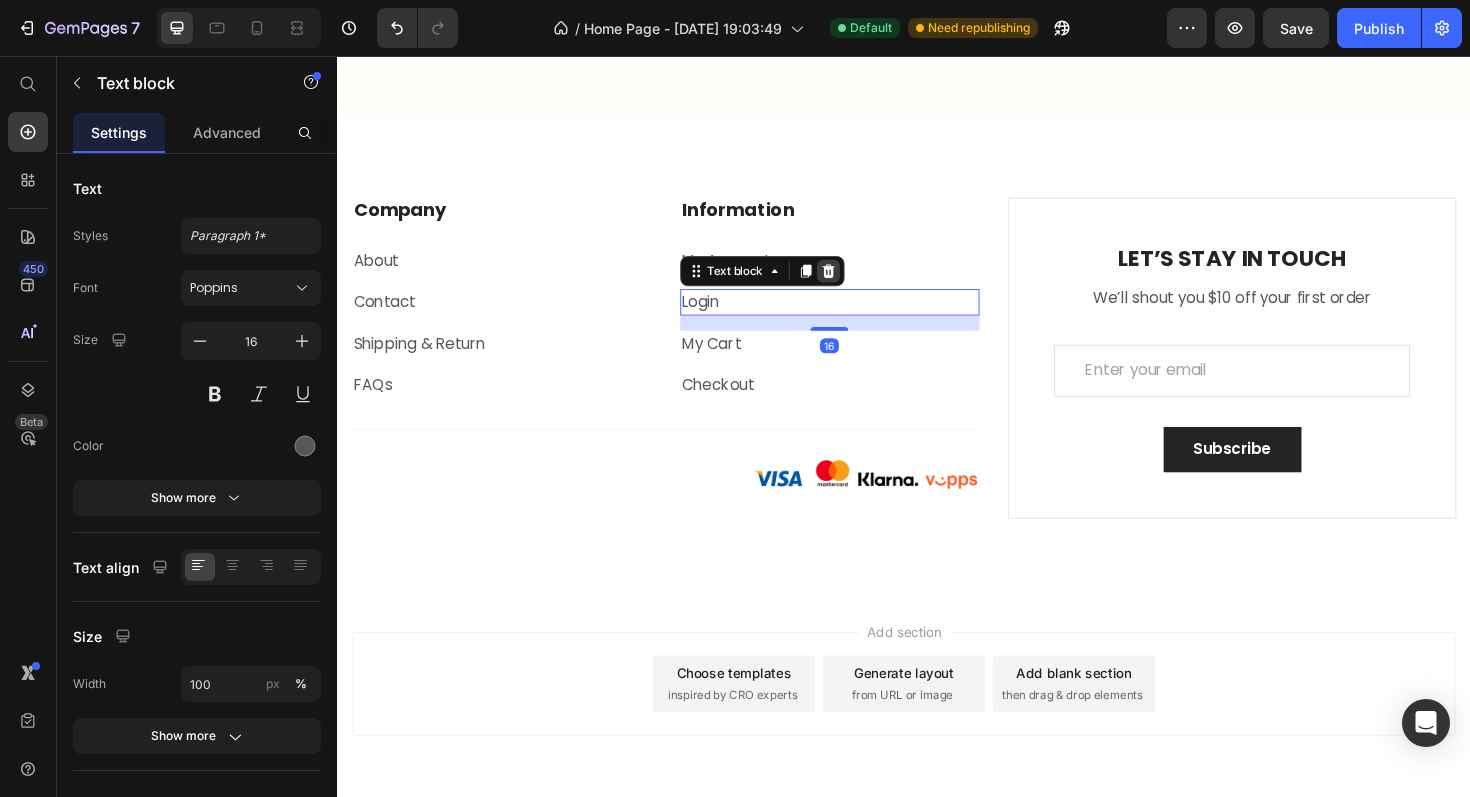 click 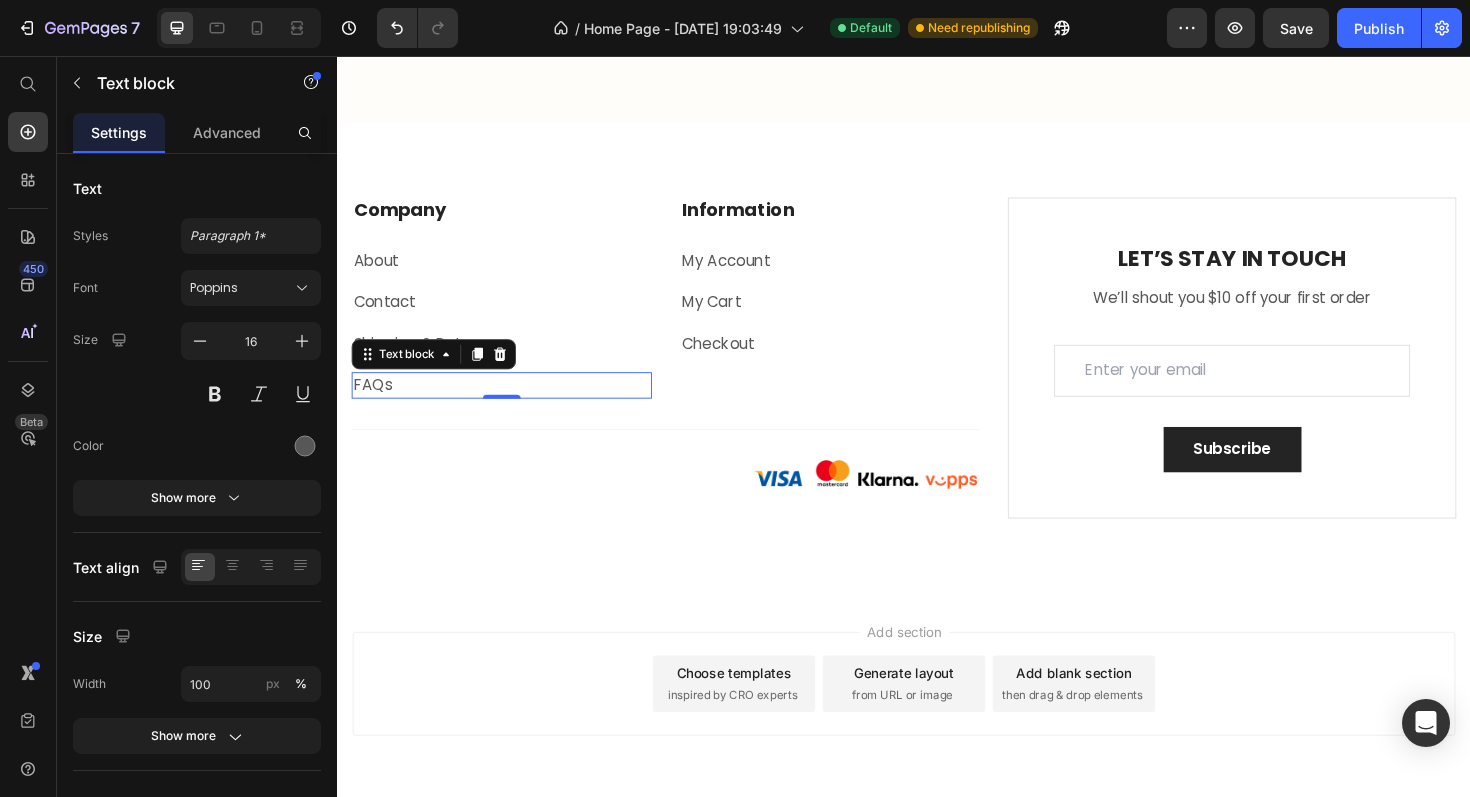 click on "FAQs" at bounding box center (511, 405) 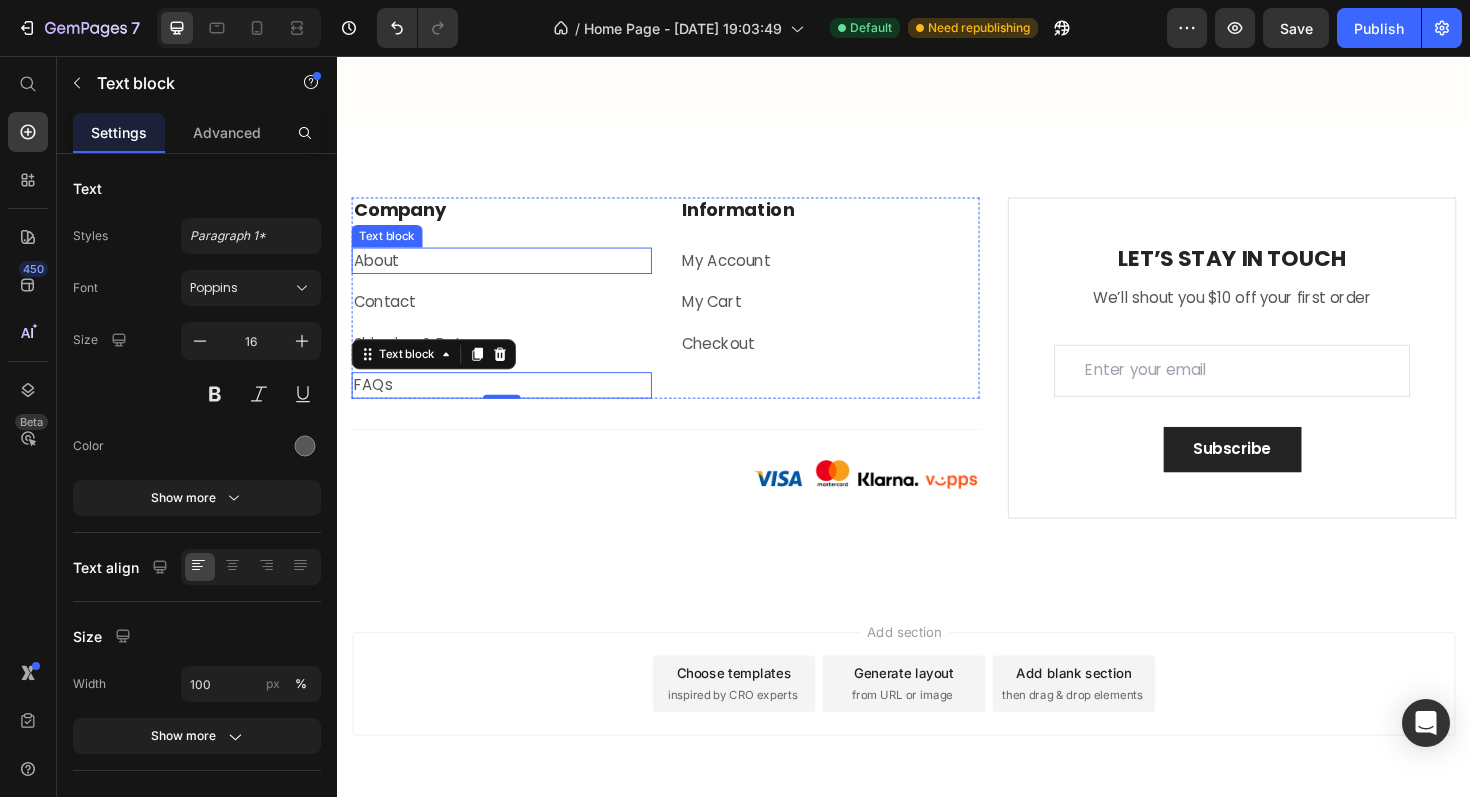 click on "About" at bounding box center [511, 273] 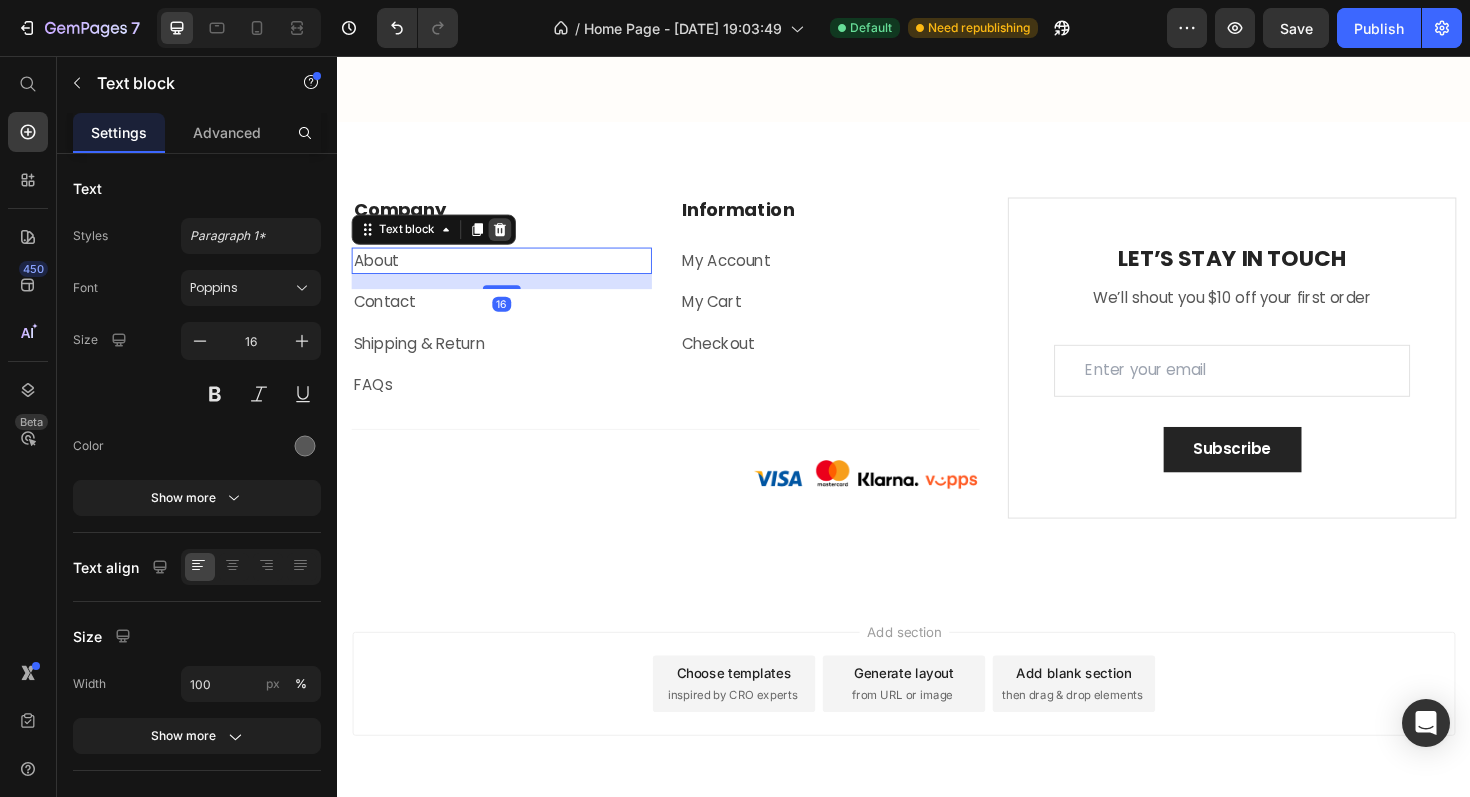 click 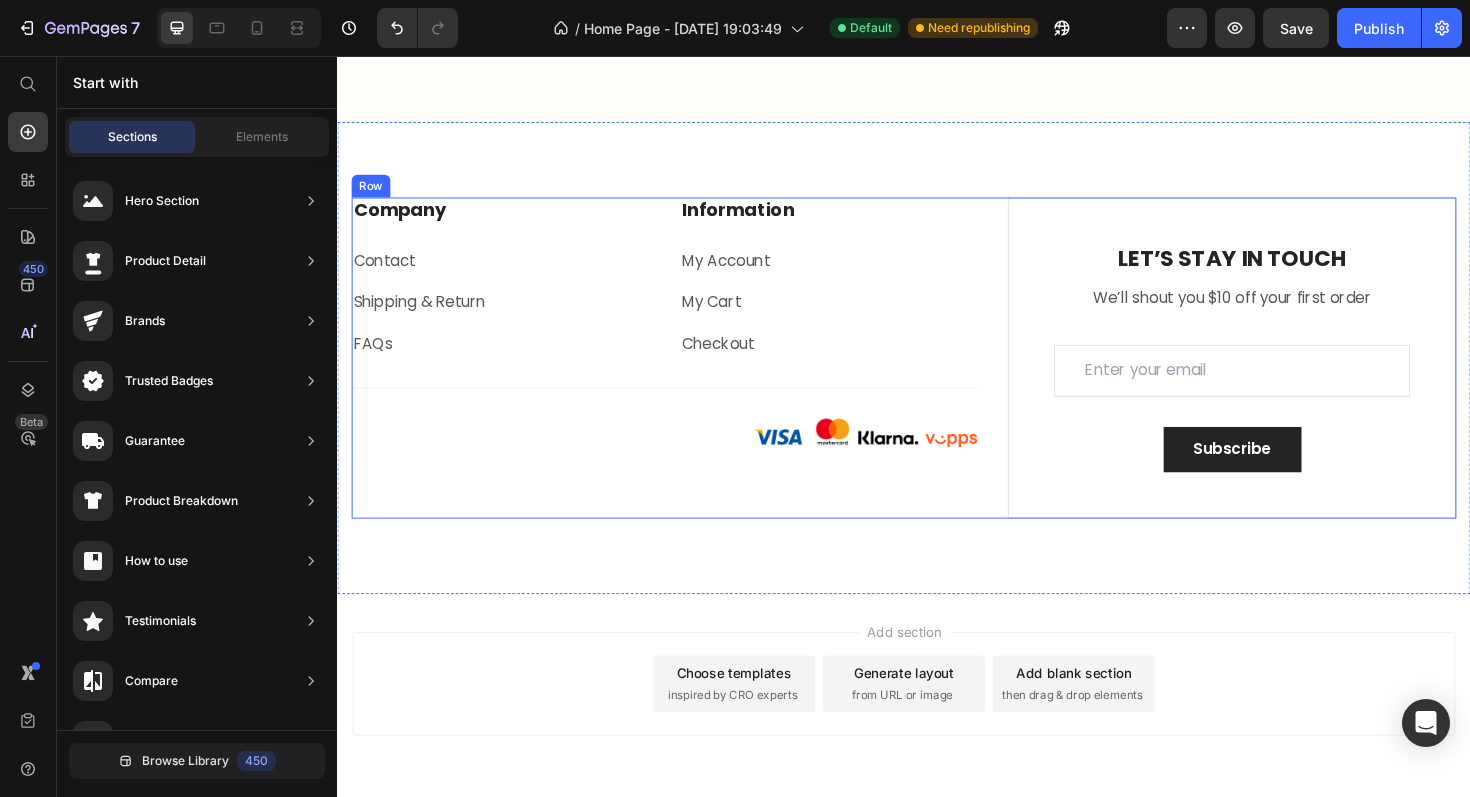 click on "Company Heading Contact Text block Shipping & Return Text block FAQs Text block Information Heading My Account Text block My Cart Text block Checkout Text block Row Row                Title Line Image Row LET’S STAY IN TOUCH Heading We’ll shout you $10 off your first order Text block Email Field Row Subscribe Submit Button Contact Form Row Copyright © 2022  Text block Image Row Row" at bounding box center (937, 376) 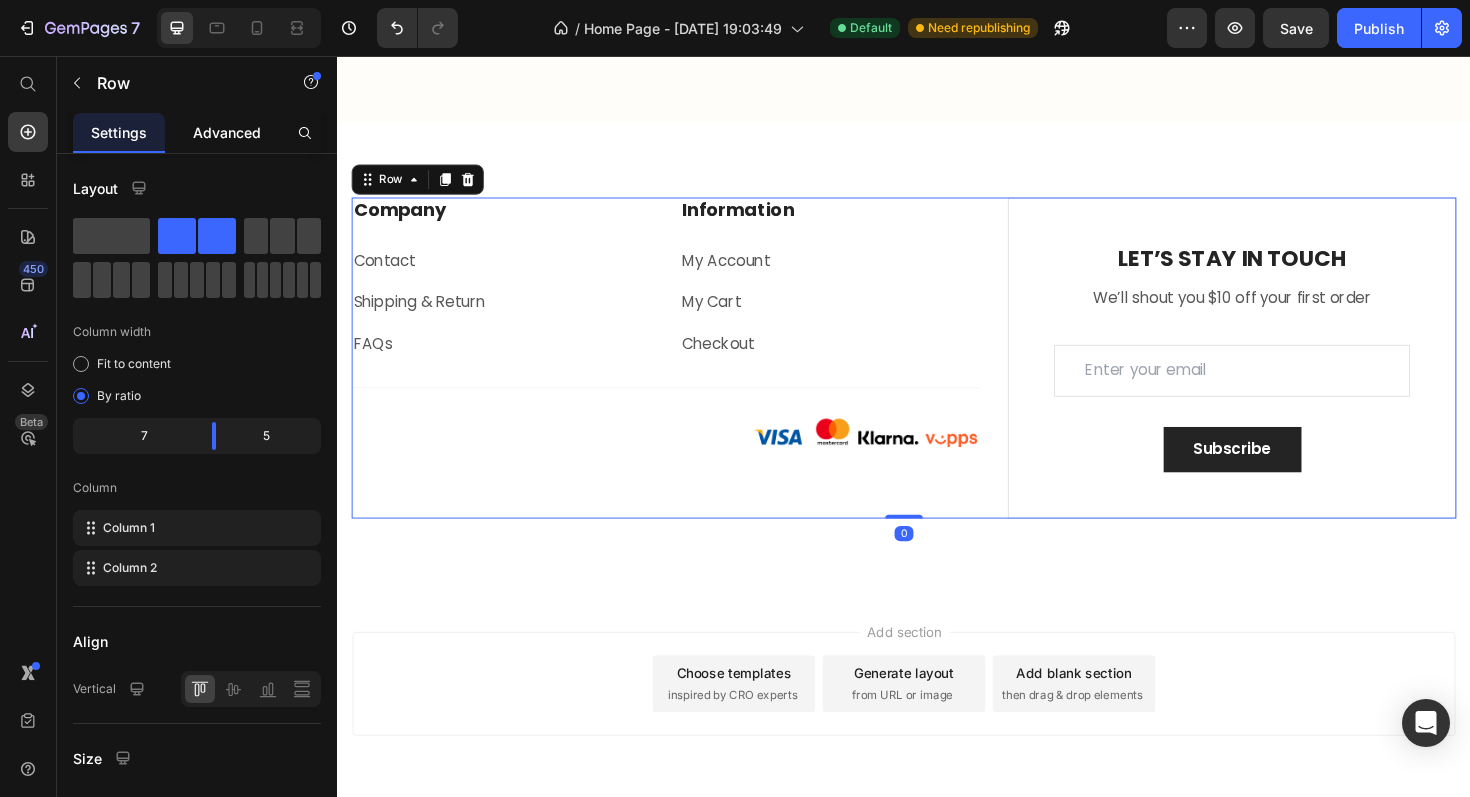 click on "Advanced" at bounding box center (227, 132) 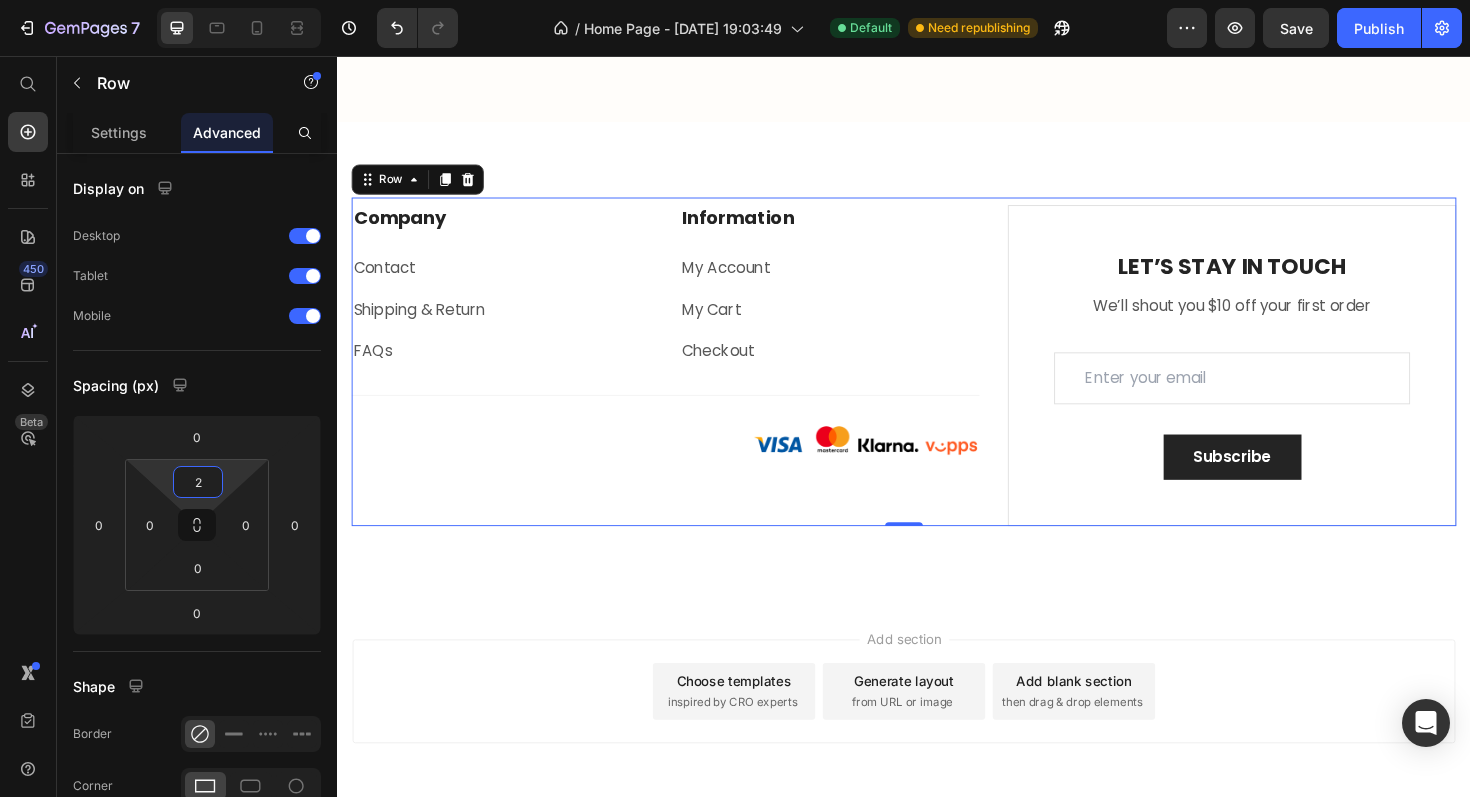 type on "0" 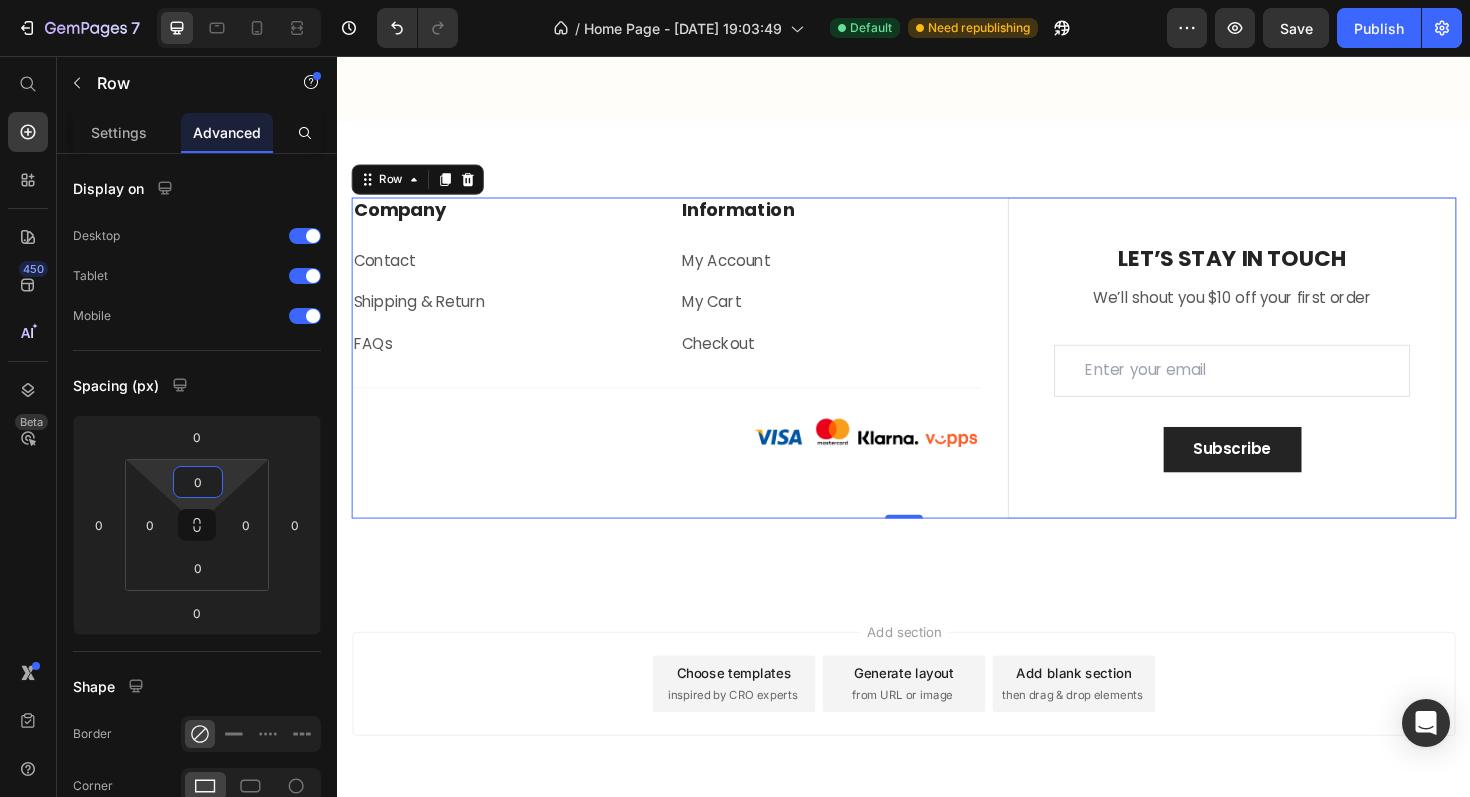 click on "7  Version history  /  Home Page - Jun 24, 19:03:49 Default Need republishing Preview  Save   Publish  450 Beta Start with Sections Elements Hero Section Product Detail Brands Trusted Badges Guarantee Product Breakdown How to use Testimonials Compare Bundle FAQs Social Proof Brand Story Product List Collection Blog List Contact Sticky Add to Cart Custom Footer Browse Library 450 Layout
Row
Row
Row
Row Text
Heading
Text Block Button
Button
Button
Sticky Back to top Media" at bounding box center (735, 0) 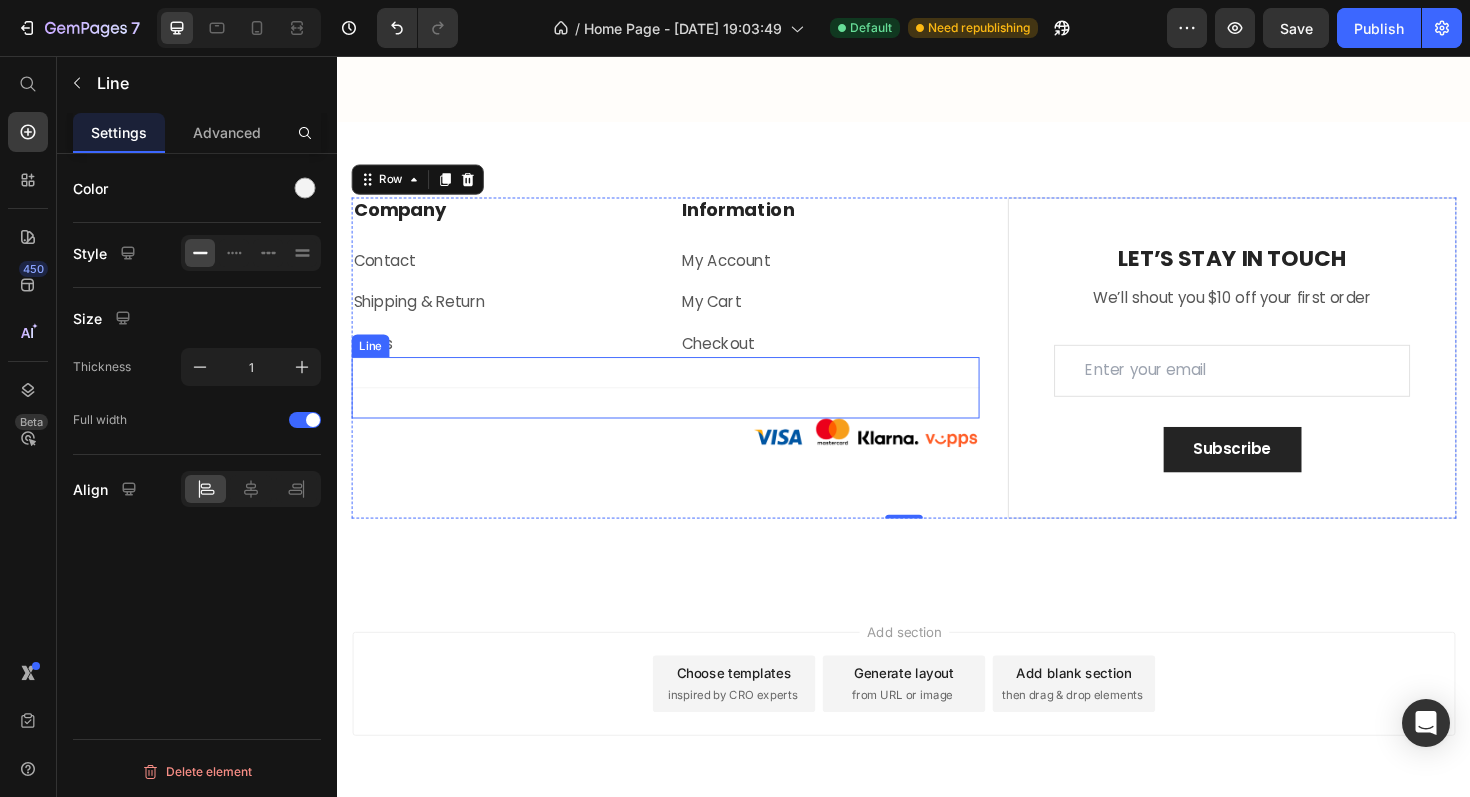 click on "Title Line" at bounding box center [684, 407] 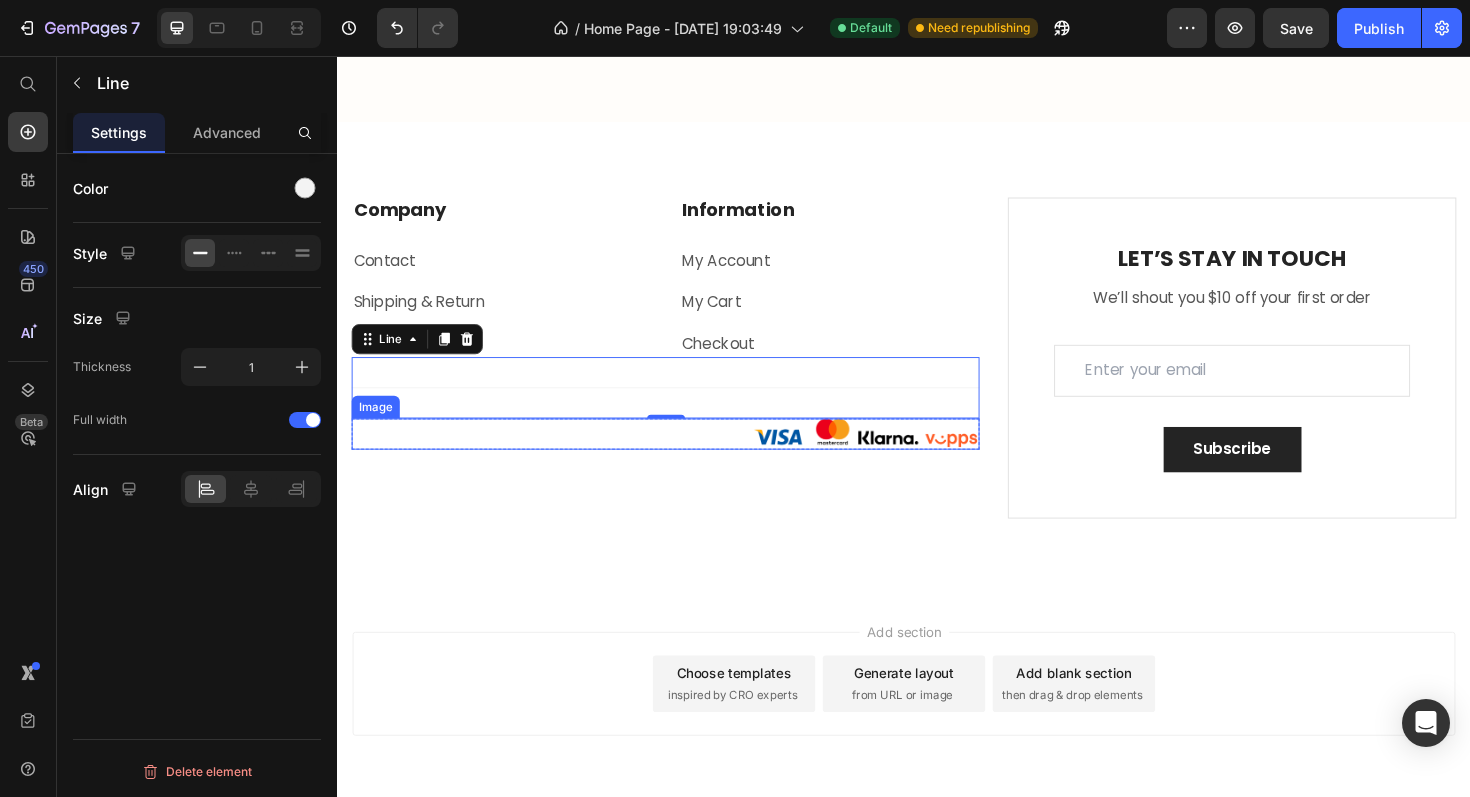 click on "Company Heading Contact Text block Shipping & Return Text block FAQs Text block Information Heading My Account Text block My Cart Text block Checkout Text block Row Row                Title Line   0 Image Row LET’S STAY IN TOUCH Heading We’ll shout you $10 off your first order Text block Email Field Row Subscribe Submit Button Contact Form Row Copyright © 2022  Text block Image Row Row Section 7" at bounding box center (937, 376) 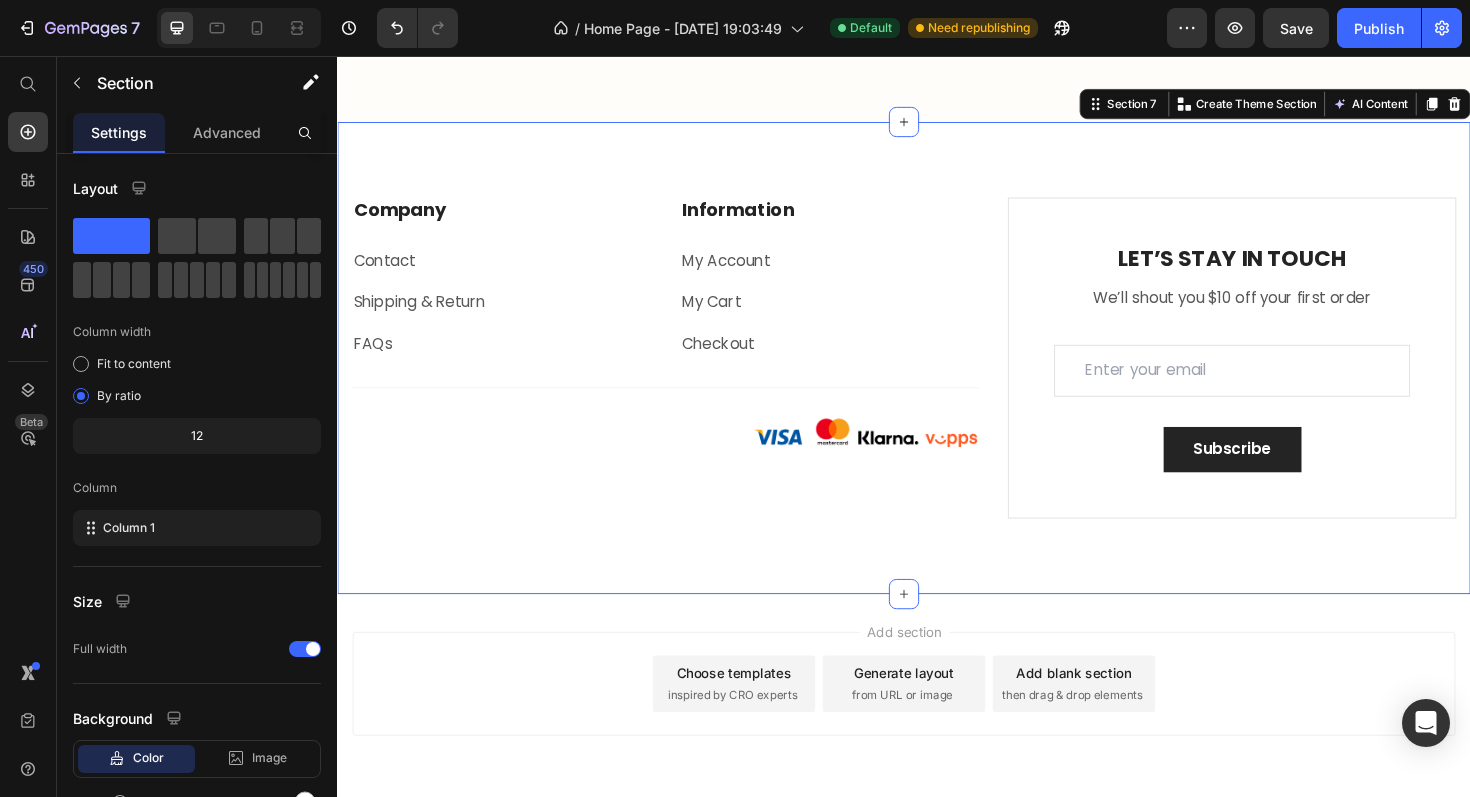 click on "Add section Choose templates inspired by CRO experts Generate layout from URL or image Add blank section then drag & drop elements" at bounding box center [937, 721] 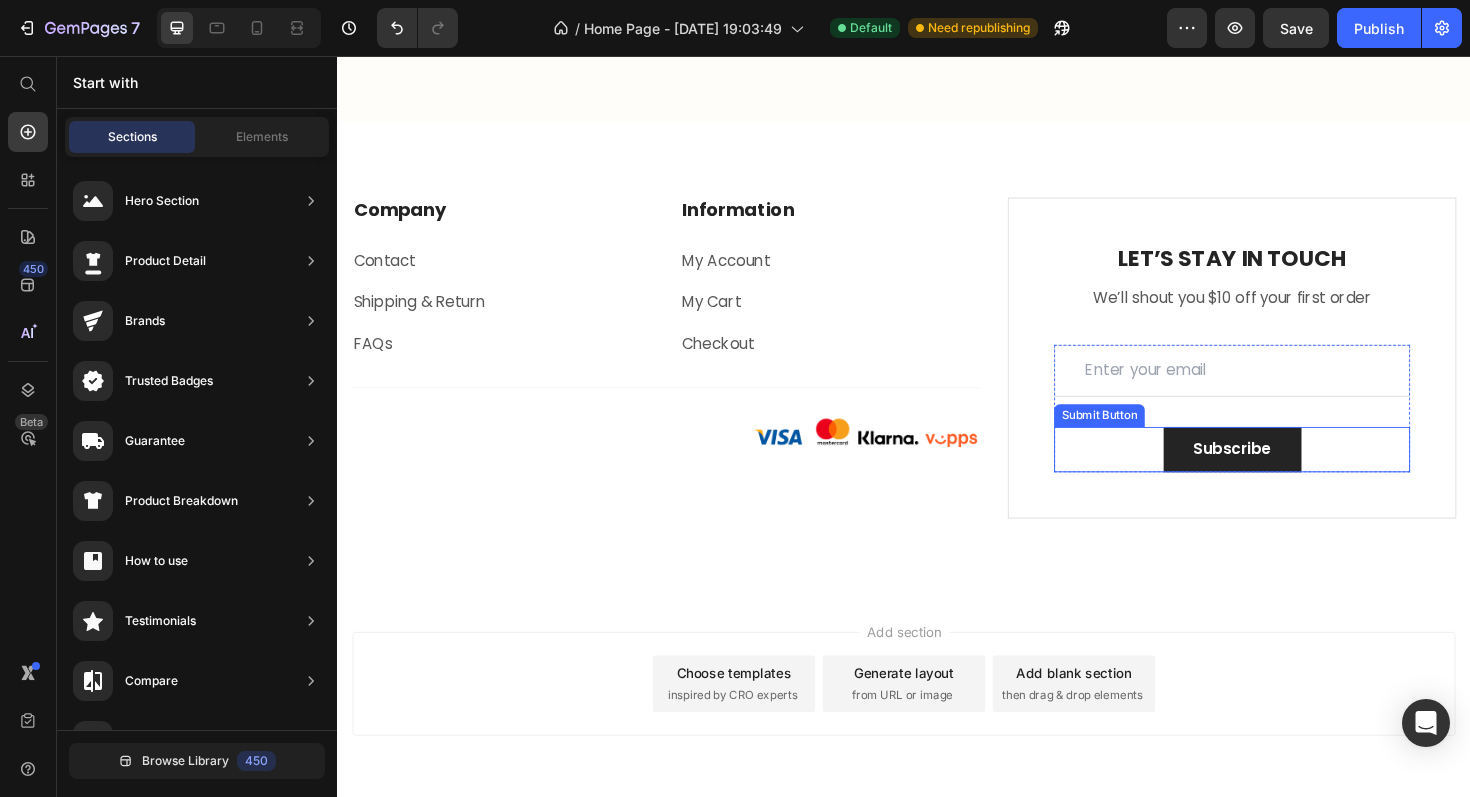 click on "Subscribe Submit Button" at bounding box center [1284, 473] 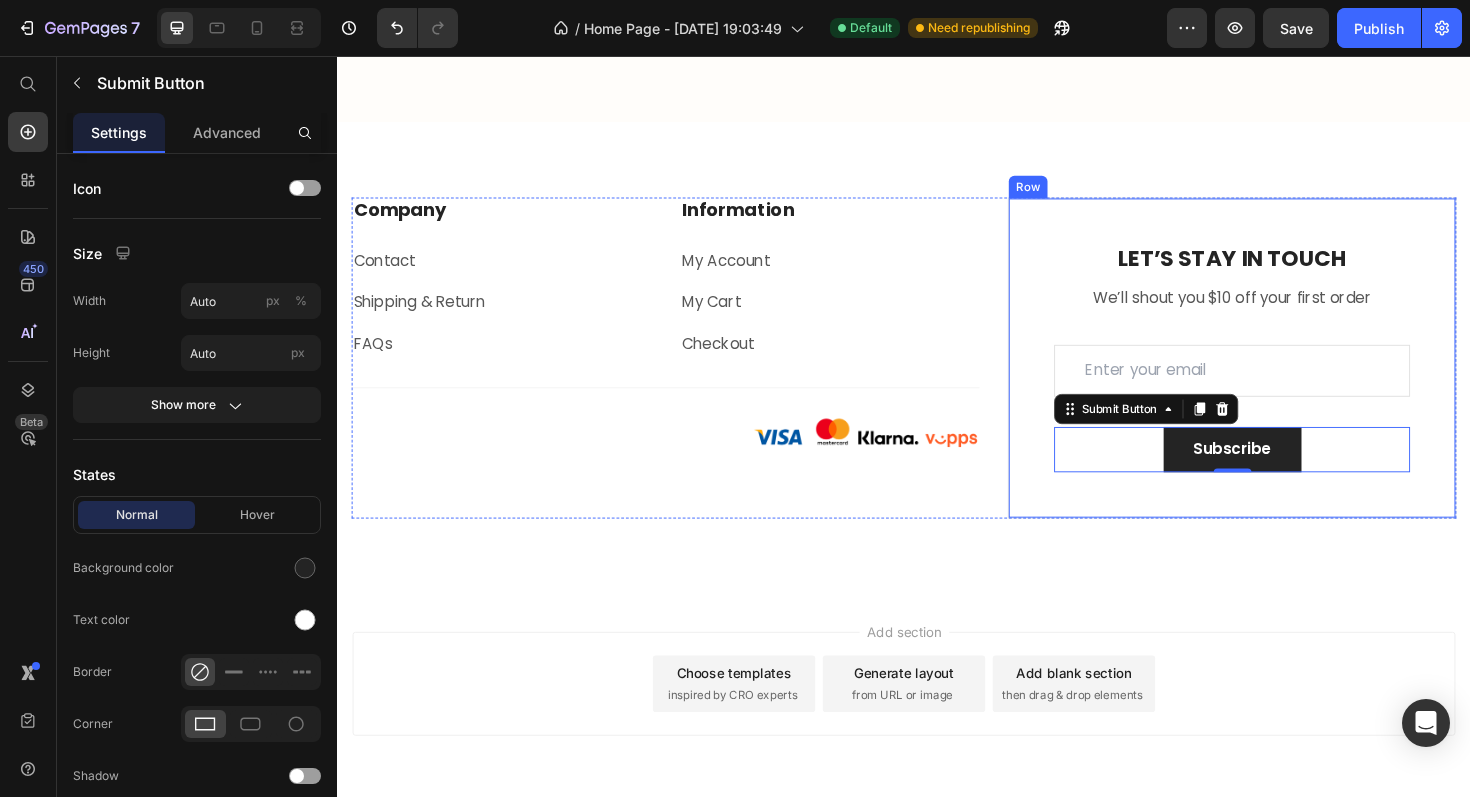 click on "LET’S STAY IN TOUCH Heading We’ll shout you $10 off your first order Text block Email Field Row Subscribe Submit Button   0 Contact Form Row" at bounding box center (1284, 376) 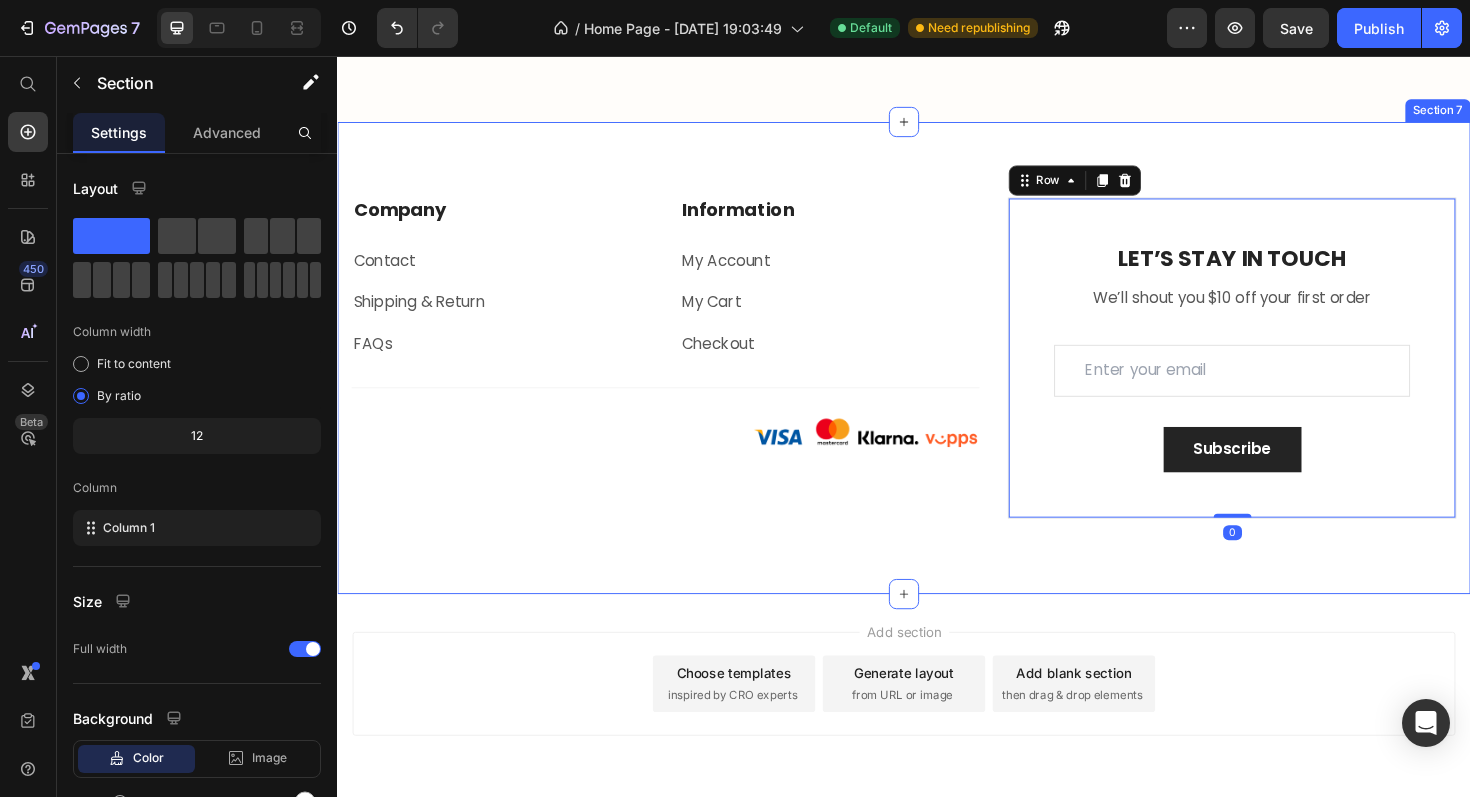 click on "Company Heading Contact Text block Shipping & Return Text block FAQs Text block Information Heading My Account Text block My Cart Text block Checkout Text block Row Row                Title Line Image Row LET’S STAY IN TOUCH Heading We’ll shout you $10 off your first order Text block Email Field Row Subscribe Submit Button Contact Form Row   0 Copyright © 2022  Text block Image Row Row Section 7" at bounding box center [937, 376] 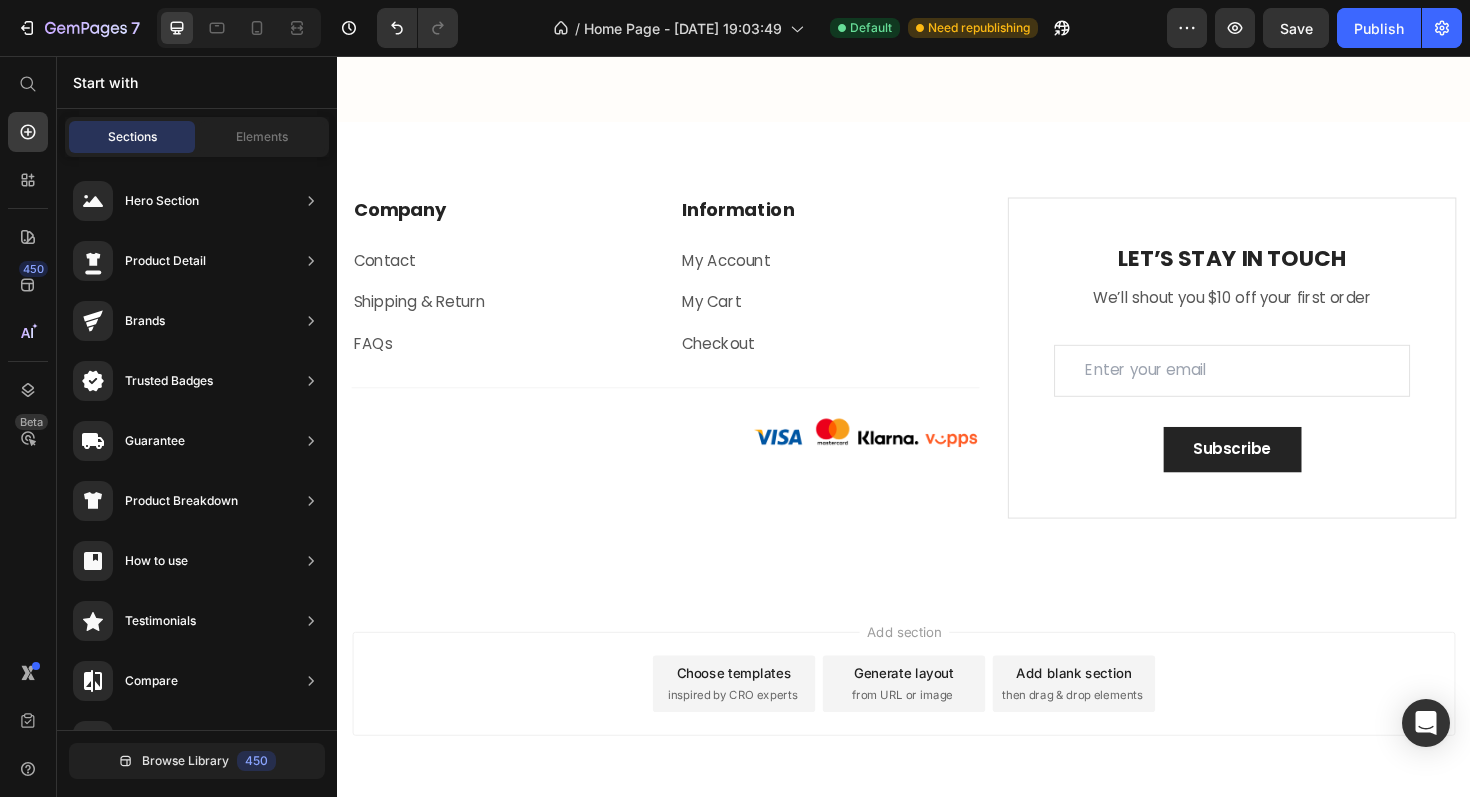 click on "Add section Choose templates inspired by CRO experts Generate layout from URL or image Add blank section then drag & drop elements" at bounding box center (937, 721) 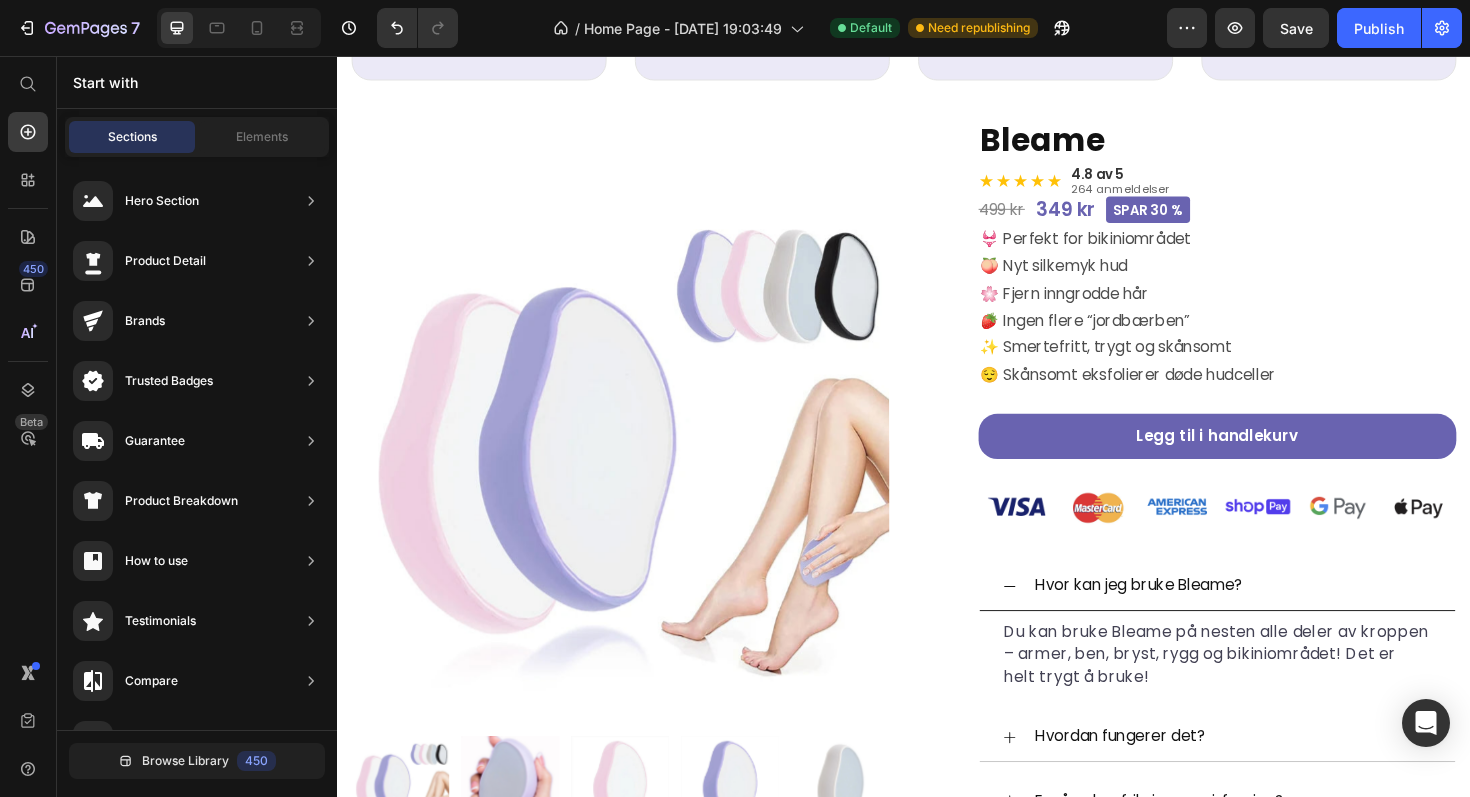 scroll, scrollTop: 0, scrollLeft: 0, axis: both 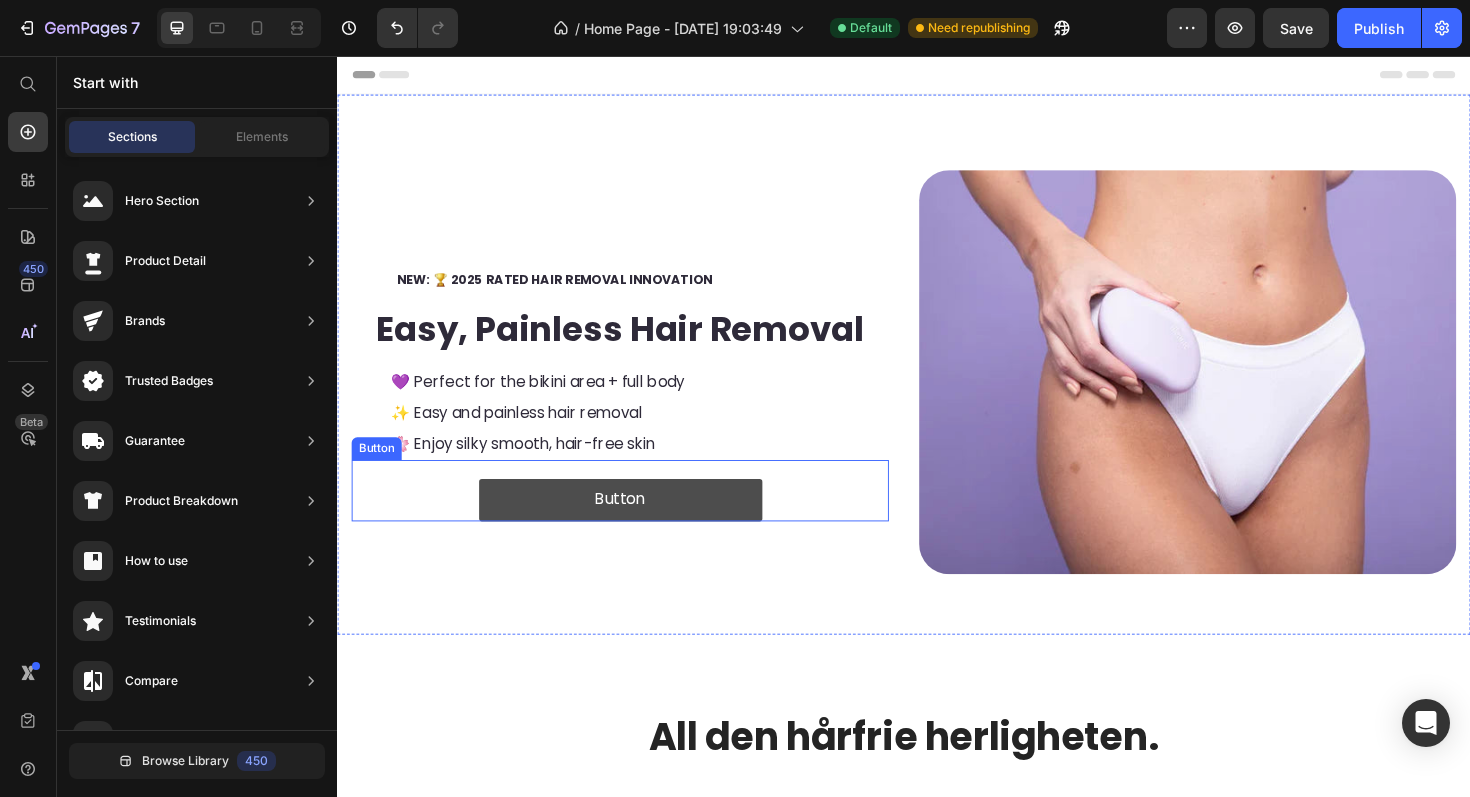 click on "Button" at bounding box center (637, 526) 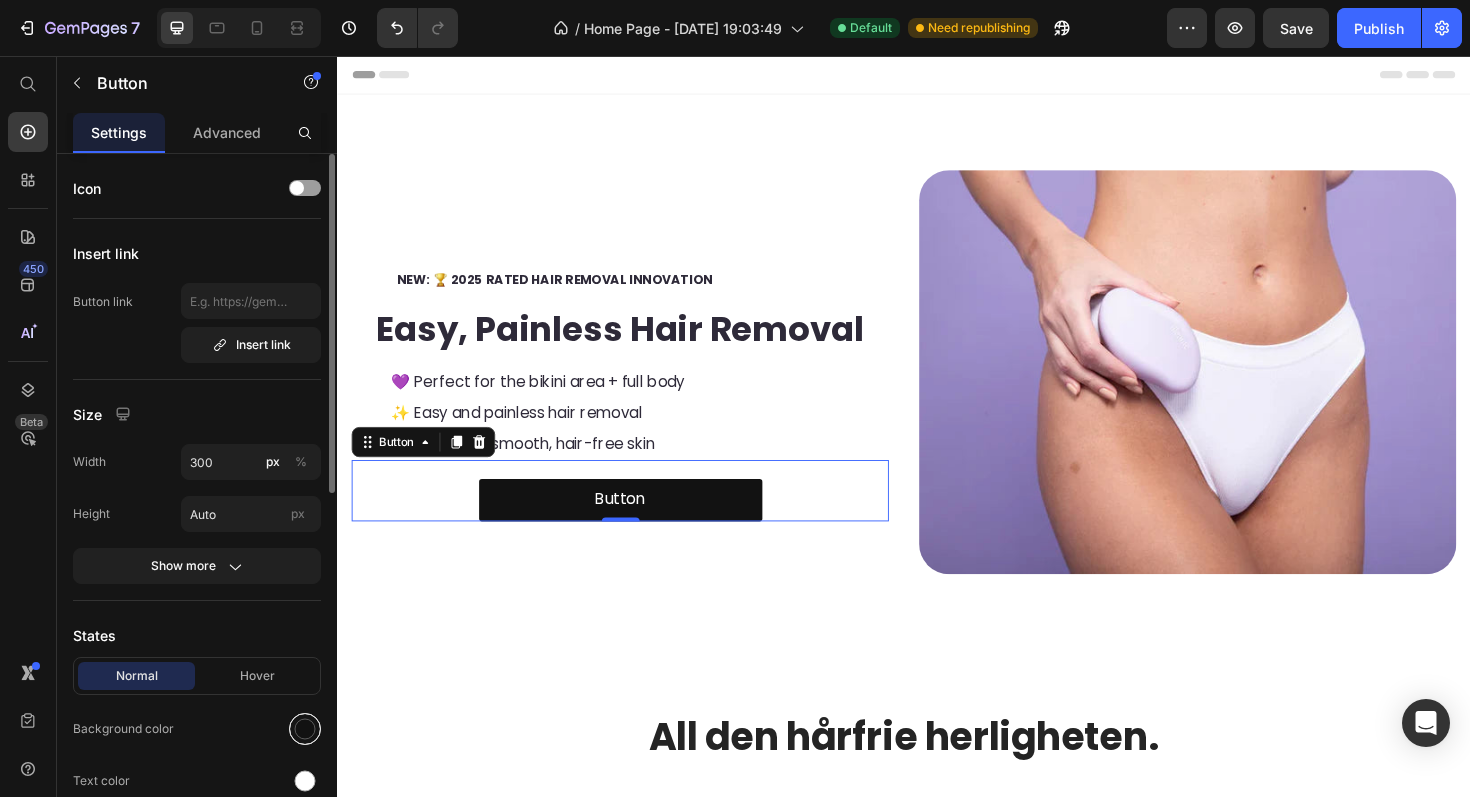 click at bounding box center (305, 729) 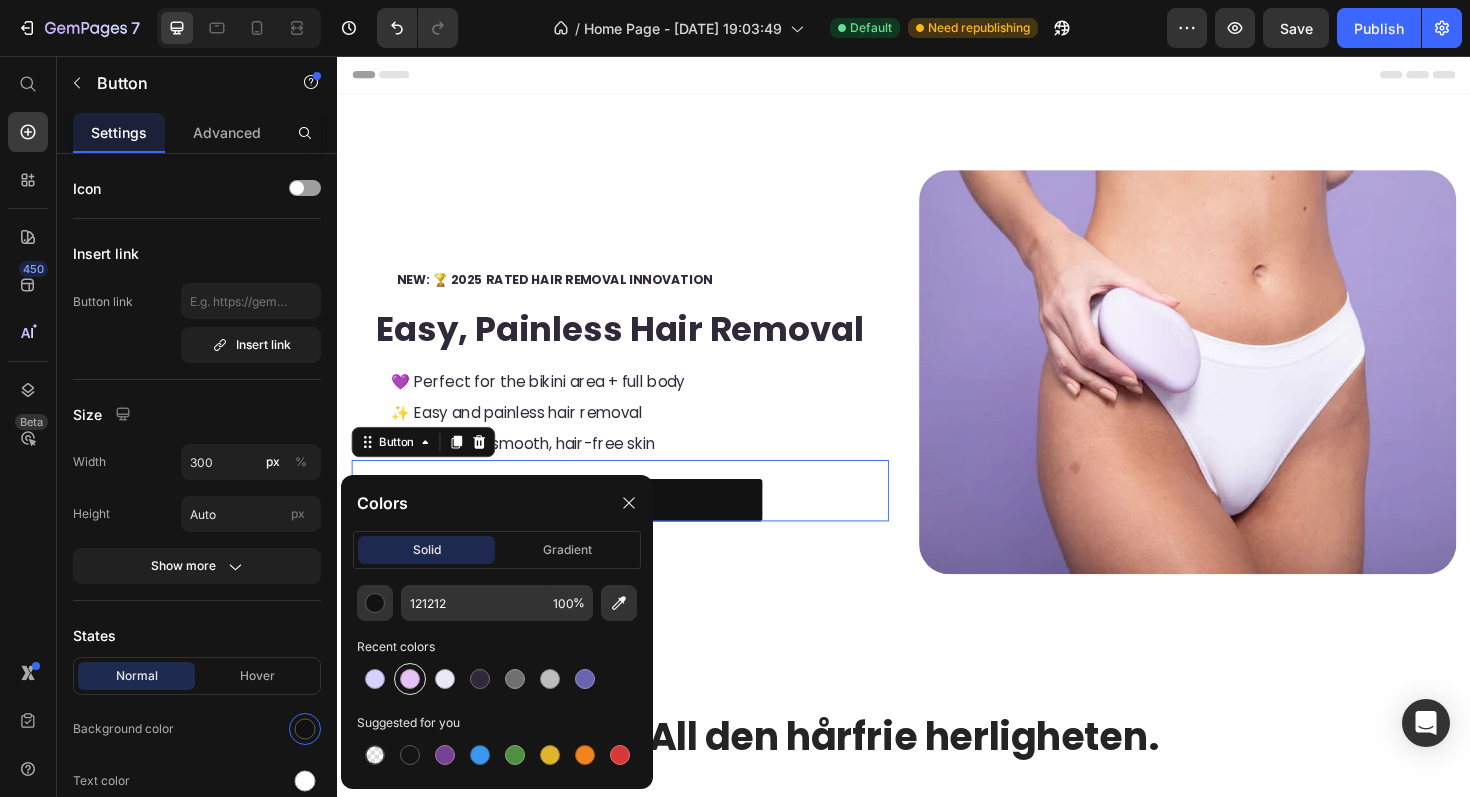 click at bounding box center (410, 679) 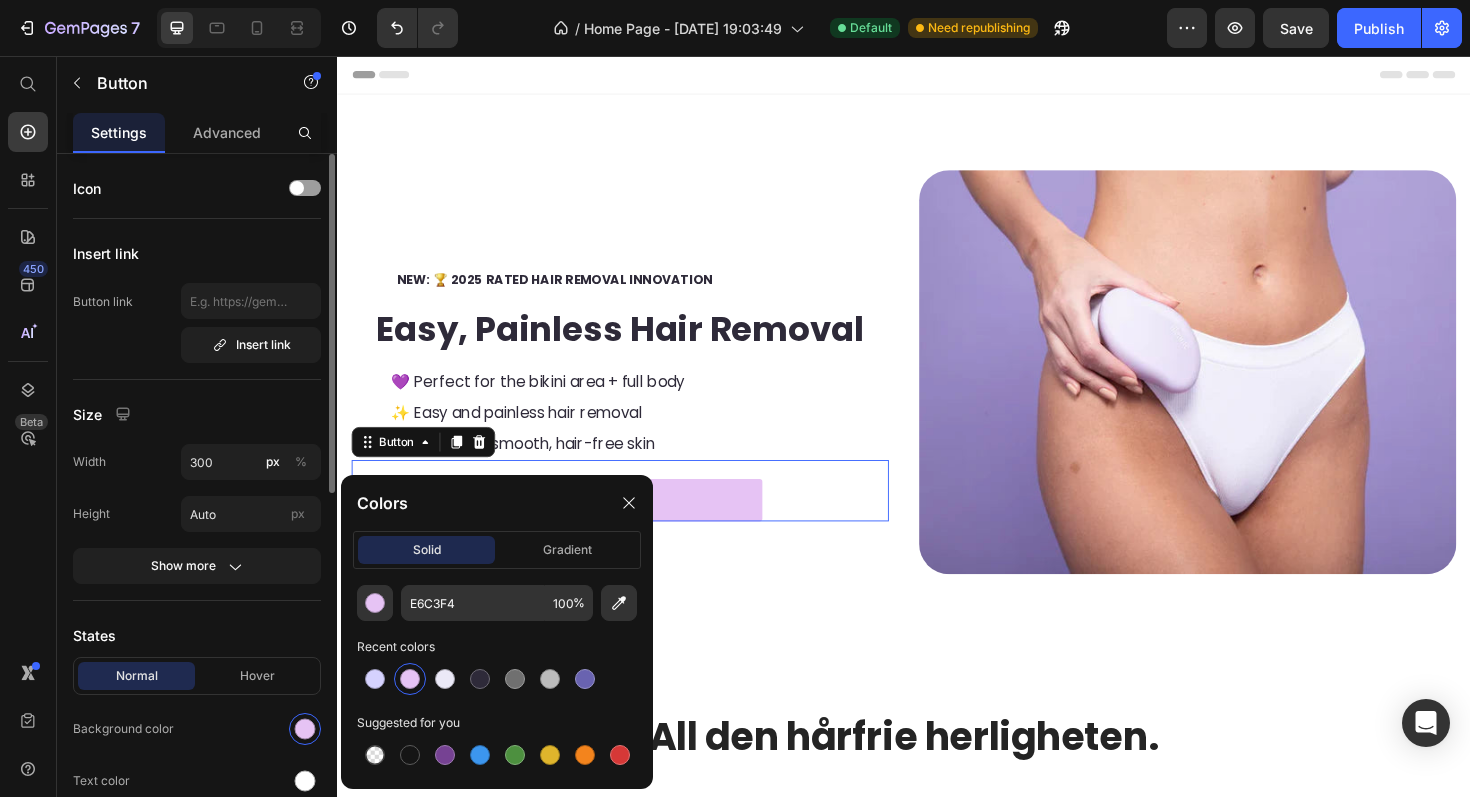 click on "Normal Hover Background color Text color Border Corner 3 3 3 3 Shadow" 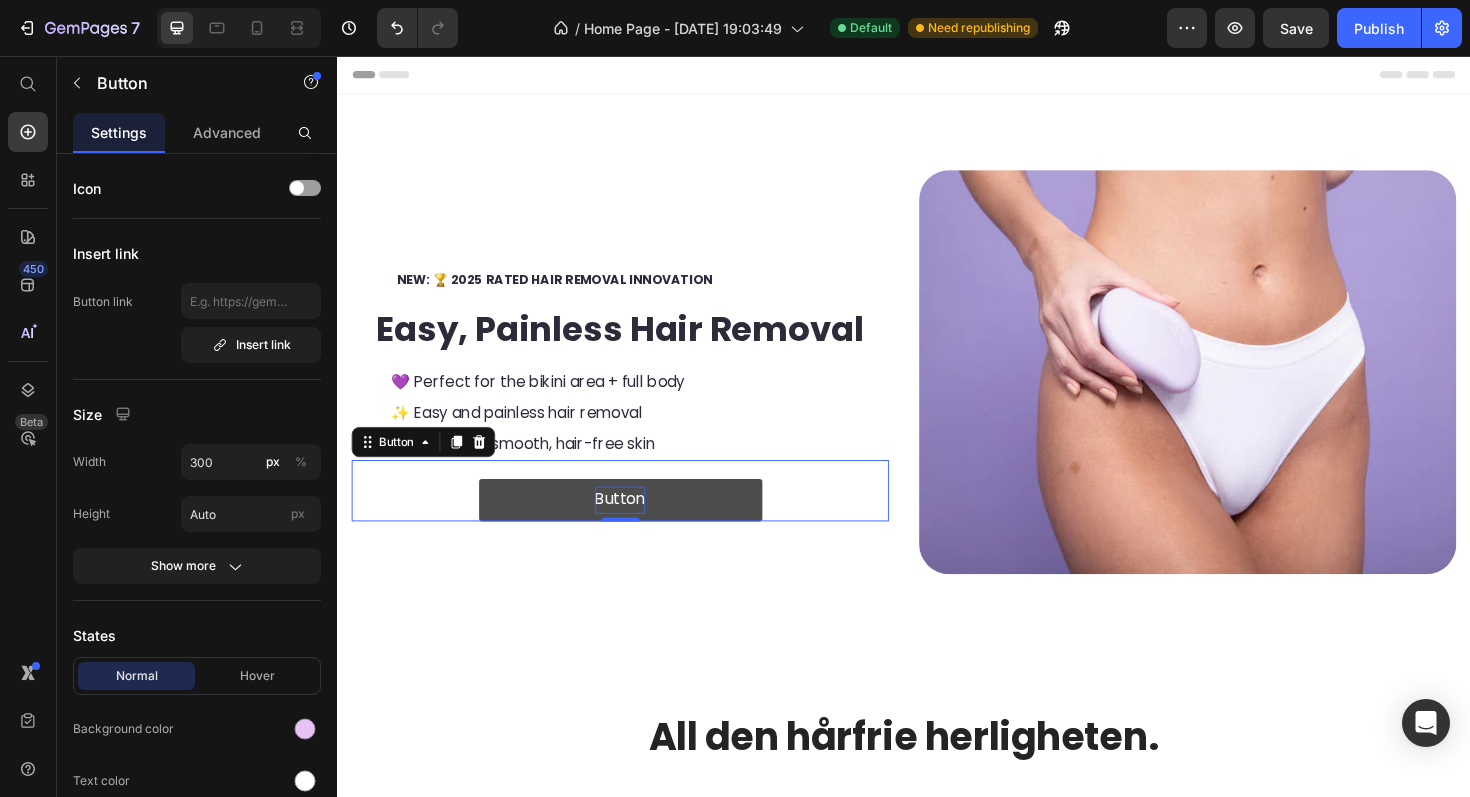 click on "Button" at bounding box center [636, 526] 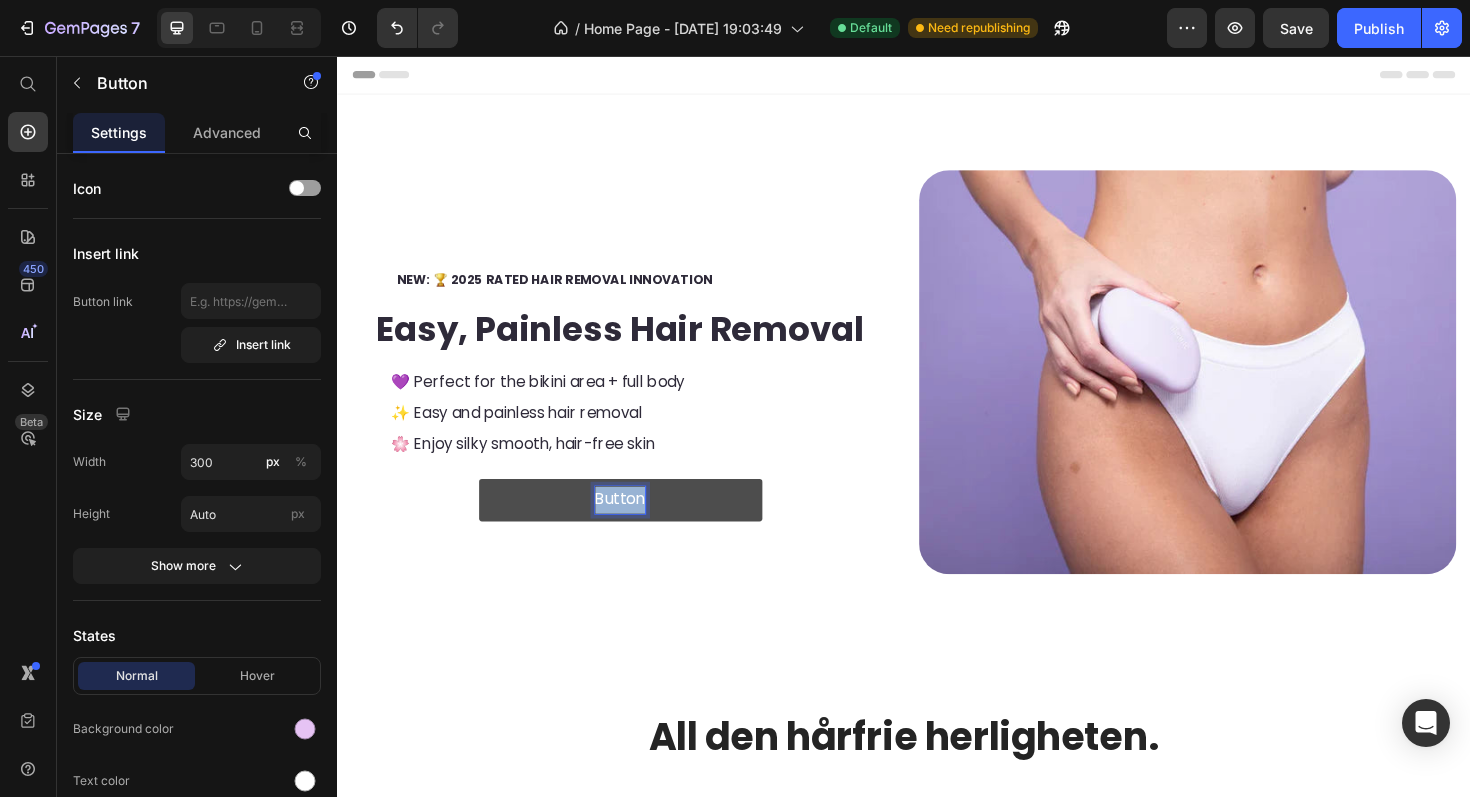 click on "Button" at bounding box center [636, 526] 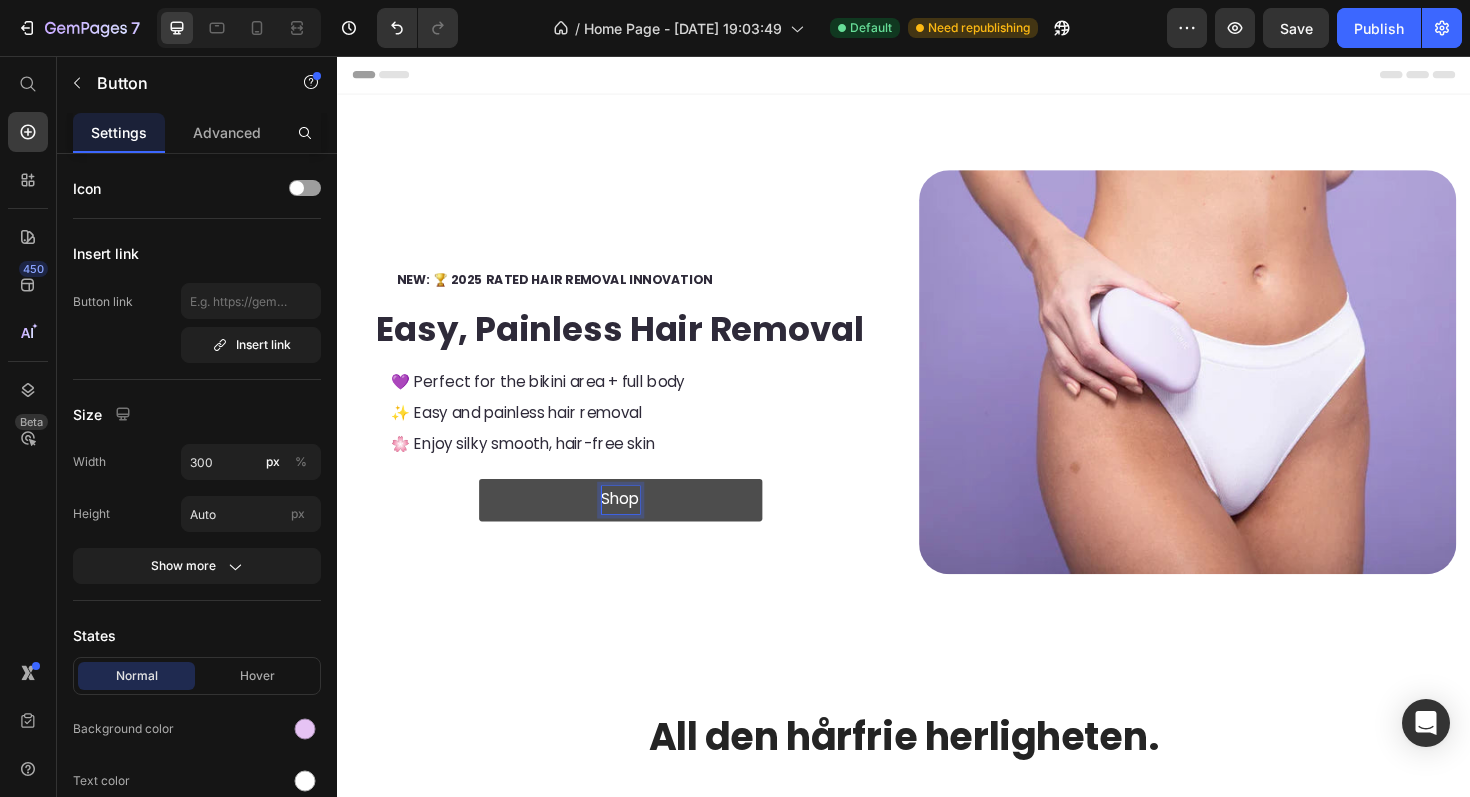 click on "Shop" at bounding box center [637, 526] 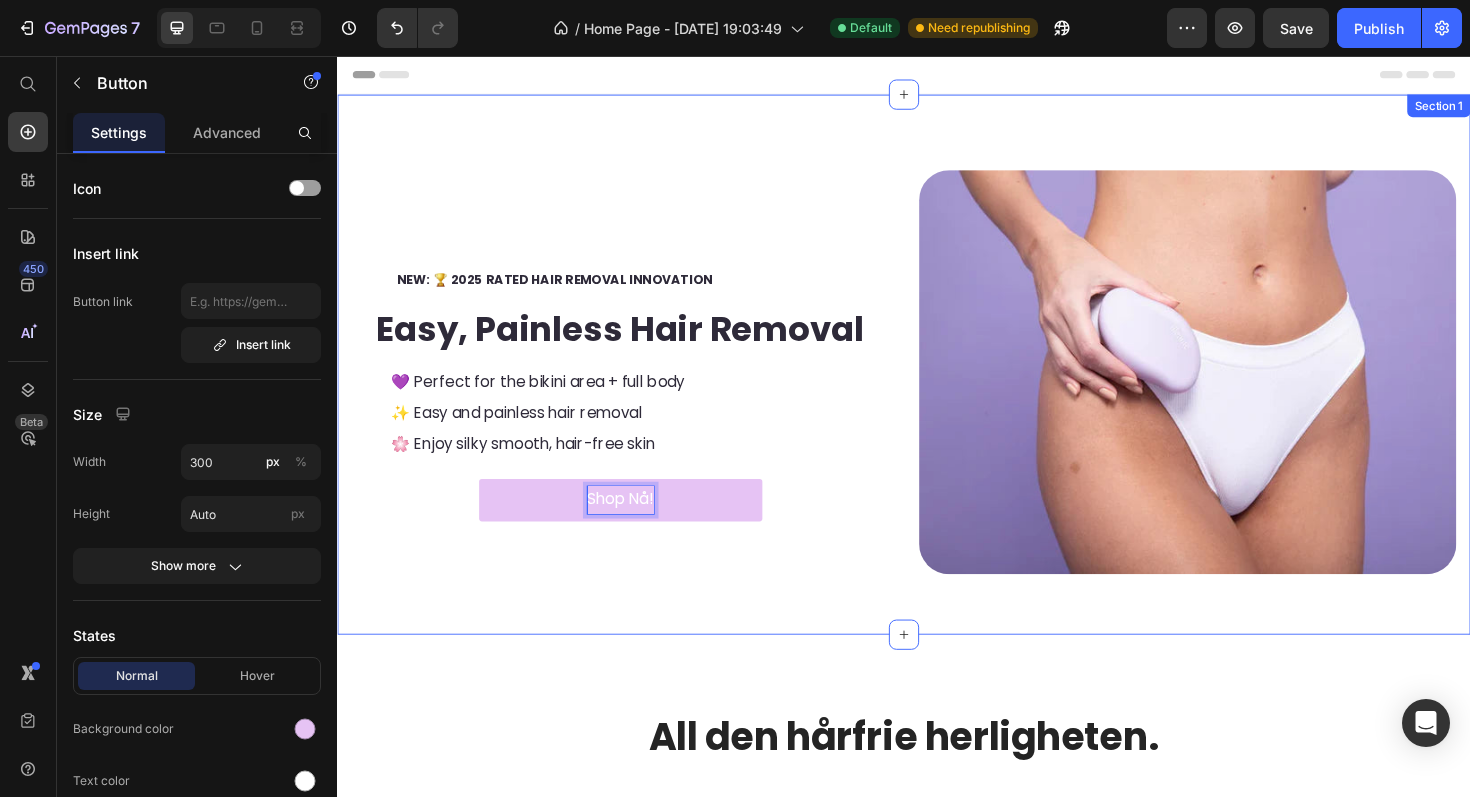 click on "NEW: 🏆 2025 RATED HAIR REMOVAL INNOVATION Text Block Easy, Painless Hair Removal Heading 💜 Perfect for the bikini area + full body Text Block ✨ Easy and painless hair removal Text Block 🌸 Enjoy silky smooth, hair-free skin Text Block Shop Nå! Button   0 Image Section 1" at bounding box center (937, 383) 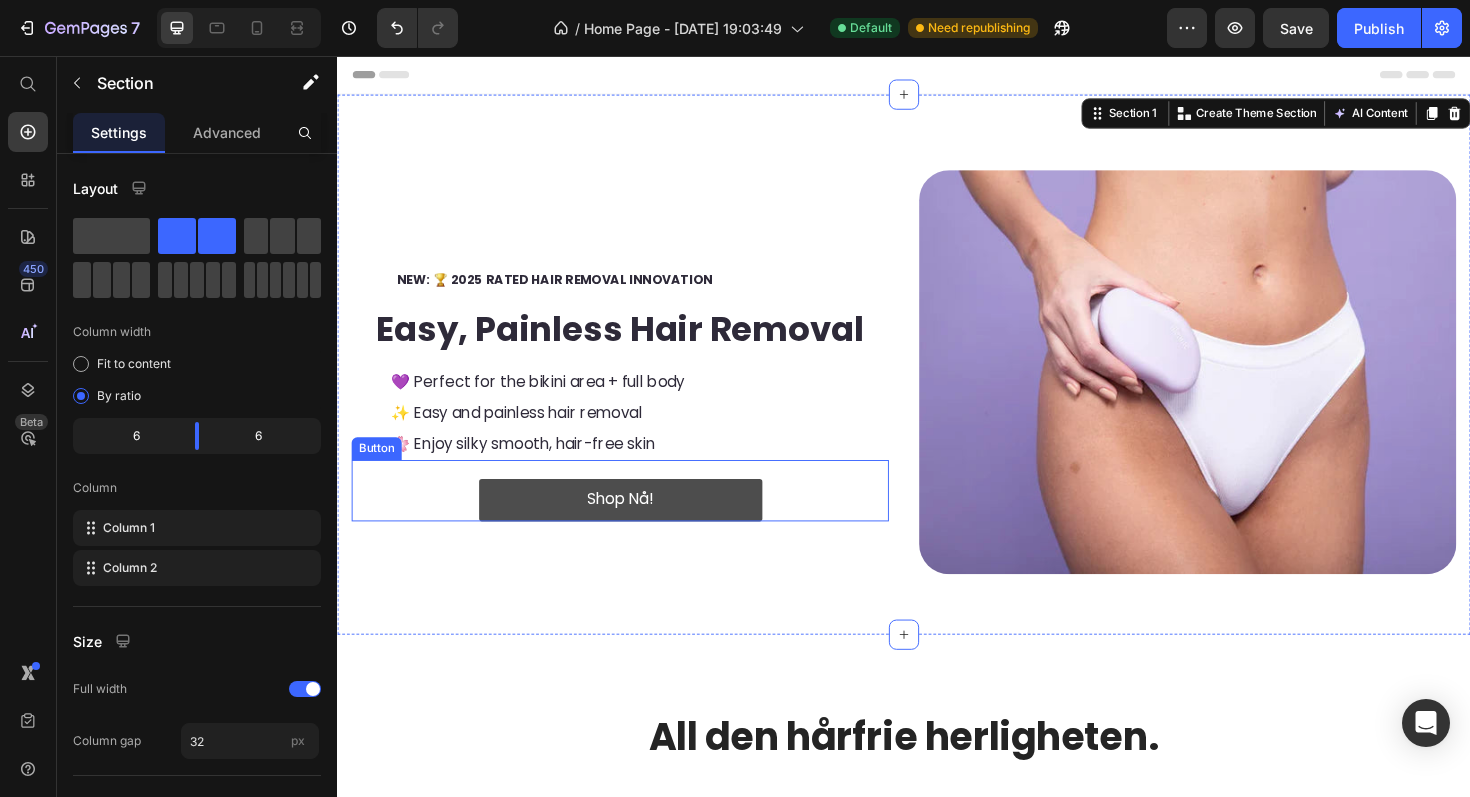 click on "Shop Nå!" at bounding box center (637, 526) 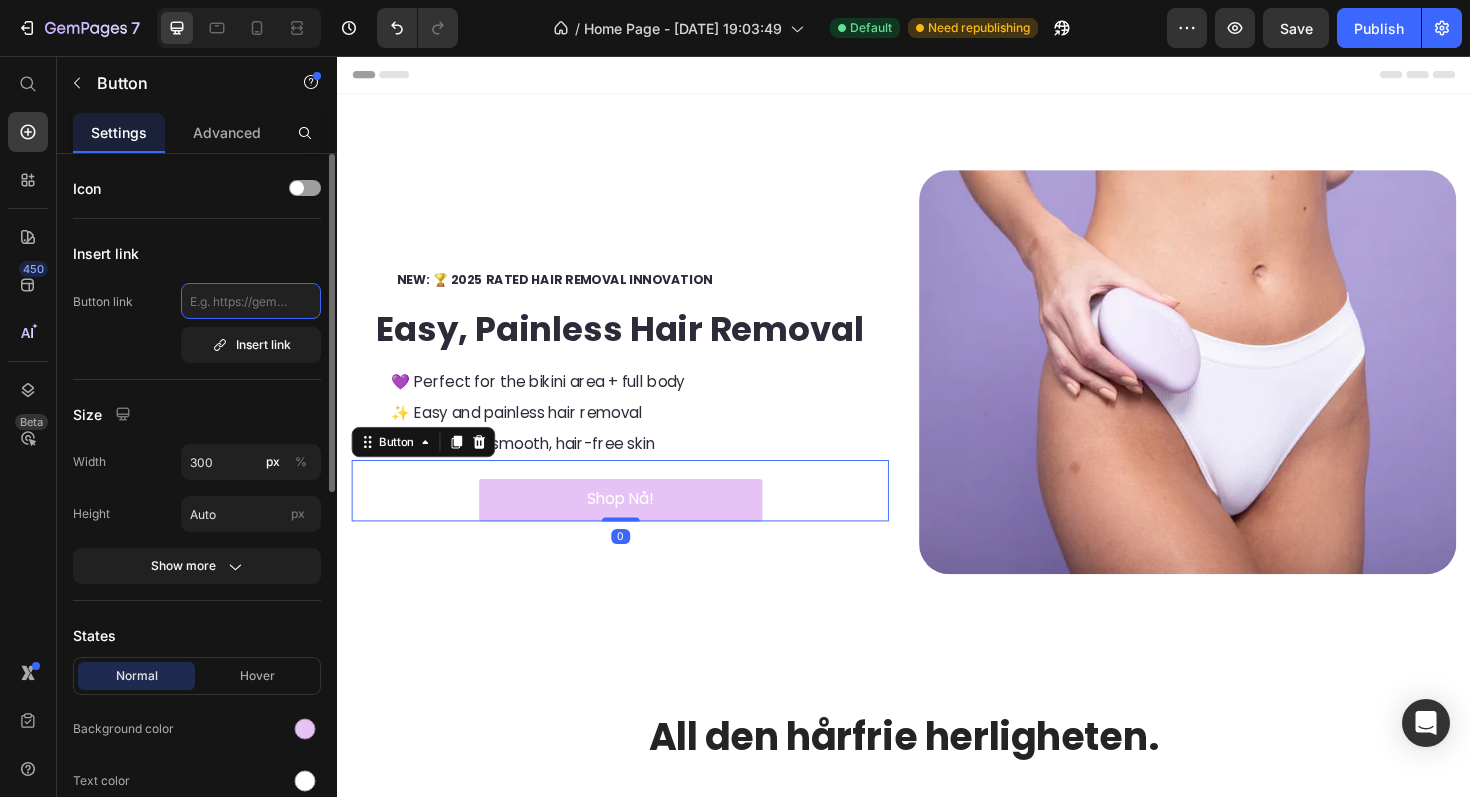 click 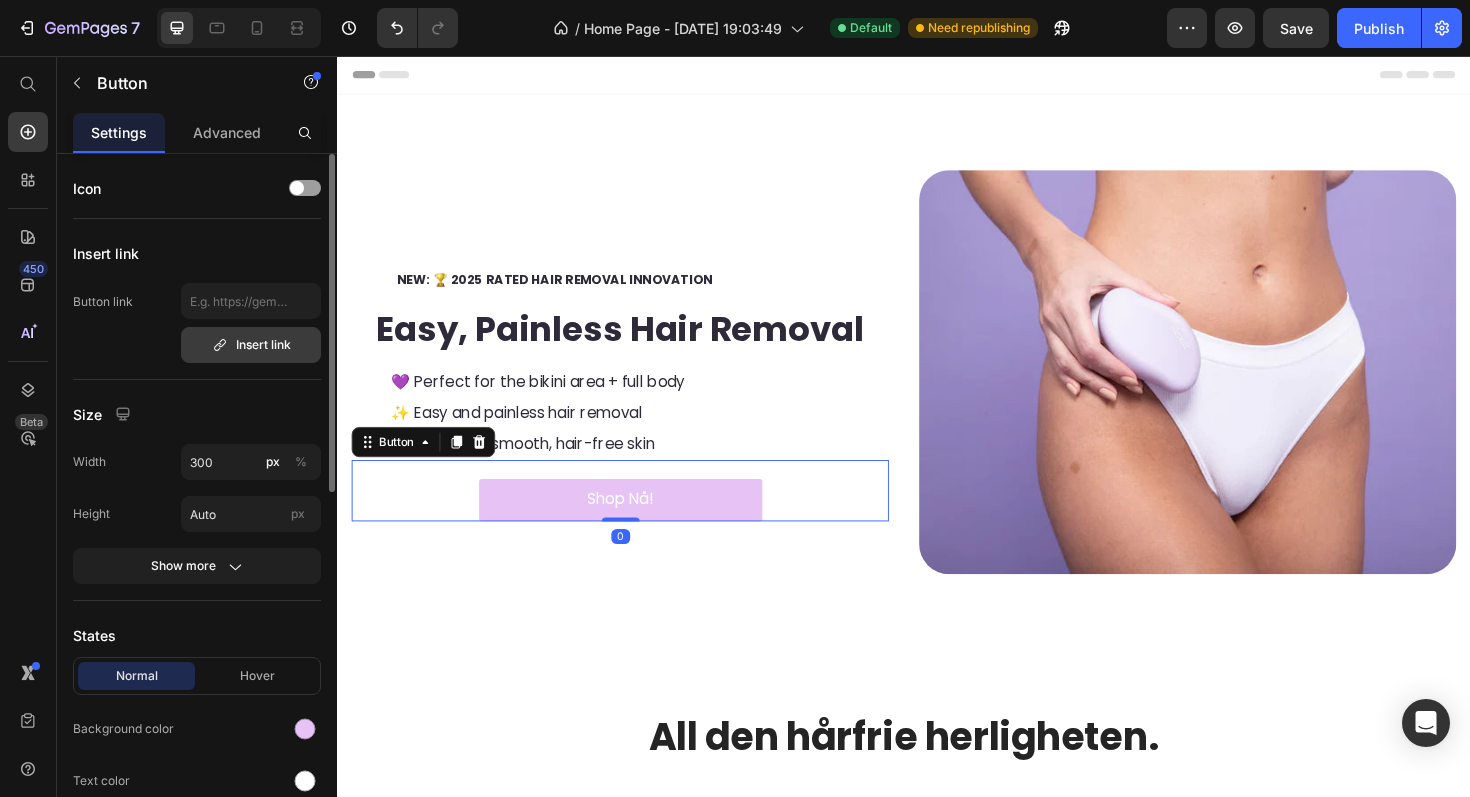 click 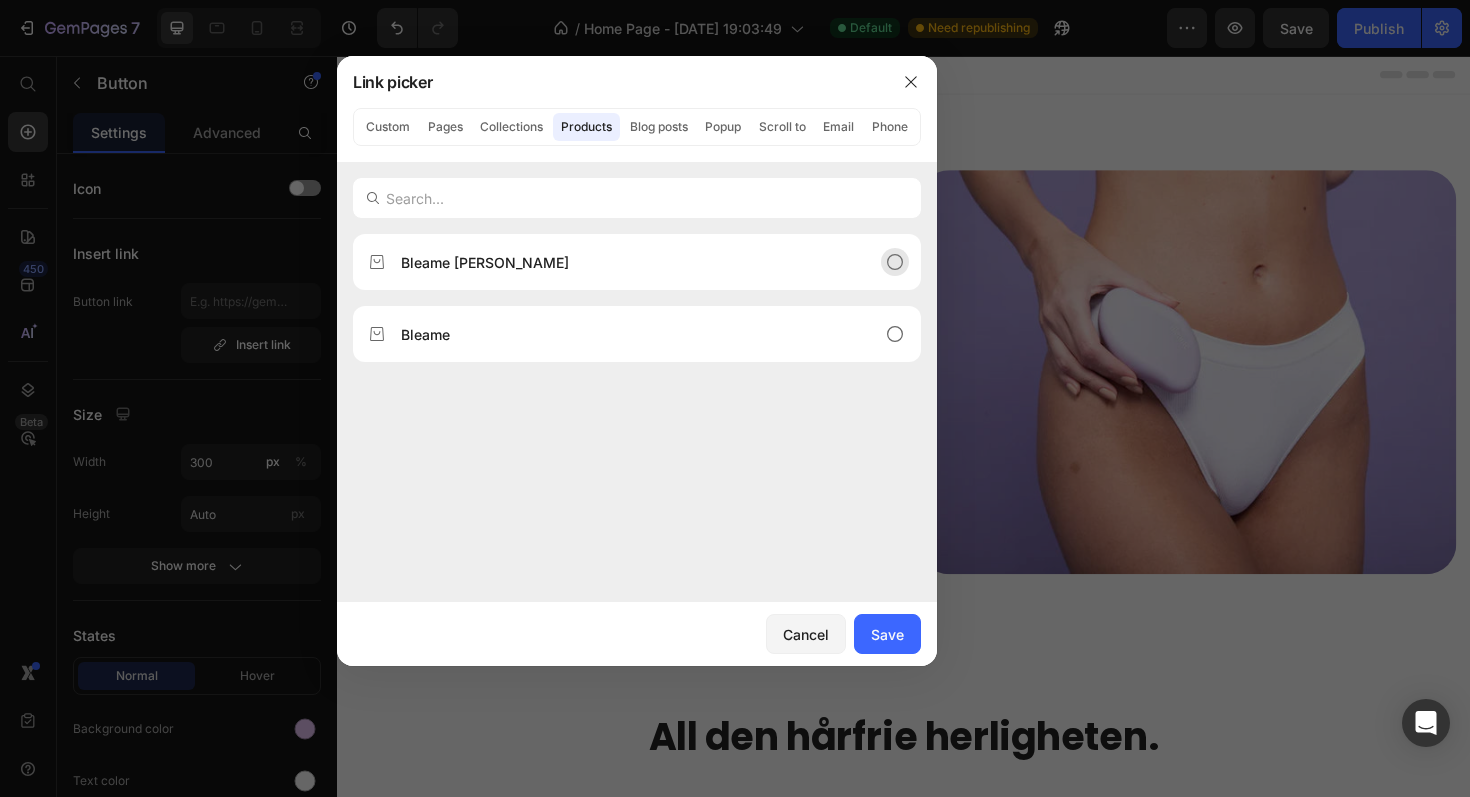 click on "Bleame [PERSON_NAME]" at bounding box center (485, 262) 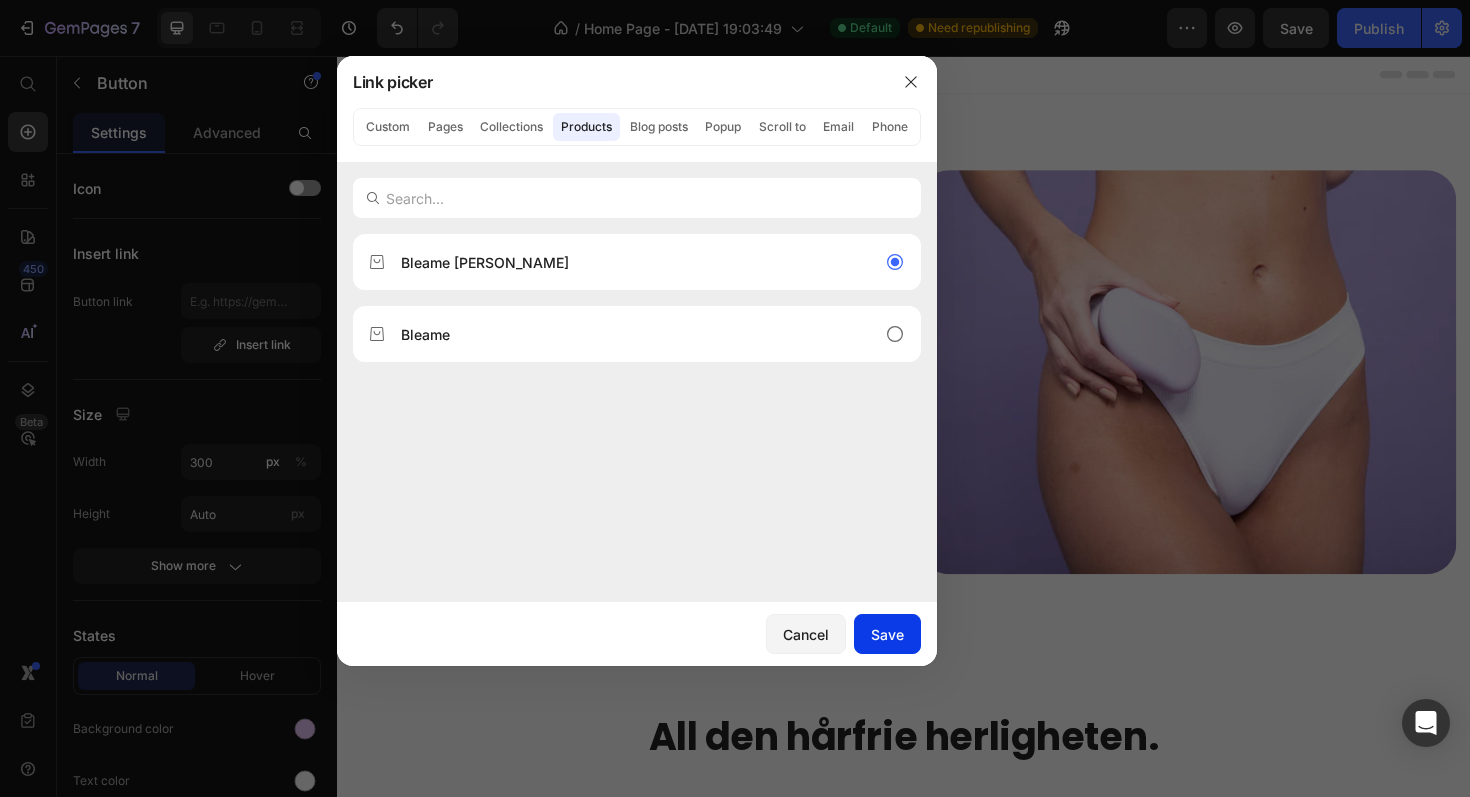 click on "Save" 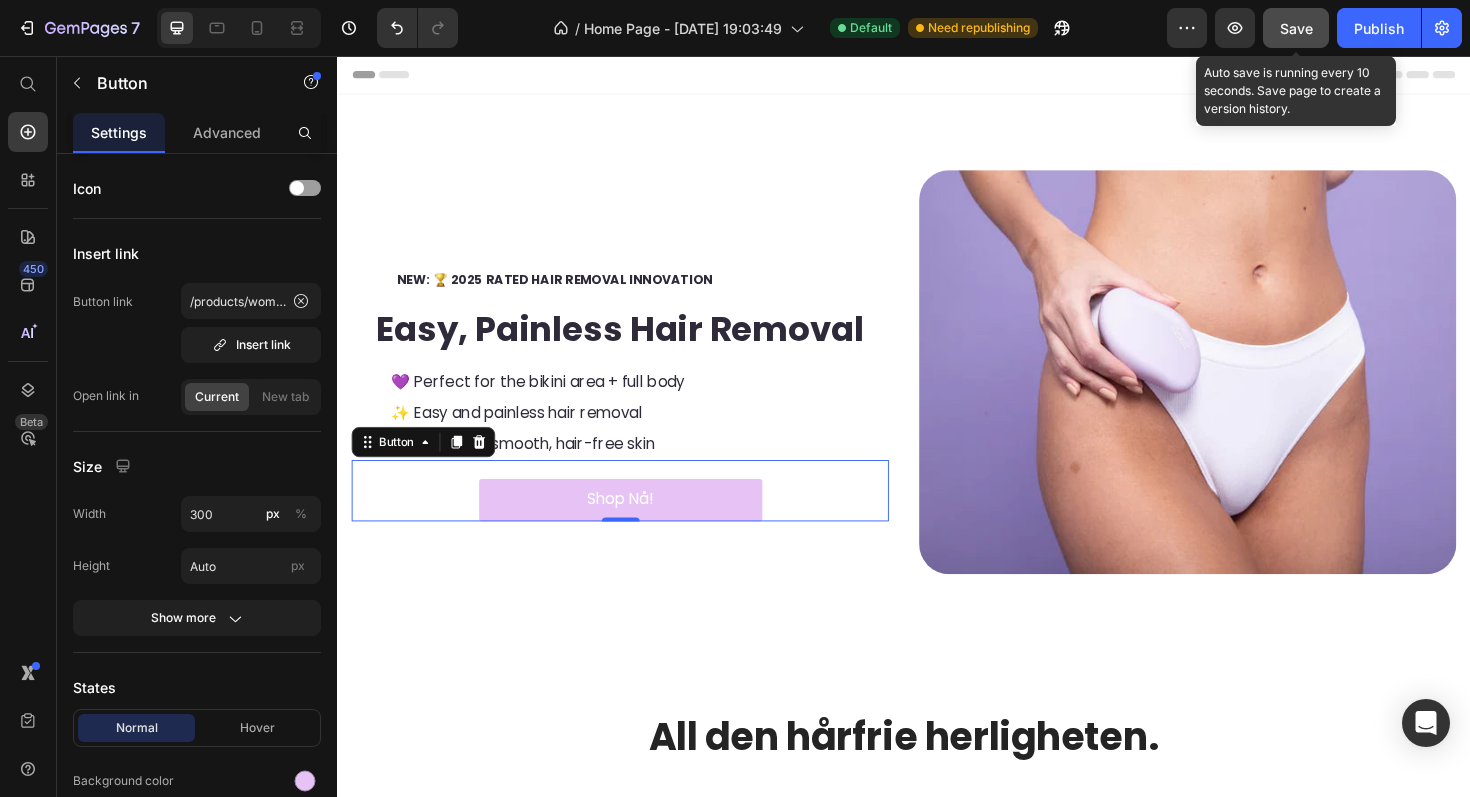 click on "Save" at bounding box center (1296, 28) 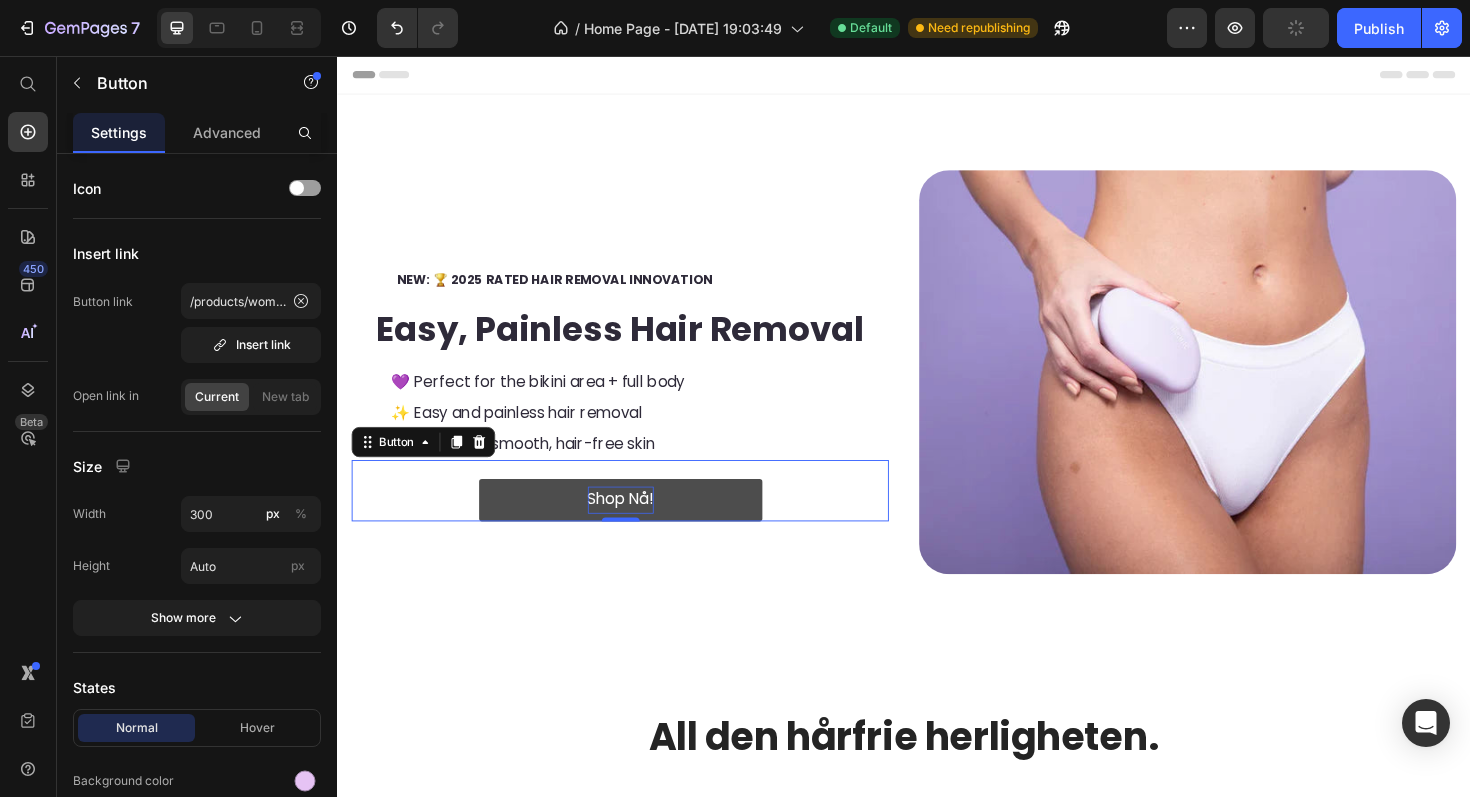click on "Shop Nå!" at bounding box center [637, 526] 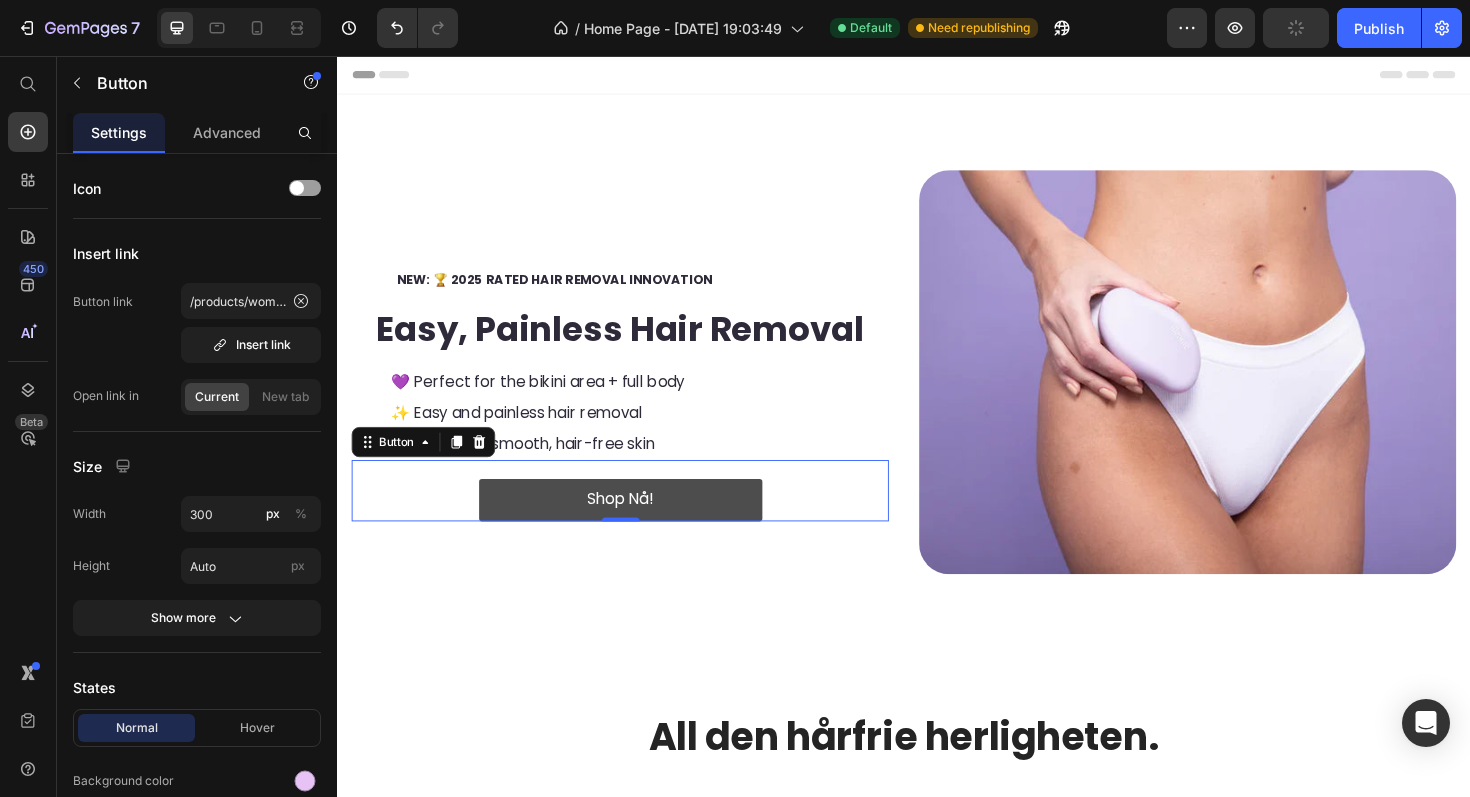 click on "Shop Nå!" at bounding box center (637, 526) 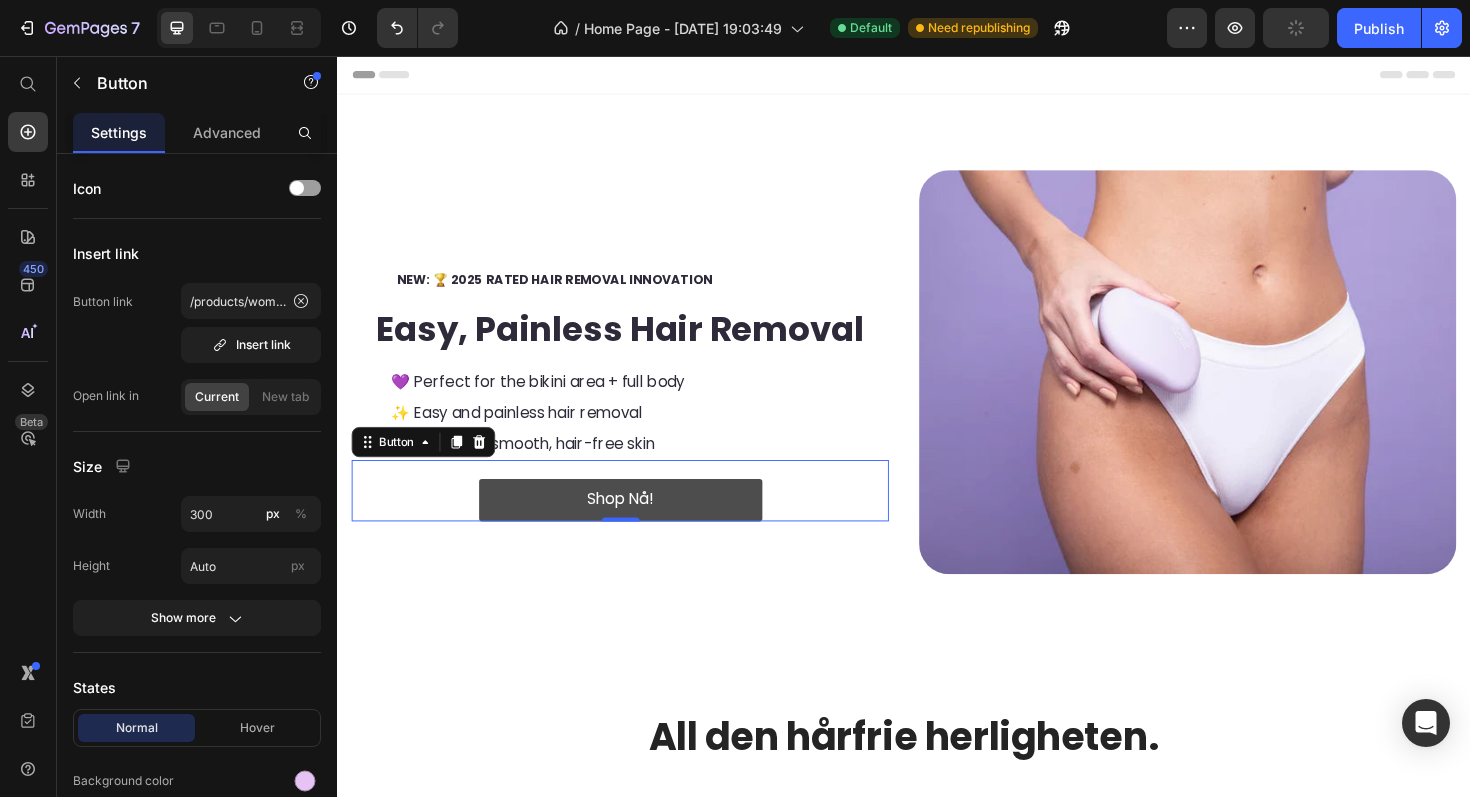 click on "Shop Nå!" at bounding box center [637, 526] 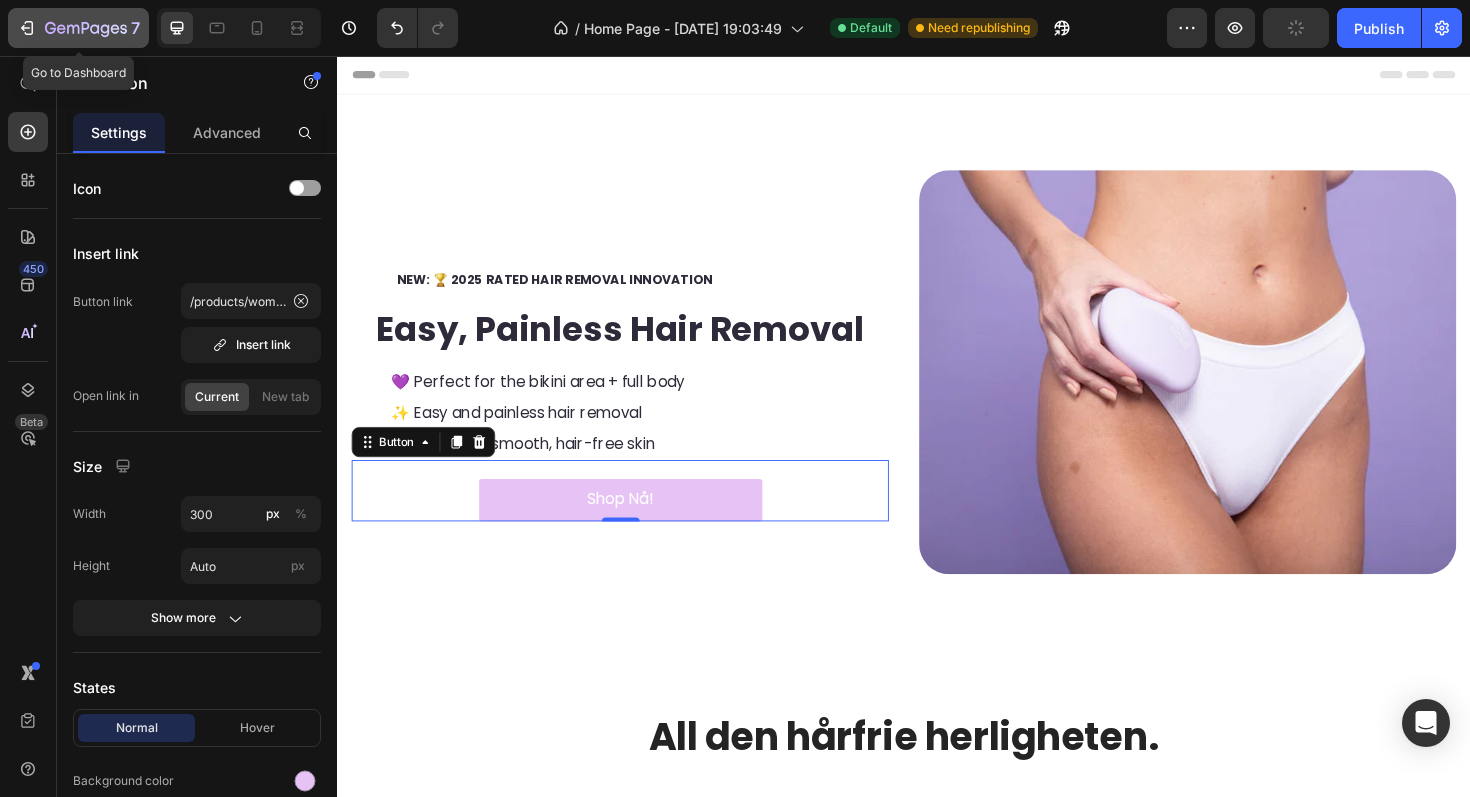 click 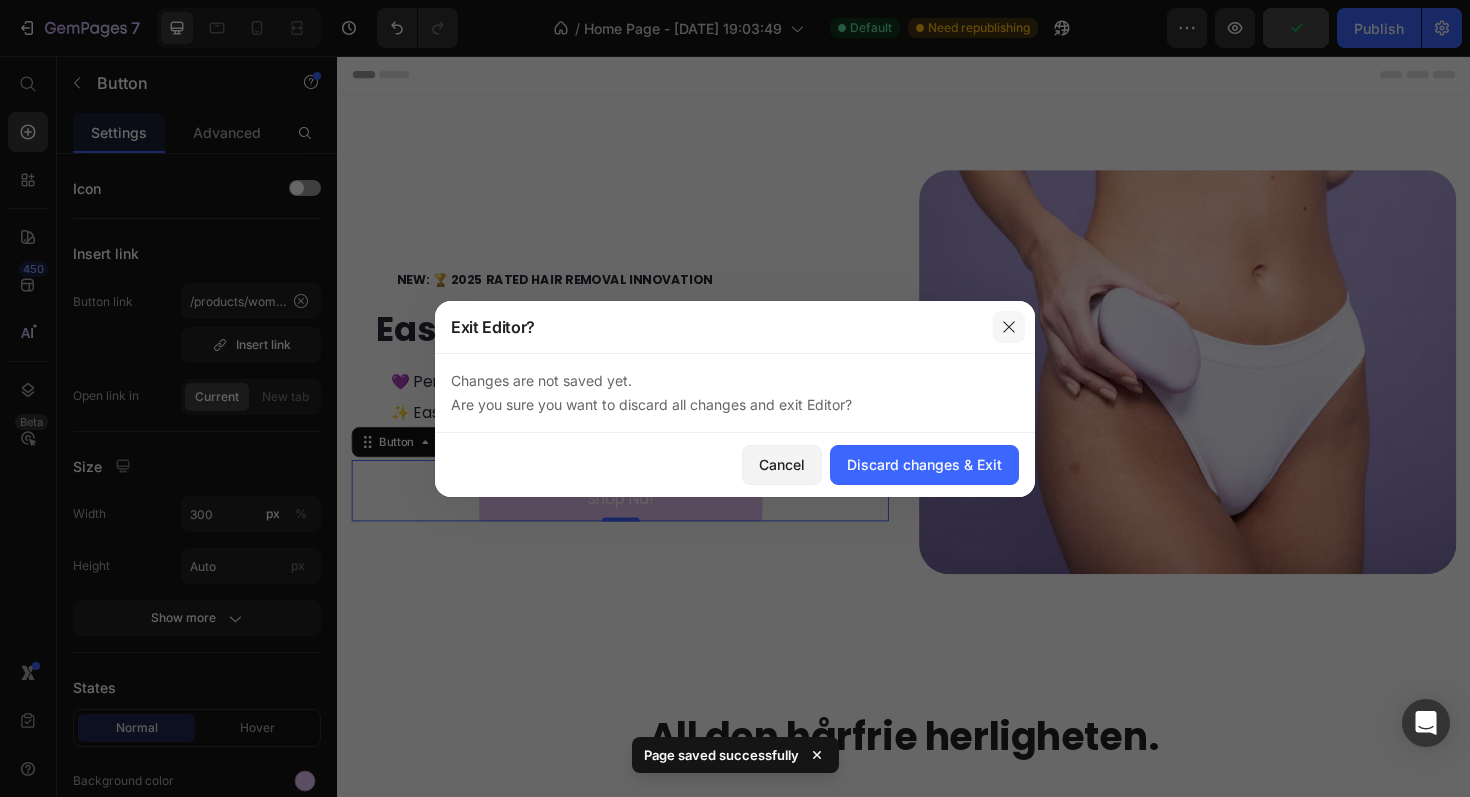 click at bounding box center (1009, 327) 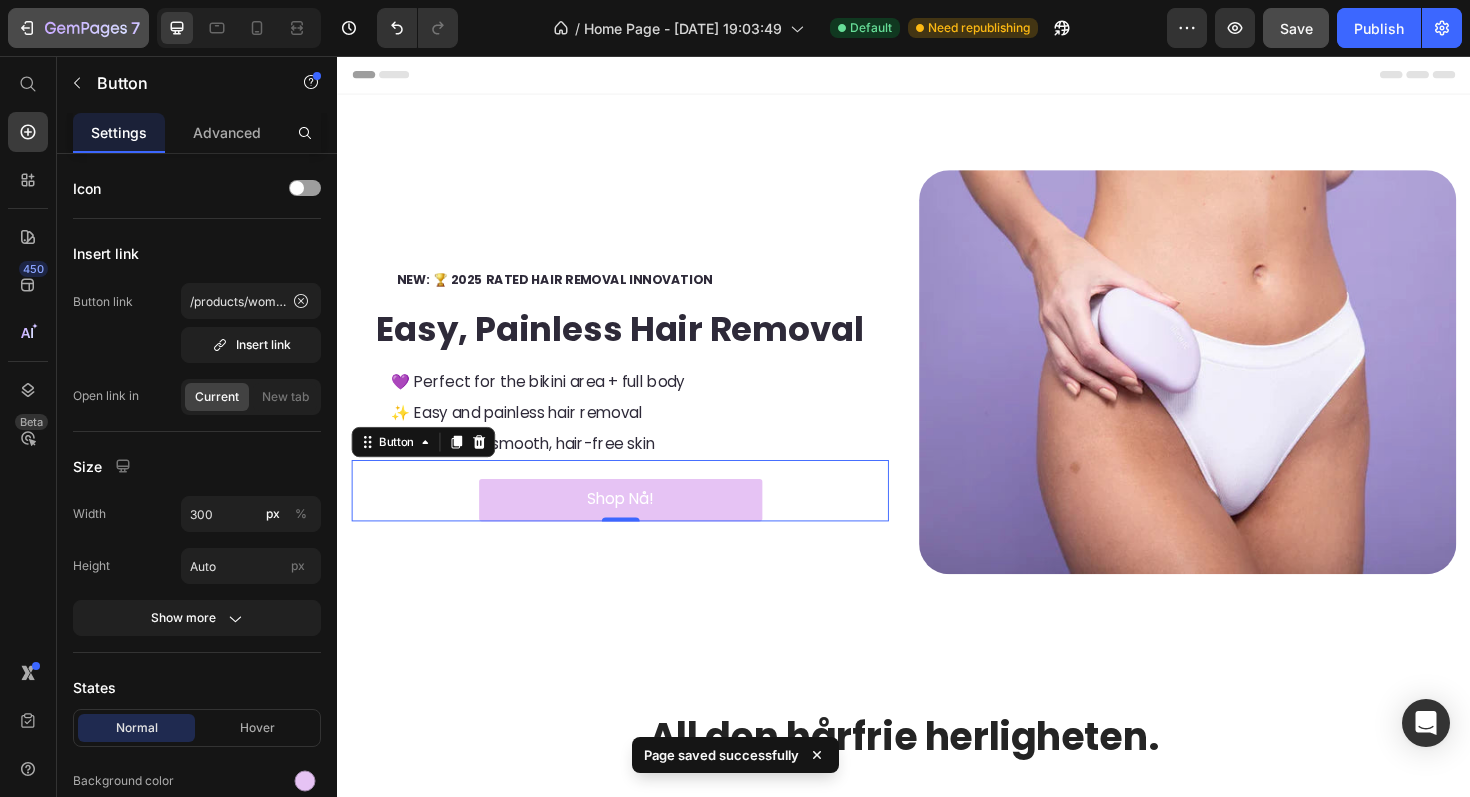 click on "7" 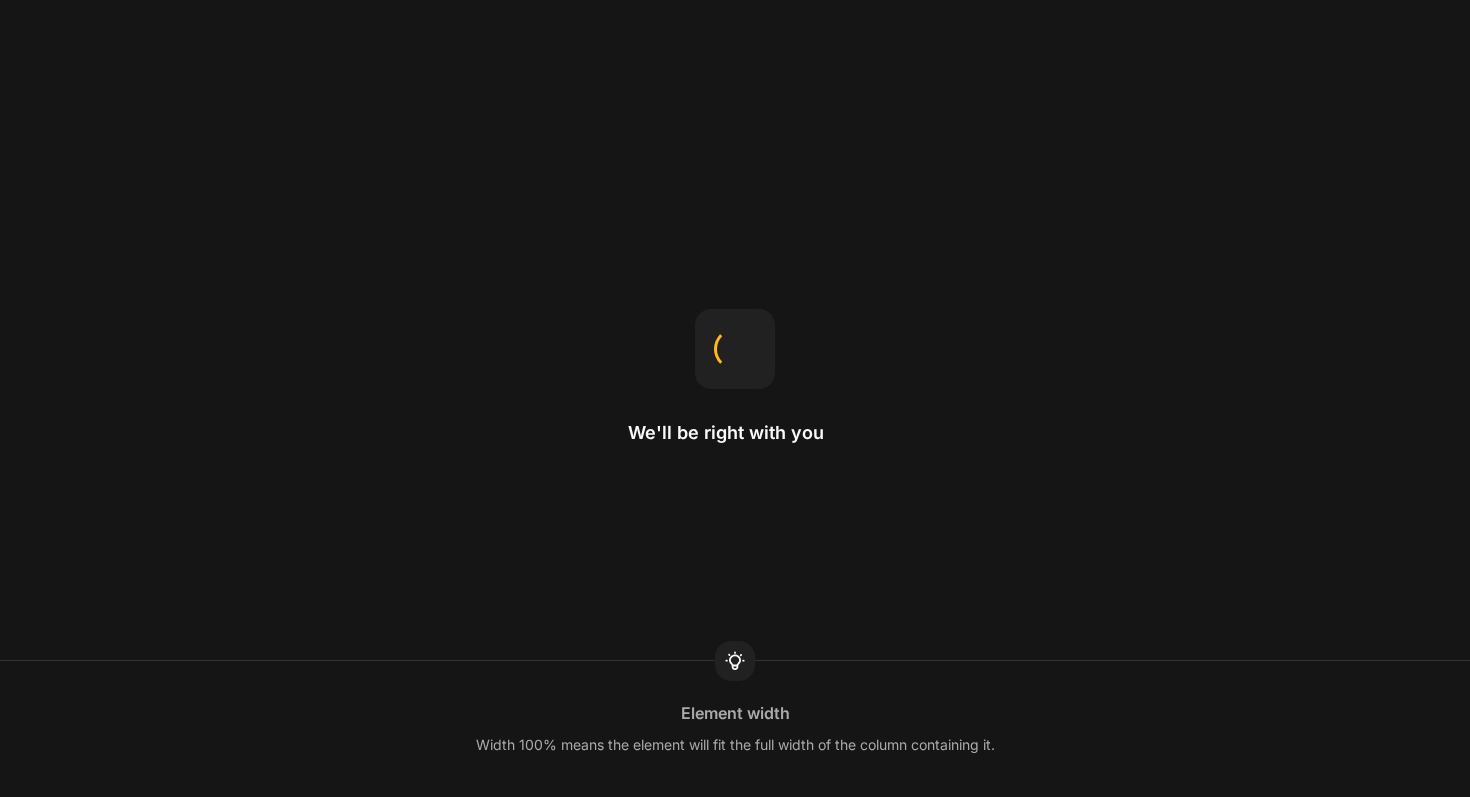 scroll, scrollTop: 0, scrollLeft: 0, axis: both 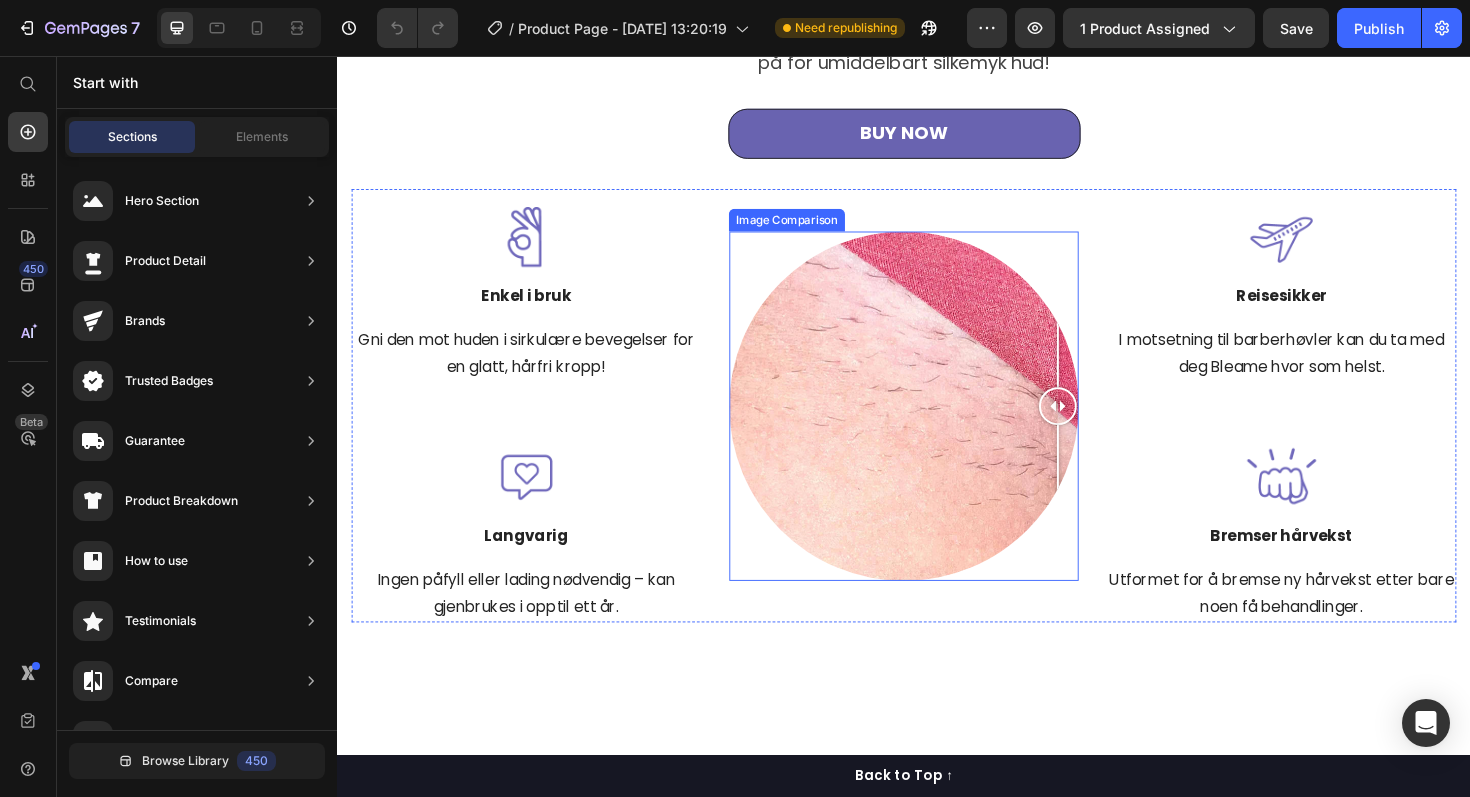 drag, startPoint x: 937, startPoint y: 462, endPoint x: 1119, endPoint y: 453, distance: 182.2224 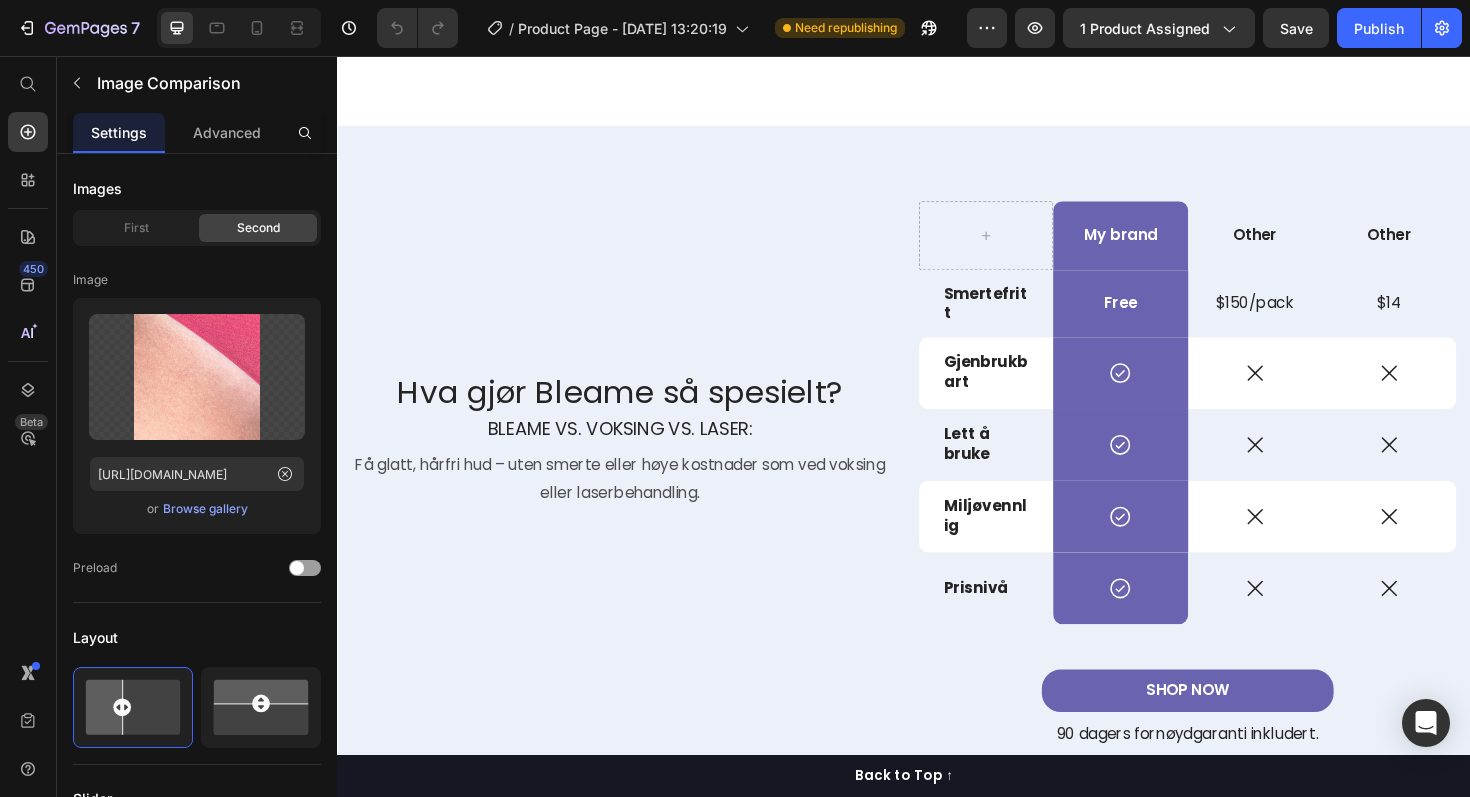 scroll, scrollTop: 2740, scrollLeft: 0, axis: vertical 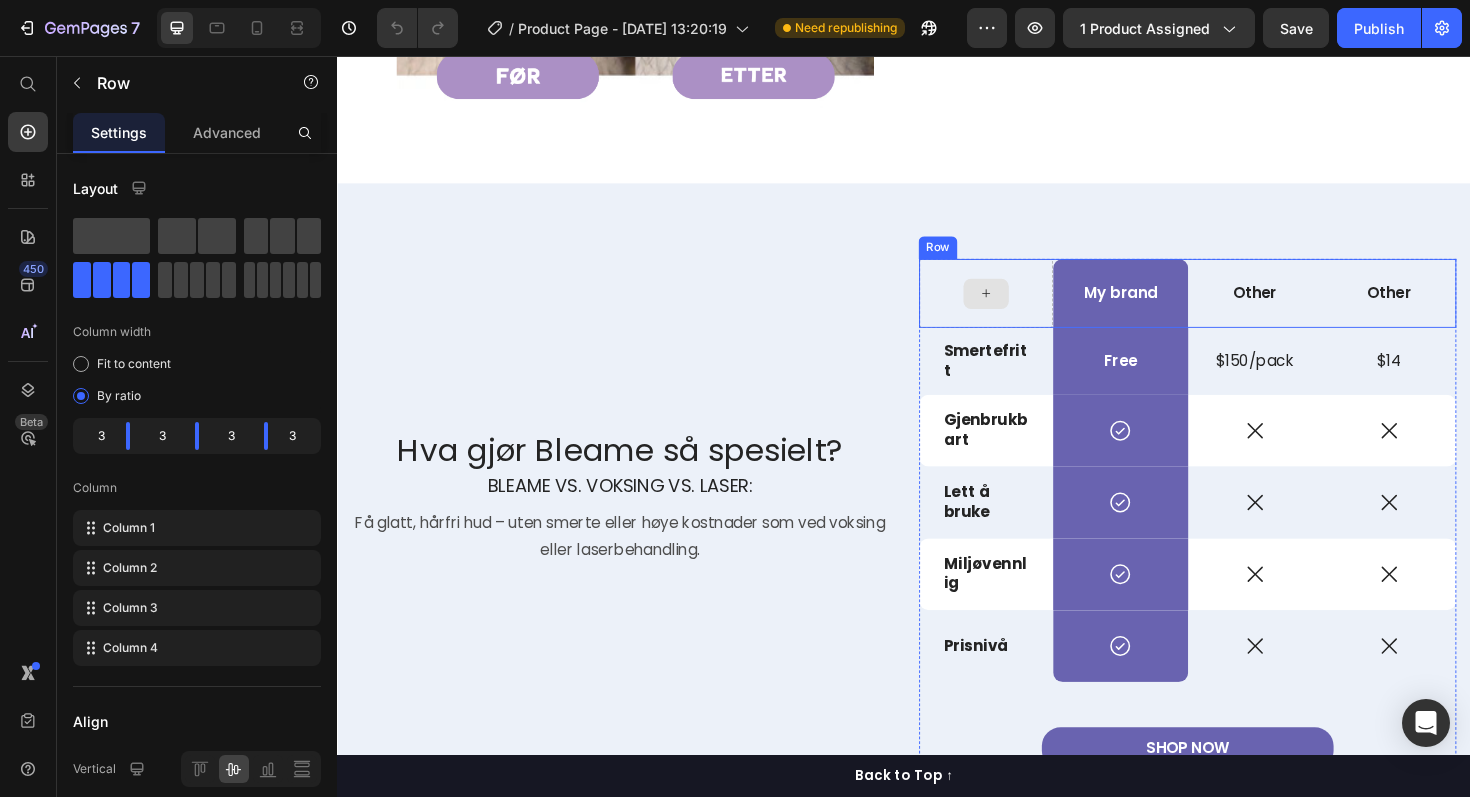 click at bounding box center (1024, 307) 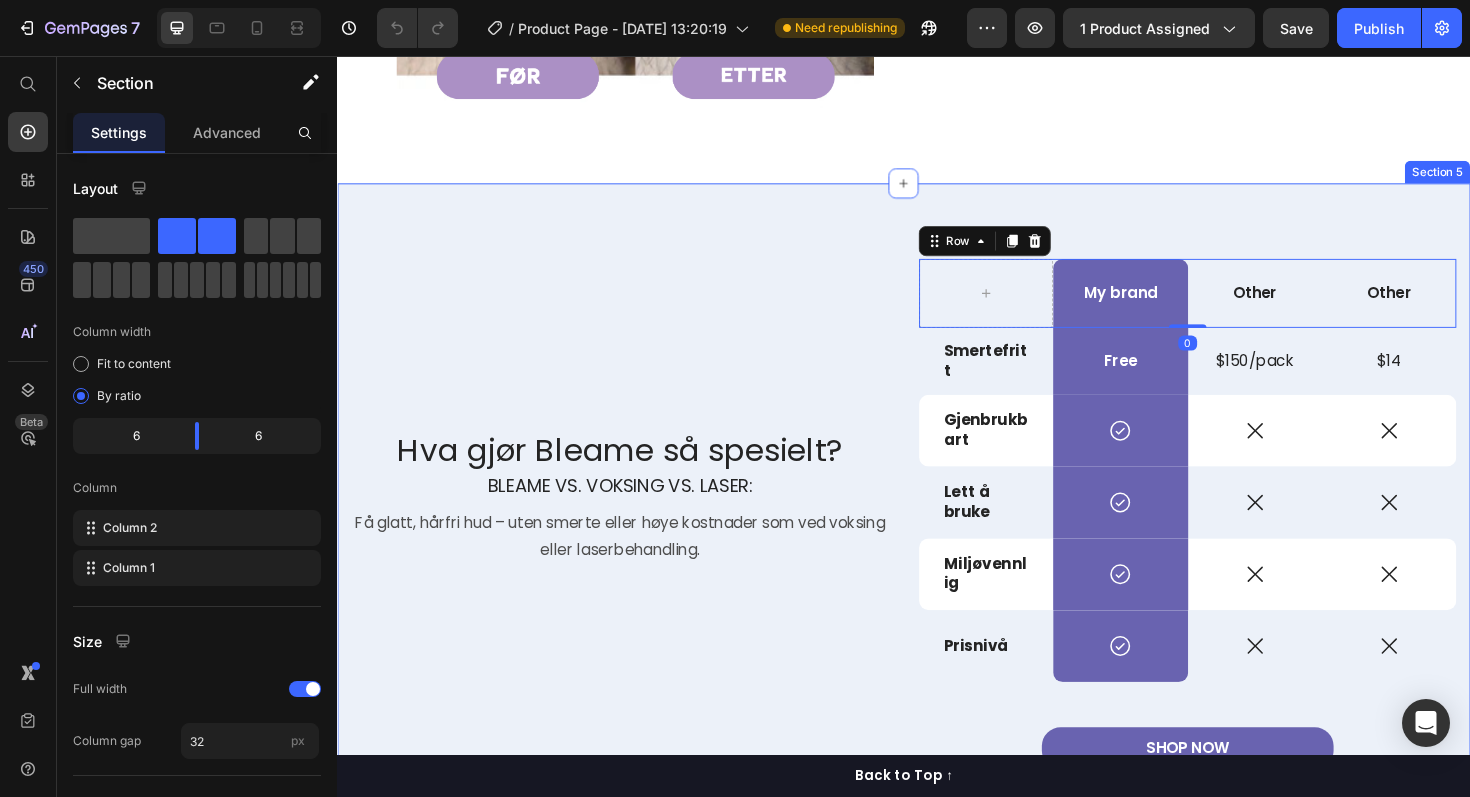 click on "My brand Text Block Other Text Block Other Text Block Row   0 Smertefritt Text Block Free Text Block $150/pack Text Block $14 Text Block Row Gjenbrukbart Text Block
Icon Row
Icon
Icon Row Lett å bruke Text Block
Icon Row
Icon
Icon Row Miljøvennlig Text Block
Icon Row
Icon
Icon Row Prisnivå Text Block
Icon Row
Icon
Icon Row SHOP NOW Button 90 dagers fornøydgaranti inkludert. Text Block Row Hva gjør Bleame så spesielt? Heading Bleame vs. voksing vs. laser: Text Block Få glatt, hårfri hud – uten smerte eller høye kostnader som ved voksing eller laserbehandling. Text Block Row Section 5" at bounding box center [937, 559] 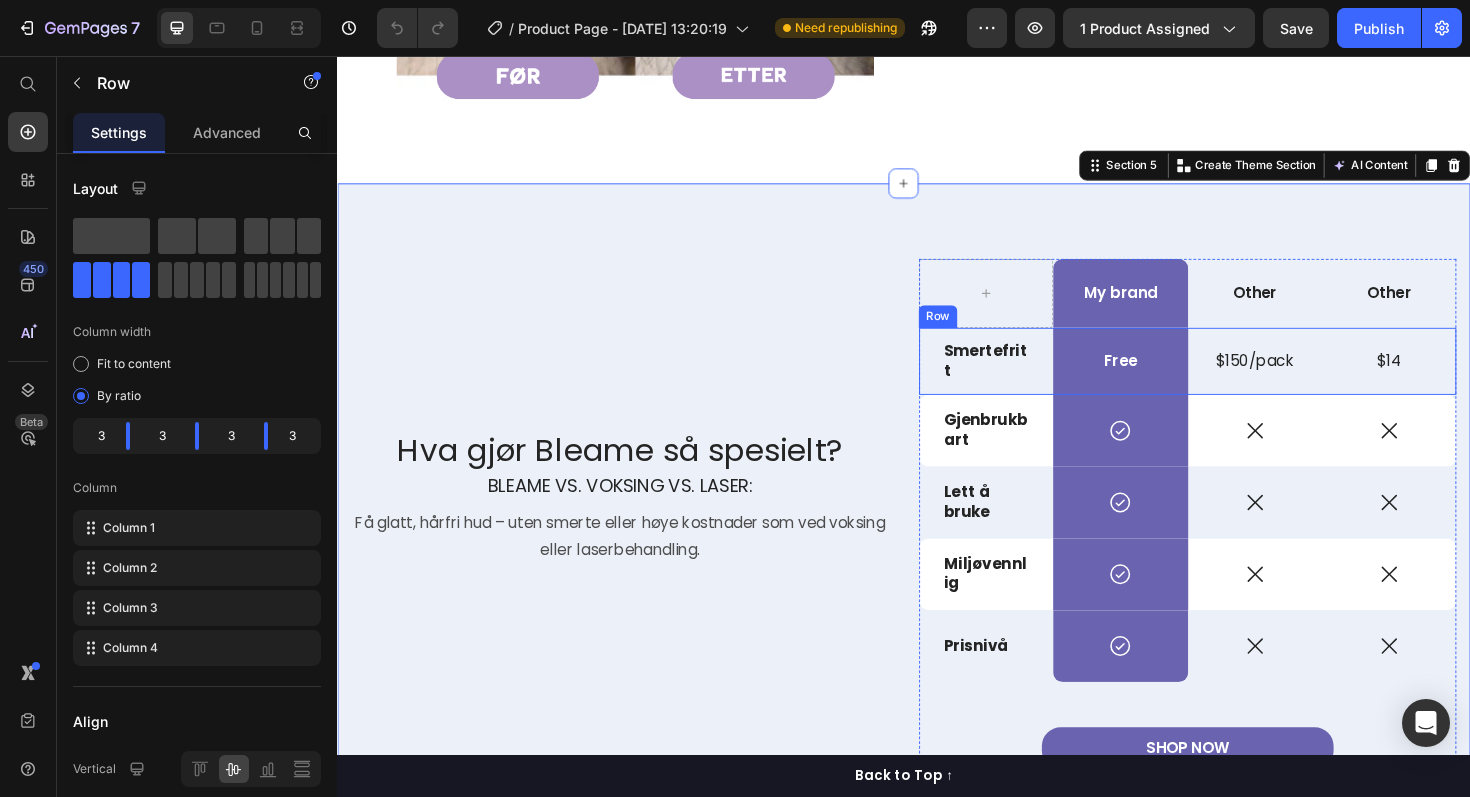 click on "Smertefritt Text Block" at bounding box center [1024, 379] 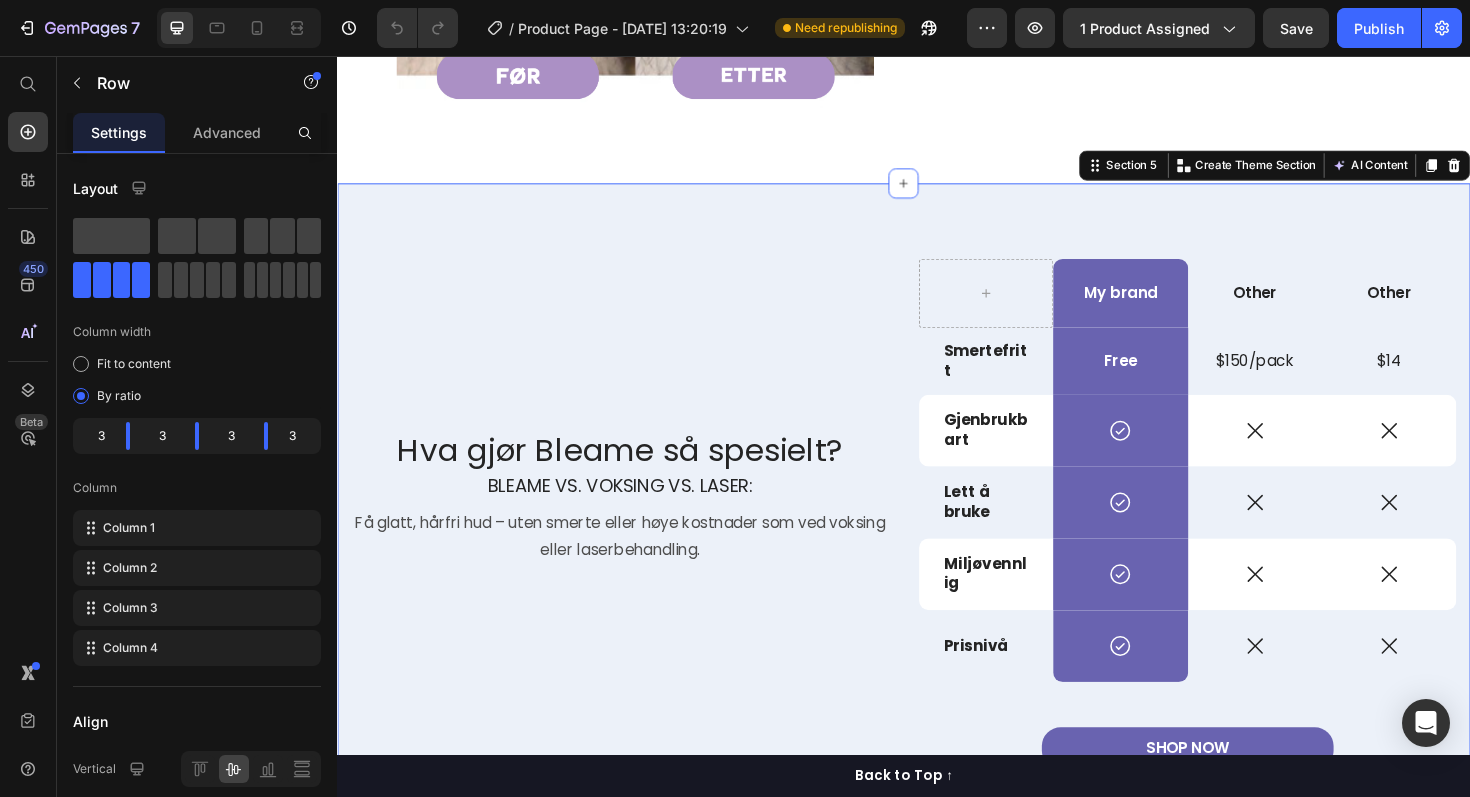 click on "Hva gjør Bleame så spesielt? Heading Bleame vs. voksing vs. laser: Text Block Få glatt, hårfri hud – uten smerte eller høye kostnader som ved voksing eller laserbehandling. Text Block Row" at bounding box center (636, 575) 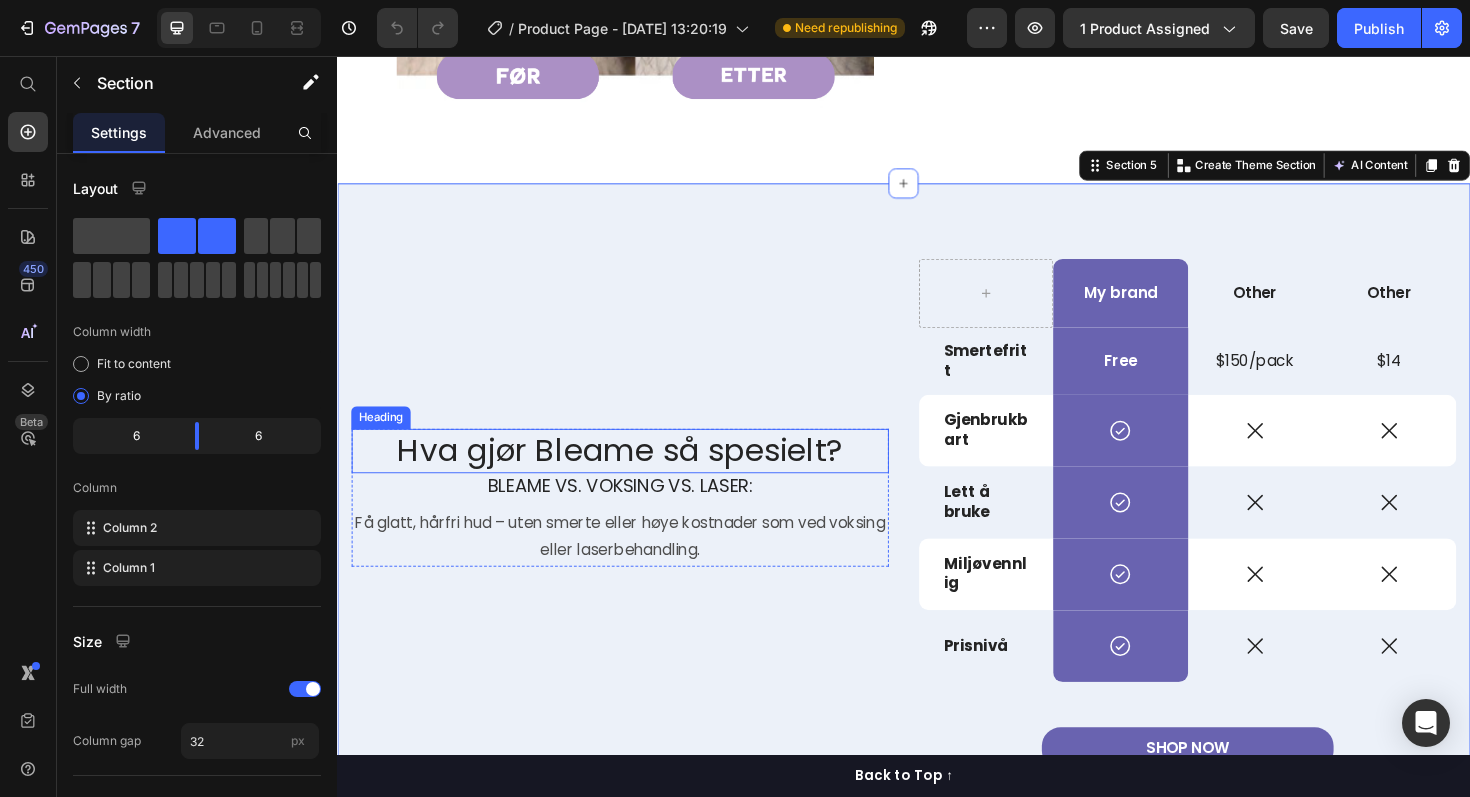 click on "Bleame vs. voksing vs. laser:" at bounding box center (636, 512) 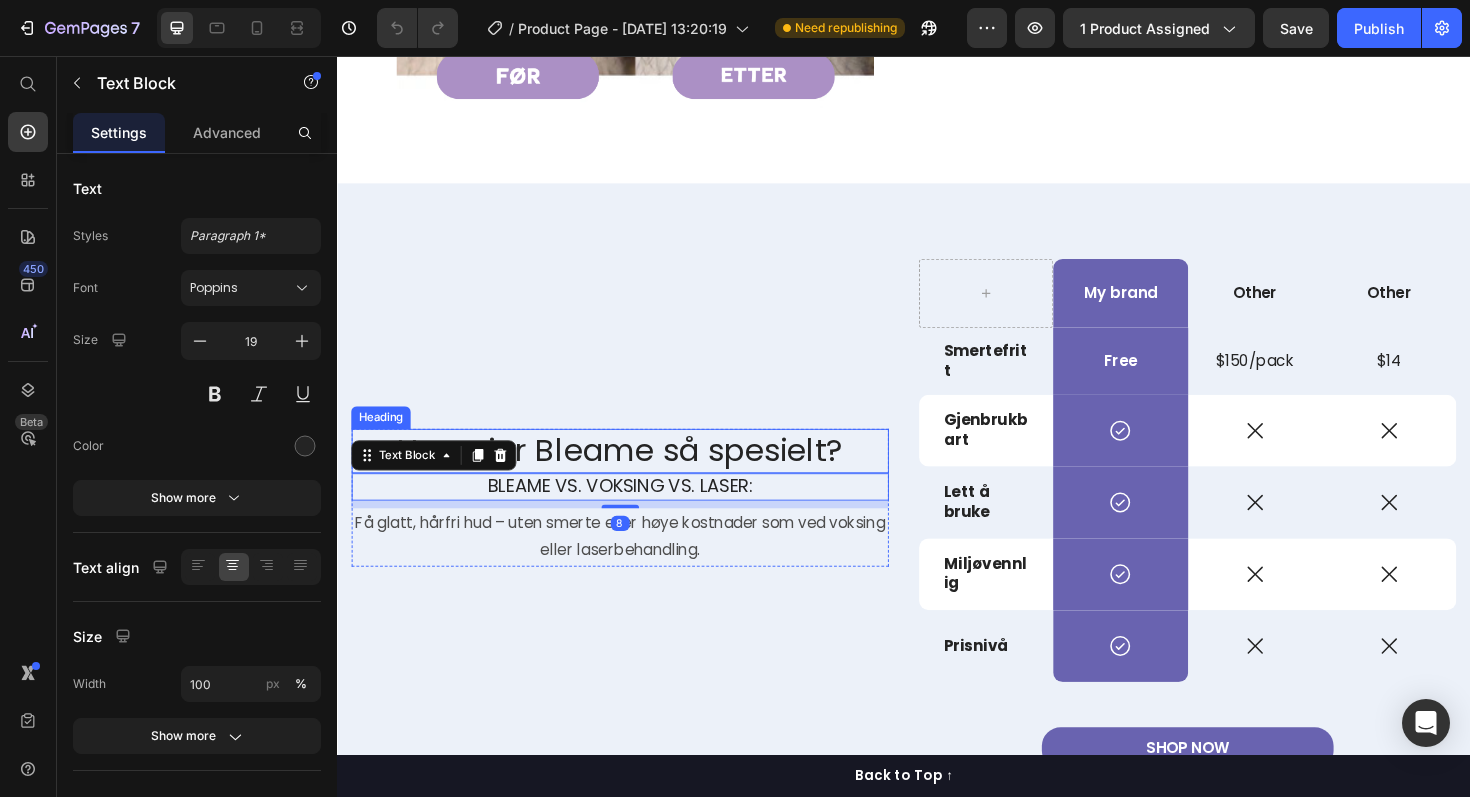 click on "Hva gjør Bleame så spesielt?" at bounding box center [636, 474] 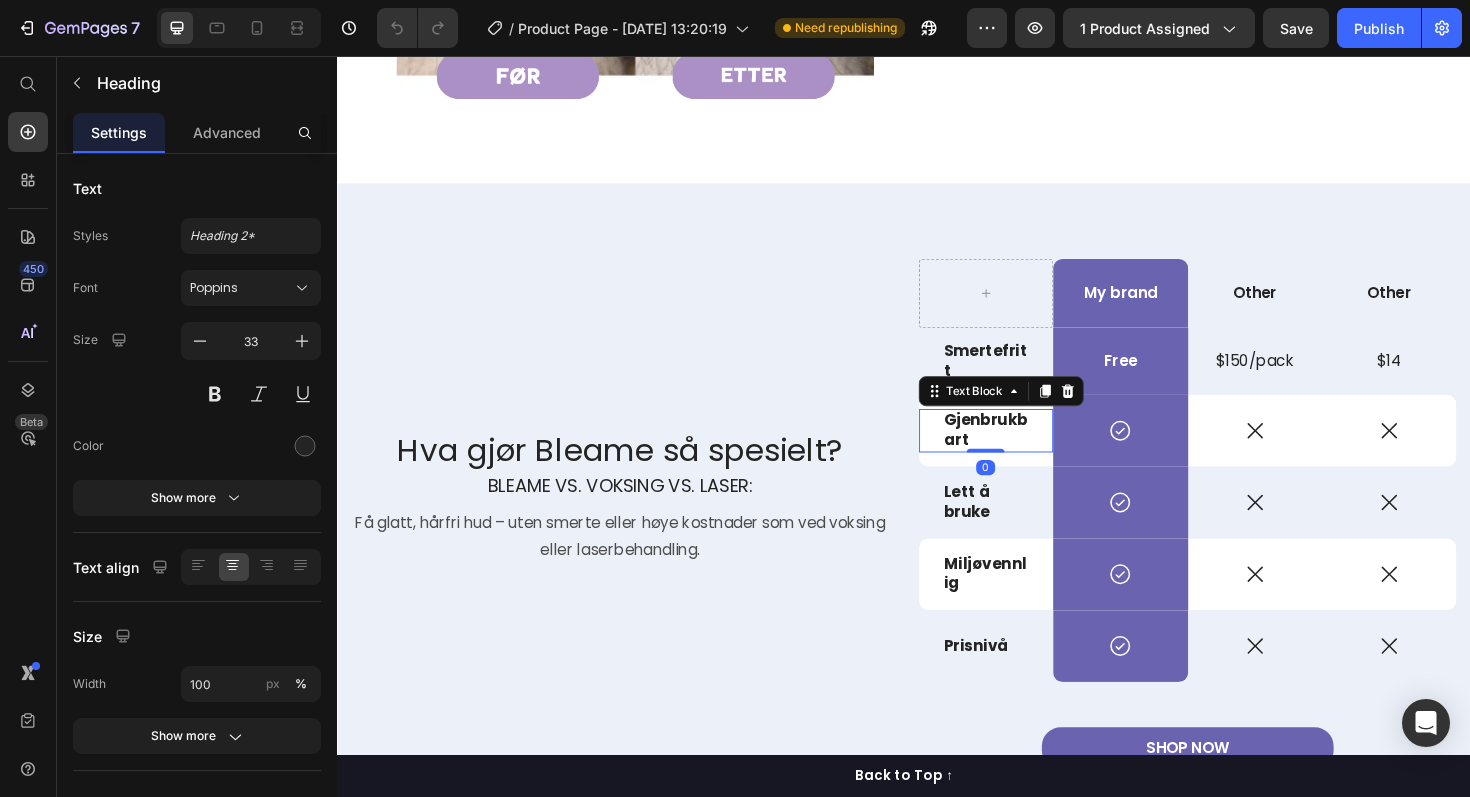 click on "Gjenbrukbart" at bounding box center [1024, 453] 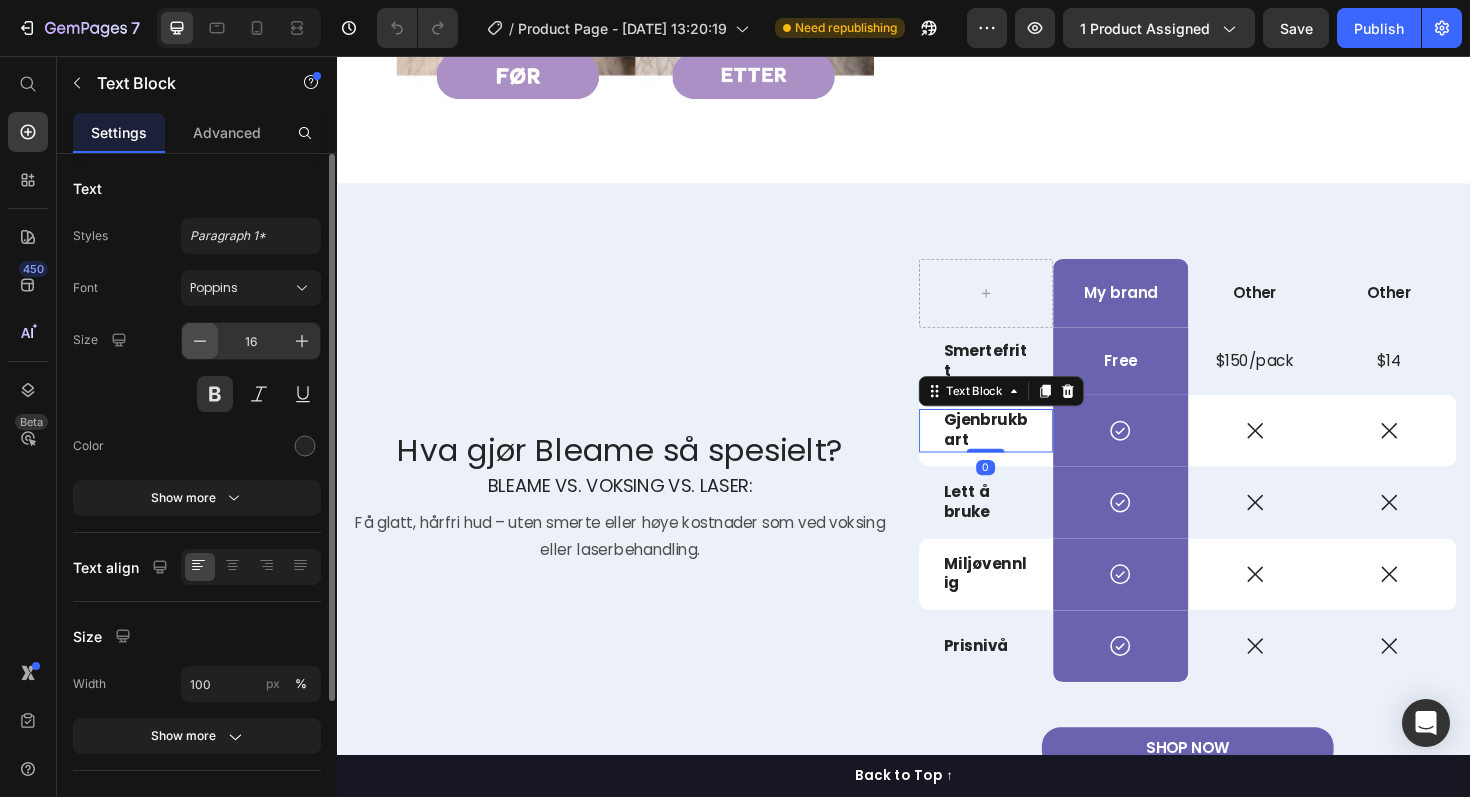 click 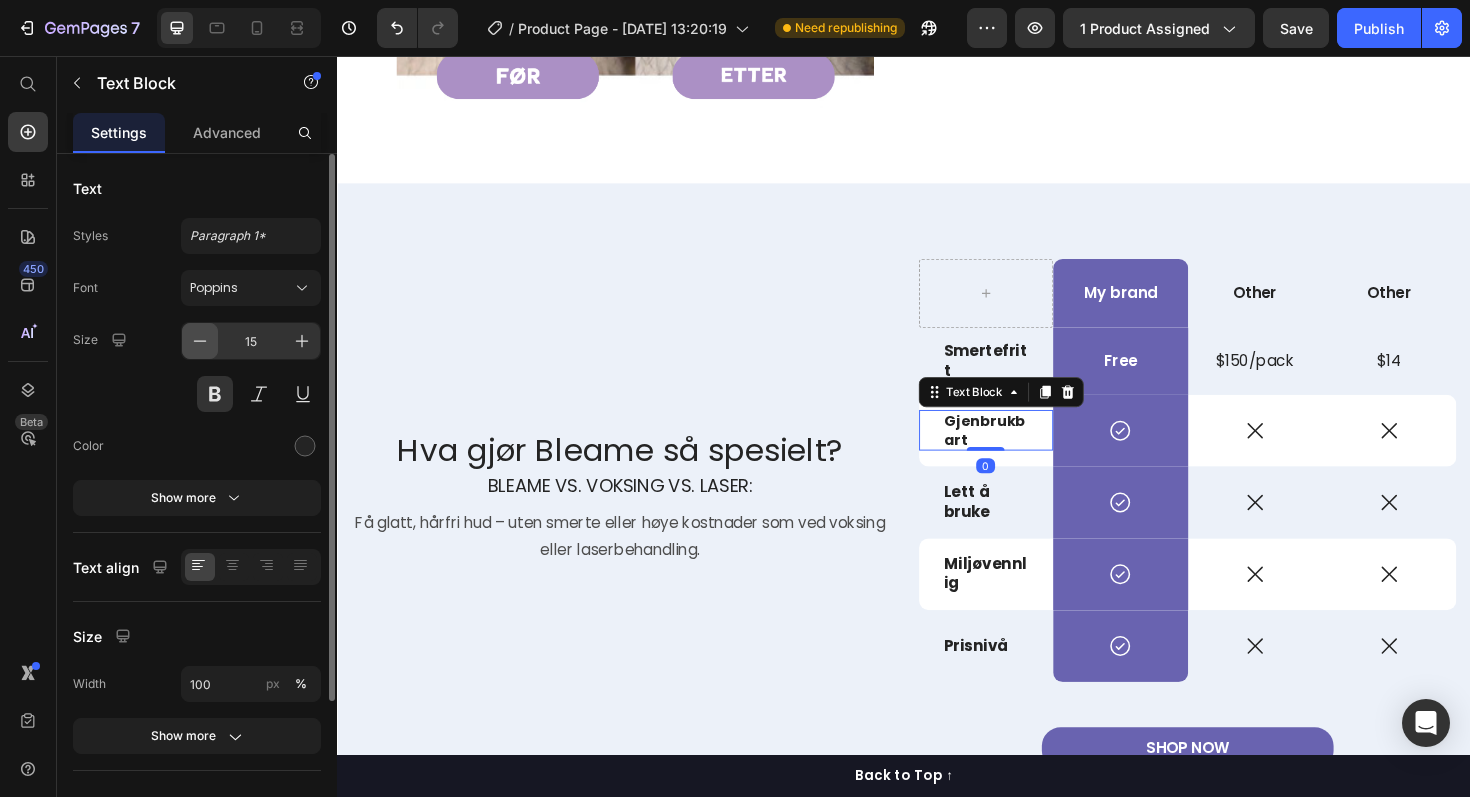 click 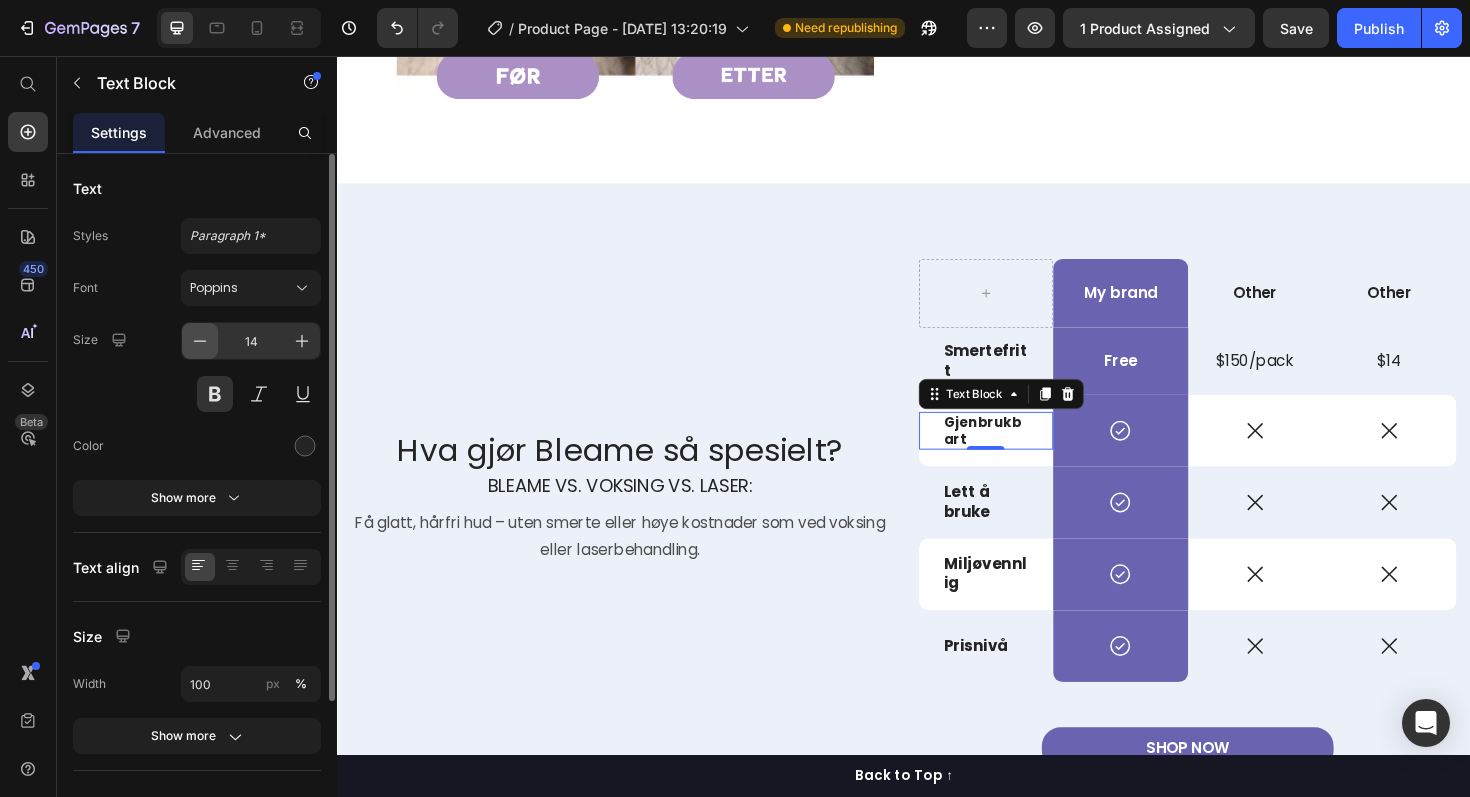 click 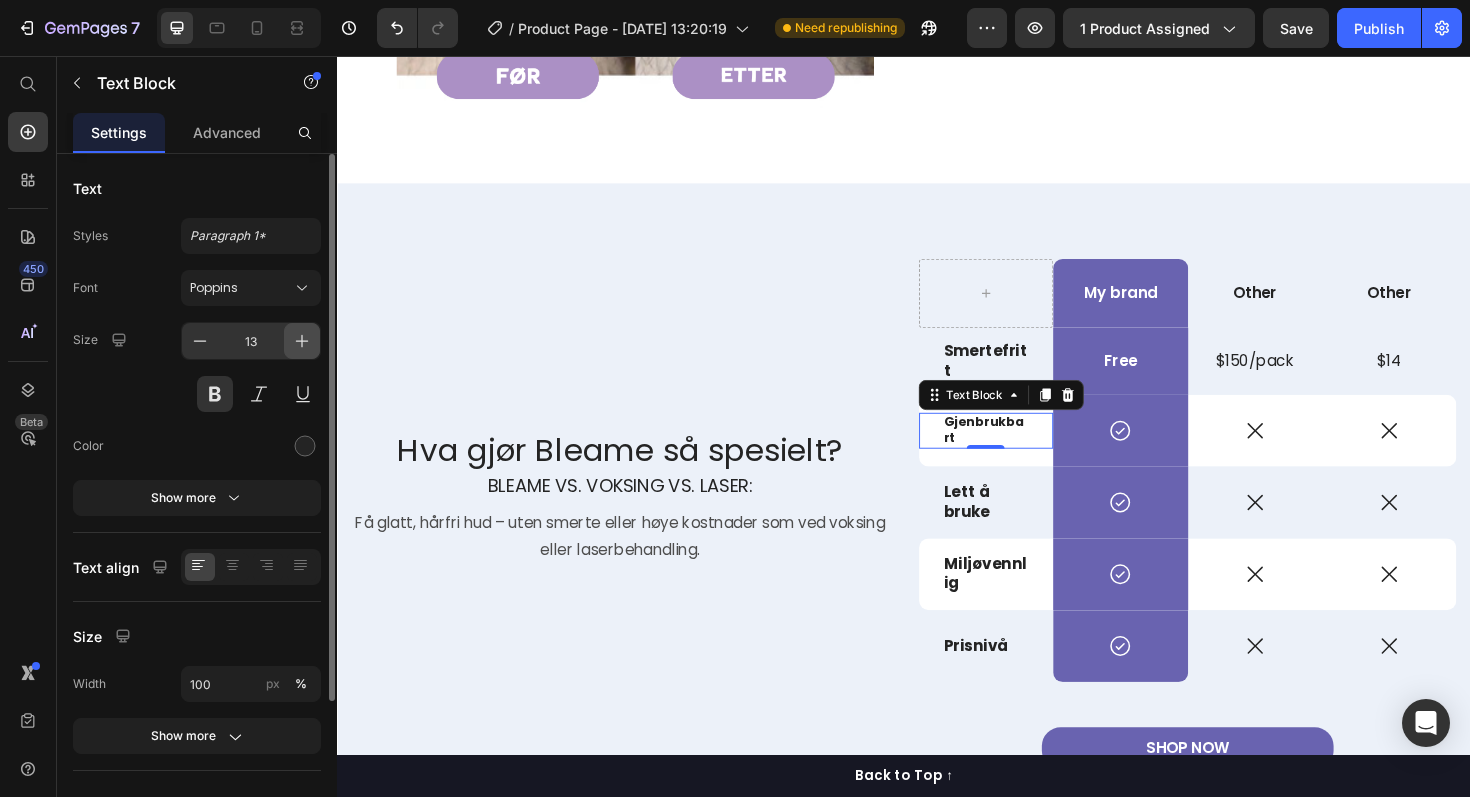 click 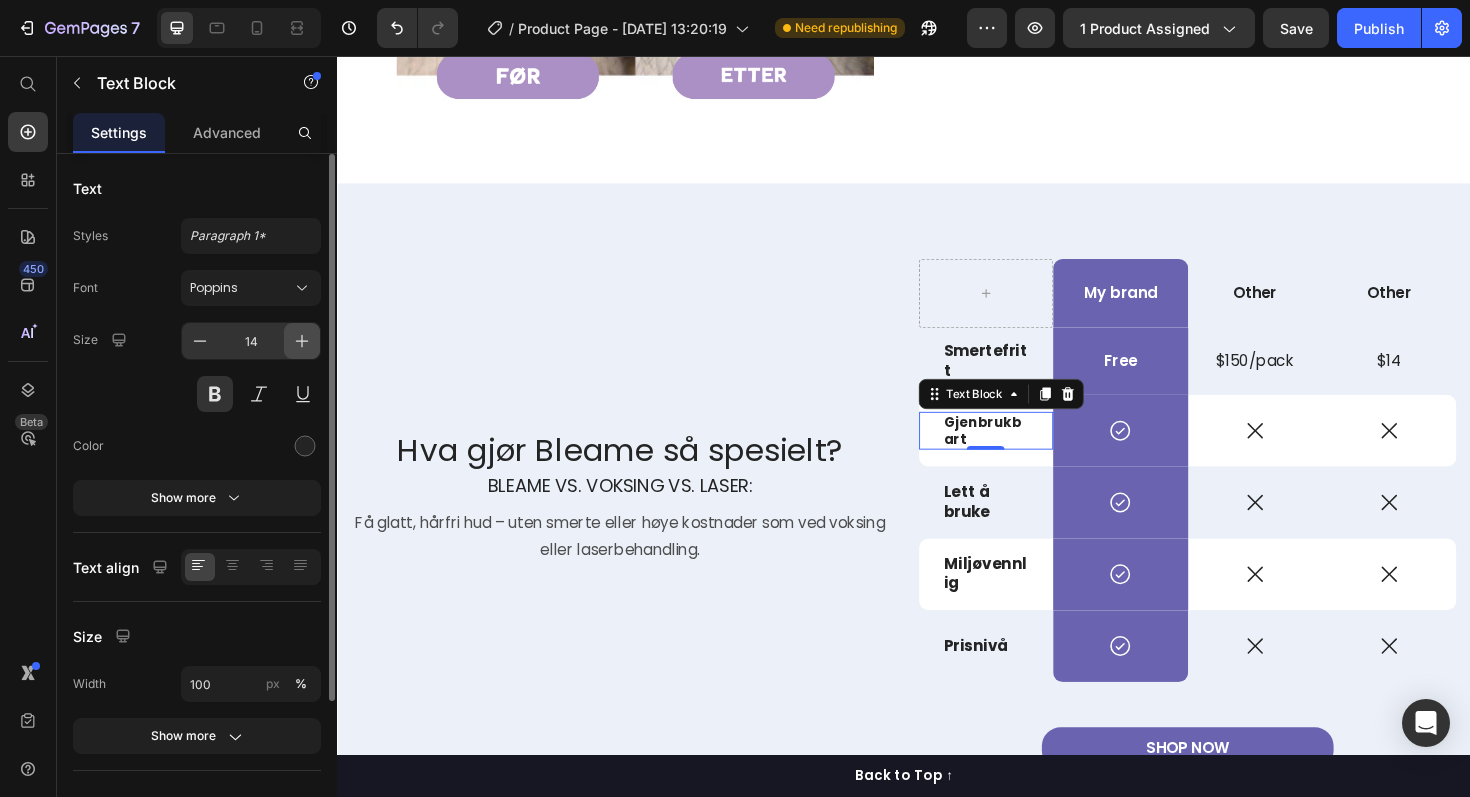 click 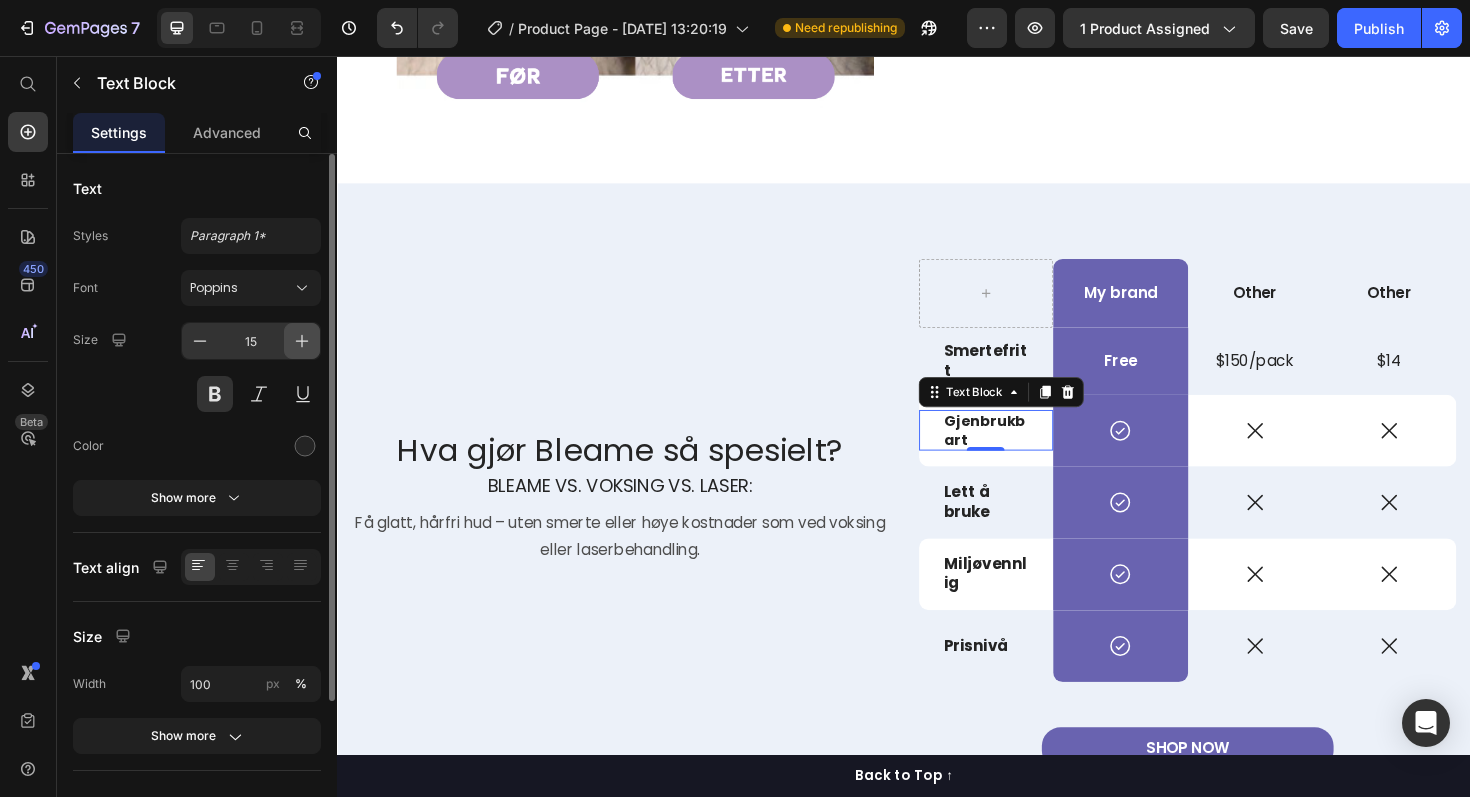 click 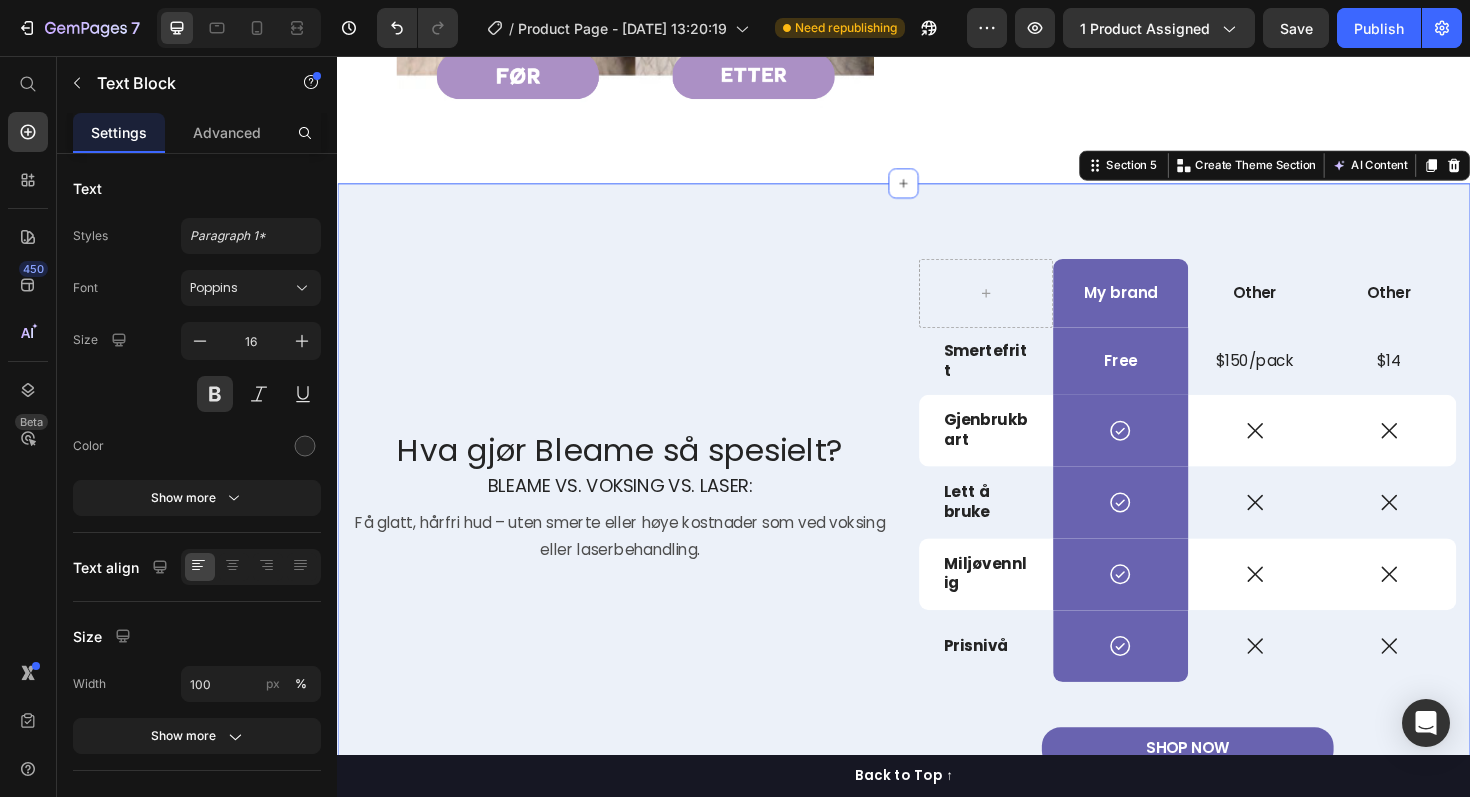 click on "Hva gjør Bleame så spesielt? Heading Bleame vs. voksing vs. laser: Text Block Få glatt, hårfri hud – uten smerte eller høye kostnader som ved voksing eller laserbehandling. Text Block Row" at bounding box center [636, 575] 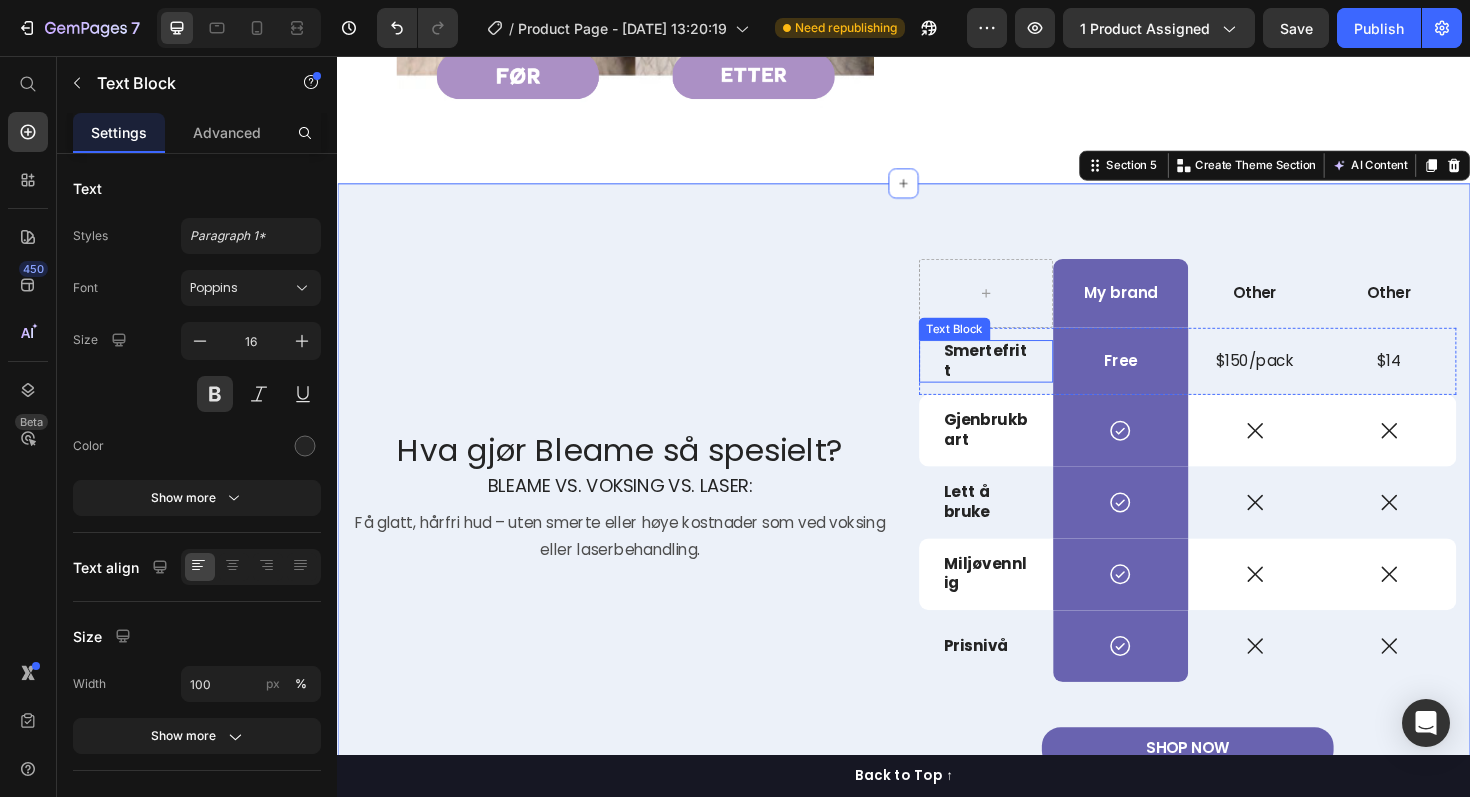 click on "Smertefritt" at bounding box center (1024, 380) 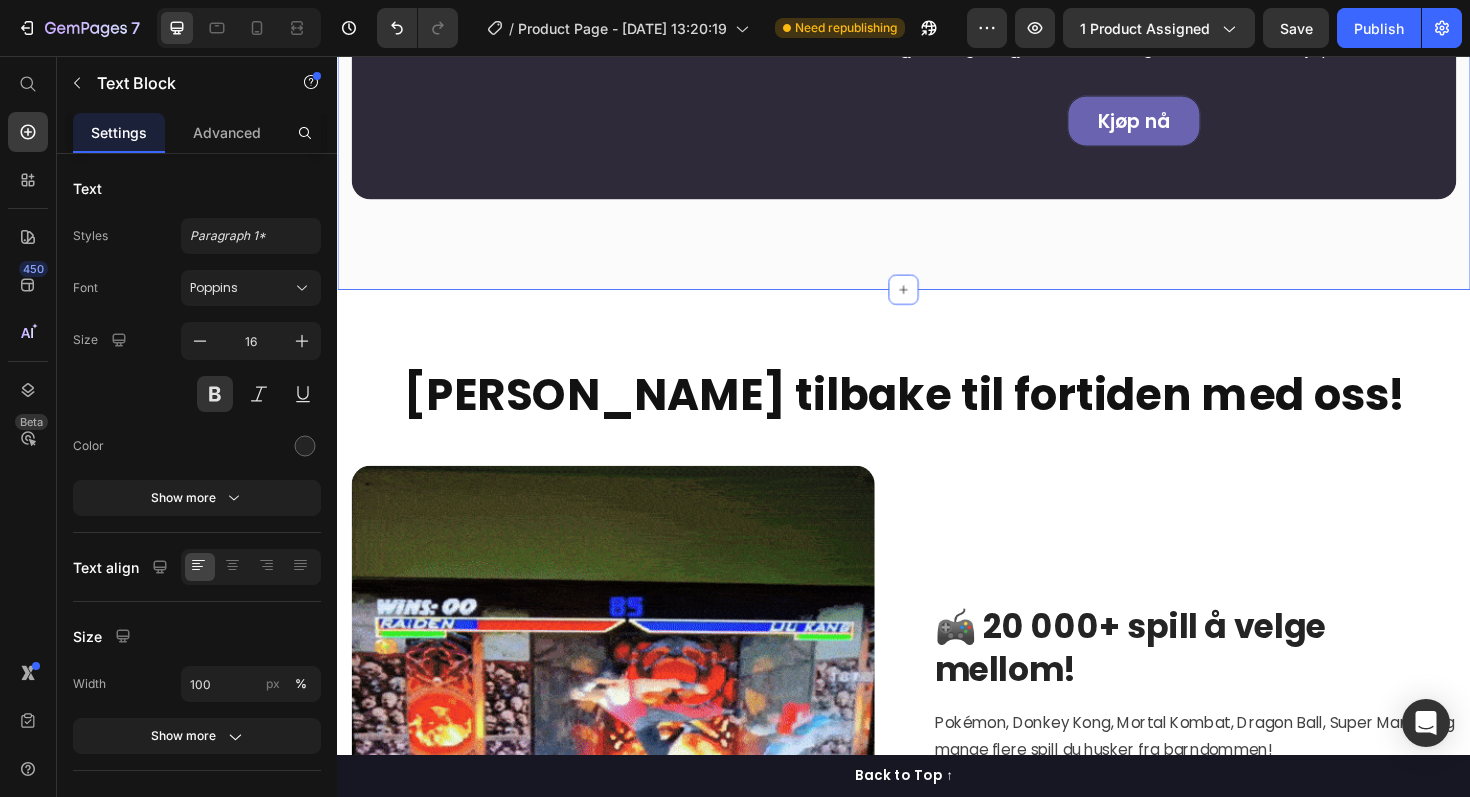 scroll, scrollTop: 4020, scrollLeft: 0, axis: vertical 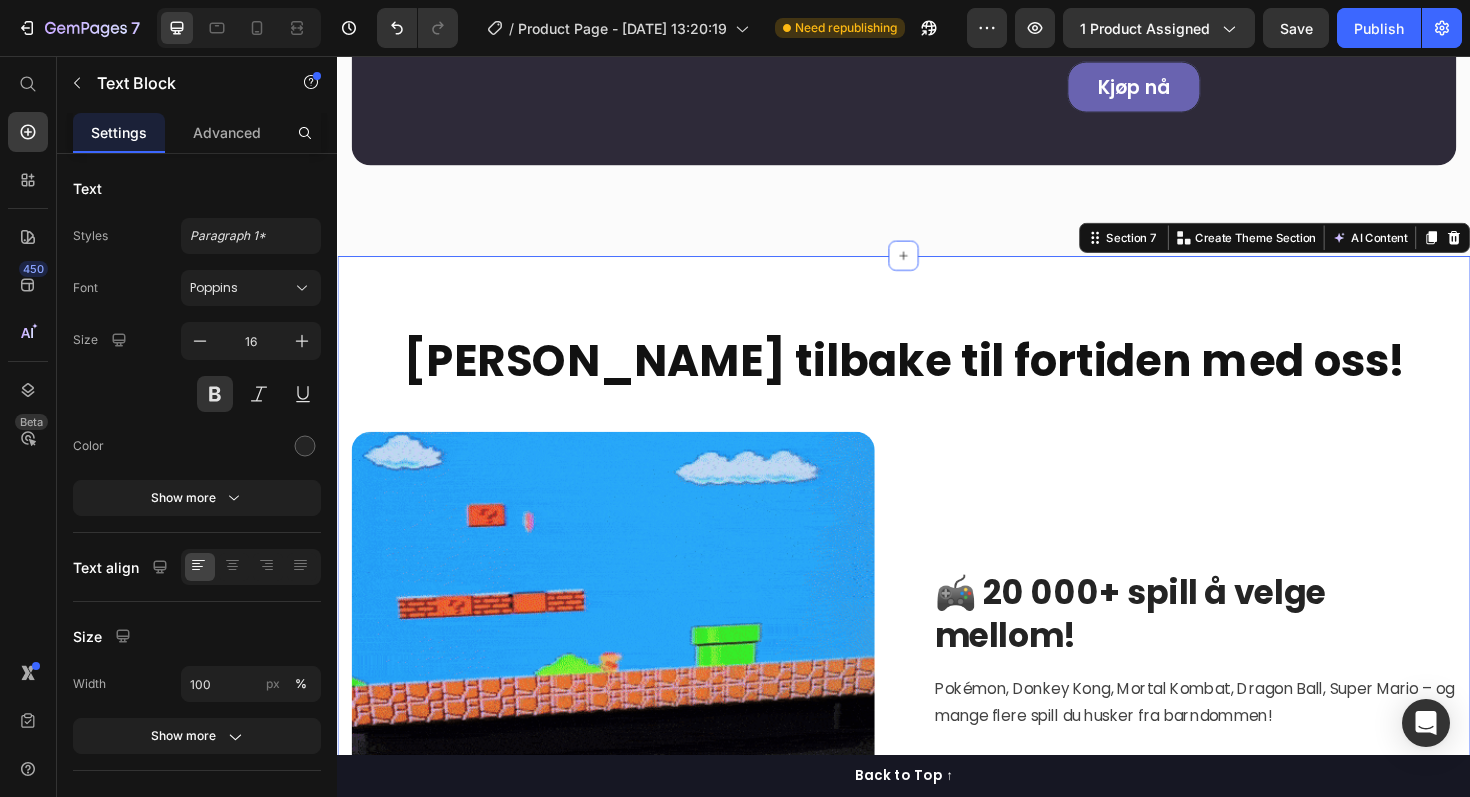 click on "Reis tilbake til fortiden med oss! Heading Image 🎮 20 000+ spill å velge mellom! Heading Pokémon, Donkey Kong, Mortal Kombat, Dragon Ball, Super Mario – og mange flere spill du husker fra barndommen! Text block Kjøp nå Button Row                Title Line ⚡ PLUG & PLAY  PÅ SEKUNDER Heading Alt er klart rett ut av boksen. HDMI i TV-en, strøm på – og du spiller på under ett minutt. Null nedlasting, null oppsett. Text block Kjøp nå Button Image Row                Title Line Image 🕹 SPILL SAMMEN - TRÅDLØST Heading To trådløse kontrollere følger med – perfekt for gamingkvelder med familie eller venner. Null ledninger, bare moro. Text block Kjøp nå Button Row Section 7   You can create reusable sections Create Theme Section AI Content Write with GemAI What would you like to describe here? Tone and Voice Persuasive Product Bleame Krystall Show more Generate" at bounding box center (937, 1025) 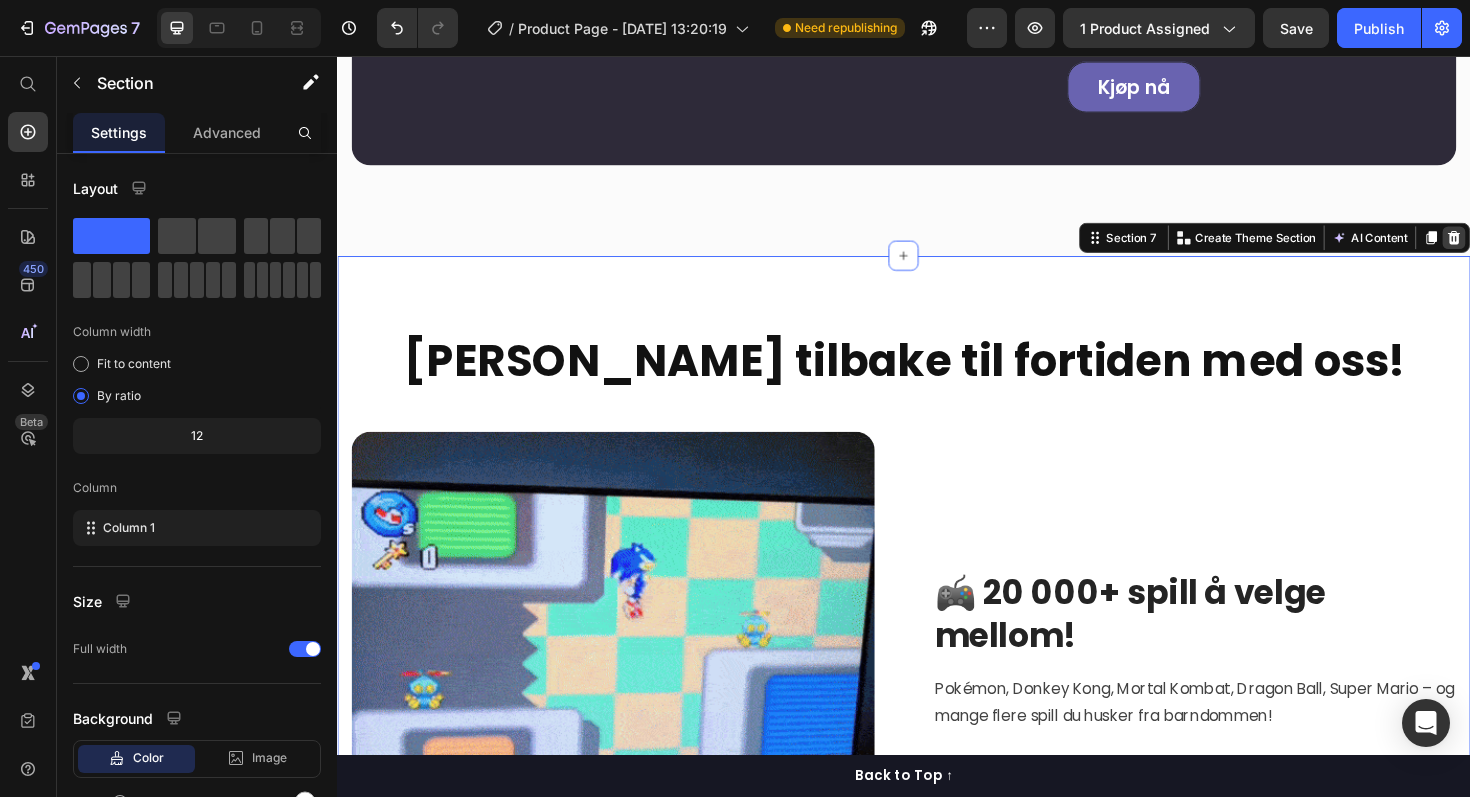 click 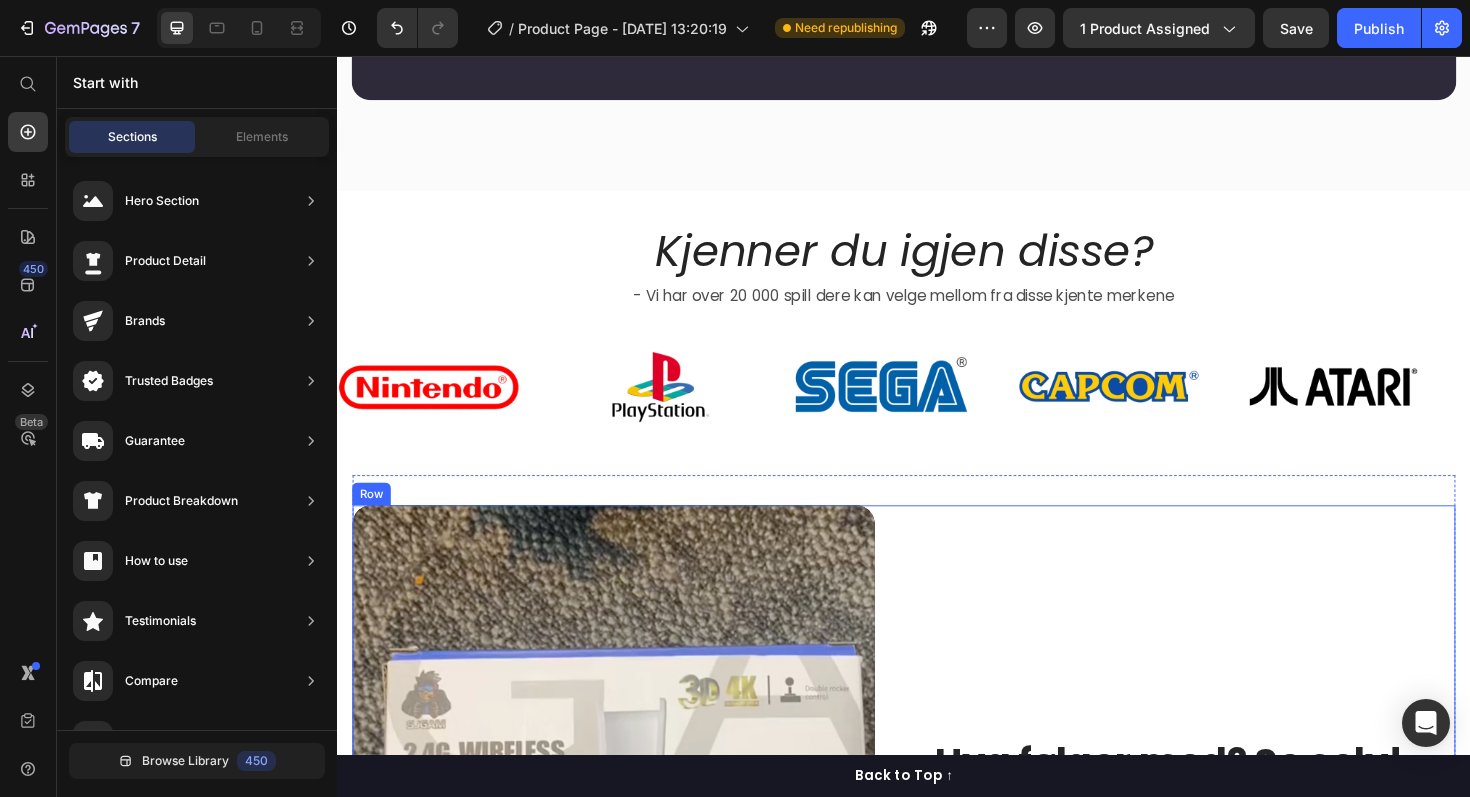scroll, scrollTop: 3901, scrollLeft: 0, axis: vertical 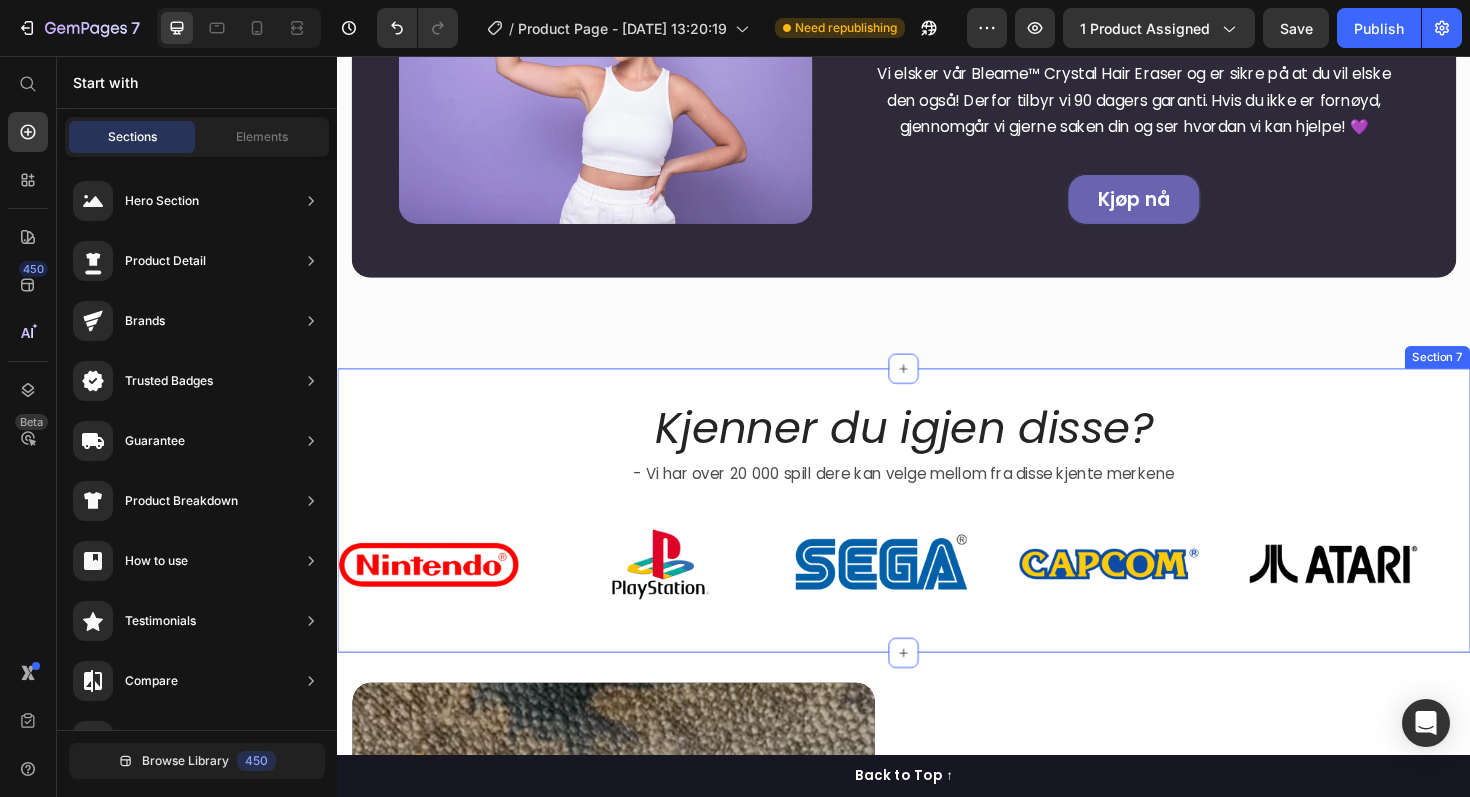 click on "Kjenner du igjen disse? Heading - Vi har over 20 000 spill dere kan velge mellom fra disse kjente merkene Text Block Image Image Image Image Image Image Image Image Image Image Marquee Section 7" at bounding box center (937, 537) 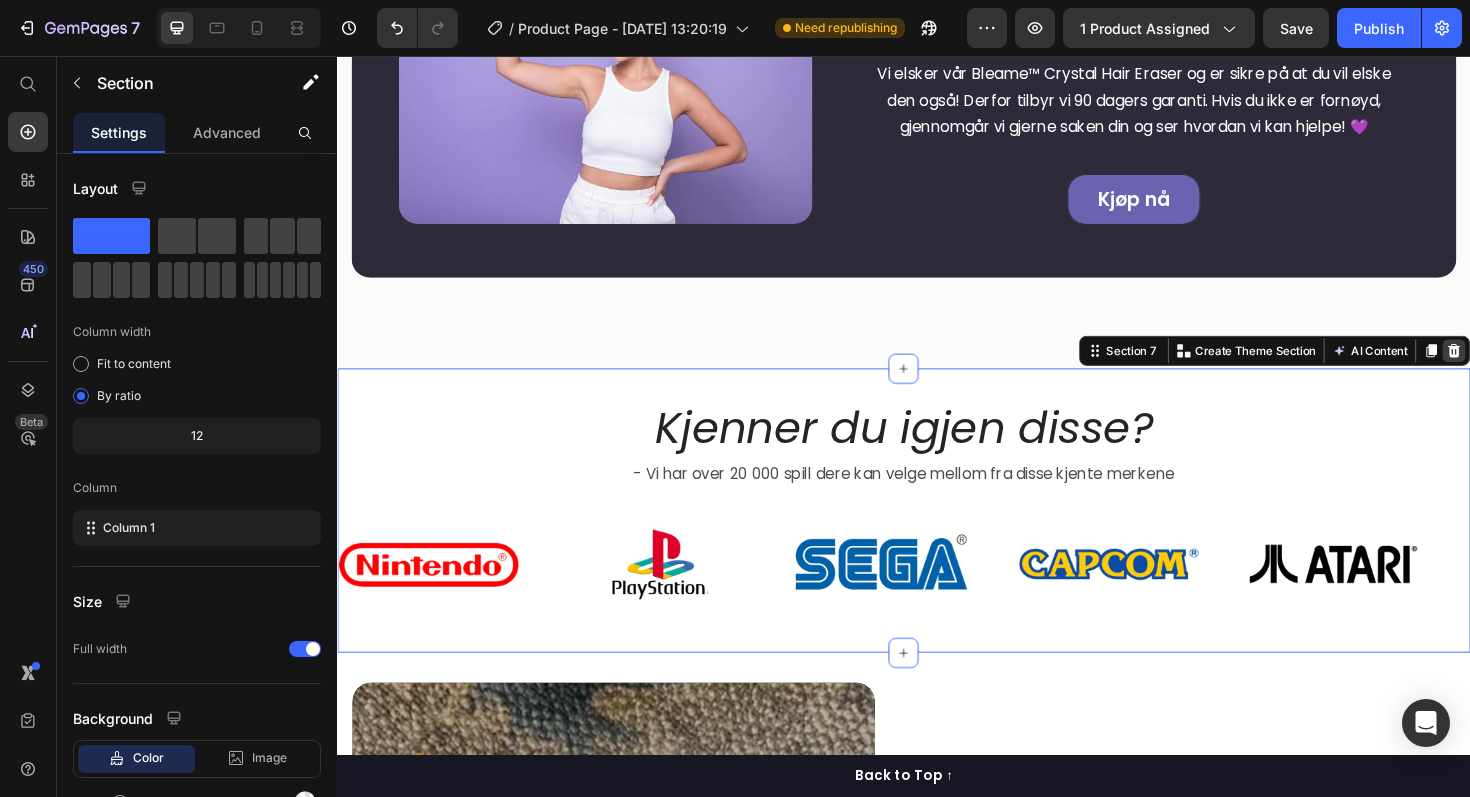 click 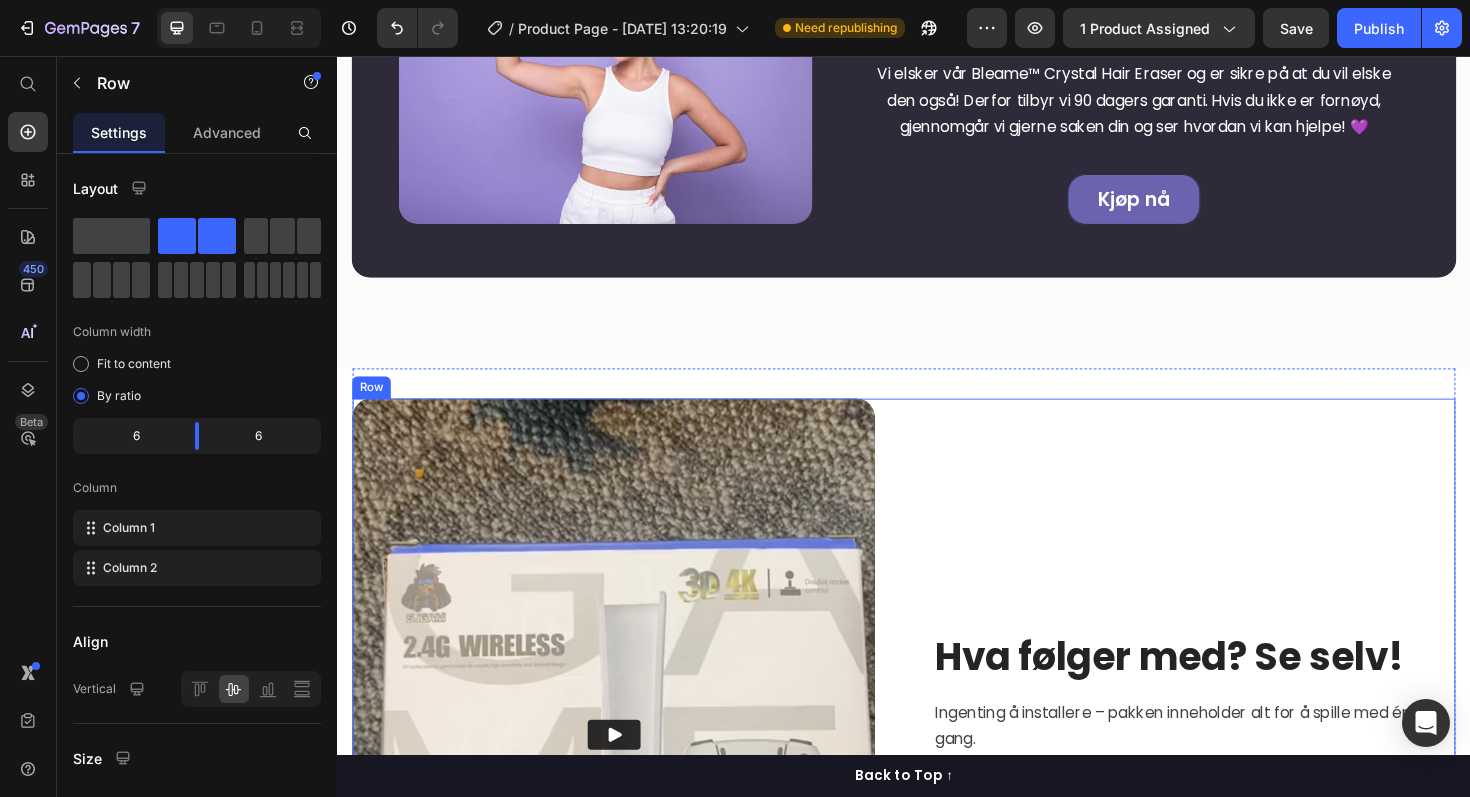 click on "Hva følger med? Se selv! Heading Ingenting å installere – pakken inneholder alt for å spille med én gang. Text block Kjøp nå Button" at bounding box center (1244, 775) 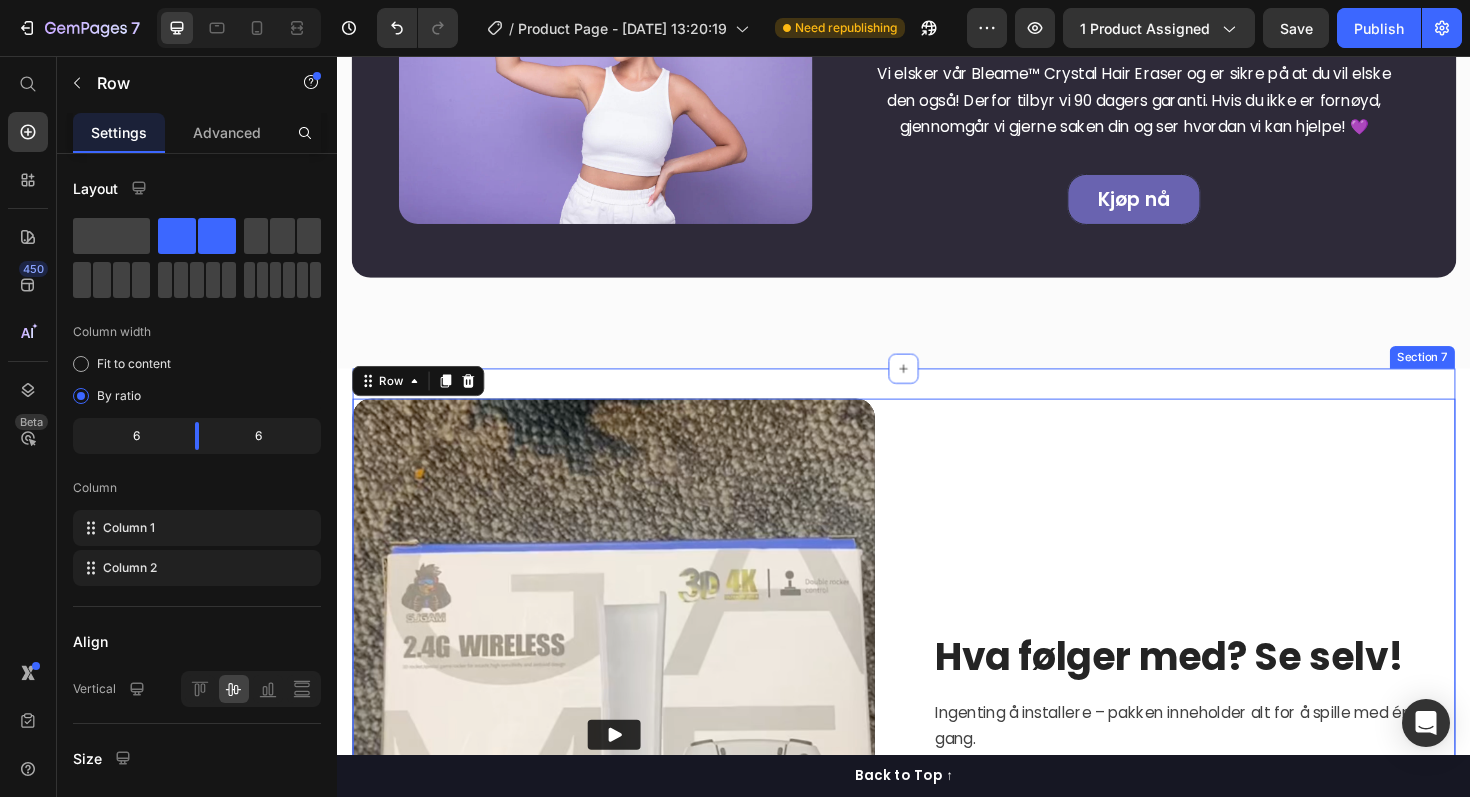 click on "Title Line Hva følger med? Se selv! Heading Ingenting å installere – pakken inneholder alt for å spille med én gang. Text block Video Kjøp nå Button Hva følger med? Se selv! Heading Ingenting å installere – pakken inneholder alt for å spille med én gang. Text block Kjøp nå Button Row   42                Title Line Section 7" at bounding box center [937, 796] 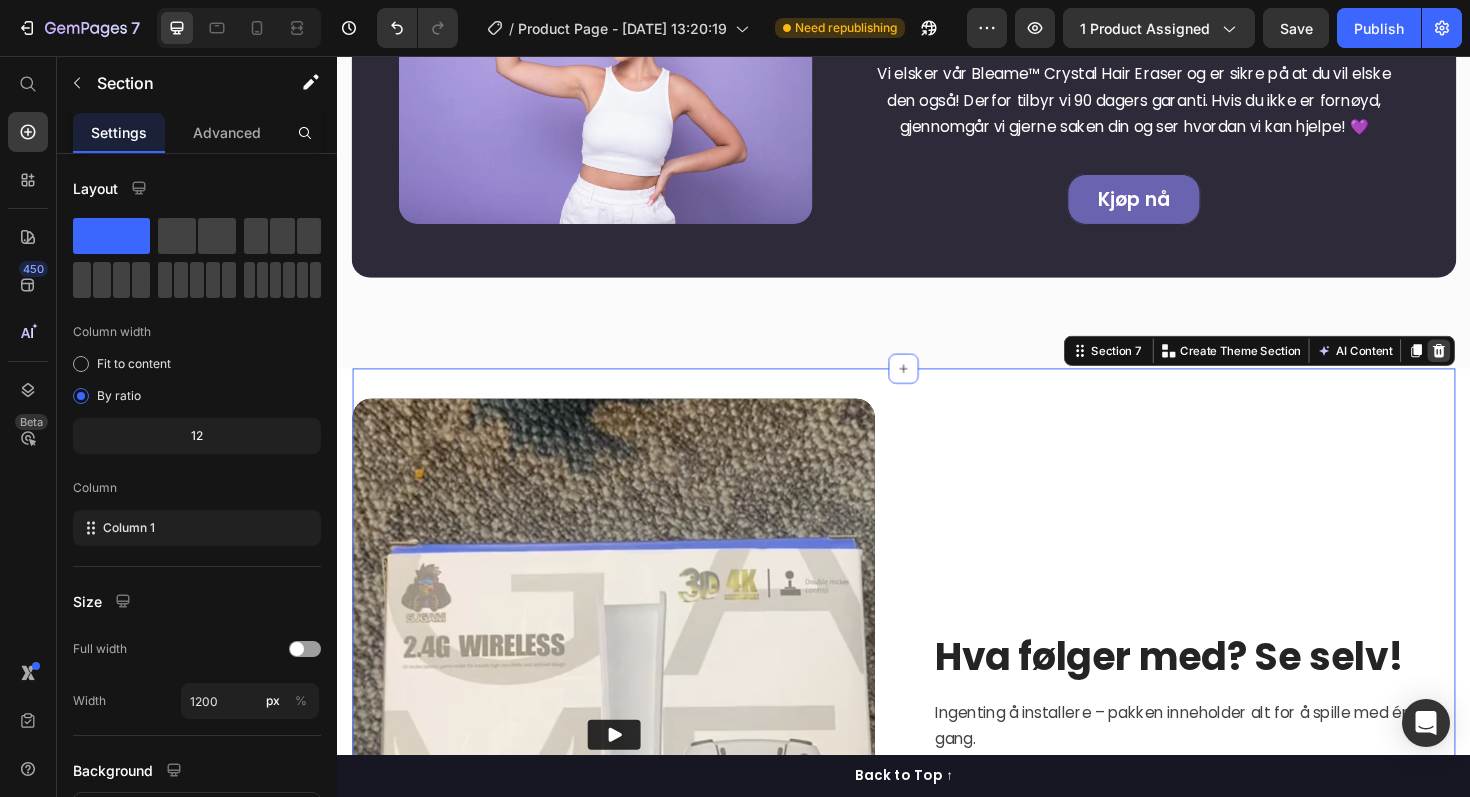 click 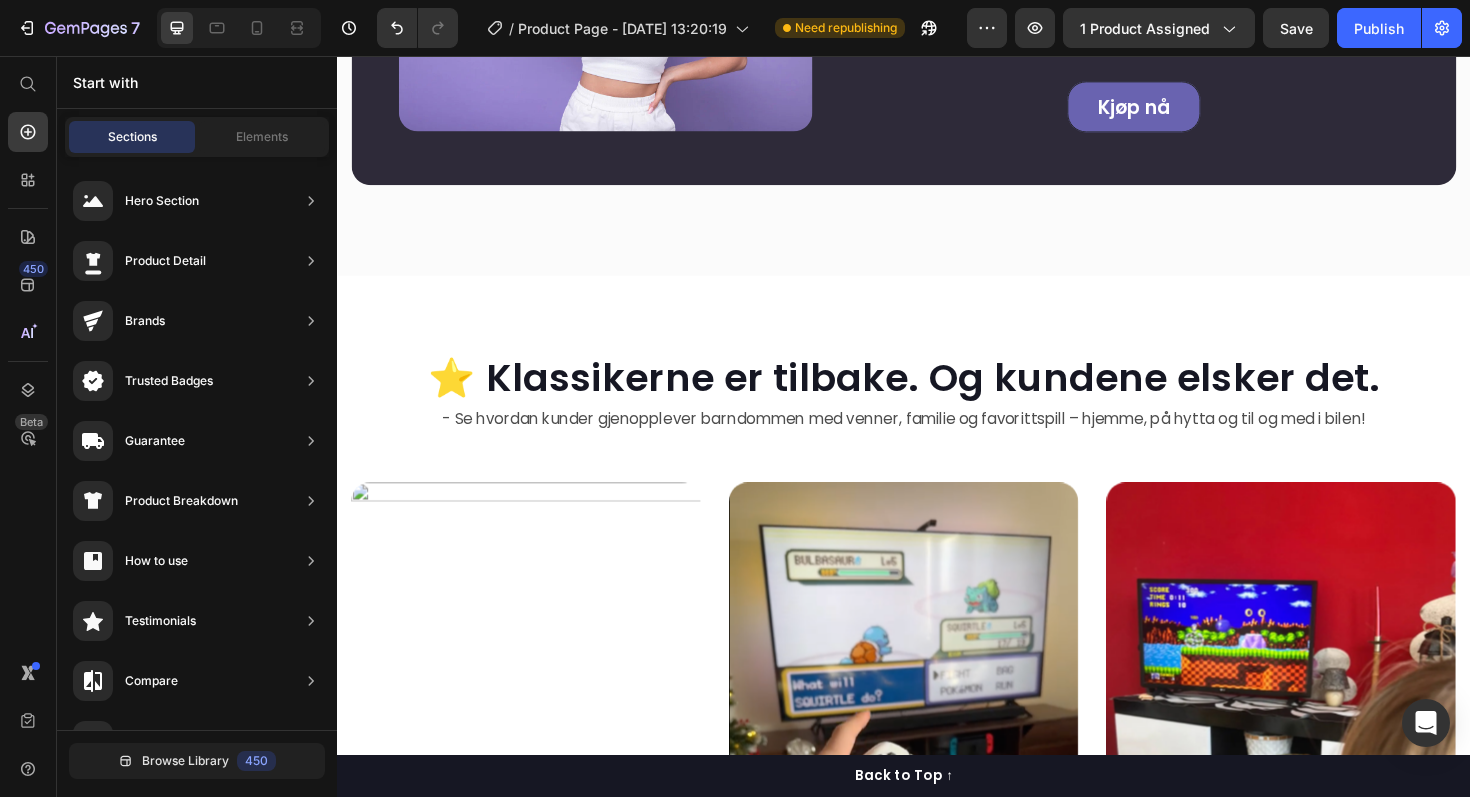 scroll, scrollTop: 3844, scrollLeft: 0, axis: vertical 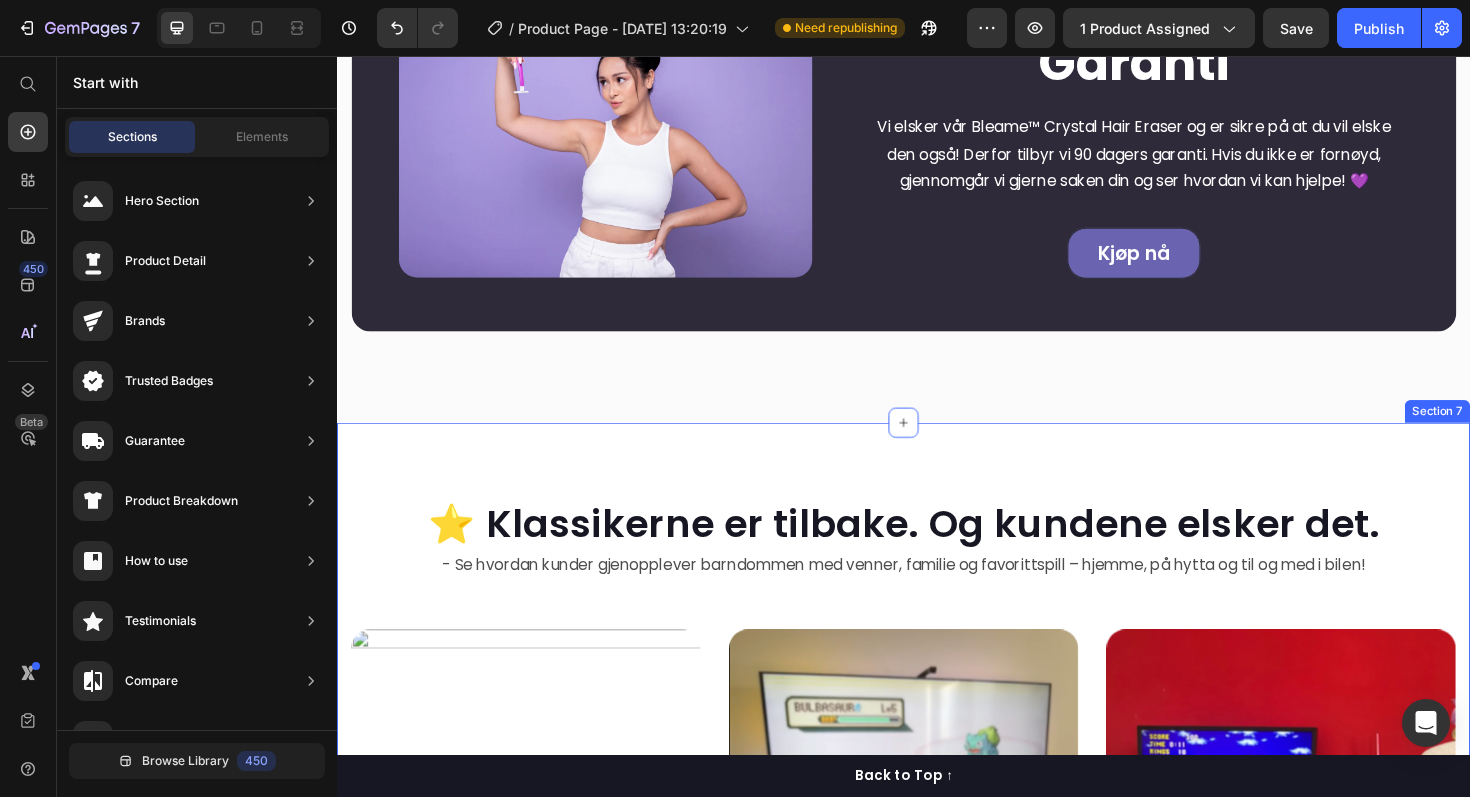 click on "⭐️ Klassikerne er tilbake. Og kundene elsker det. Heading ⭐️ Klassikerne er tilbake. Og kundene elsker det. Heading - Se hvordan kunder gjenopplever barndommen med venner, familie og favorittspill – hjemme, på hytta og til og med i bilen! Text Block Gjenopplev barndommen – hjemme, på hytta eller i bilen! Text Block Image Image Image Image Image Image Image Image Carousel Kjøp nå Button Row Row Section 7" at bounding box center [937, 959] 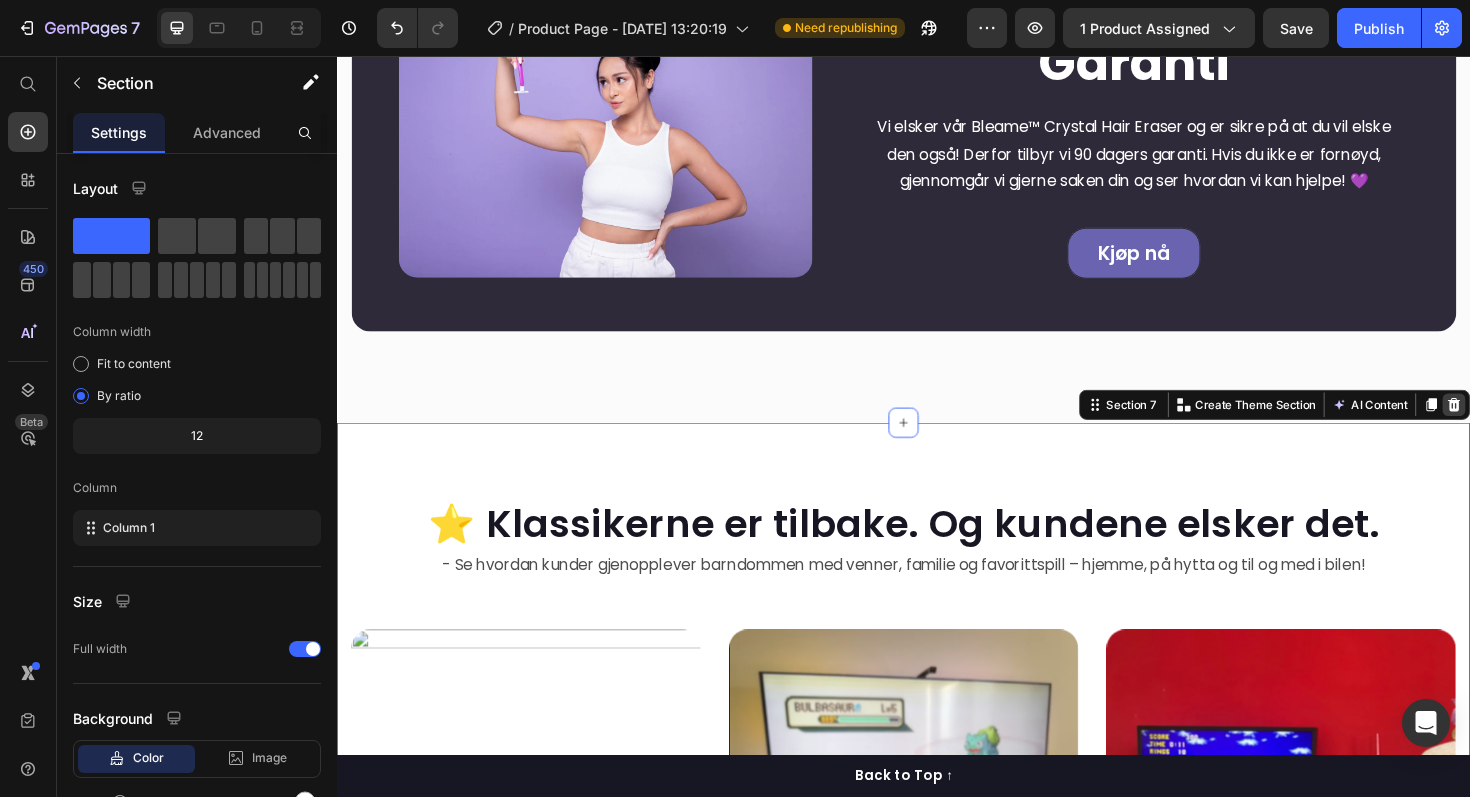 click 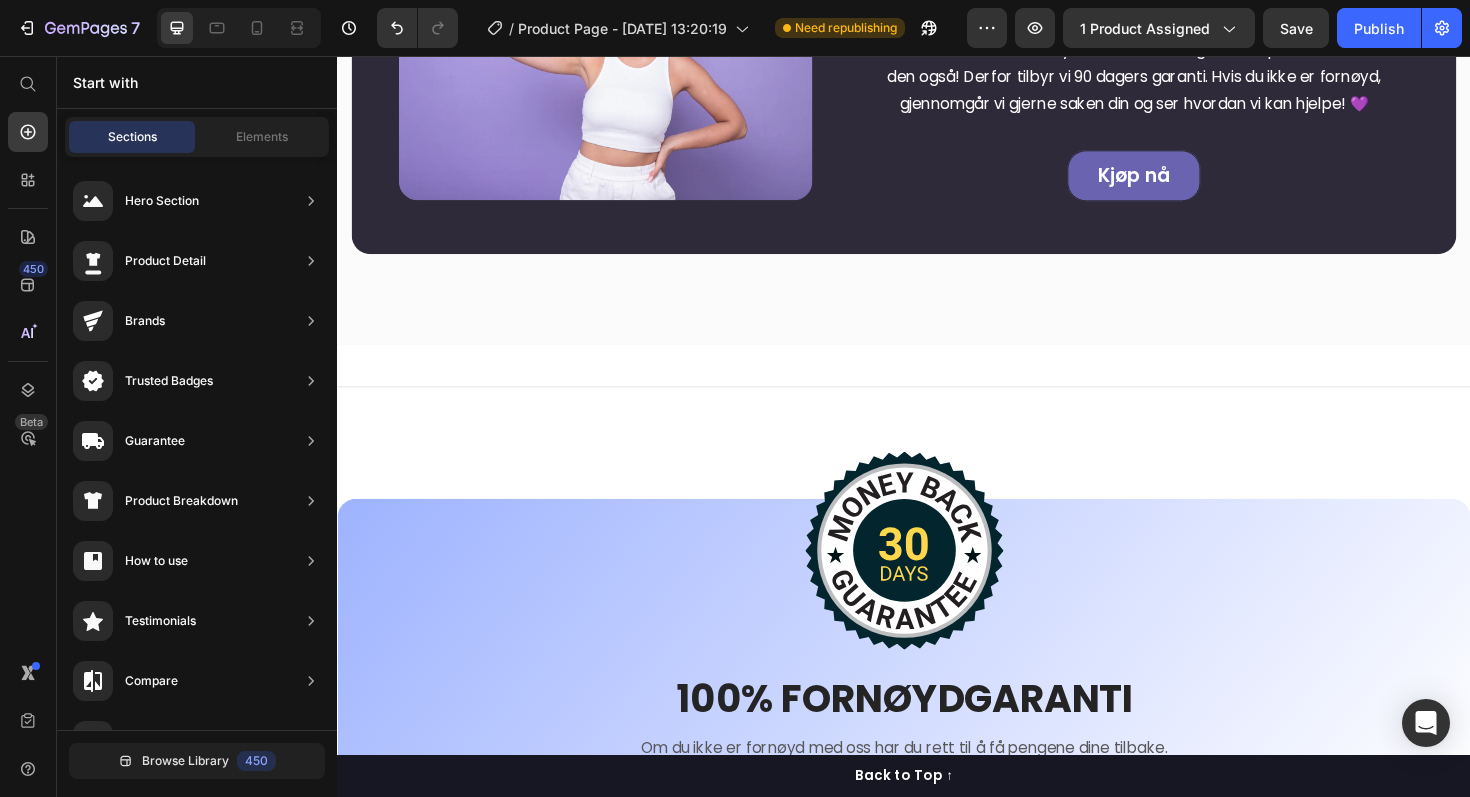scroll, scrollTop: 3942, scrollLeft: 0, axis: vertical 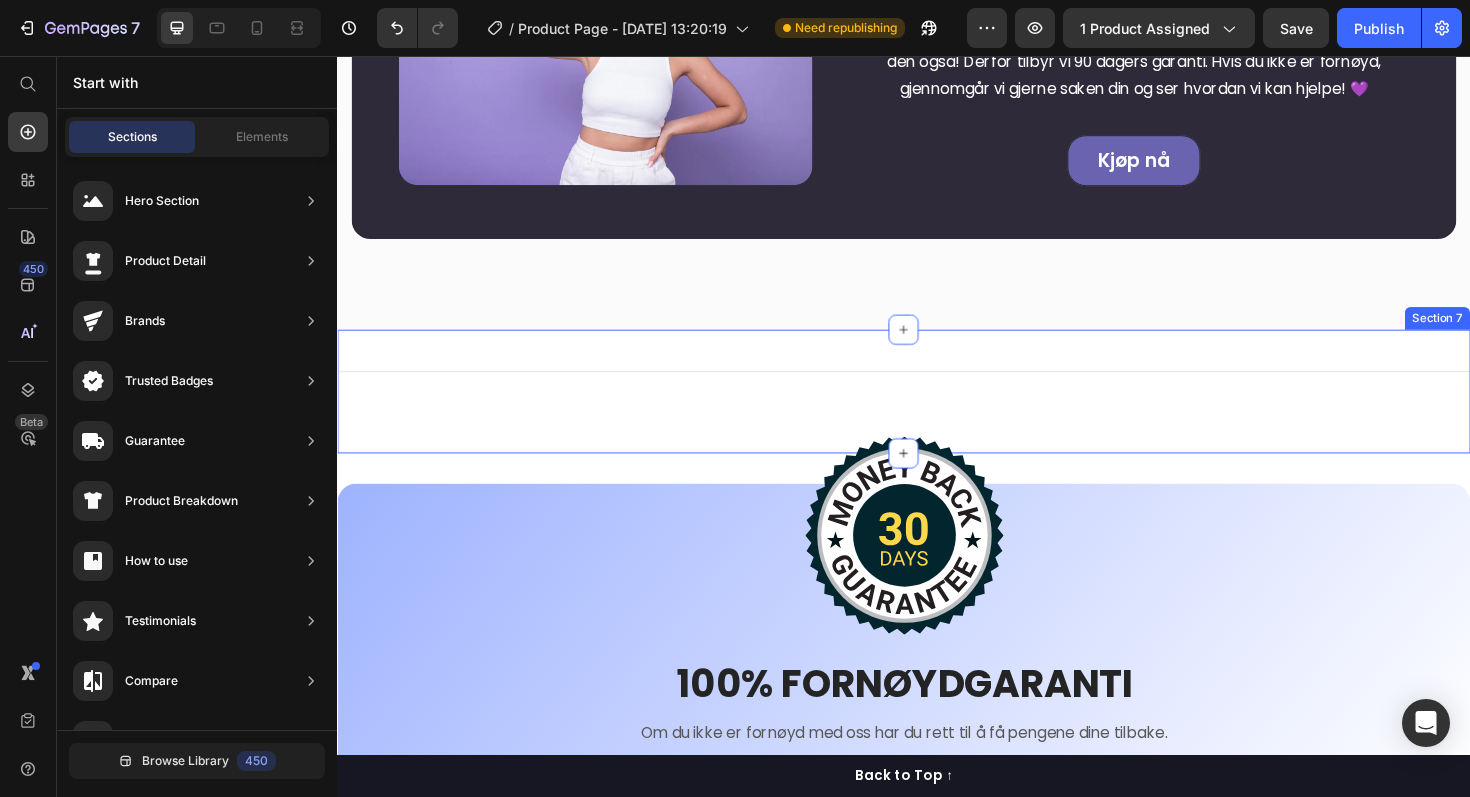 click on "Title Line" at bounding box center [937, 411] 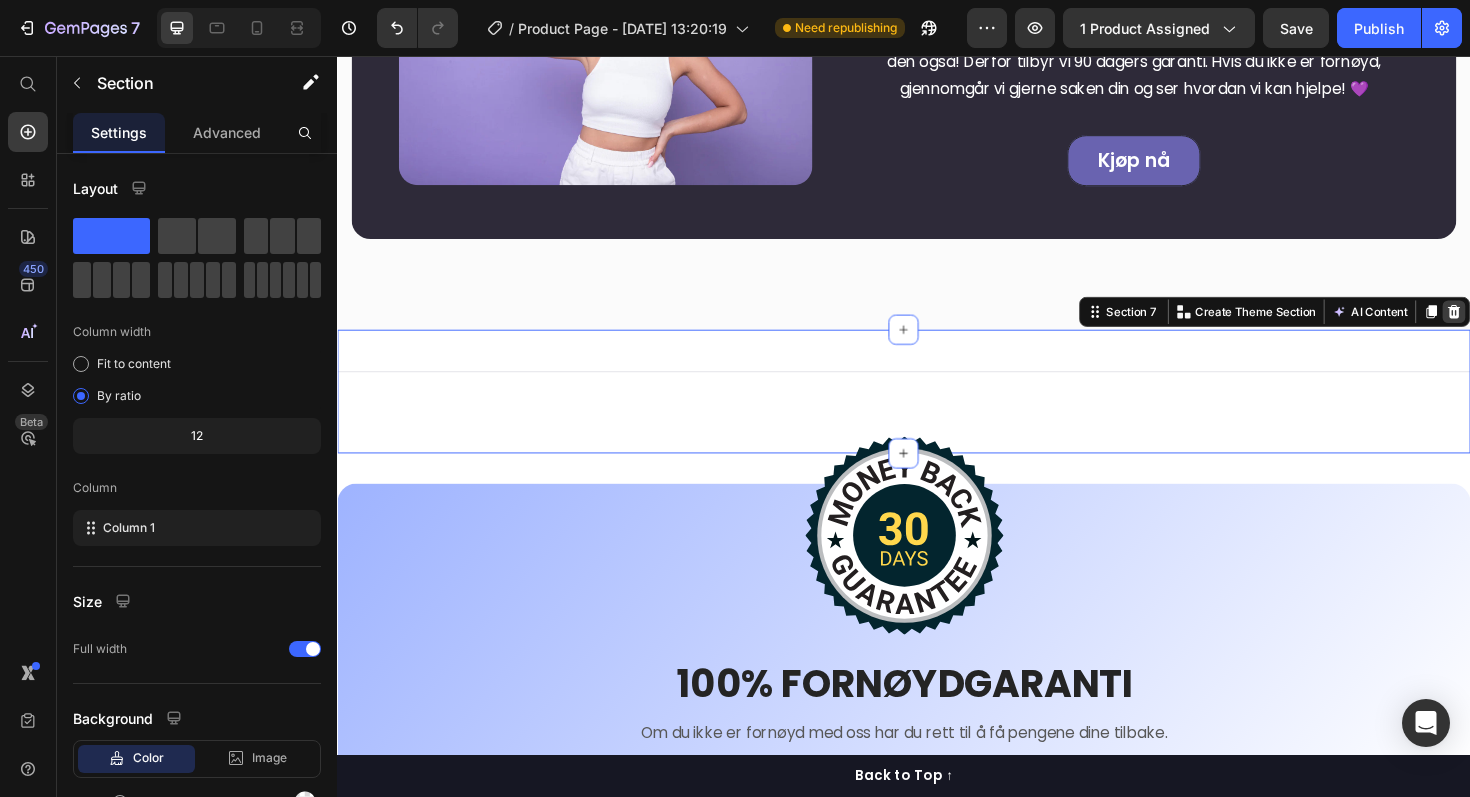 click 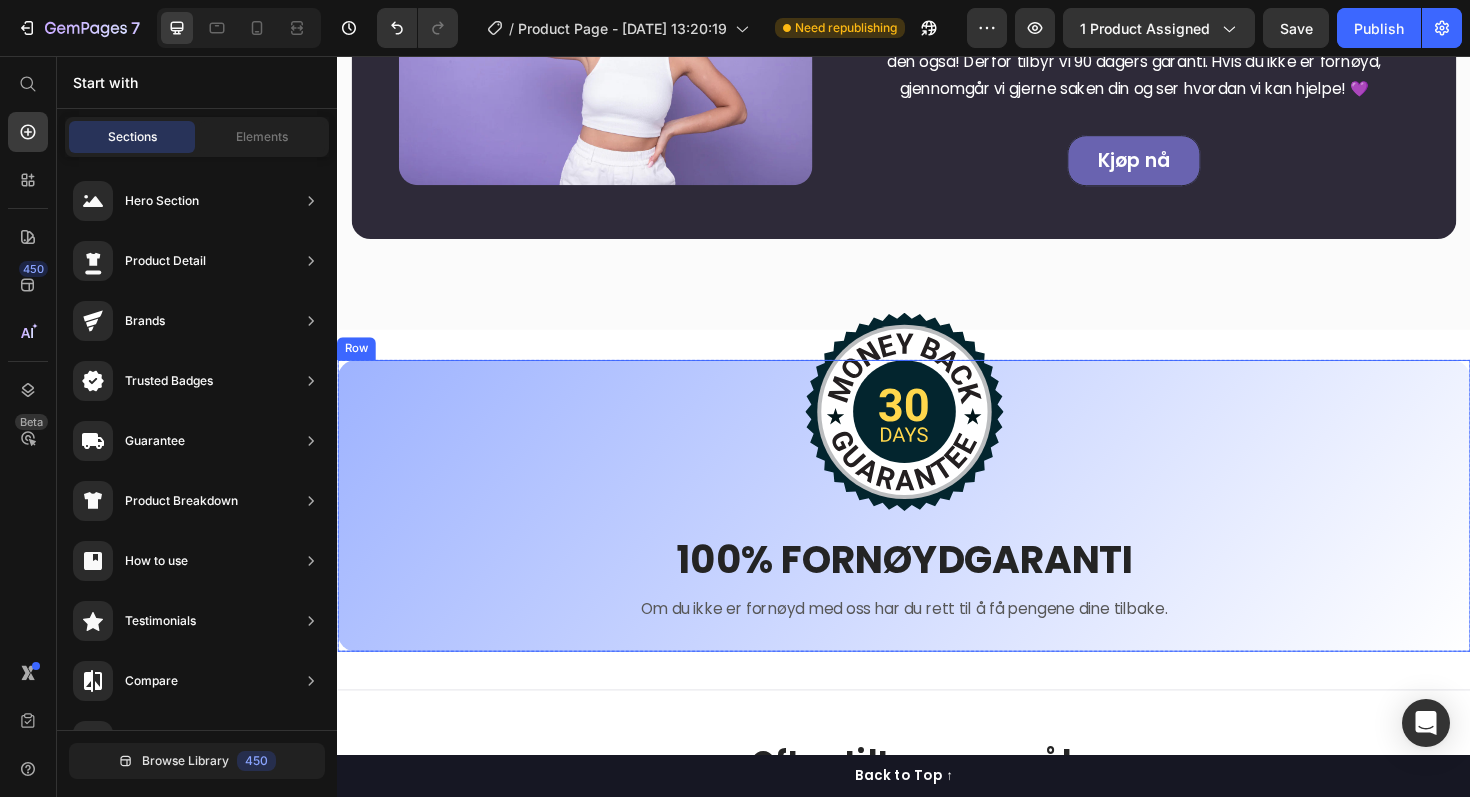 scroll, scrollTop: 4079, scrollLeft: 0, axis: vertical 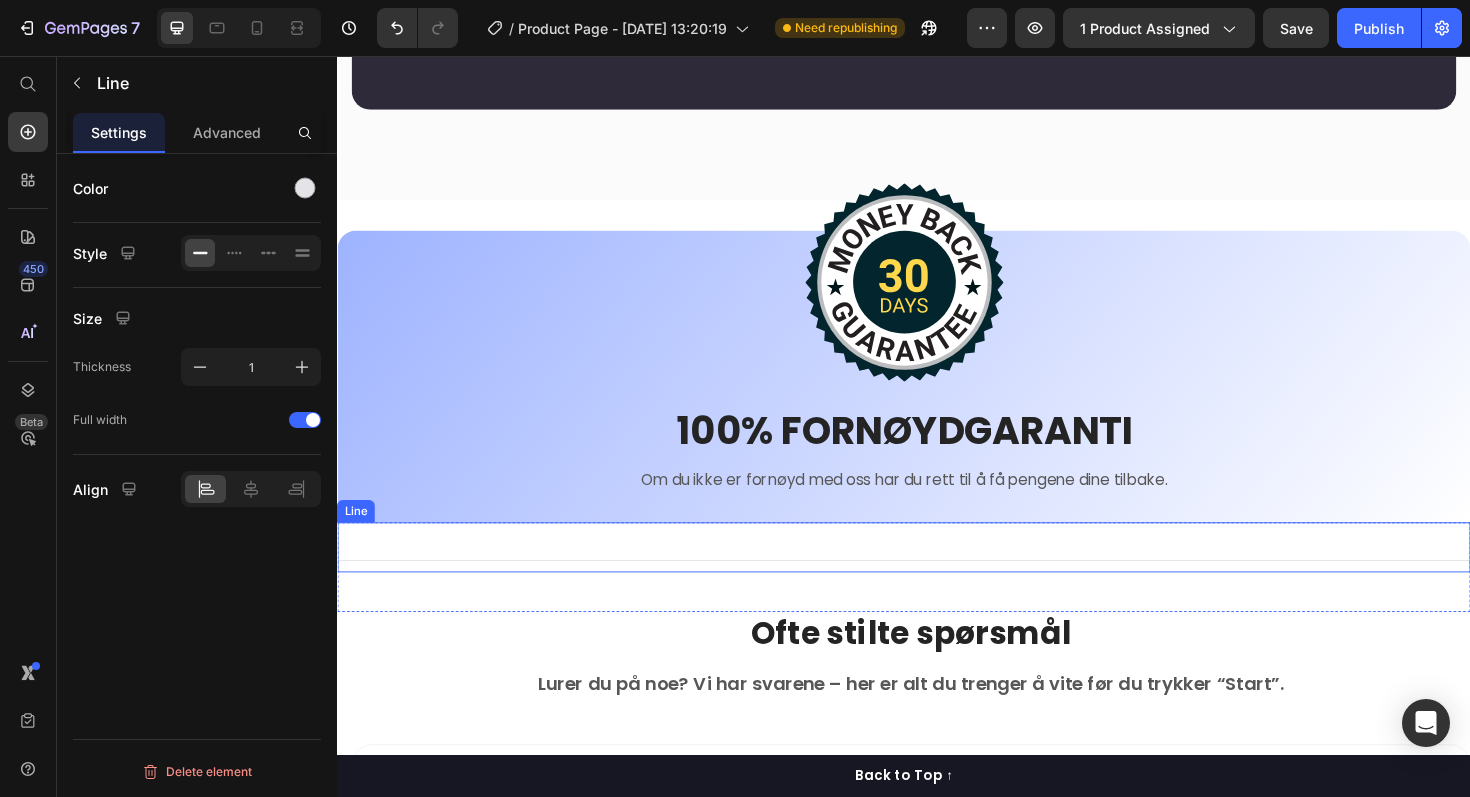 click on "Title Line" at bounding box center [937, 576] 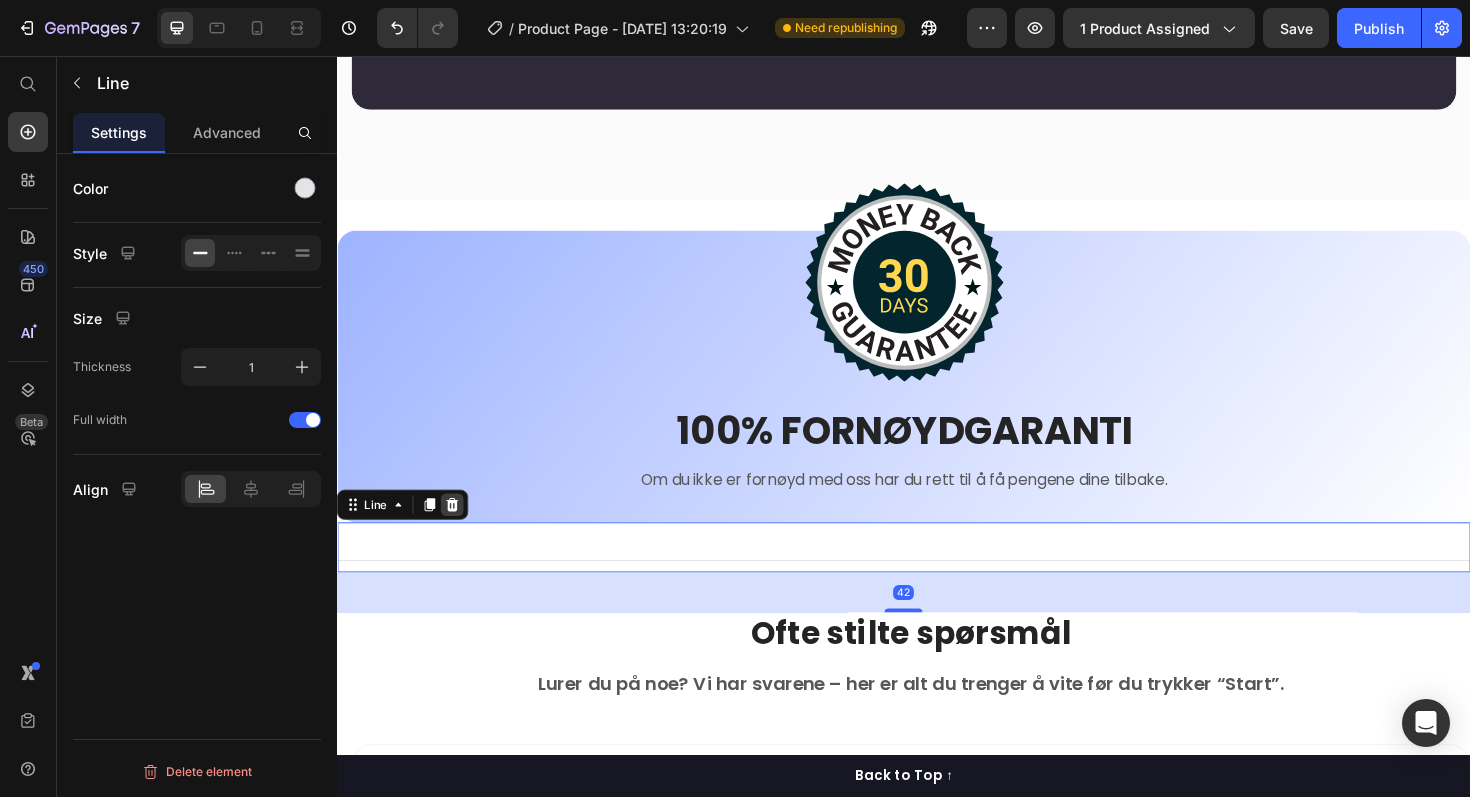 click 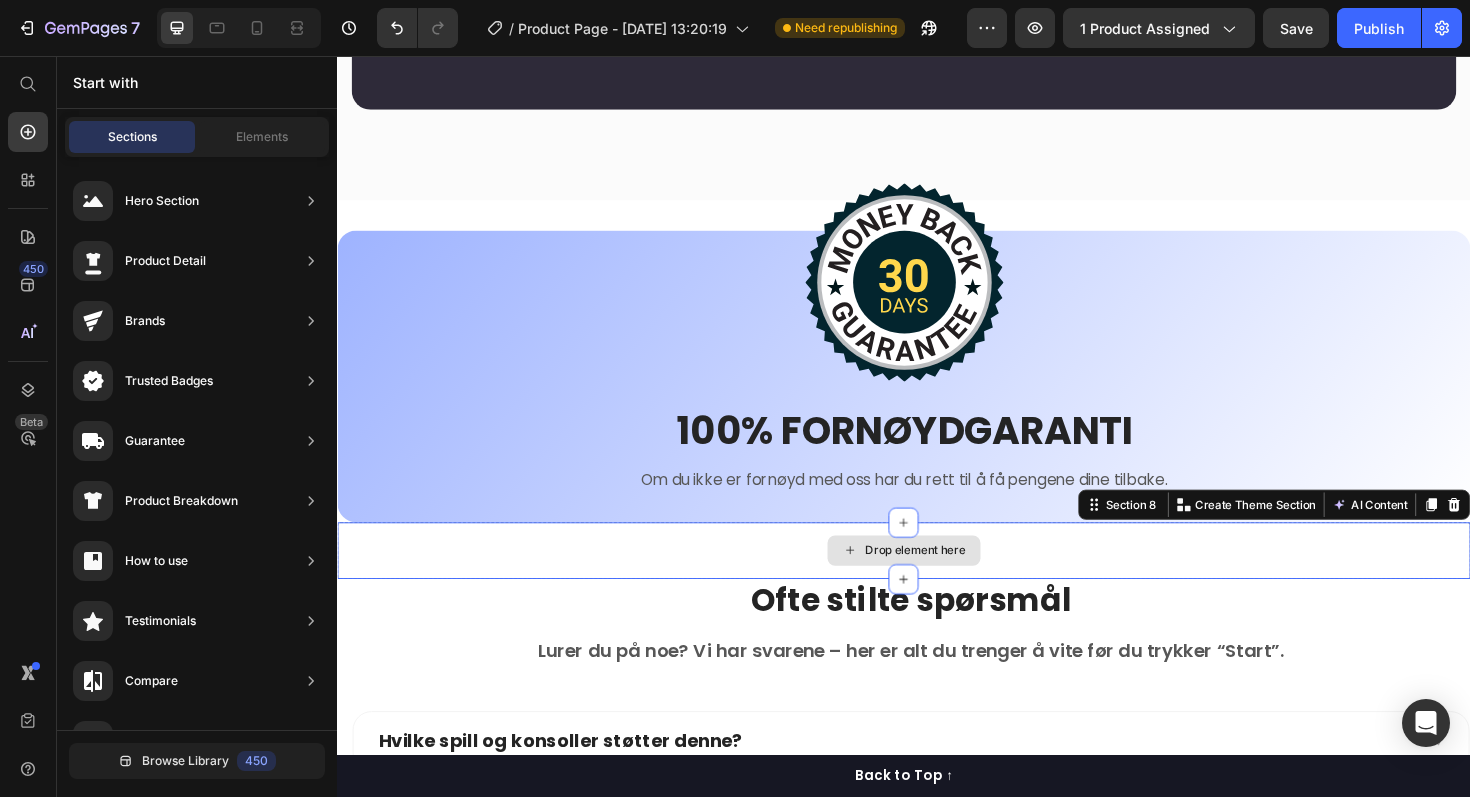 click on "Drop element here" at bounding box center [937, 580] 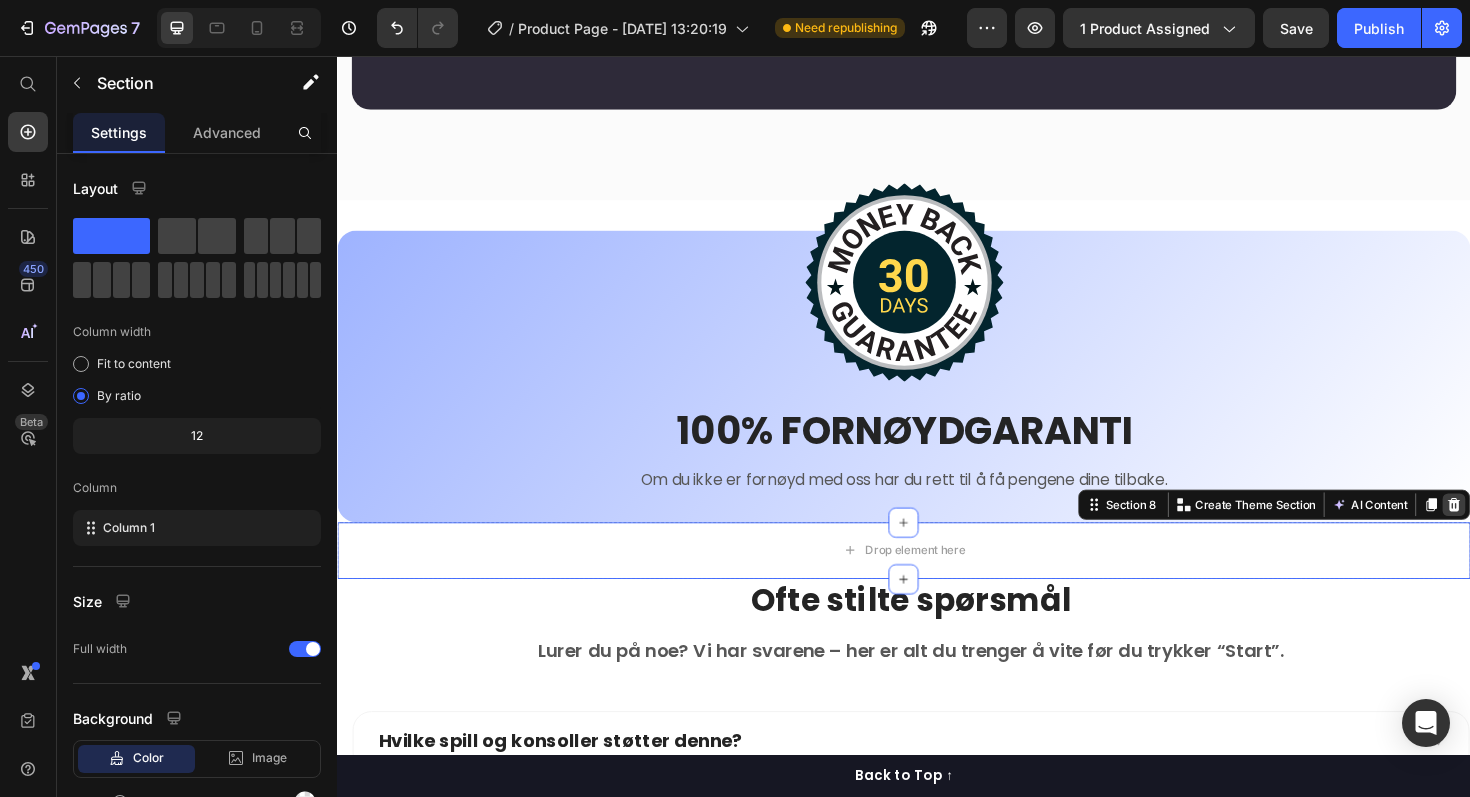 click 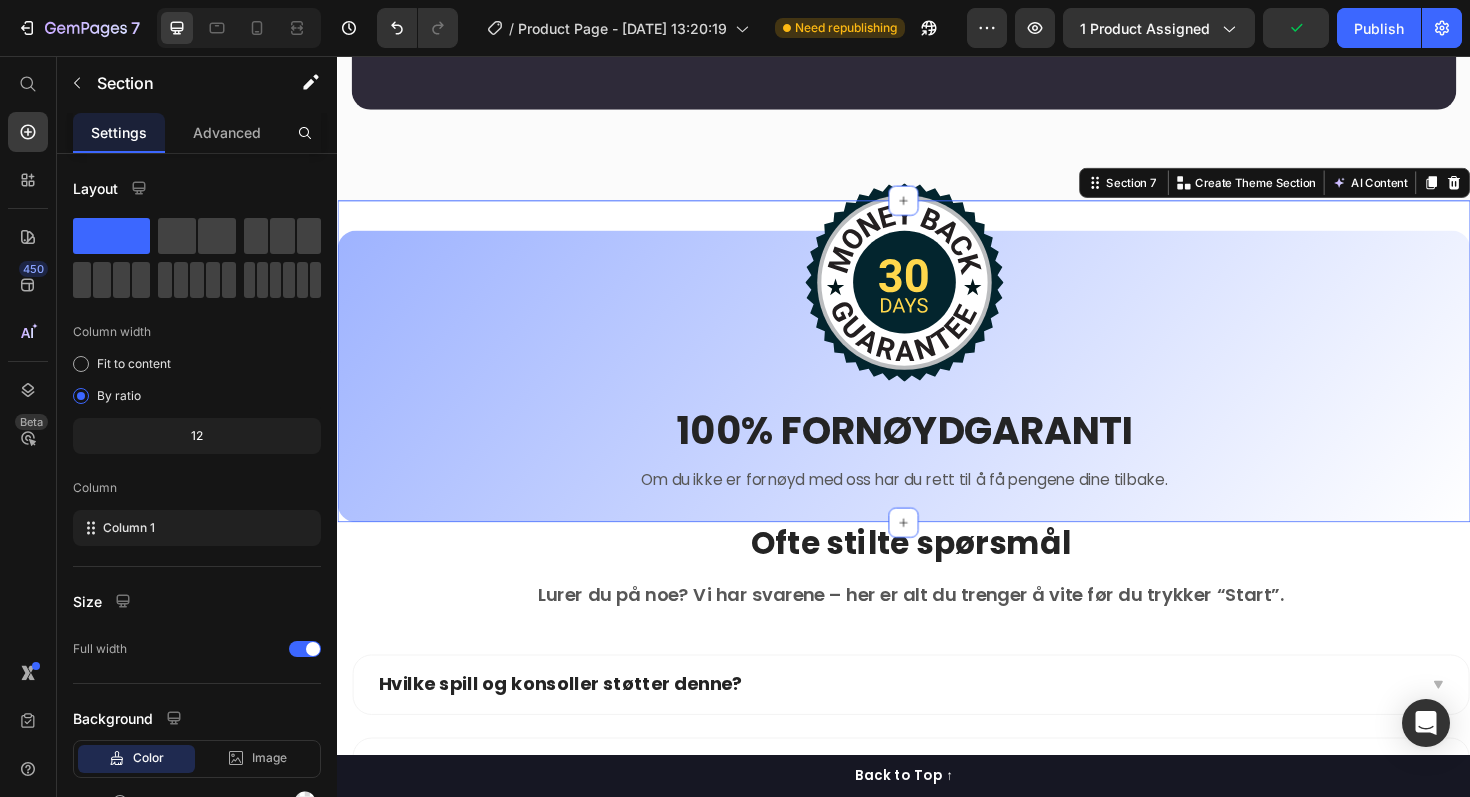 click on "Image 100% FORNØYDGARANTI Heading Om du ikke er fornøyd med oss har du rett til å få pengene dine tilbake. Text Block Row Row Row Section 7   You can create reusable sections Create Theme Section AI Content Write with GemAI What would you like to describe here? Tone and Voice Persuasive Product Show more Generate" at bounding box center [937, 379] 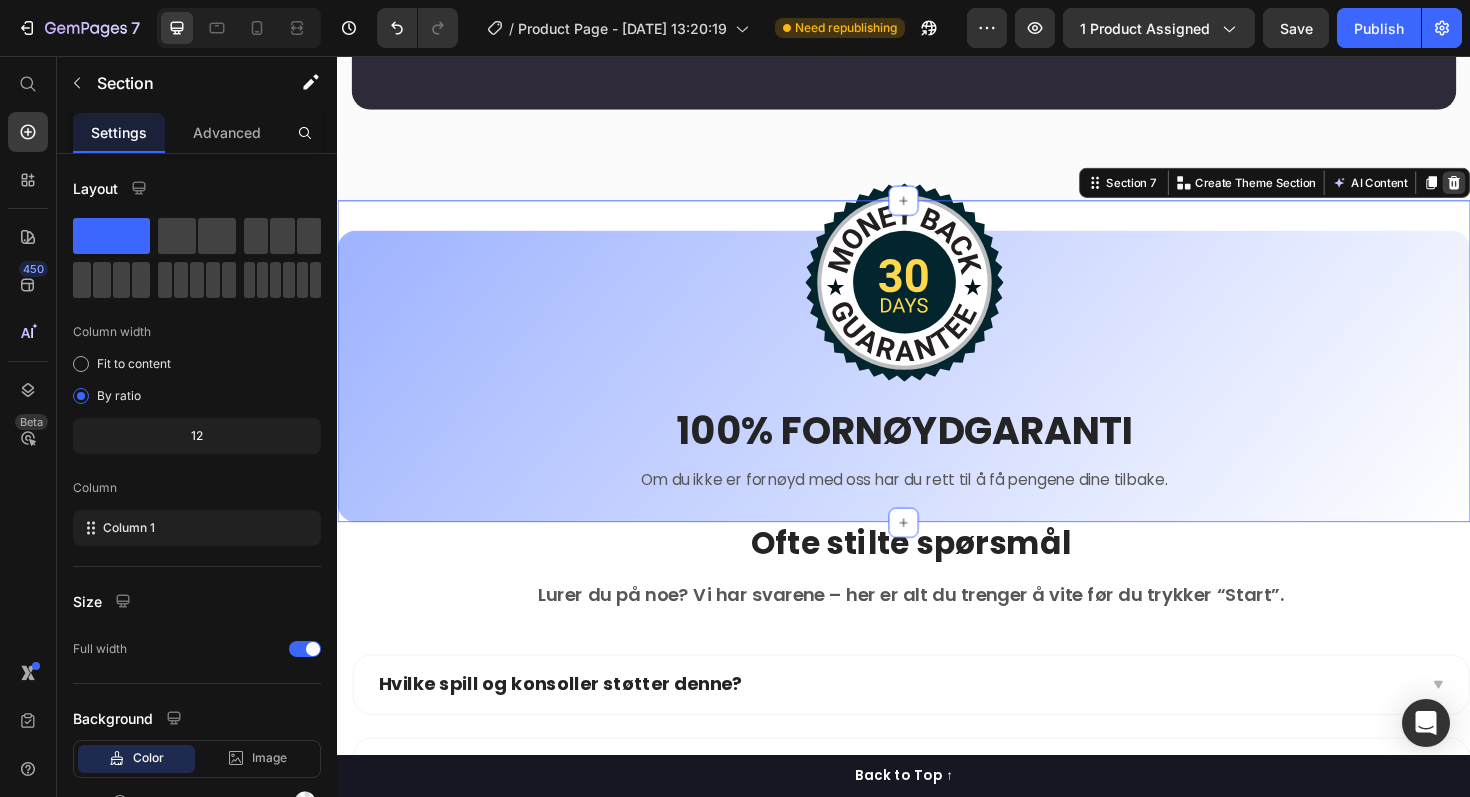 click at bounding box center [1520, 190] 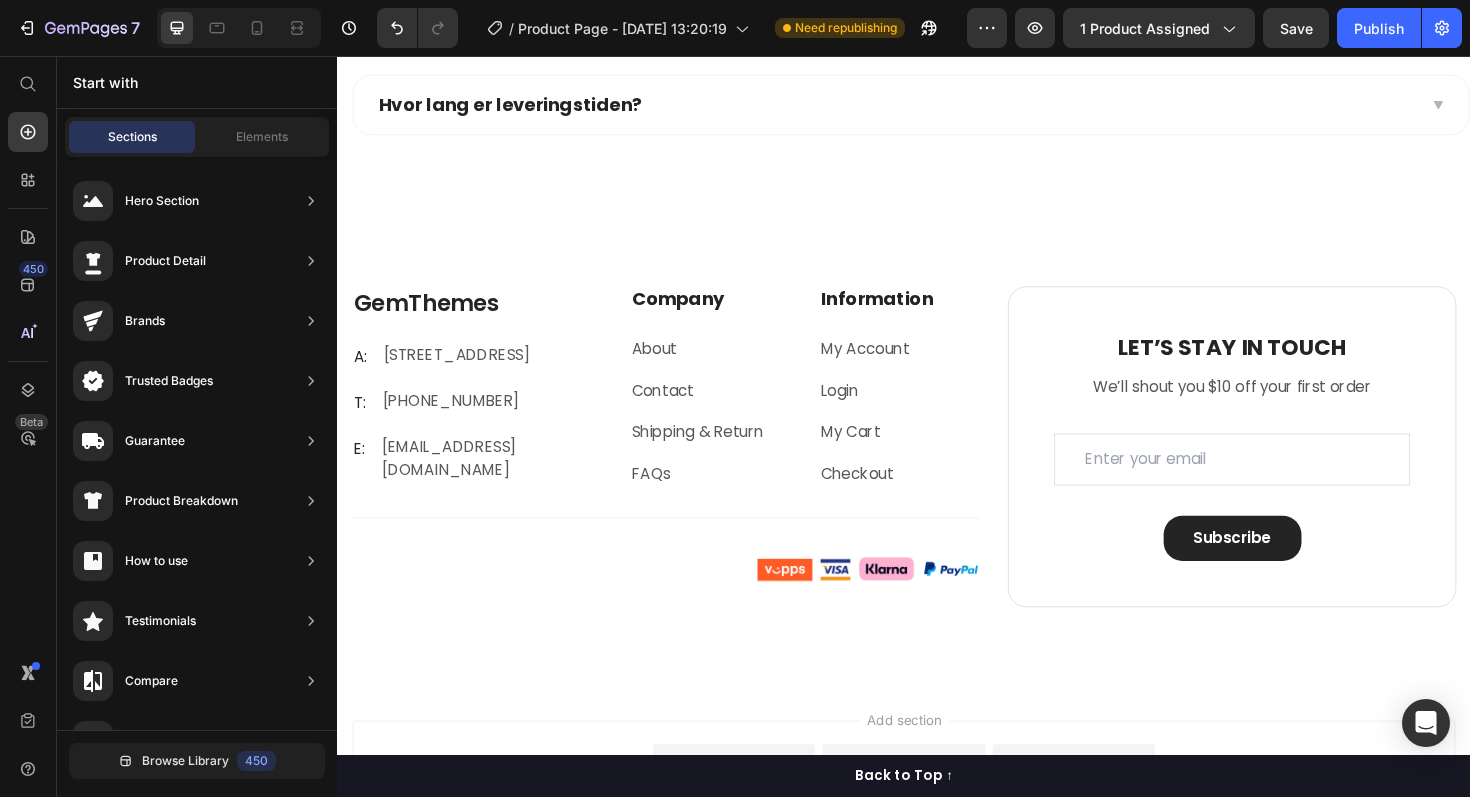 scroll, scrollTop: 4825, scrollLeft: 0, axis: vertical 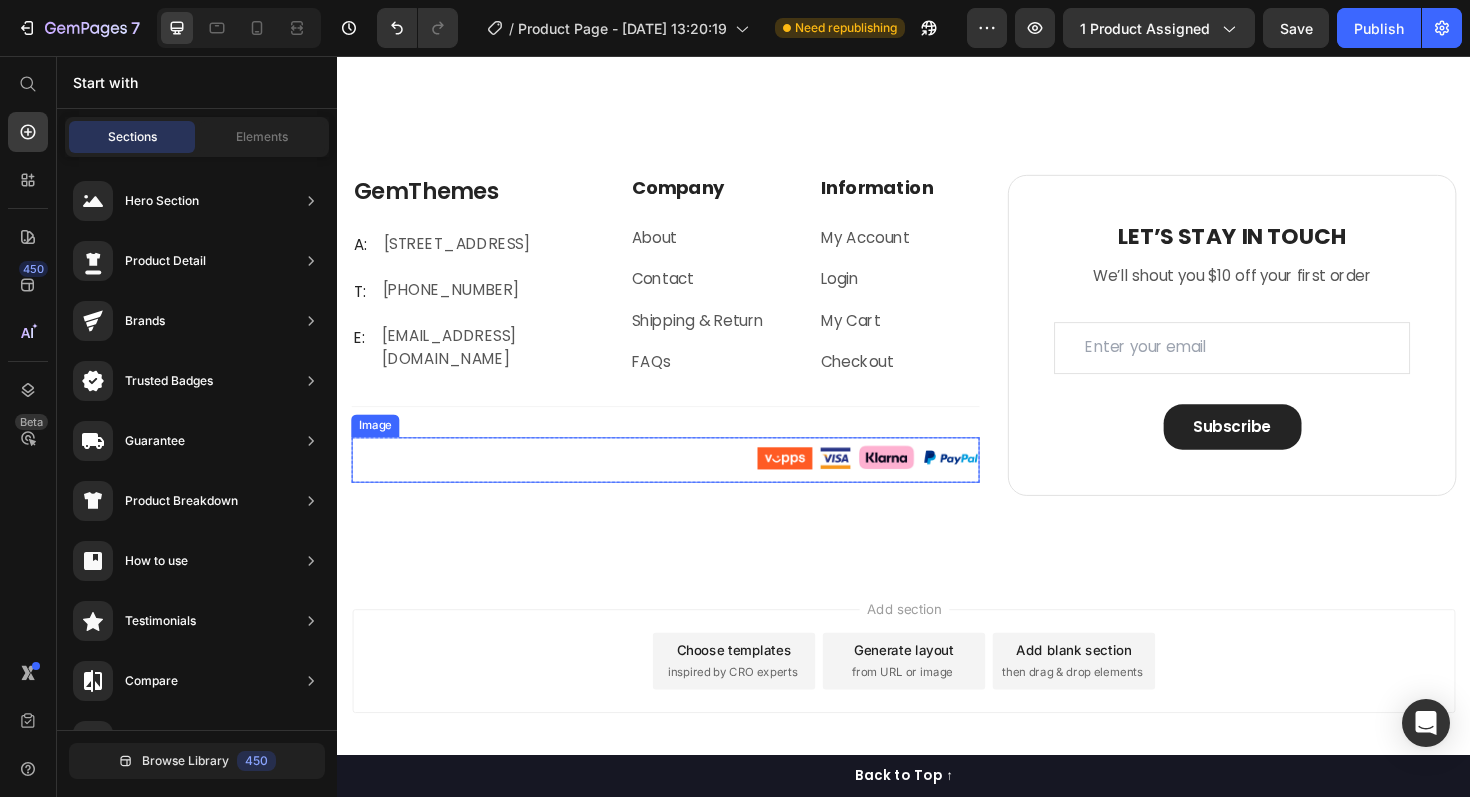 click at bounding box center (684, 484) 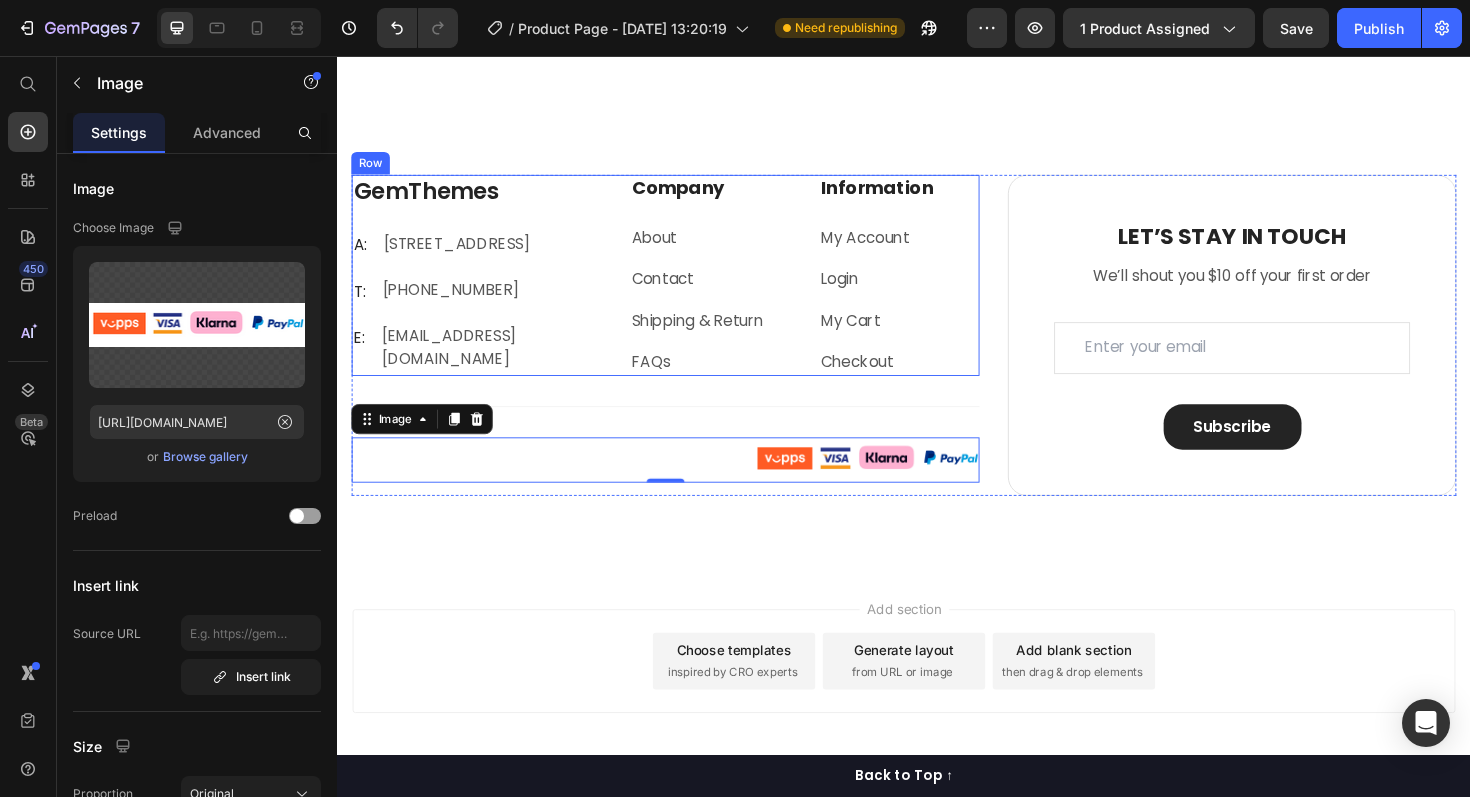 click on "GemThemes Heading A: Text block 184 Main Rd E, St Albans VIC 3021, Australia Text block Row T: Text block +012 345 6789 0000 Text block Row E: Text block gemthemes@gmail.com Text block Row" at bounding box center (484, 288) 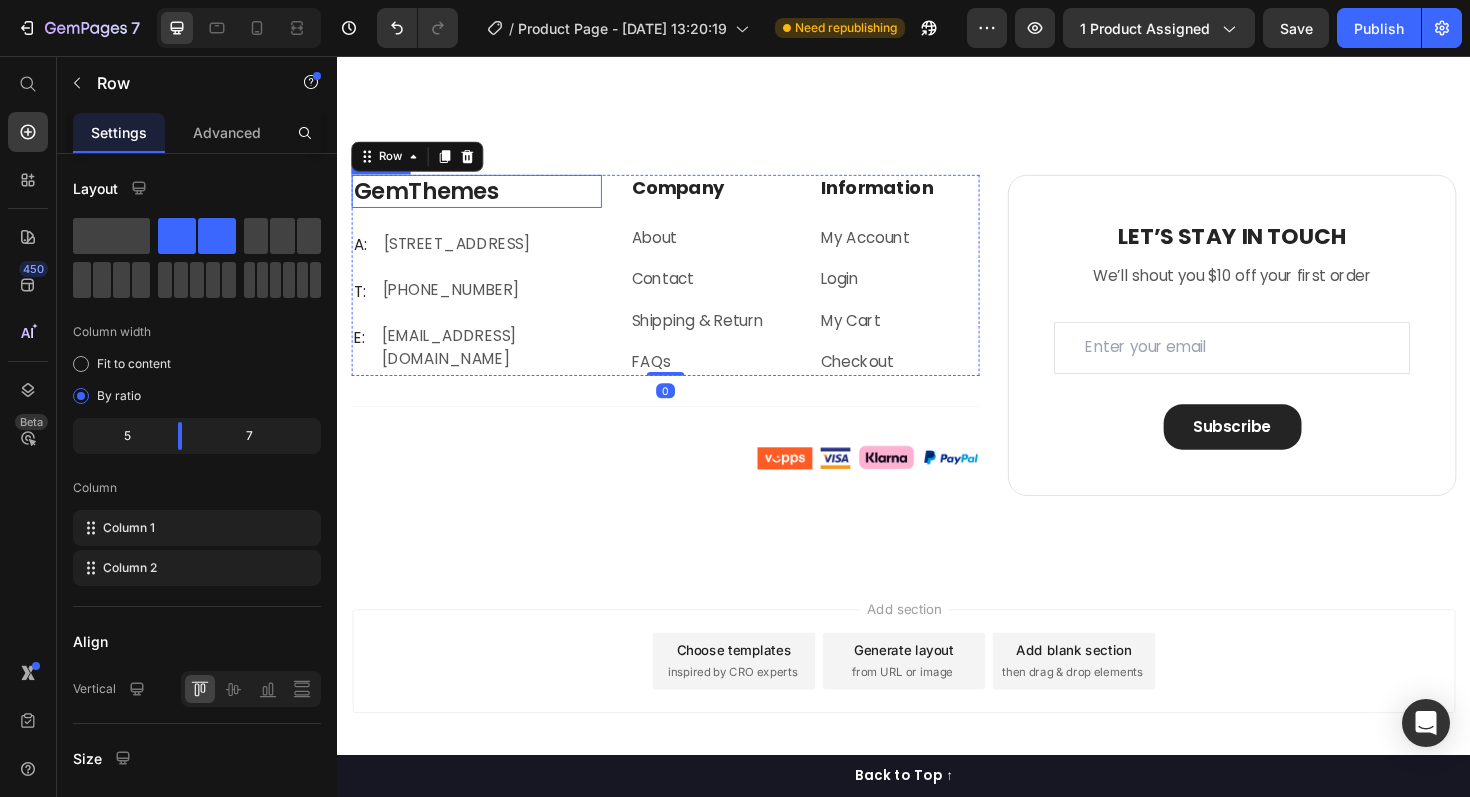 click on "GemThemes" at bounding box center (484, 199) 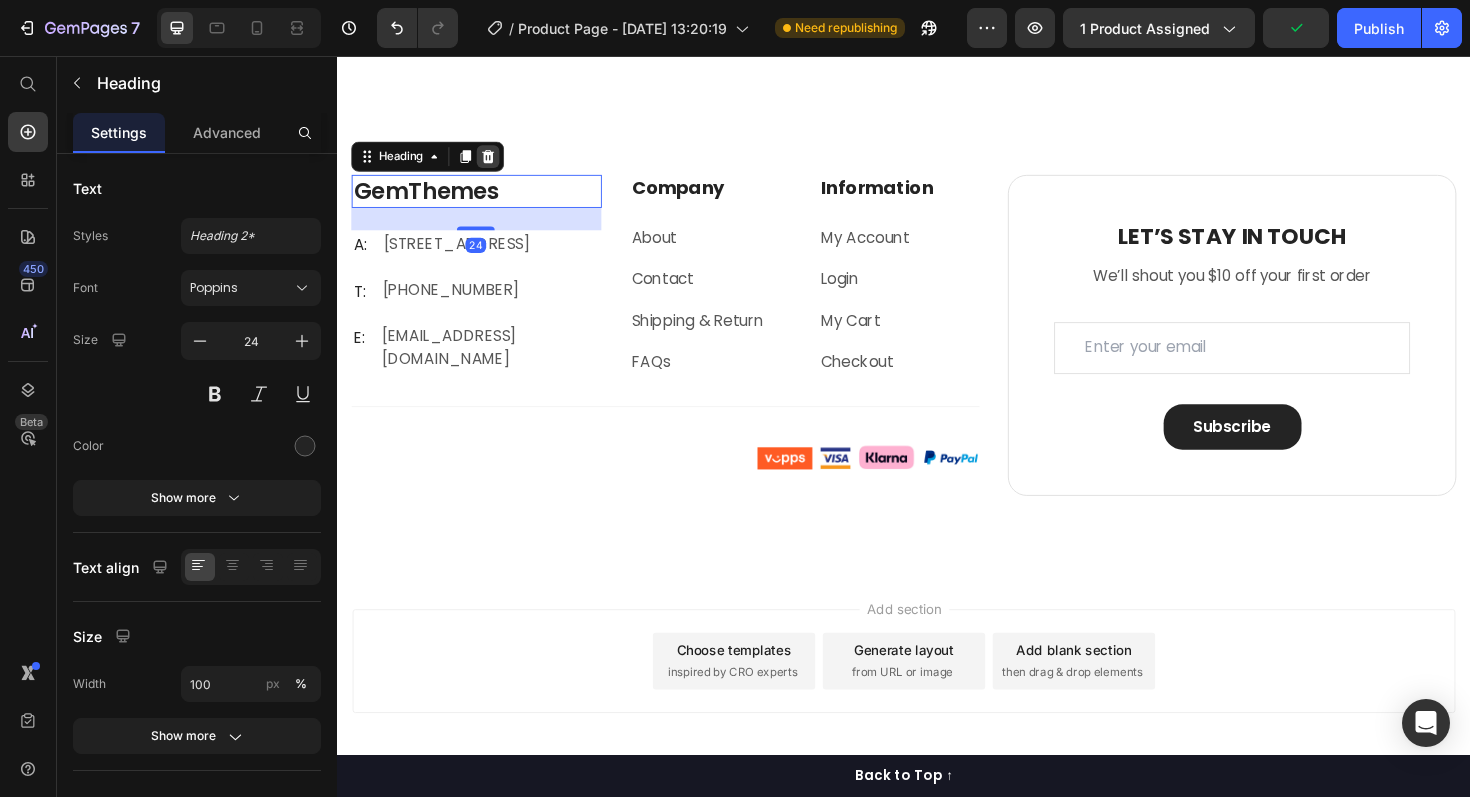 click 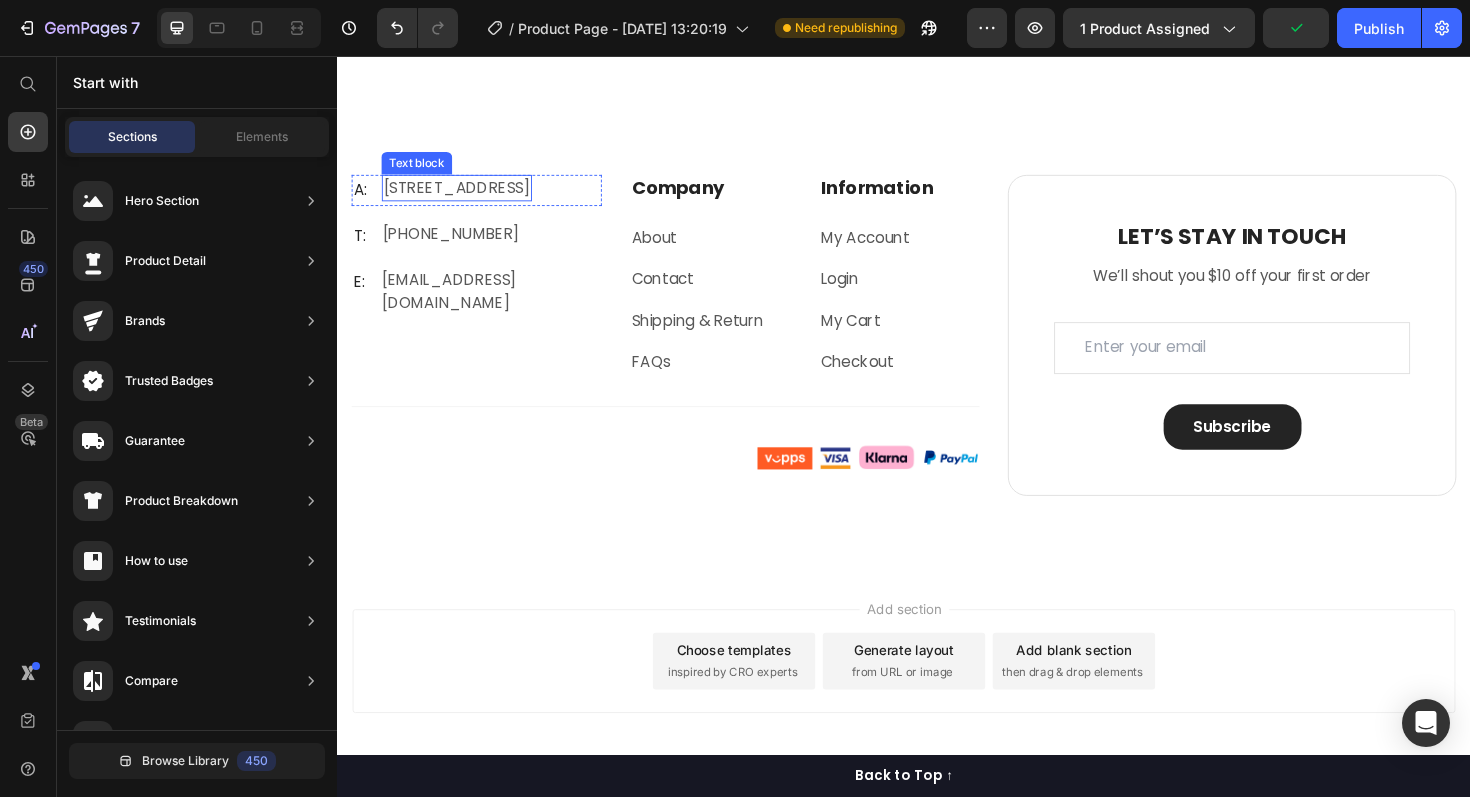 click on "184 Main Rd E, St Albans VIC 3021, Australia" at bounding box center [463, 196] 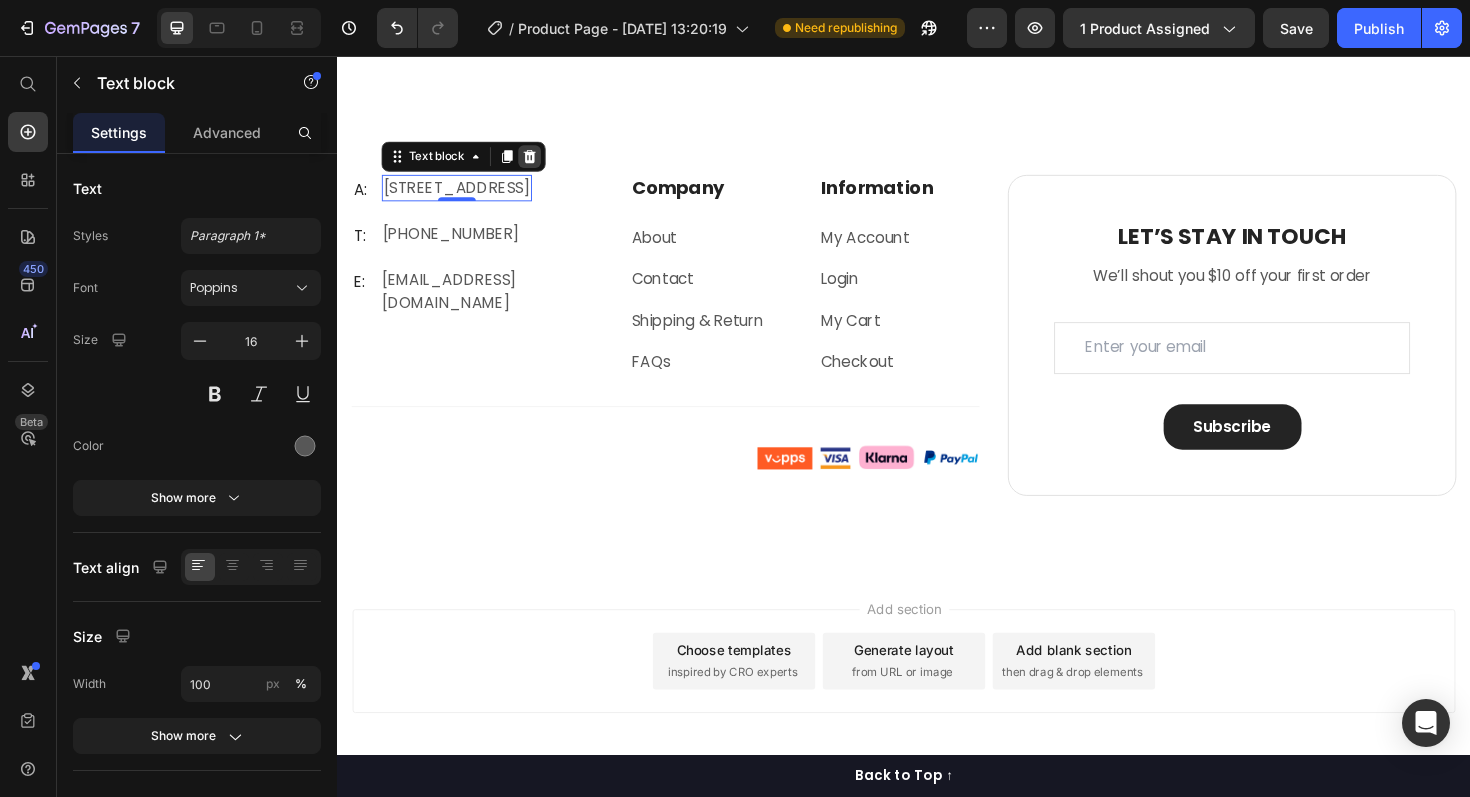 click 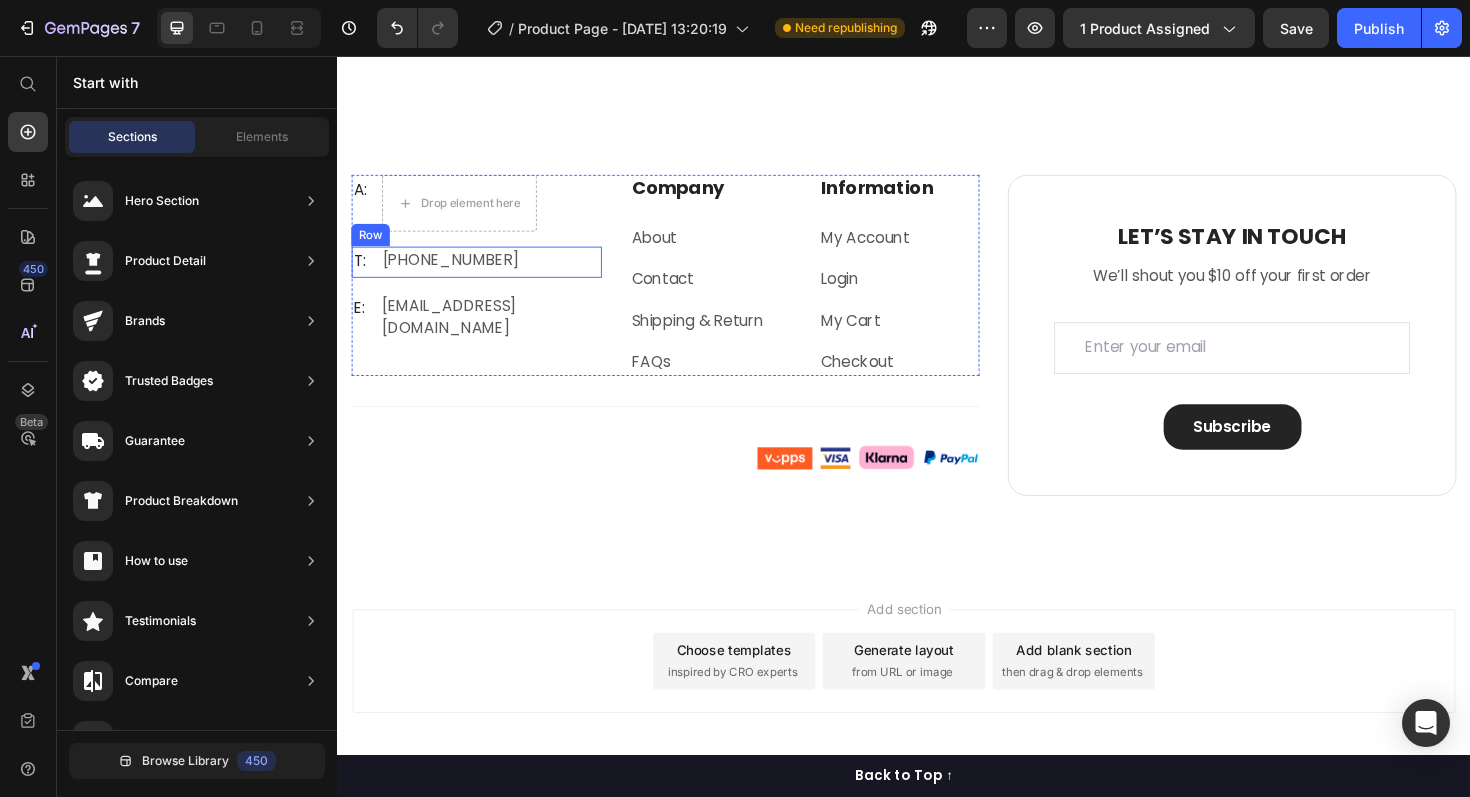 click on "T: Text block +012 345 6789 0000 Text block Row" at bounding box center (484, 274) 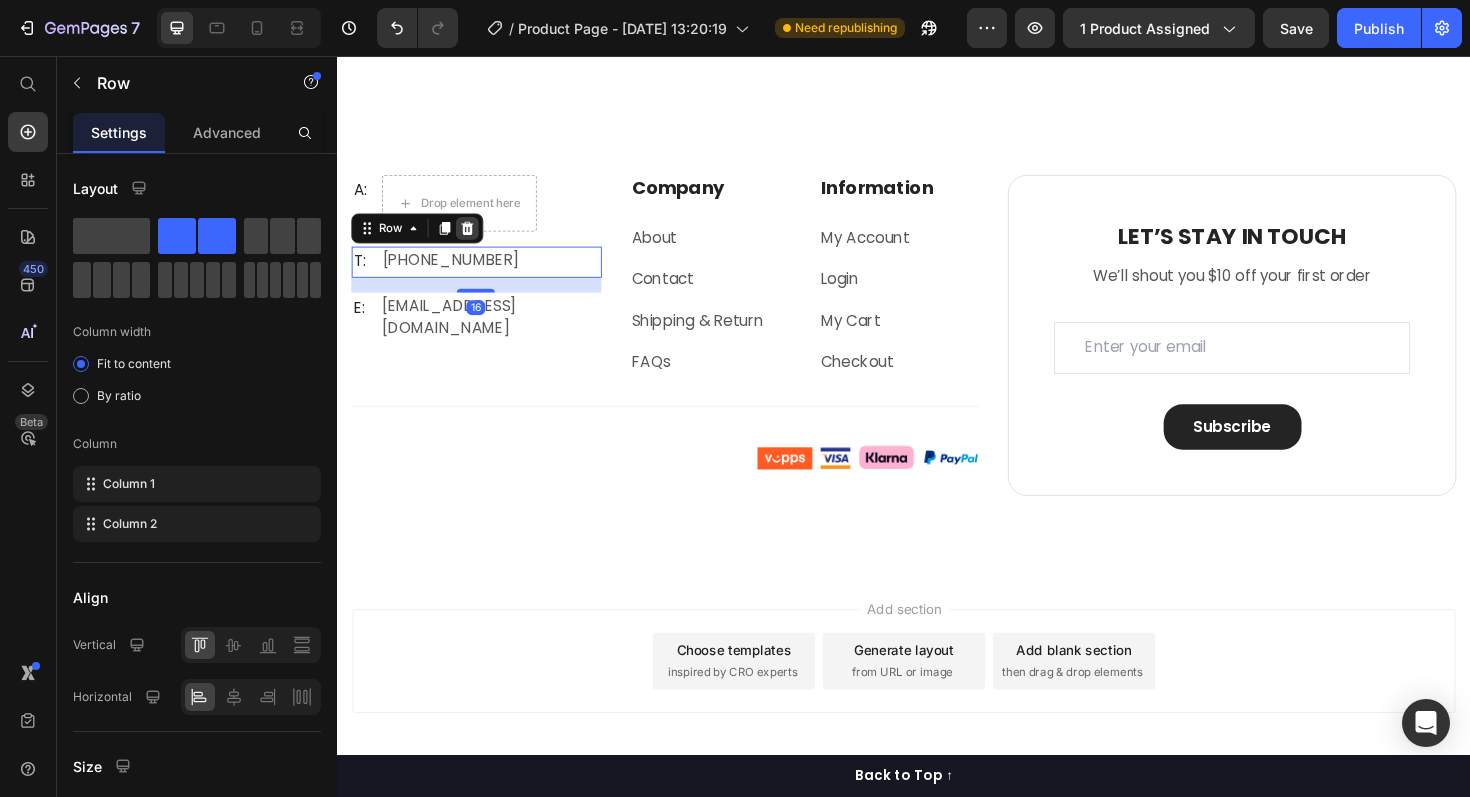 click 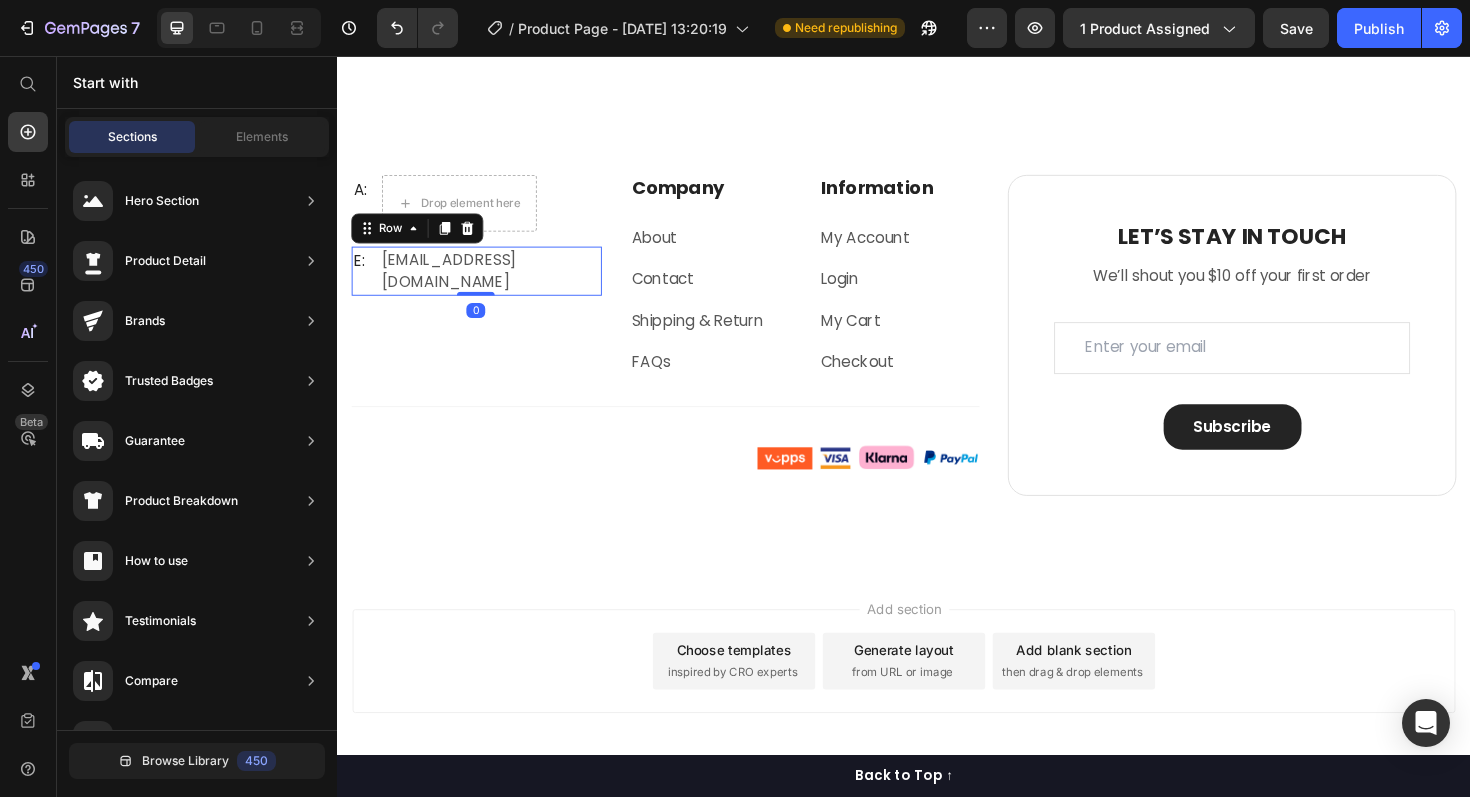 click on "E: Text block gemthemes@gmail.com Text block Row   0" at bounding box center [484, 284] 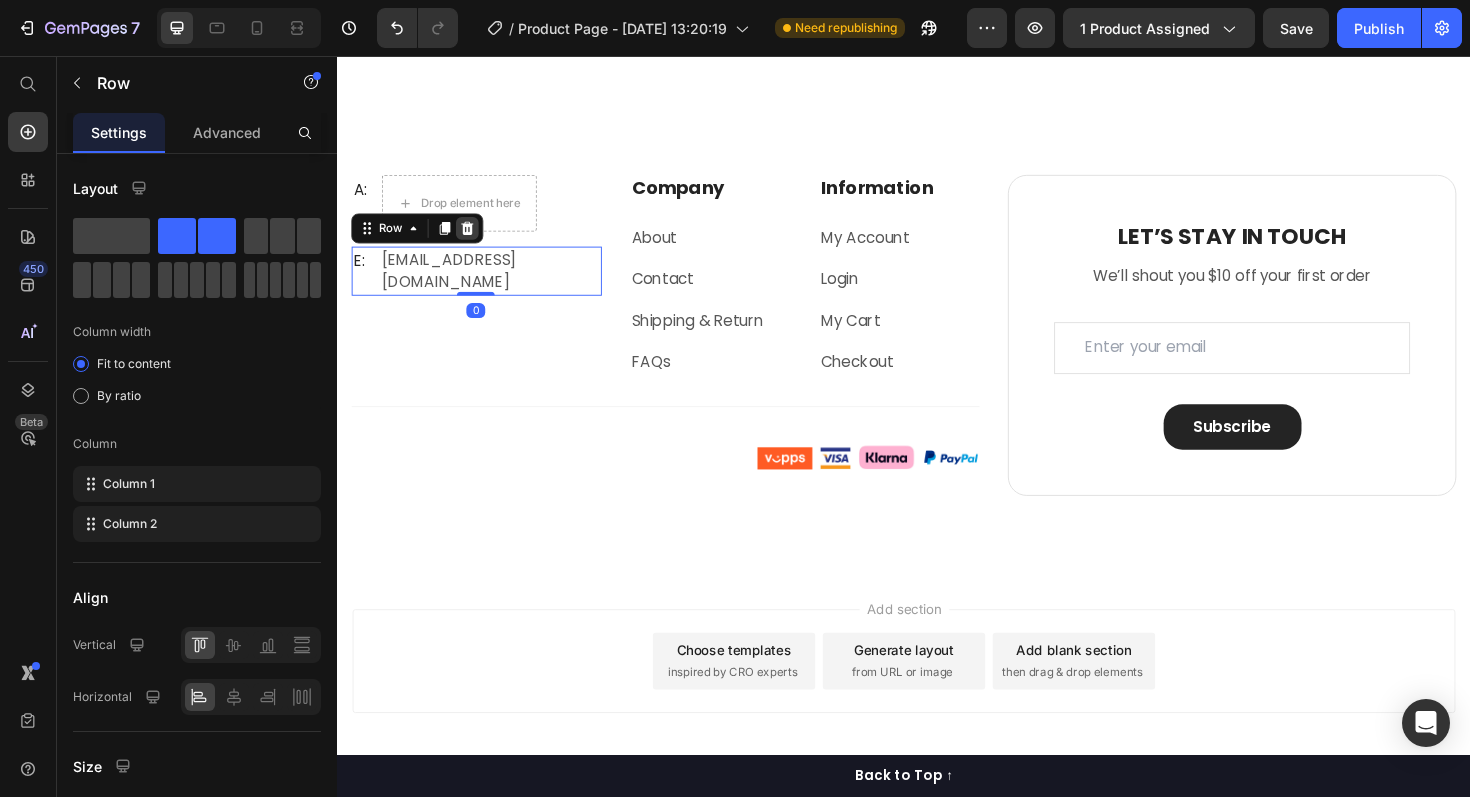click 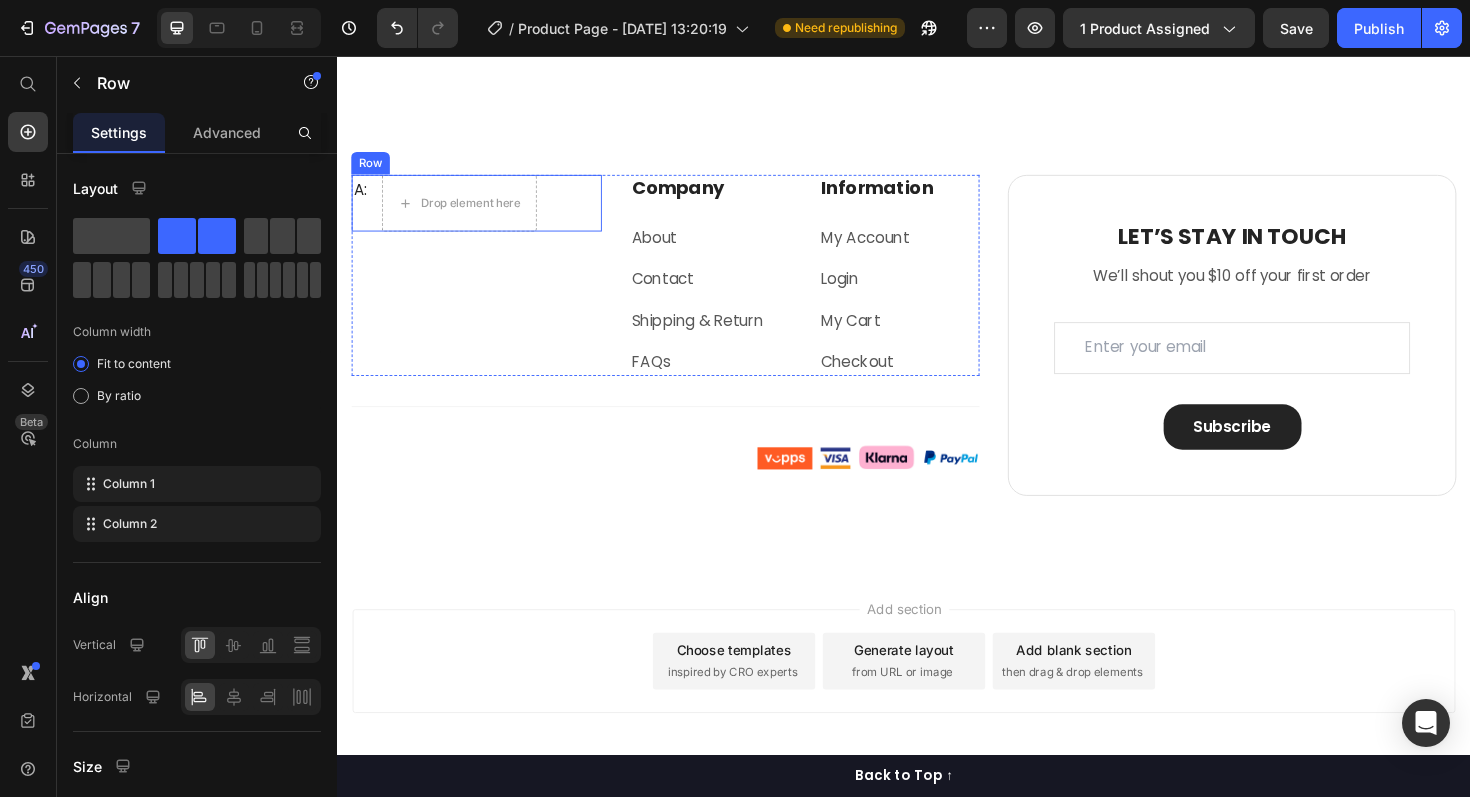 click on "A: Text block
Drop element here Row" at bounding box center [484, 212] 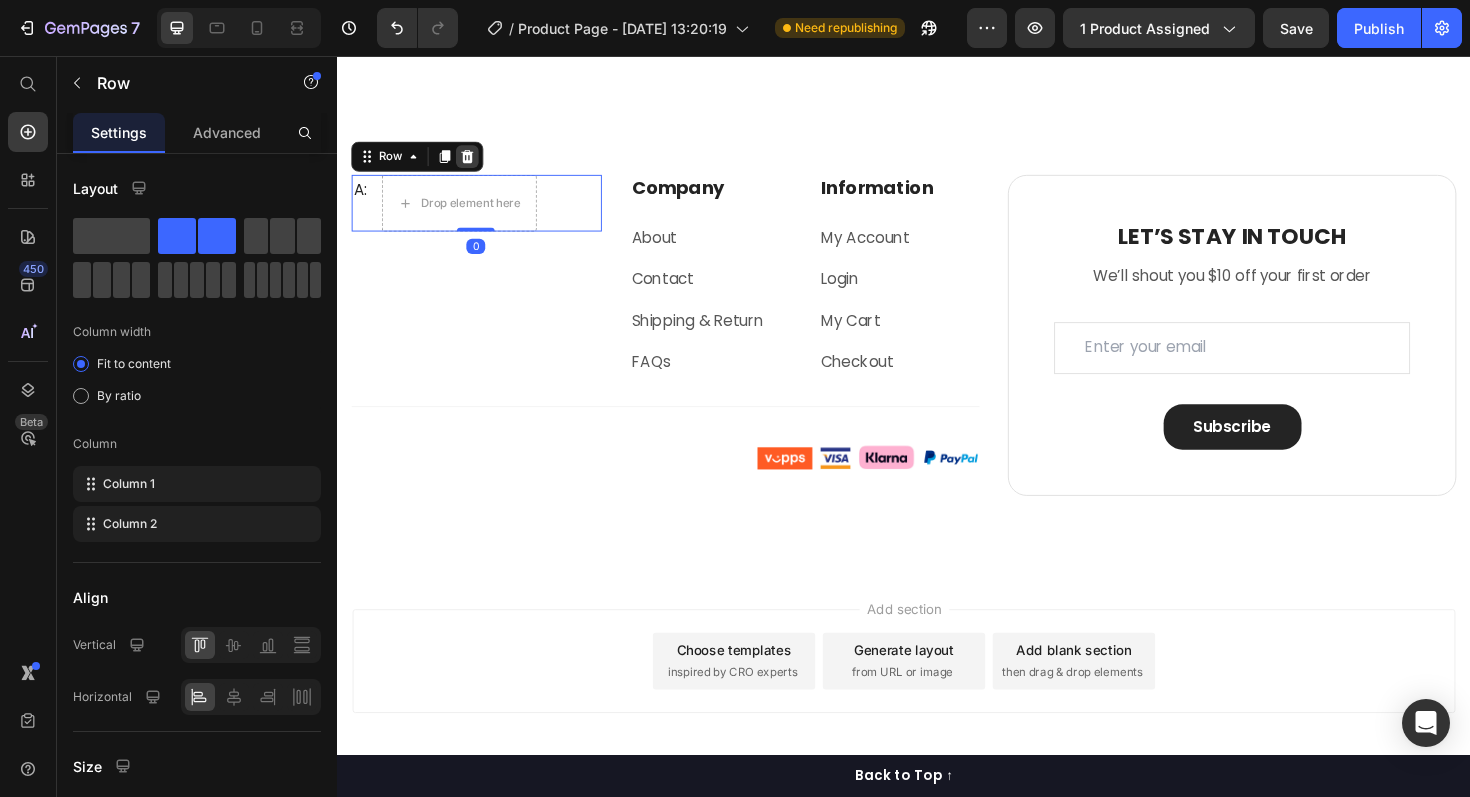 click 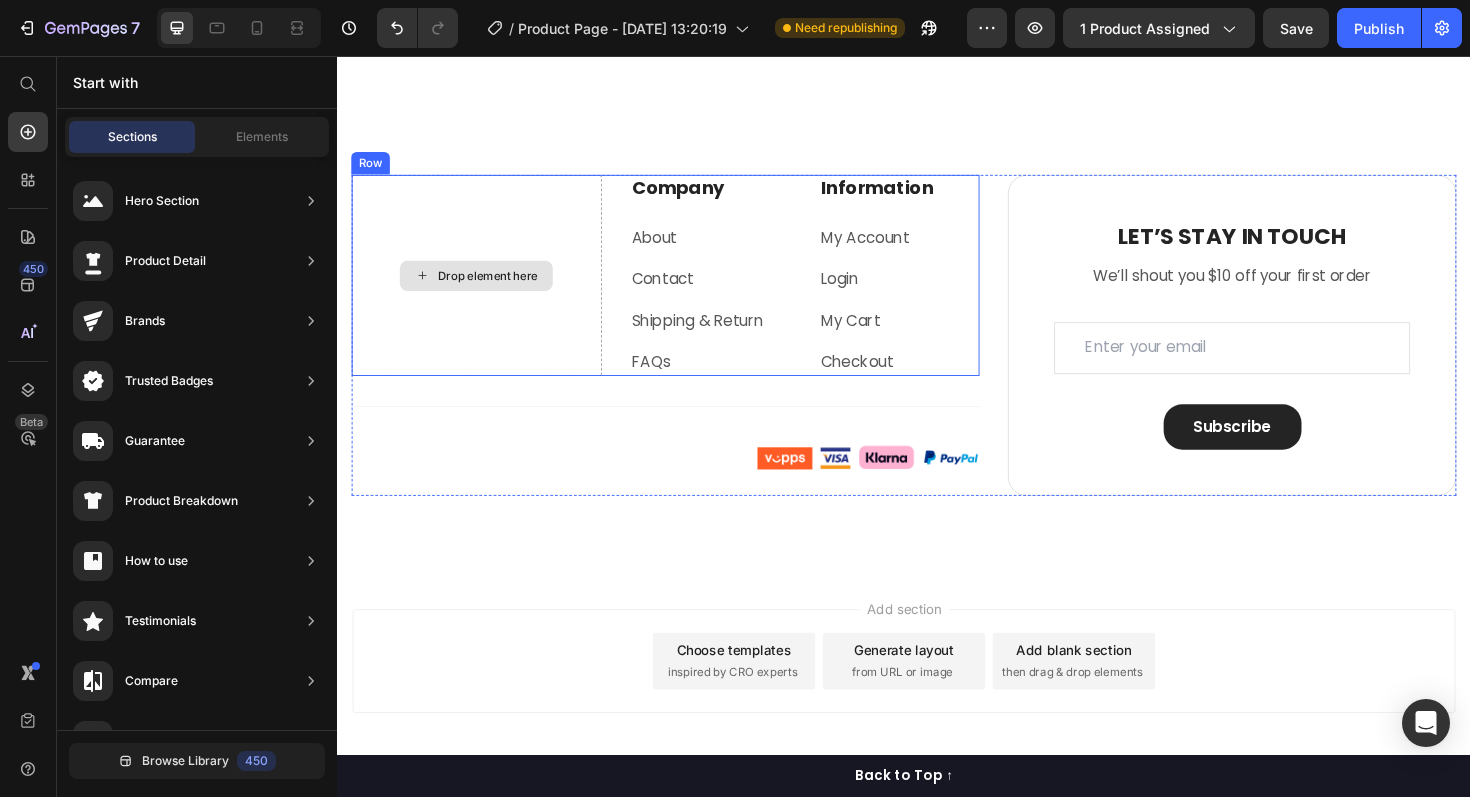 click on "Drop element here" at bounding box center (484, 288) 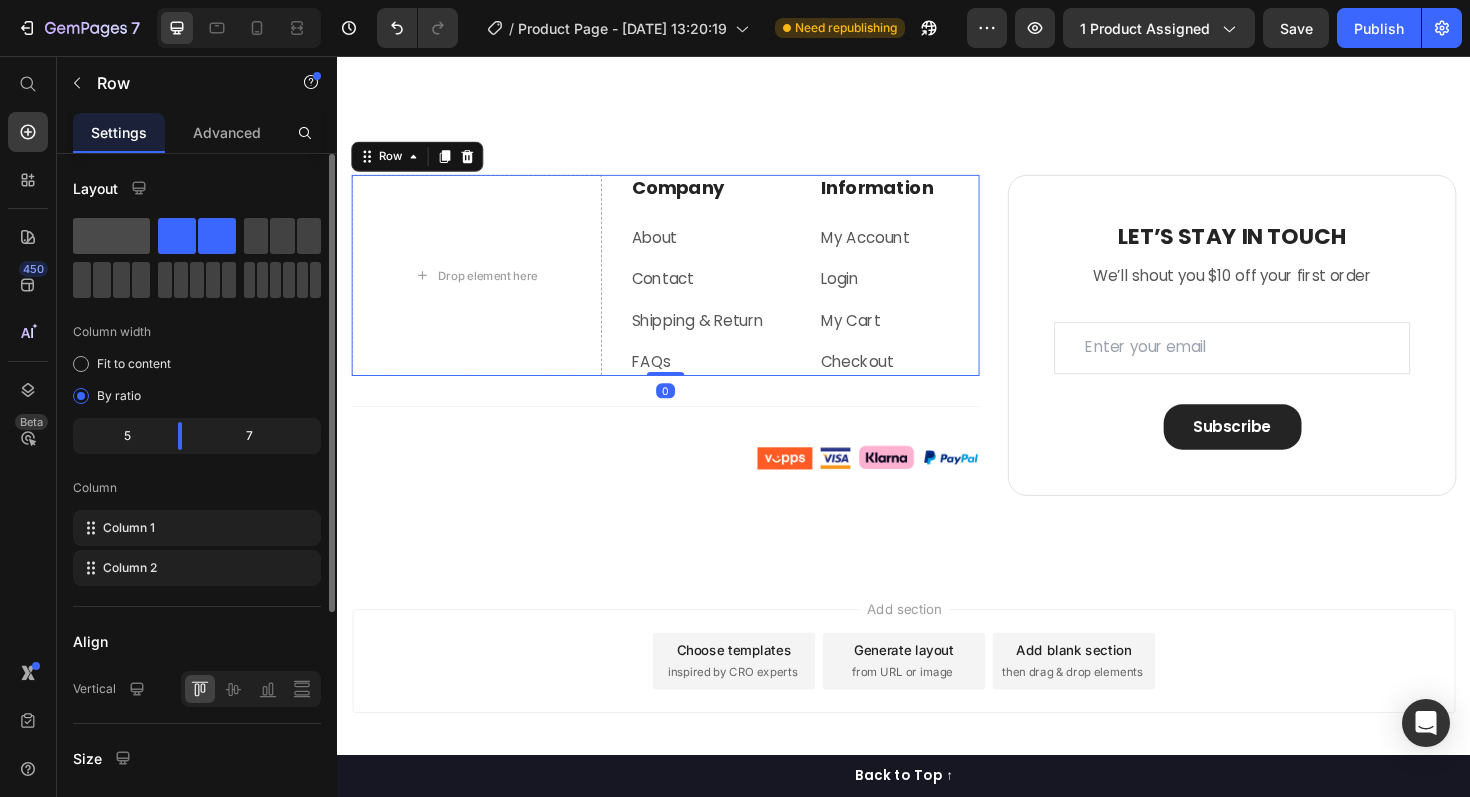 click 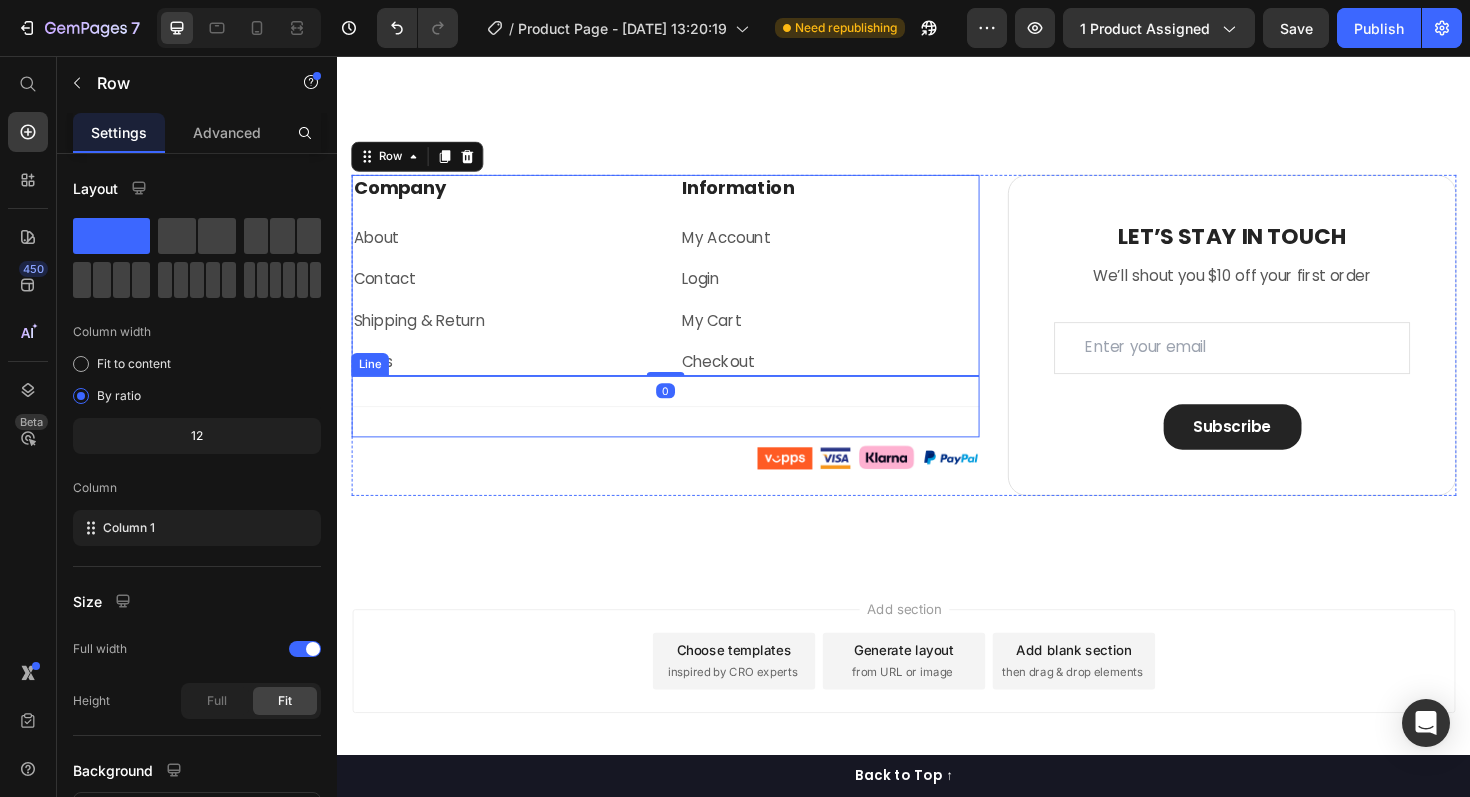 click at bounding box center [684, 484] 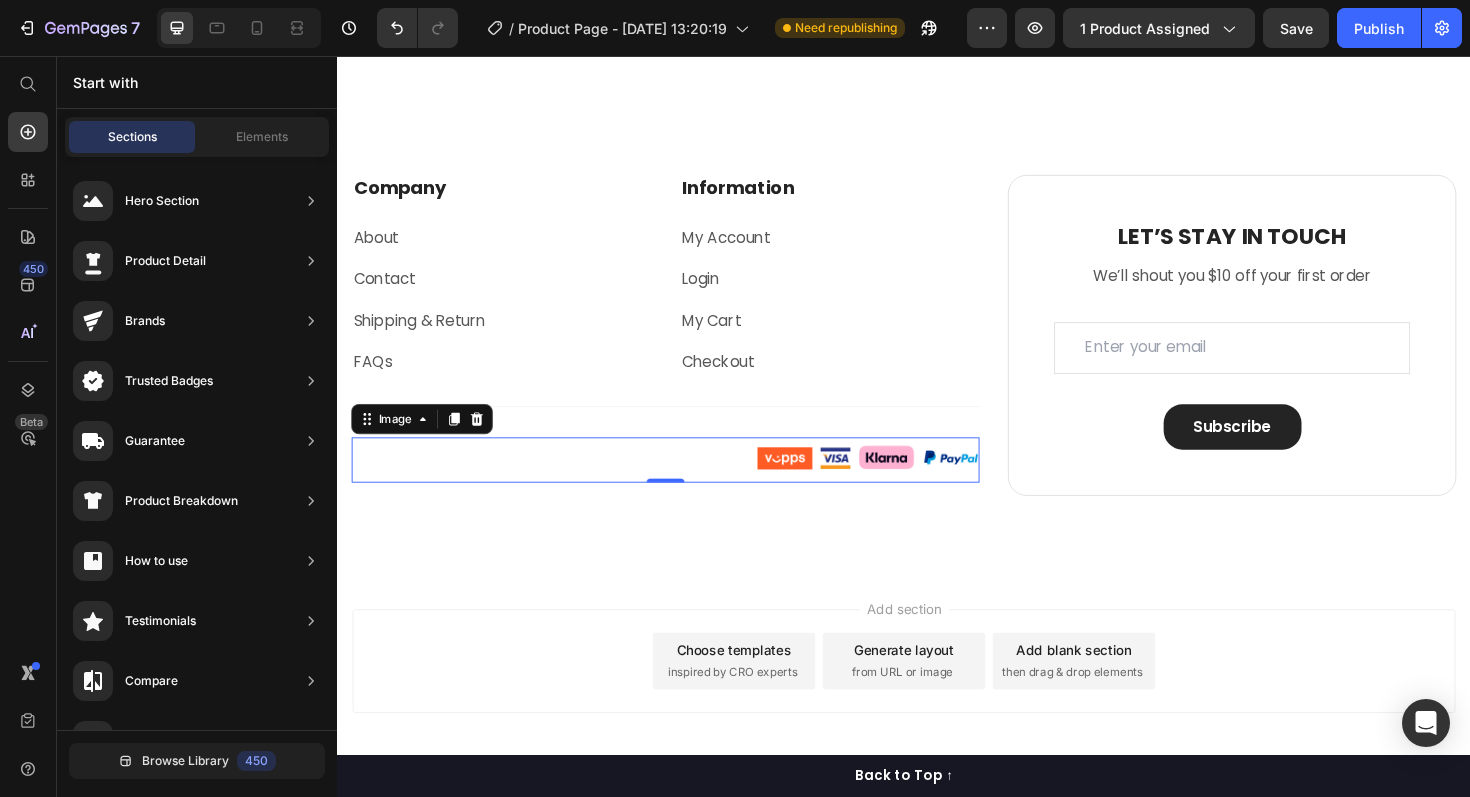 click on "Add section Choose templates inspired by CRO experts Generate layout from URL or image Add blank section then drag & drop elements" at bounding box center [937, 701] 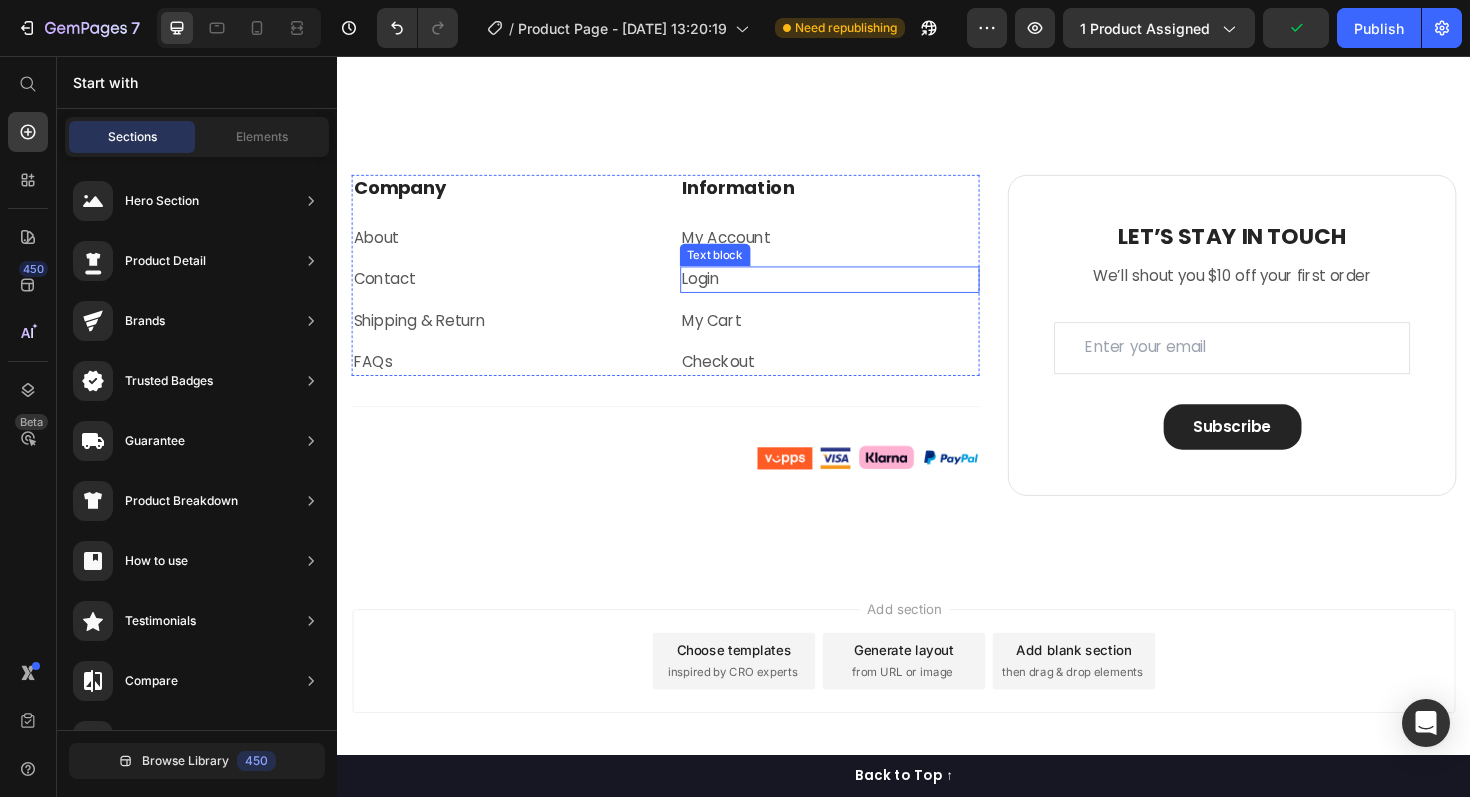 click on "Login" at bounding box center (859, 293) 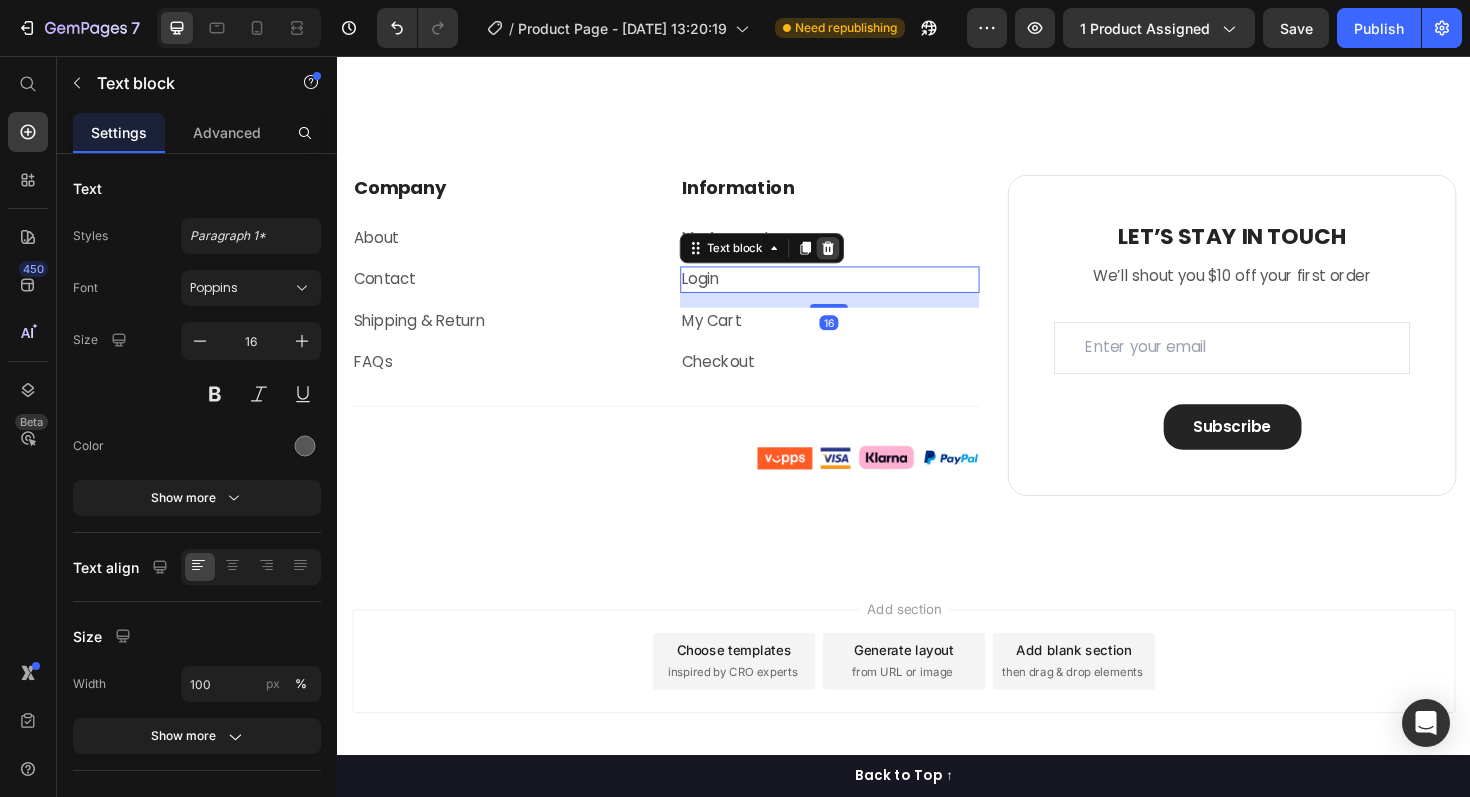 click 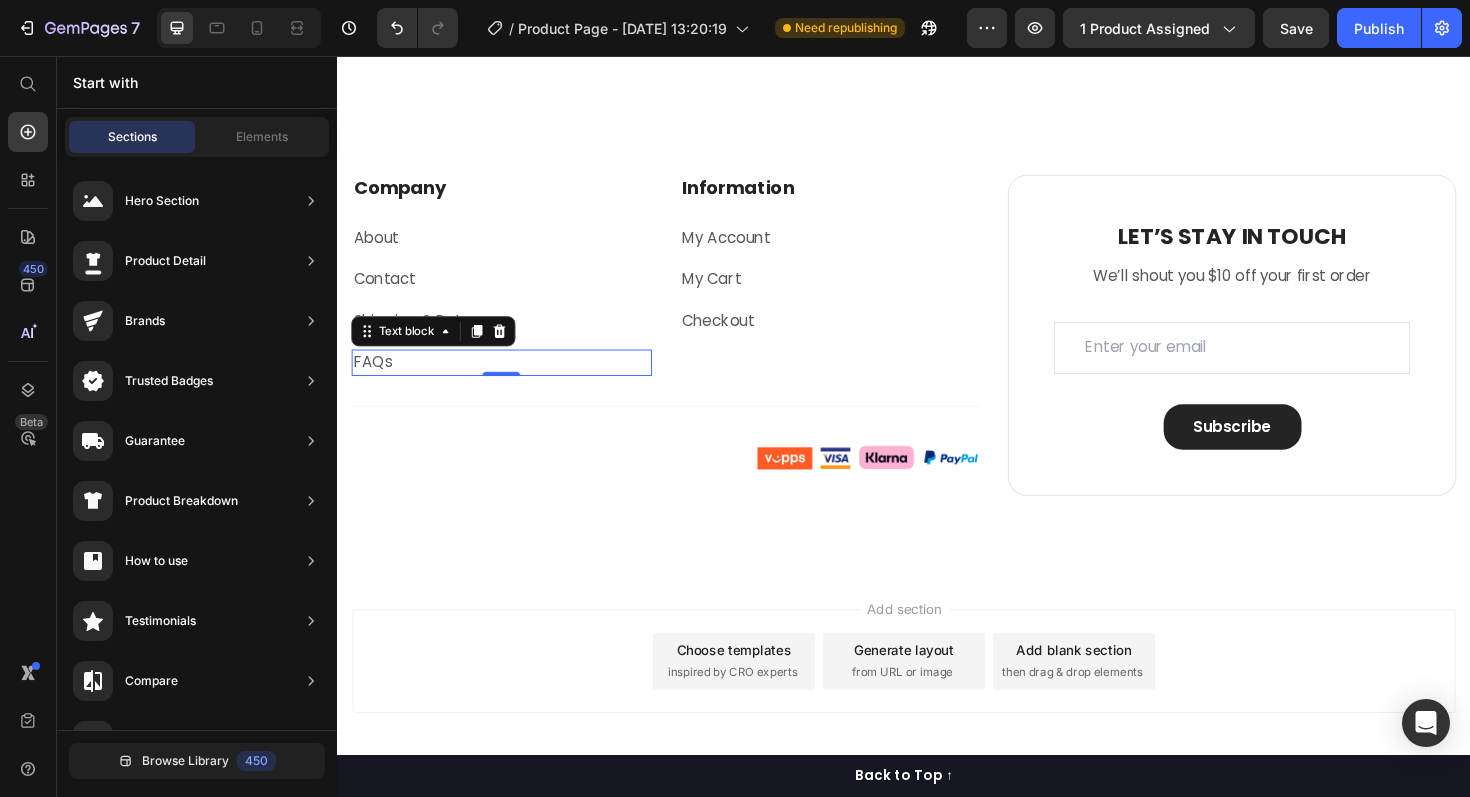 click on "FAQs" at bounding box center (511, 381) 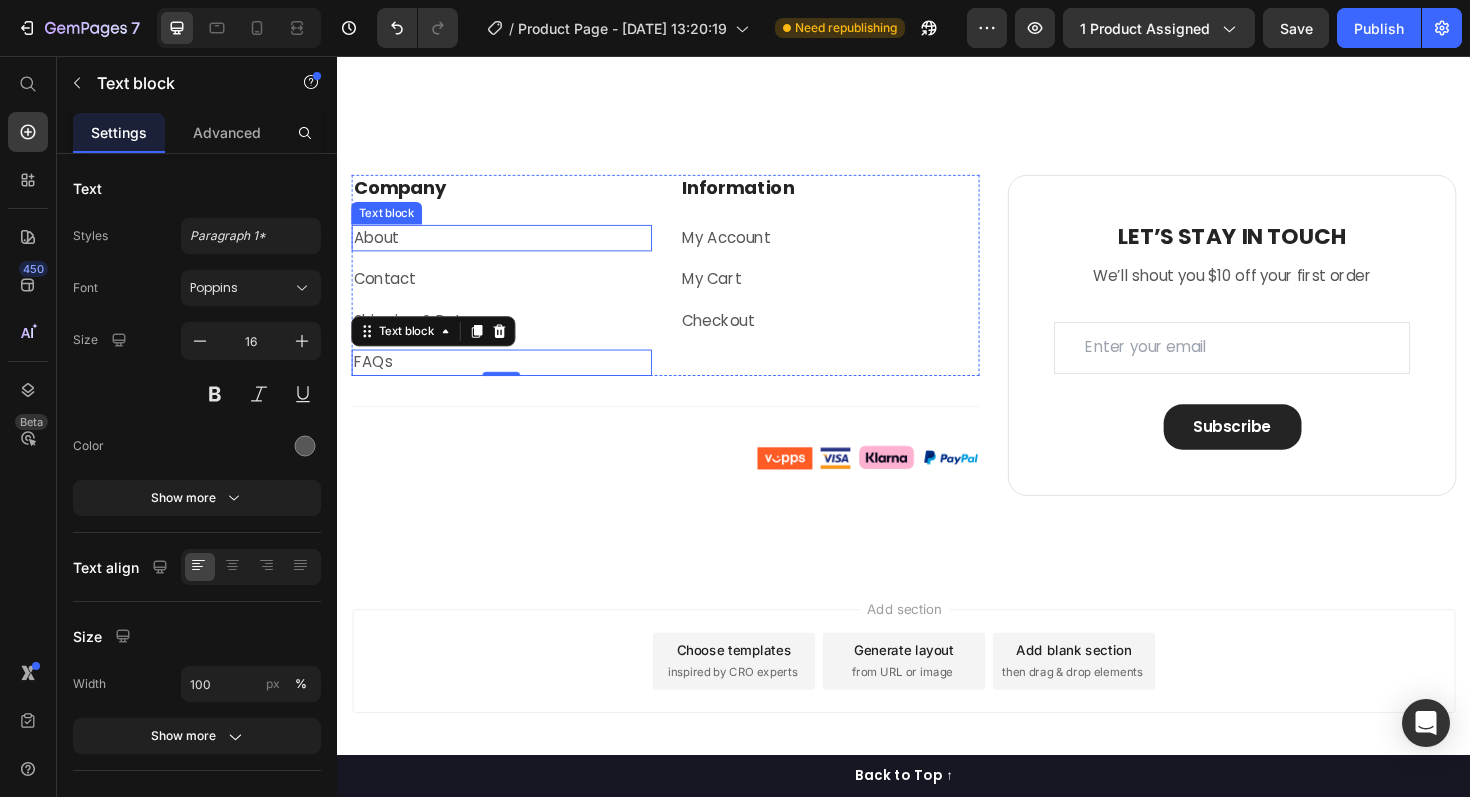 click on "About" at bounding box center (511, 249) 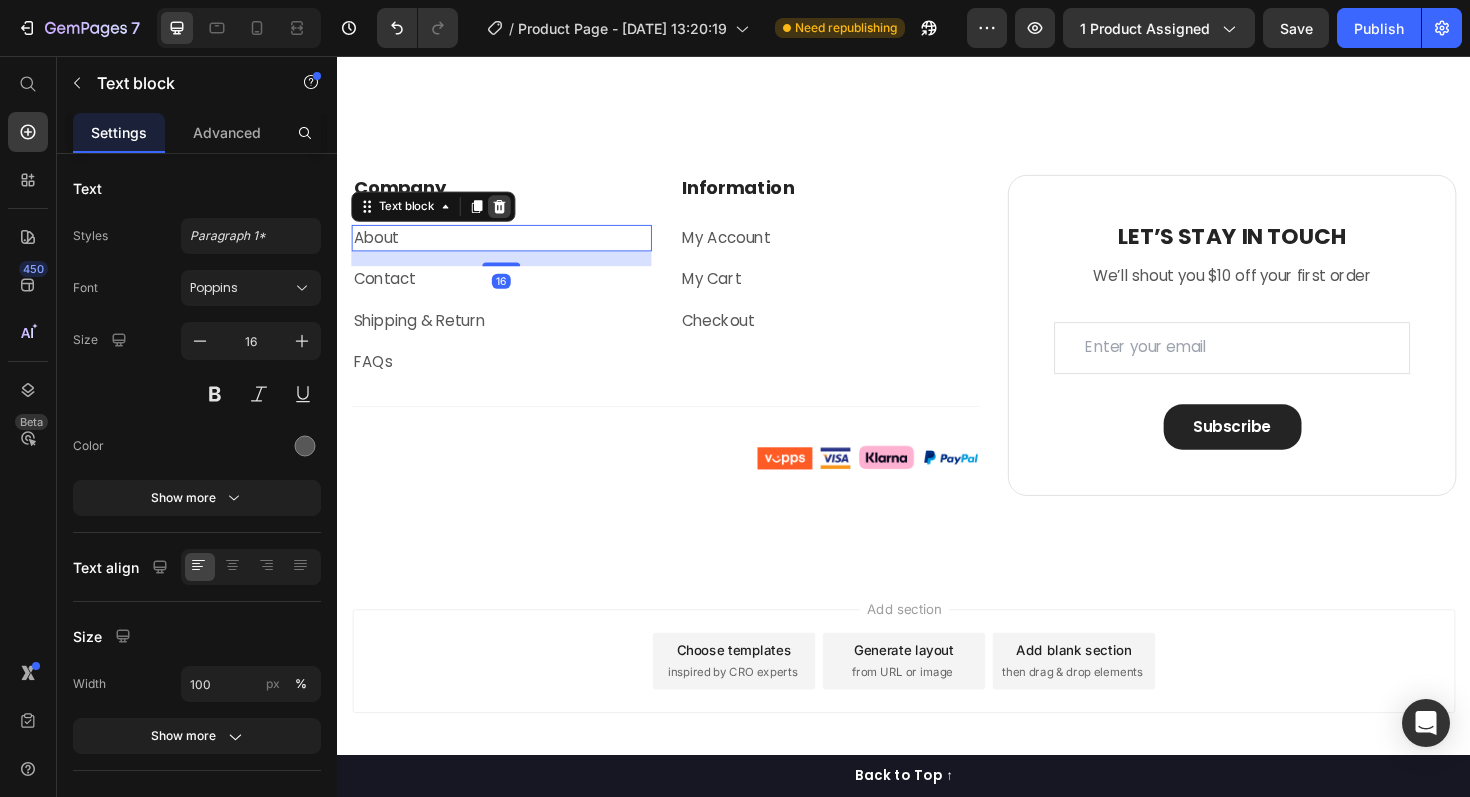 click 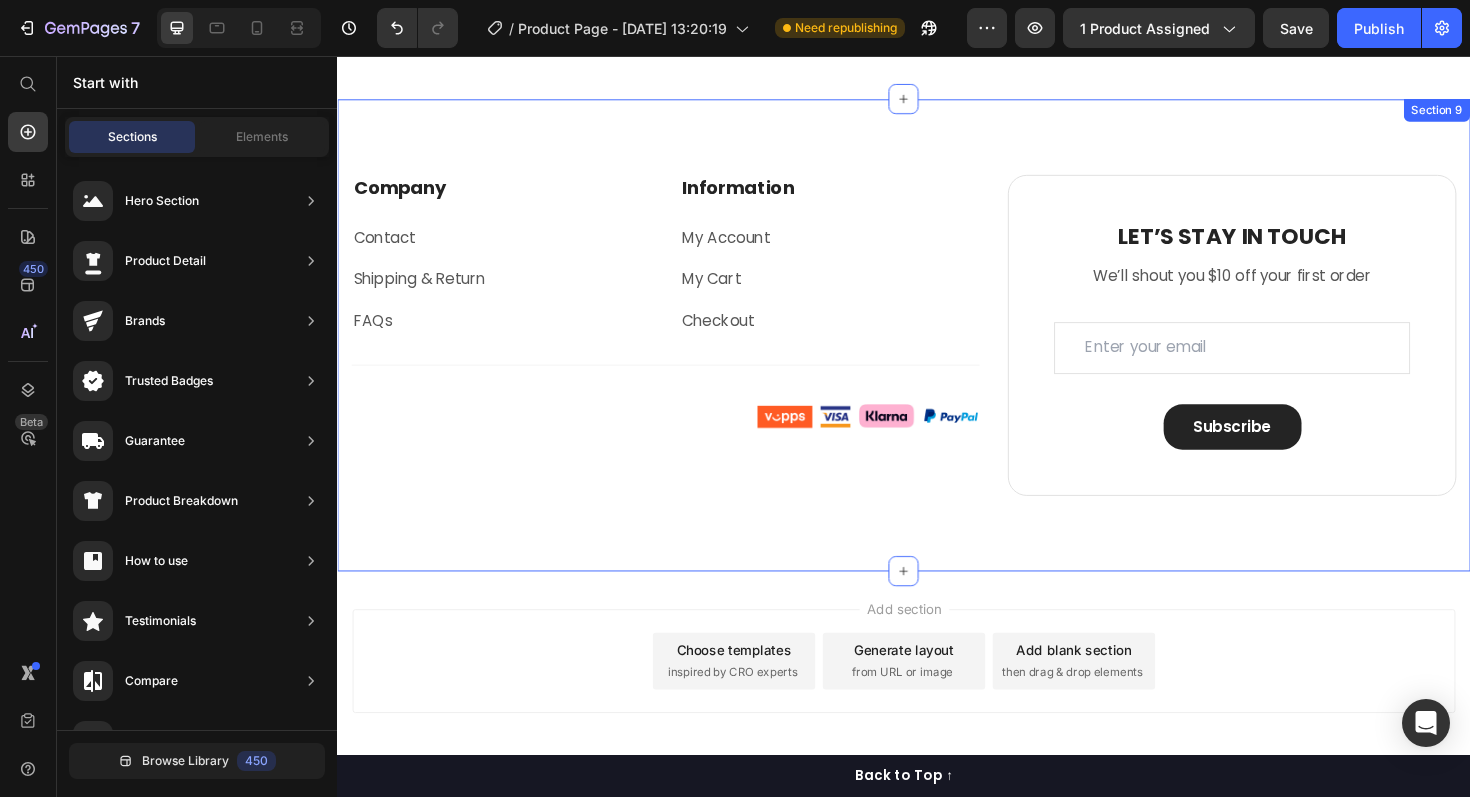 scroll, scrollTop: 3833, scrollLeft: 0, axis: vertical 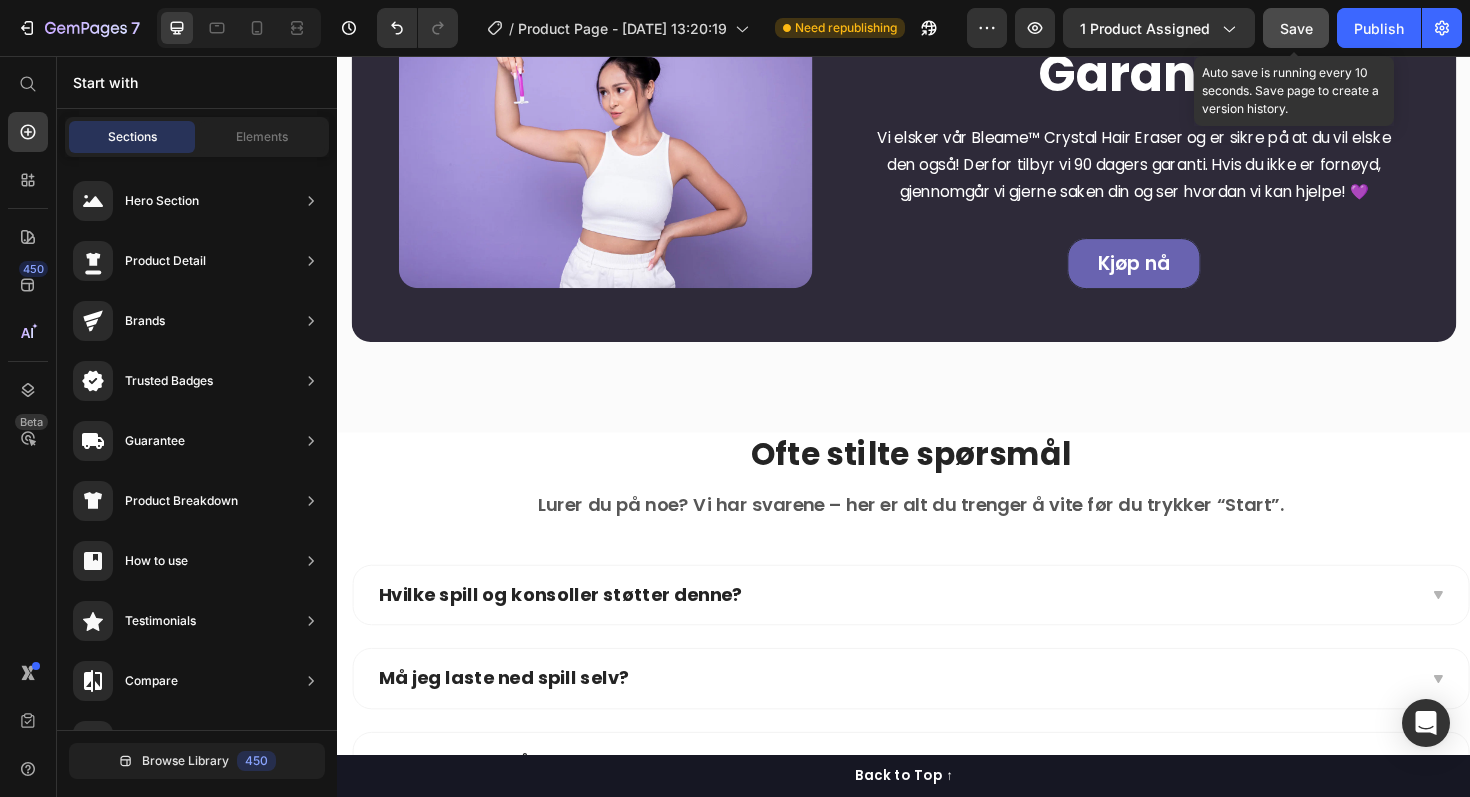 click on "Save" at bounding box center [1296, 28] 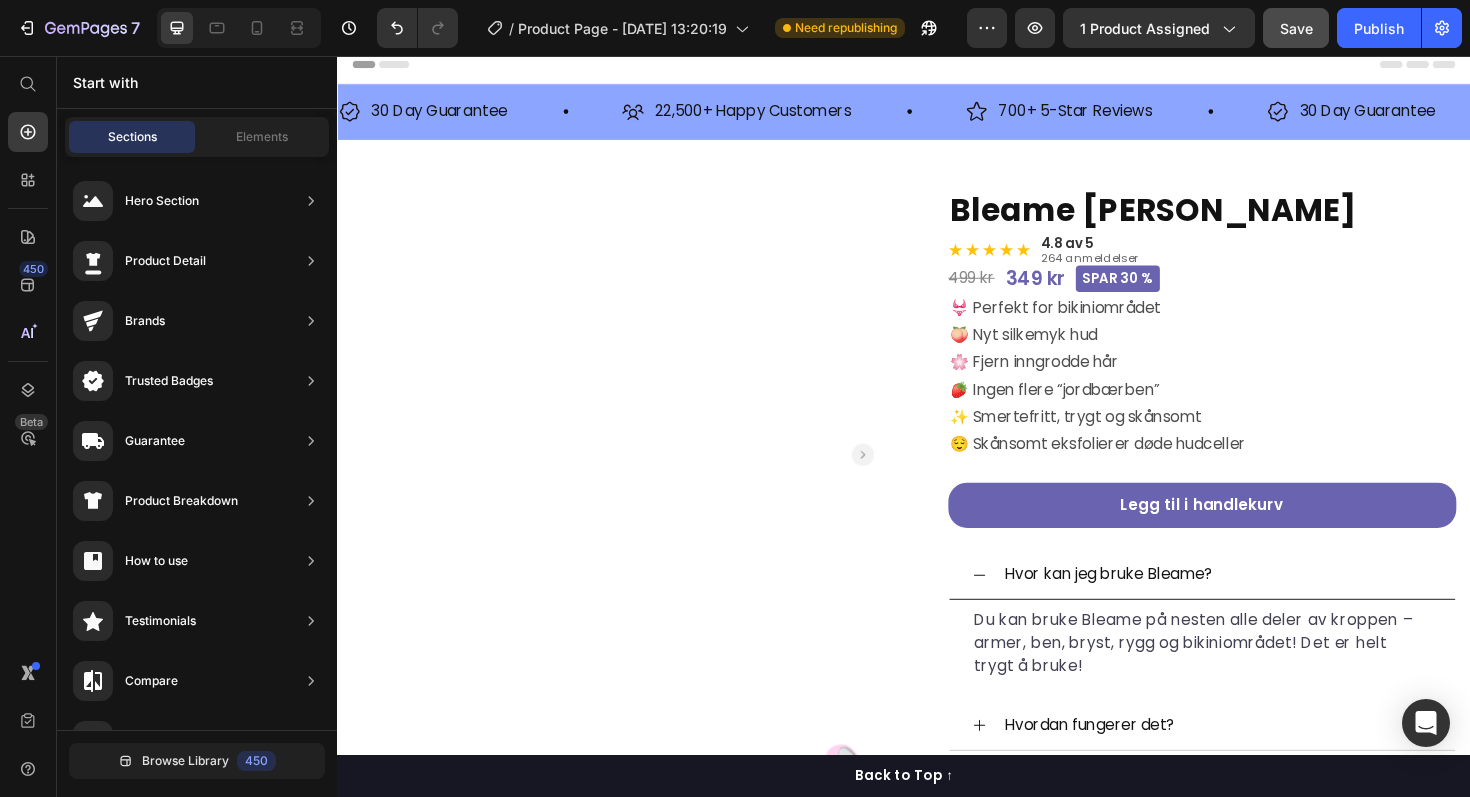 scroll, scrollTop: 0, scrollLeft: 0, axis: both 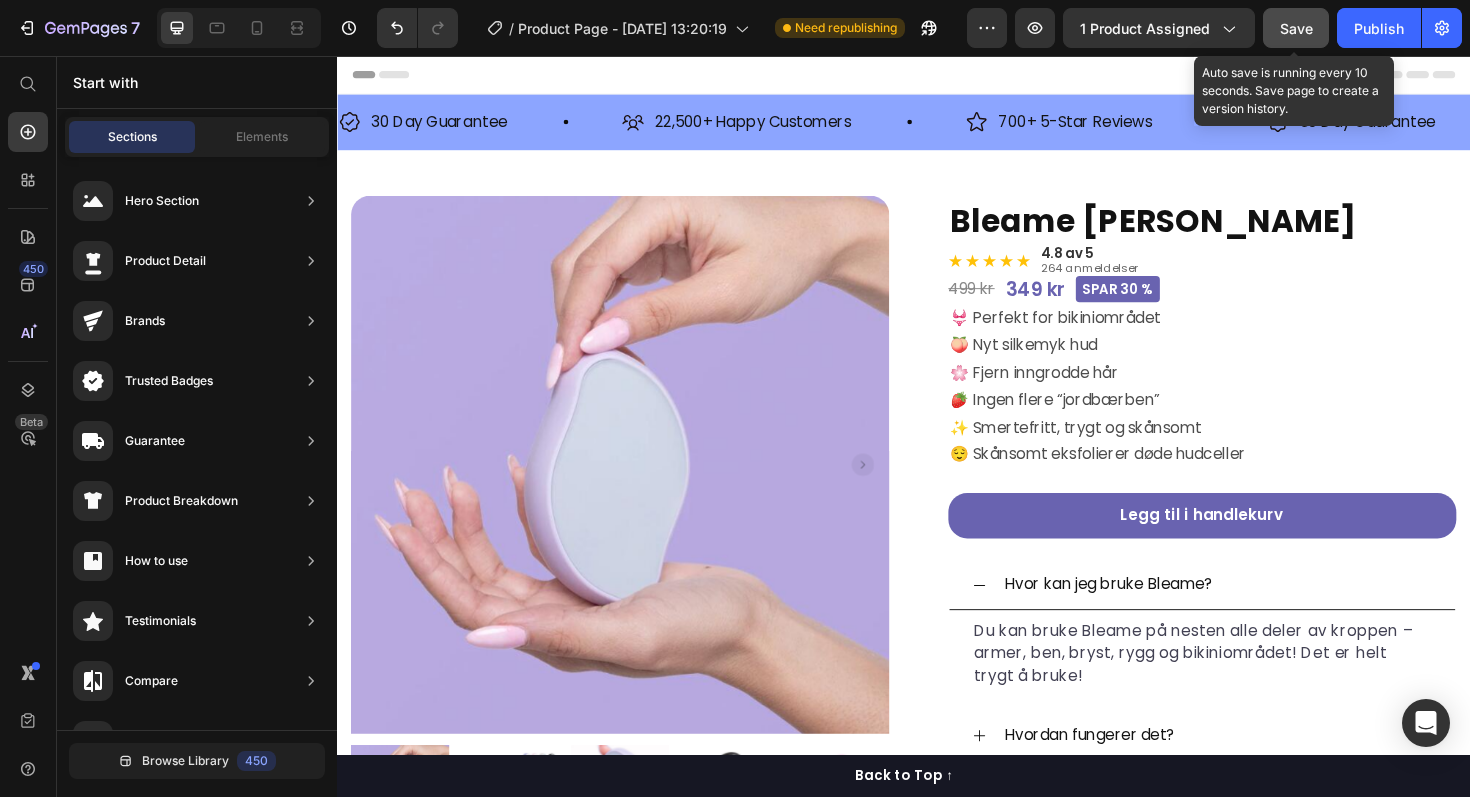 click on "Save" 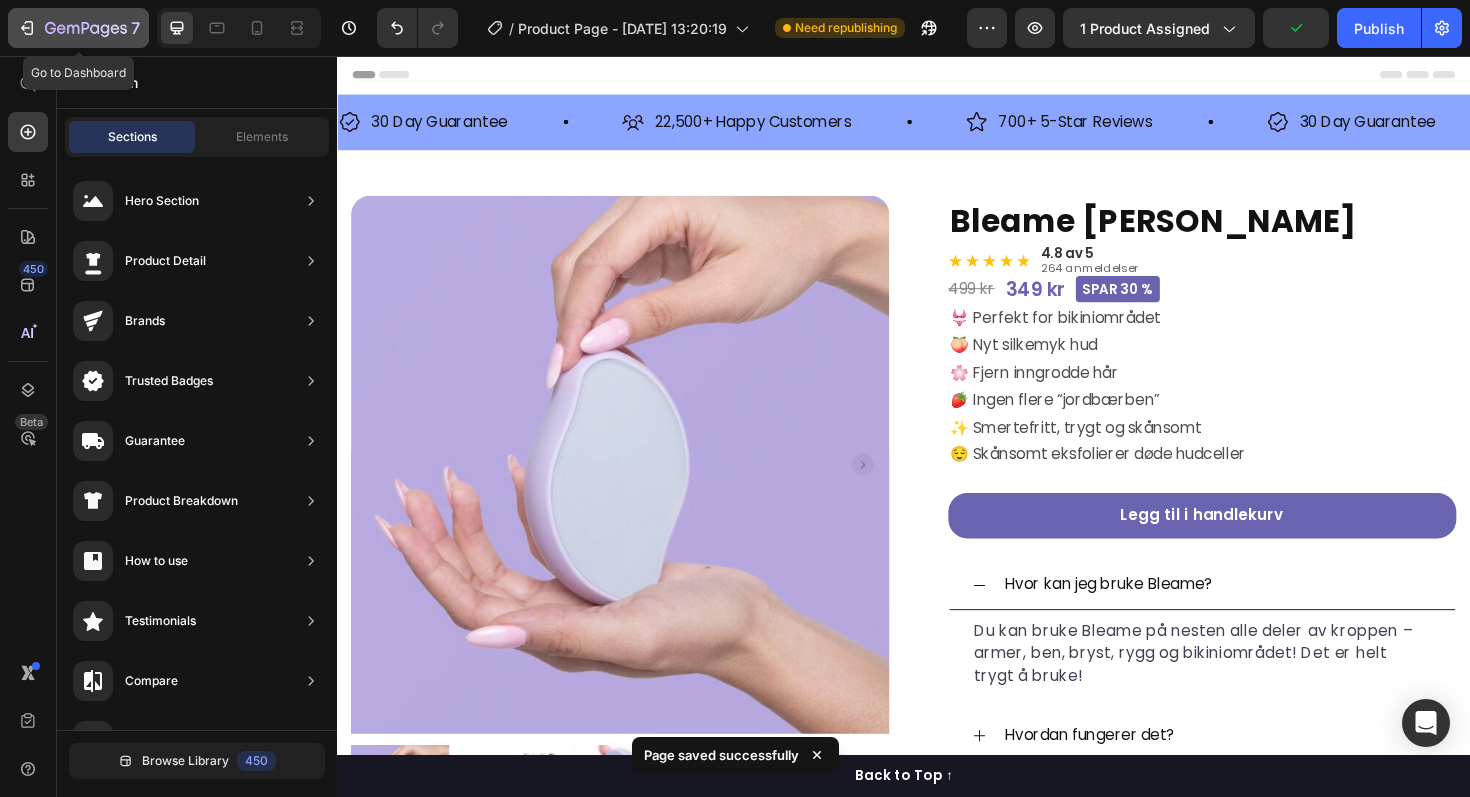 click 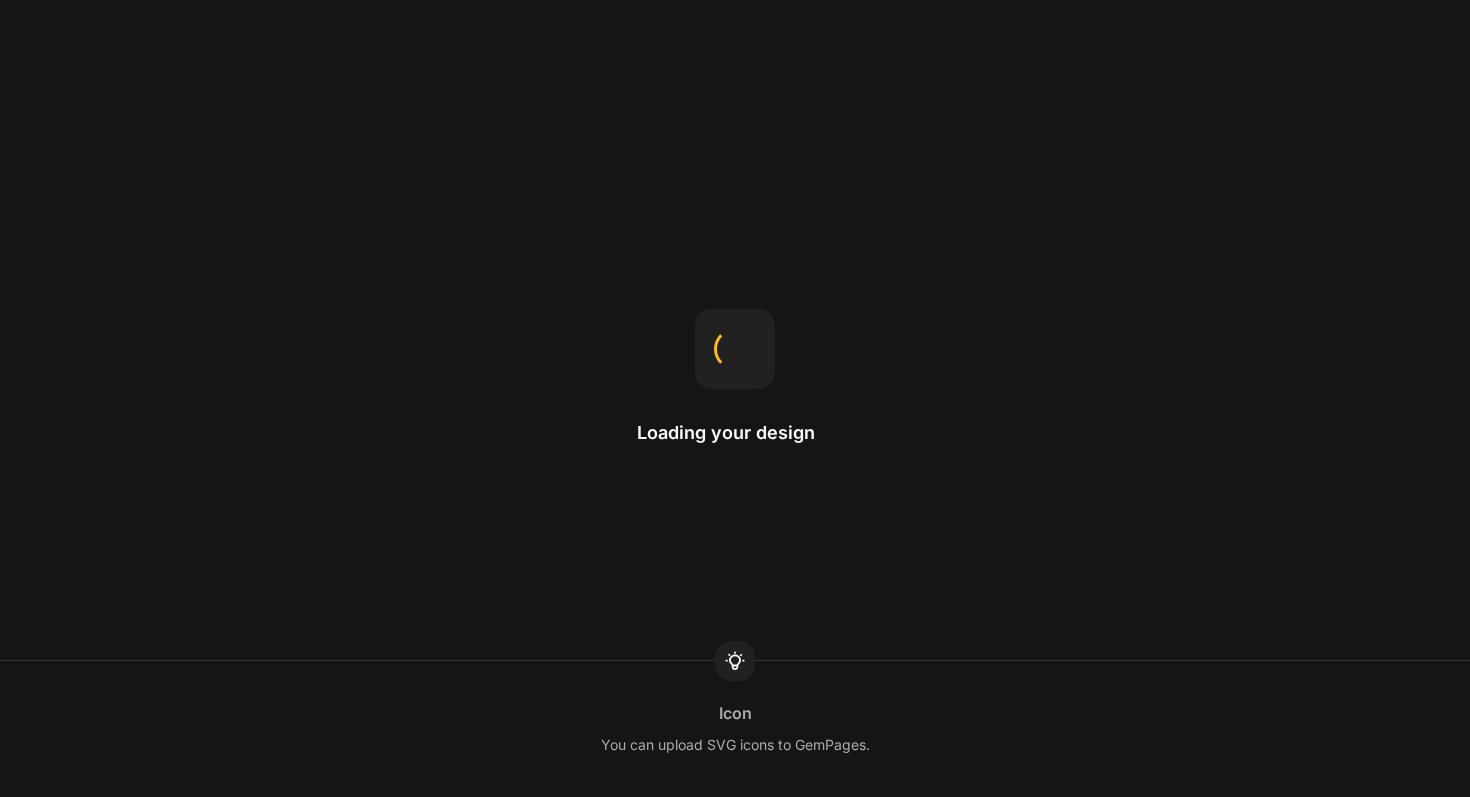 scroll, scrollTop: 0, scrollLeft: 0, axis: both 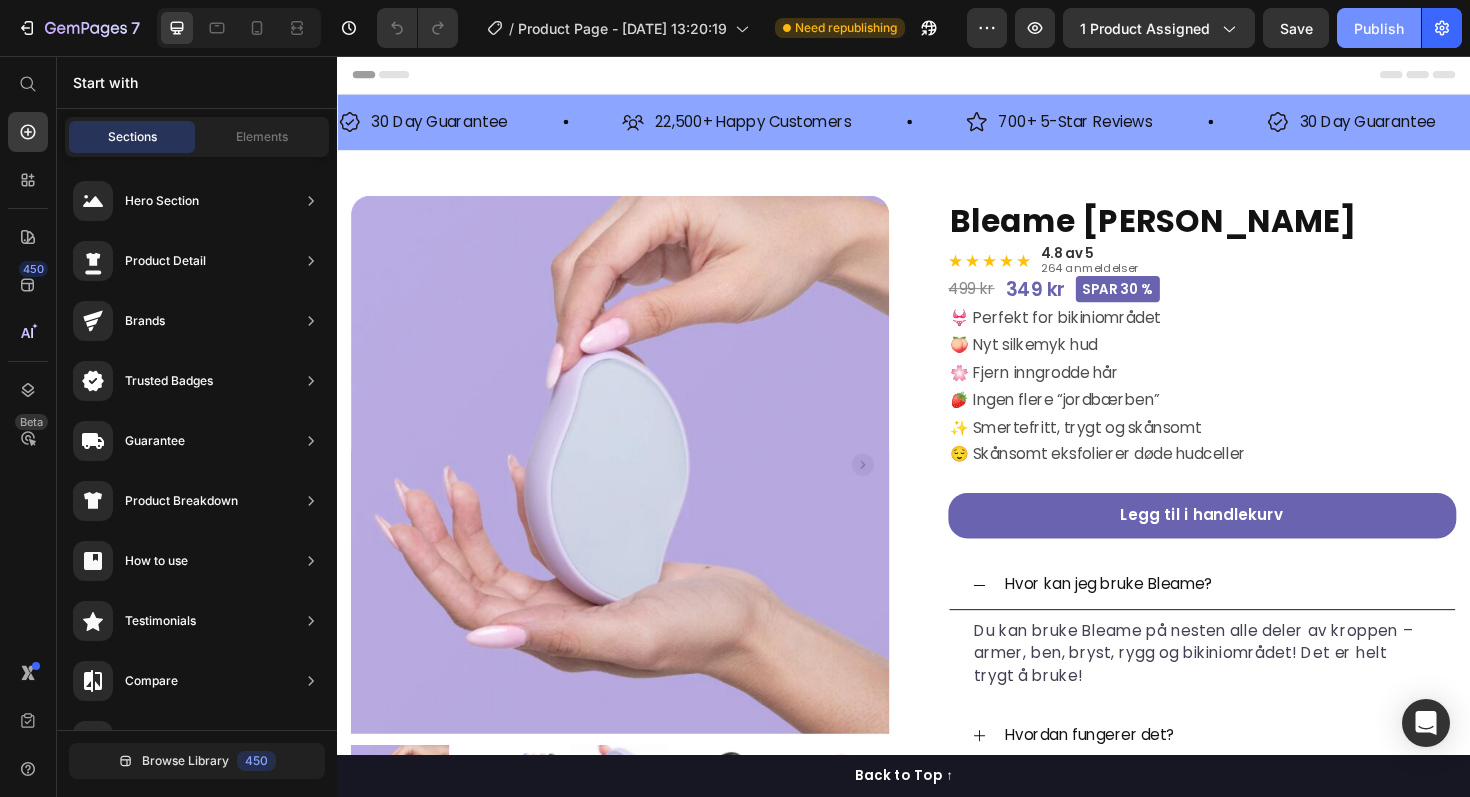 click on "Publish" 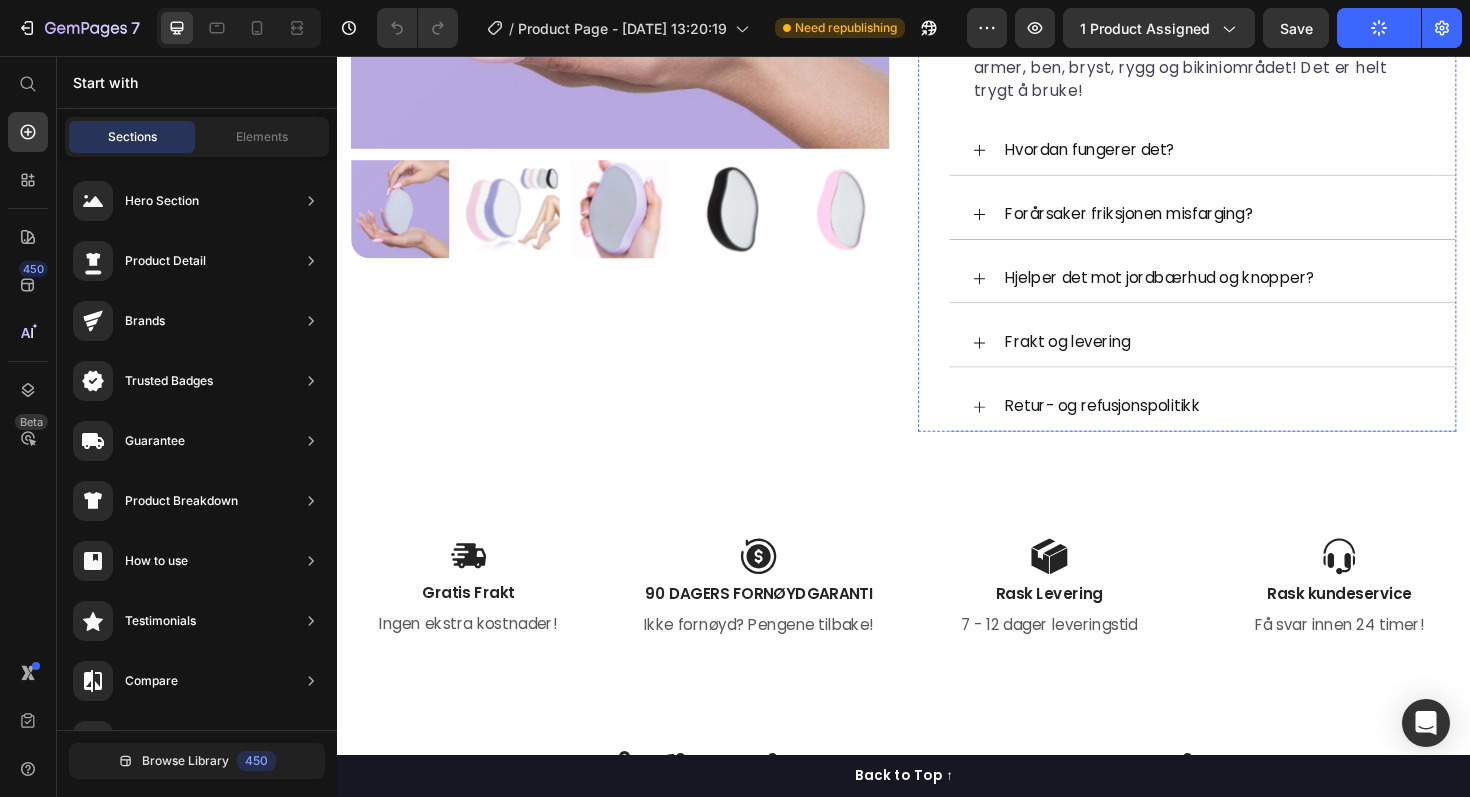 scroll, scrollTop: 0, scrollLeft: 0, axis: both 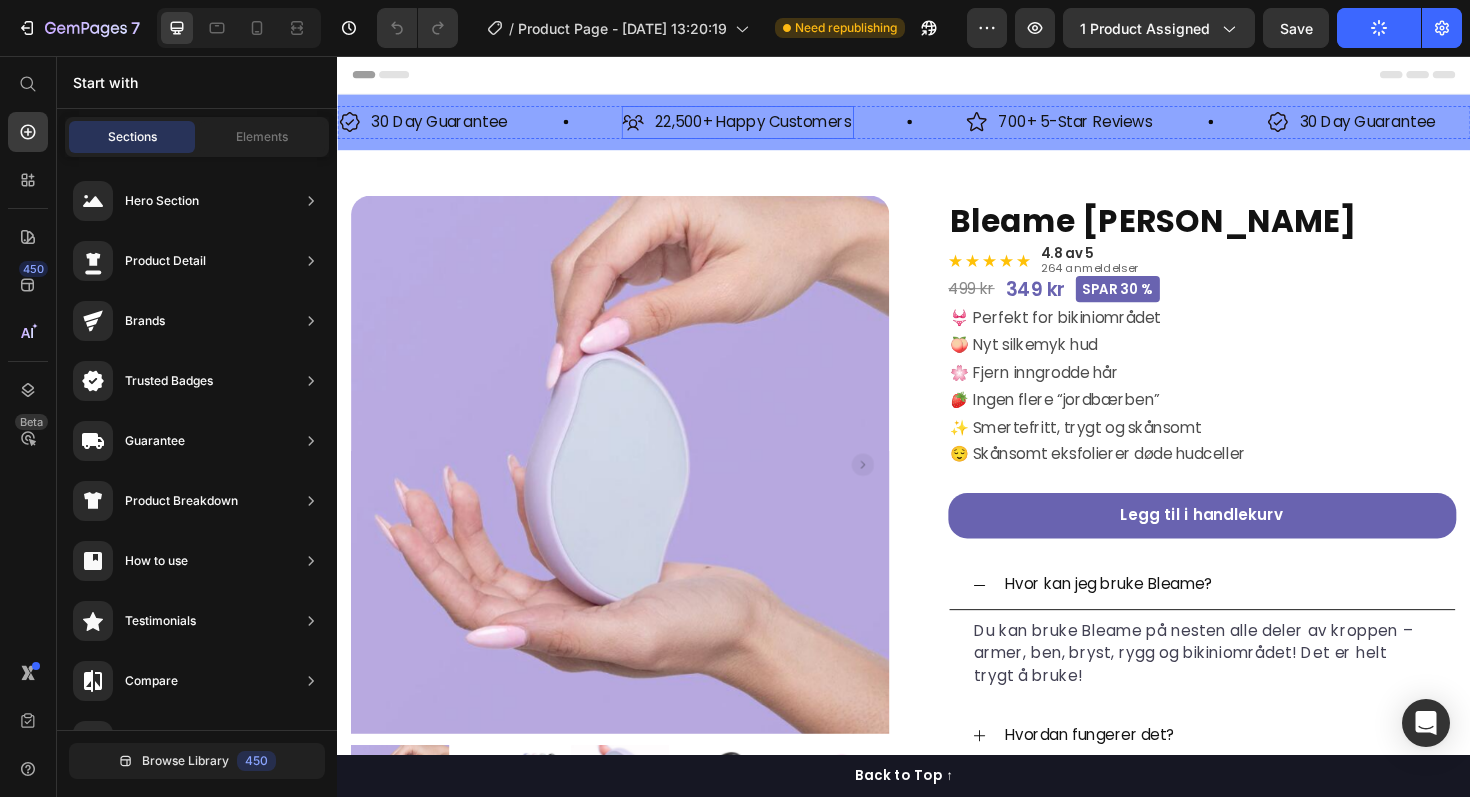 click on "22,500+ Happy Customers" at bounding box center [777, 126] 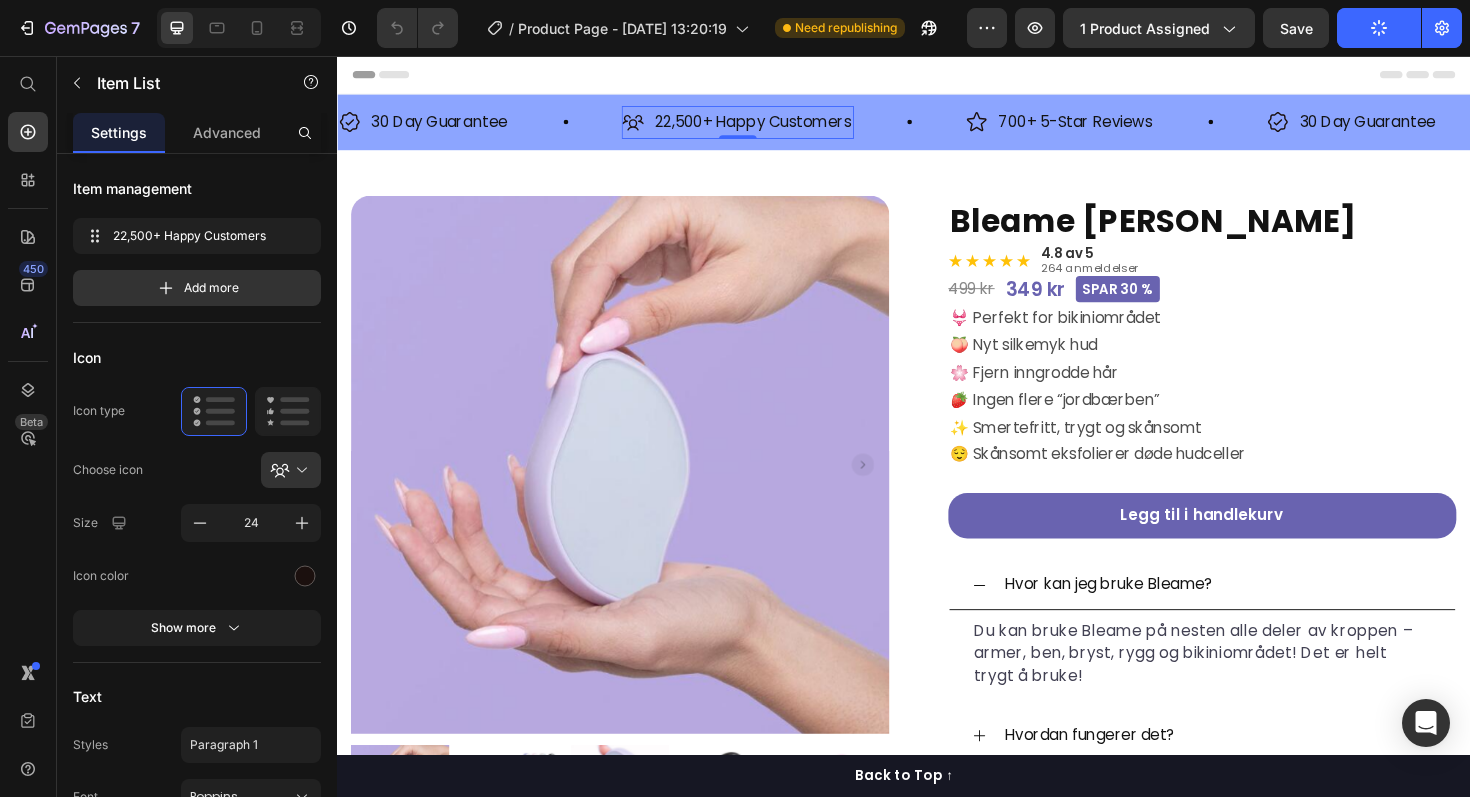 click on "22,500+ Happy Customers" at bounding box center [777, 126] 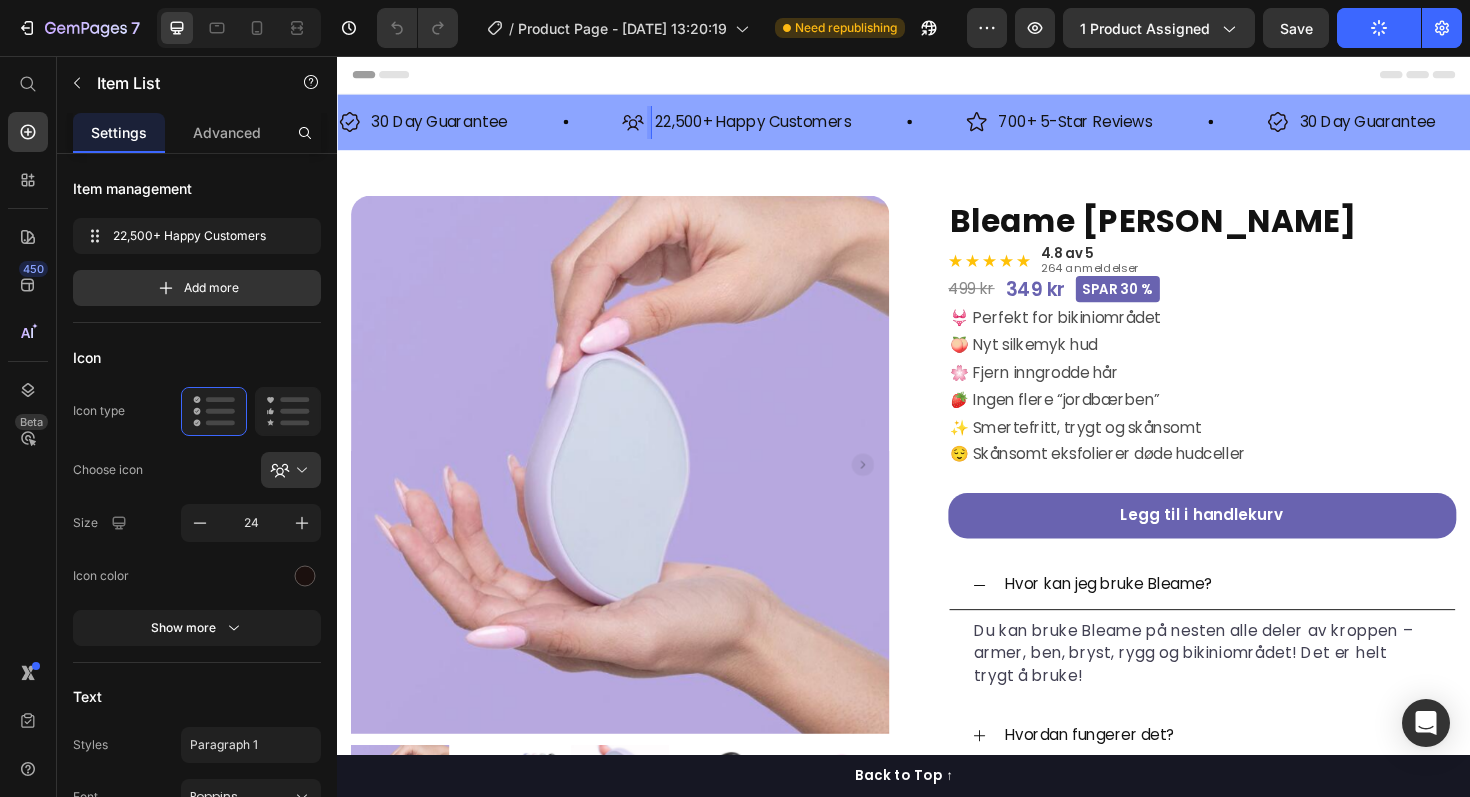 click on "22,500+ Happy Customers" at bounding box center [777, 126] 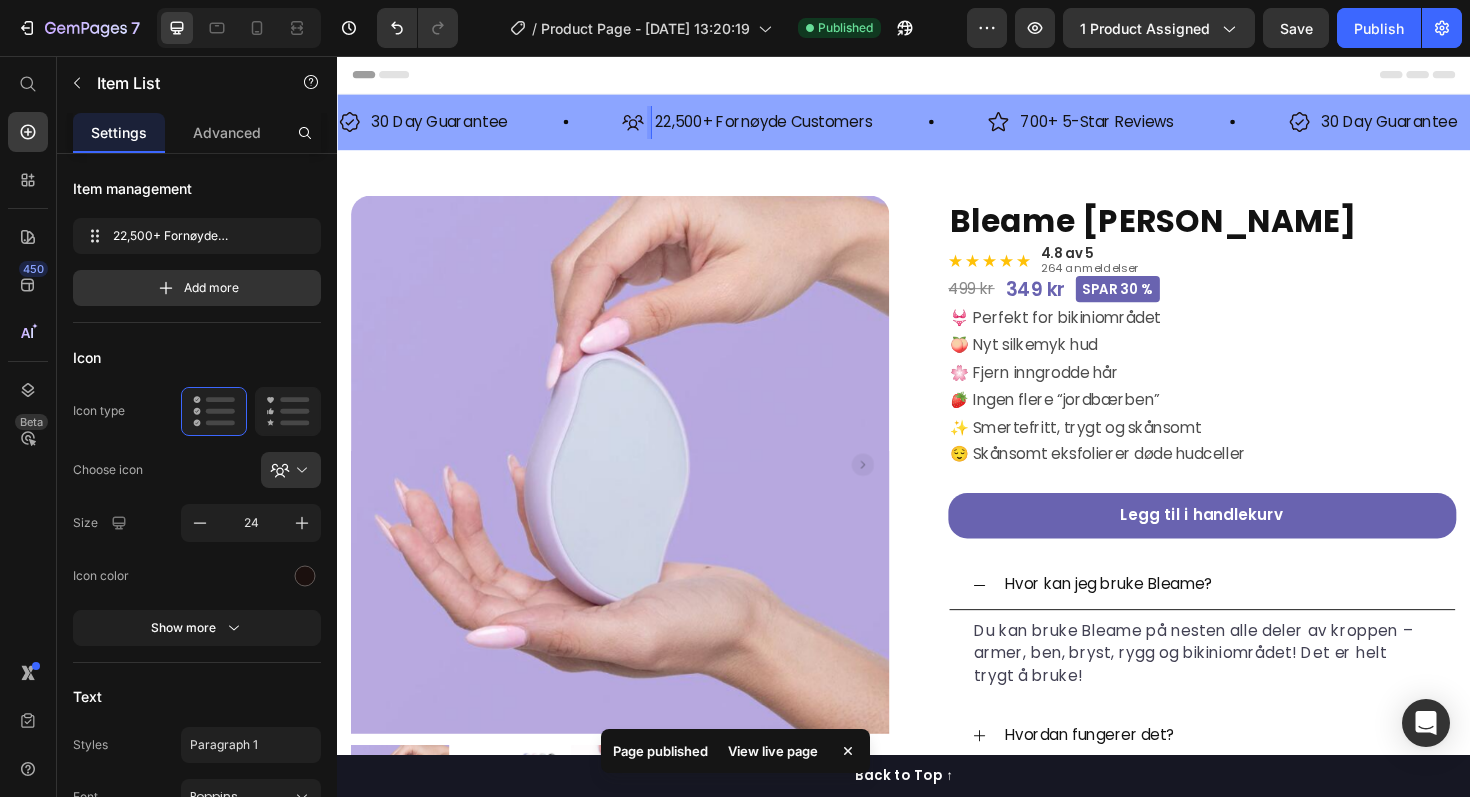 click on "22,500+ Fornøyde Customers" at bounding box center (788, 126) 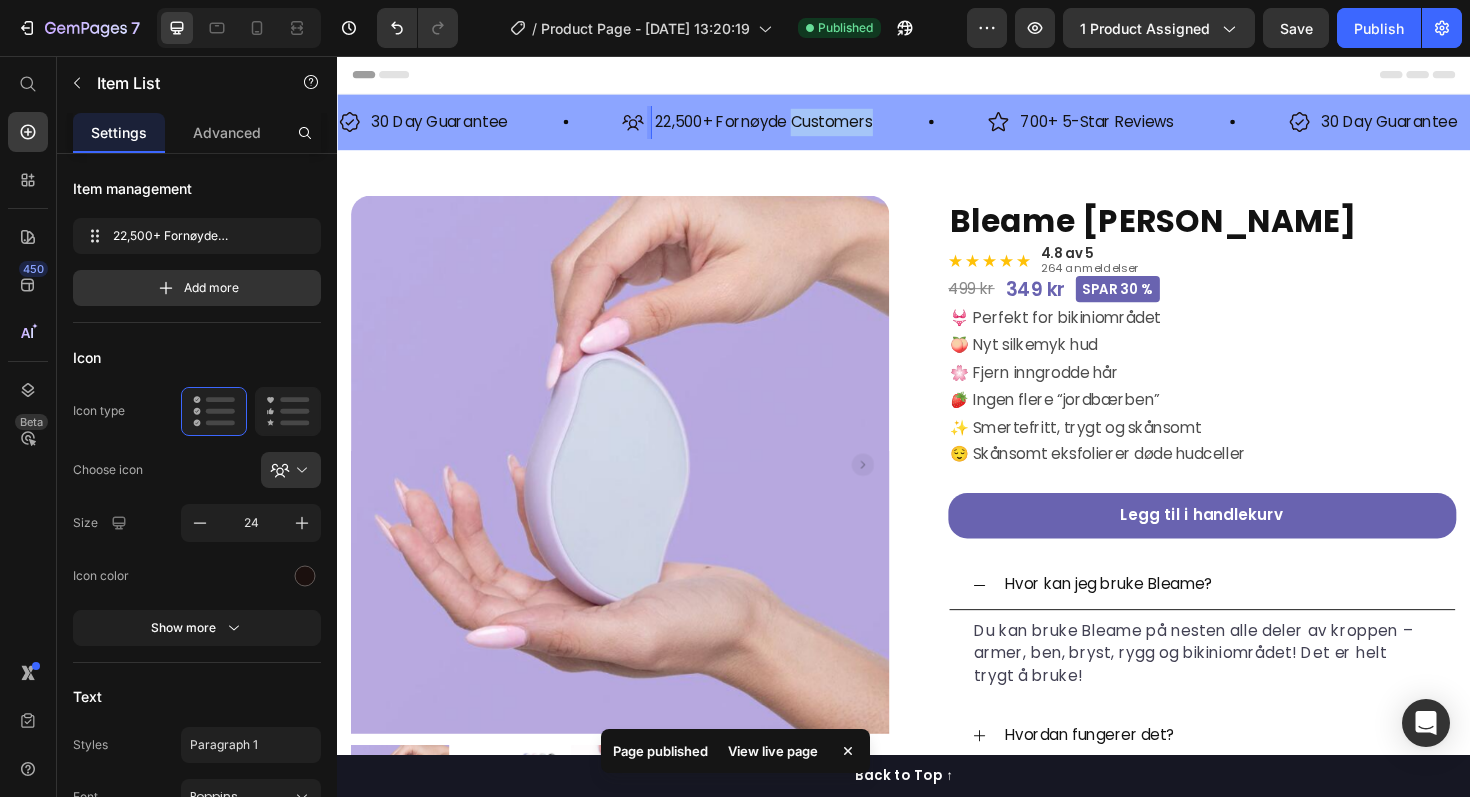 click on "22,500+ Fornøyde Customers" at bounding box center (788, 126) 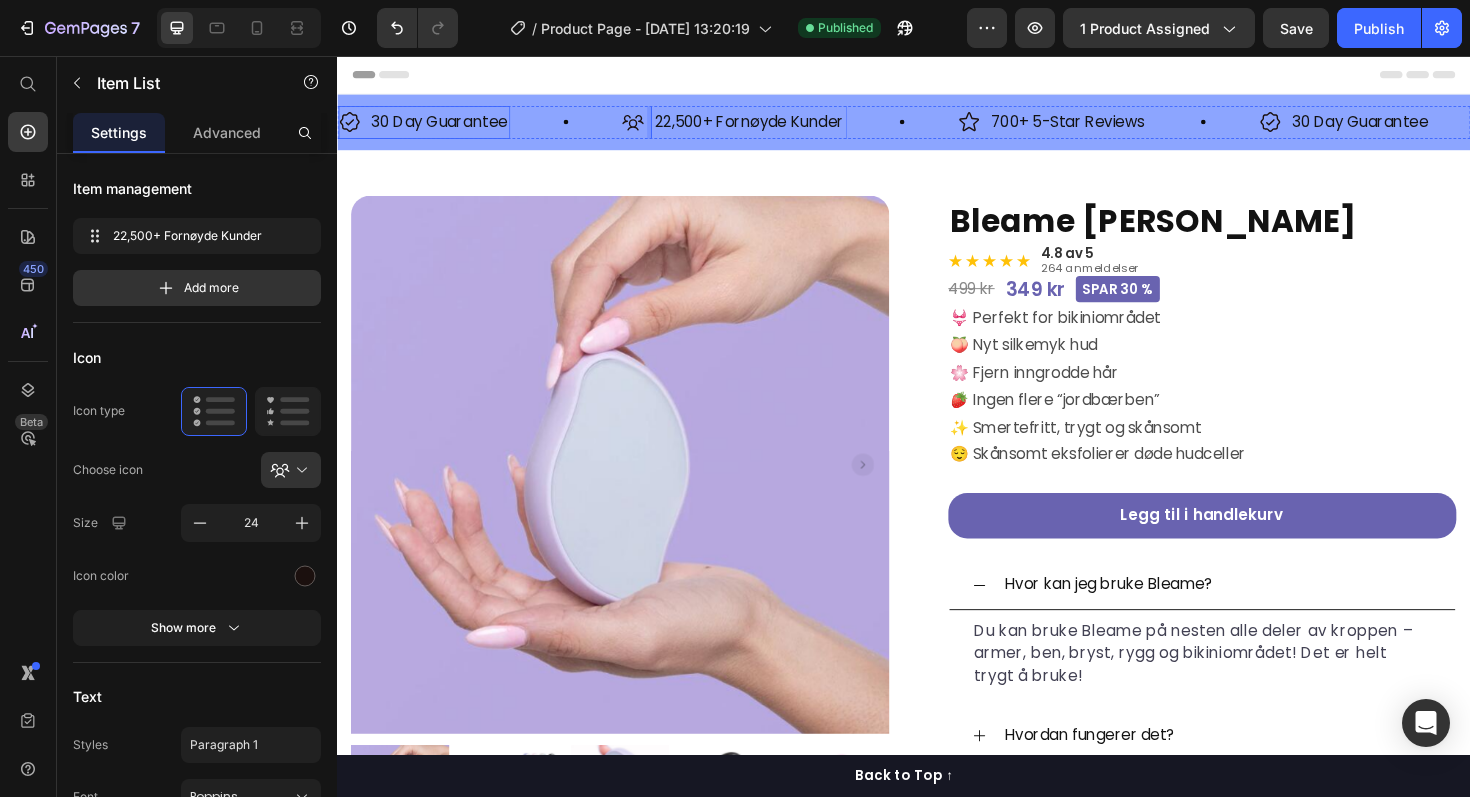 click on "30 Day Guarantee" at bounding box center [445, 126] 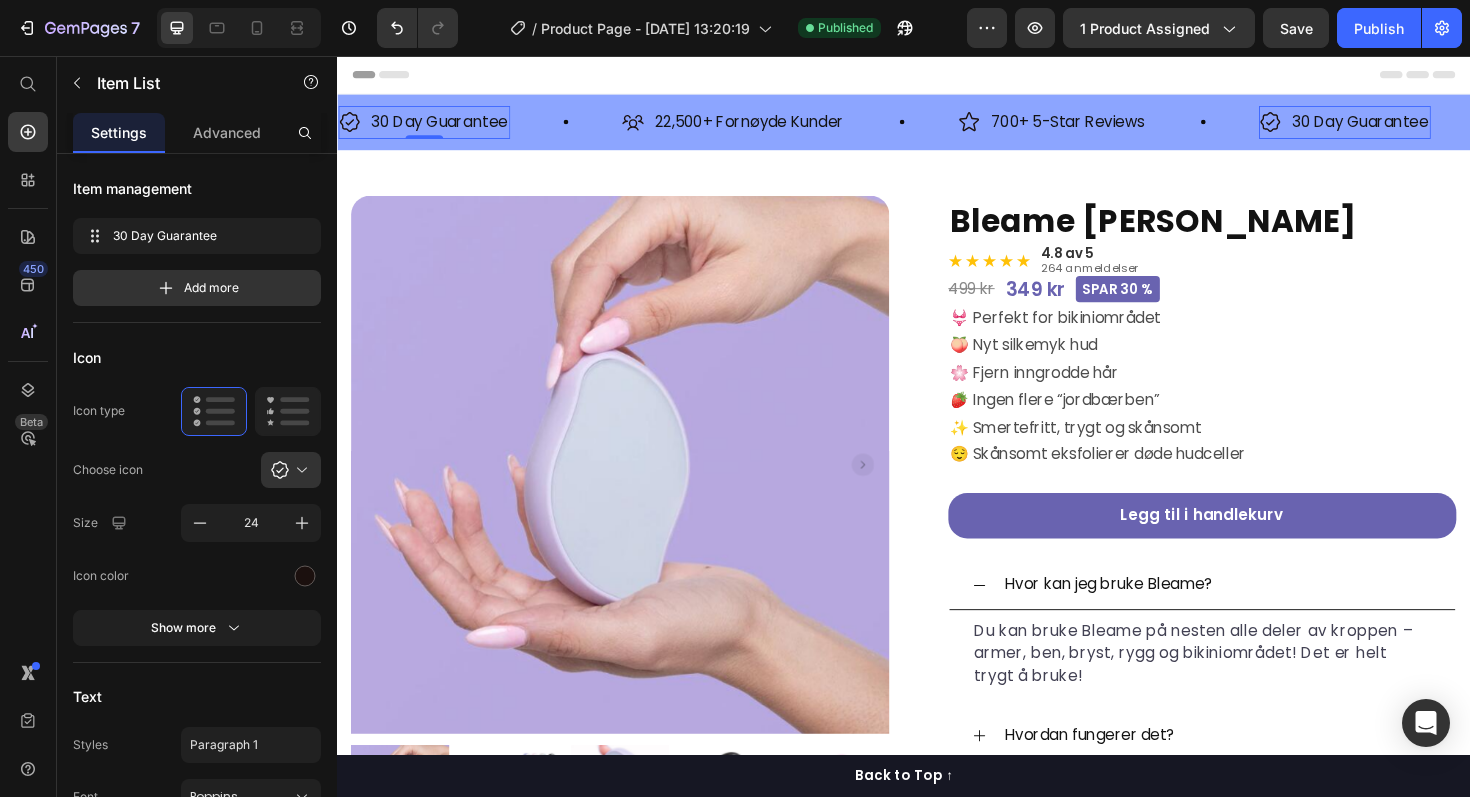 click on "30 Day Guarantee" at bounding box center [445, 126] 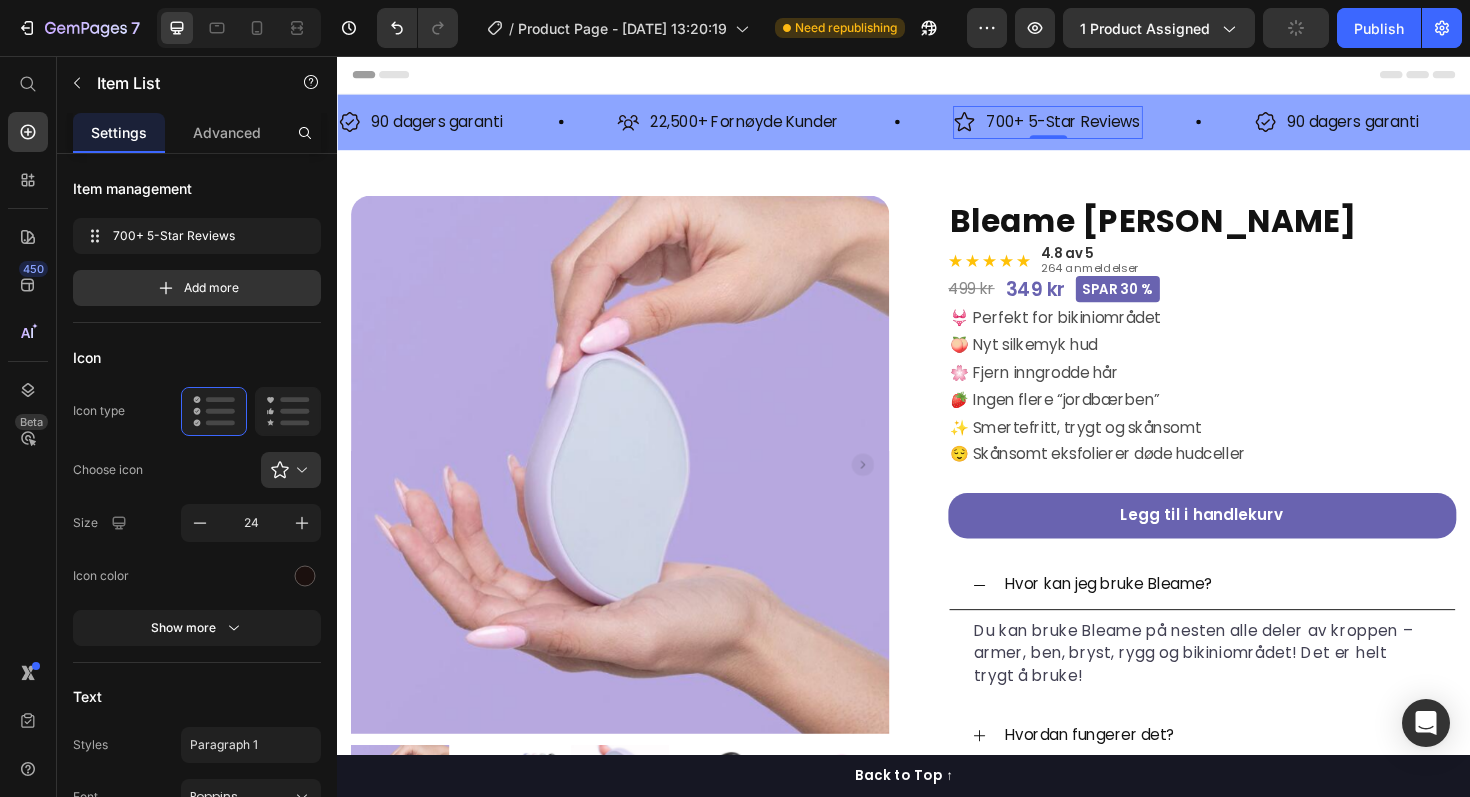 click on "700+ 5-Star Reviews" at bounding box center [1105, 126] 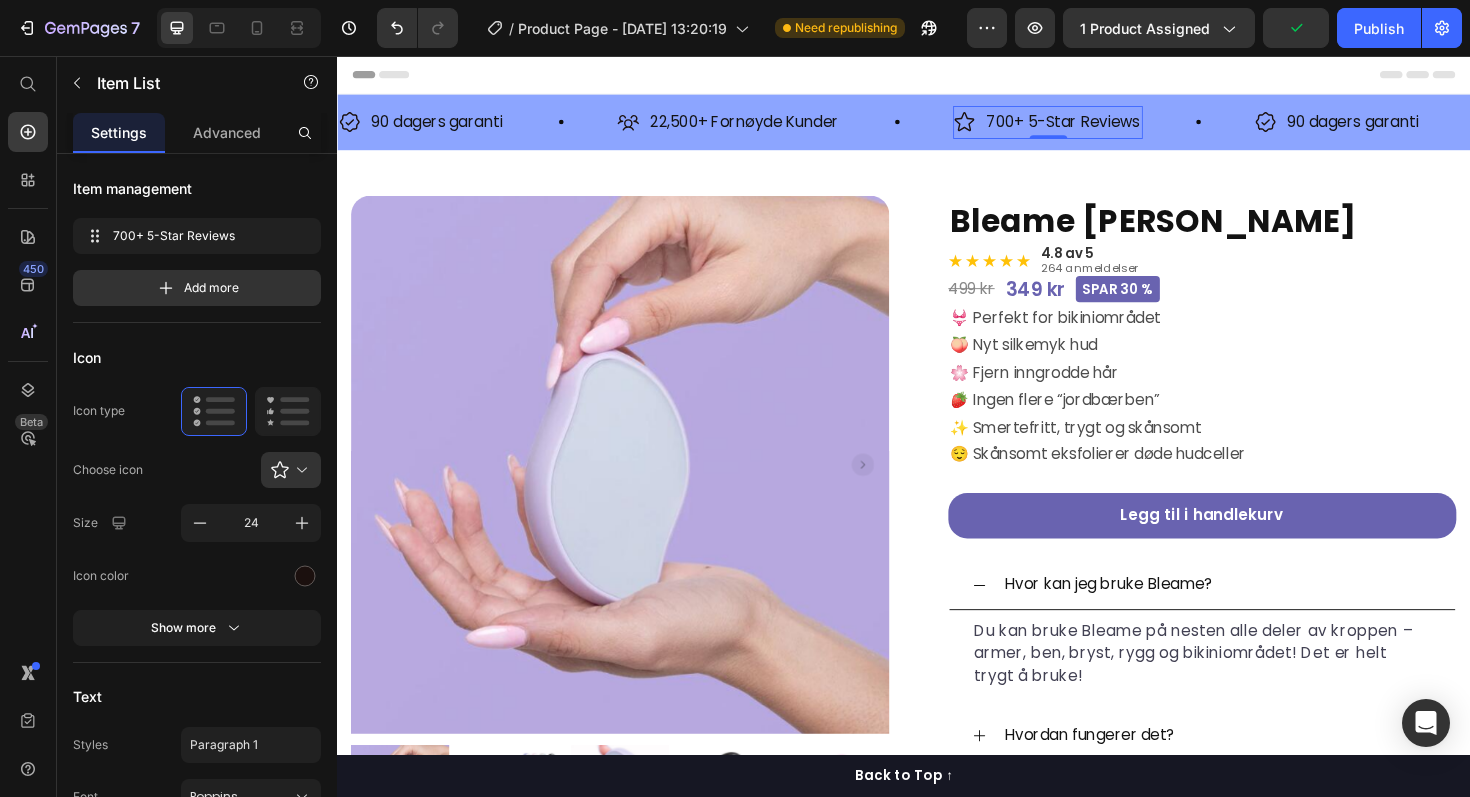 click on "700+ 5-Star Reviews" at bounding box center [1105, 126] 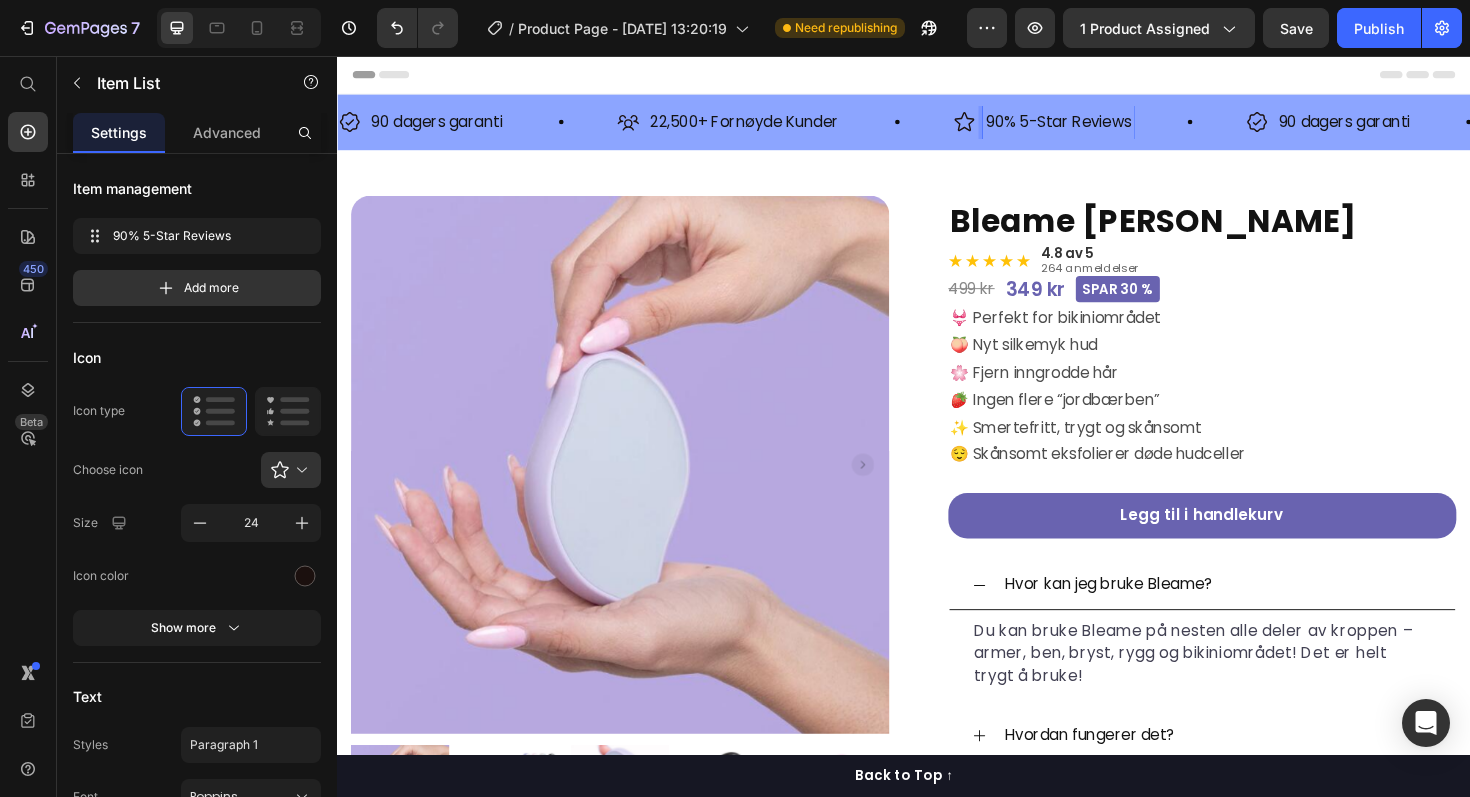 click on "90% 5-Star Reviews" at bounding box center (1101, 126) 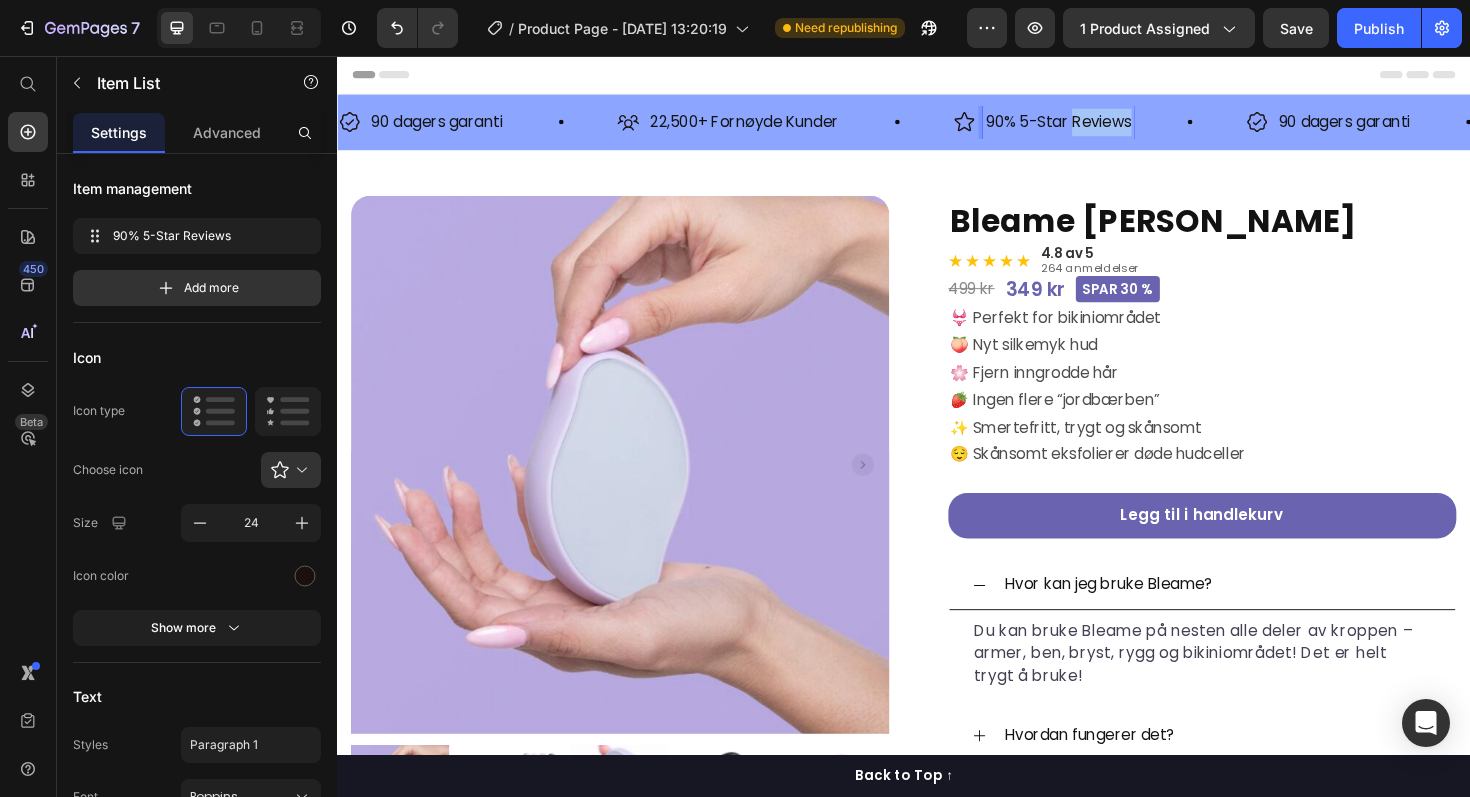 click on "90% 5-Star Reviews" at bounding box center (1101, 126) 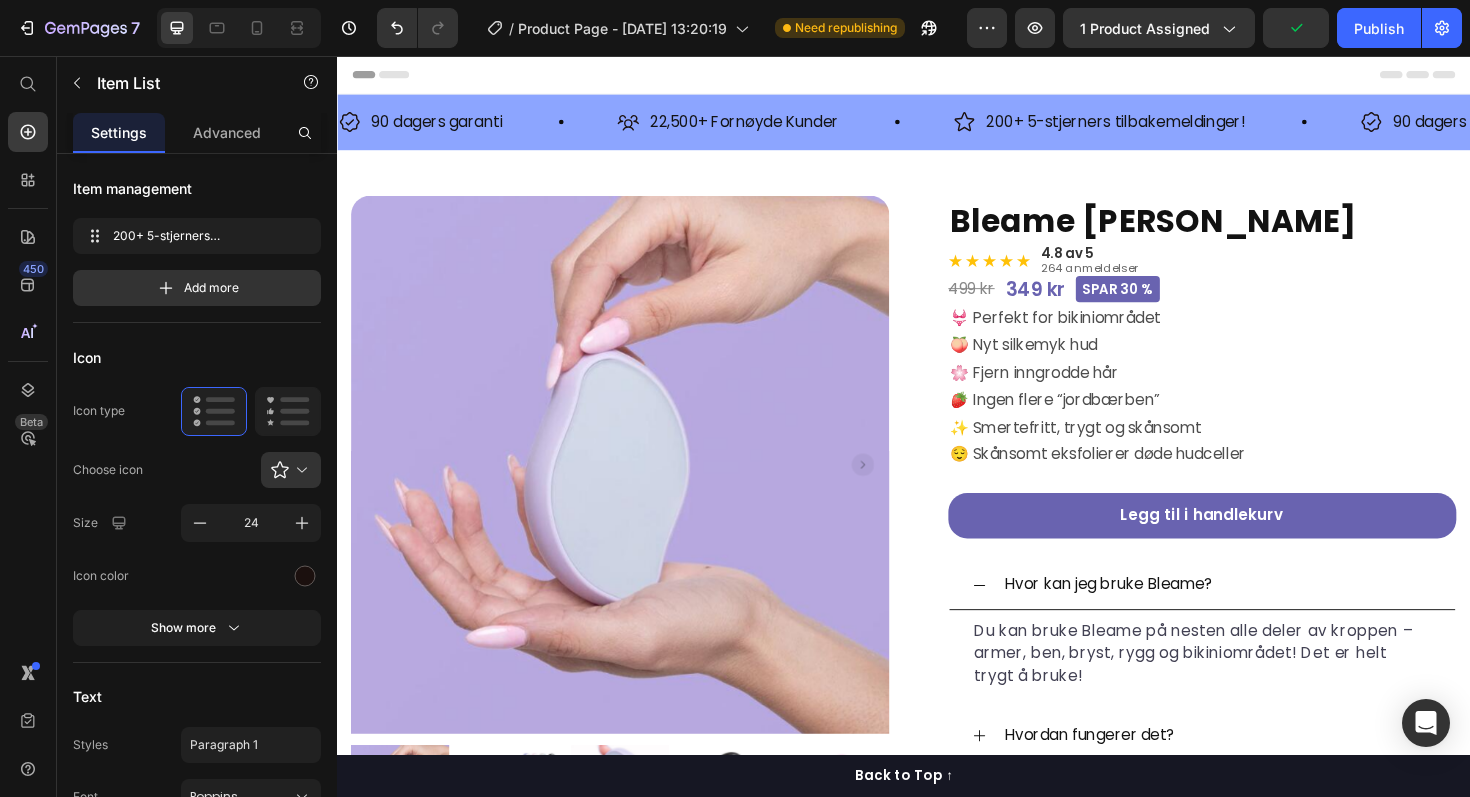 click on "200+ 5-stjerners tilbakemeldinger!" at bounding box center (1161, 126) 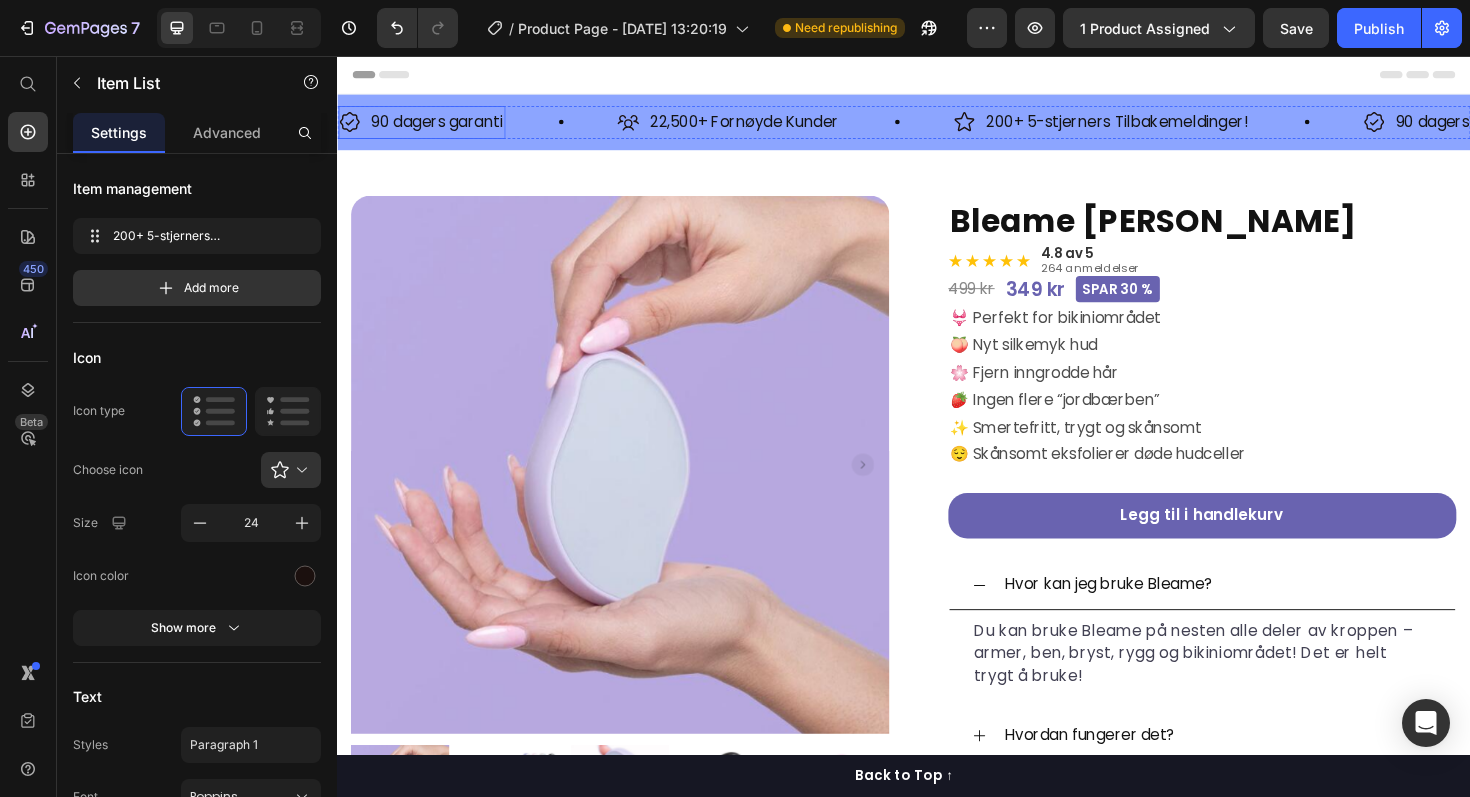 click on "90 dagers garanti" at bounding box center (442, 126) 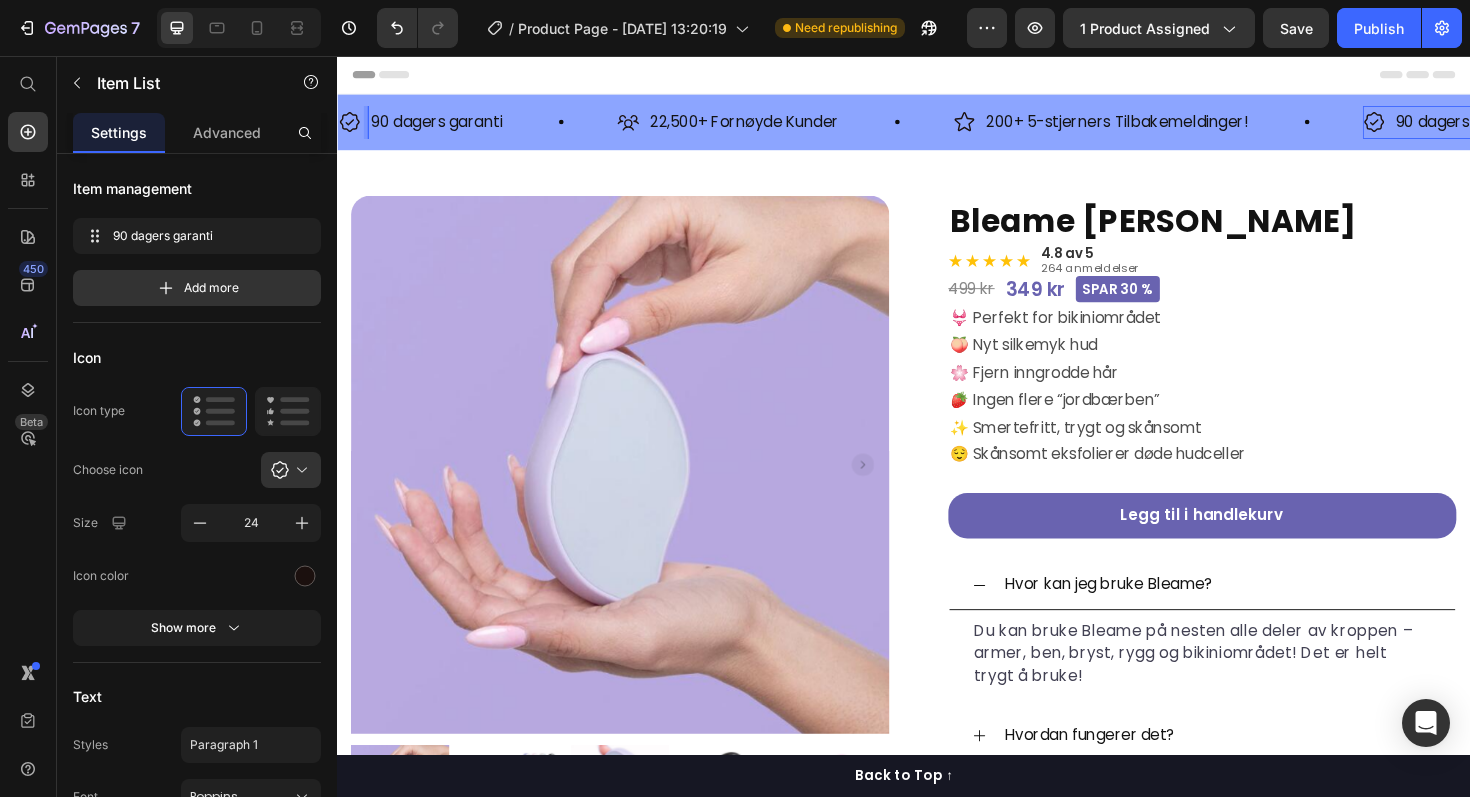 click on "90 dagers garanti" at bounding box center [442, 126] 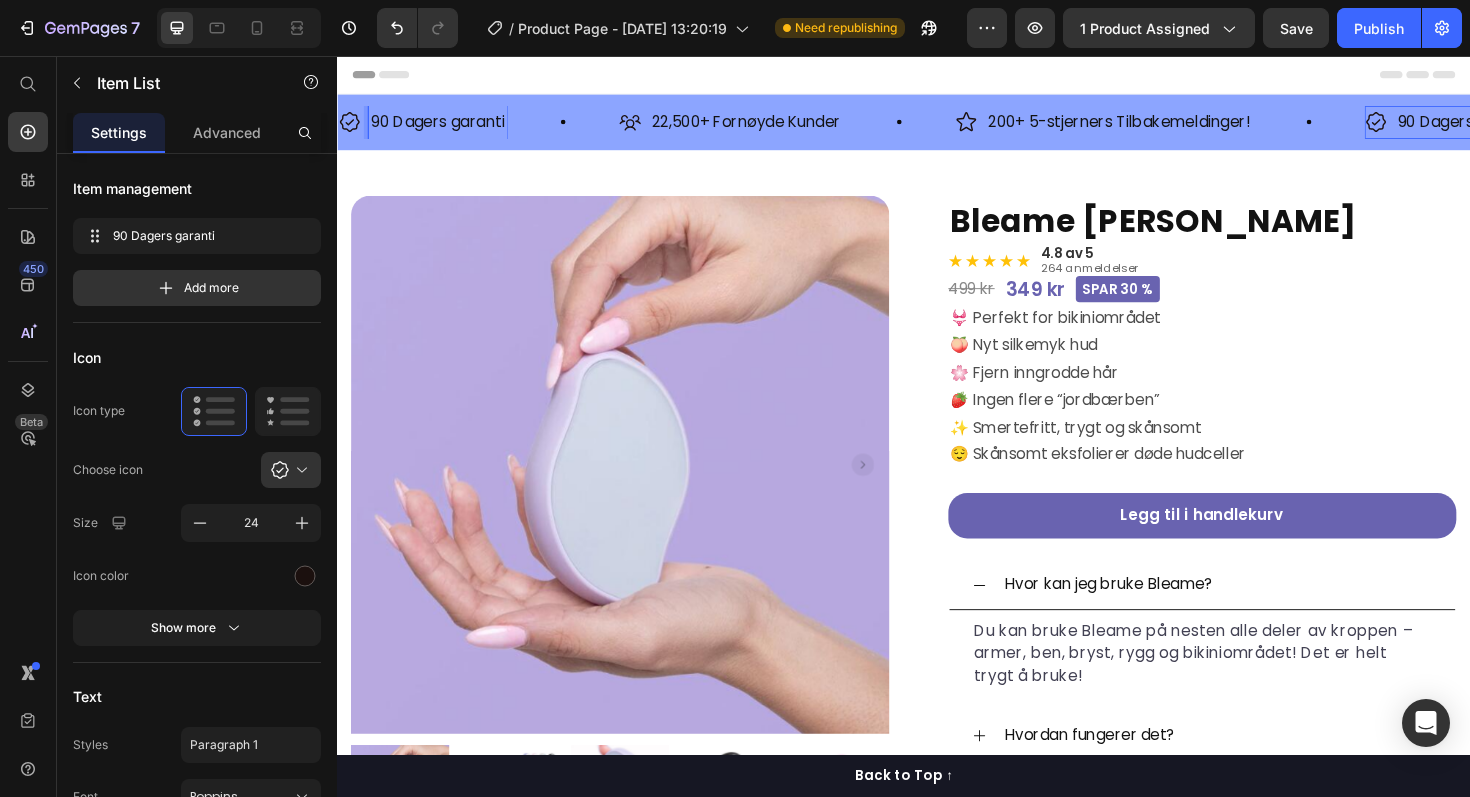 click on "90 Dagers garanti" at bounding box center (443, 126) 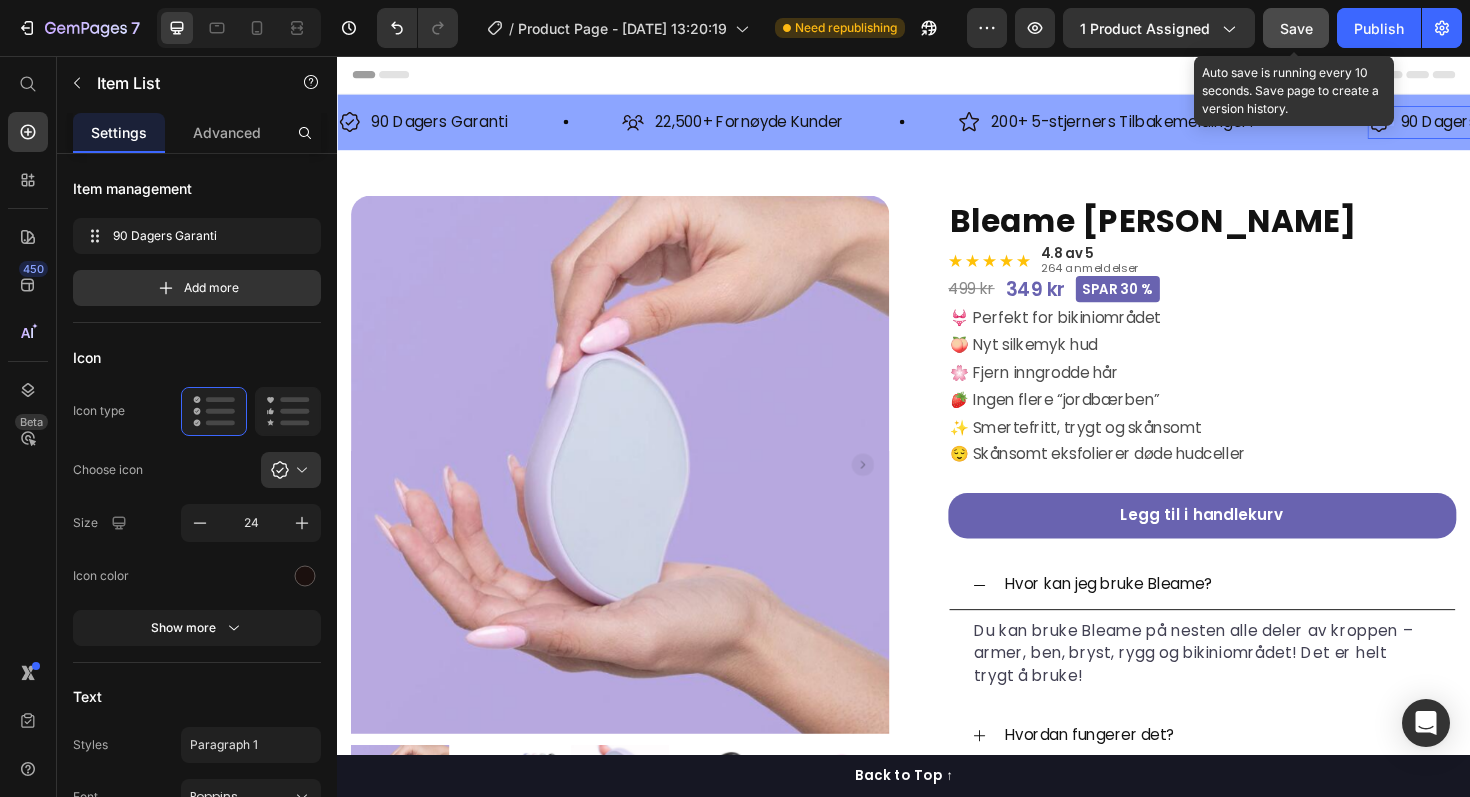 click on "Save" 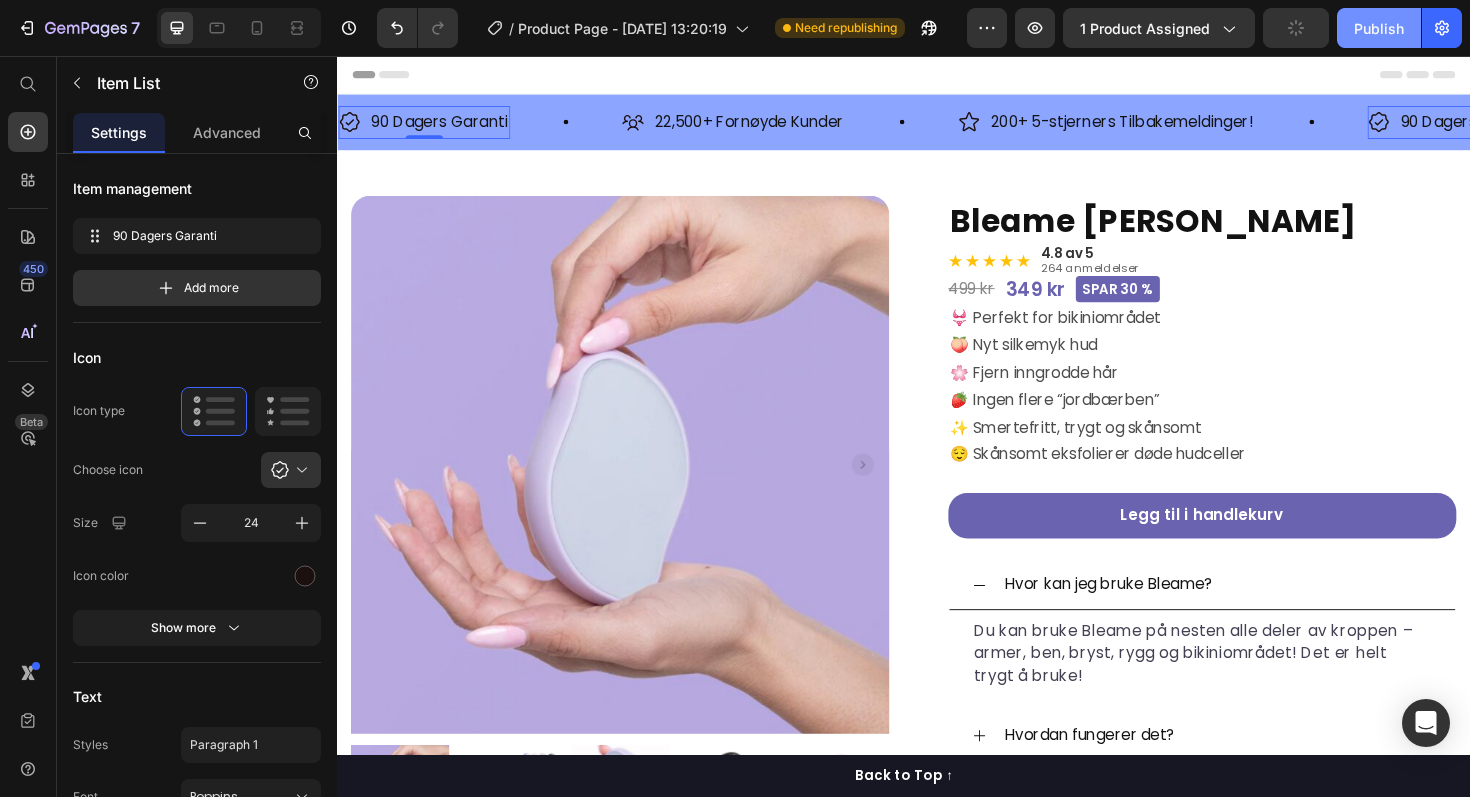 click on "Publish" at bounding box center [1379, 28] 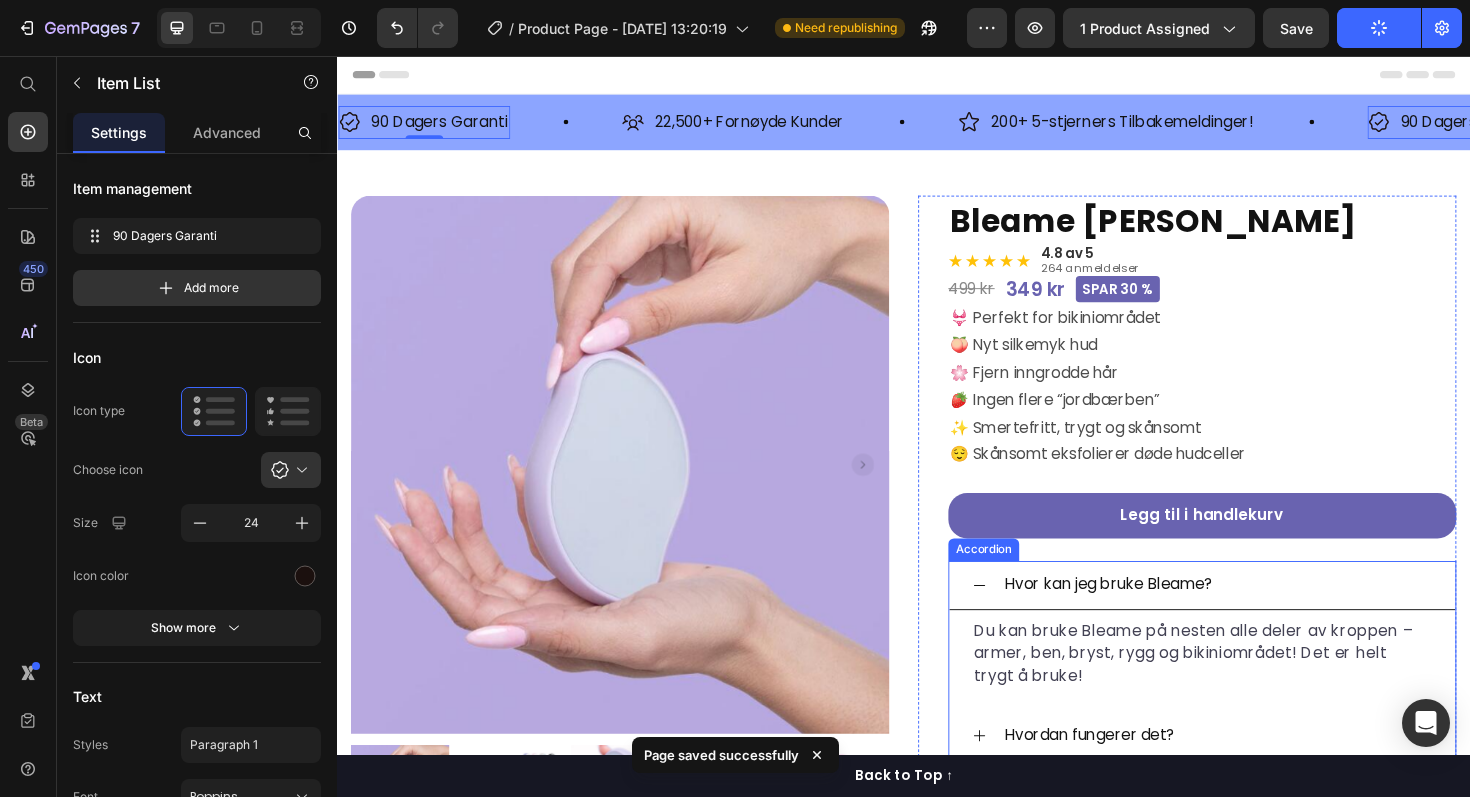 click on "Hvor kan jeg bruke Bleame?" at bounding box center [1269, 616] 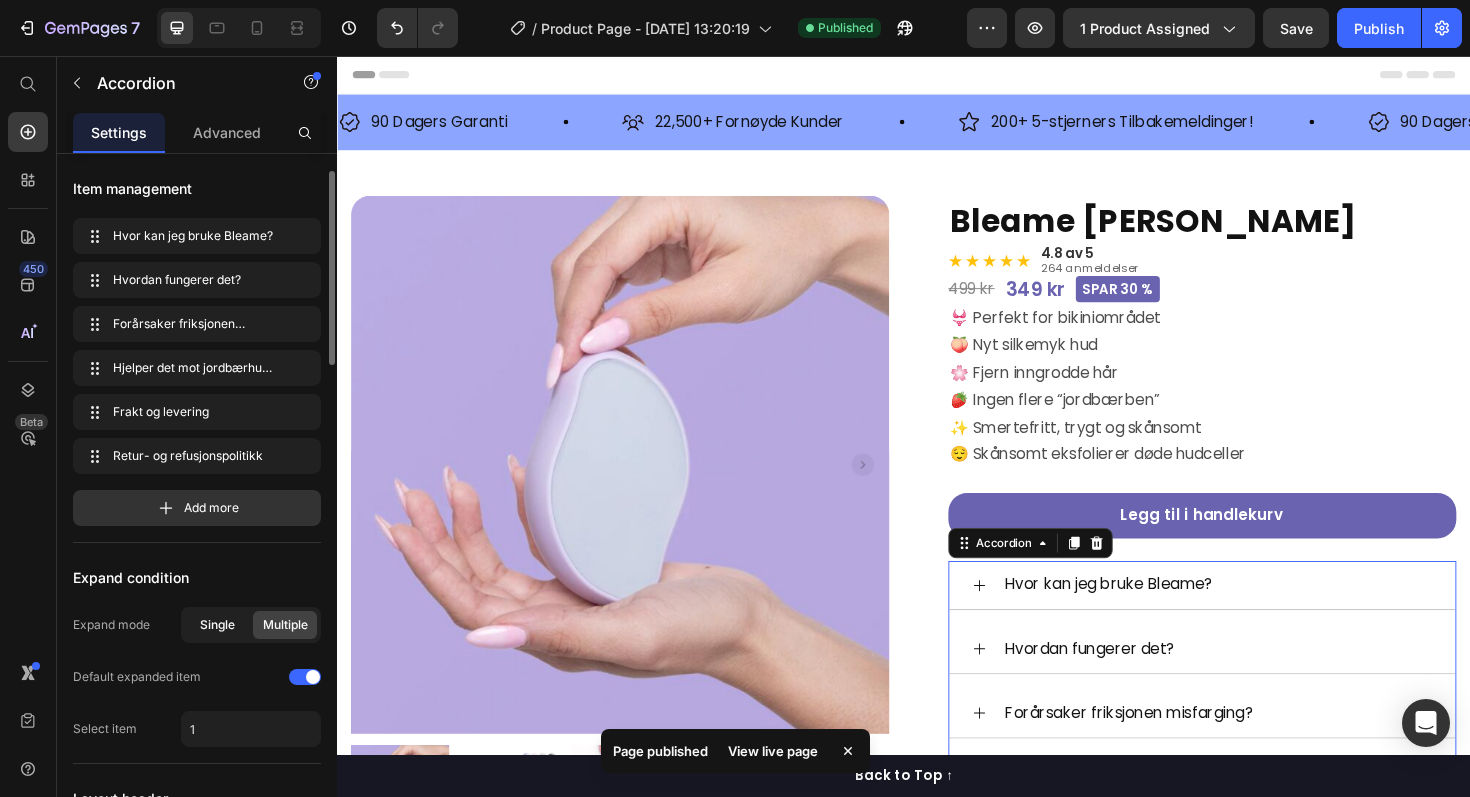 scroll, scrollTop: 31, scrollLeft: 0, axis: vertical 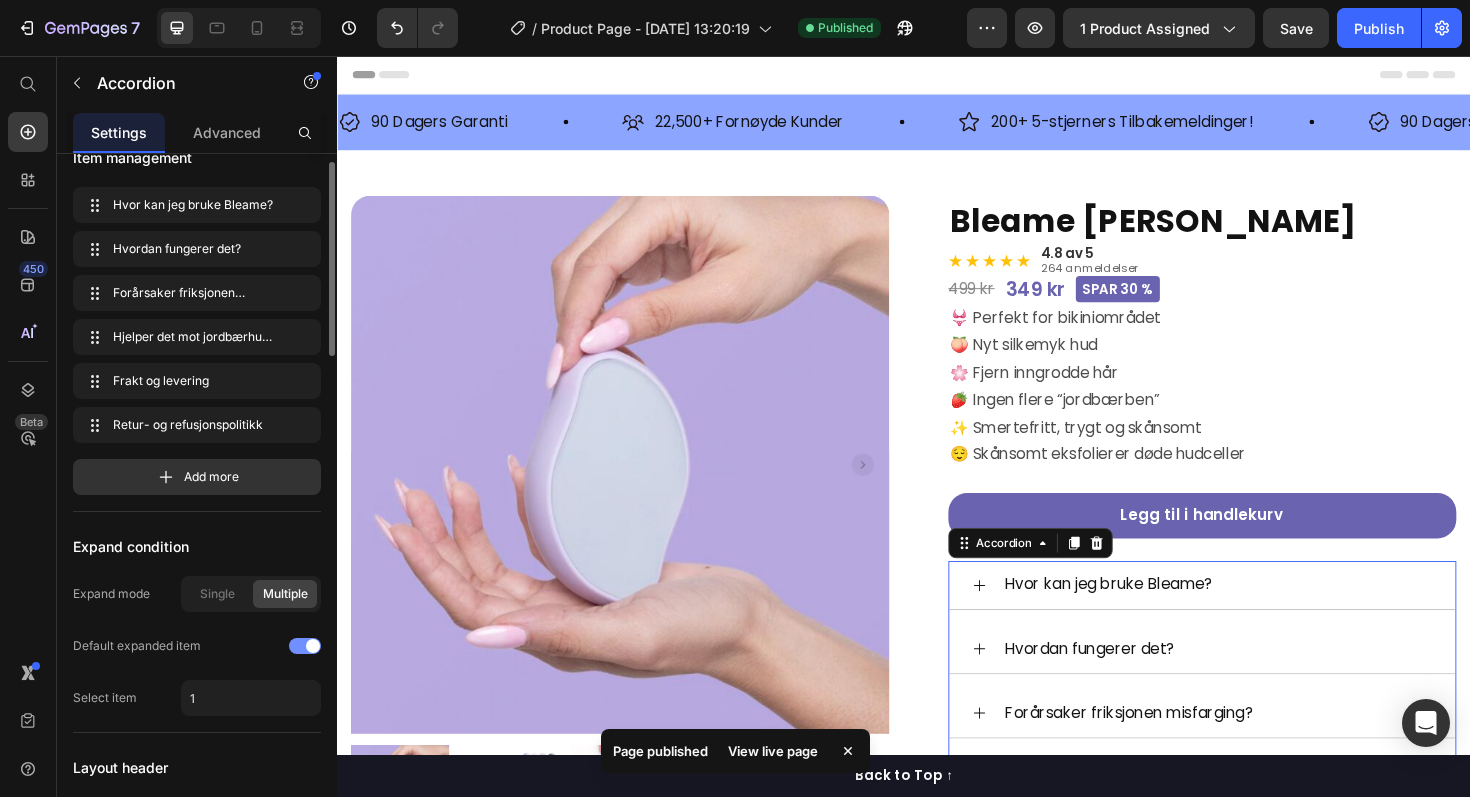 click at bounding box center (305, 646) 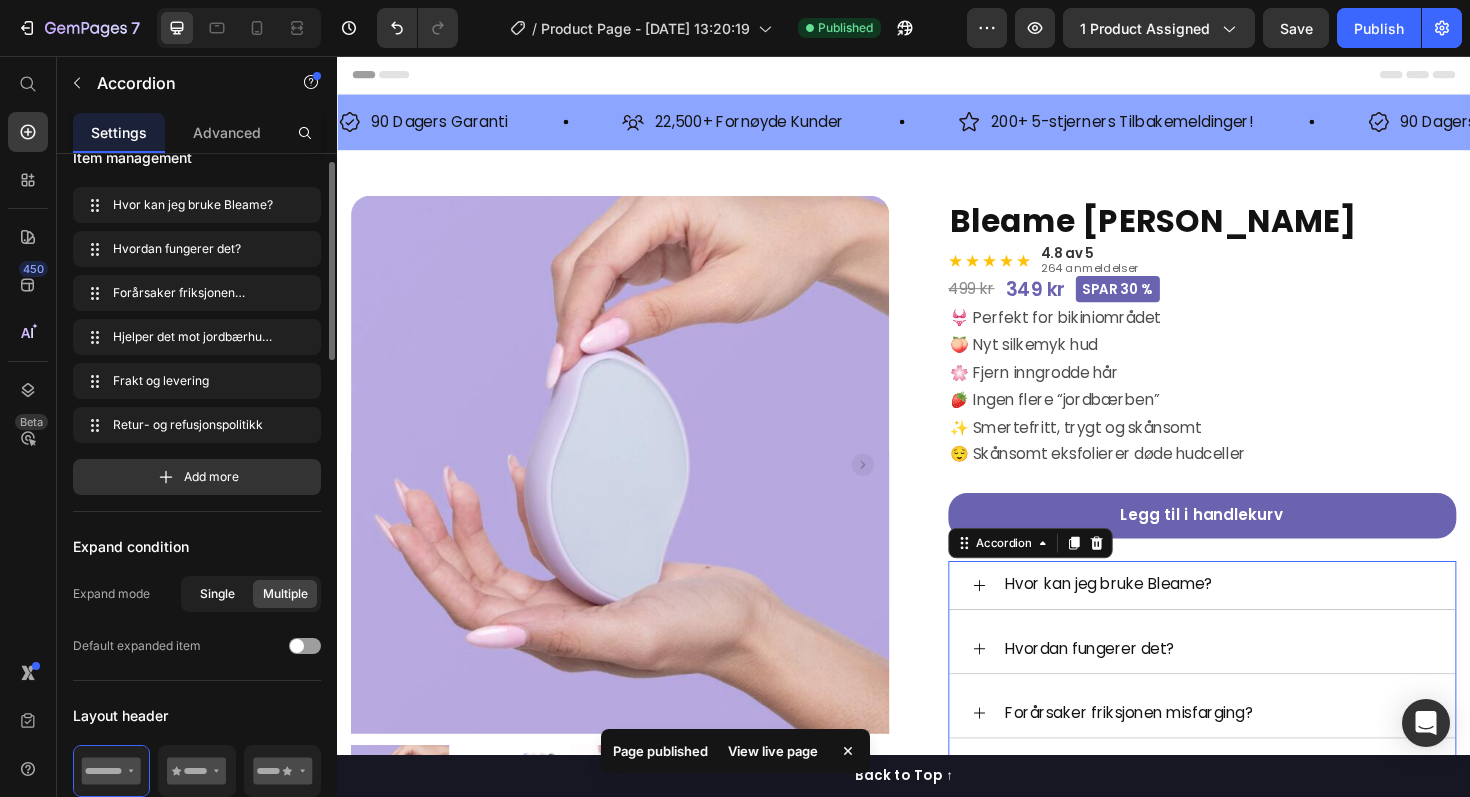 click on "Single" 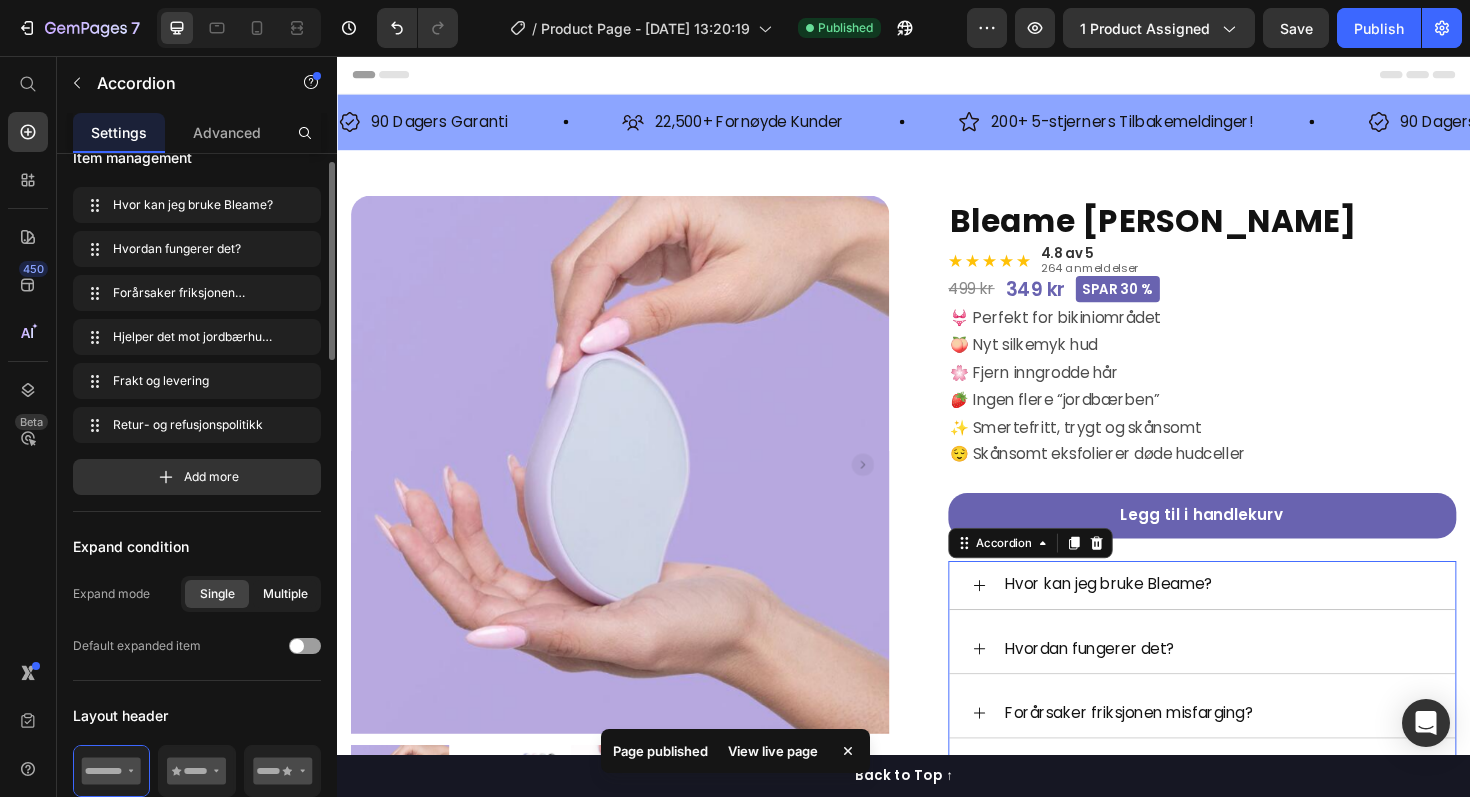click on "Multiple" 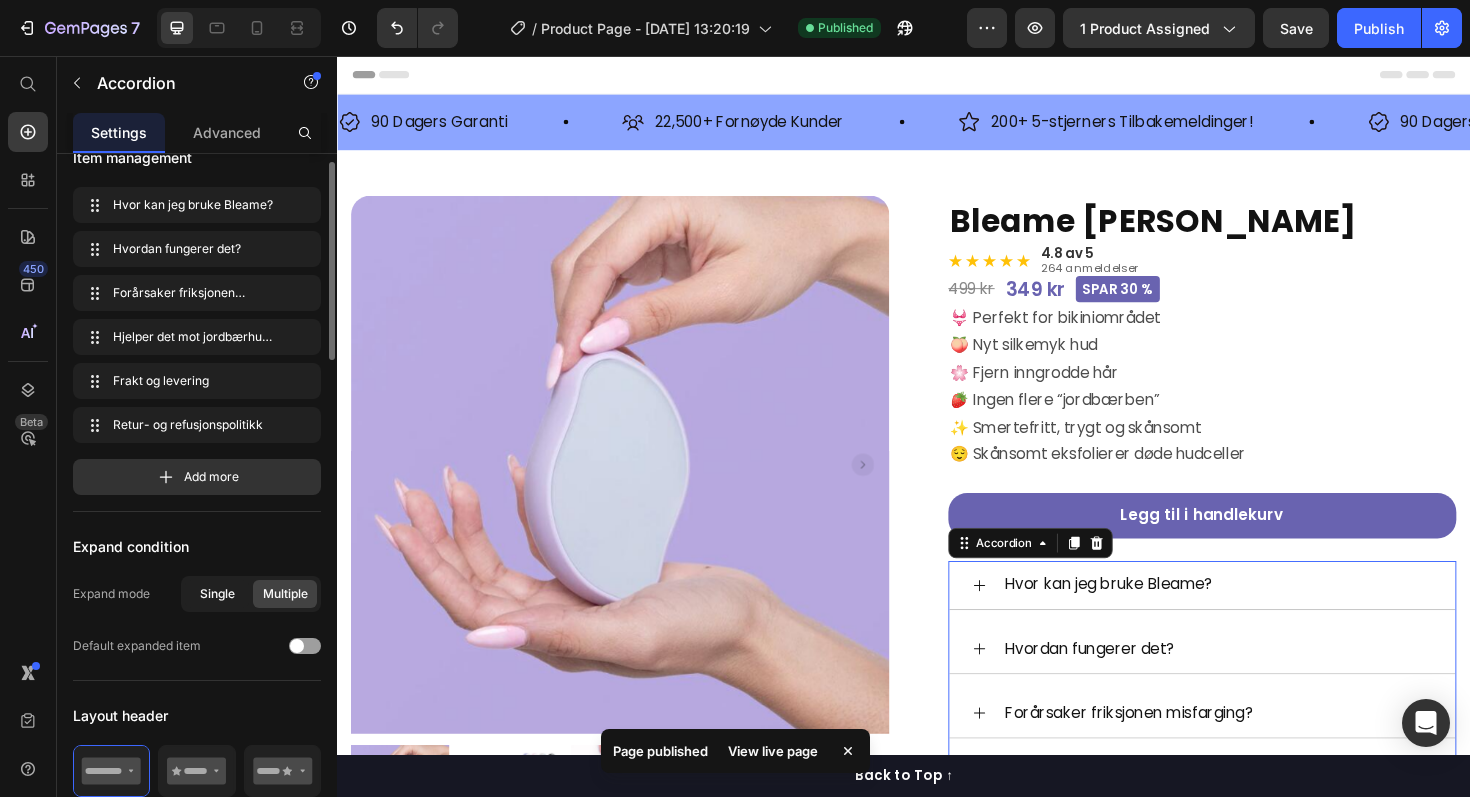 click on "Single" 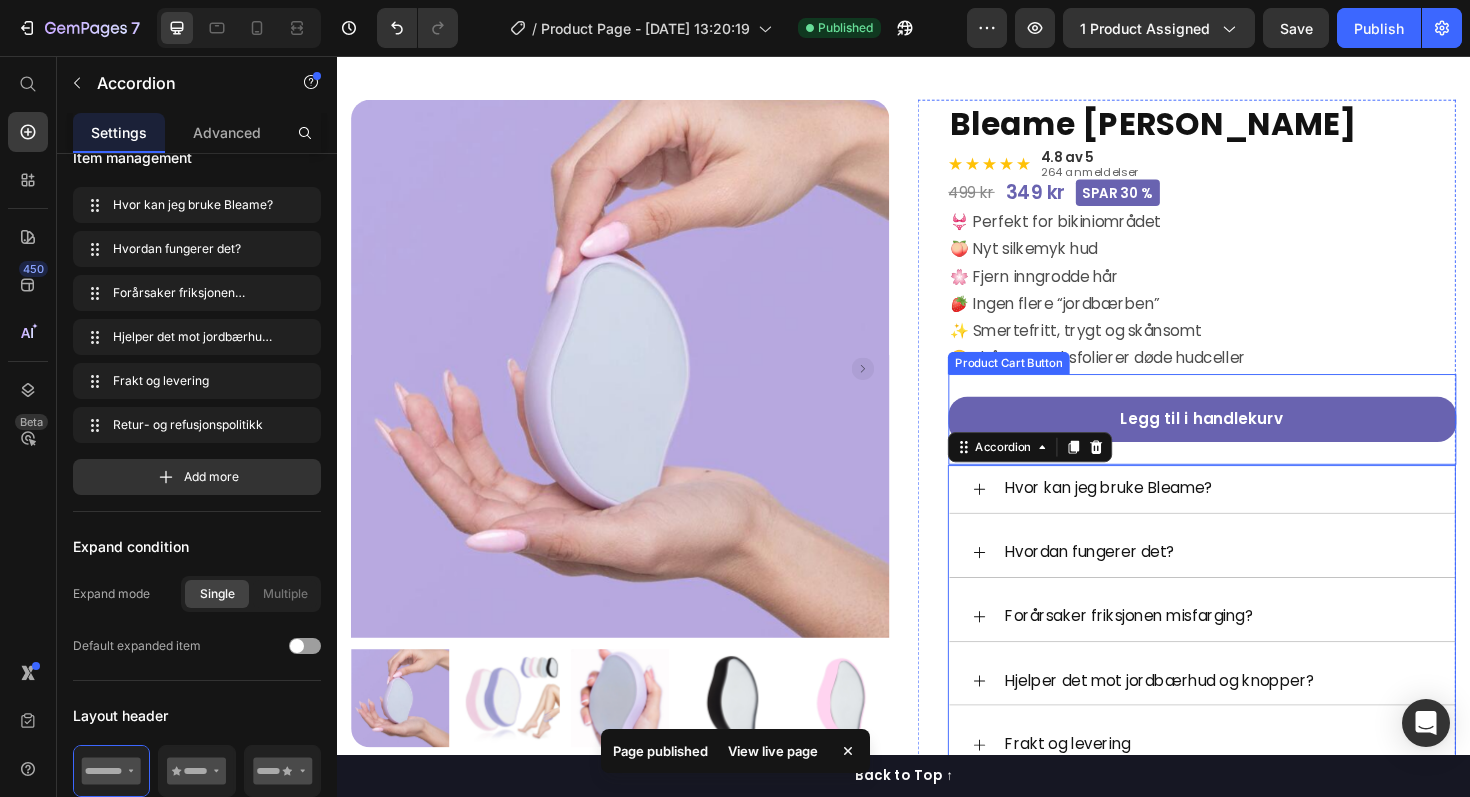 scroll, scrollTop: 120, scrollLeft: 0, axis: vertical 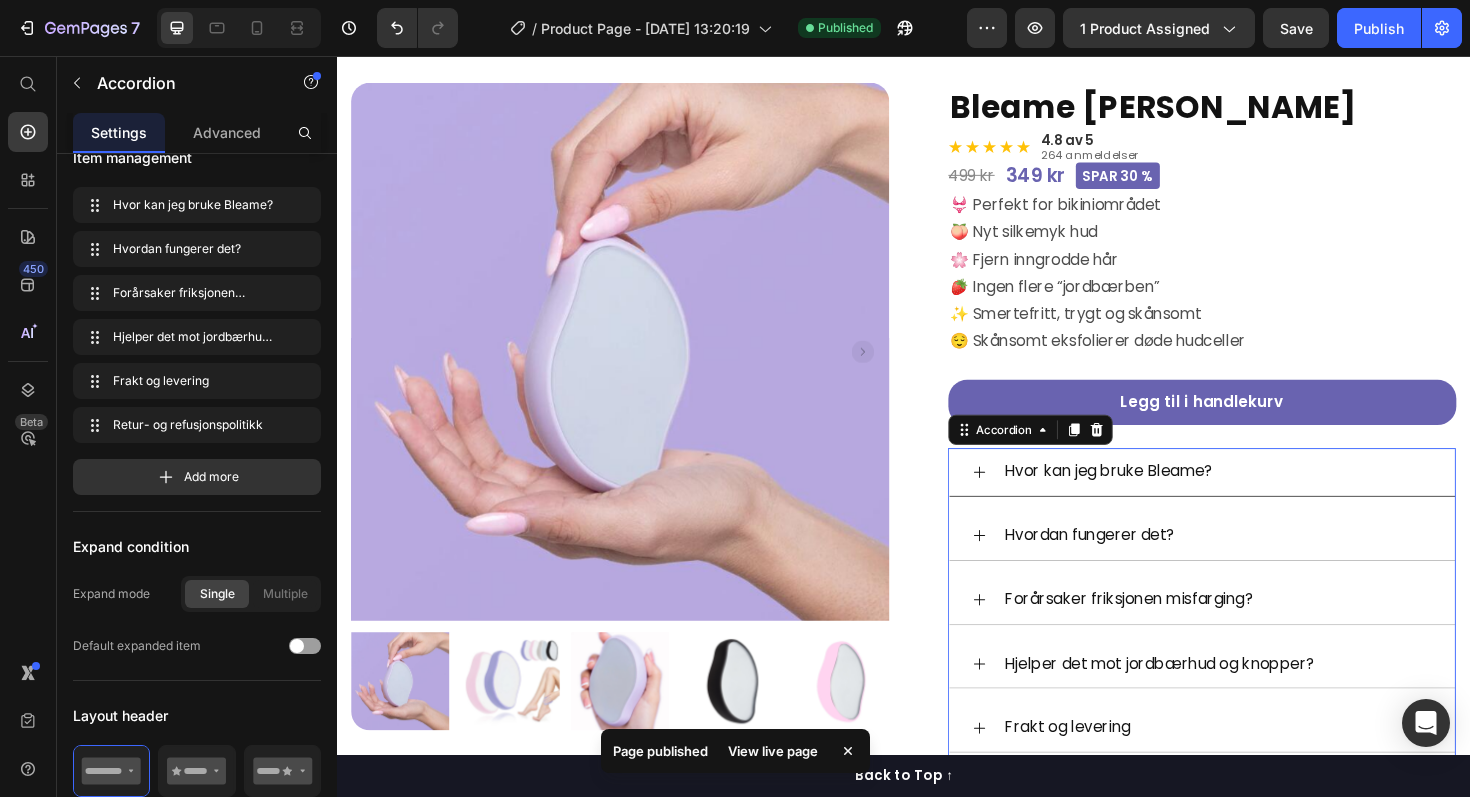 click on "Hvor kan jeg bruke Bleame?" at bounding box center [1269, 496] 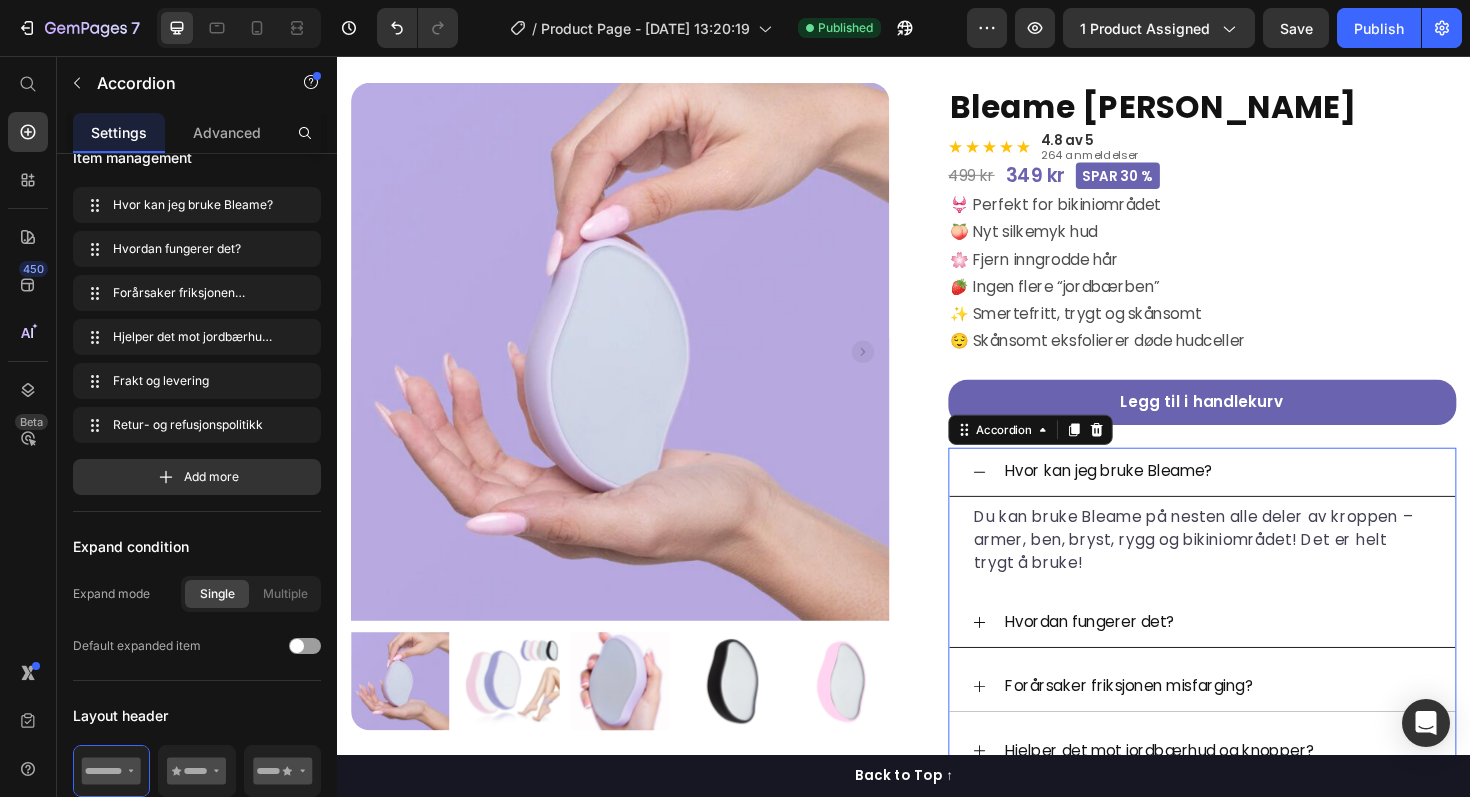 click on "Hvordan fungerer det?" at bounding box center [1269, 656] 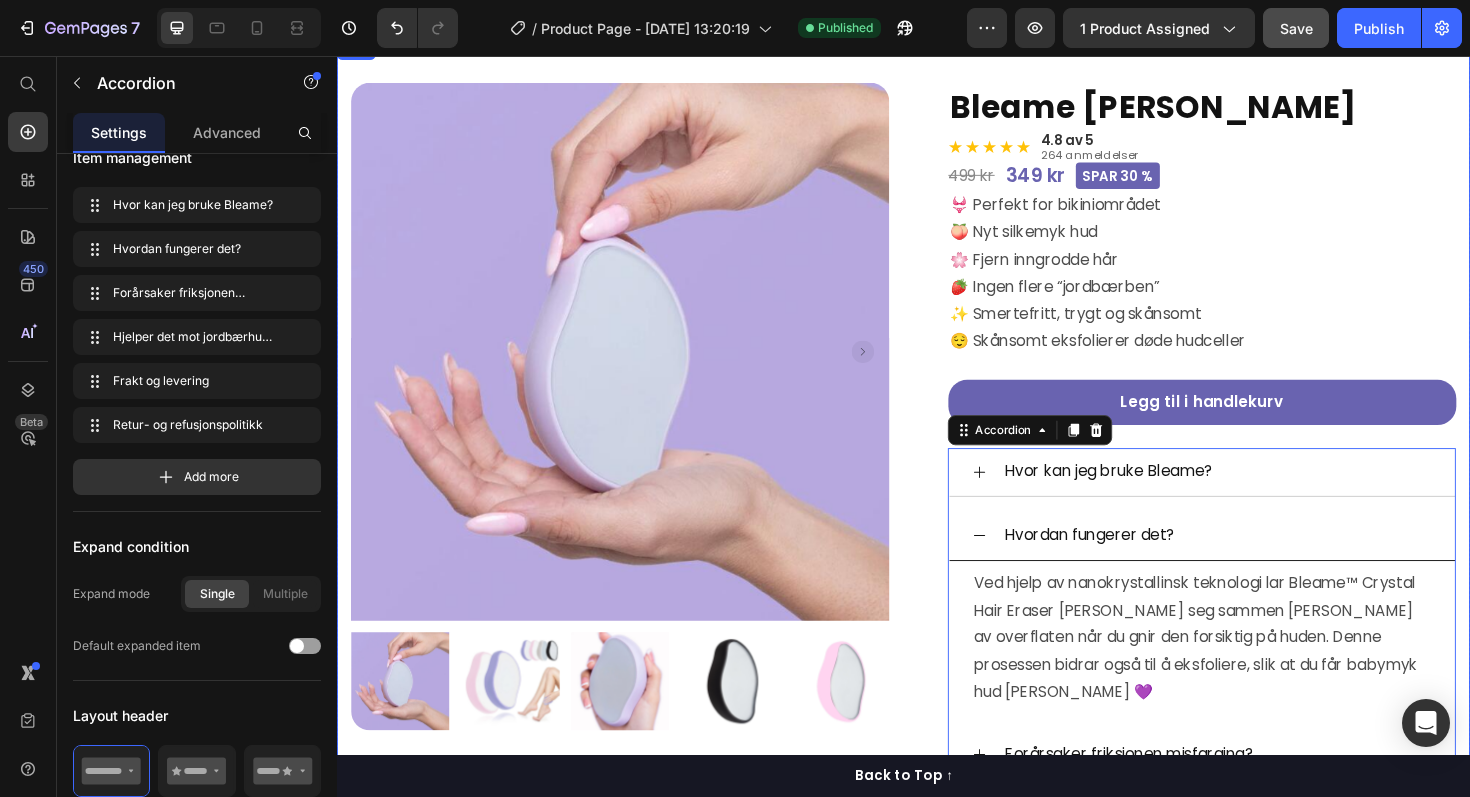 click on "Save" at bounding box center [1296, 28] 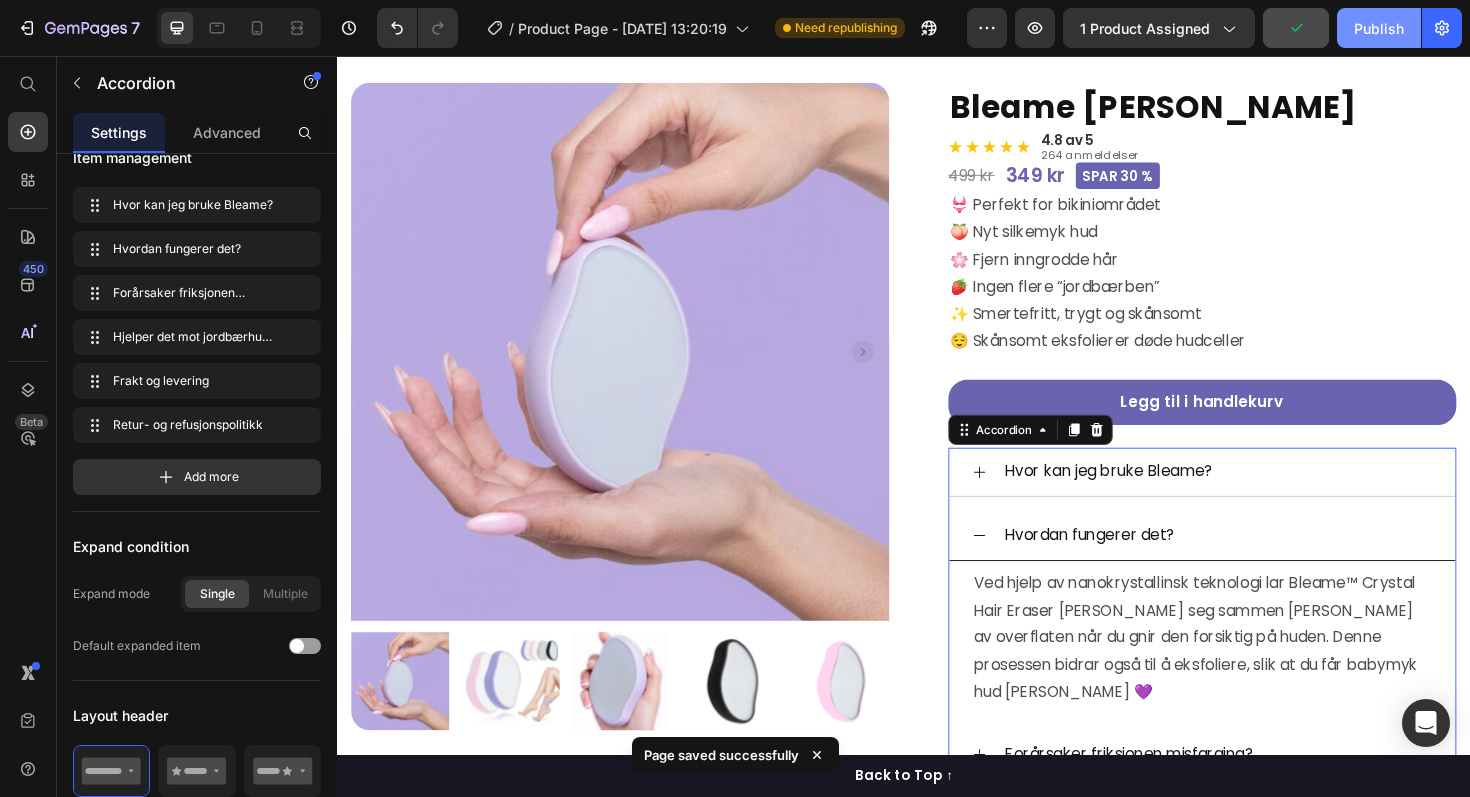 click on "Publish" at bounding box center [1379, 28] 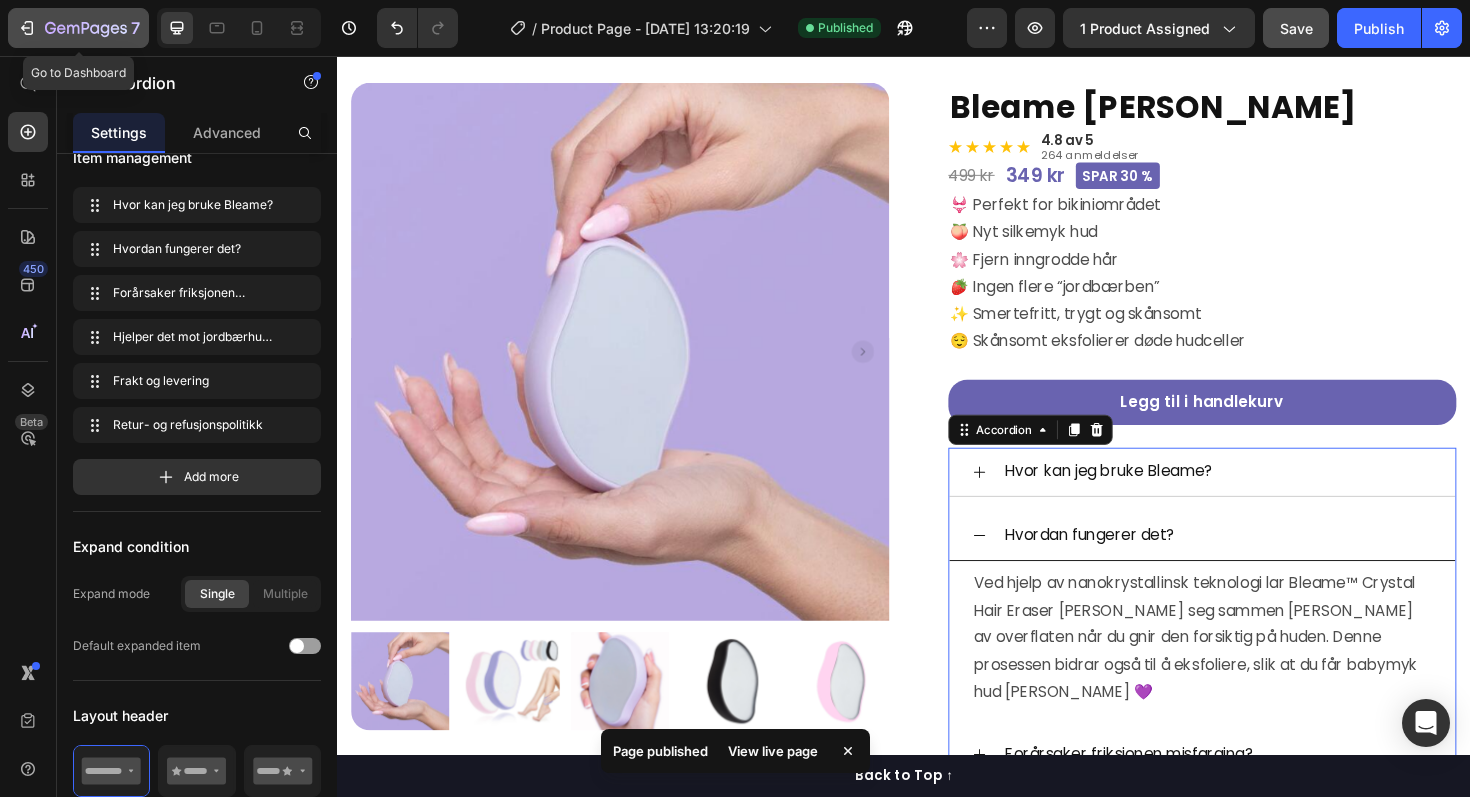 click 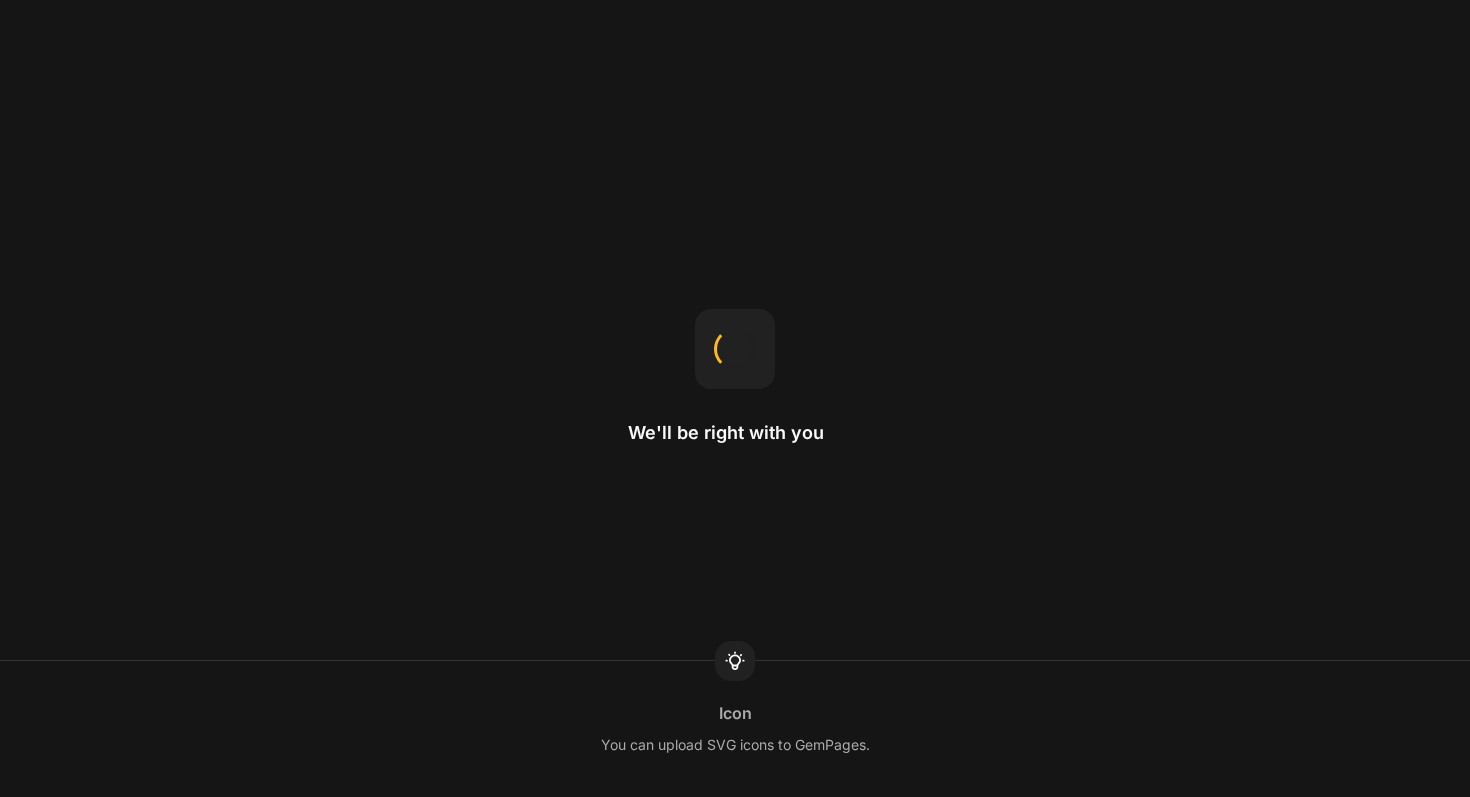 scroll, scrollTop: 0, scrollLeft: 0, axis: both 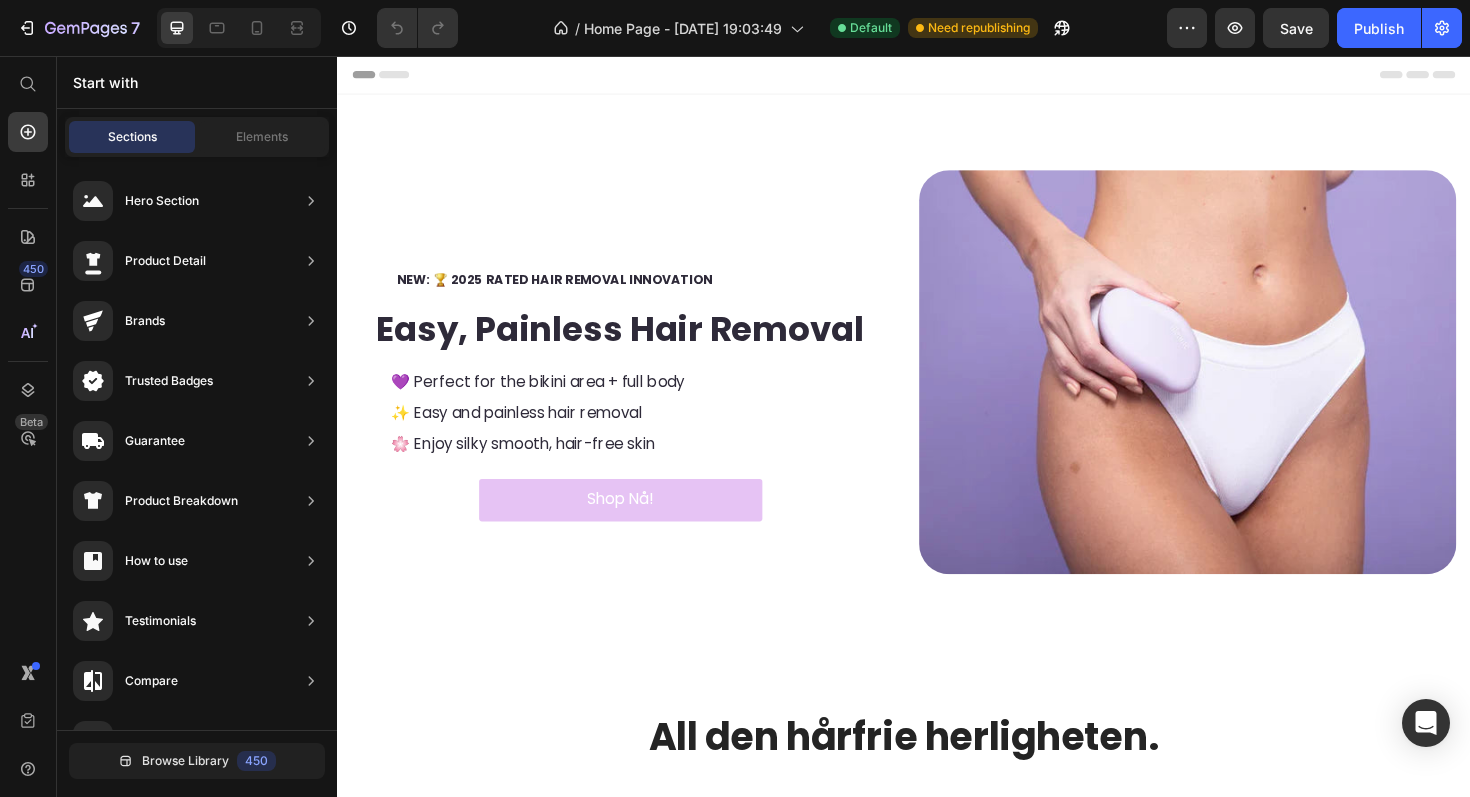 click on "7  Version history  /  Home Page - [DATE] 19:03:49 Default Need republishing Preview  Save   Publish" 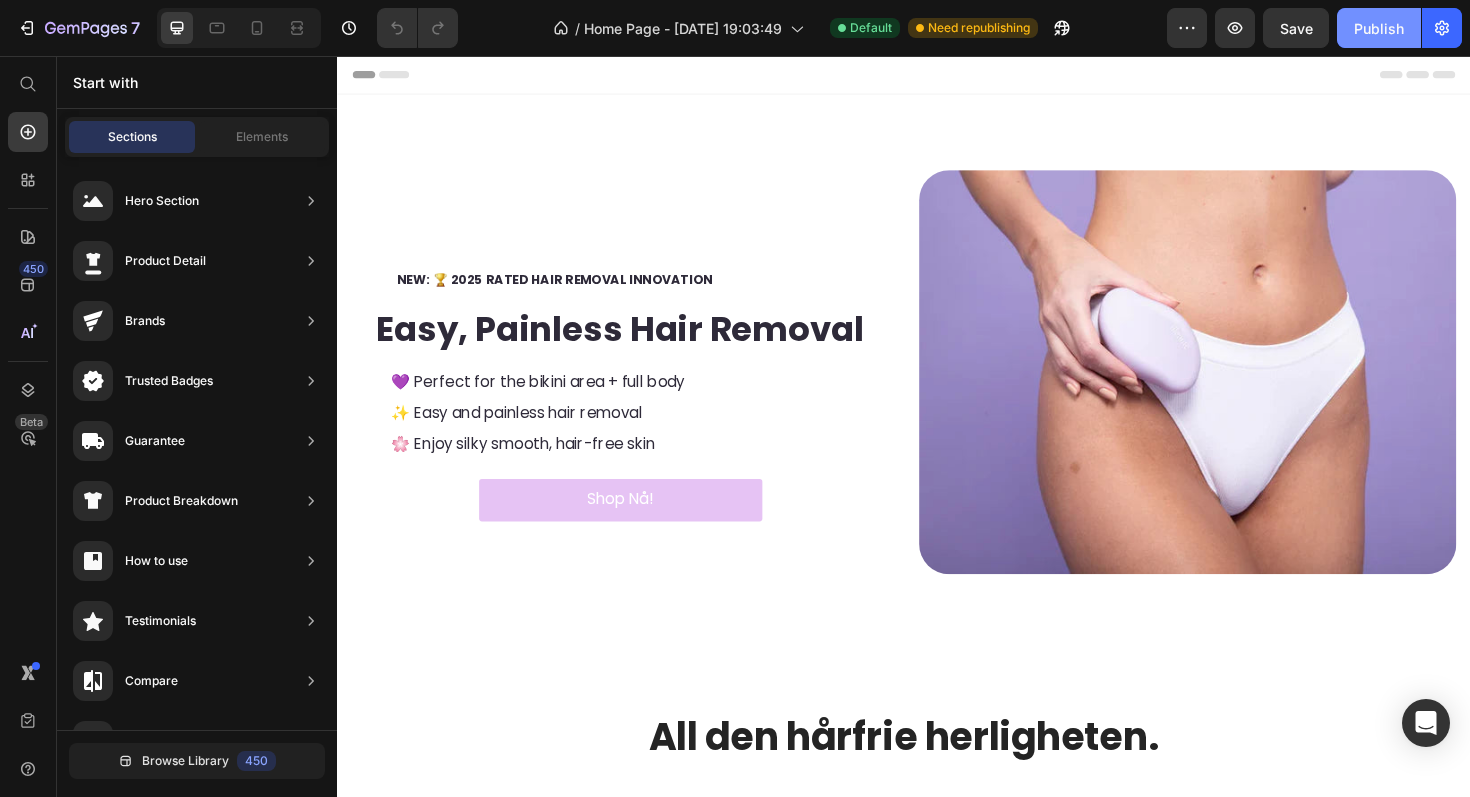 click on "Publish" at bounding box center [1379, 28] 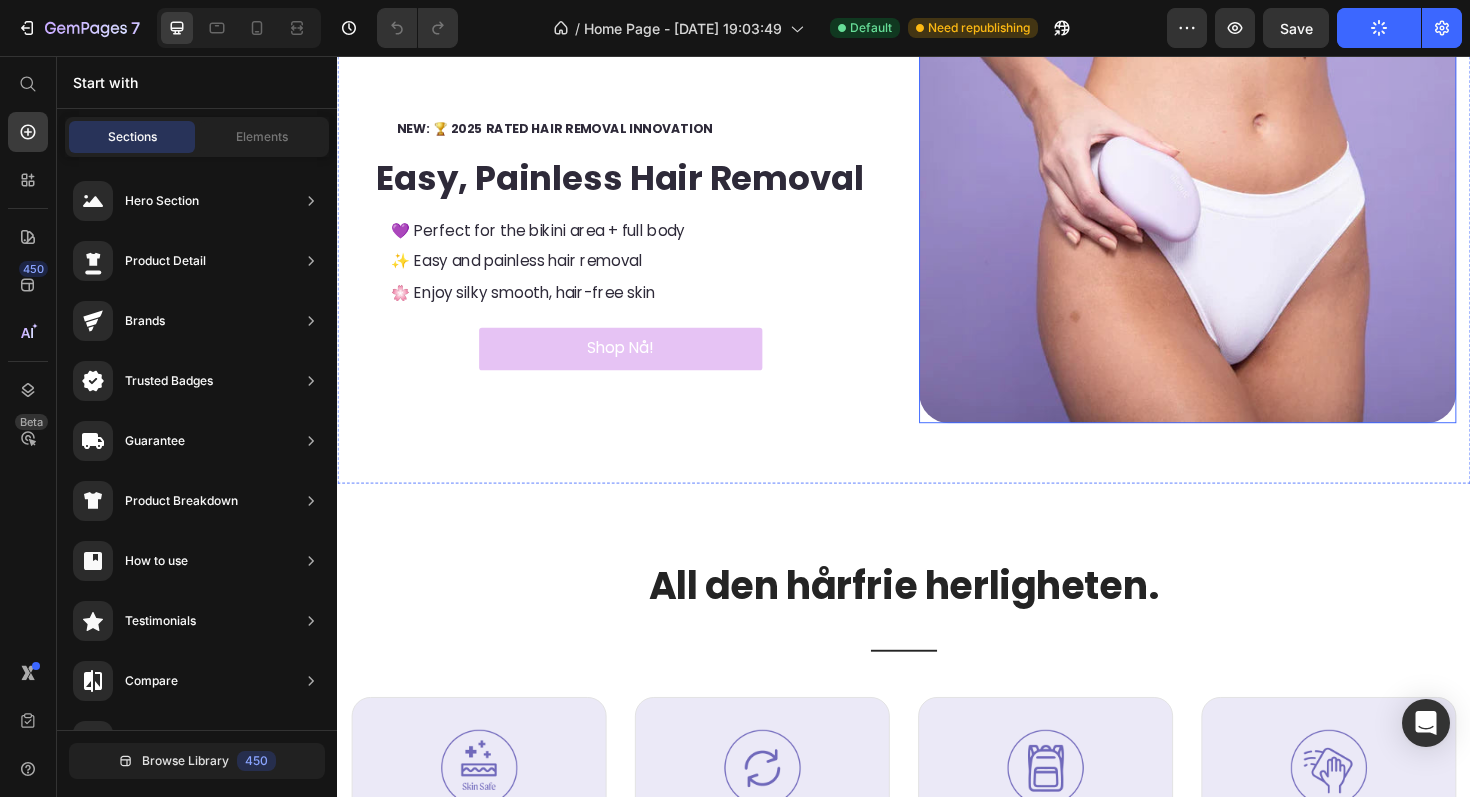 scroll, scrollTop: 0, scrollLeft: 0, axis: both 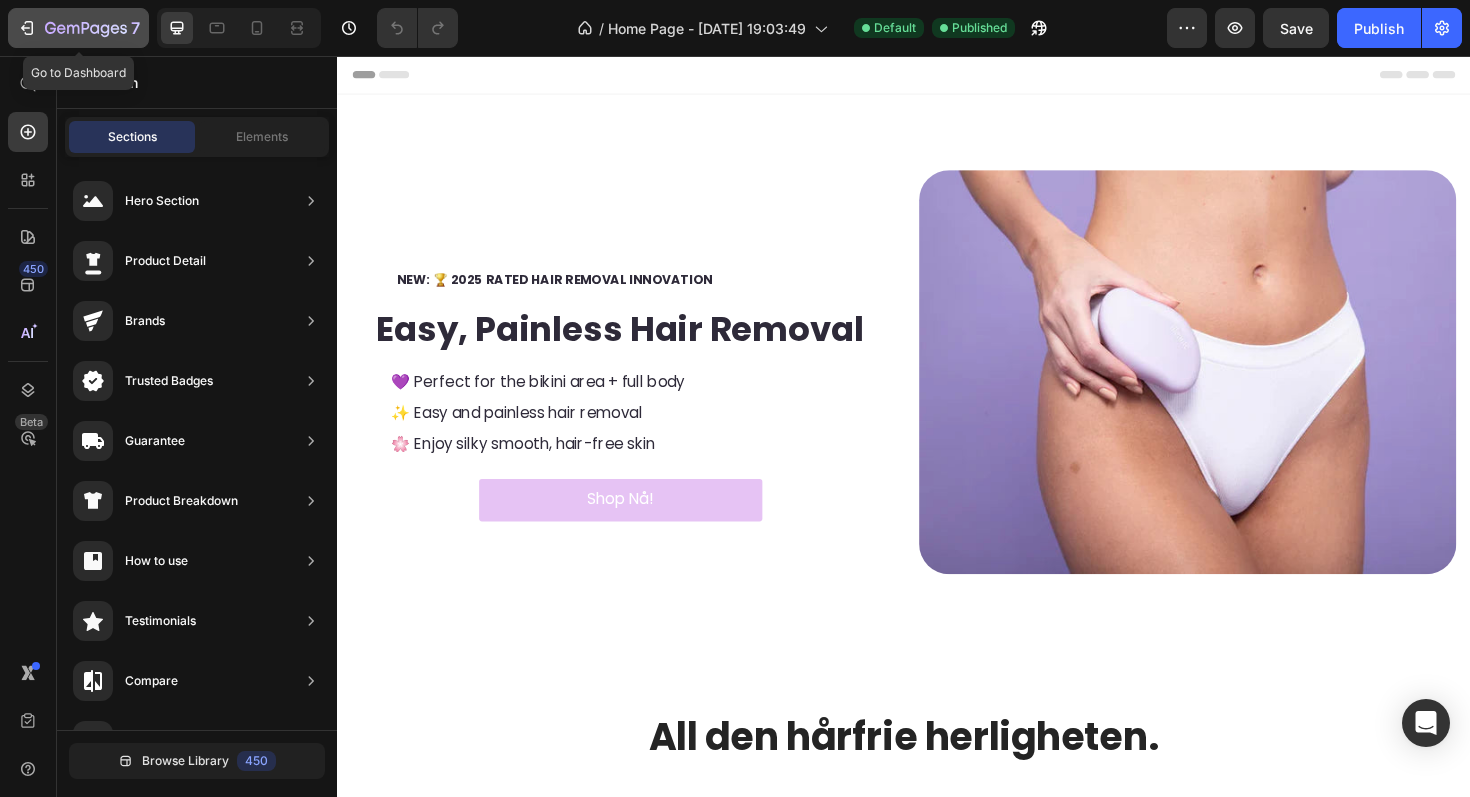 click 